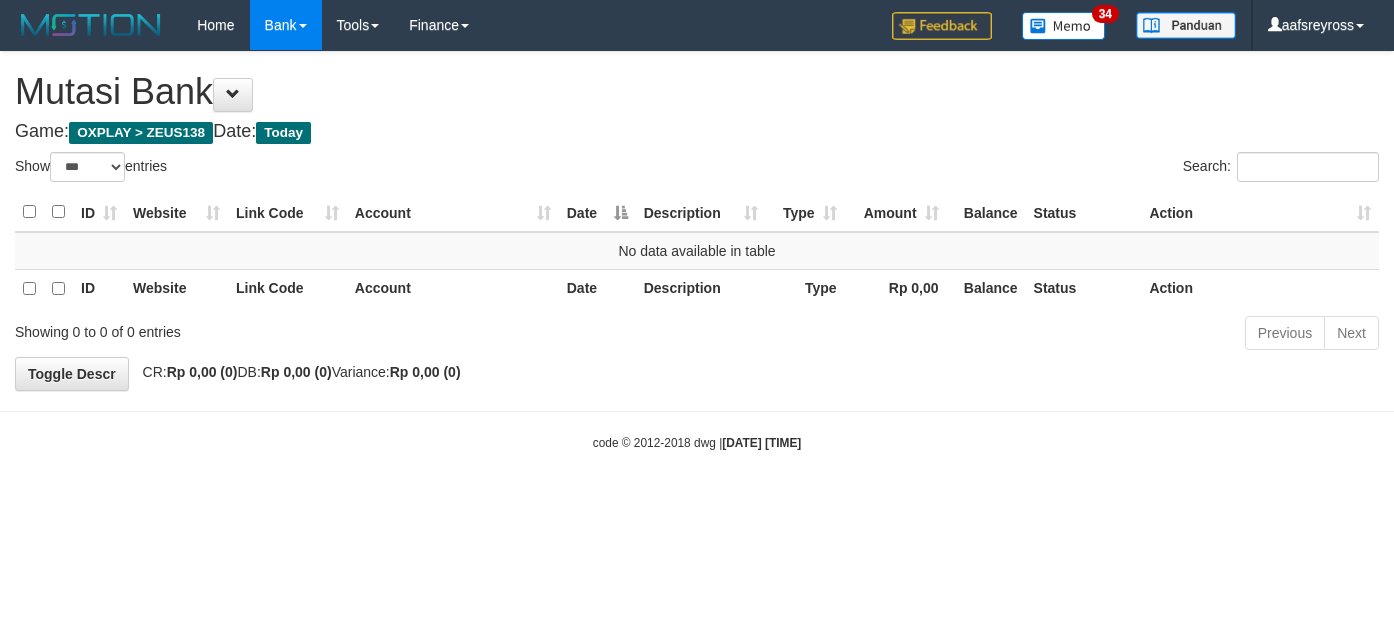 select on "***" 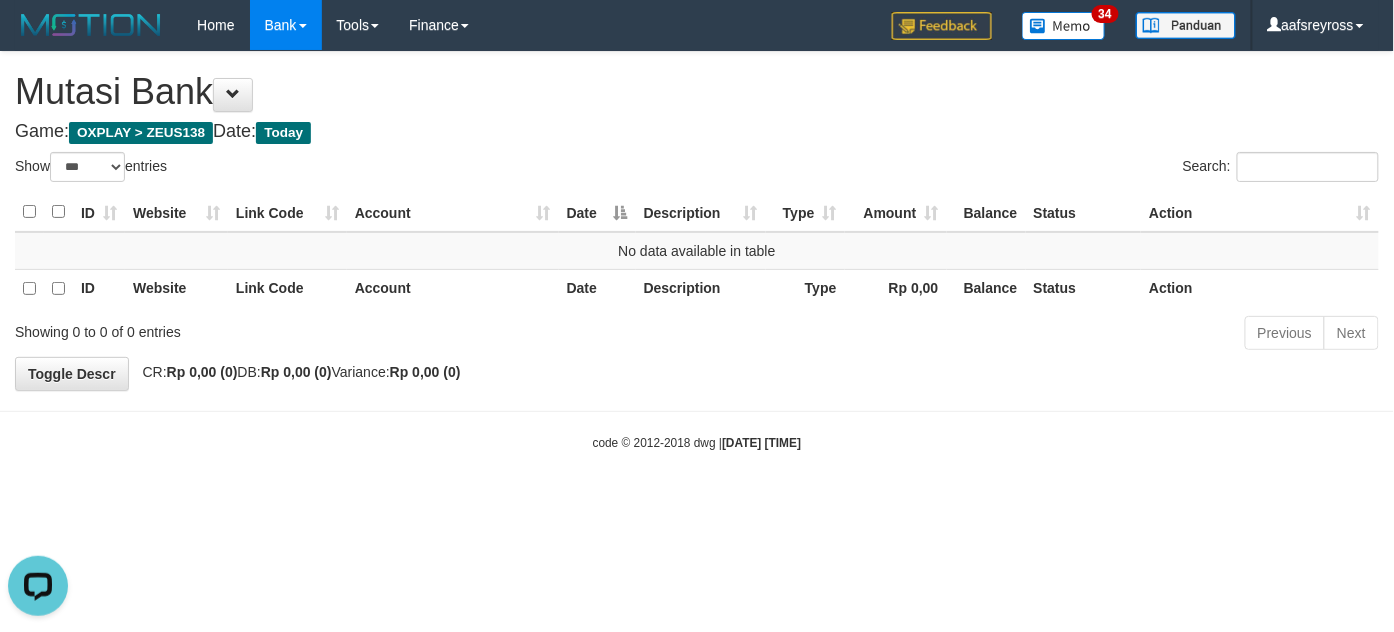 scroll, scrollTop: 0, scrollLeft: 0, axis: both 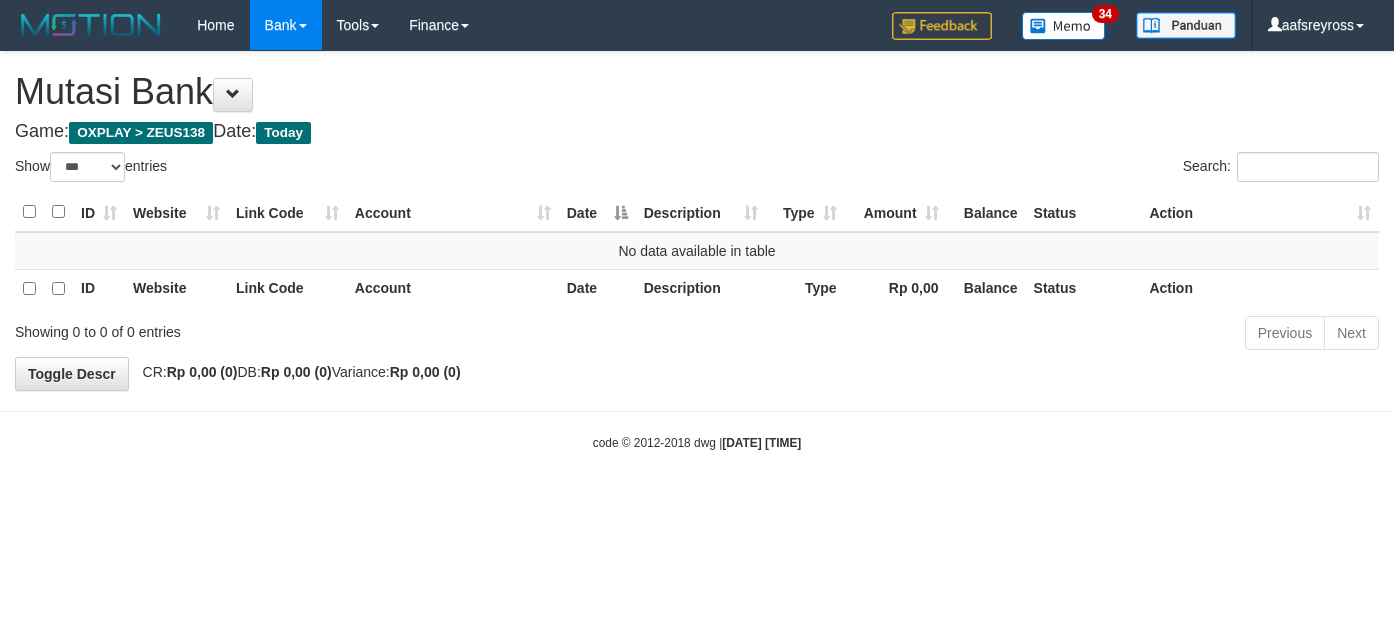 select on "***" 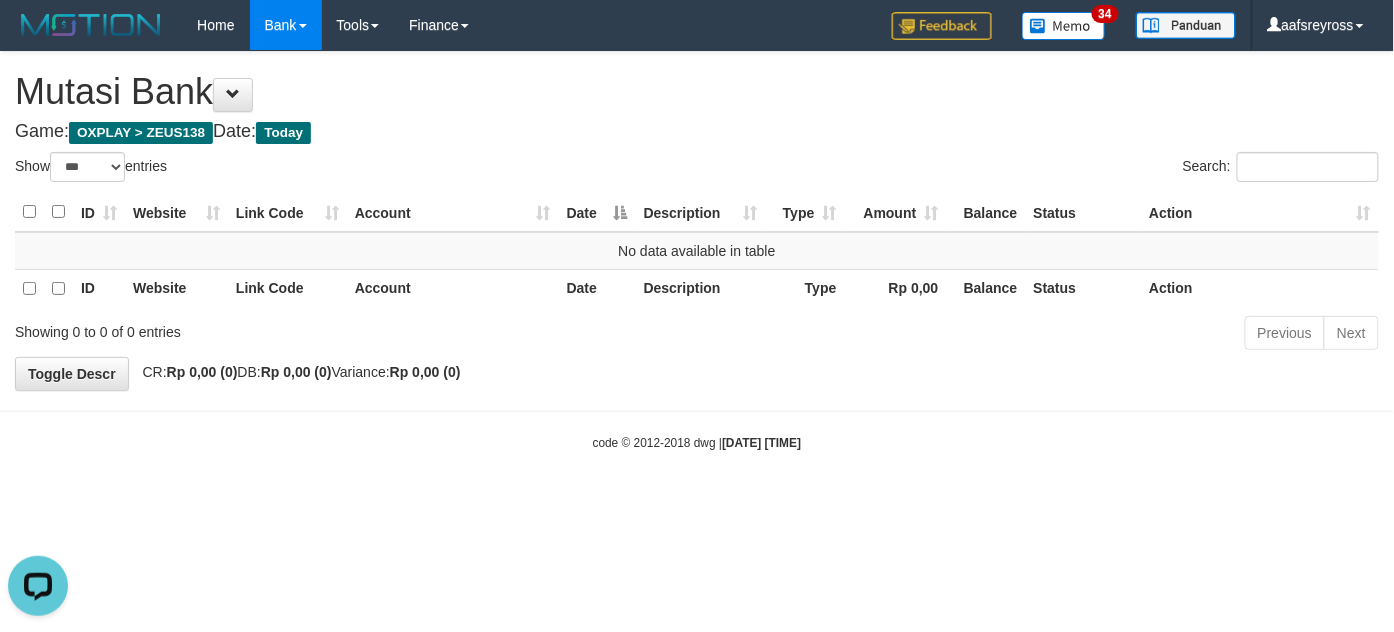 scroll, scrollTop: 0, scrollLeft: 0, axis: both 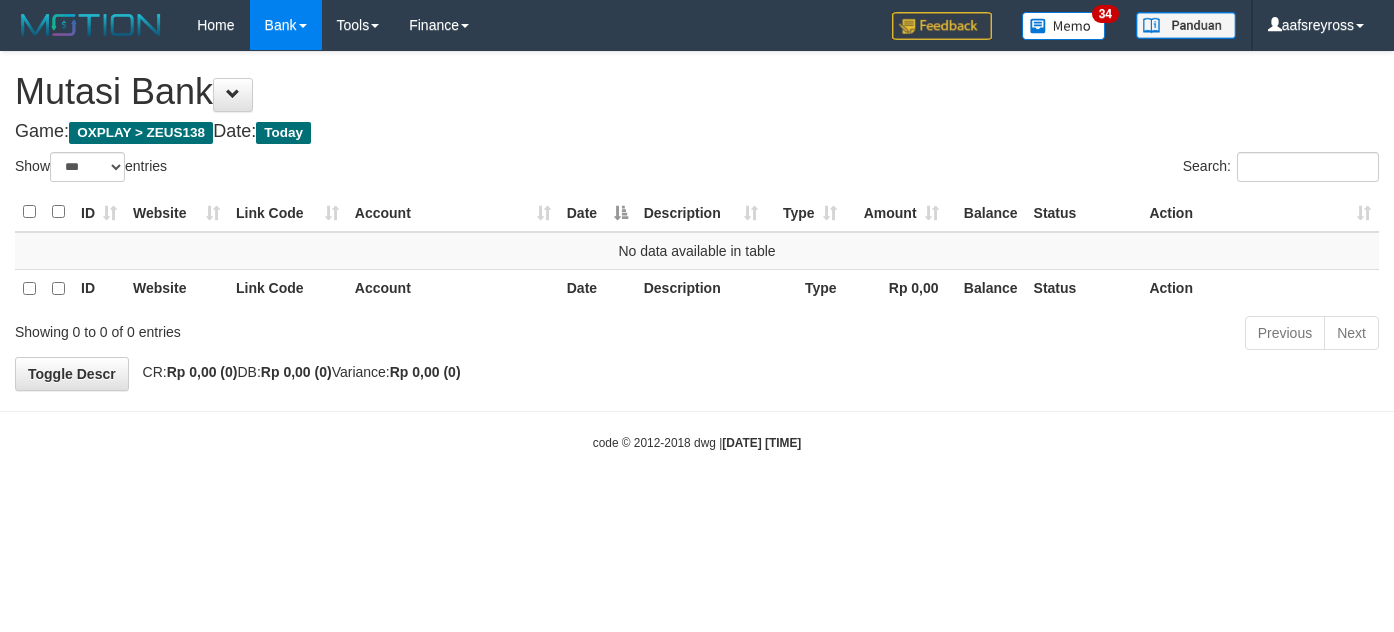 select on "***" 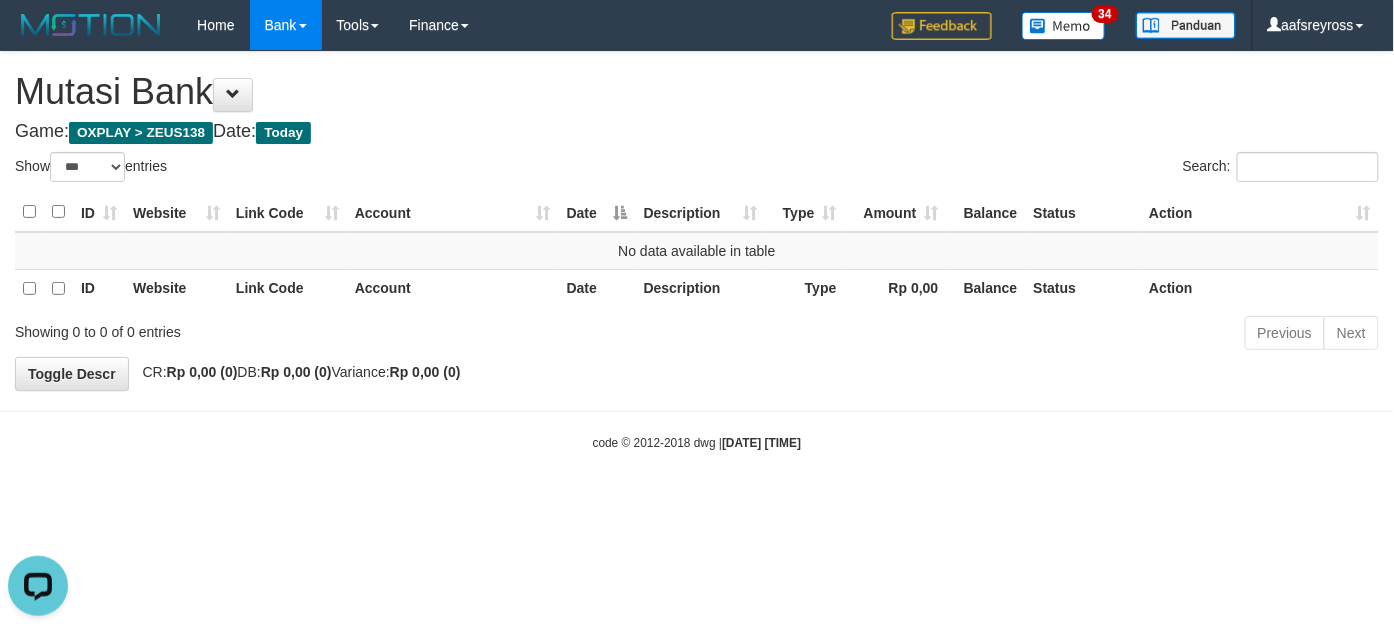 scroll, scrollTop: 0, scrollLeft: 0, axis: both 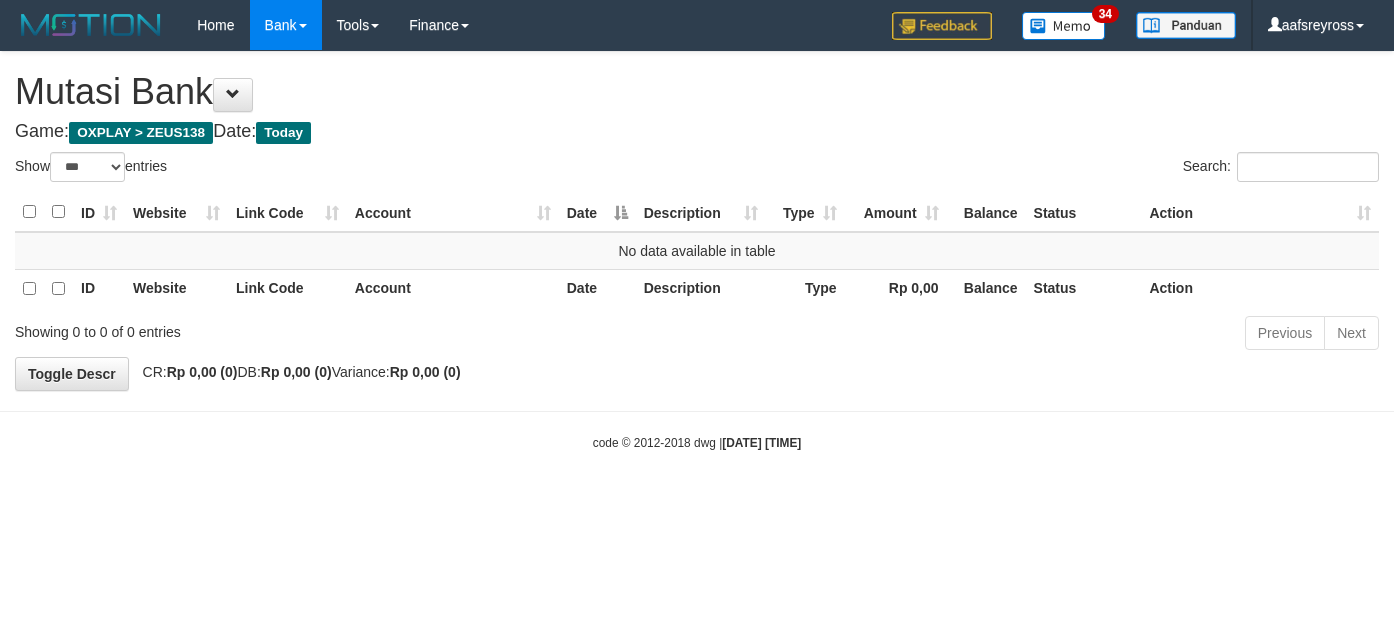 select on "***" 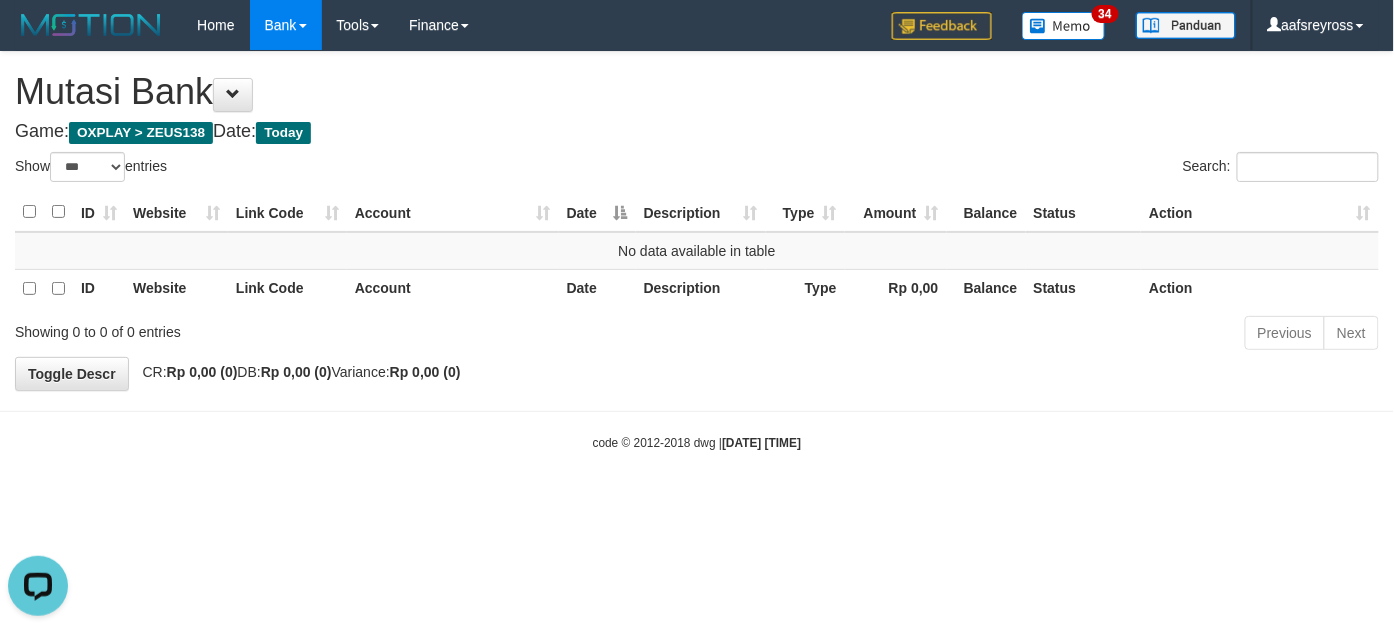 scroll, scrollTop: 0, scrollLeft: 0, axis: both 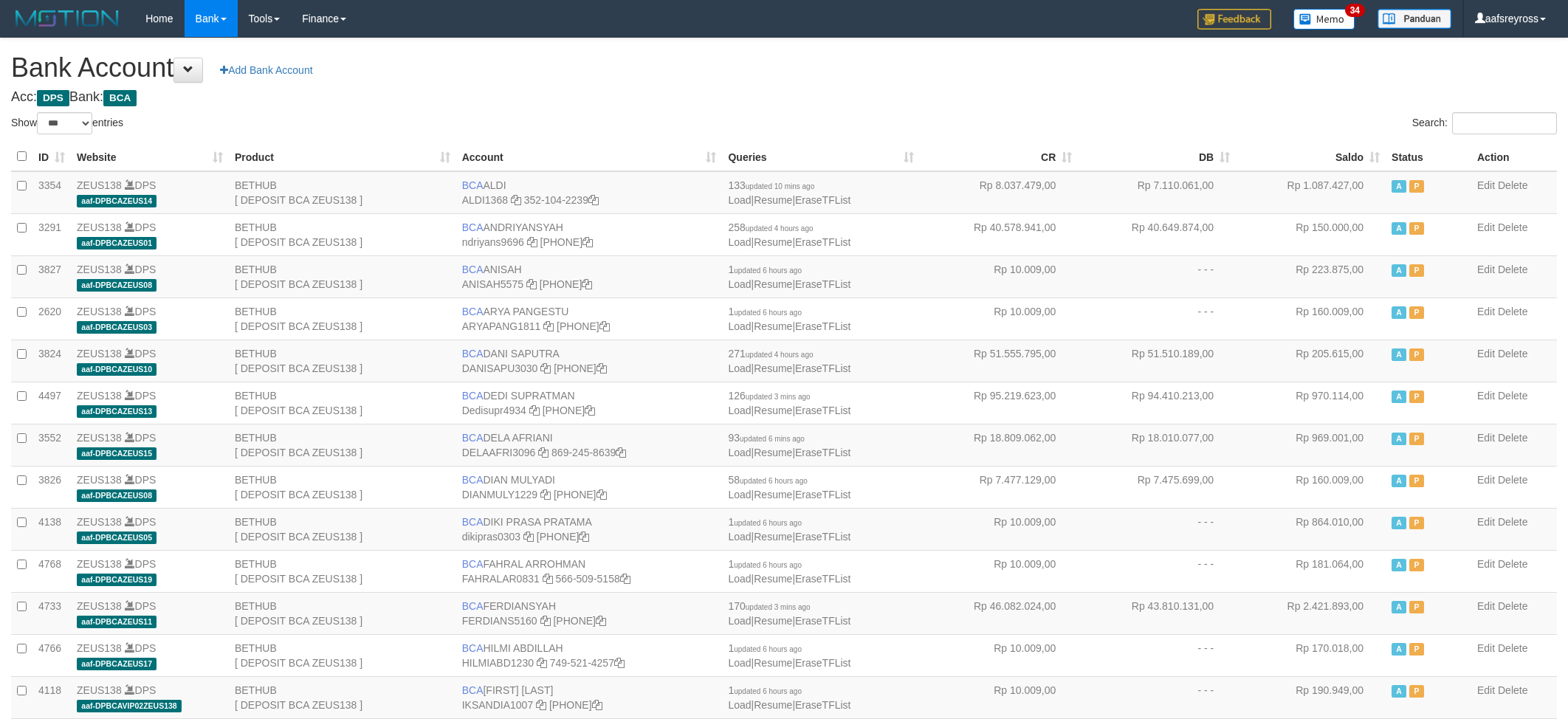 select on "***" 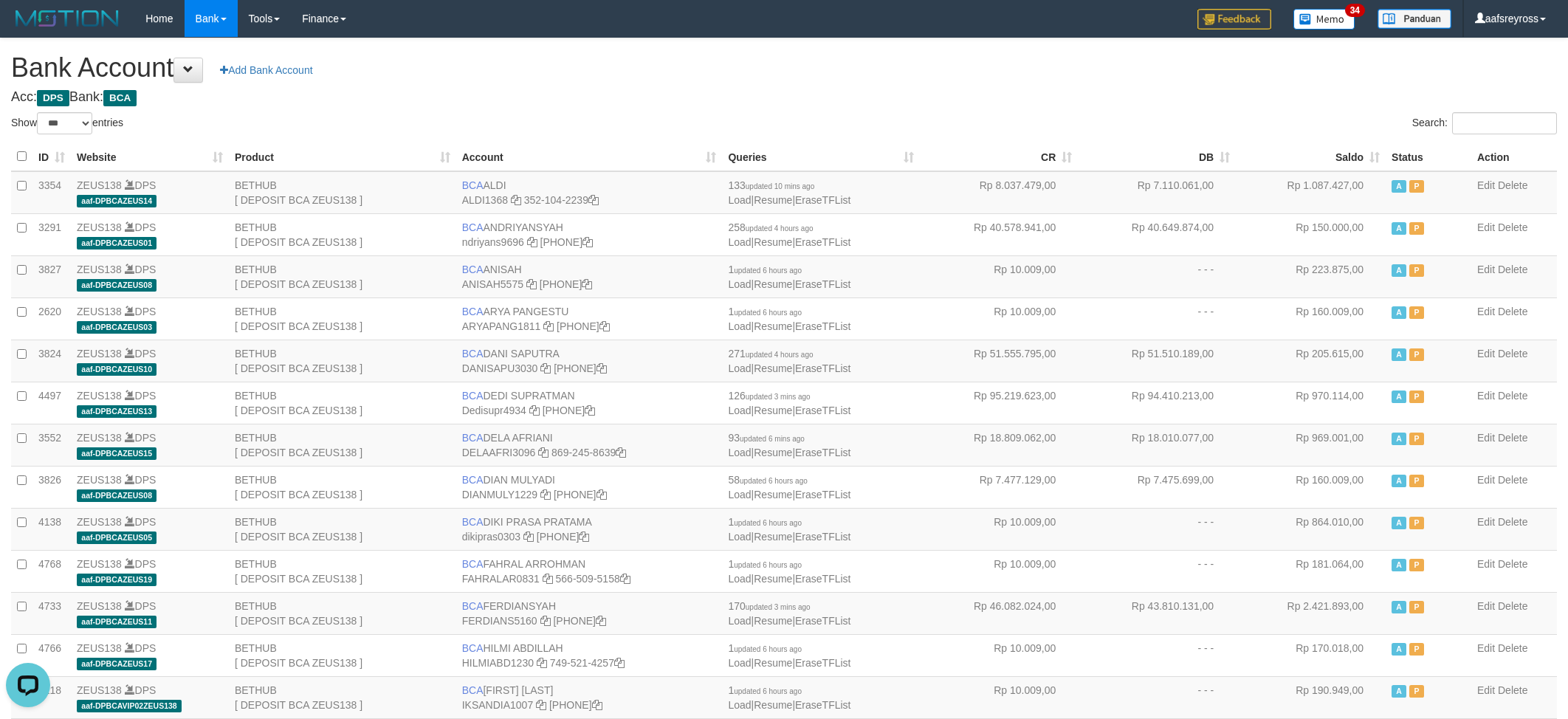 scroll, scrollTop: 0, scrollLeft: 0, axis: both 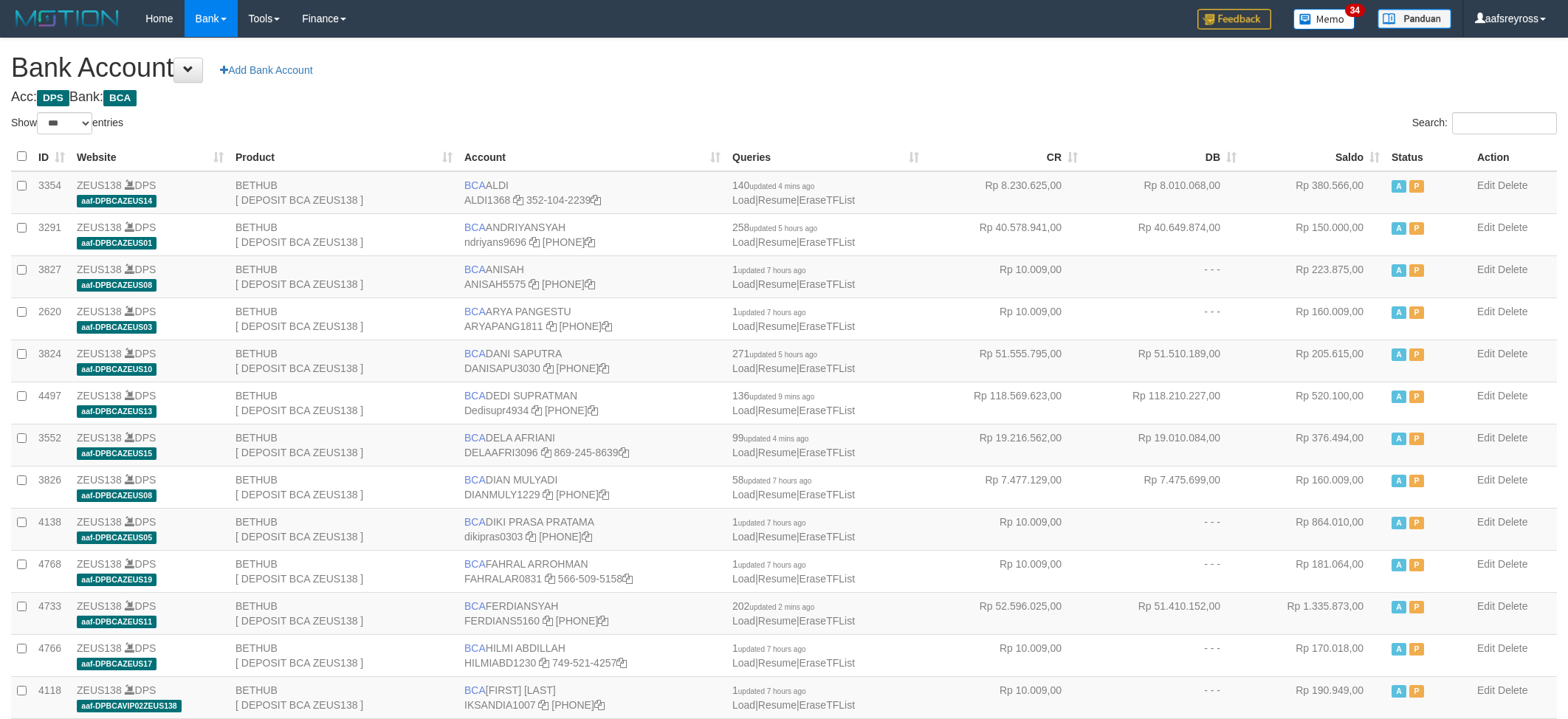 select on "***" 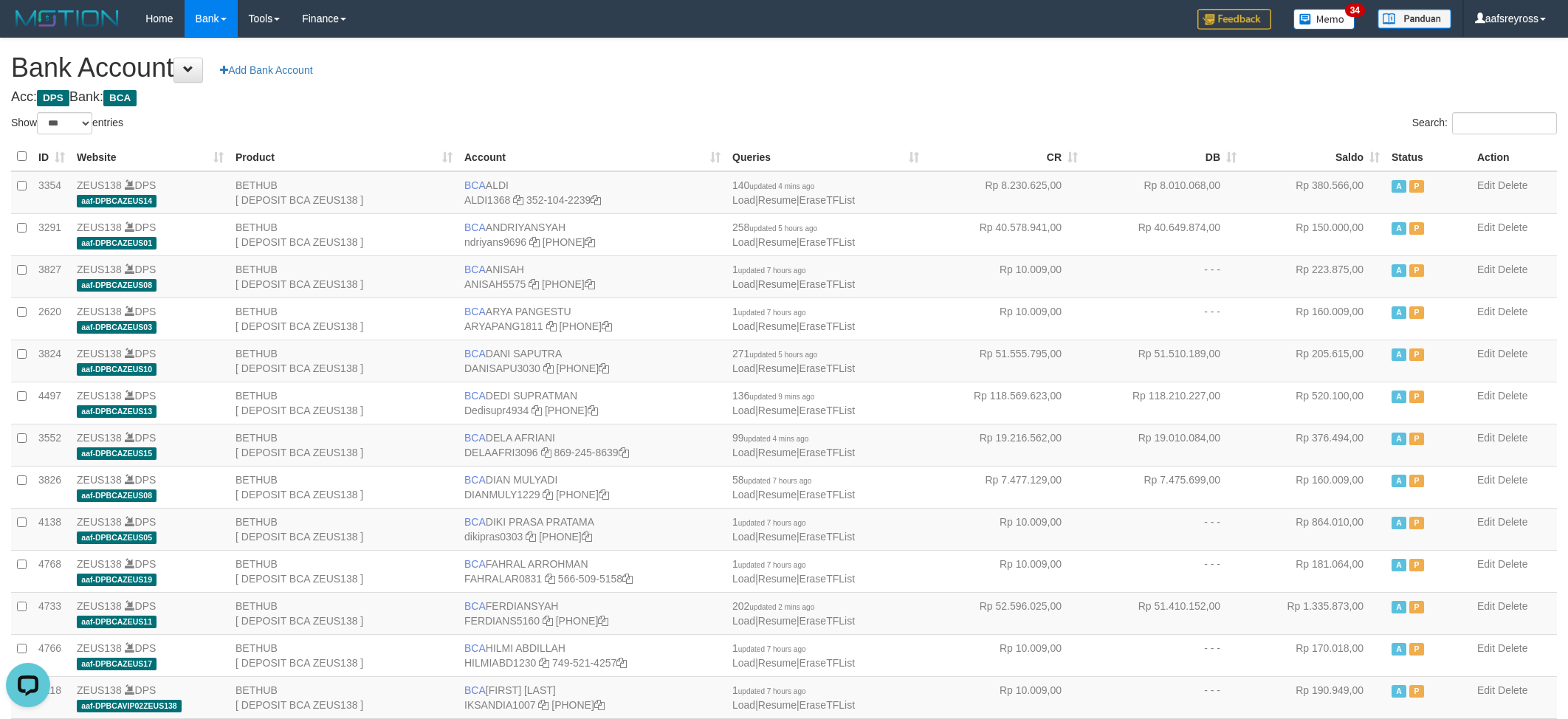 scroll, scrollTop: 0, scrollLeft: 0, axis: both 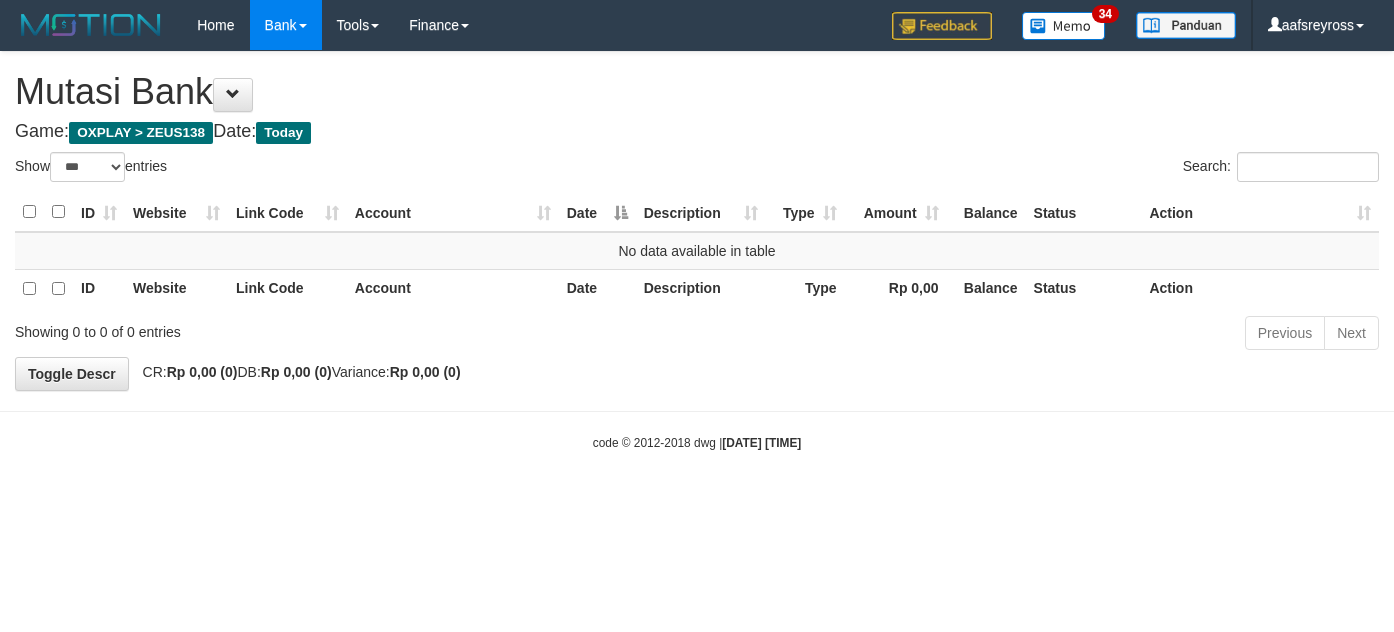 select on "***" 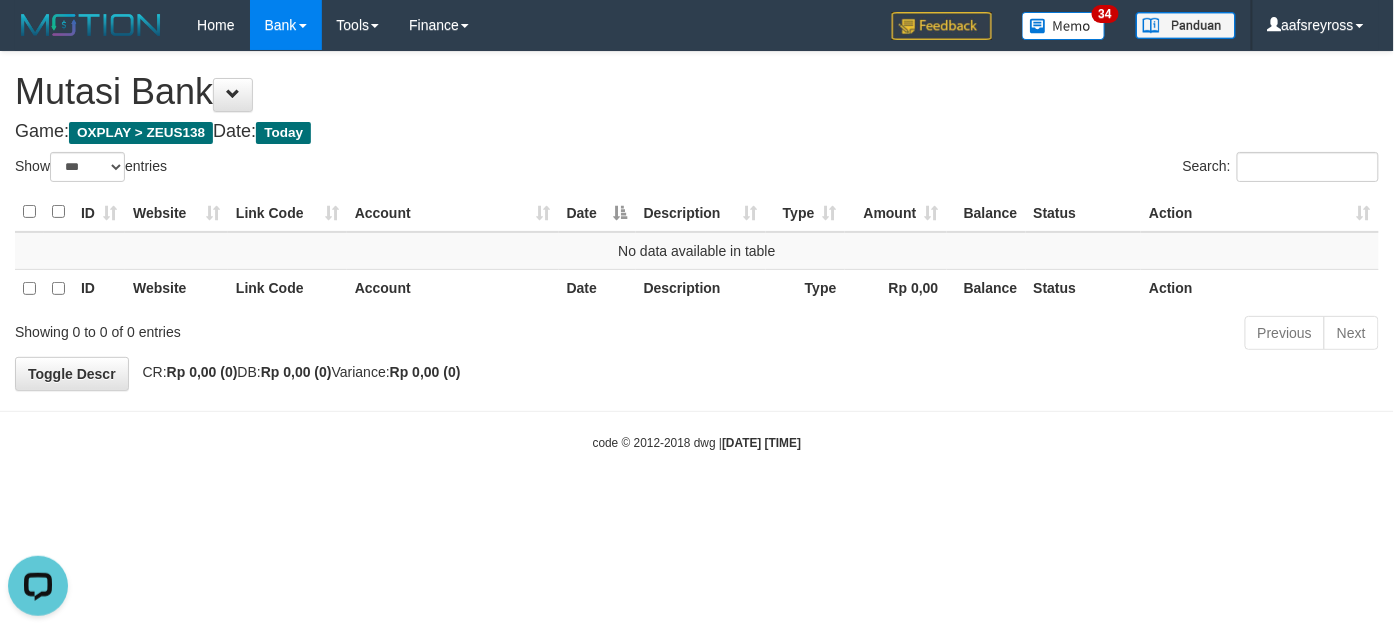 scroll, scrollTop: 0, scrollLeft: 0, axis: both 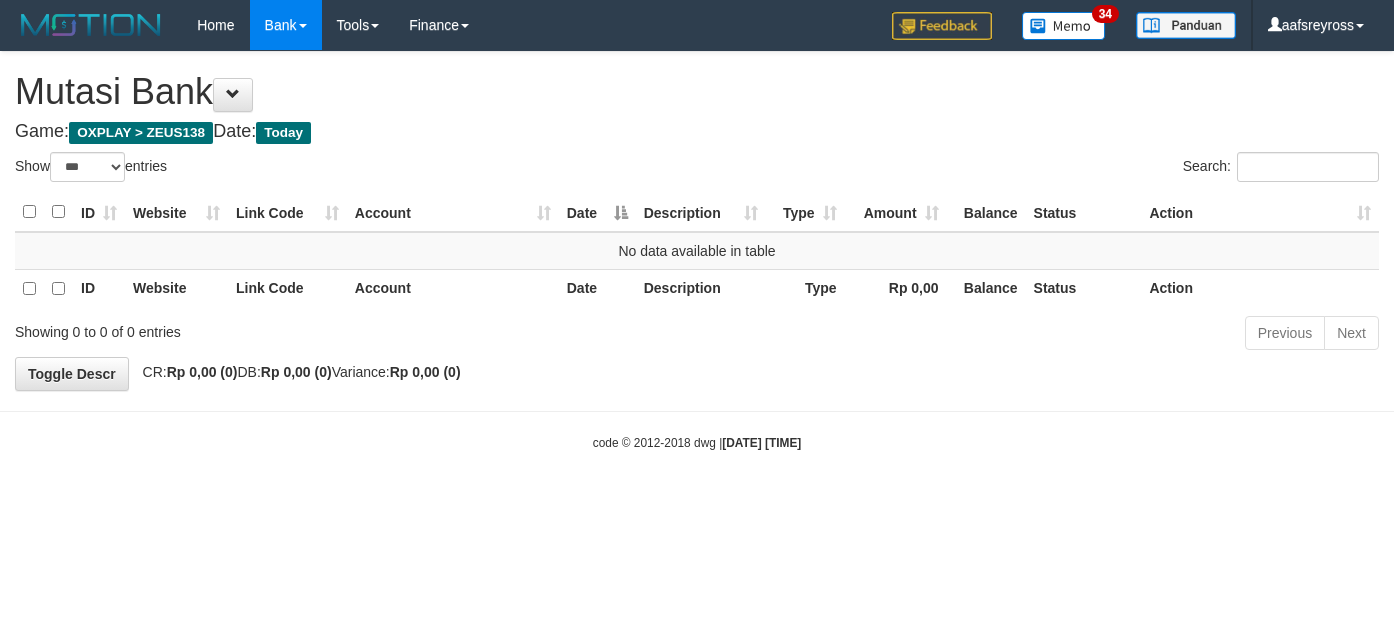 select on "***" 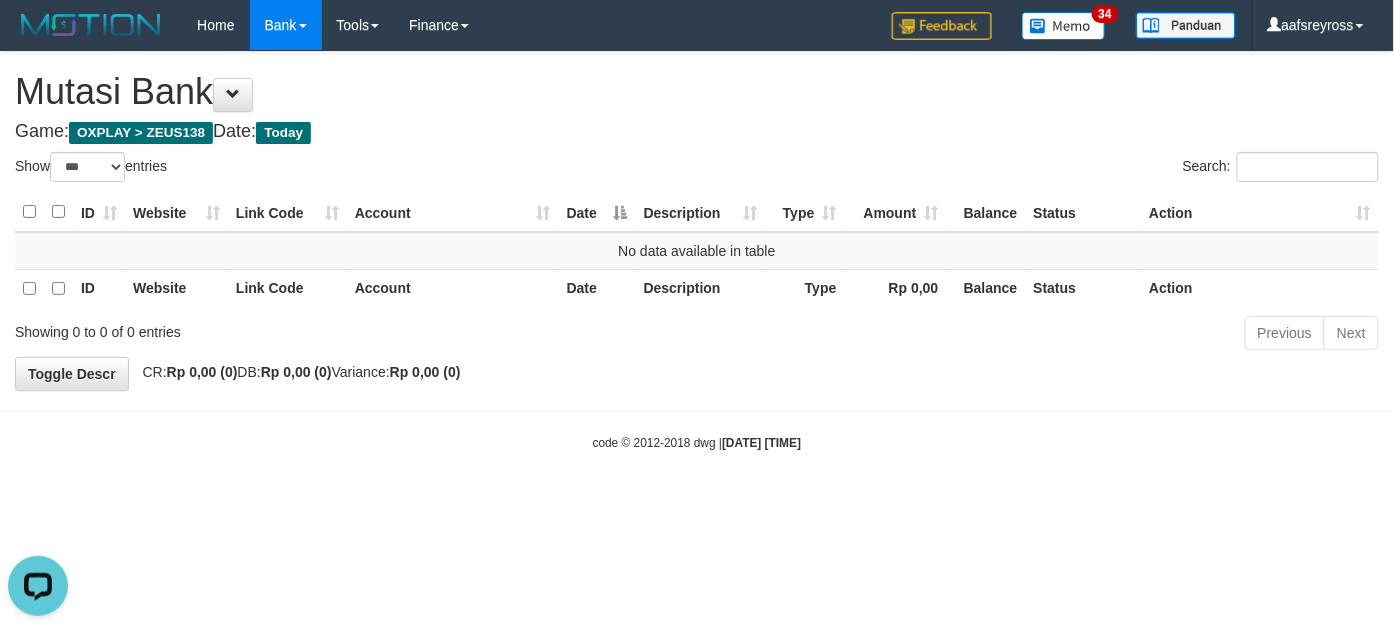 scroll, scrollTop: 0, scrollLeft: 0, axis: both 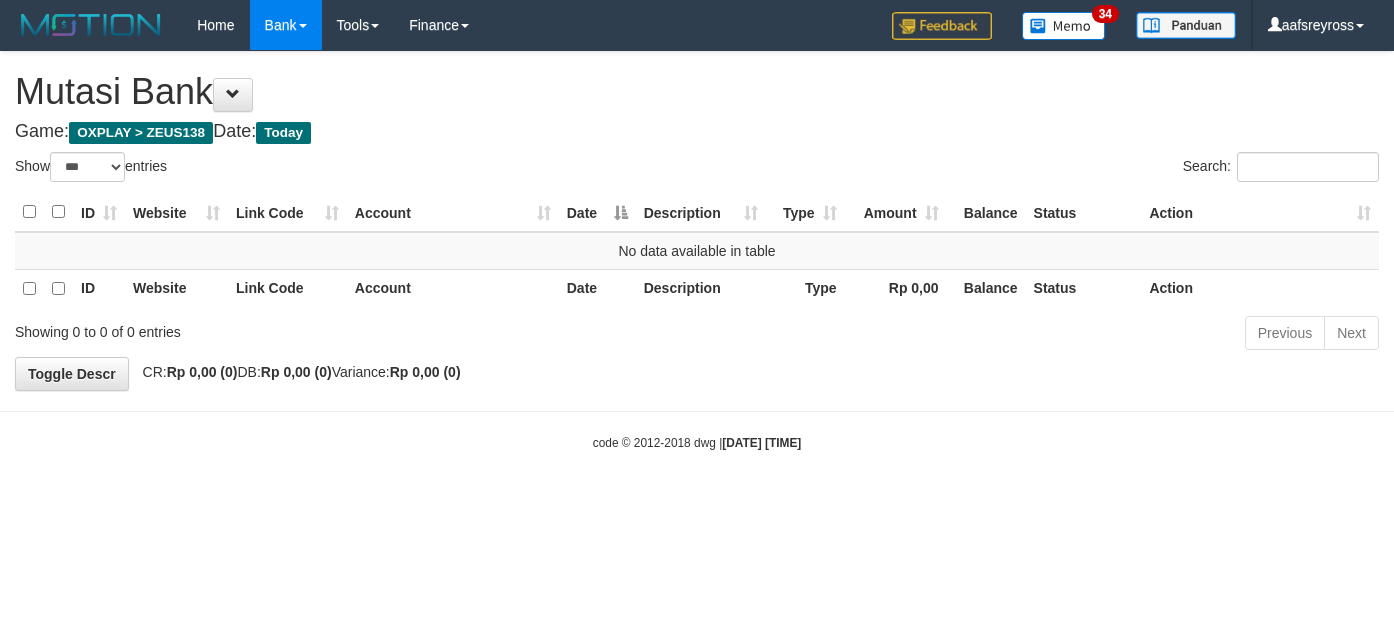 select on "***" 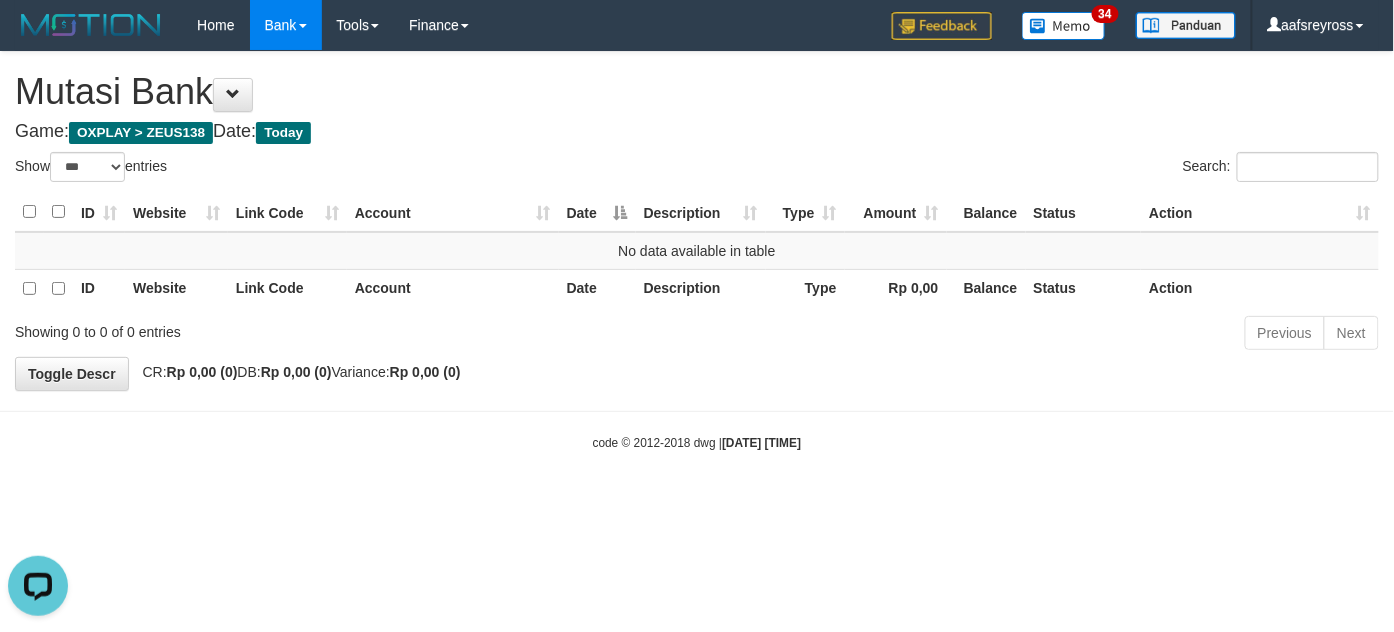 scroll, scrollTop: 0, scrollLeft: 0, axis: both 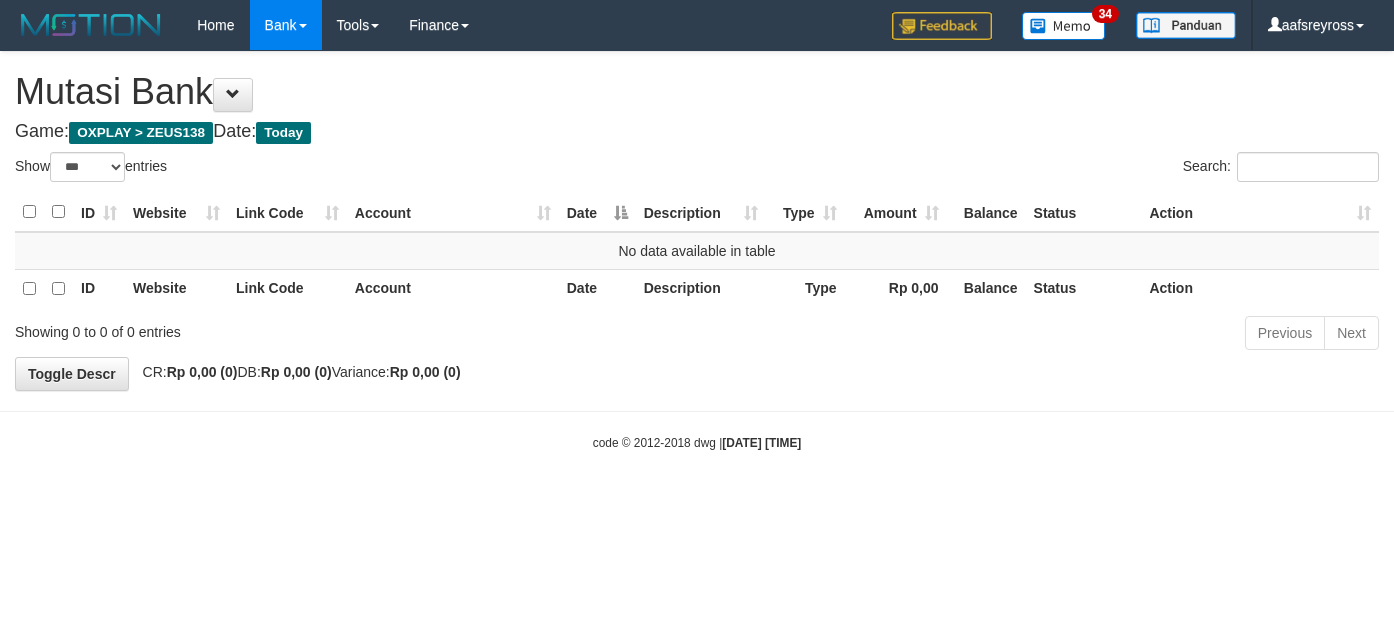 select on "***" 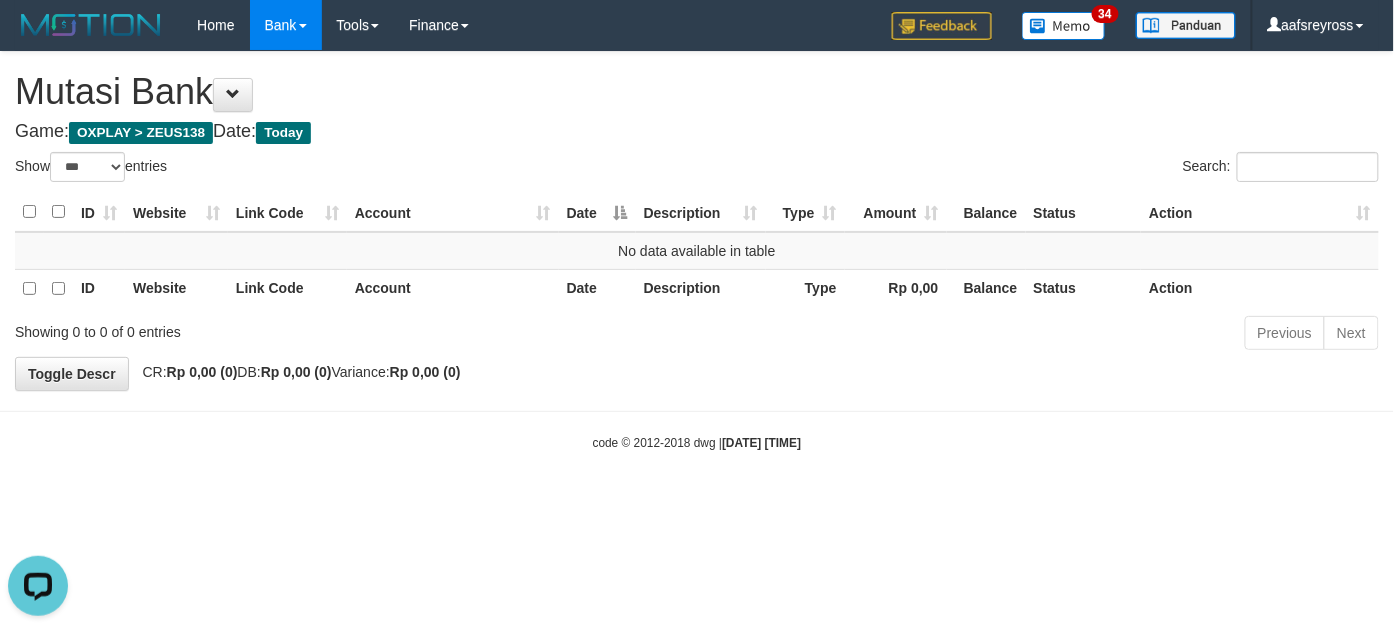scroll, scrollTop: 0, scrollLeft: 0, axis: both 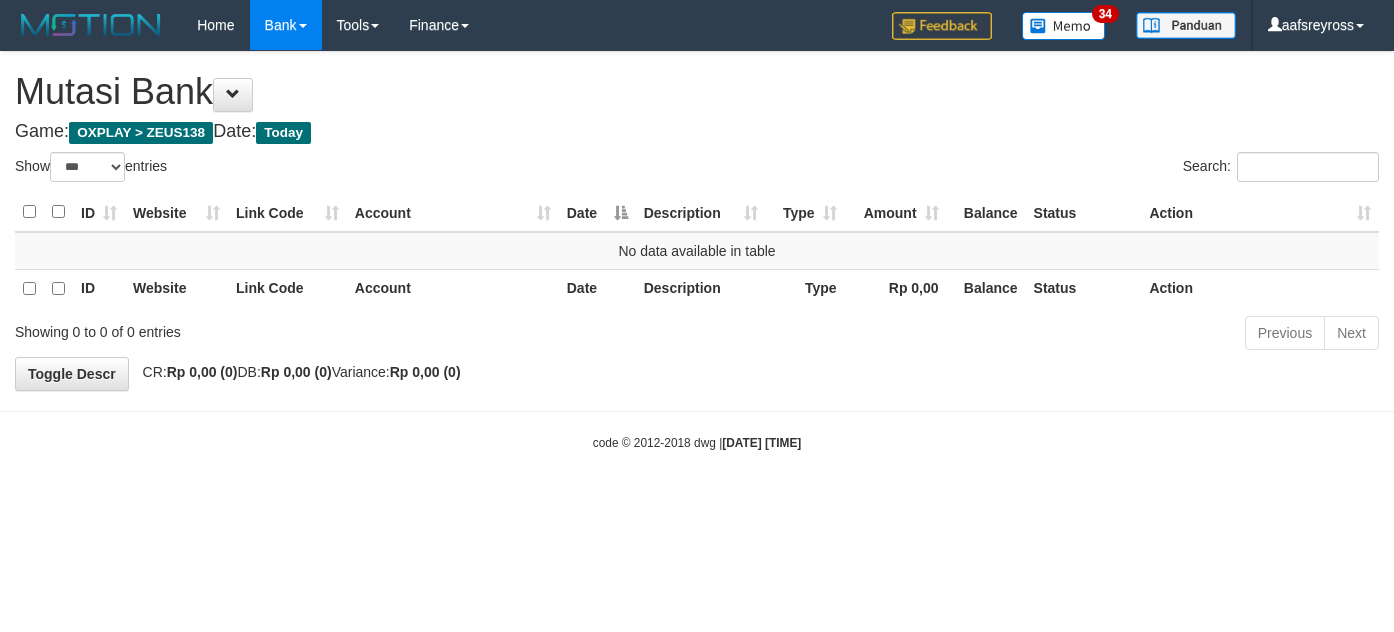 select on "***" 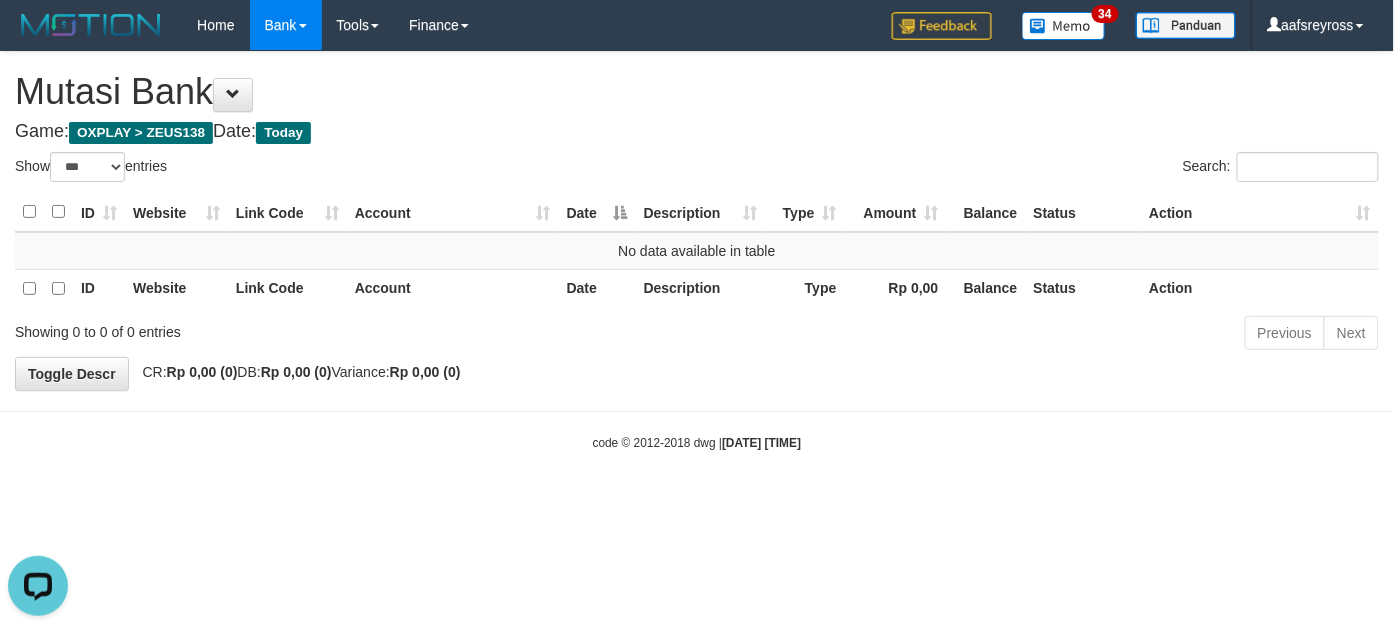 scroll, scrollTop: 0, scrollLeft: 0, axis: both 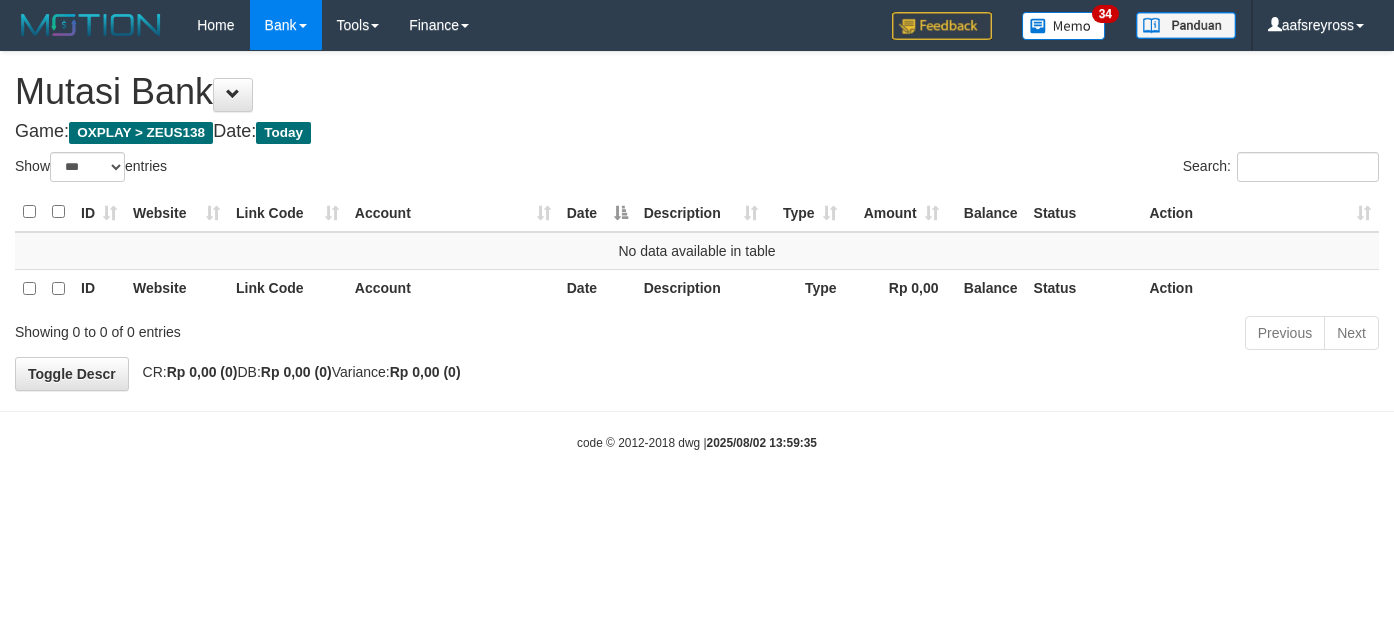 select on "***" 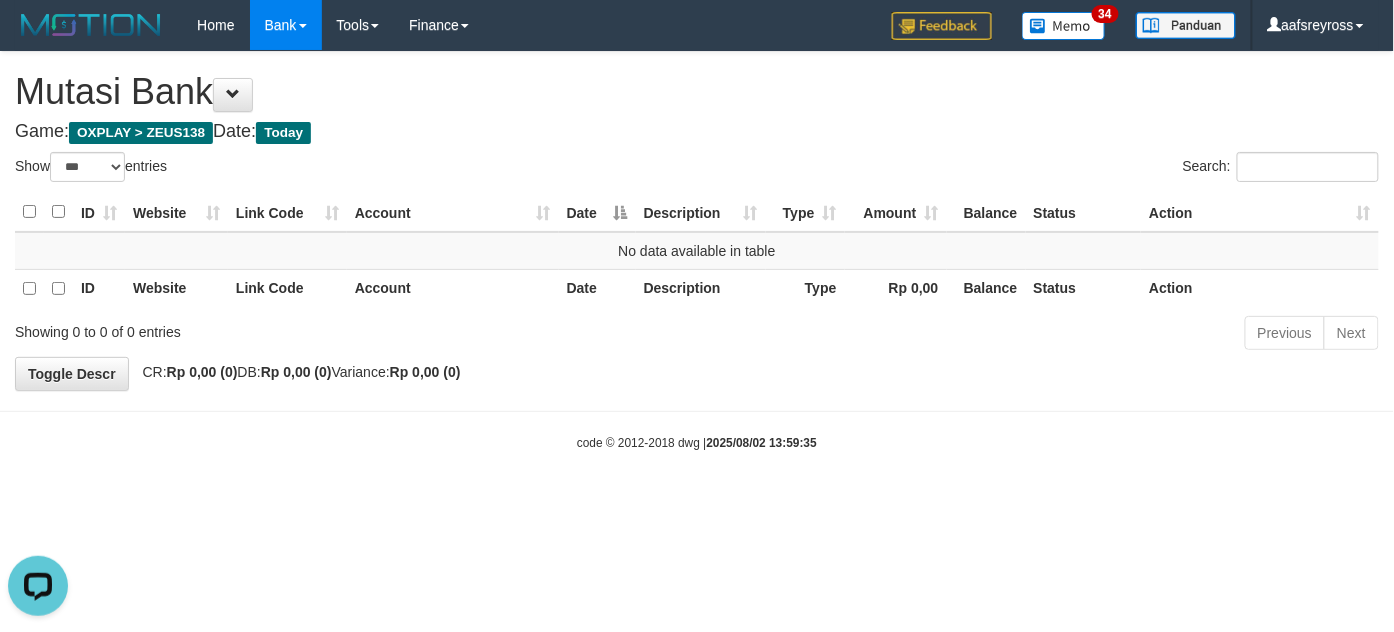 scroll, scrollTop: 0, scrollLeft: 0, axis: both 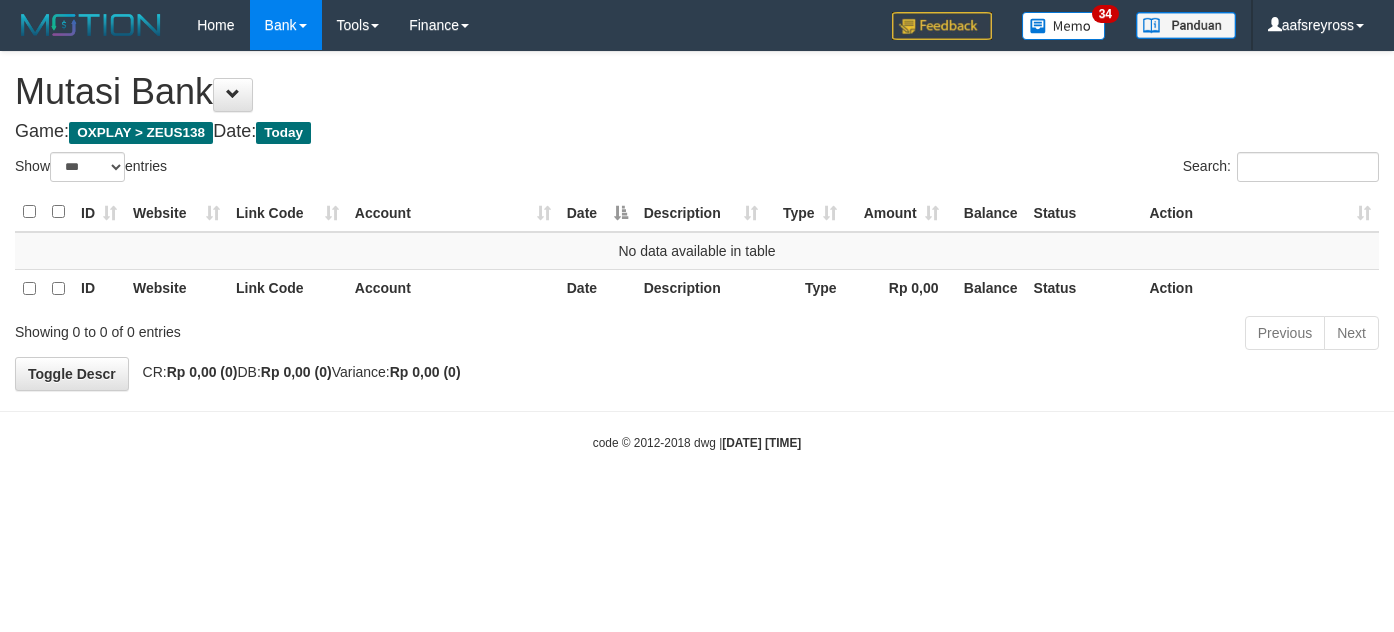 select on "***" 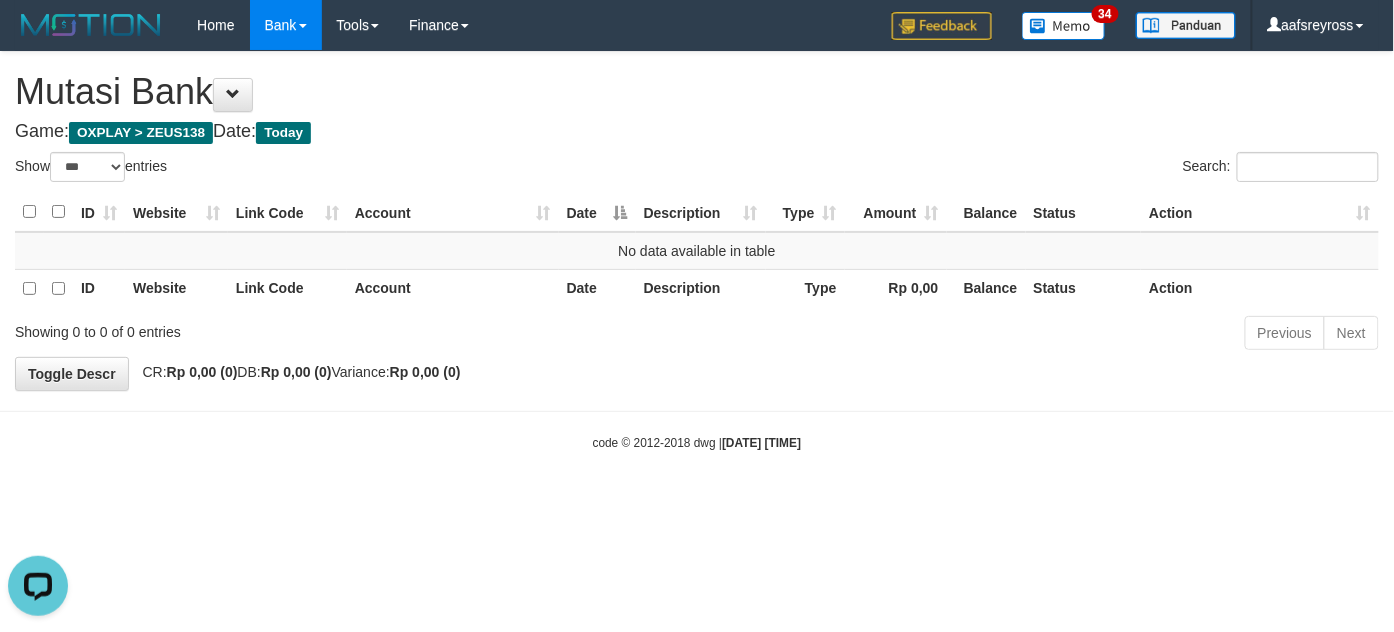 scroll, scrollTop: 0, scrollLeft: 0, axis: both 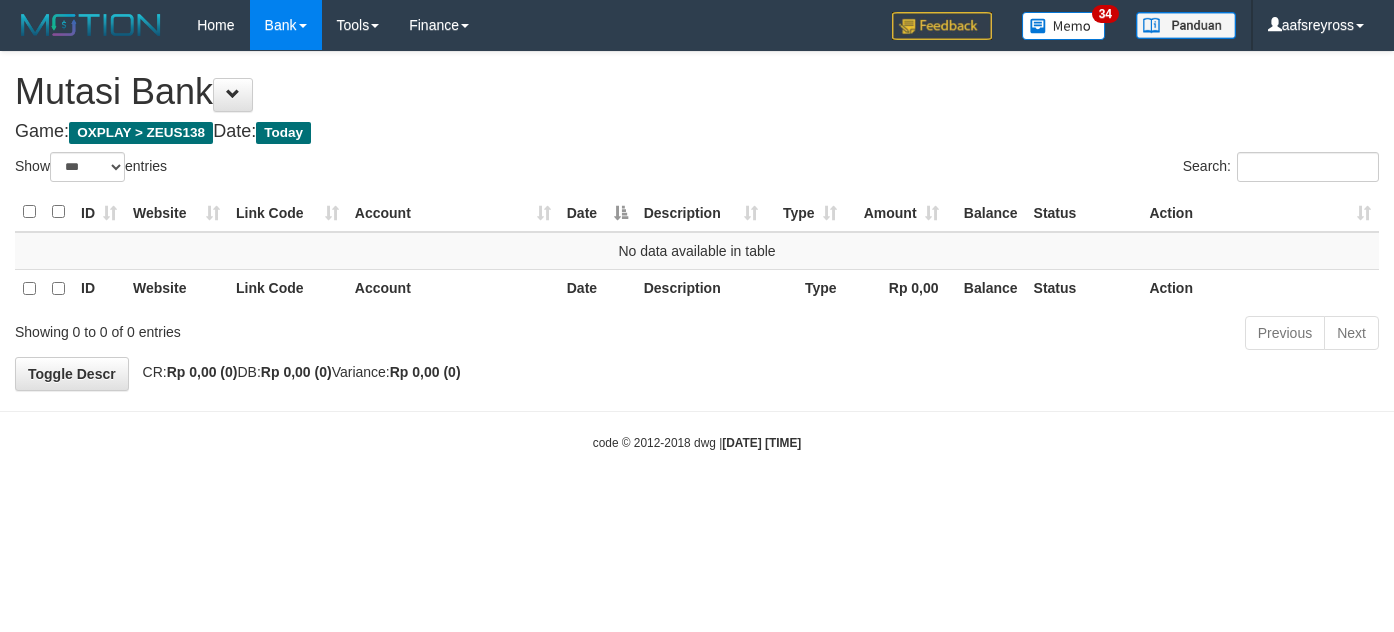 select on "***" 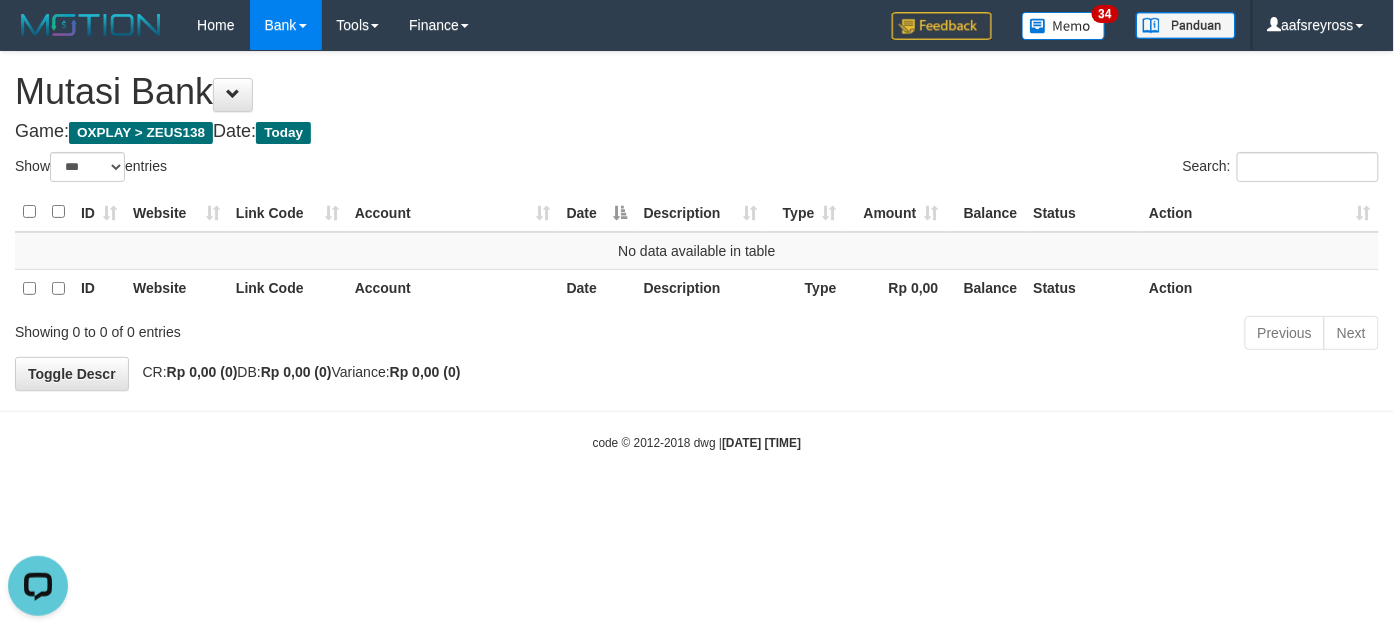 scroll, scrollTop: 0, scrollLeft: 0, axis: both 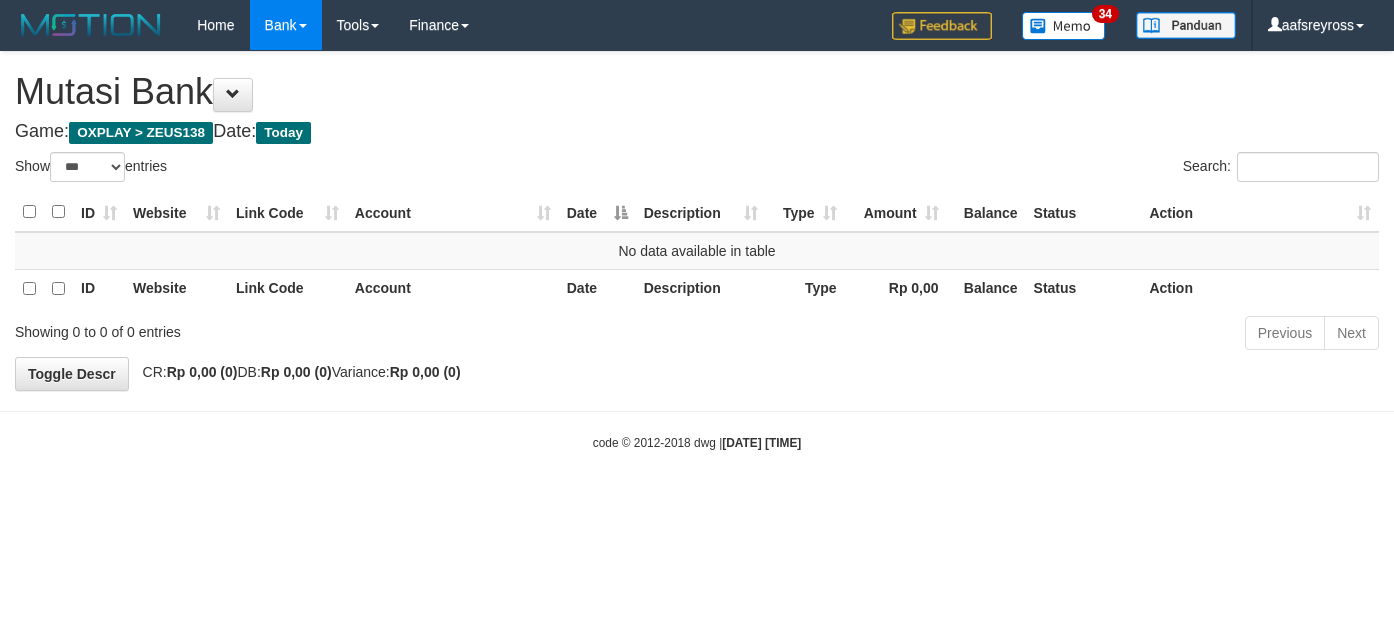 select on "***" 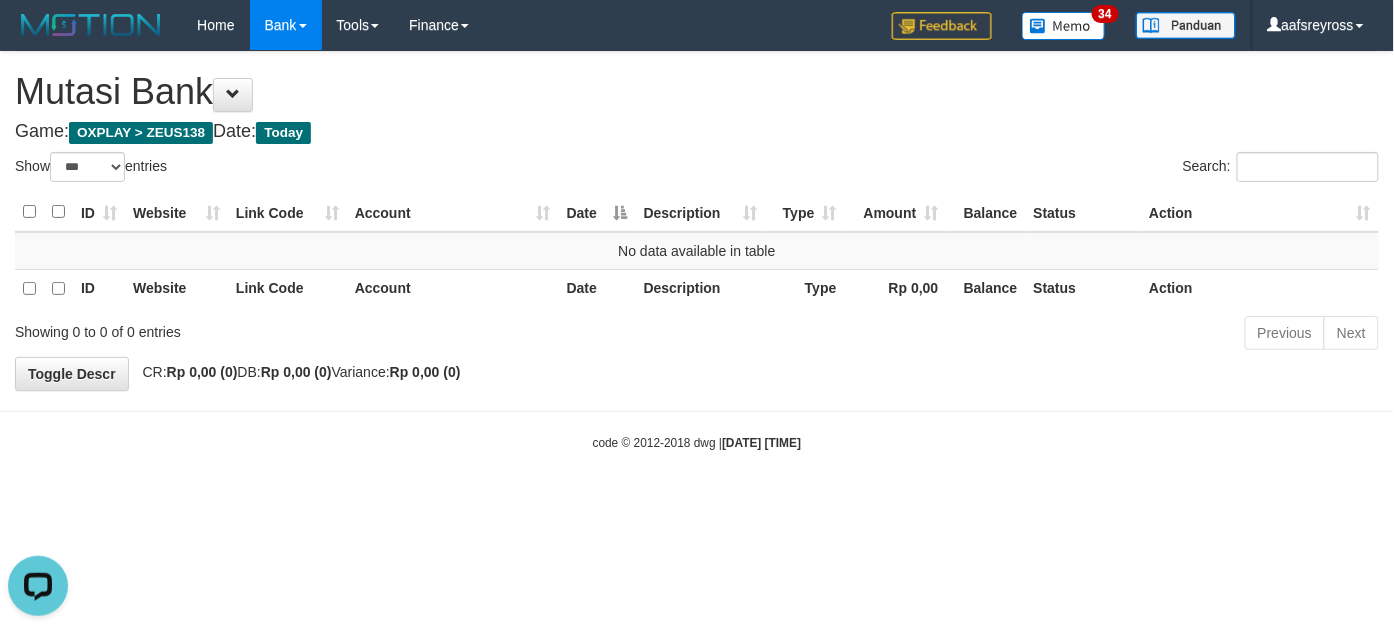 scroll, scrollTop: 0, scrollLeft: 0, axis: both 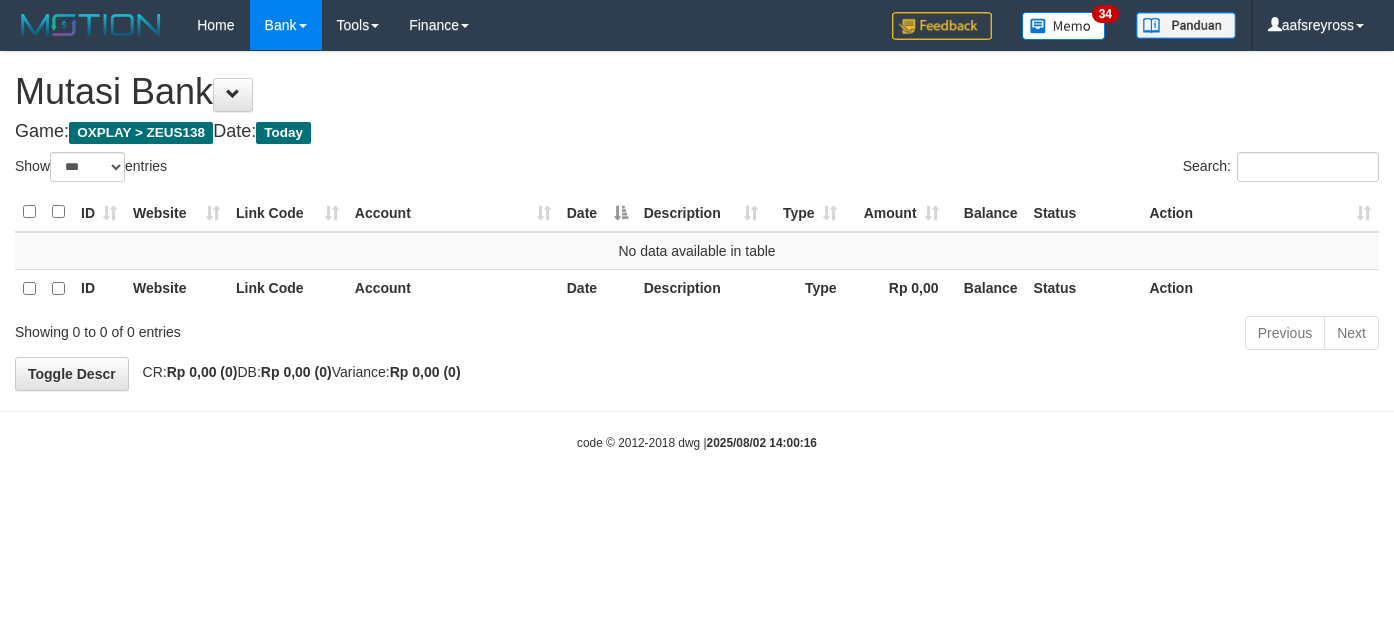 select on "***" 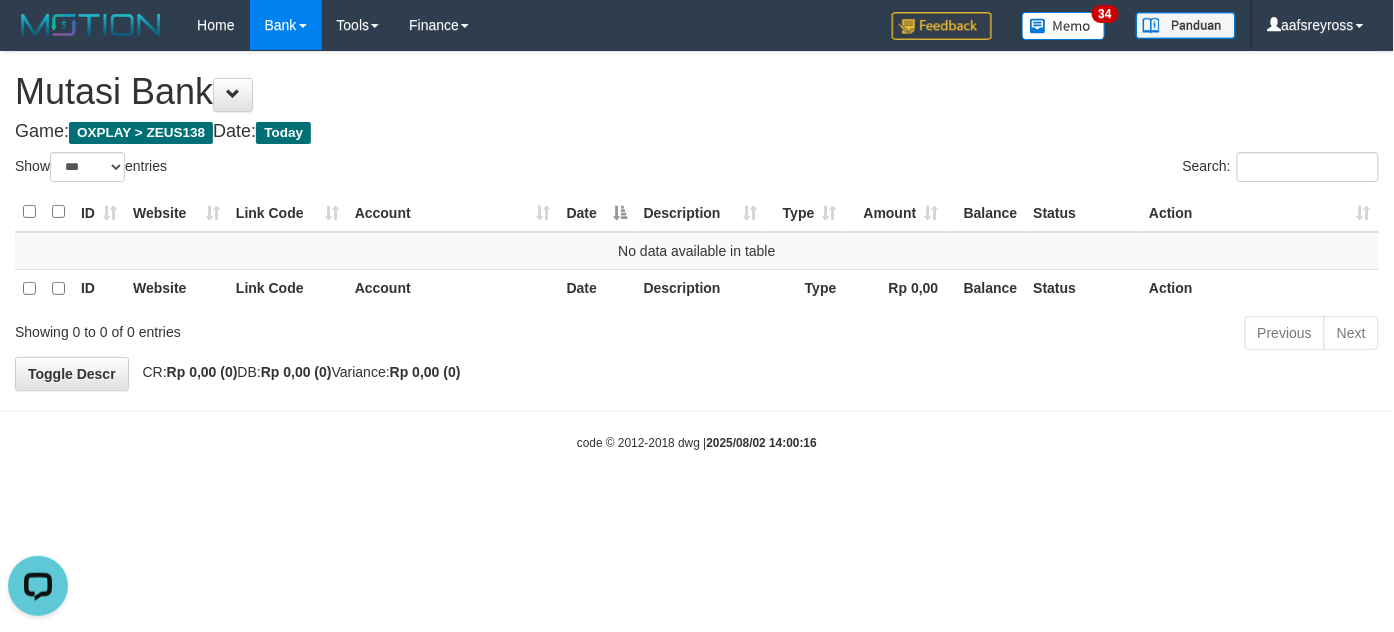 scroll, scrollTop: 0, scrollLeft: 0, axis: both 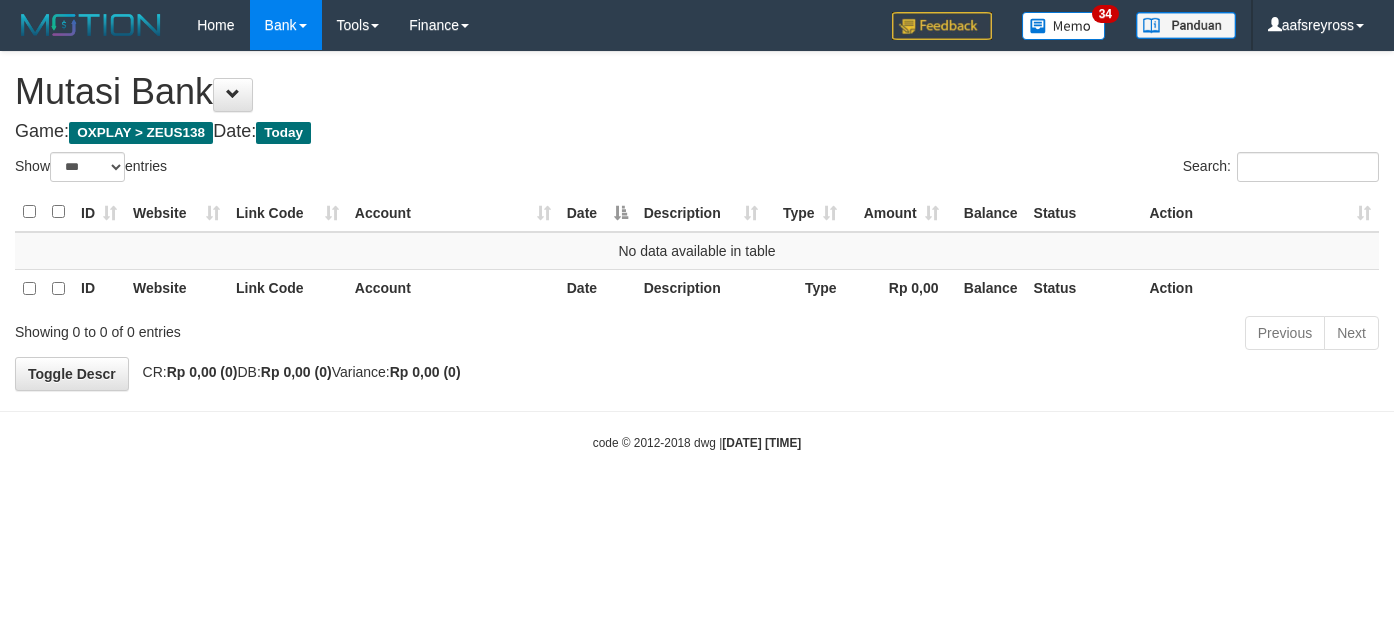 select on "***" 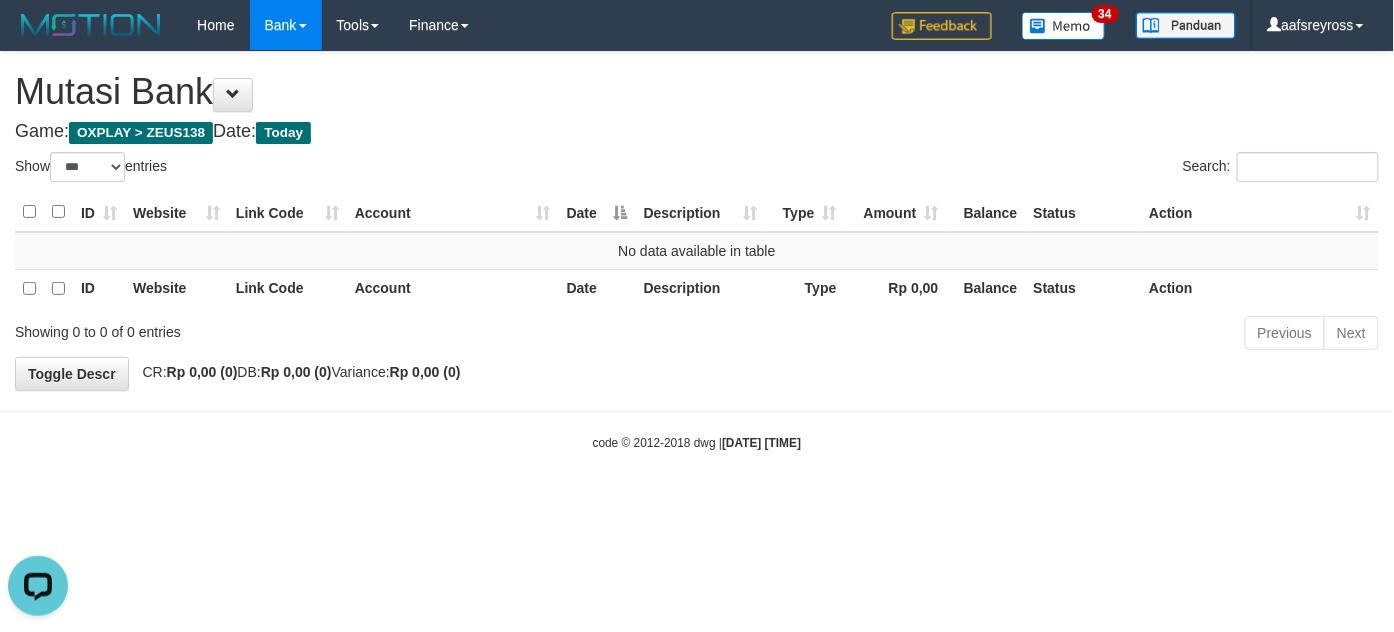 scroll, scrollTop: 0, scrollLeft: 0, axis: both 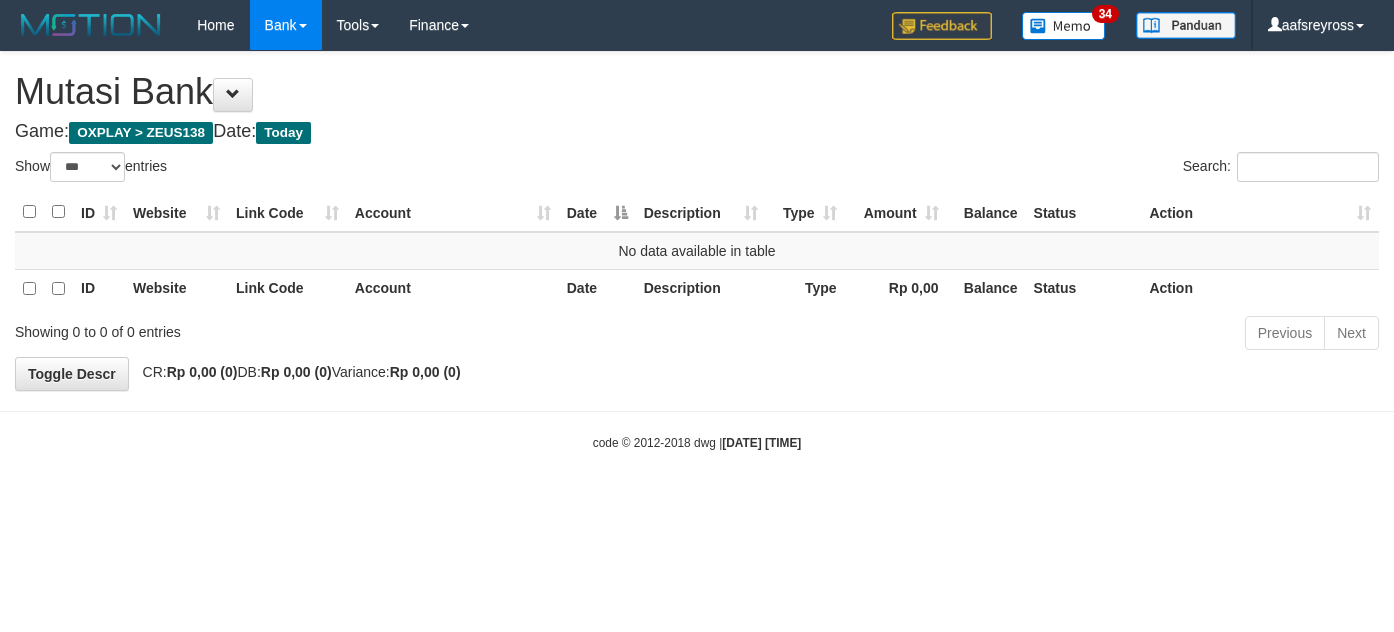 select on "***" 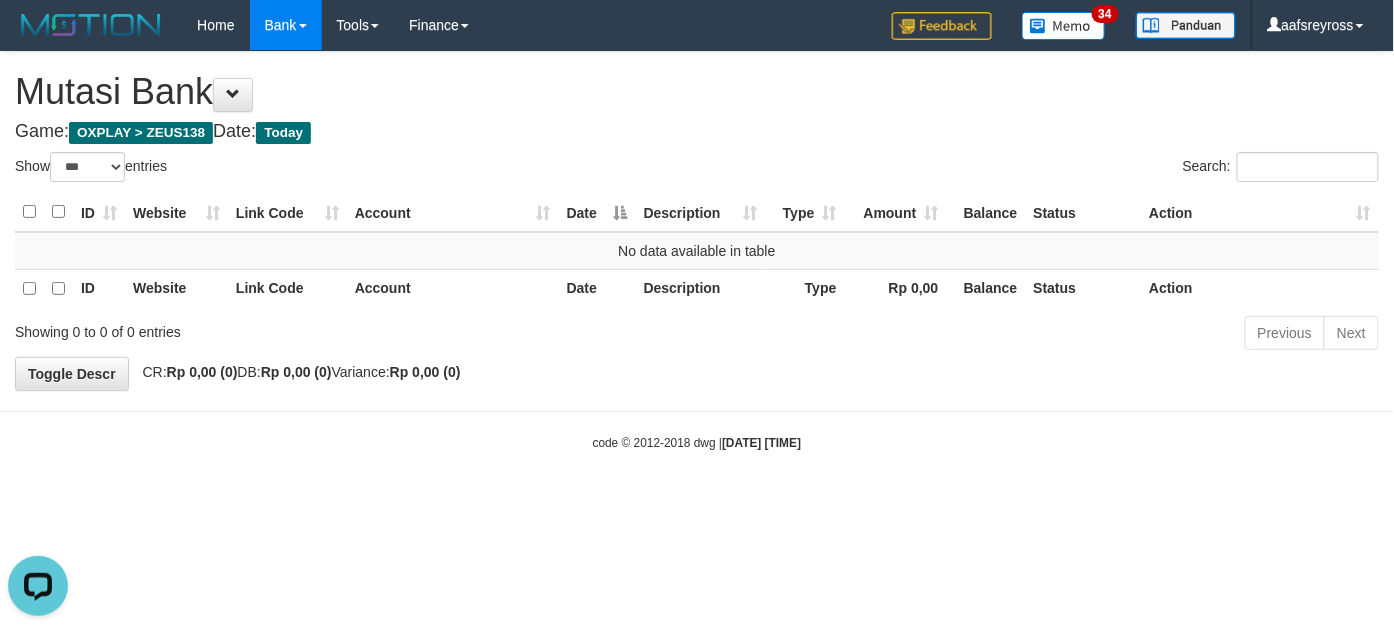 scroll, scrollTop: 0, scrollLeft: 0, axis: both 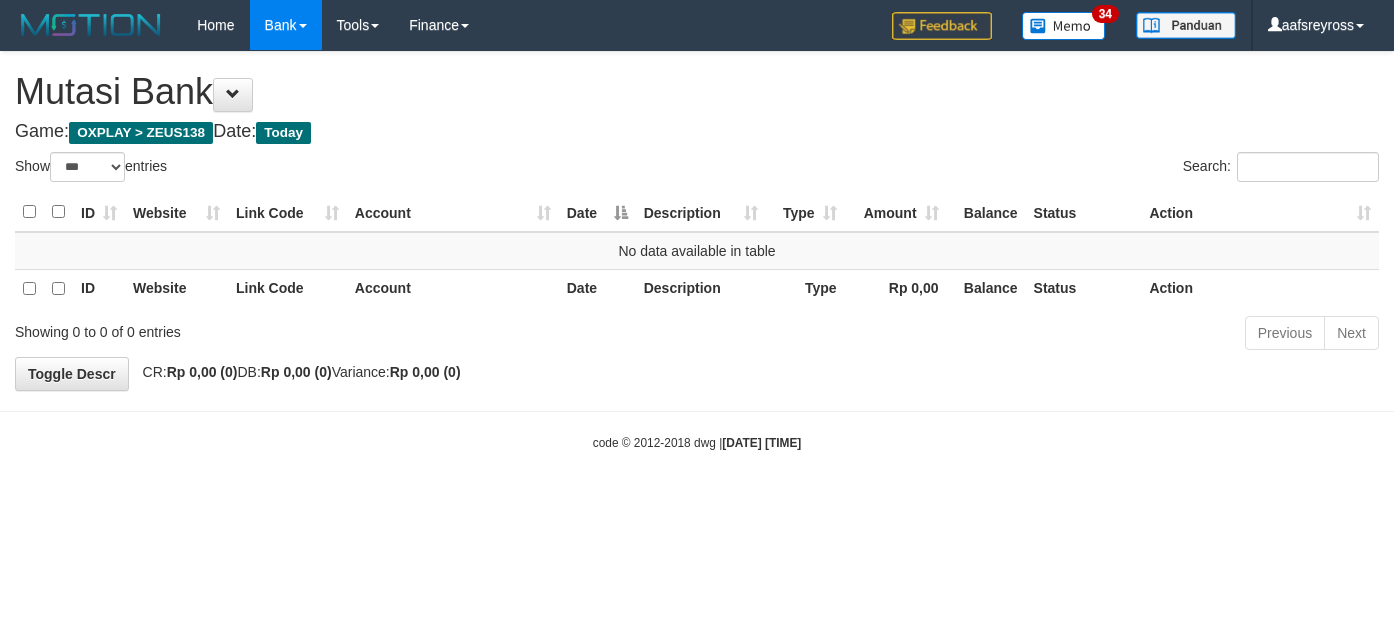 select on "***" 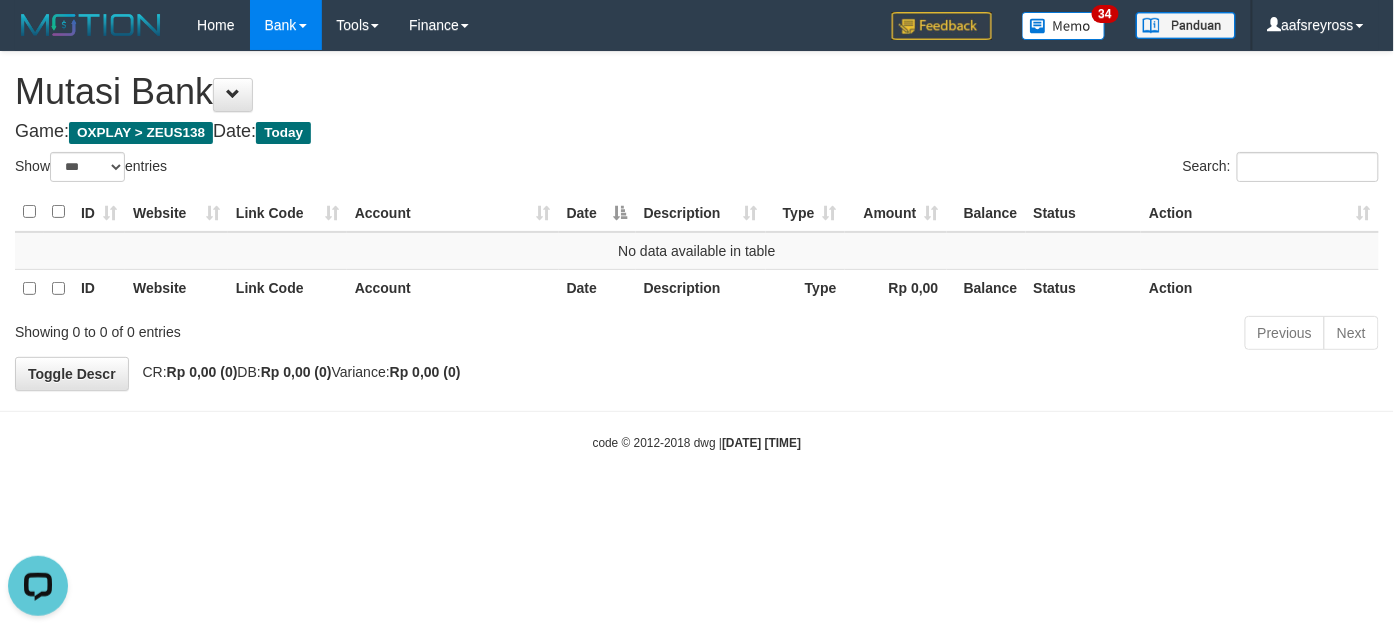 scroll, scrollTop: 0, scrollLeft: 0, axis: both 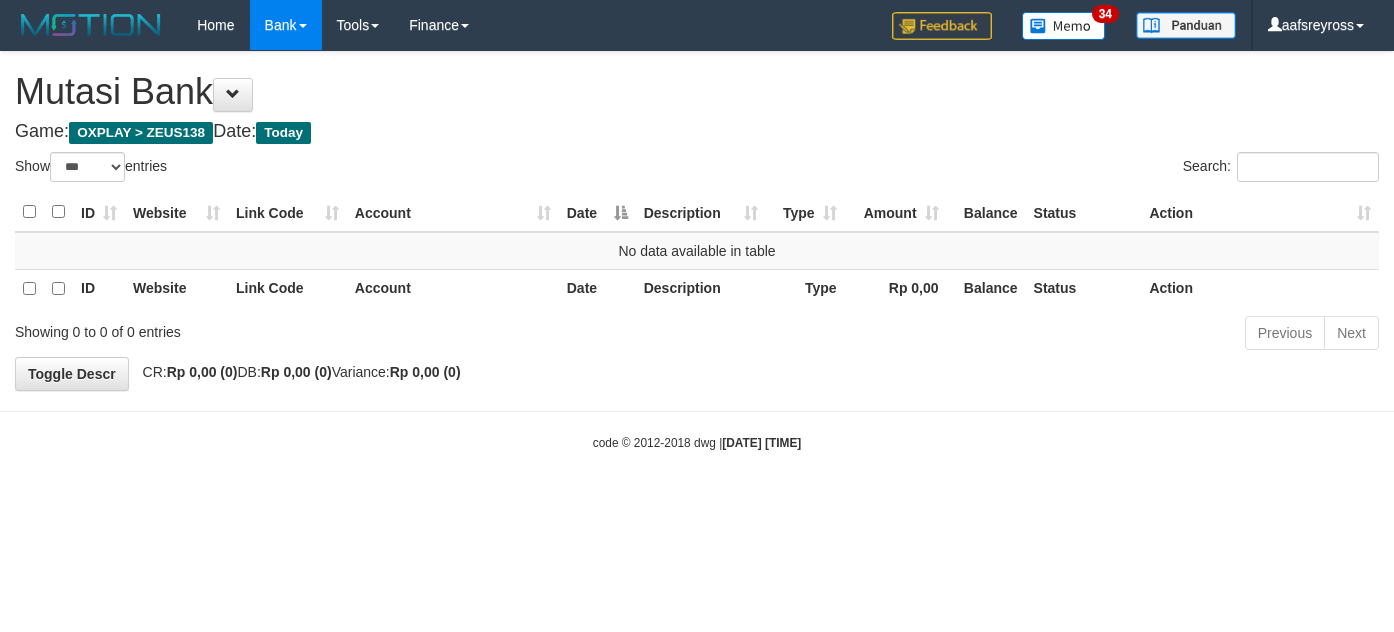 select on "***" 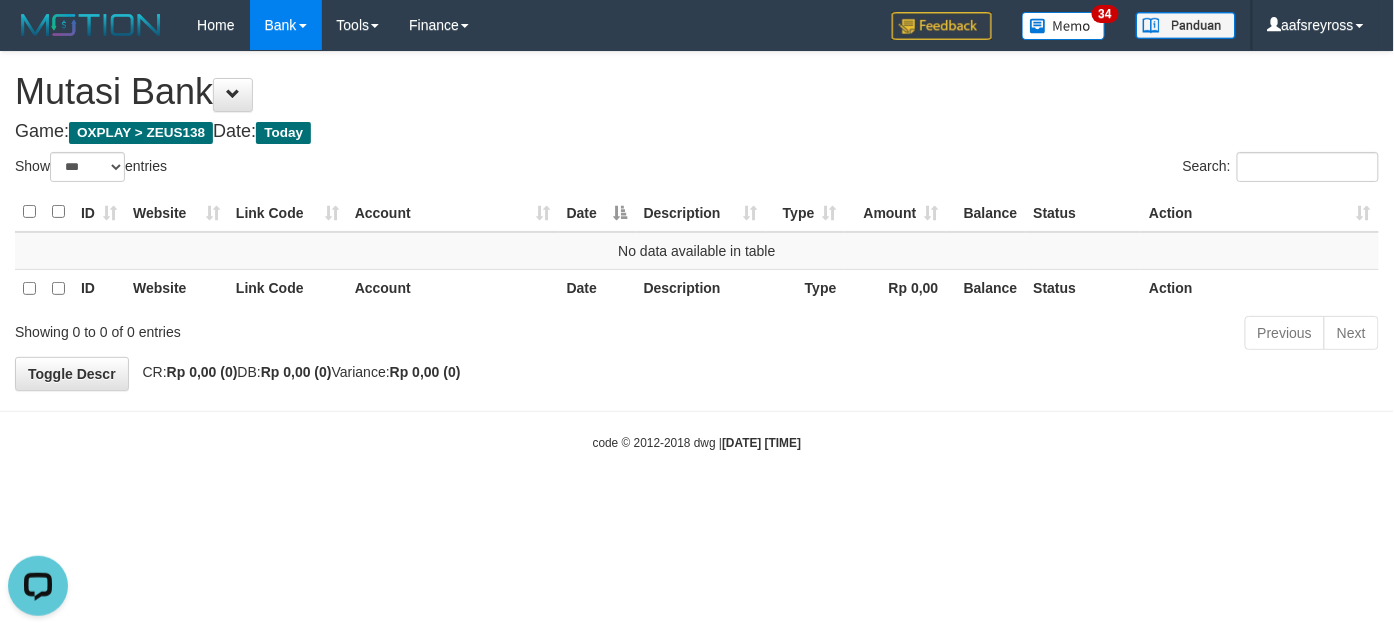 scroll, scrollTop: 0, scrollLeft: 0, axis: both 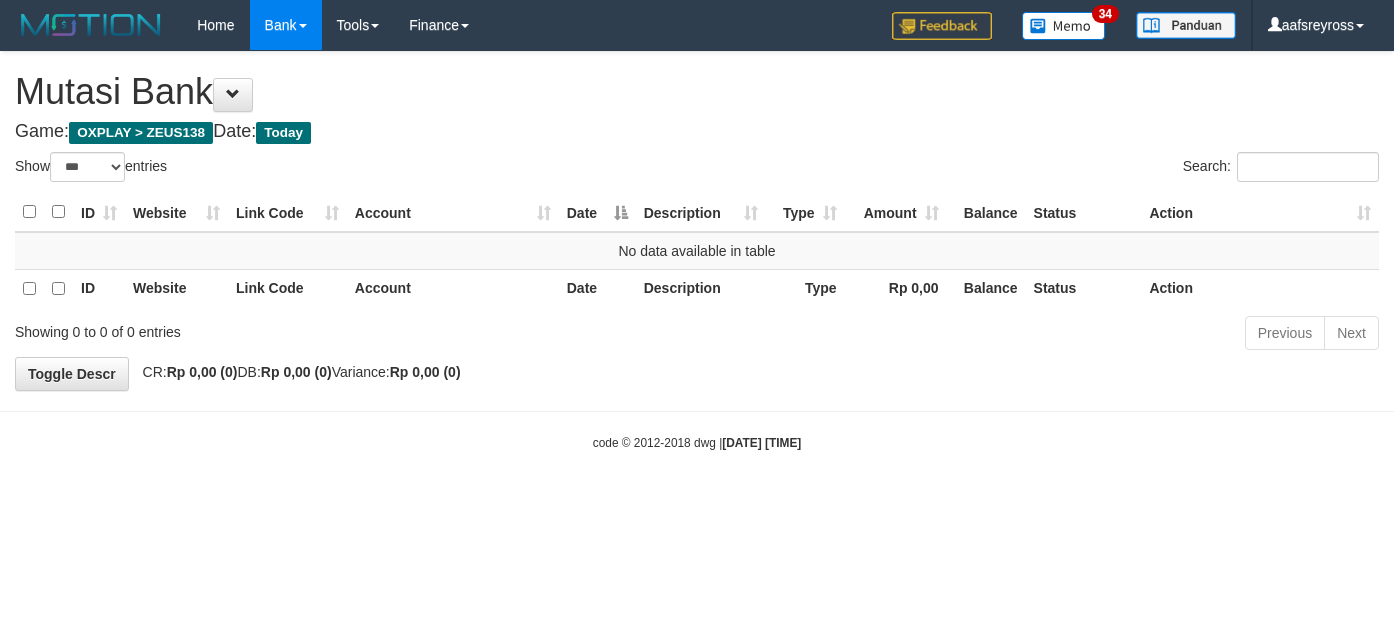 select on "***" 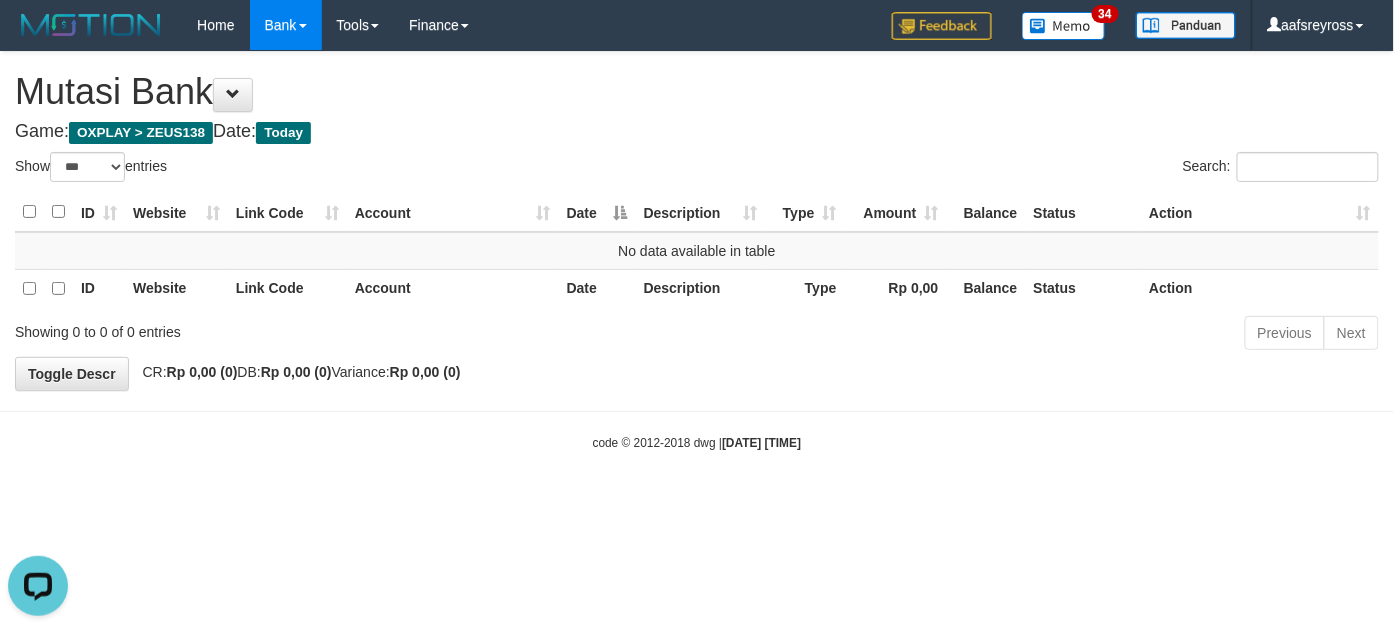 scroll, scrollTop: 0, scrollLeft: 0, axis: both 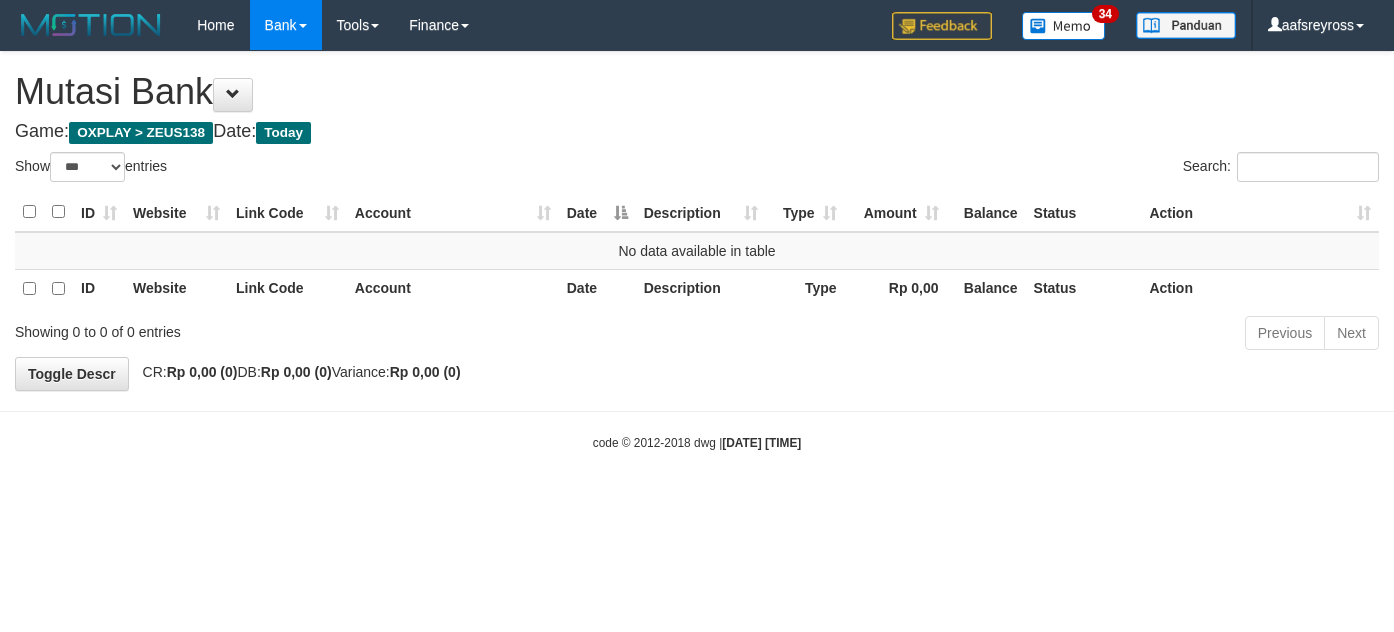 select on "***" 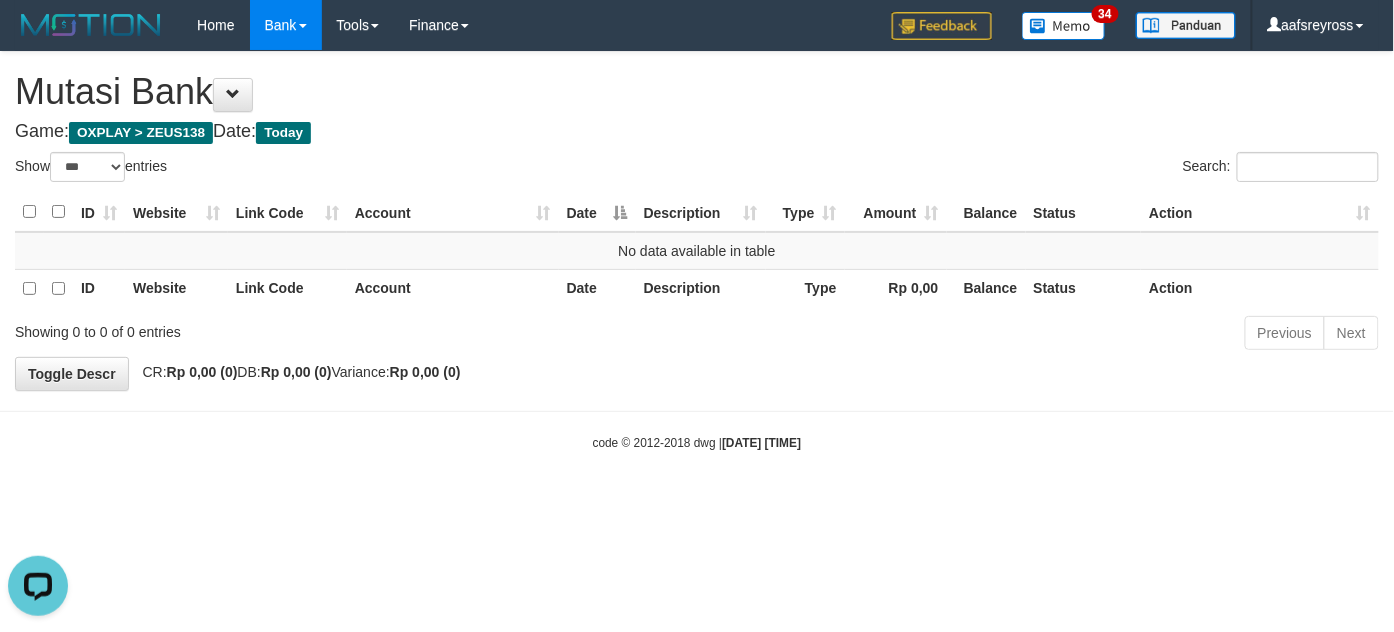 scroll, scrollTop: 0, scrollLeft: 0, axis: both 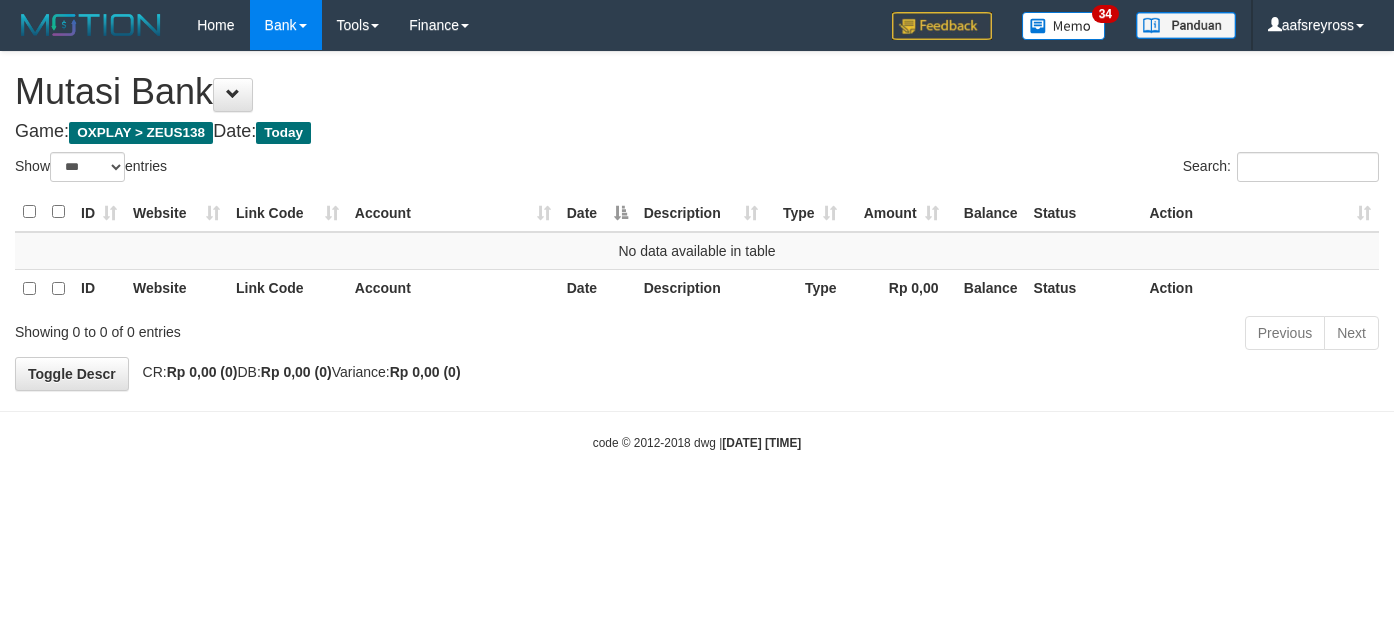 select on "***" 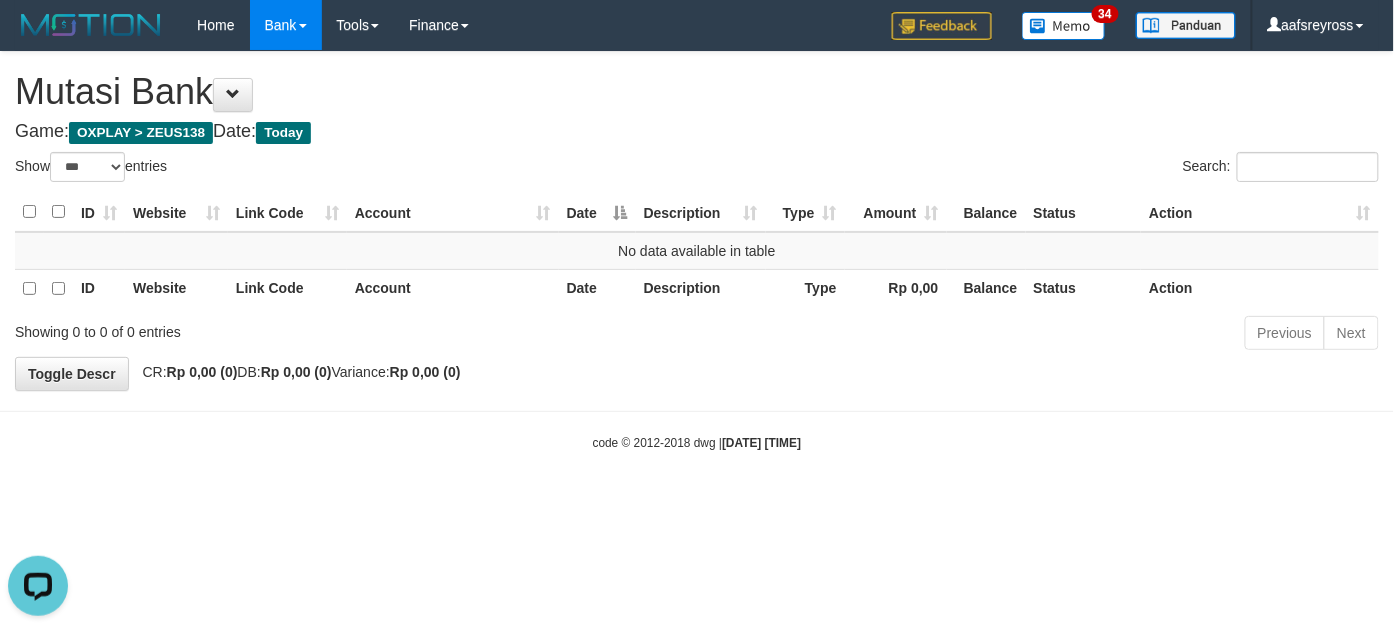 scroll, scrollTop: 0, scrollLeft: 0, axis: both 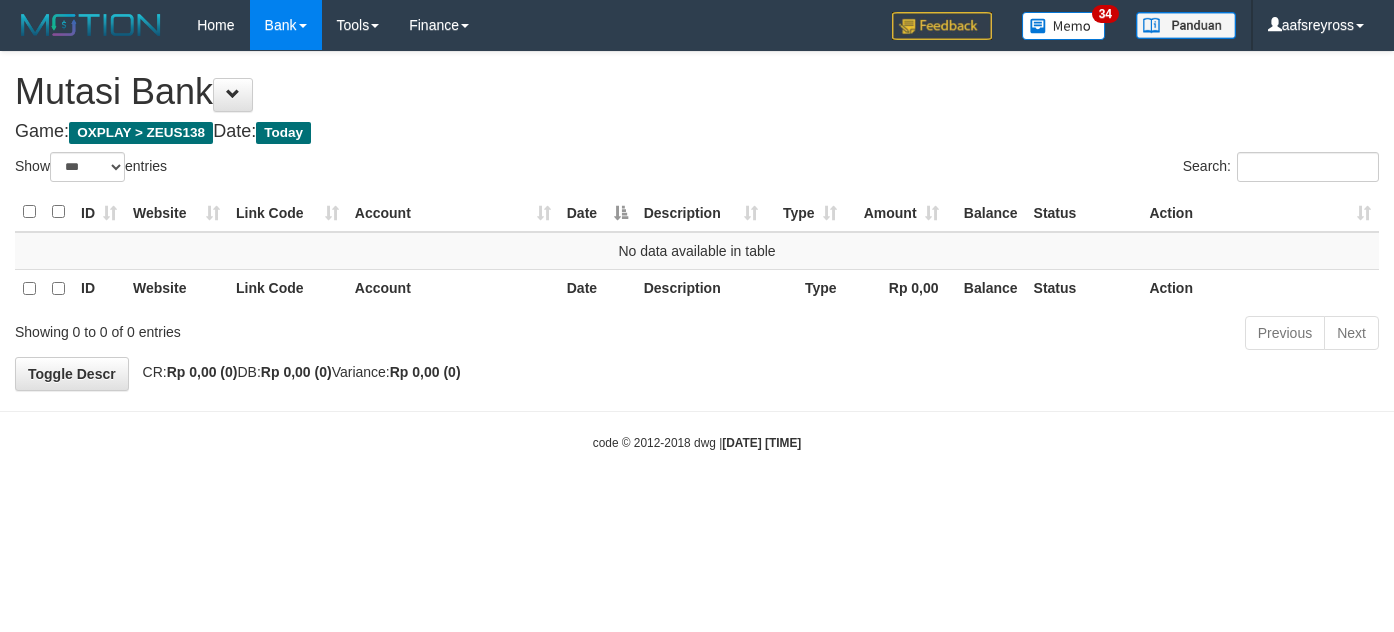 select on "***" 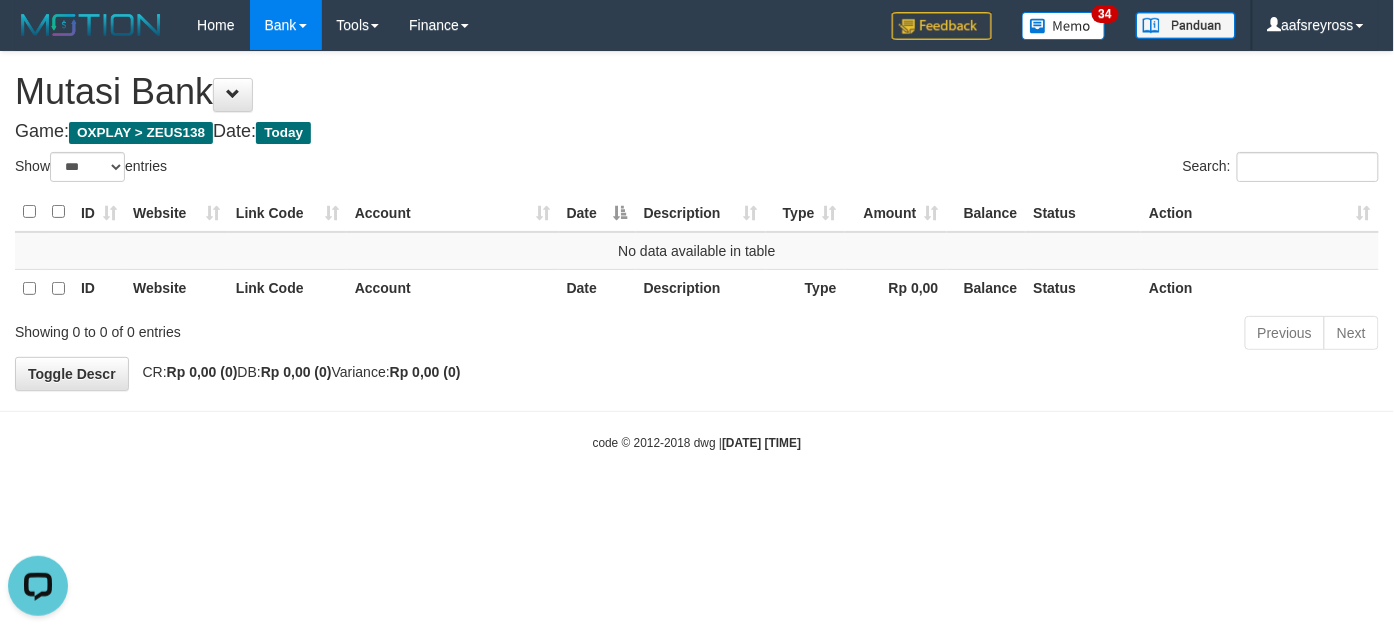 scroll, scrollTop: 0, scrollLeft: 0, axis: both 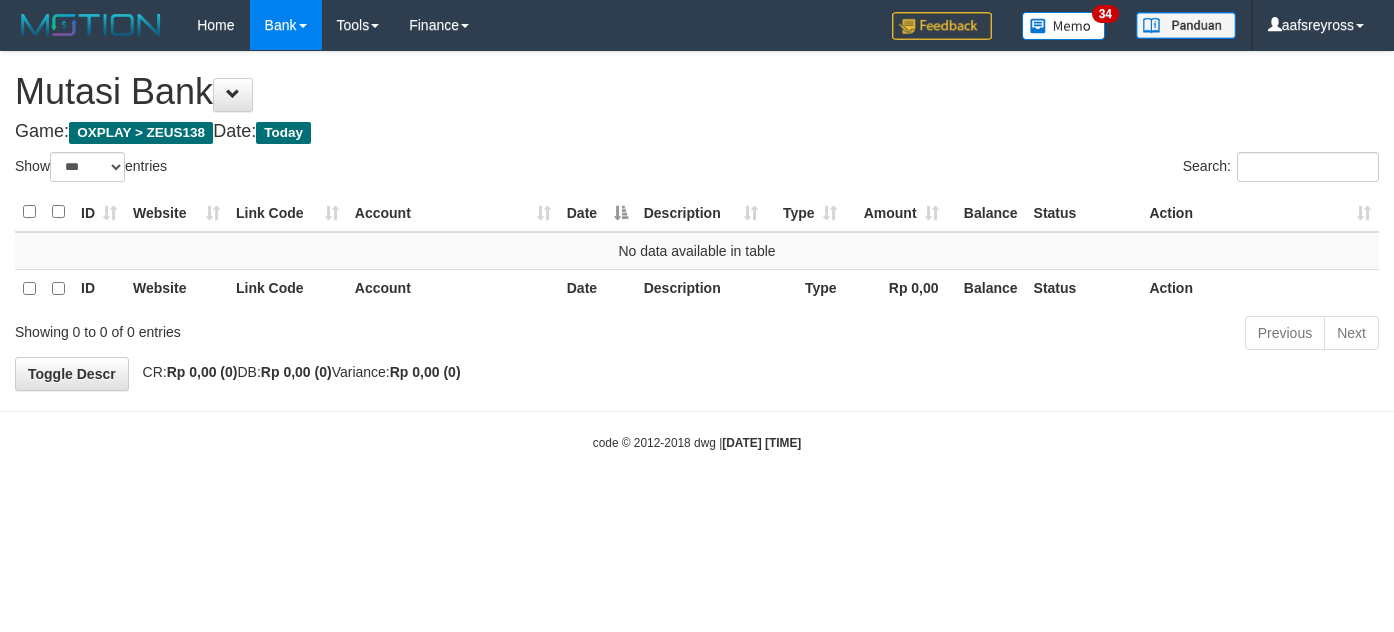 select on "***" 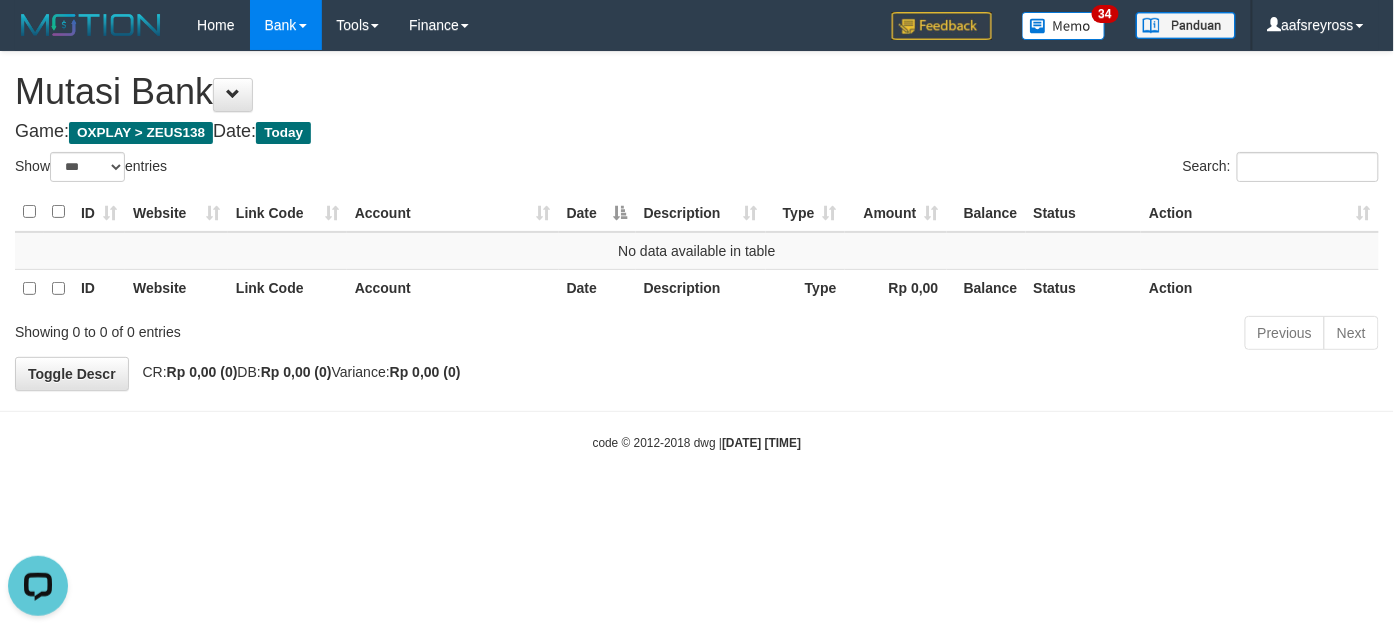 scroll, scrollTop: 0, scrollLeft: 0, axis: both 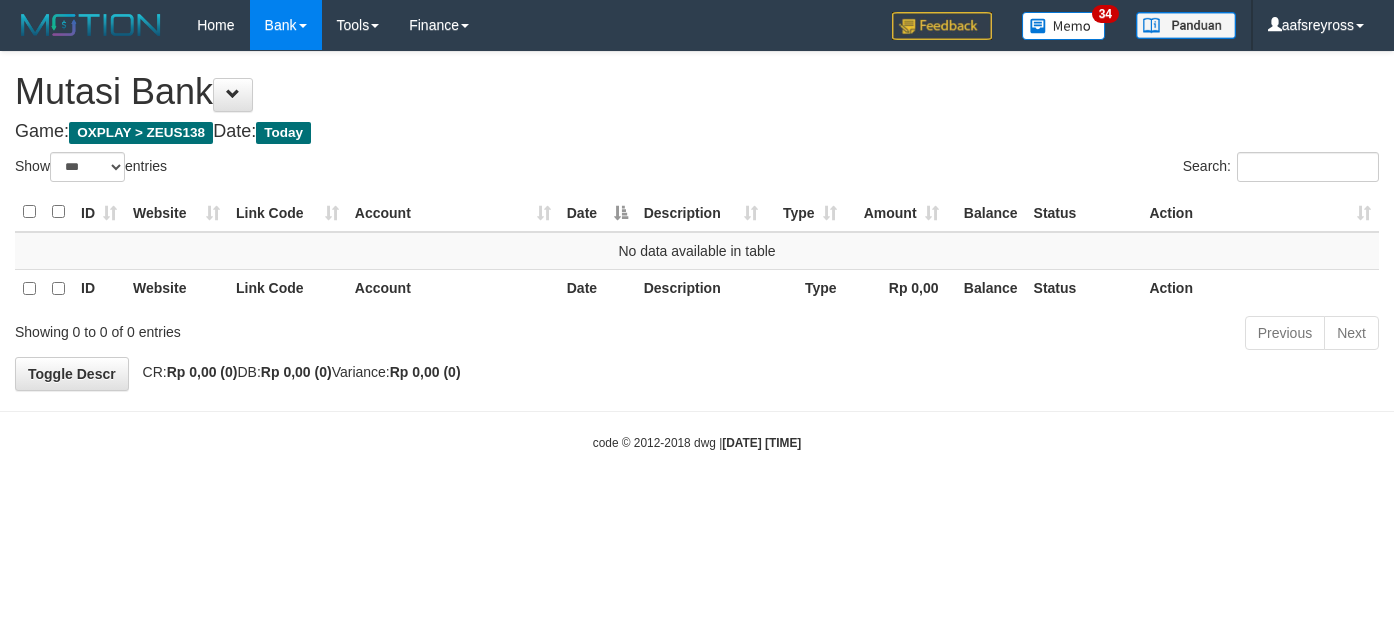 select on "***" 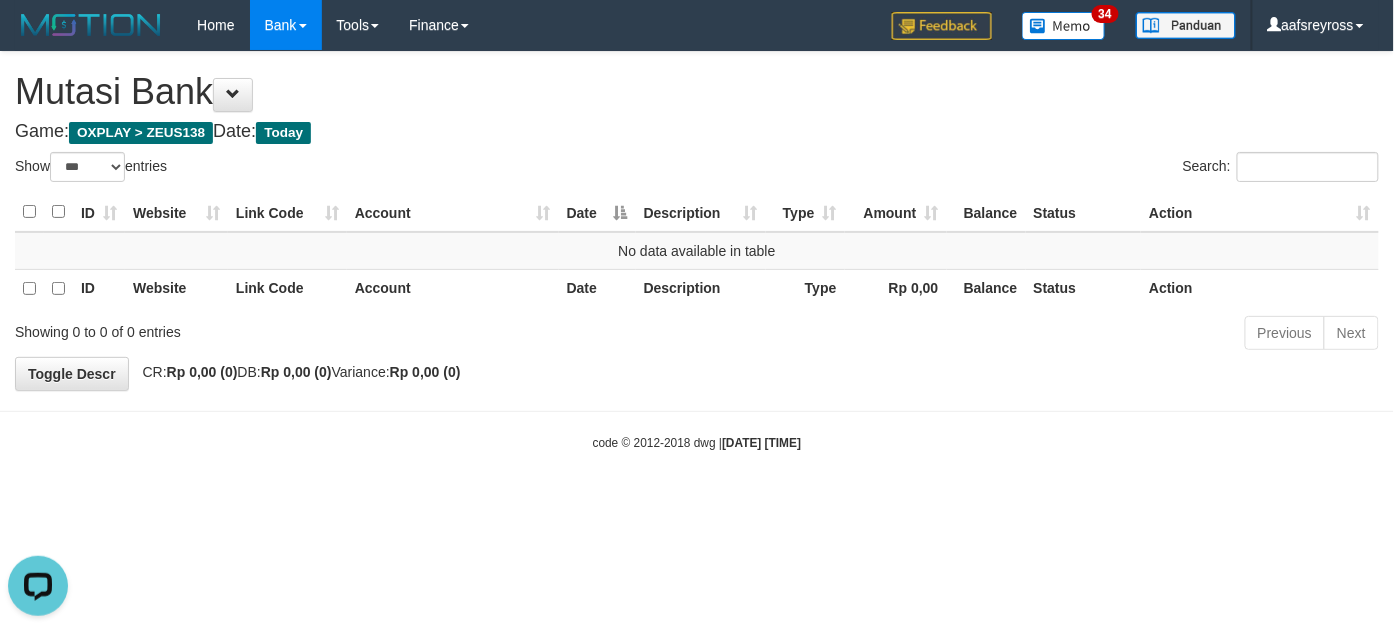scroll, scrollTop: 0, scrollLeft: 0, axis: both 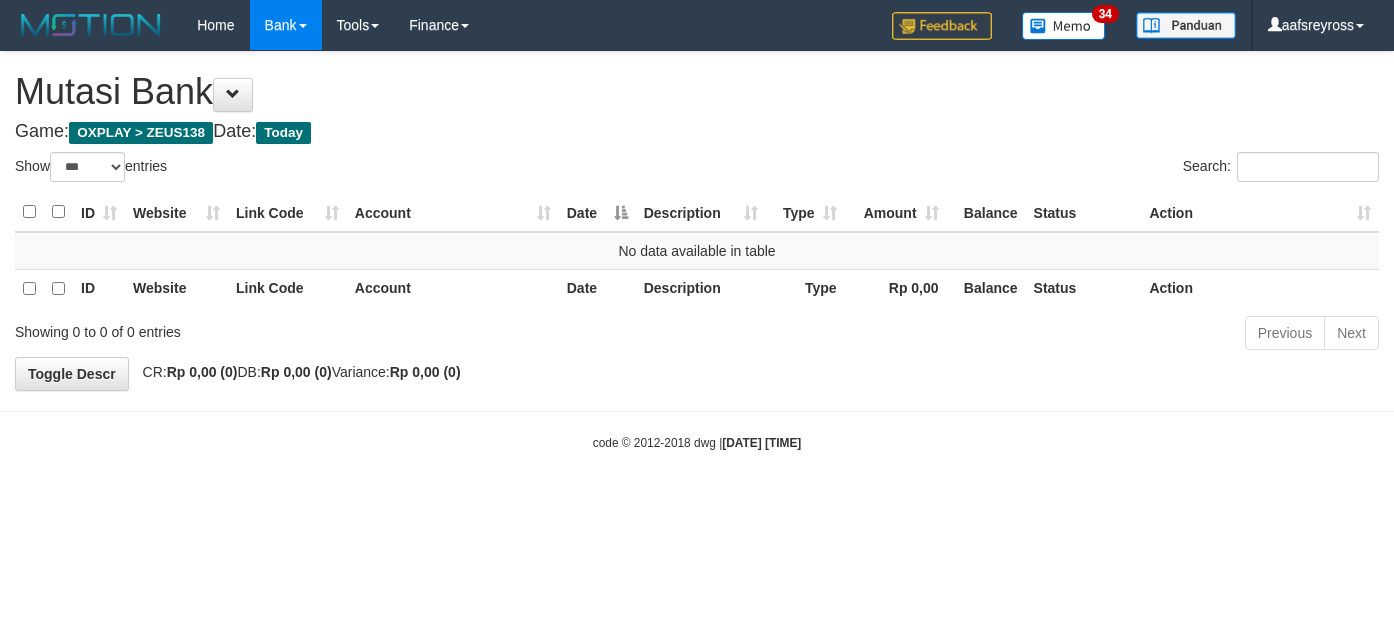 select on "***" 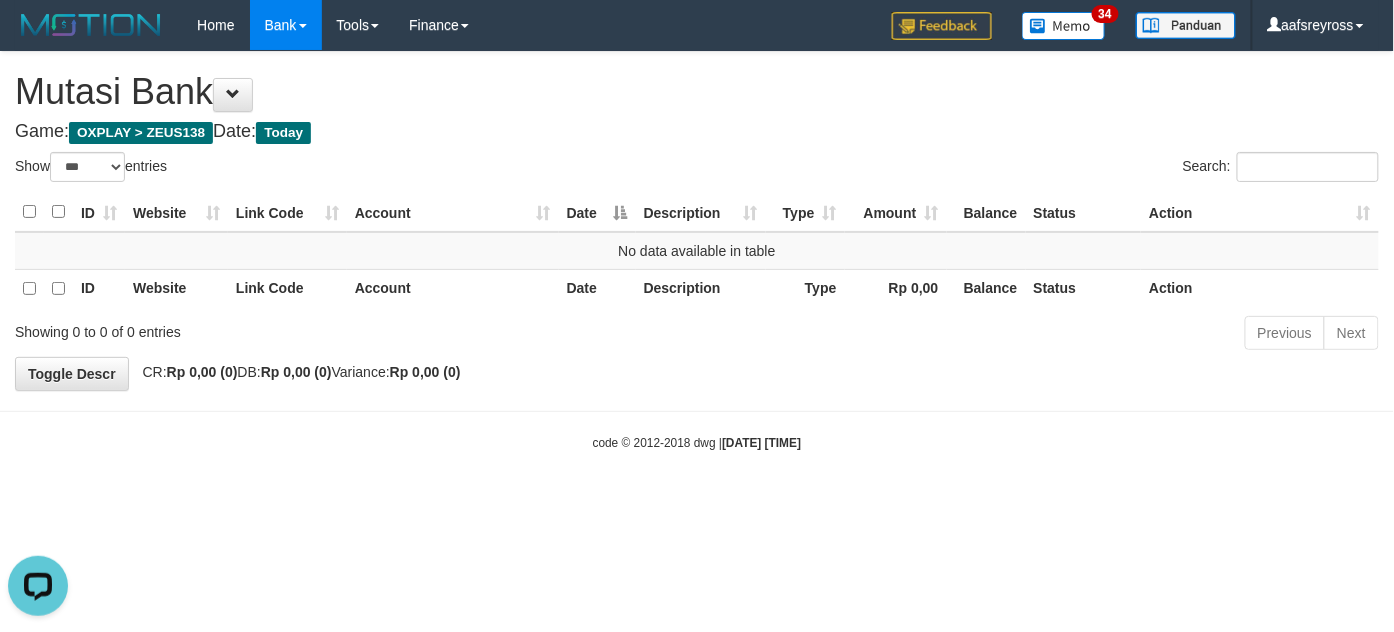 scroll, scrollTop: 0, scrollLeft: 0, axis: both 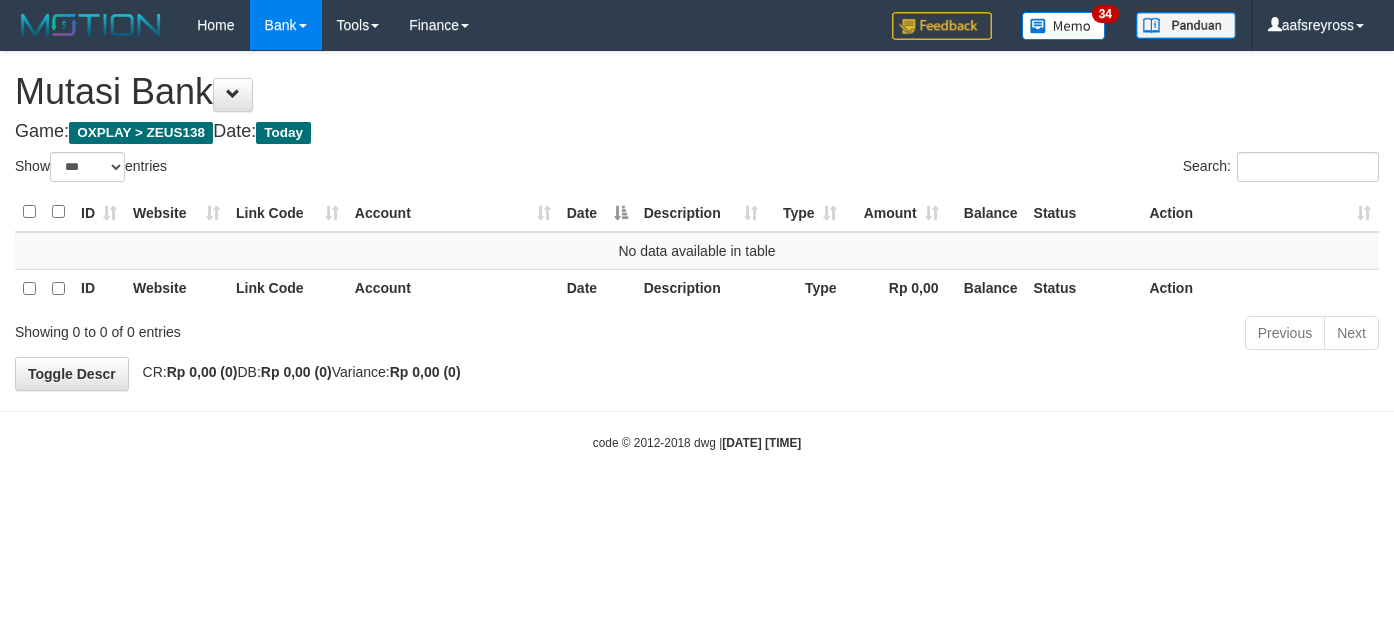 select on "***" 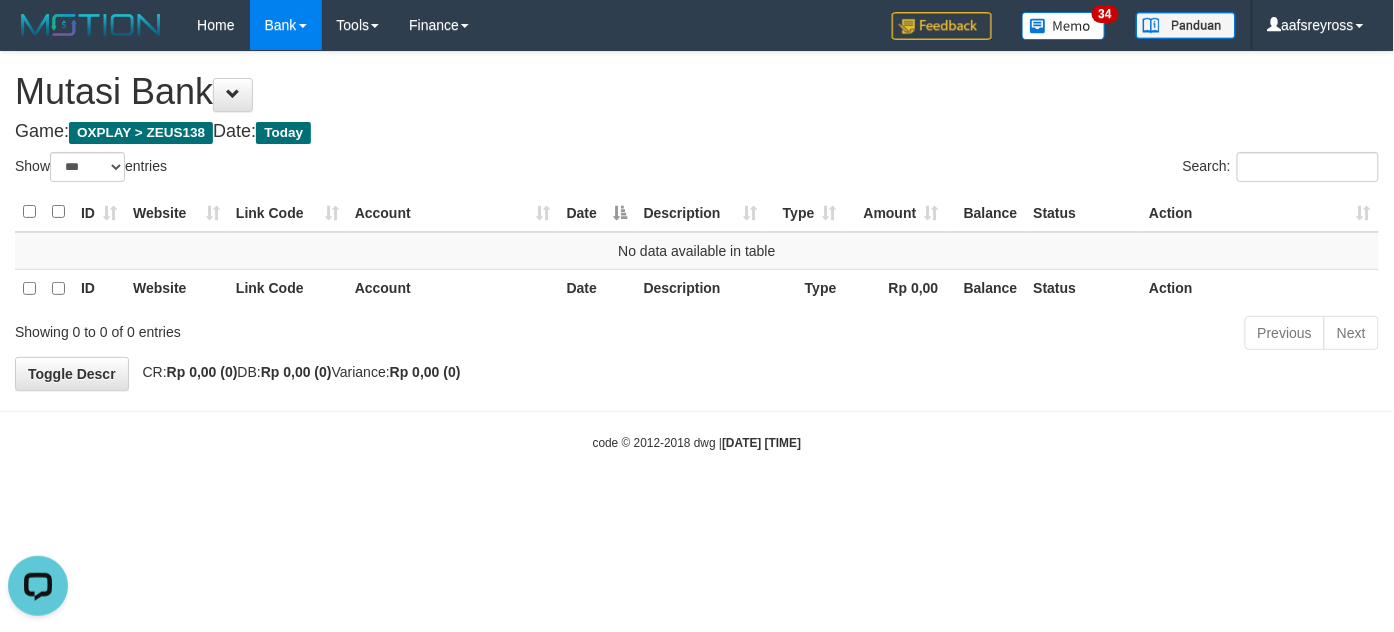 scroll, scrollTop: 0, scrollLeft: 0, axis: both 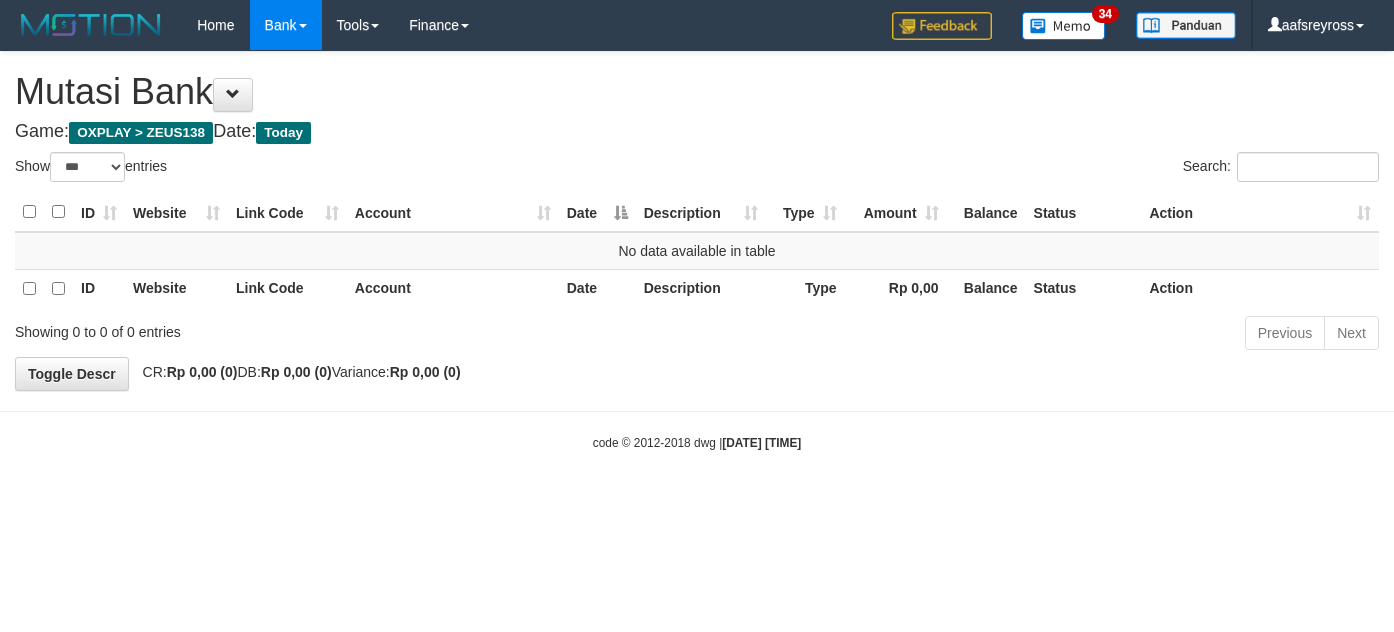 select on "***" 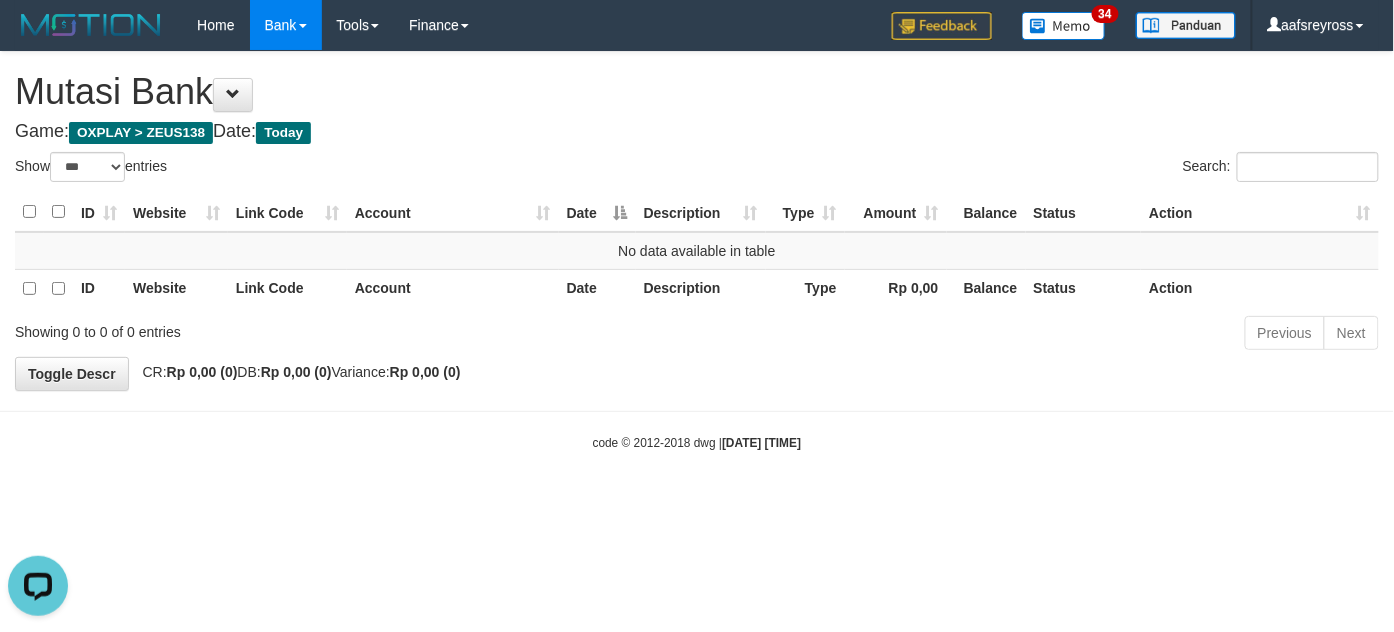 scroll, scrollTop: 0, scrollLeft: 0, axis: both 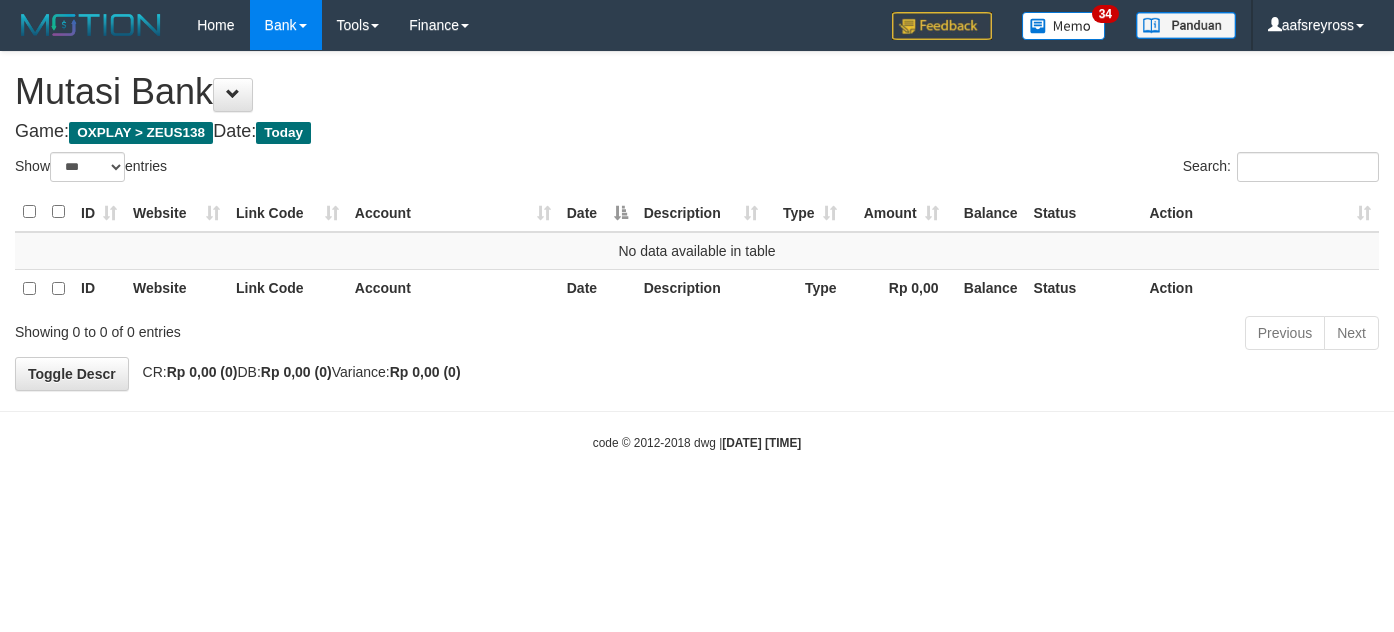 select on "***" 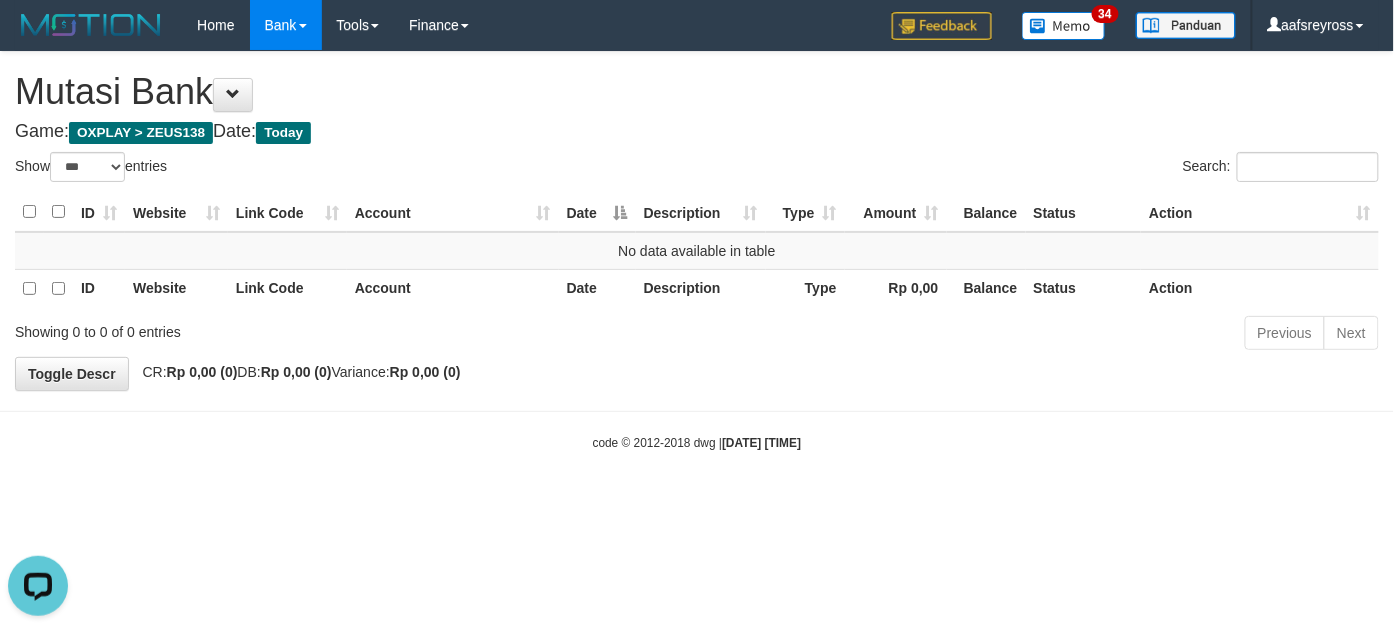 scroll, scrollTop: 0, scrollLeft: 0, axis: both 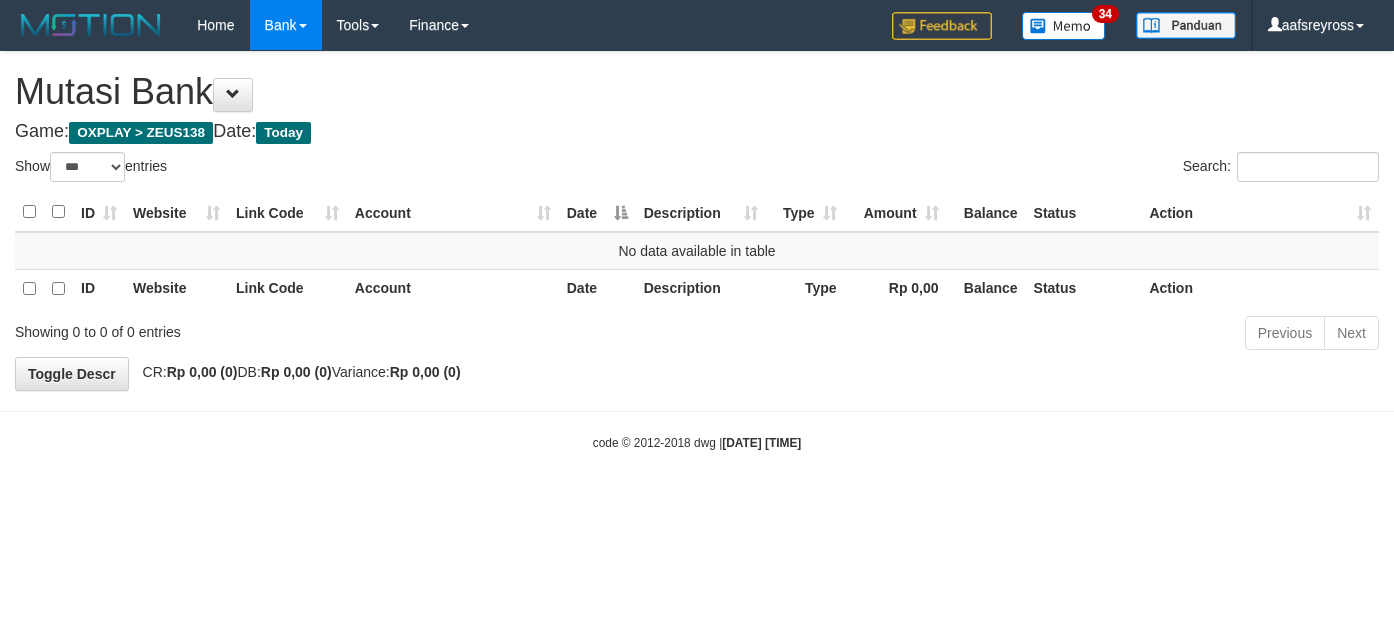 select on "***" 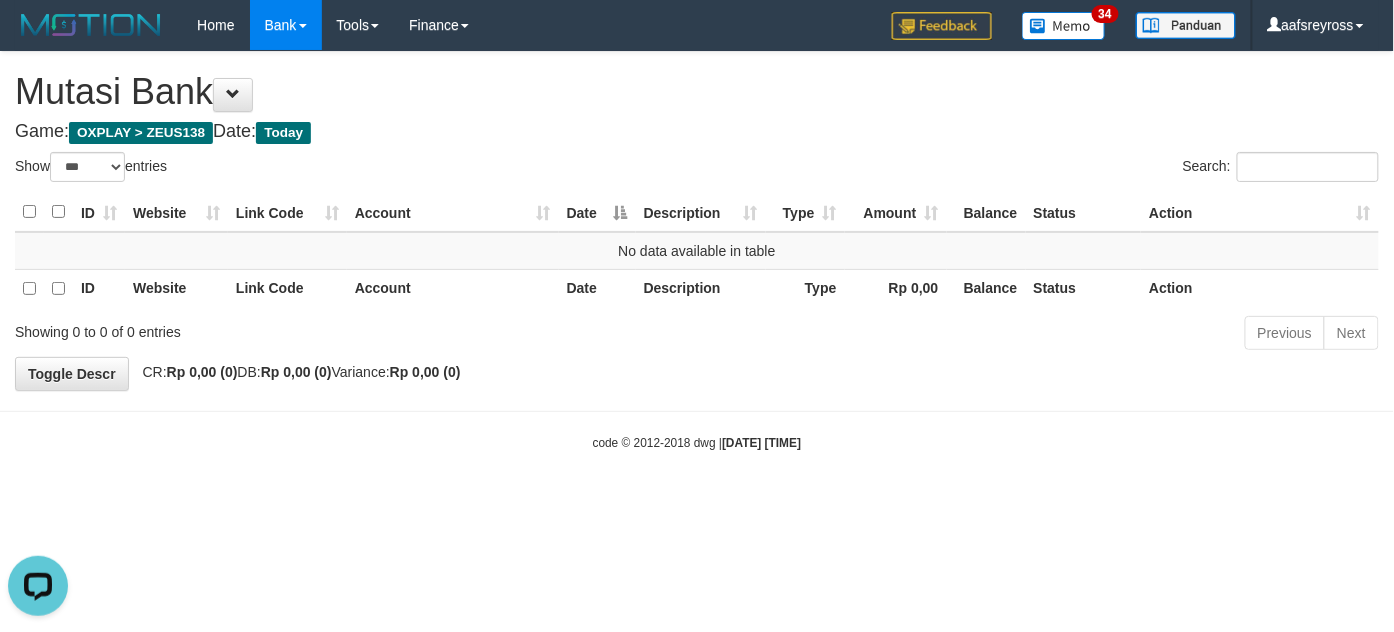 scroll, scrollTop: 0, scrollLeft: 0, axis: both 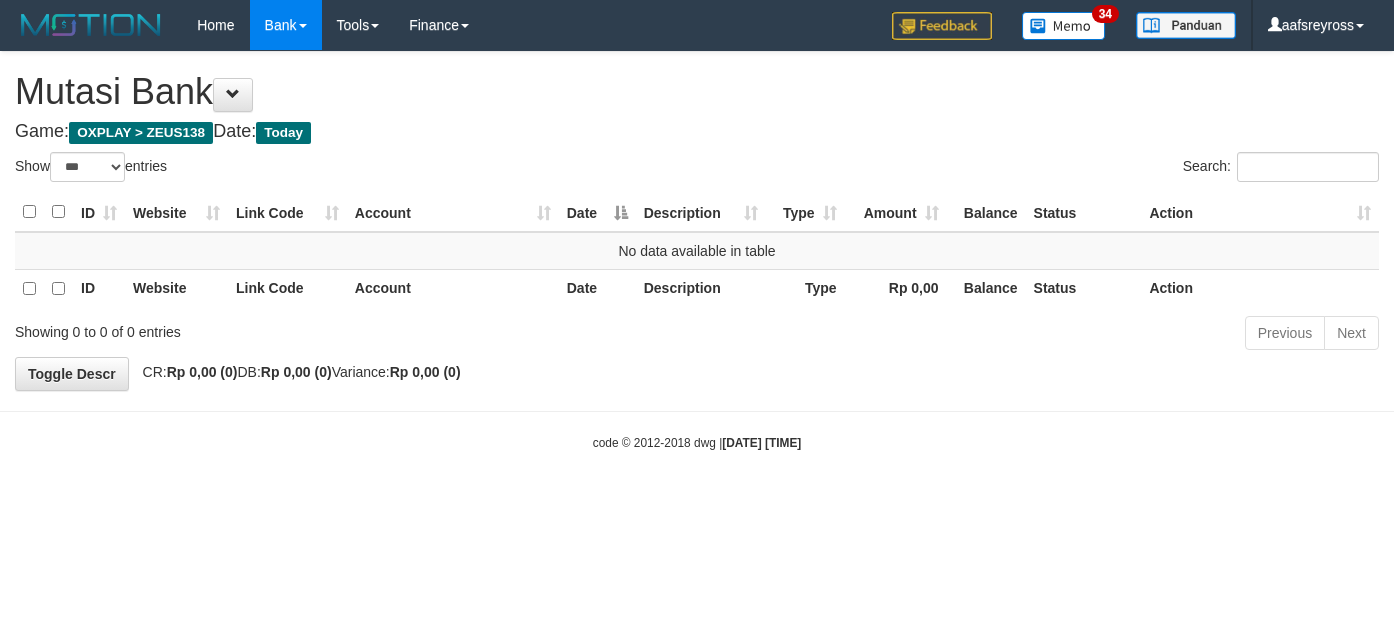 select on "***" 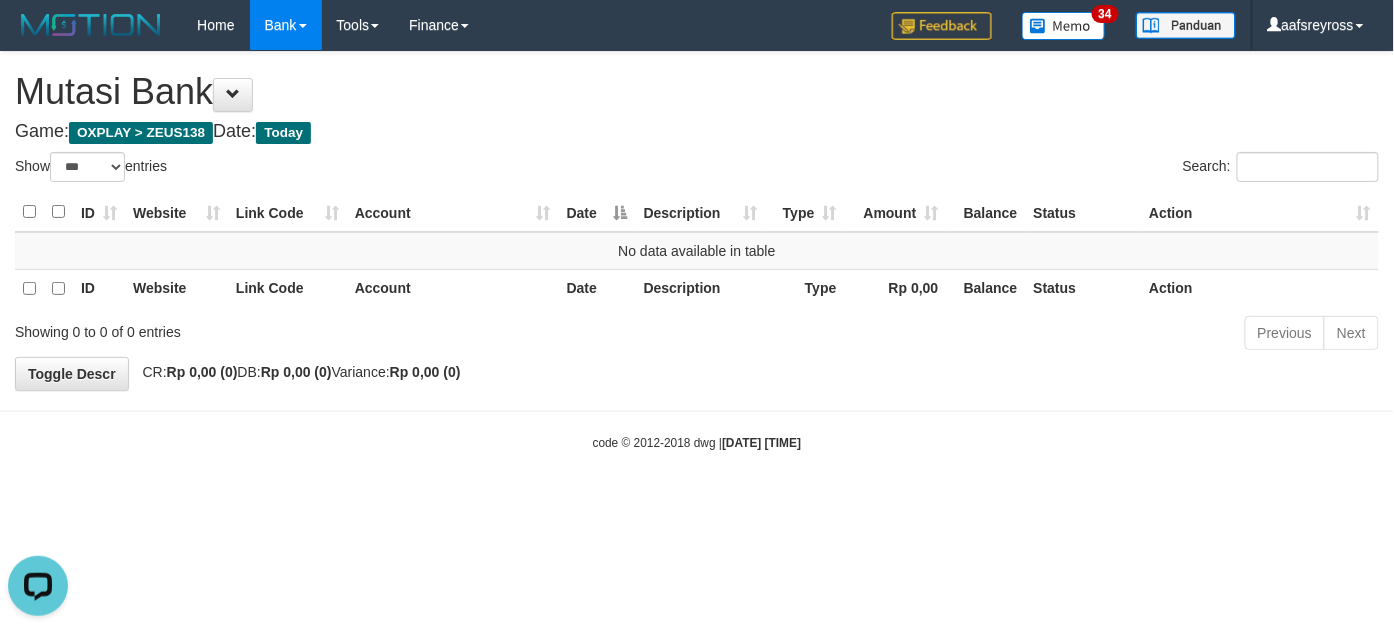 scroll, scrollTop: 0, scrollLeft: 0, axis: both 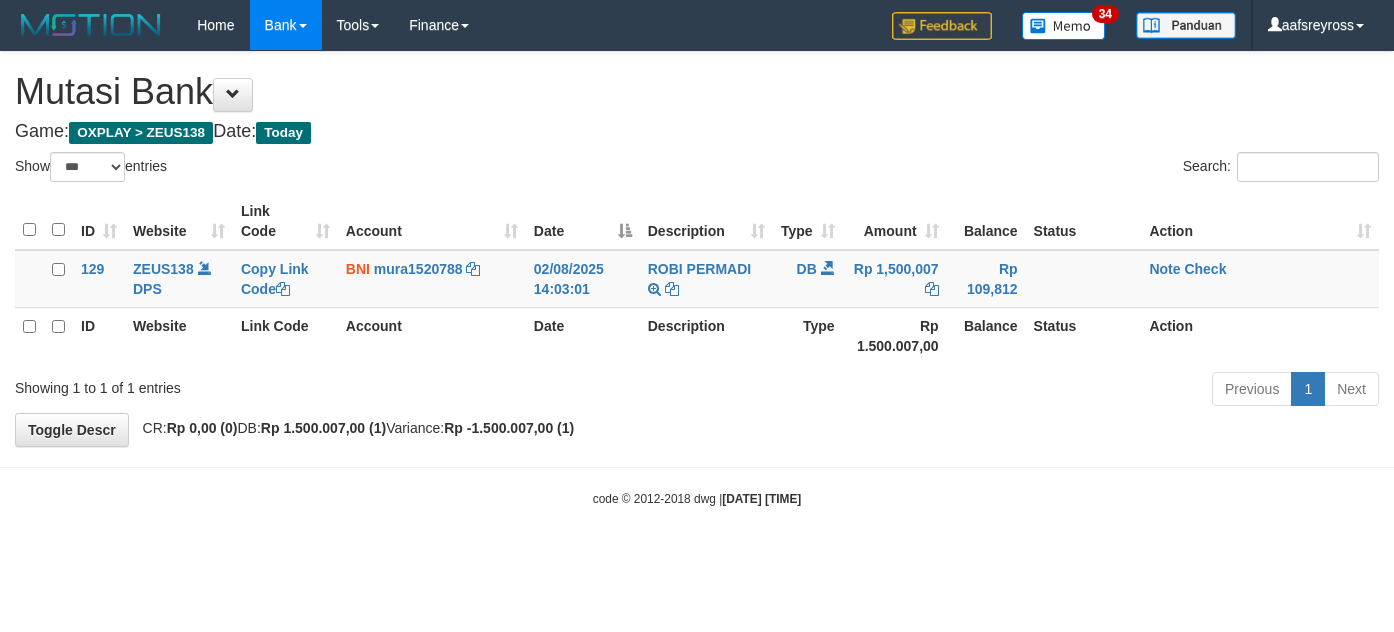 select on "***" 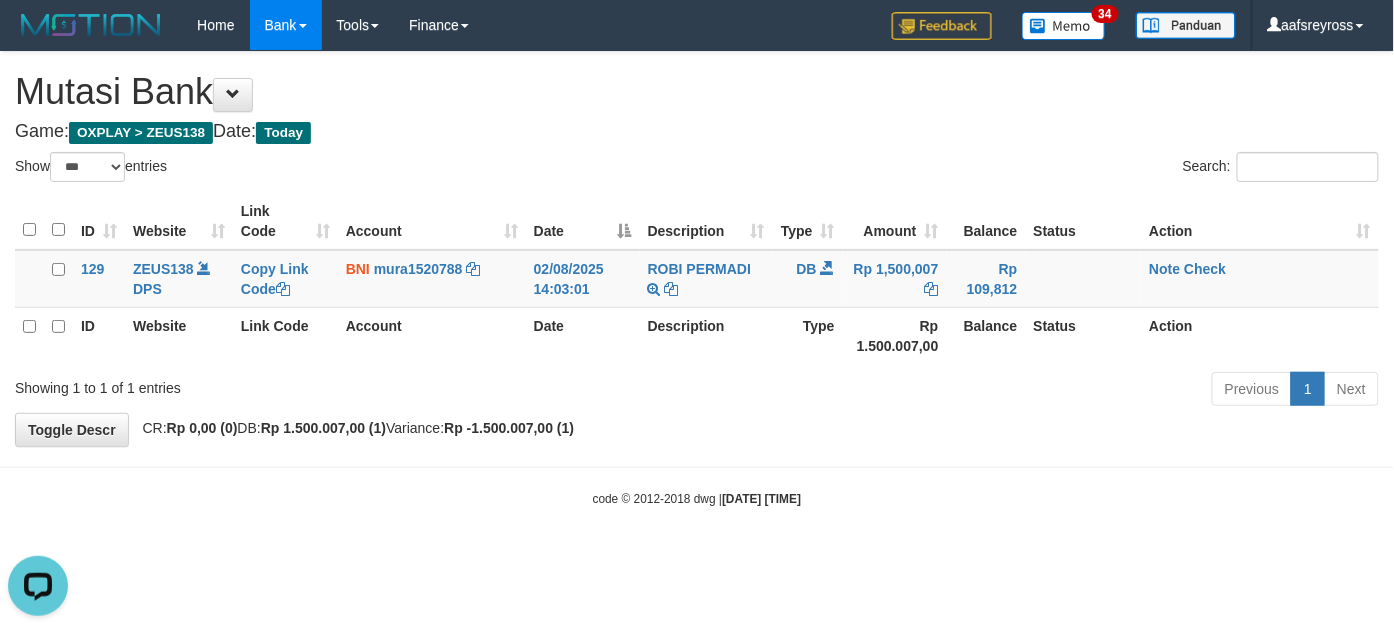scroll, scrollTop: 0, scrollLeft: 0, axis: both 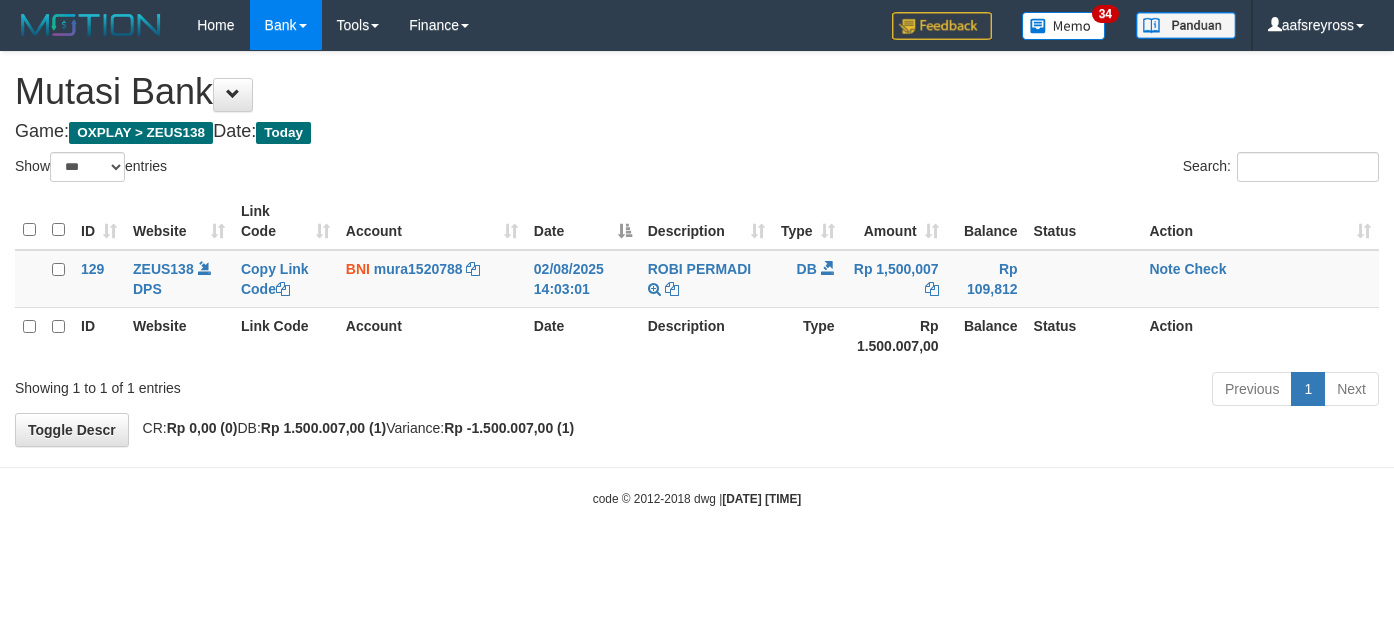 select on "***" 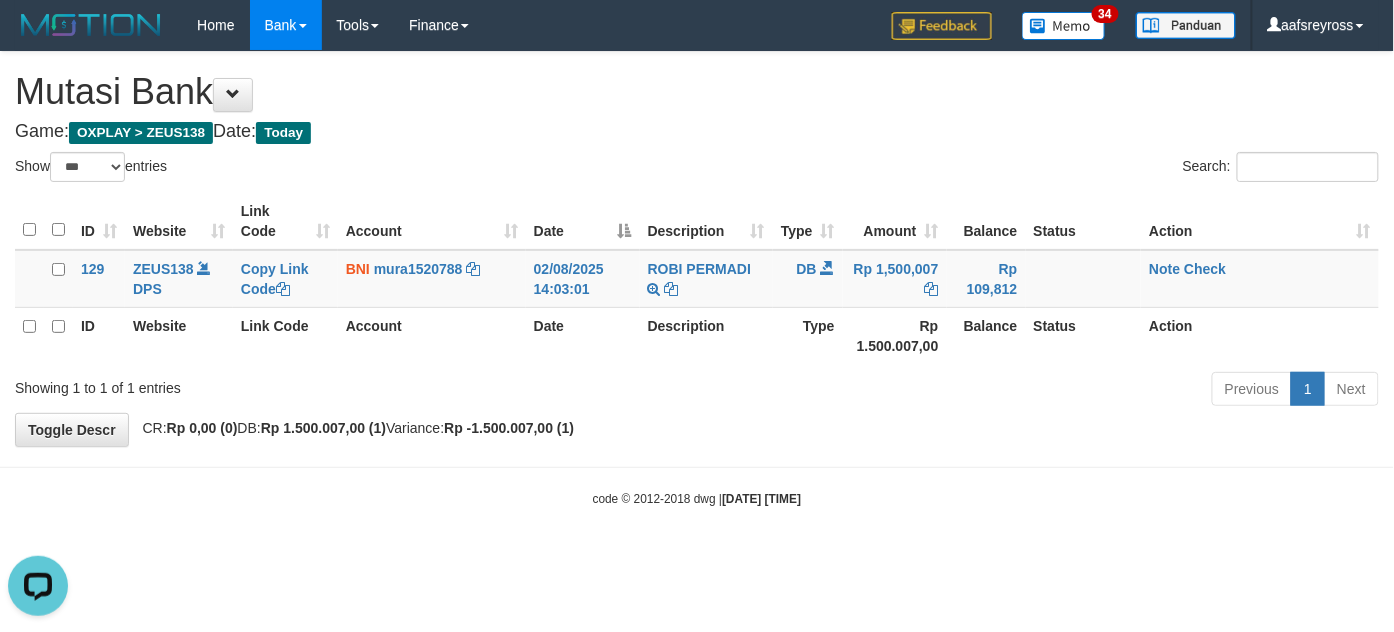 scroll, scrollTop: 0, scrollLeft: 0, axis: both 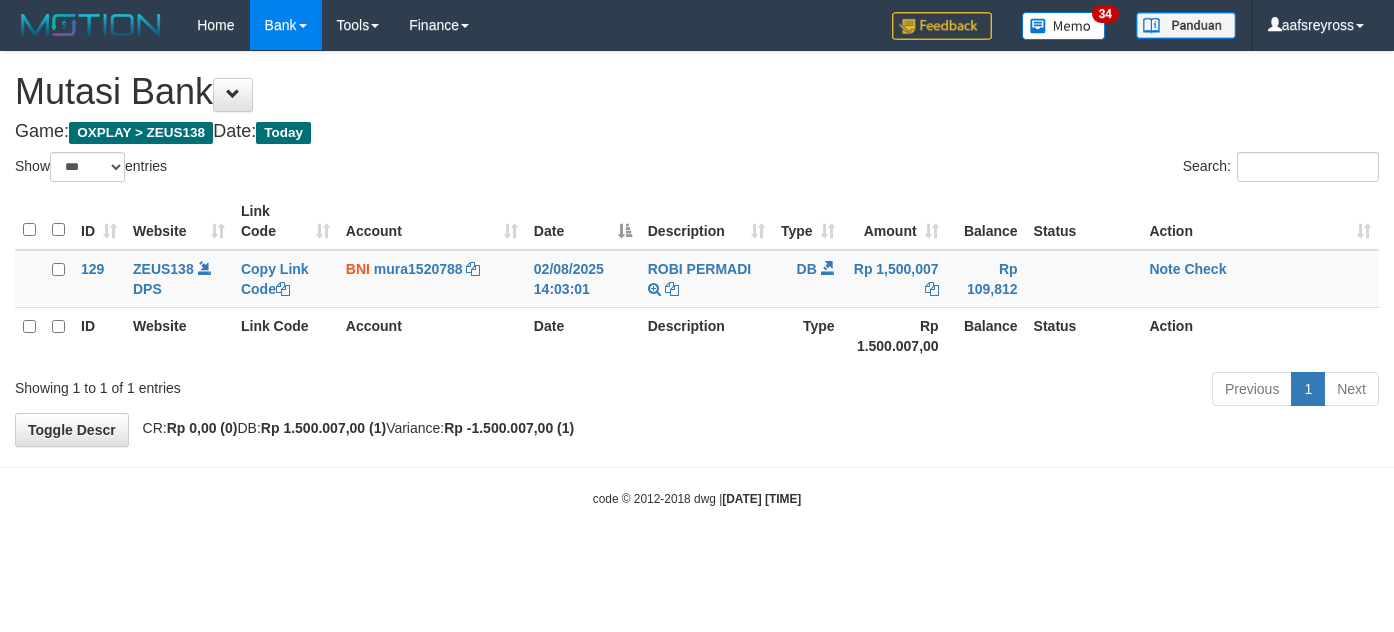 select on "***" 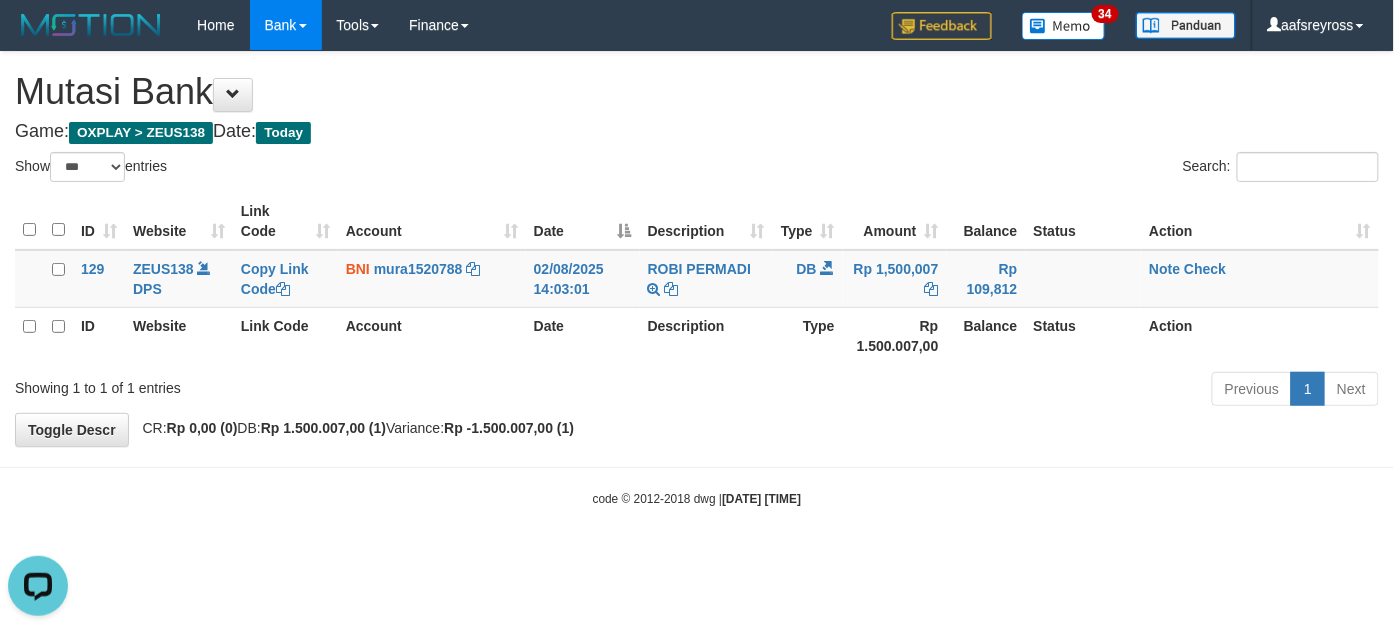 scroll, scrollTop: 0, scrollLeft: 0, axis: both 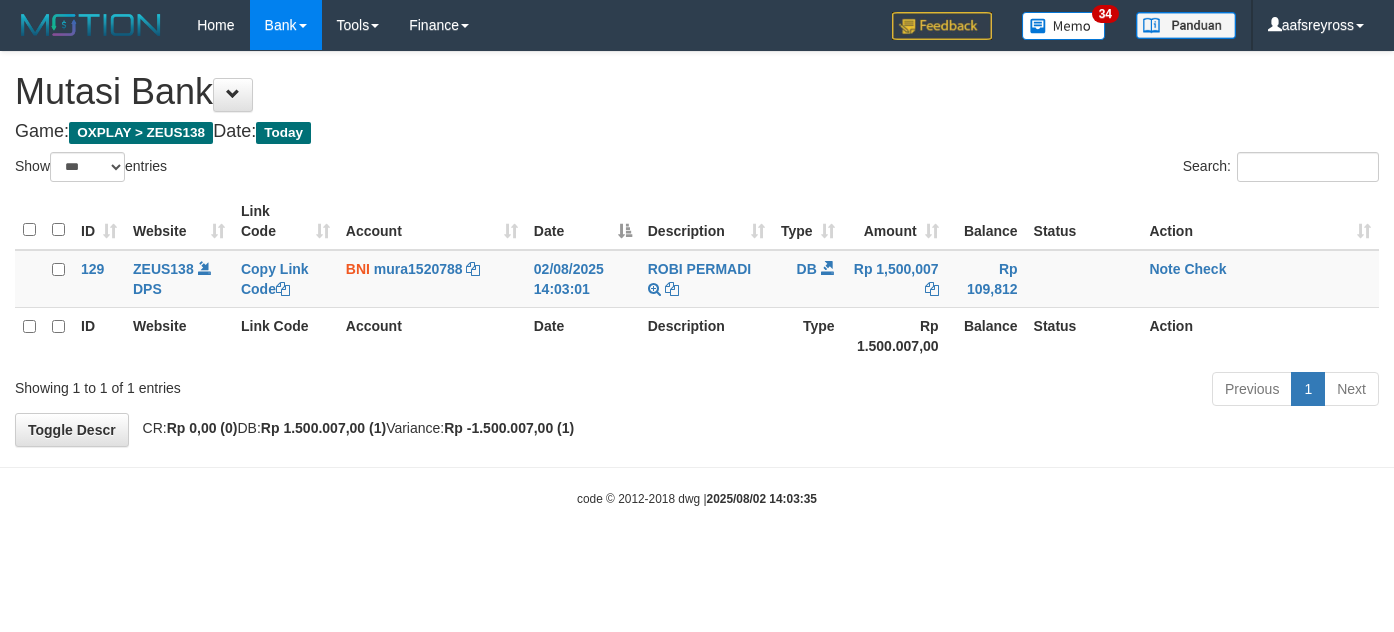 select on "***" 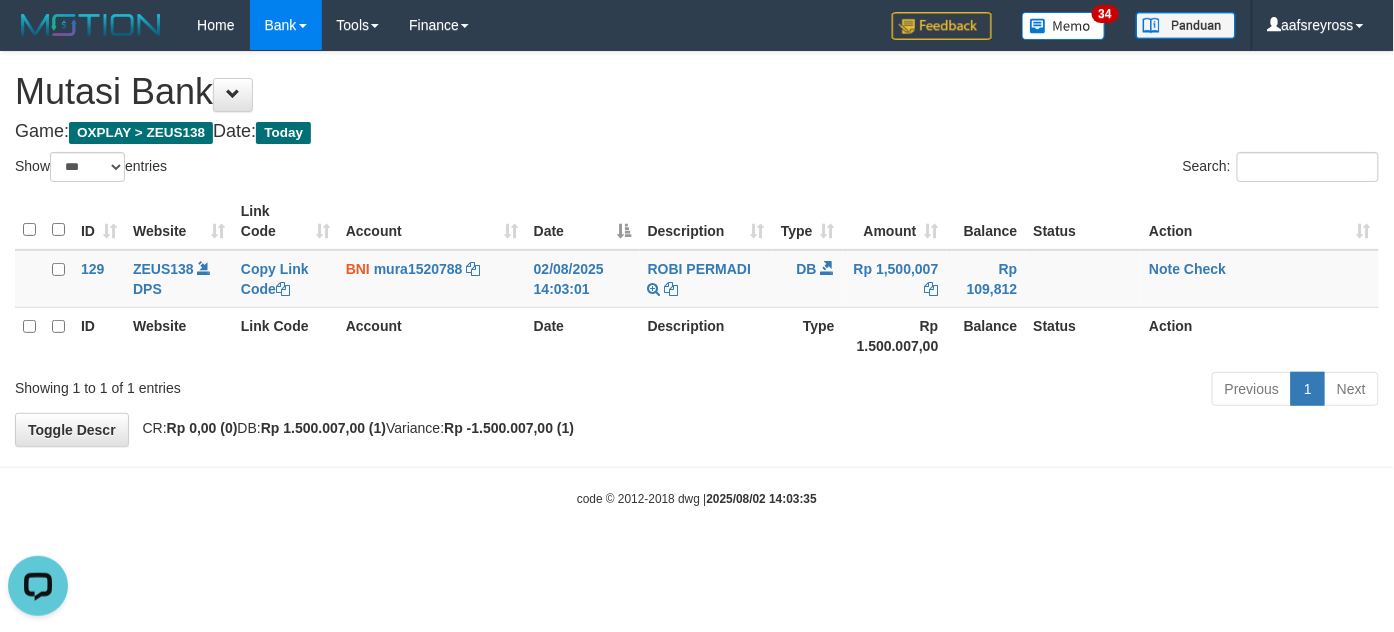 scroll, scrollTop: 0, scrollLeft: 0, axis: both 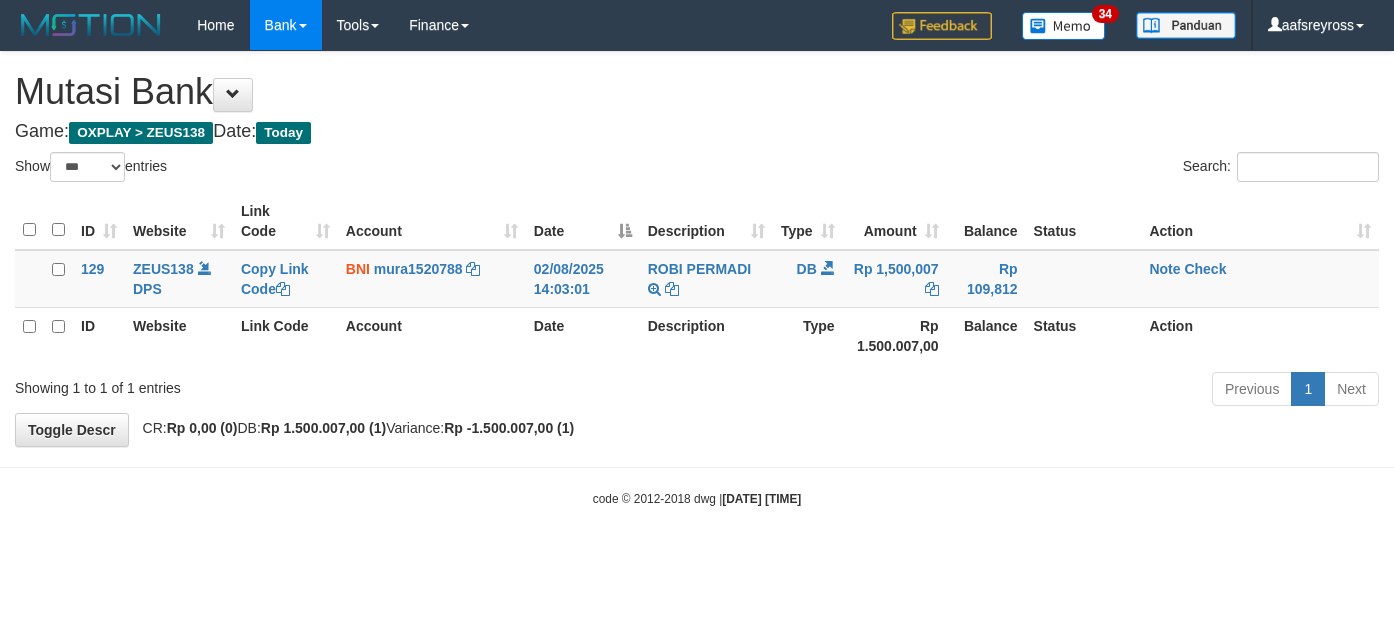 select on "***" 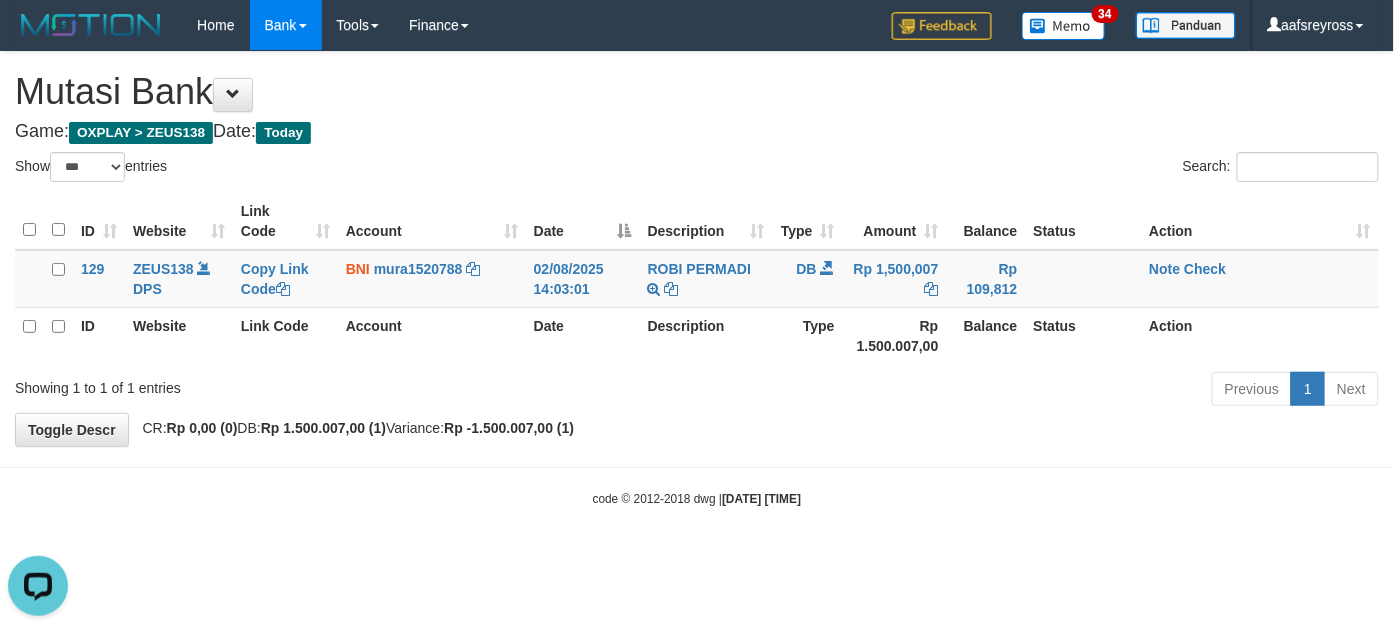 scroll, scrollTop: 0, scrollLeft: 0, axis: both 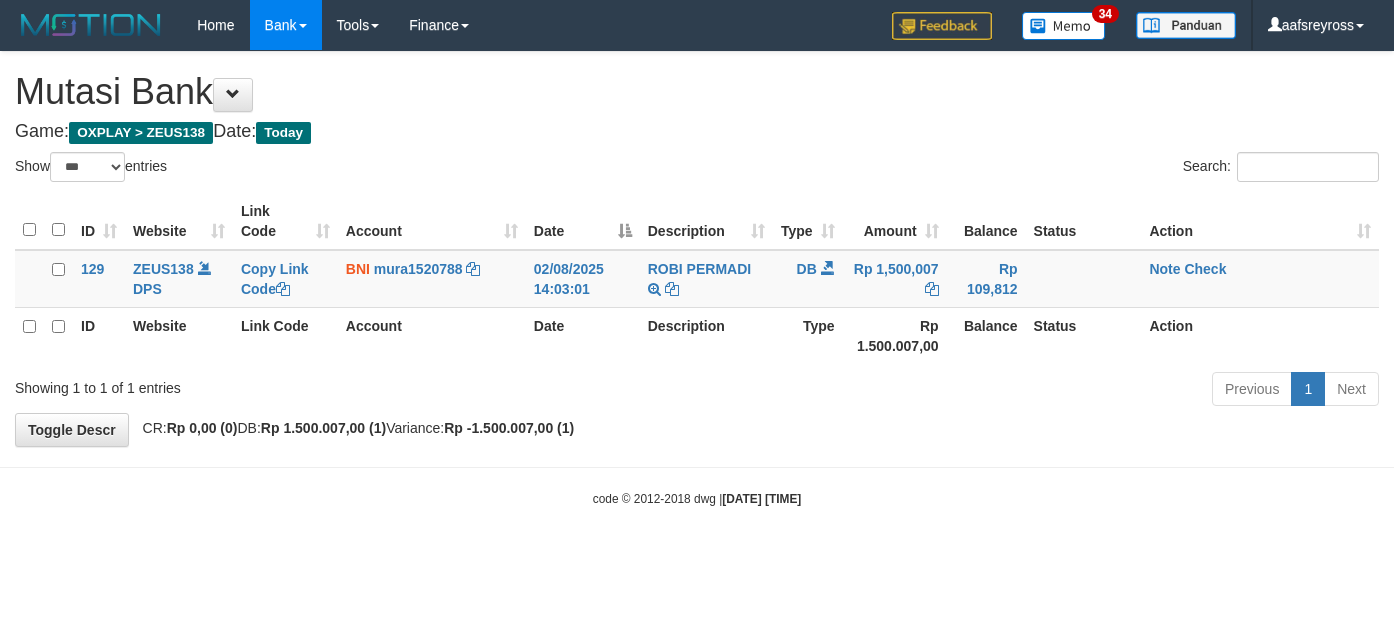 select on "***" 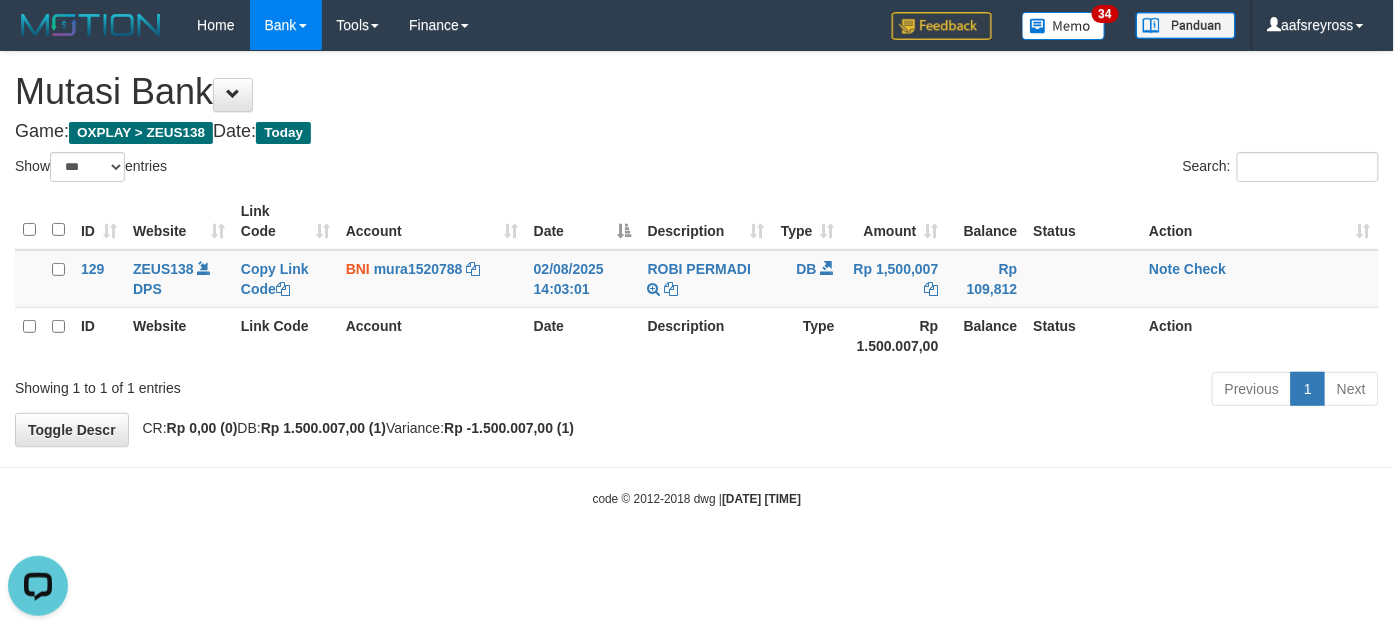 scroll, scrollTop: 0, scrollLeft: 0, axis: both 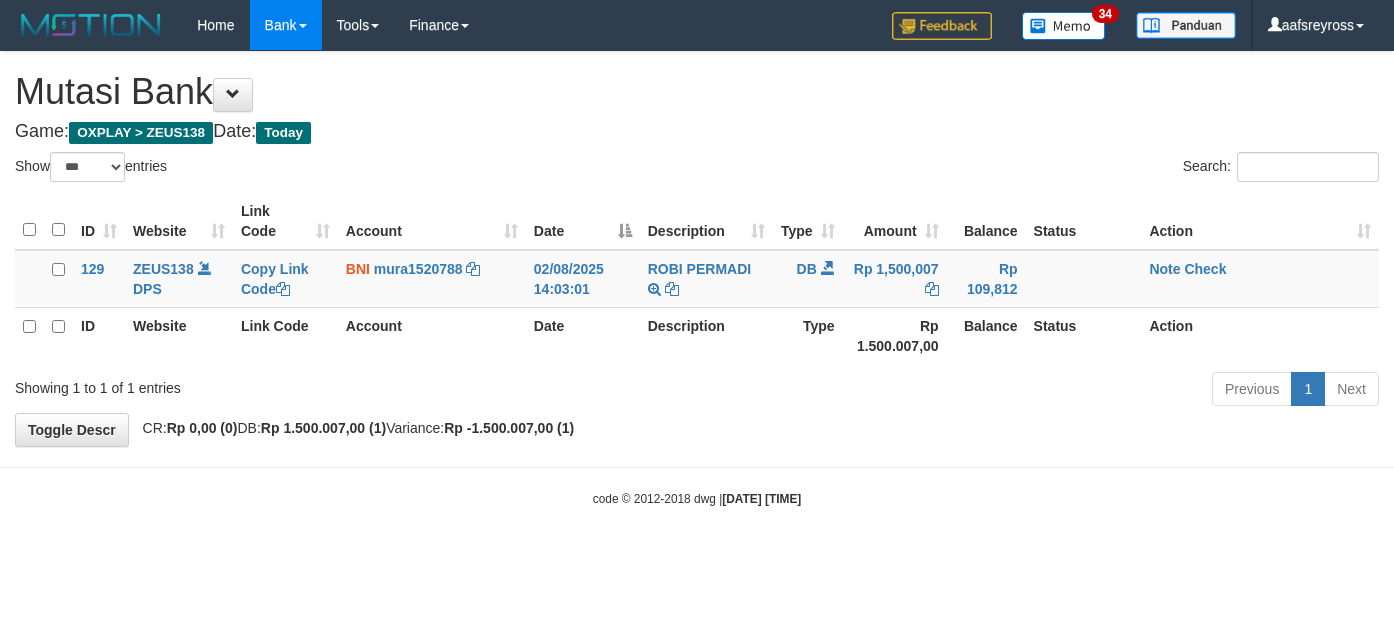 select on "***" 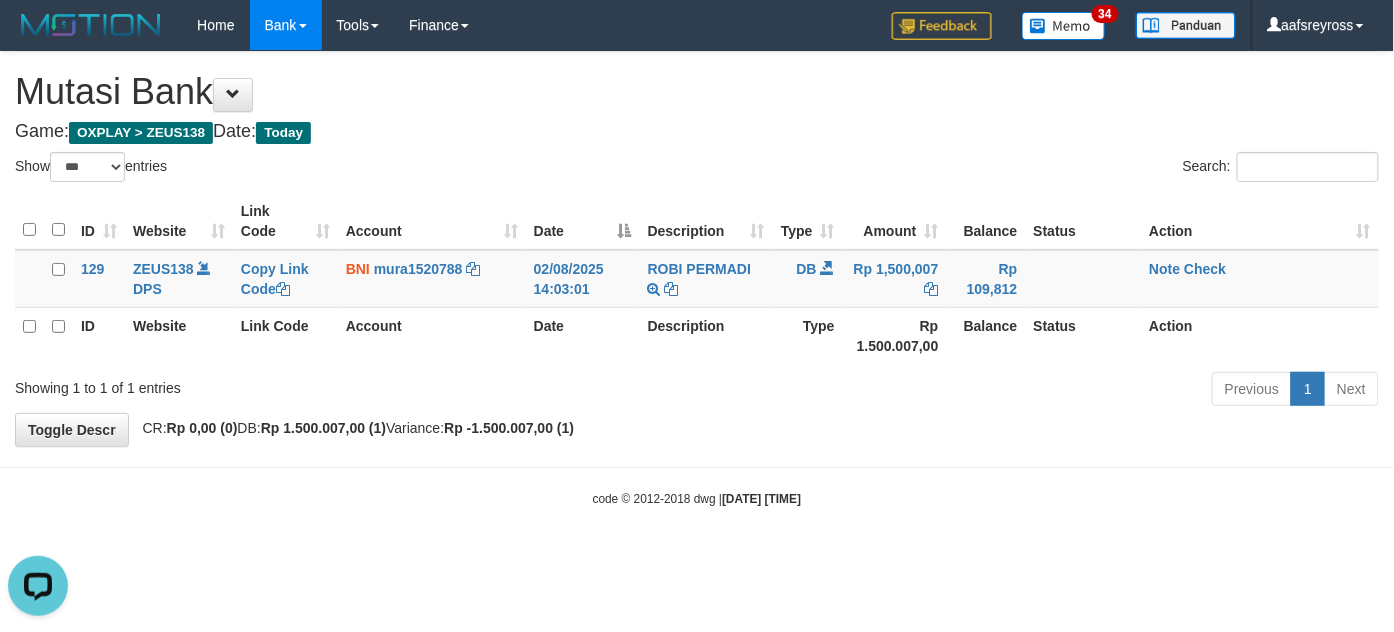 scroll, scrollTop: 0, scrollLeft: 0, axis: both 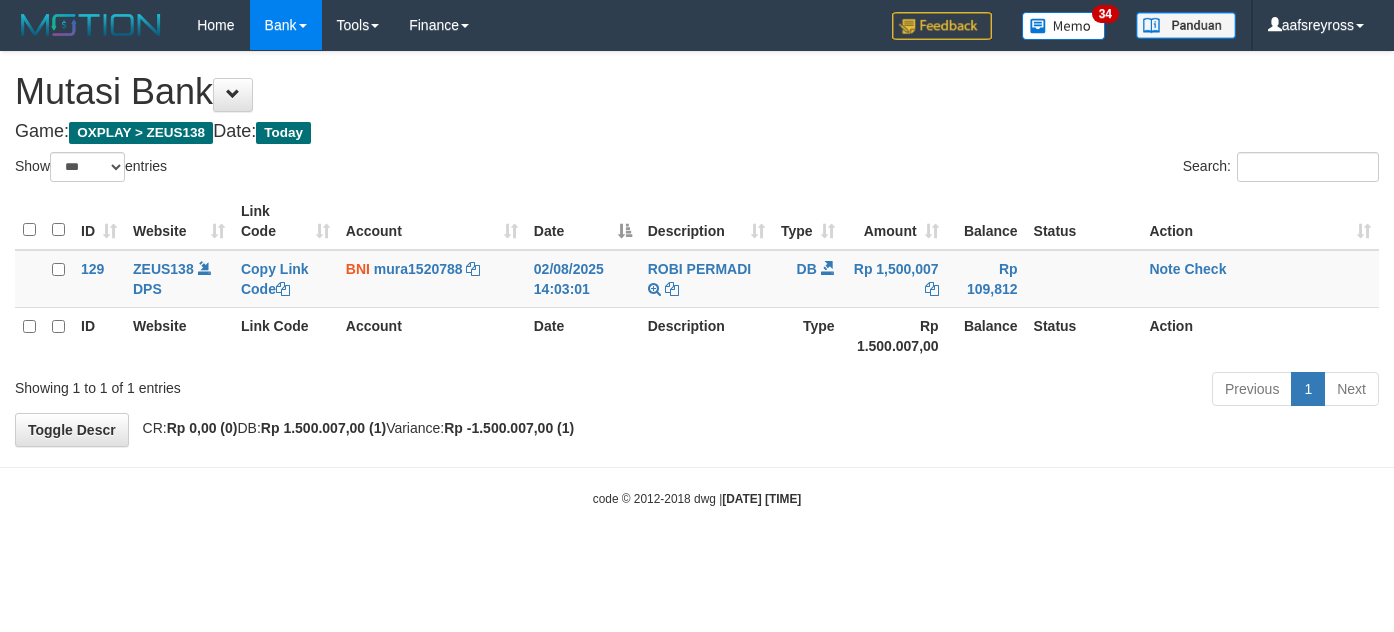 select on "***" 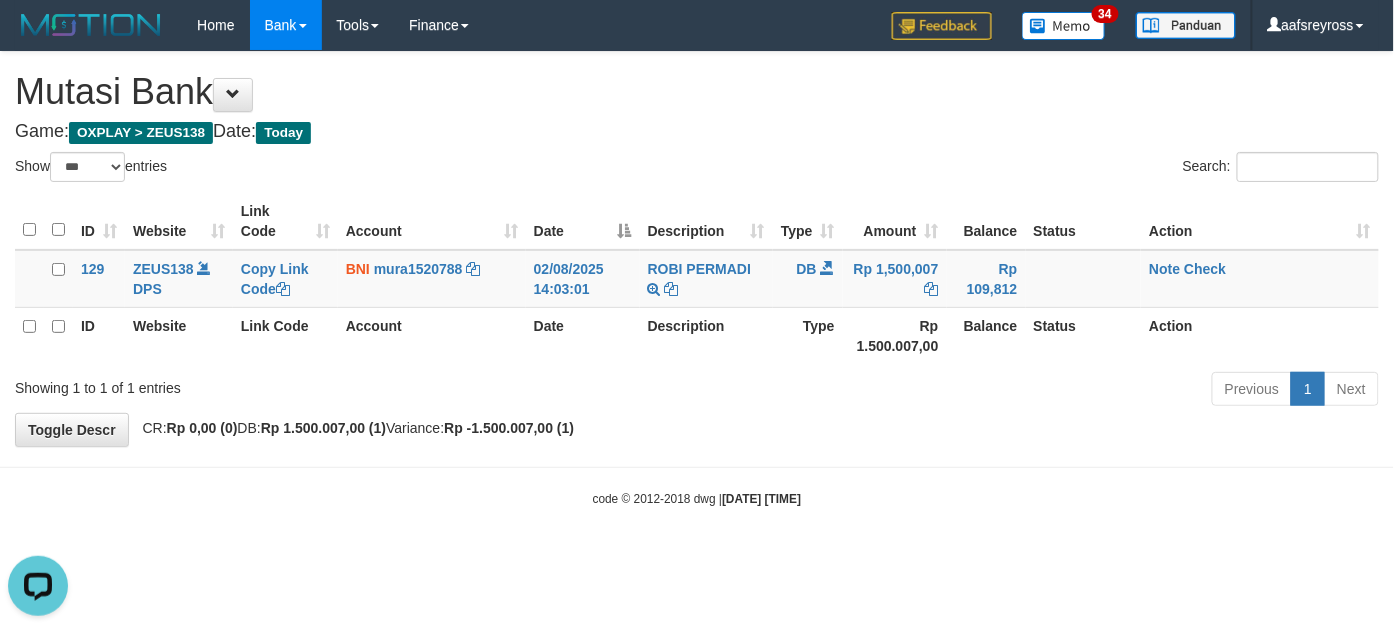 scroll, scrollTop: 0, scrollLeft: 0, axis: both 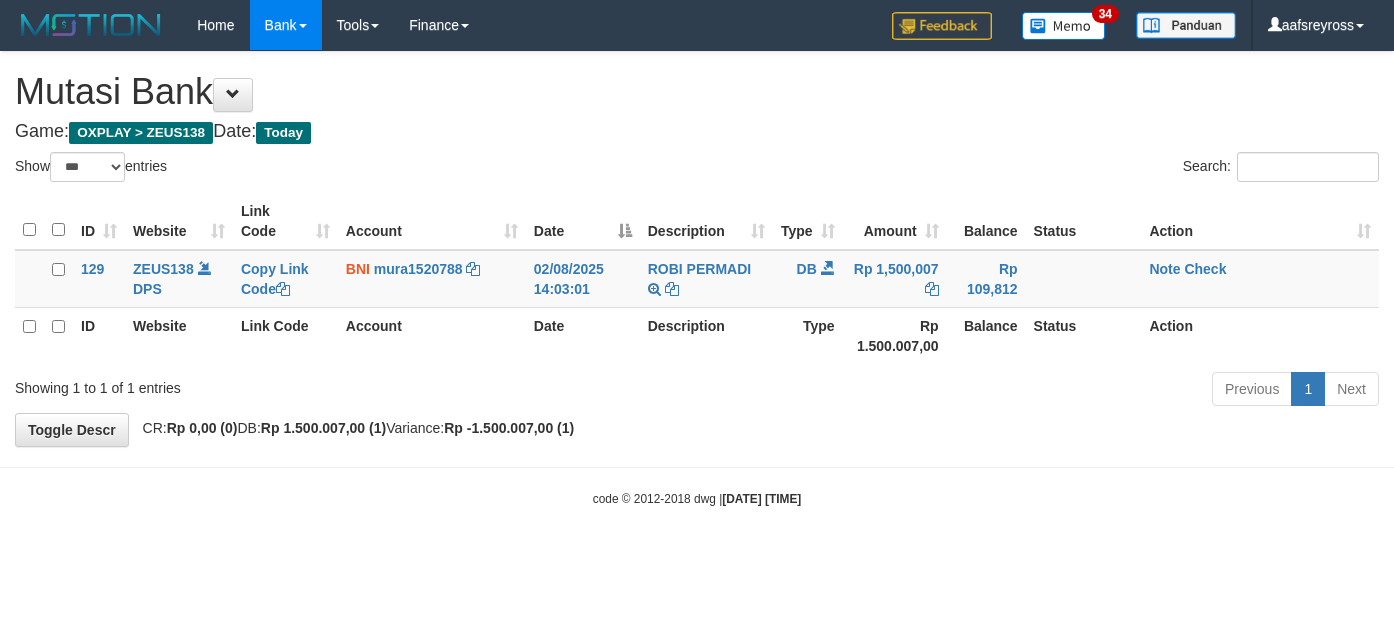 select on "***" 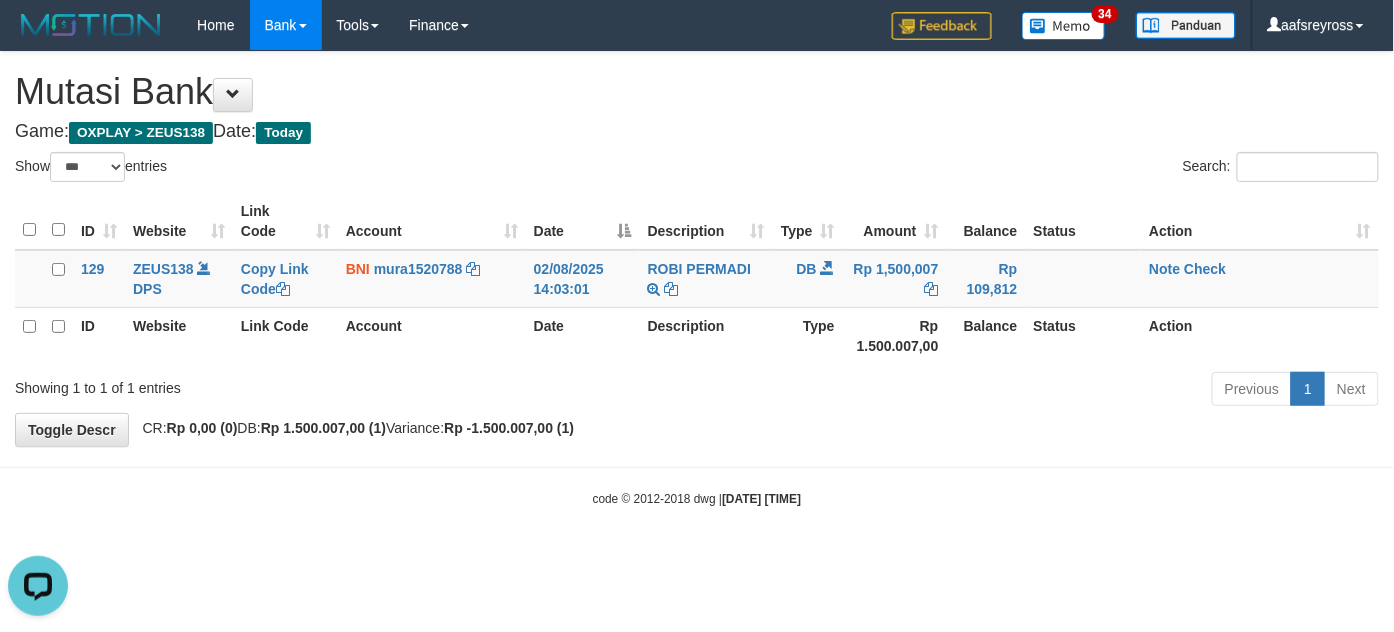 scroll, scrollTop: 0, scrollLeft: 0, axis: both 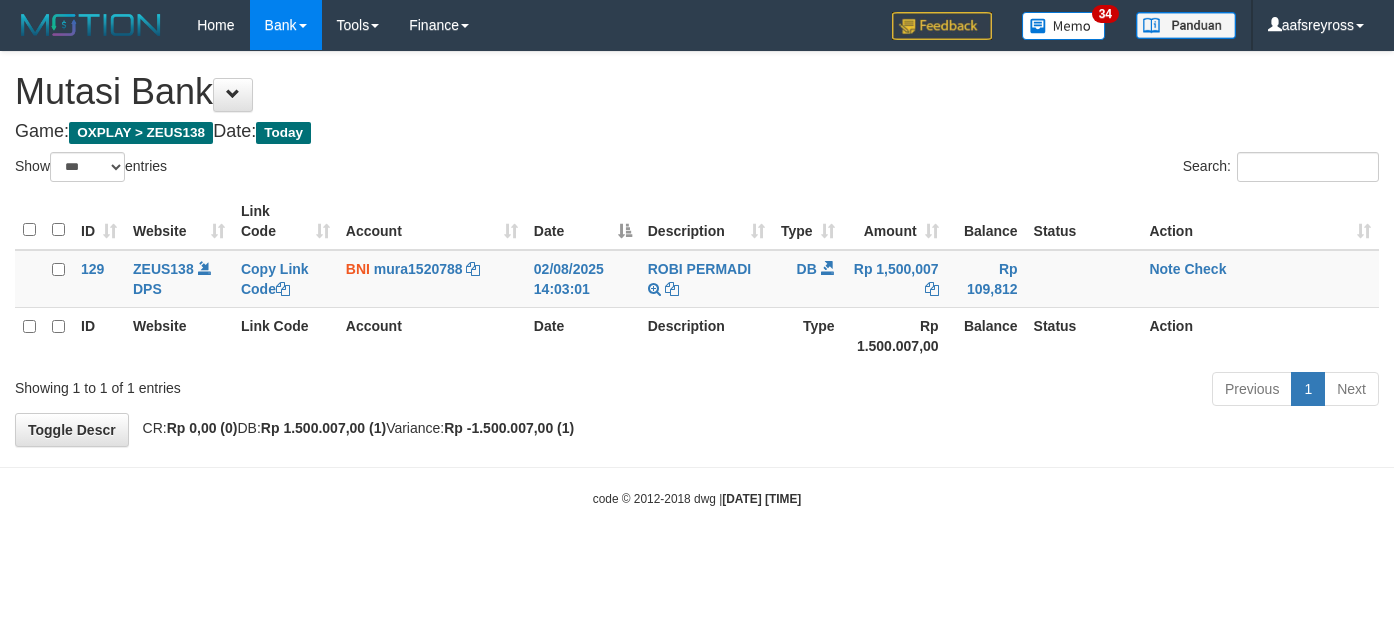 select on "***" 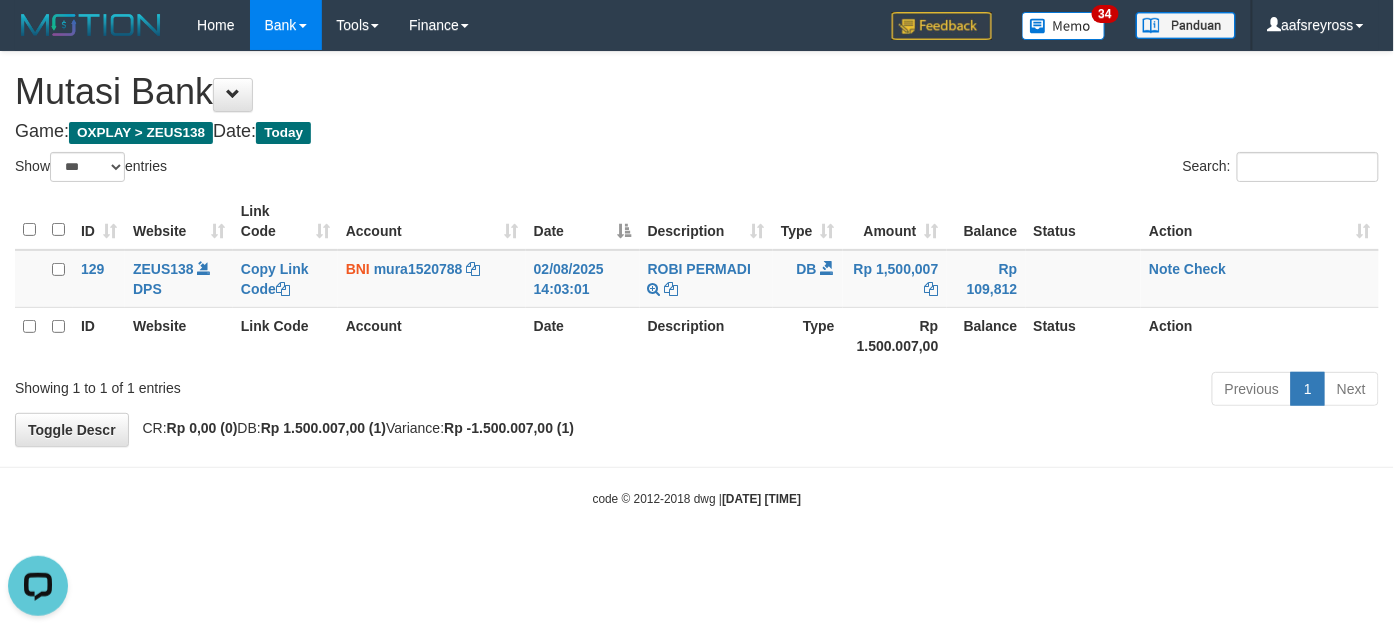 scroll, scrollTop: 0, scrollLeft: 0, axis: both 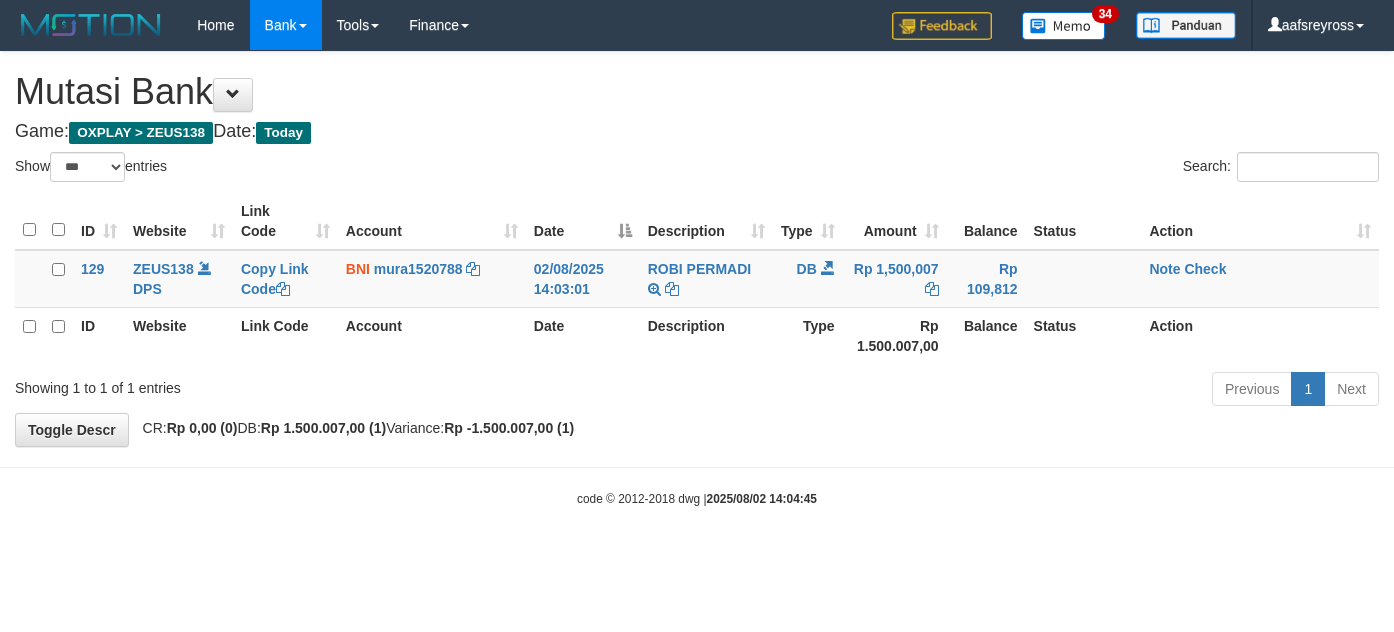 select on "***" 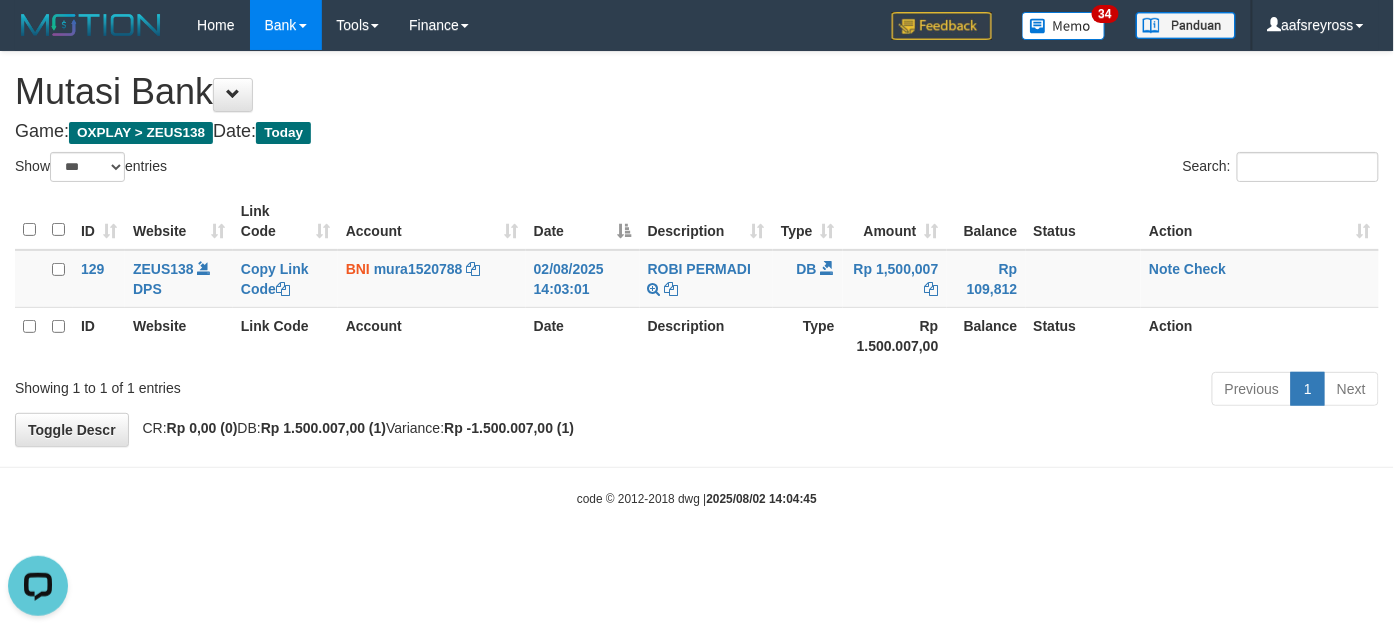 scroll, scrollTop: 0, scrollLeft: 0, axis: both 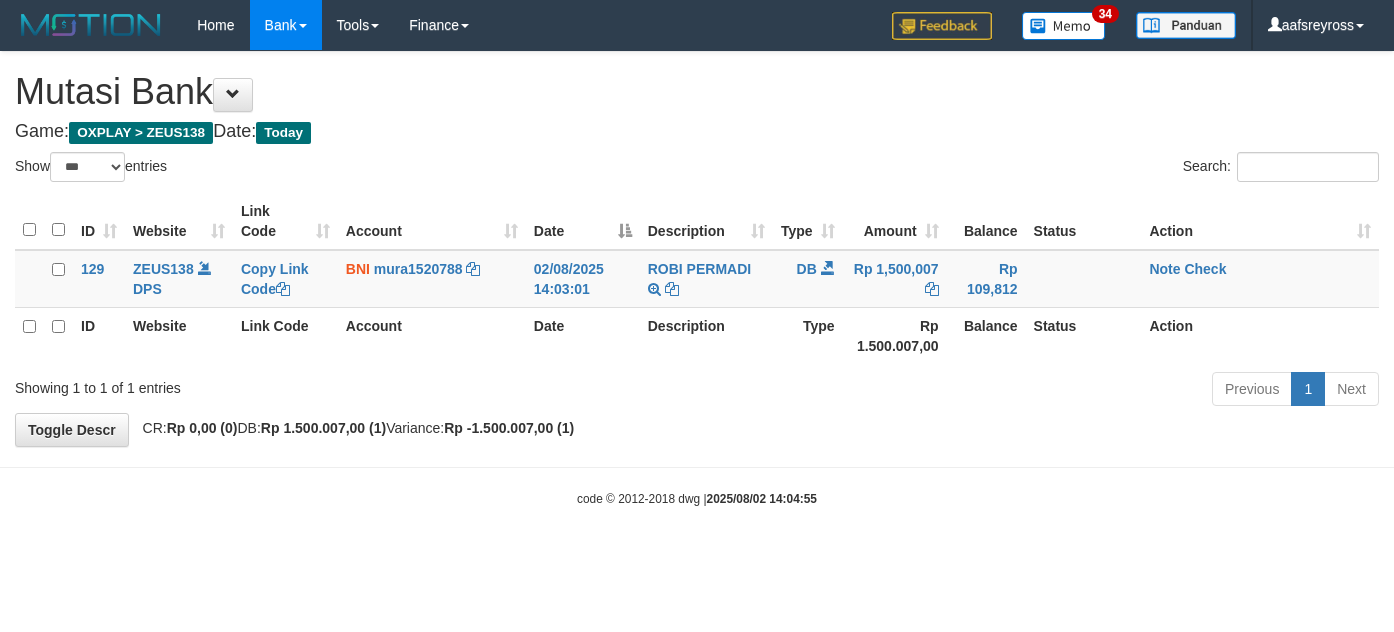 select on "***" 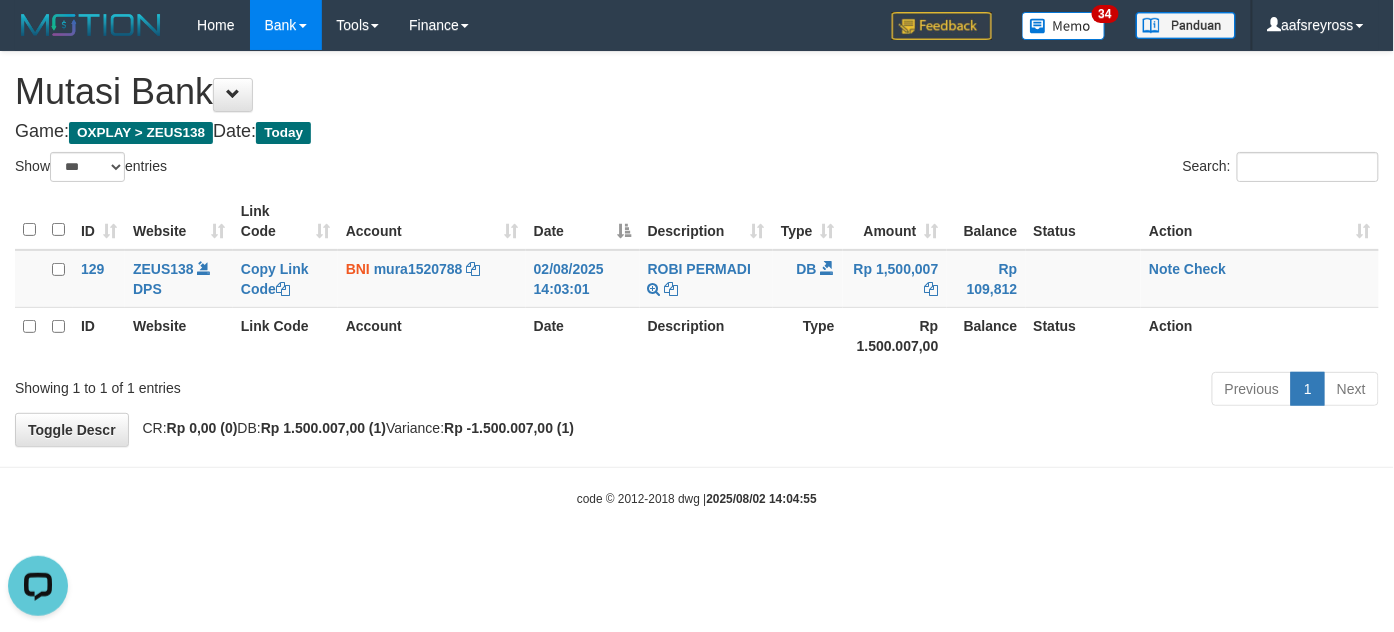 scroll, scrollTop: 0, scrollLeft: 0, axis: both 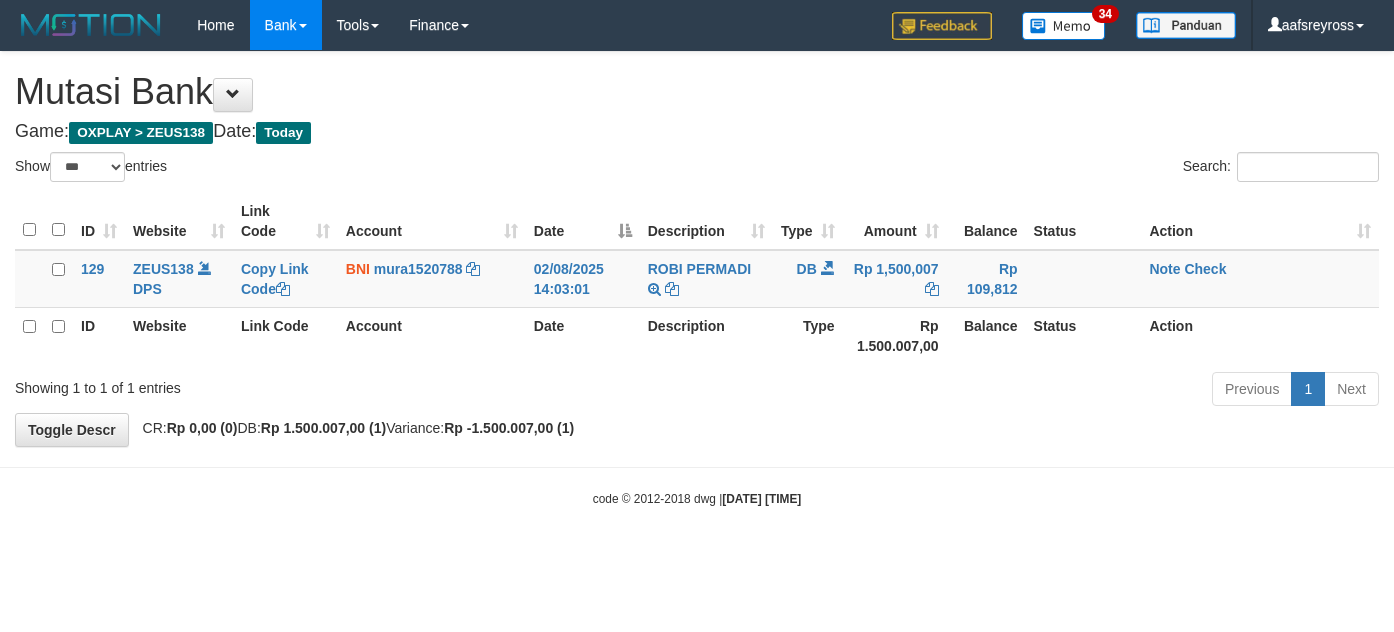 select on "***" 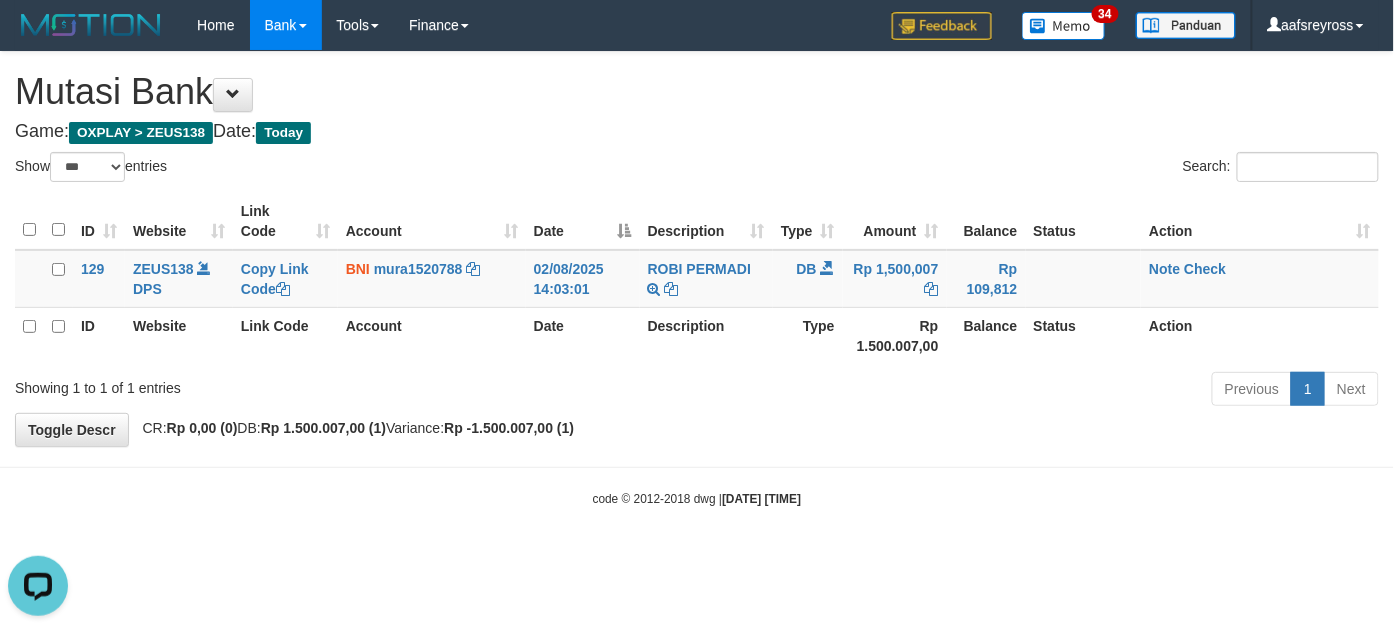 scroll, scrollTop: 0, scrollLeft: 0, axis: both 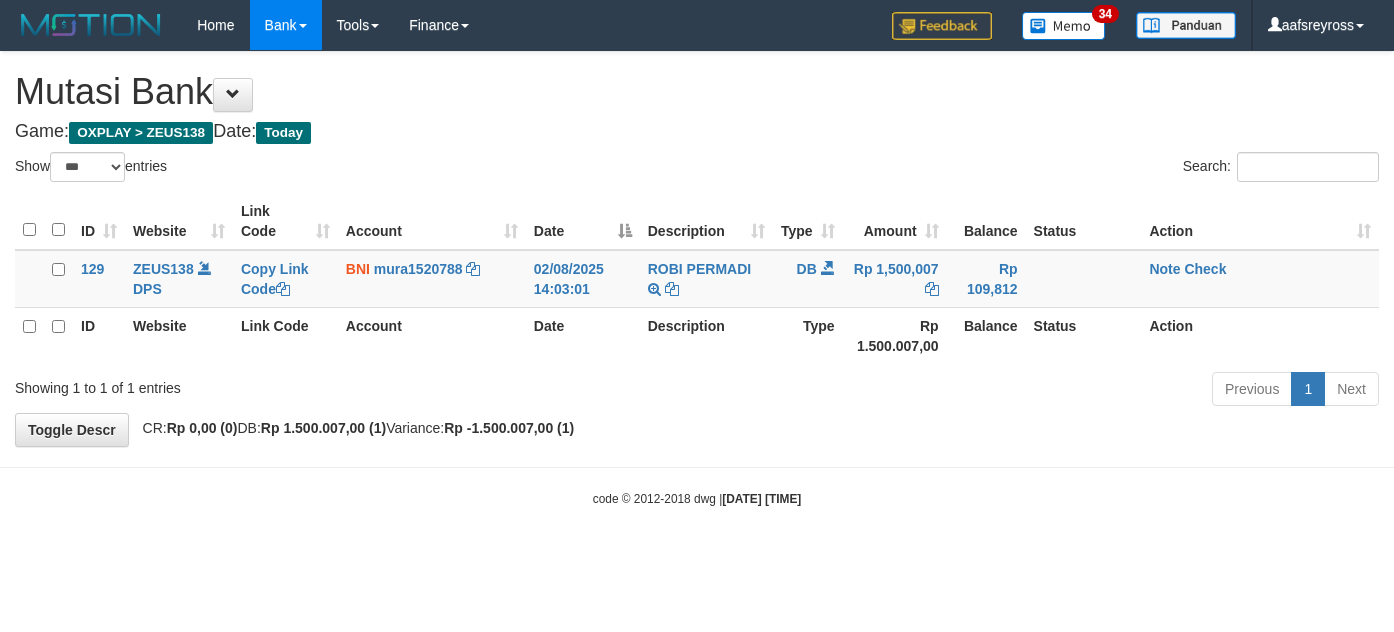select on "***" 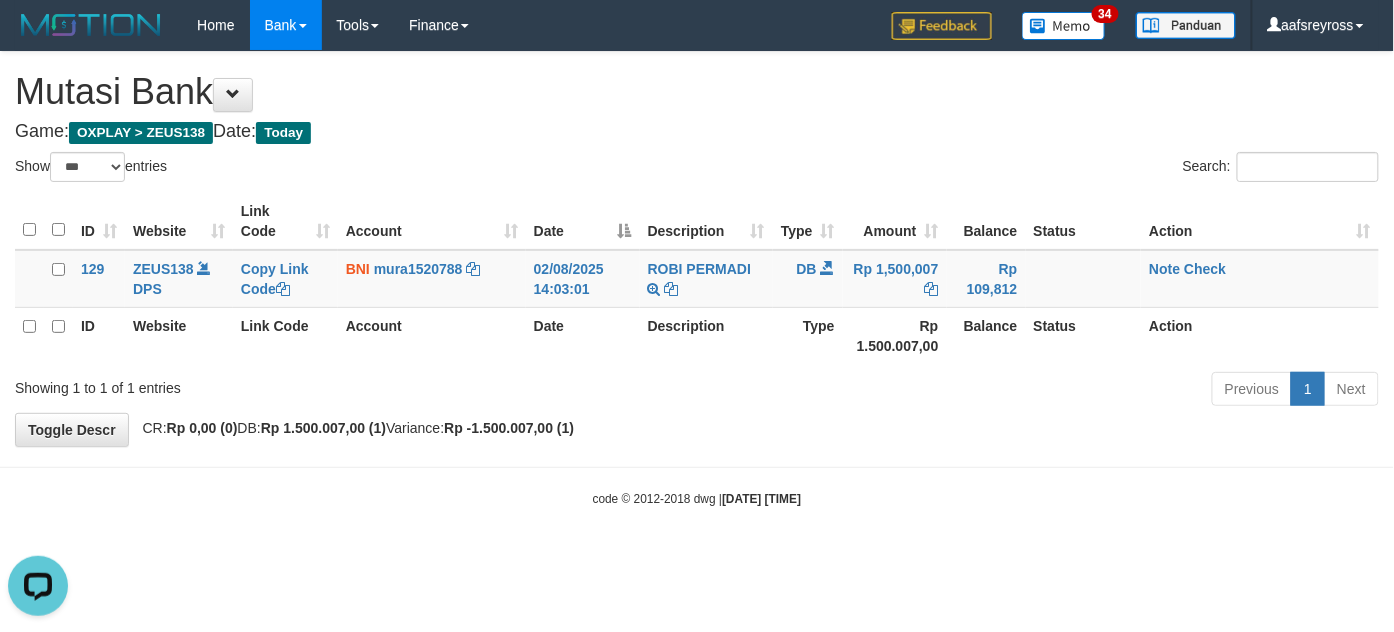 scroll, scrollTop: 0, scrollLeft: 0, axis: both 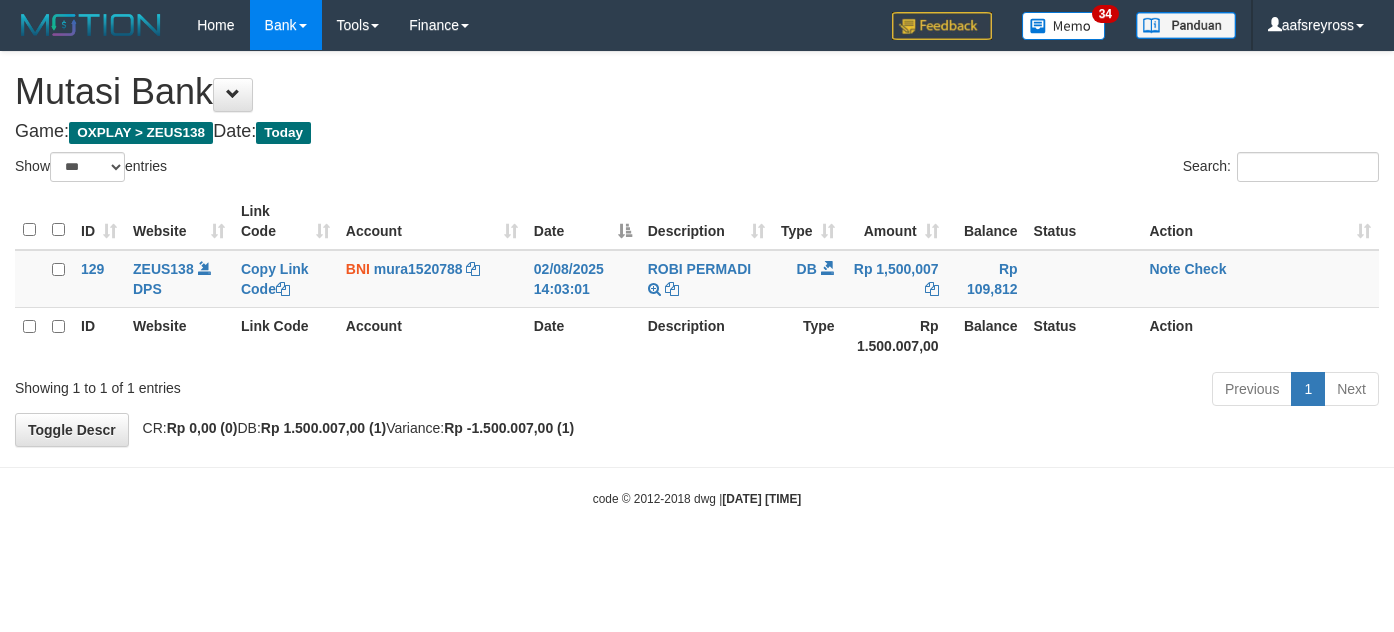 select on "***" 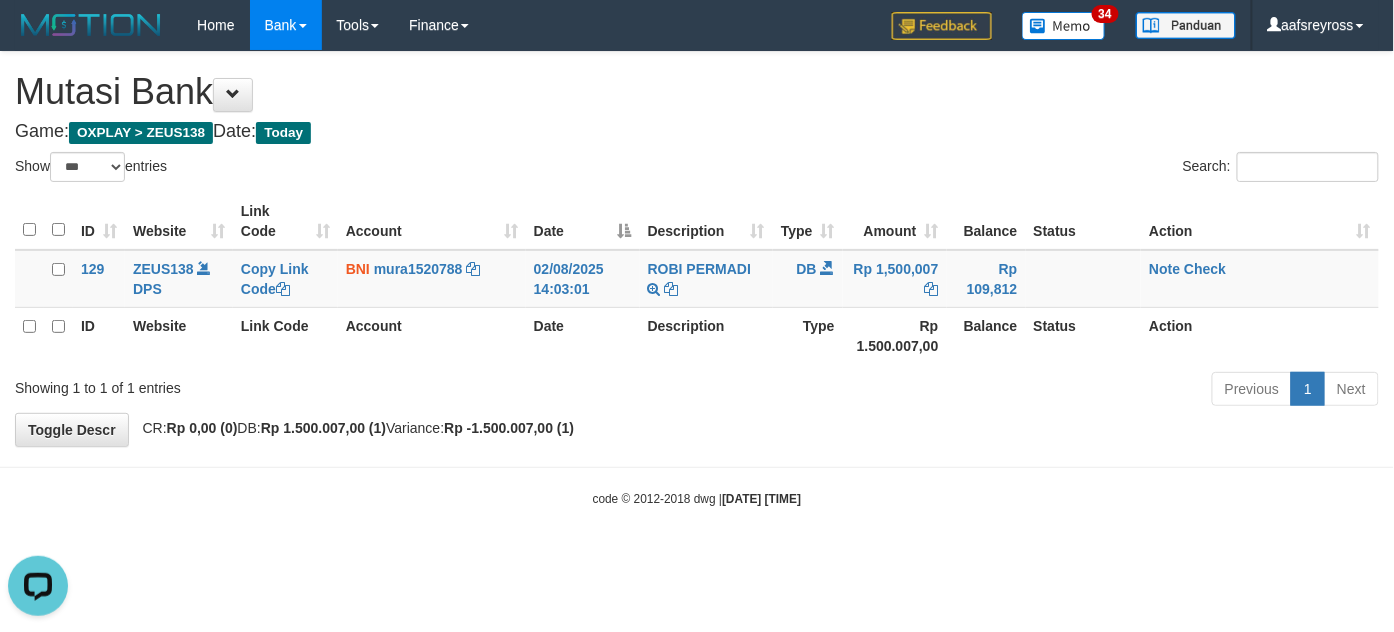 scroll, scrollTop: 0, scrollLeft: 0, axis: both 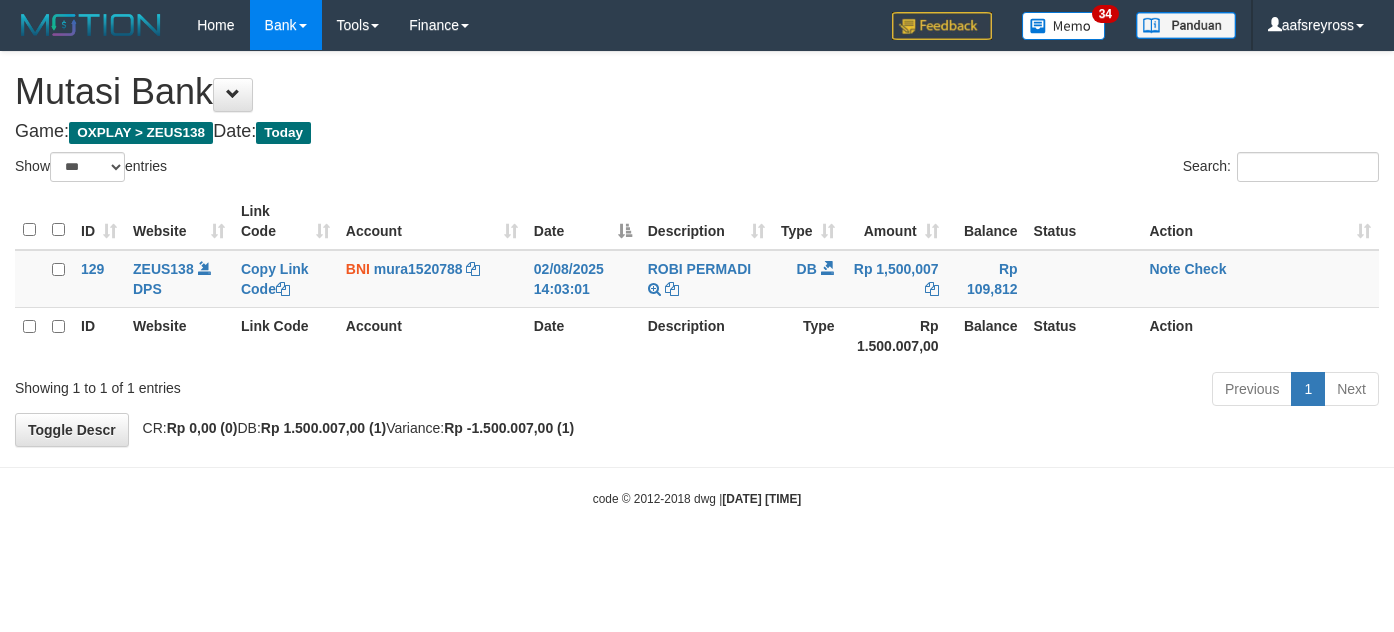 select on "***" 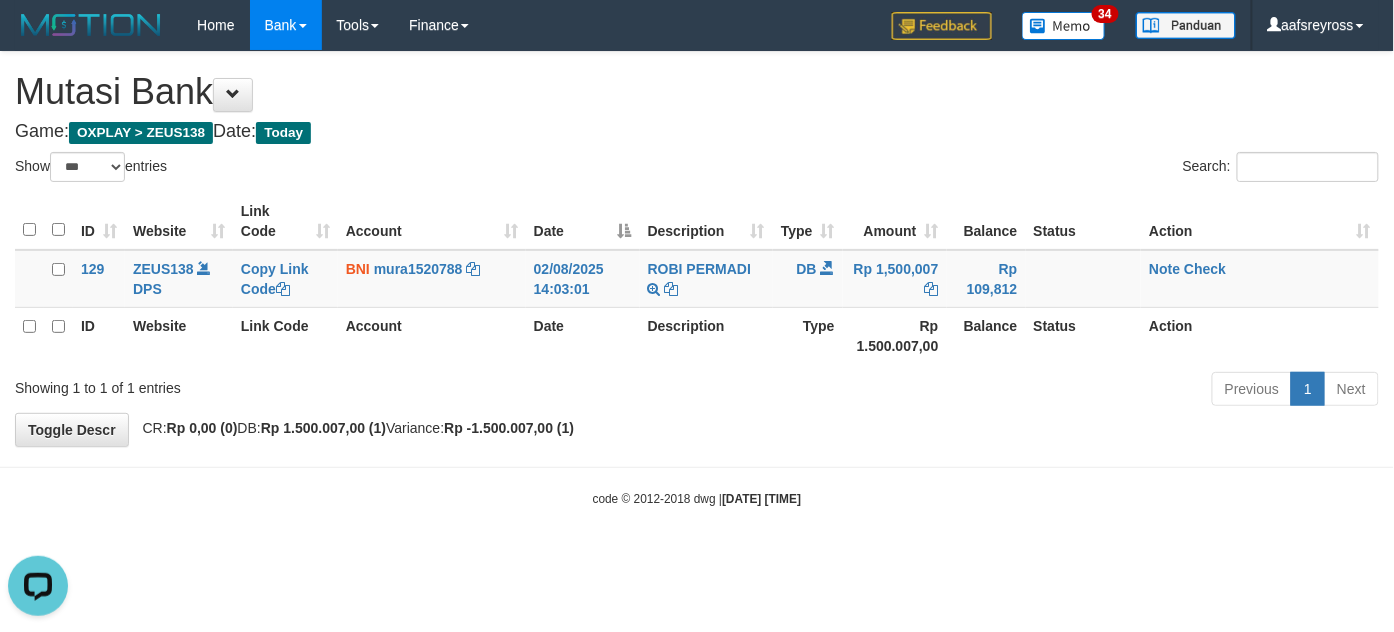 scroll, scrollTop: 0, scrollLeft: 0, axis: both 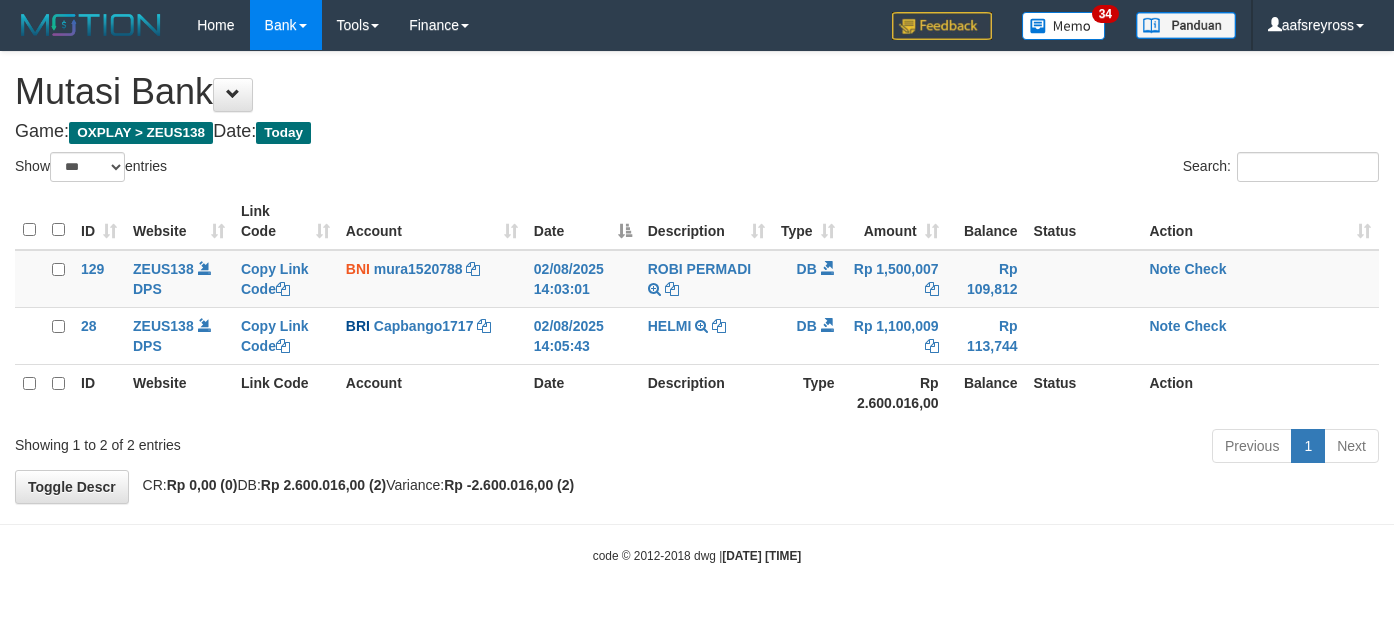 select on "***" 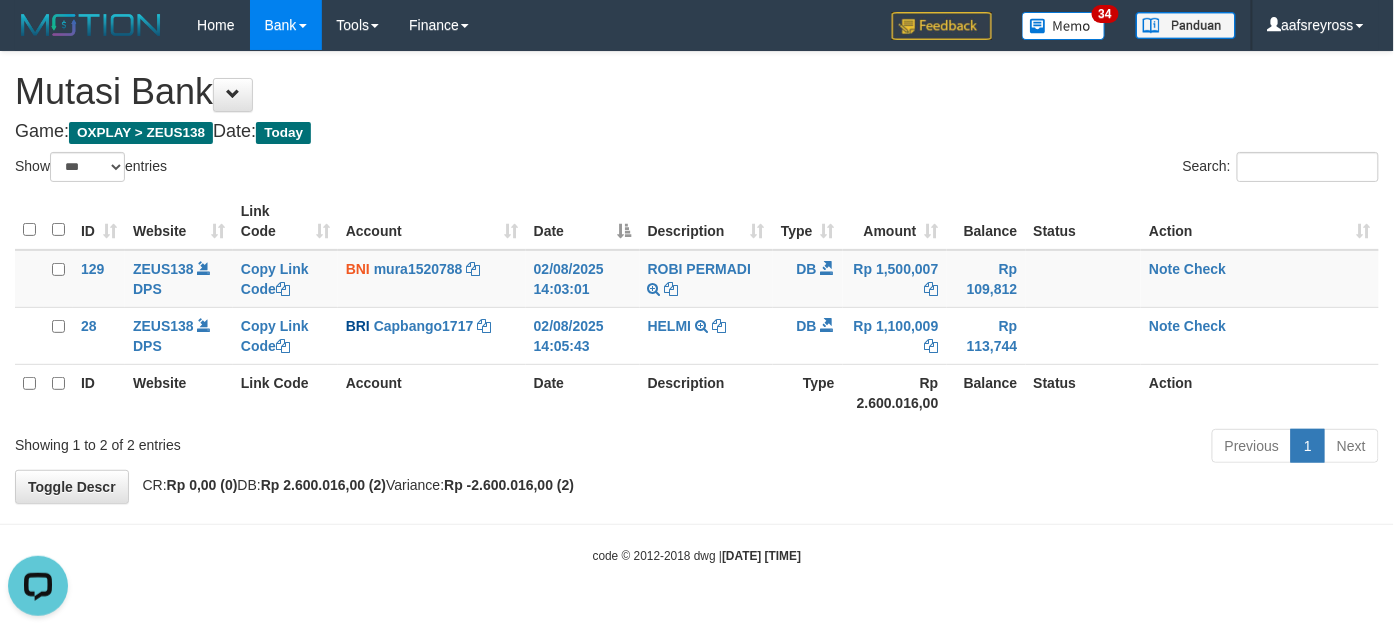 scroll, scrollTop: 0, scrollLeft: 0, axis: both 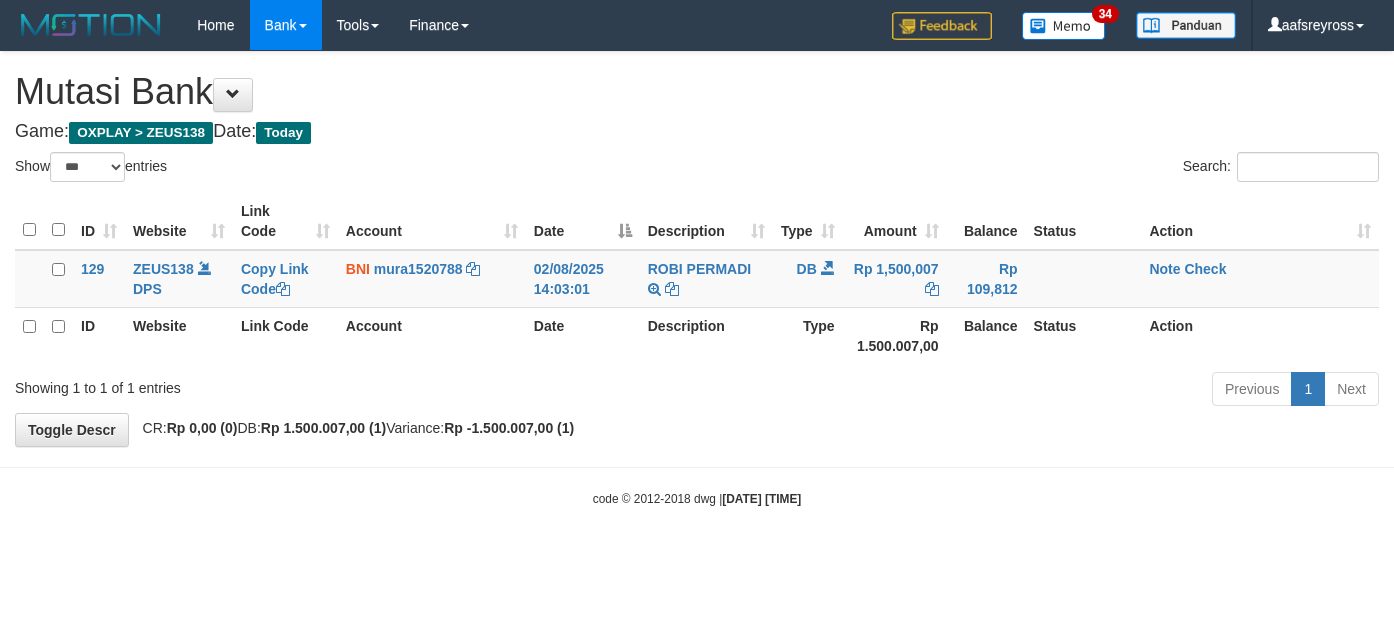 select on "***" 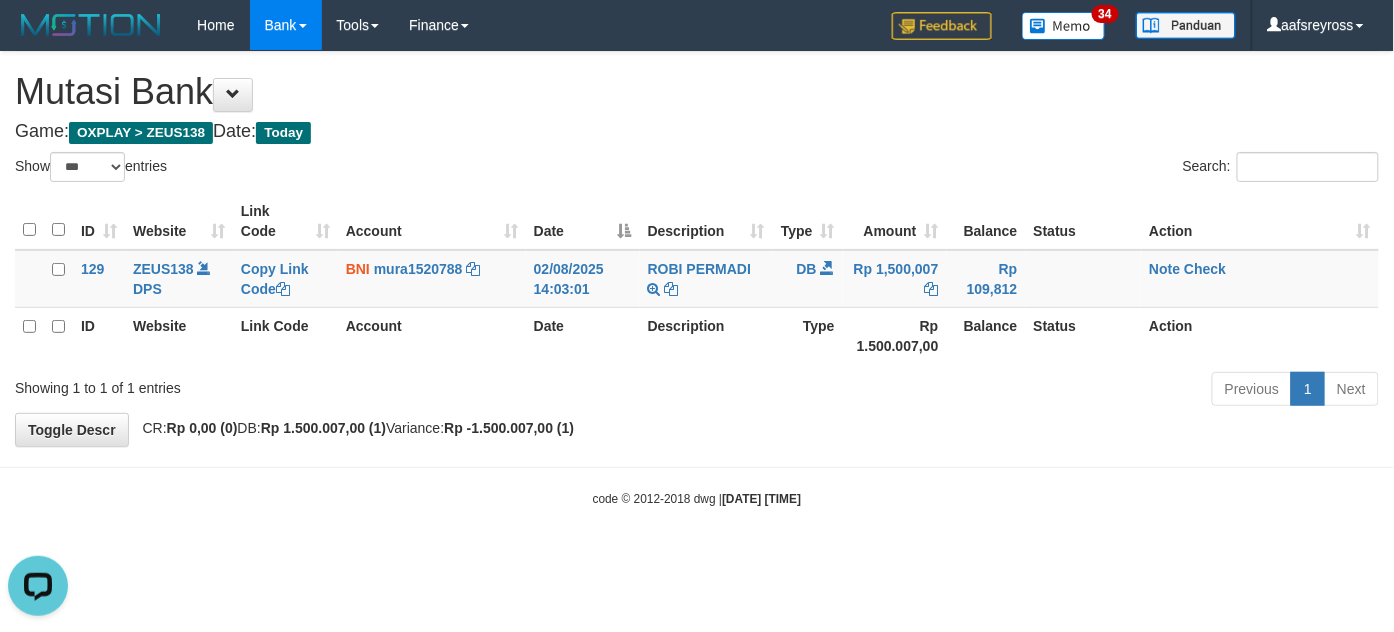 scroll, scrollTop: 0, scrollLeft: 0, axis: both 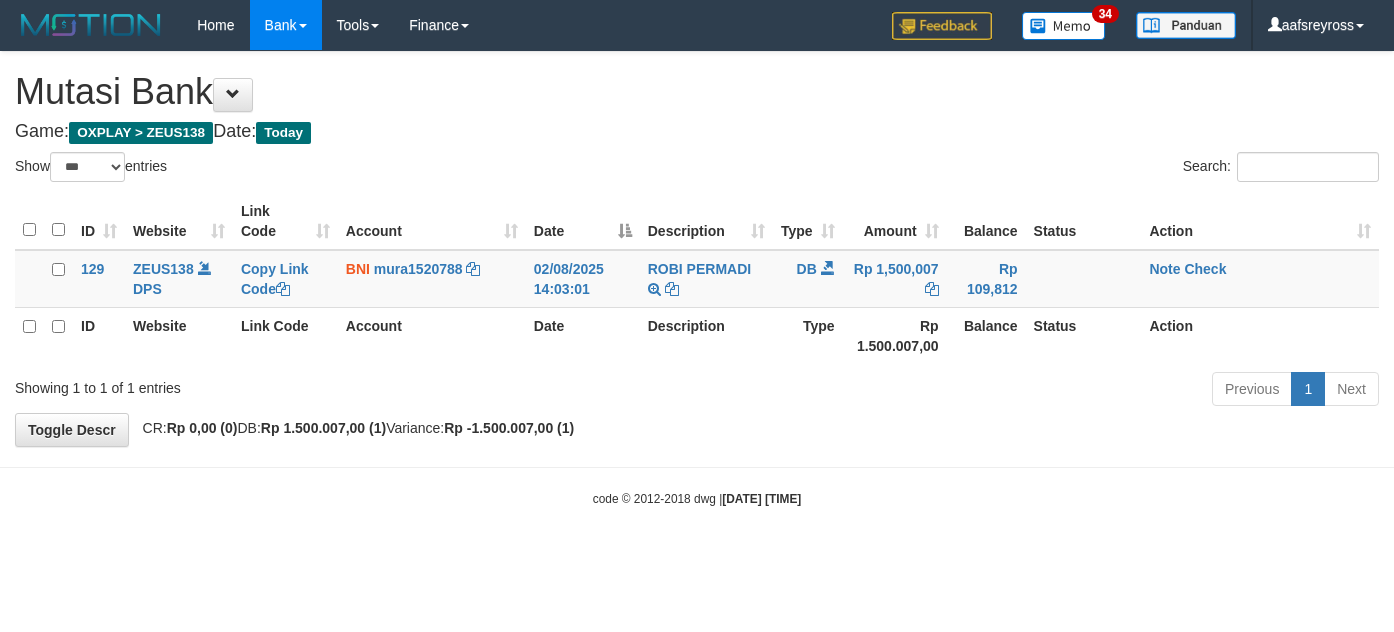 select on "***" 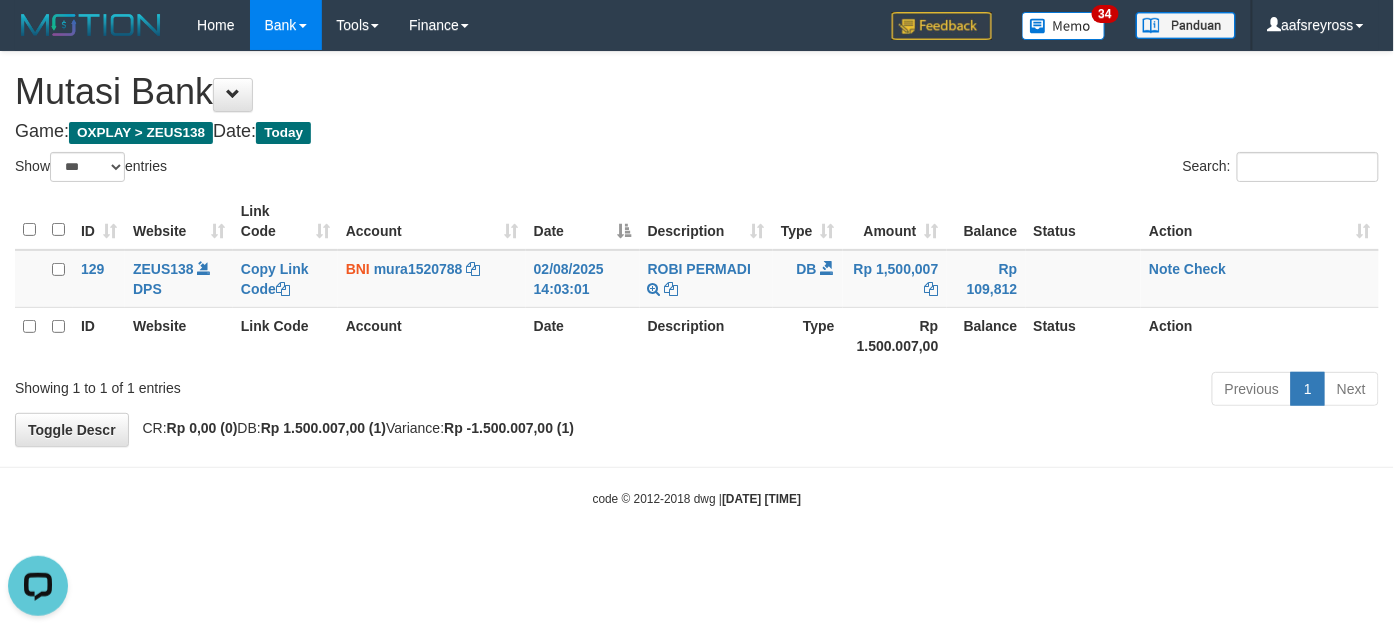 scroll, scrollTop: 0, scrollLeft: 0, axis: both 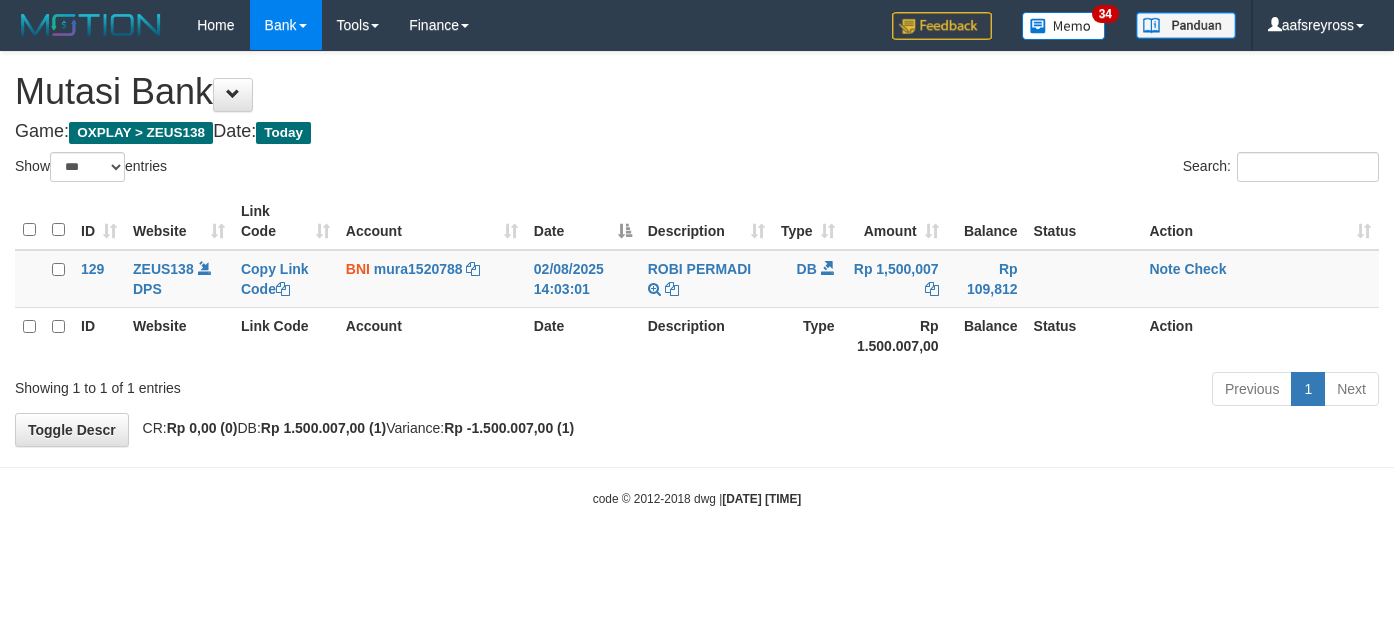 select on "***" 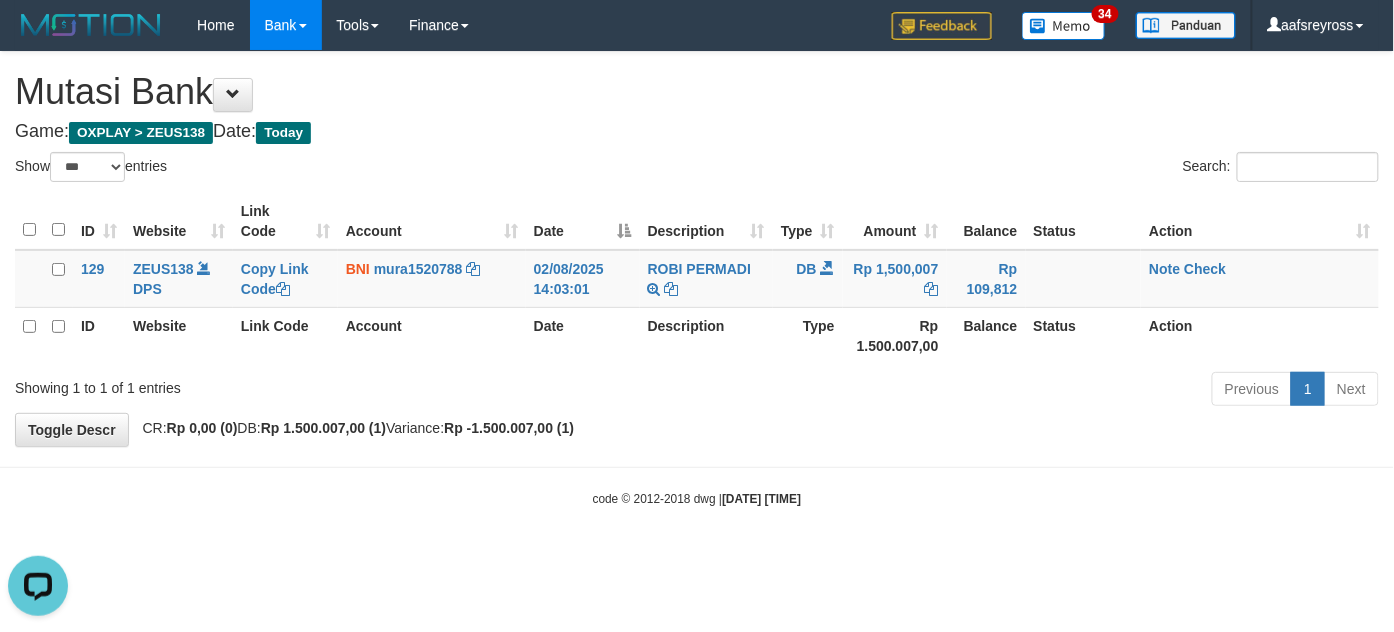 scroll, scrollTop: 0, scrollLeft: 0, axis: both 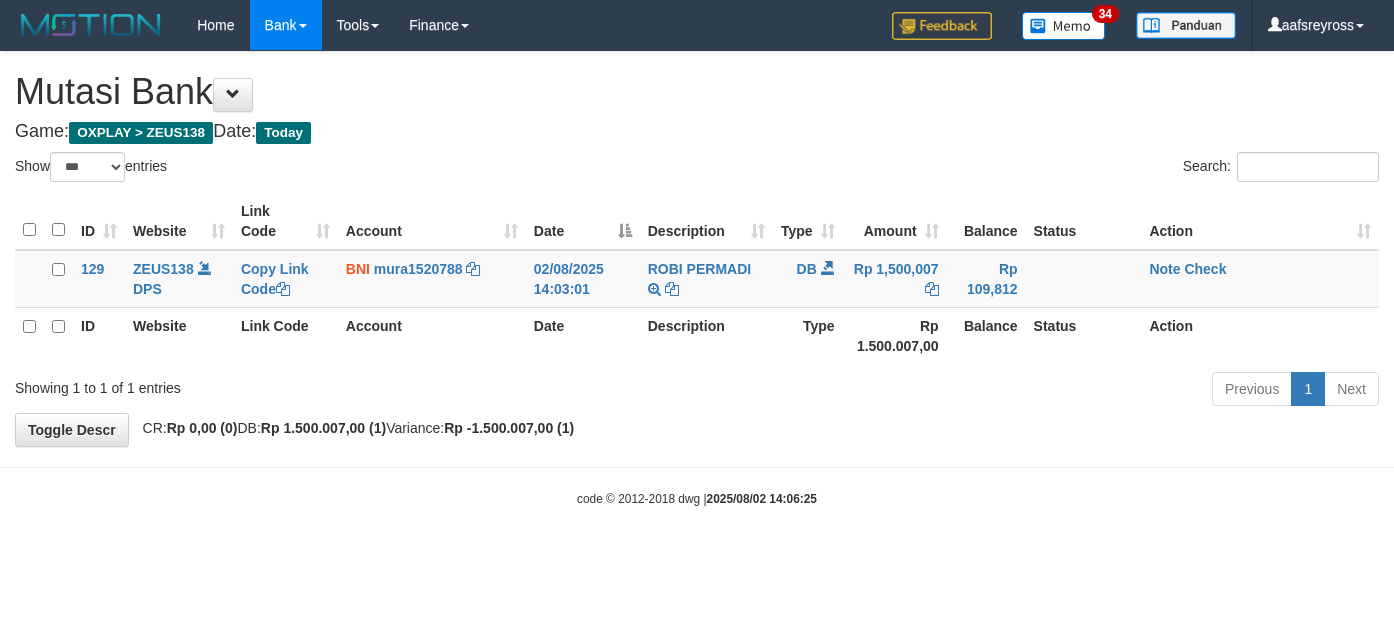 select on "***" 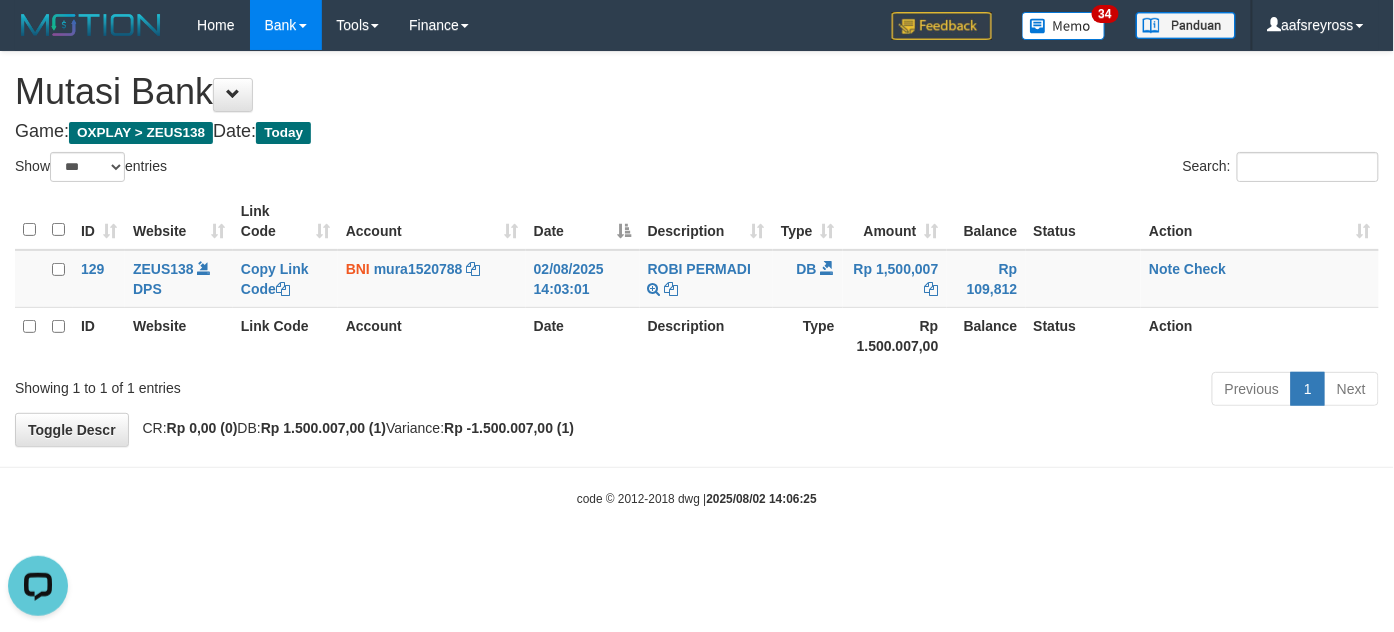 scroll, scrollTop: 0, scrollLeft: 0, axis: both 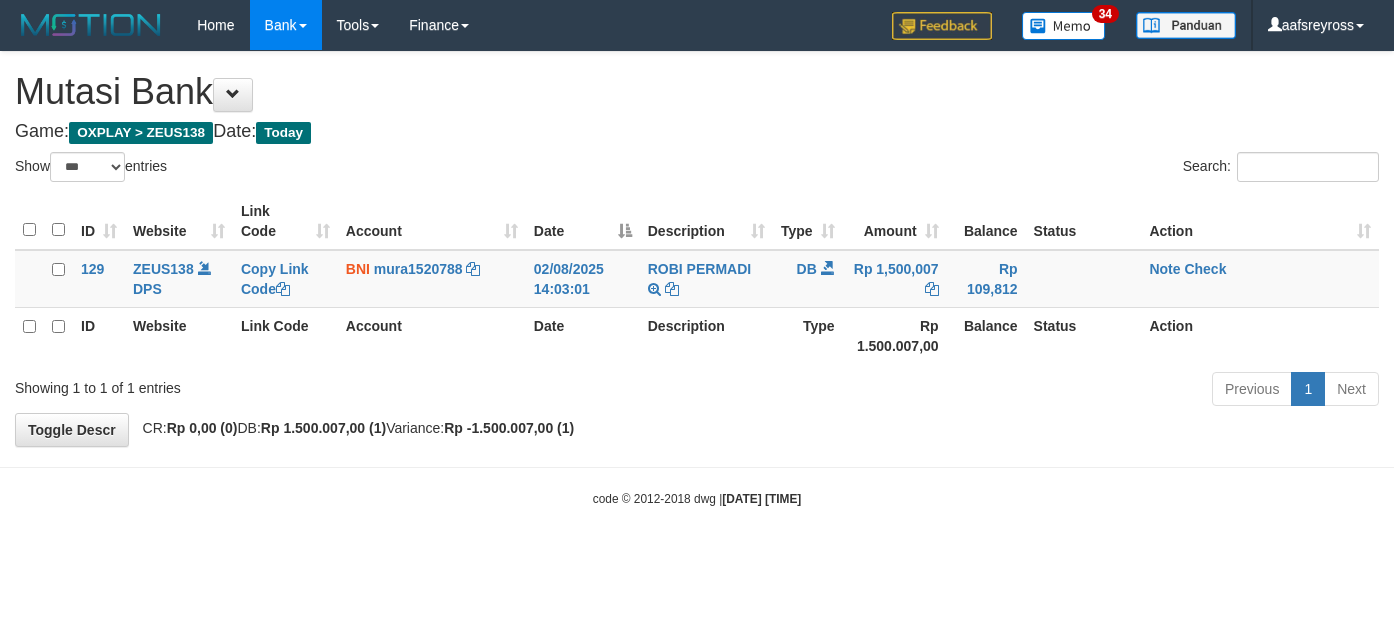 select on "***" 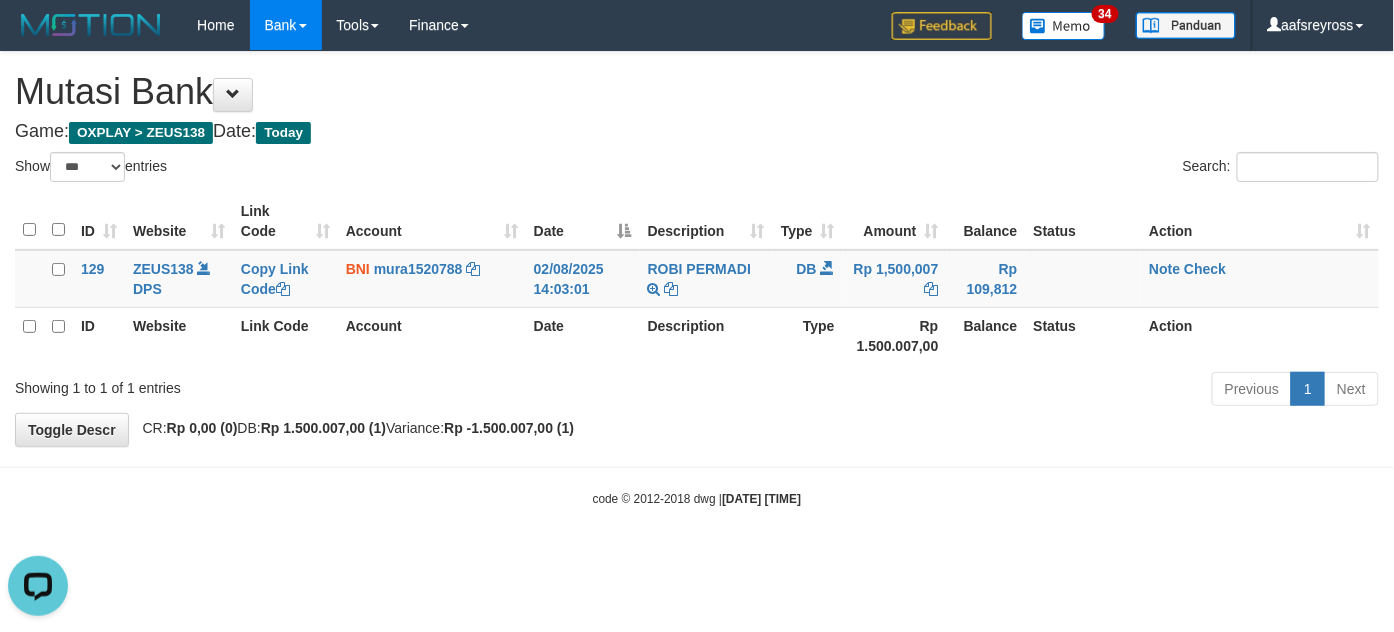 scroll, scrollTop: 0, scrollLeft: 0, axis: both 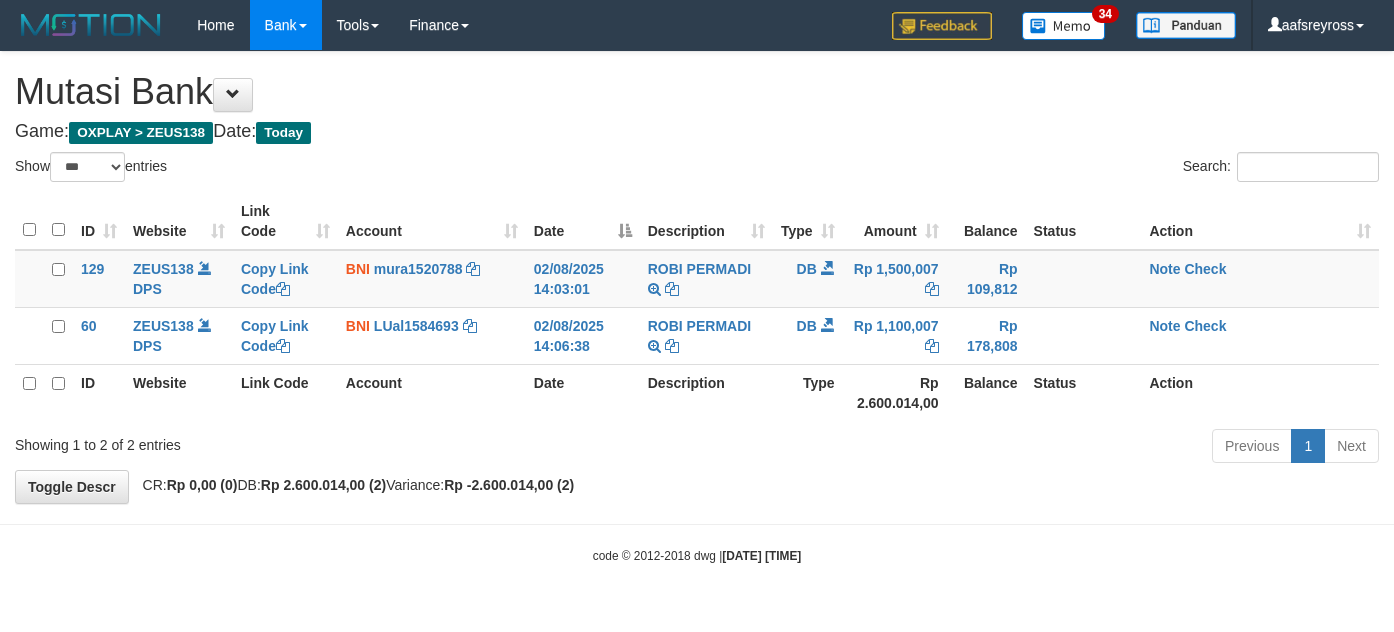 select on "***" 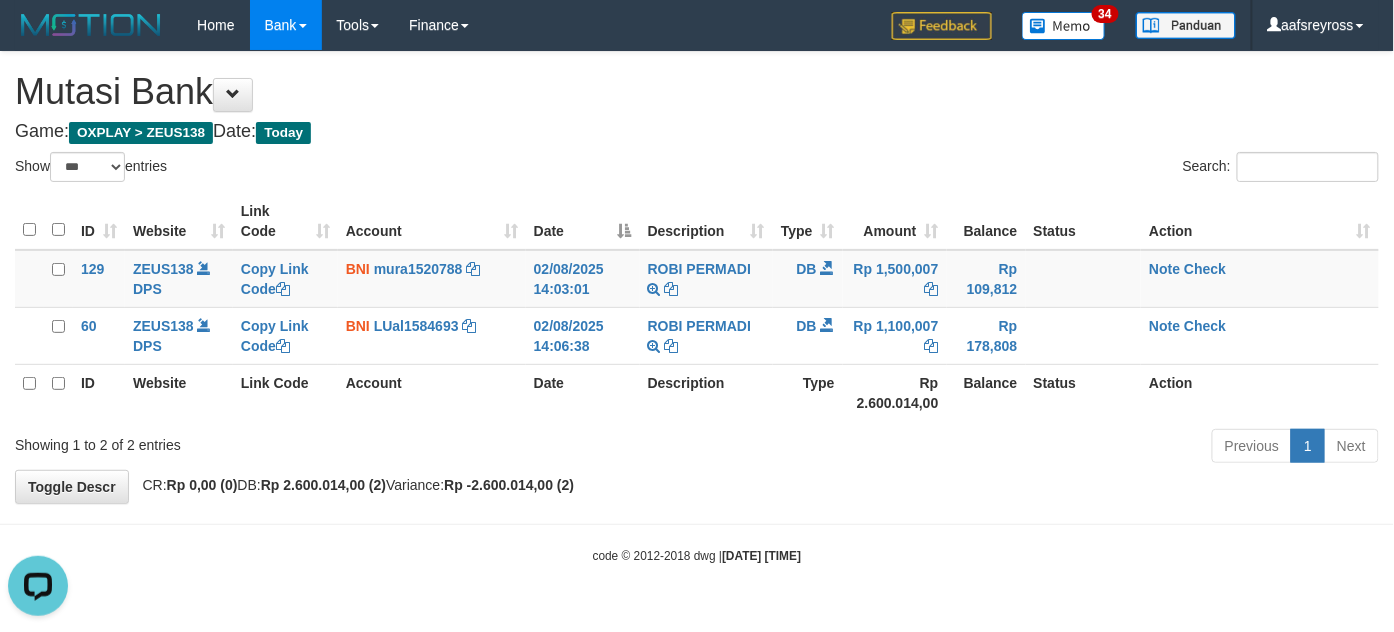scroll, scrollTop: 0, scrollLeft: 0, axis: both 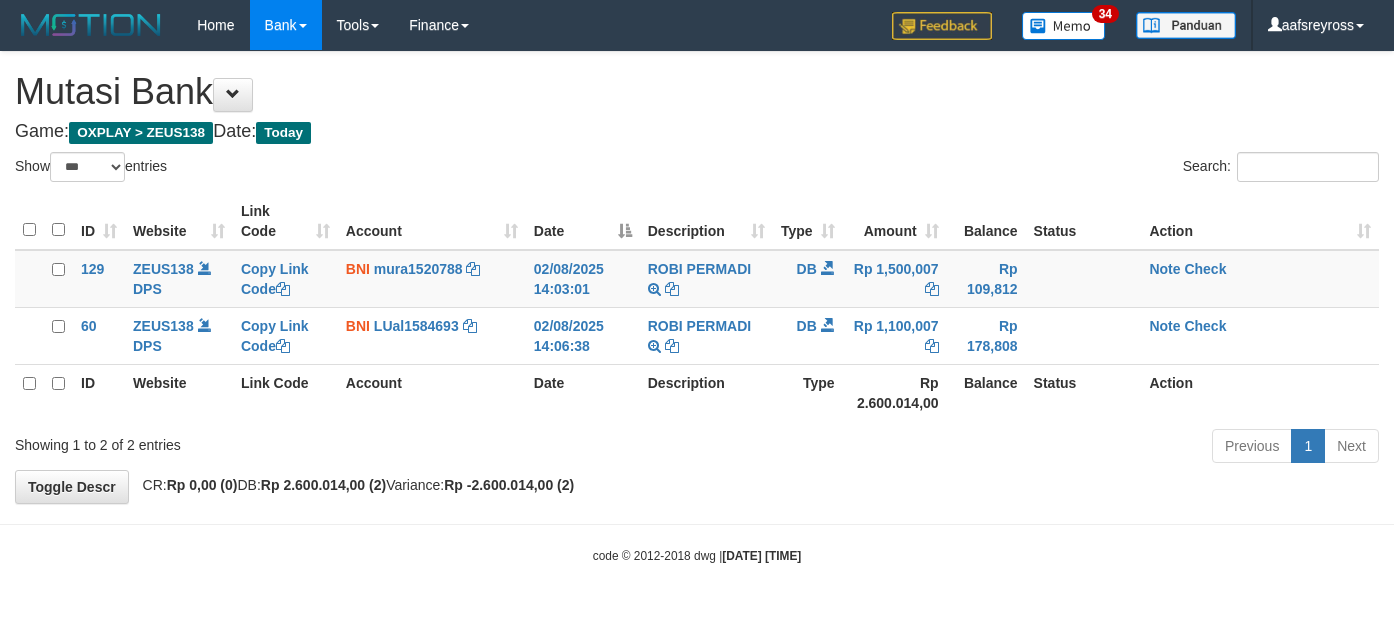 select on "***" 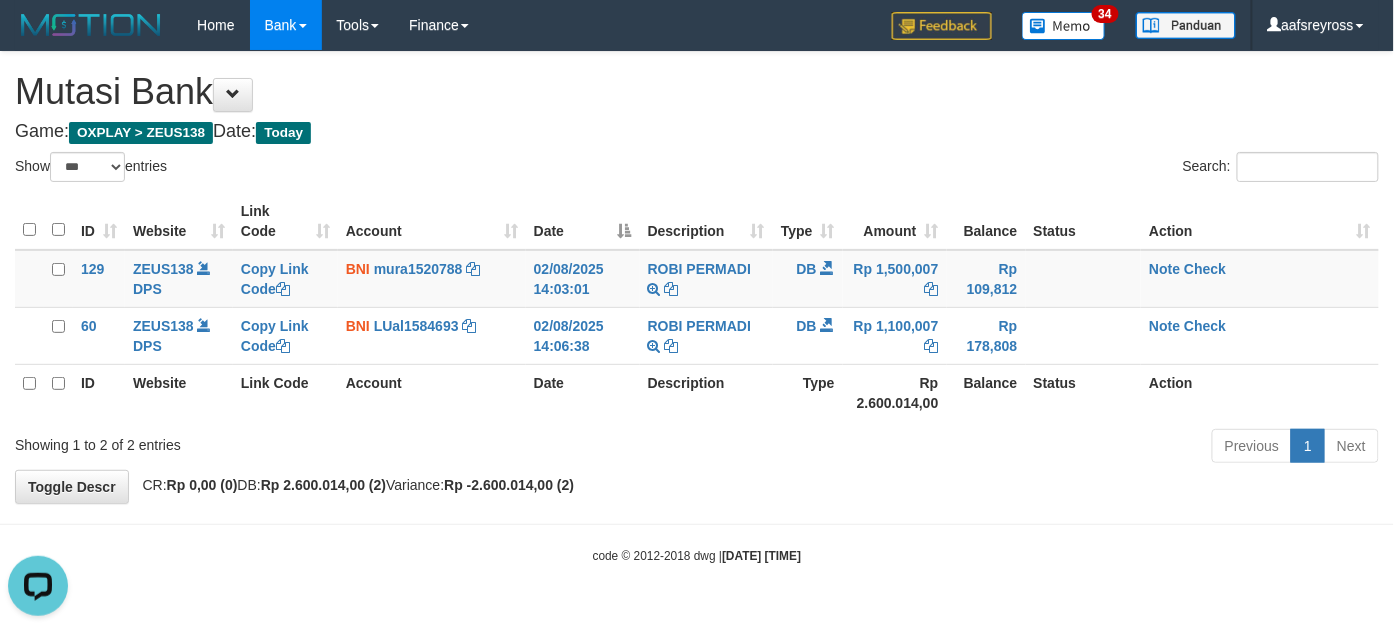 scroll, scrollTop: 0, scrollLeft: 0, axis: both 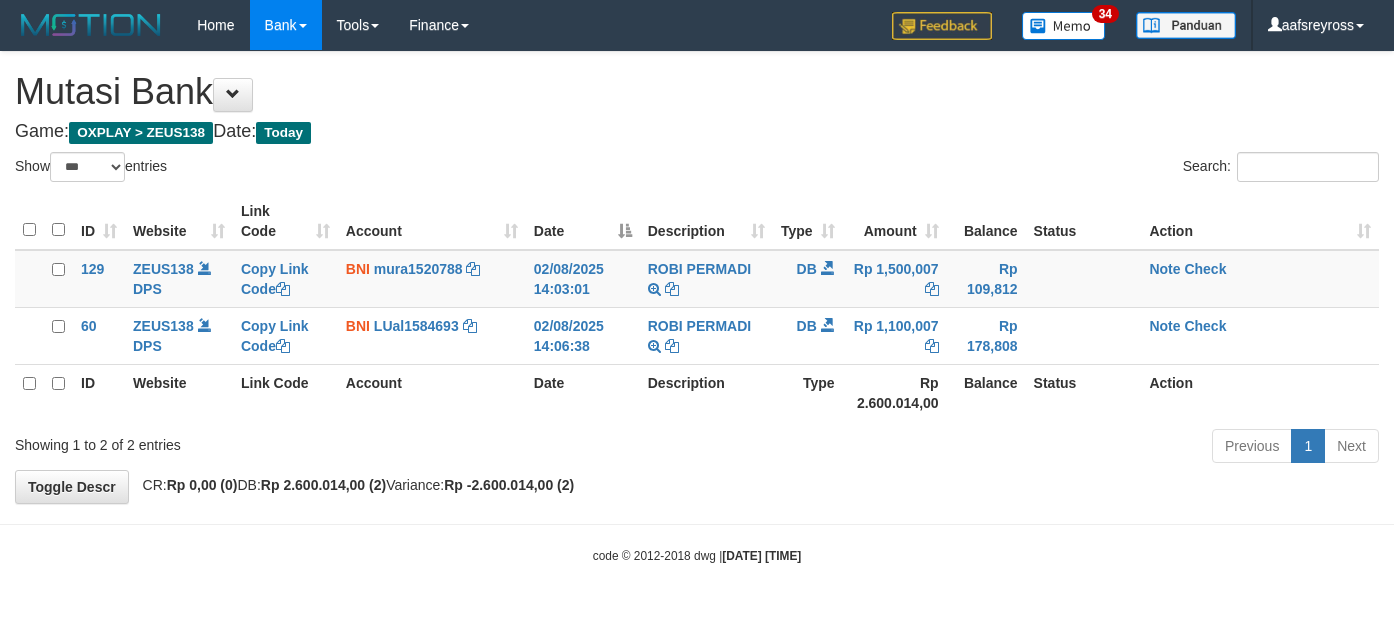 select on "***" 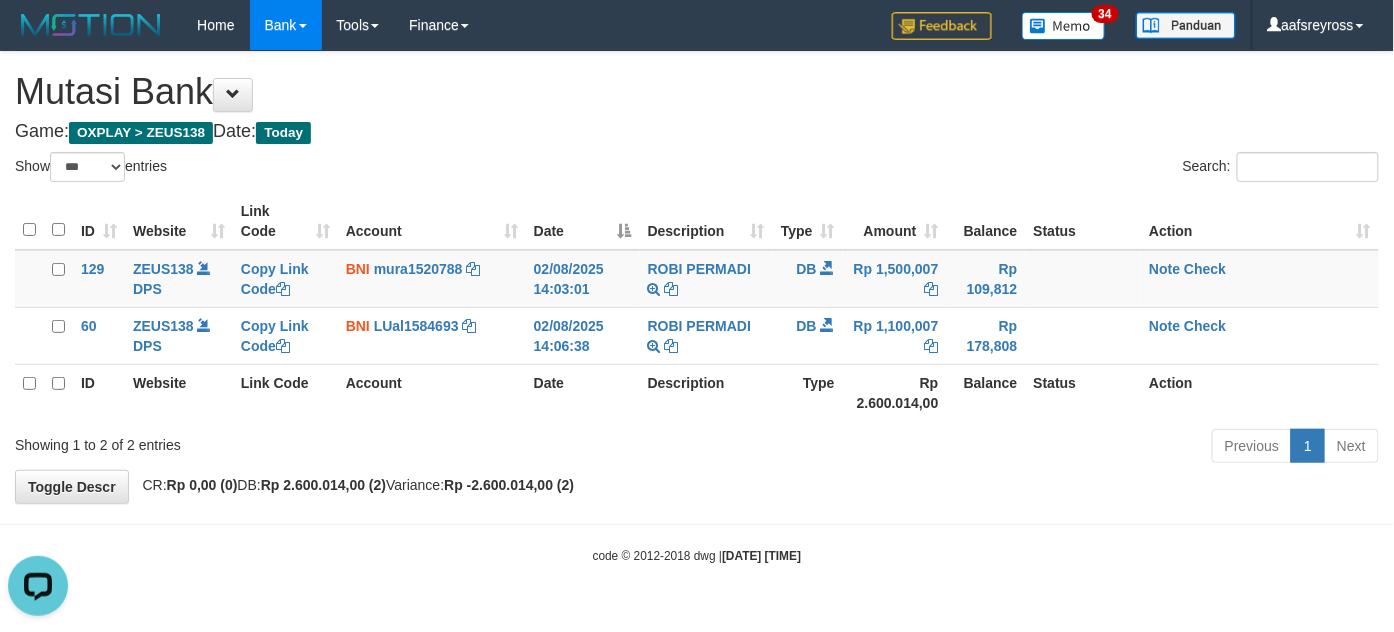 scroll, scrollTop: 0, scrollLeft: 0, axis: both 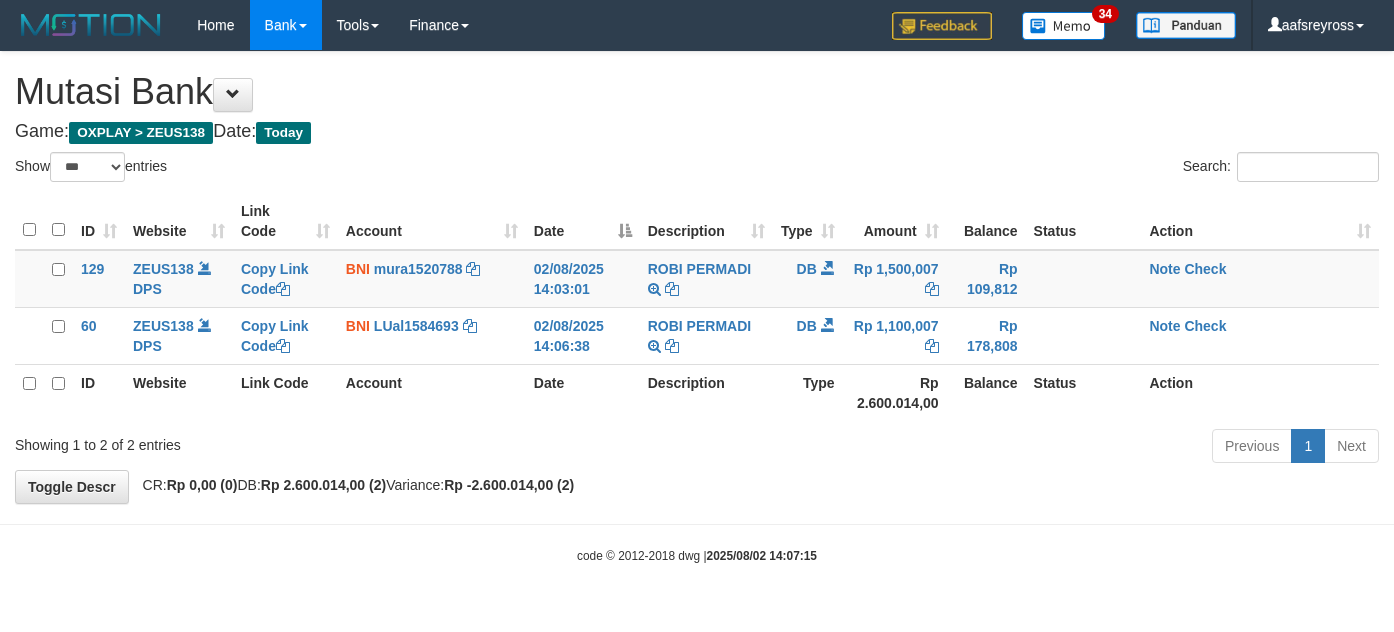 select on "***" 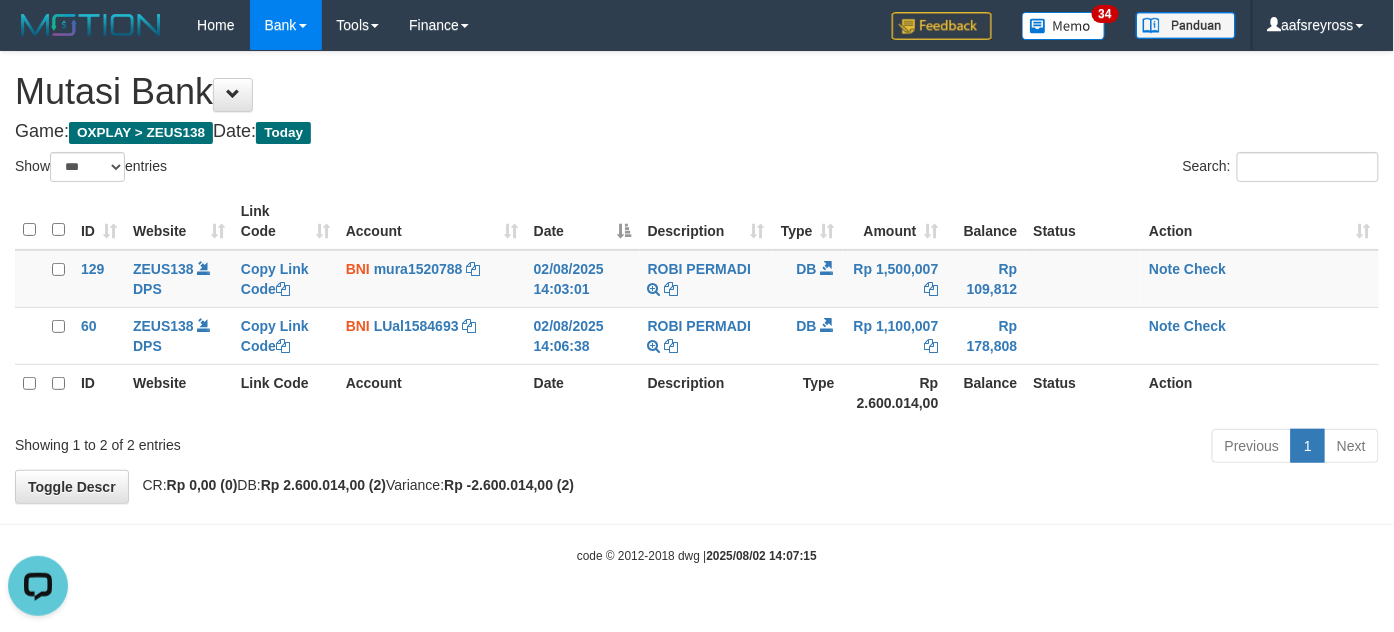scroll, scrollTop: 0, scrollLeft: 0, axis: both 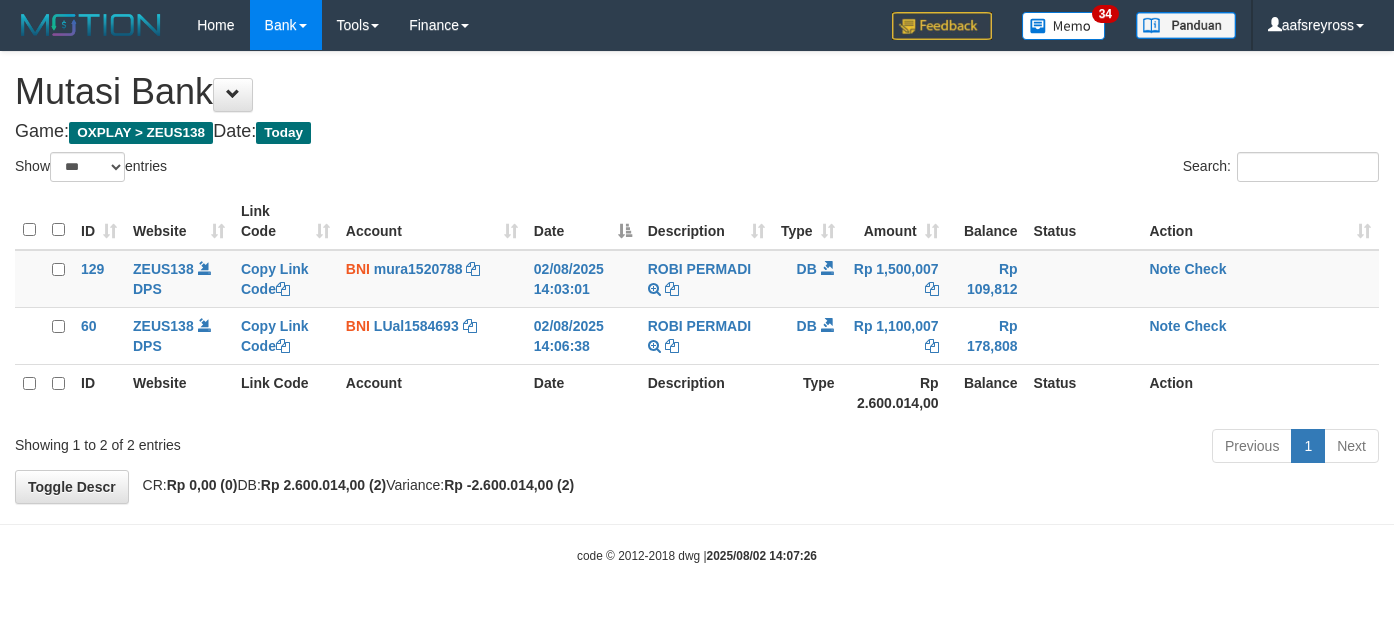 select on "***" 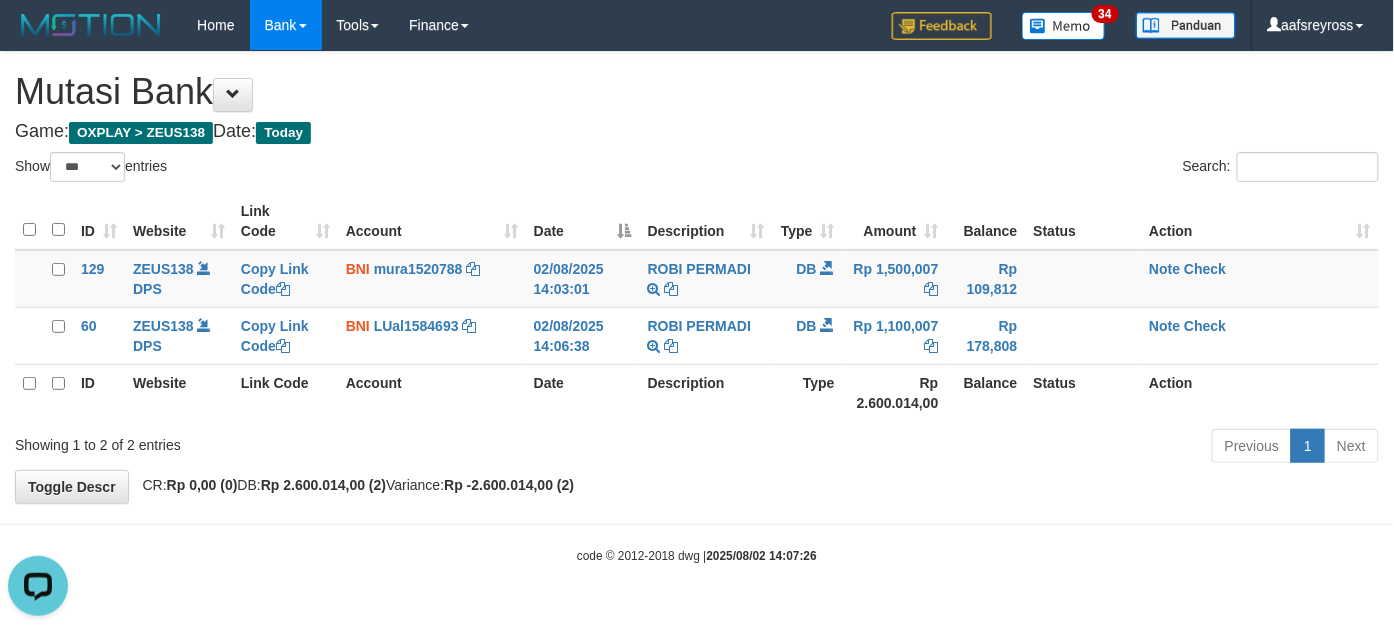 scroll, scrollTop: 0, scrollLeft: 0, axis: both 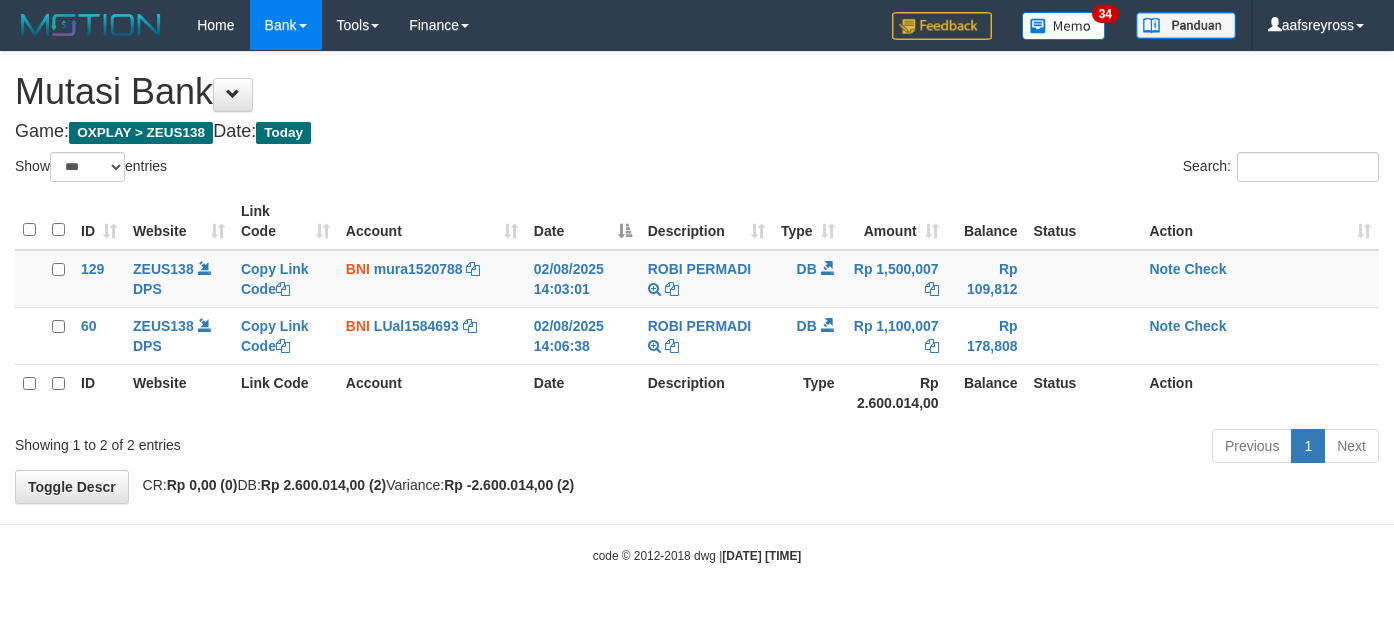 select on "***" 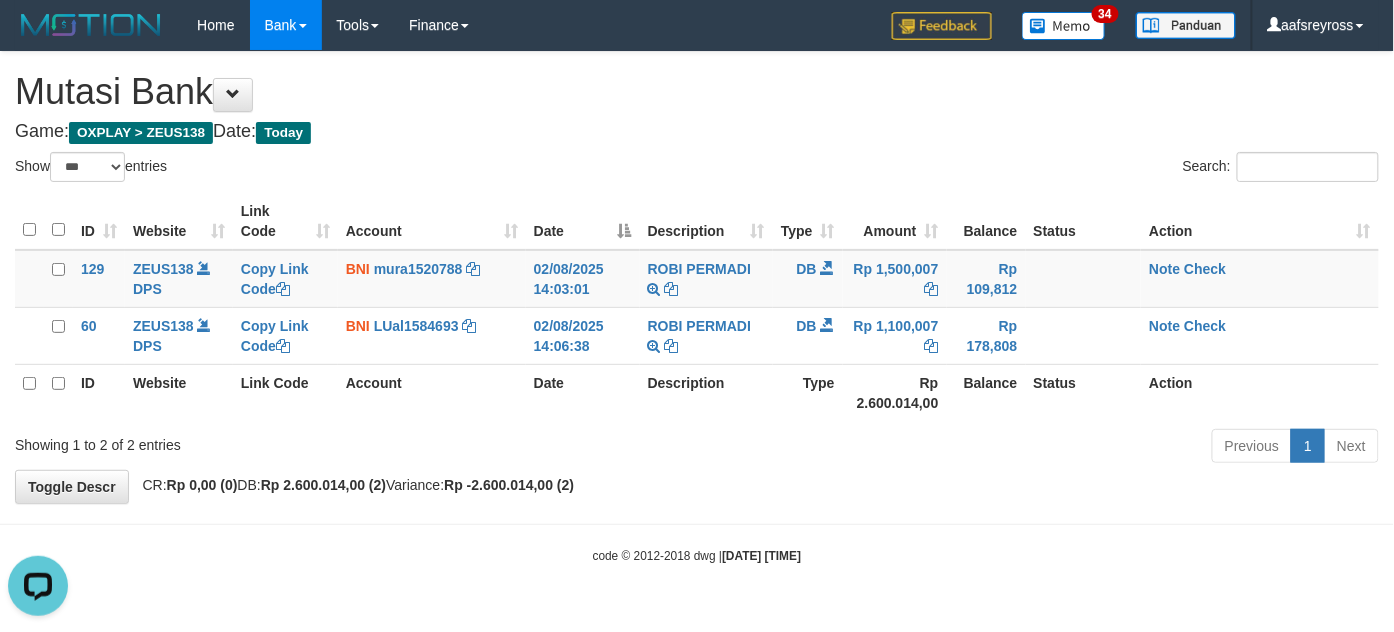 scroll, scrollTop: 0, scrollLeft: 0, axis: both 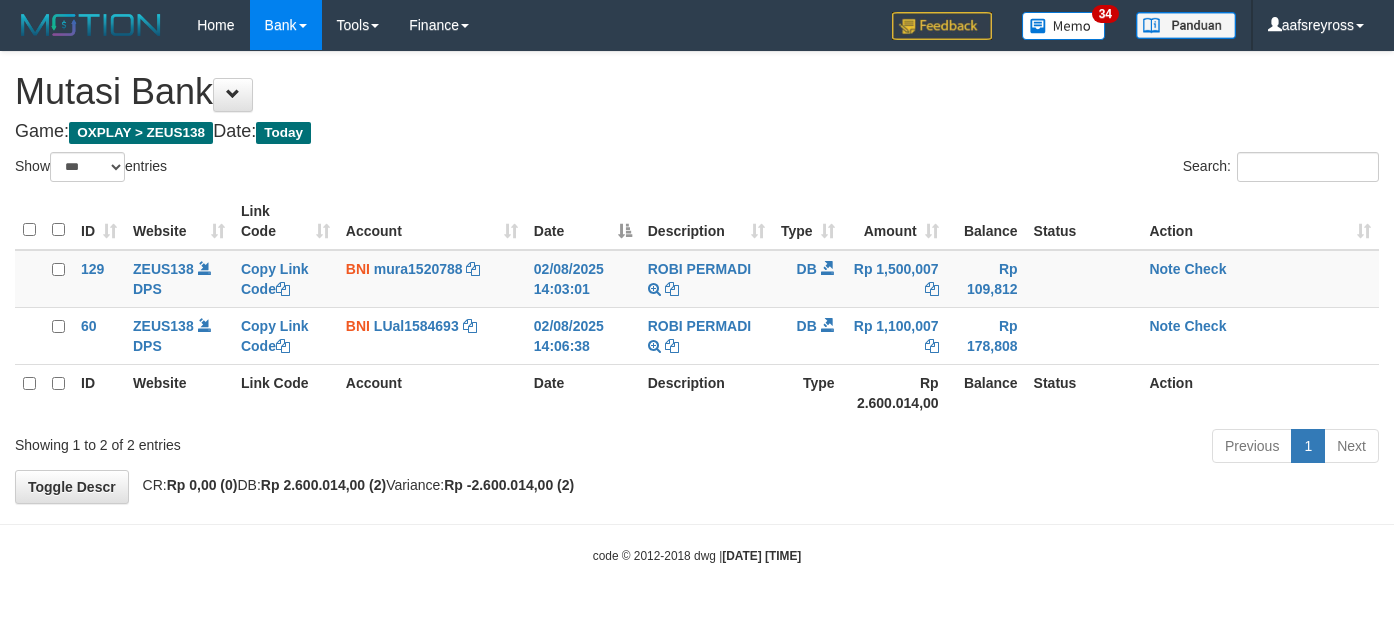 select on "***" 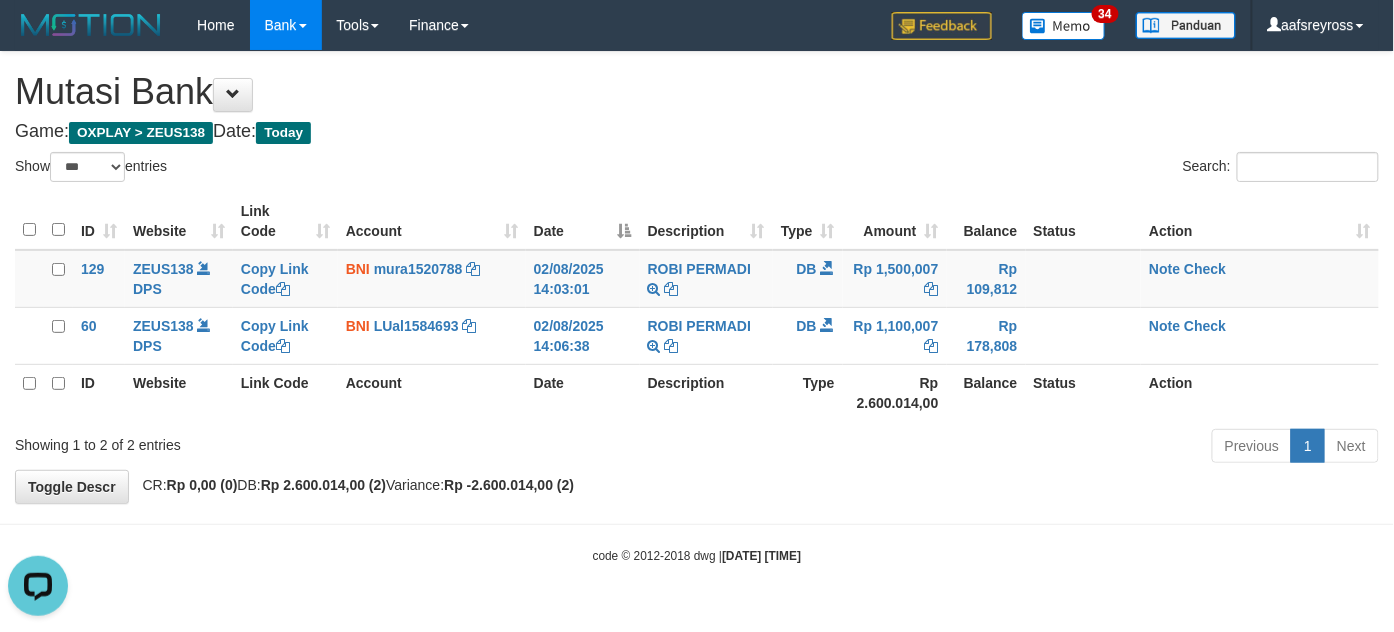 scroll, scrollTop: 0, scrollLeft: 0, axis: both 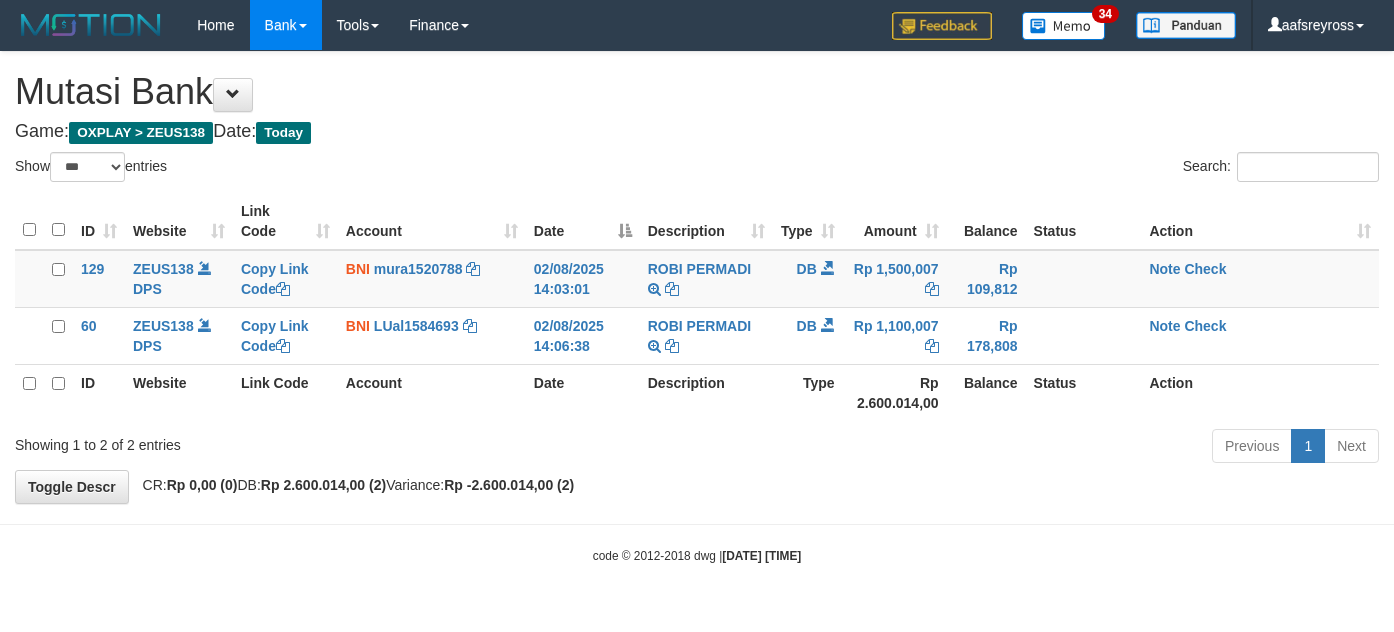 select on "***" 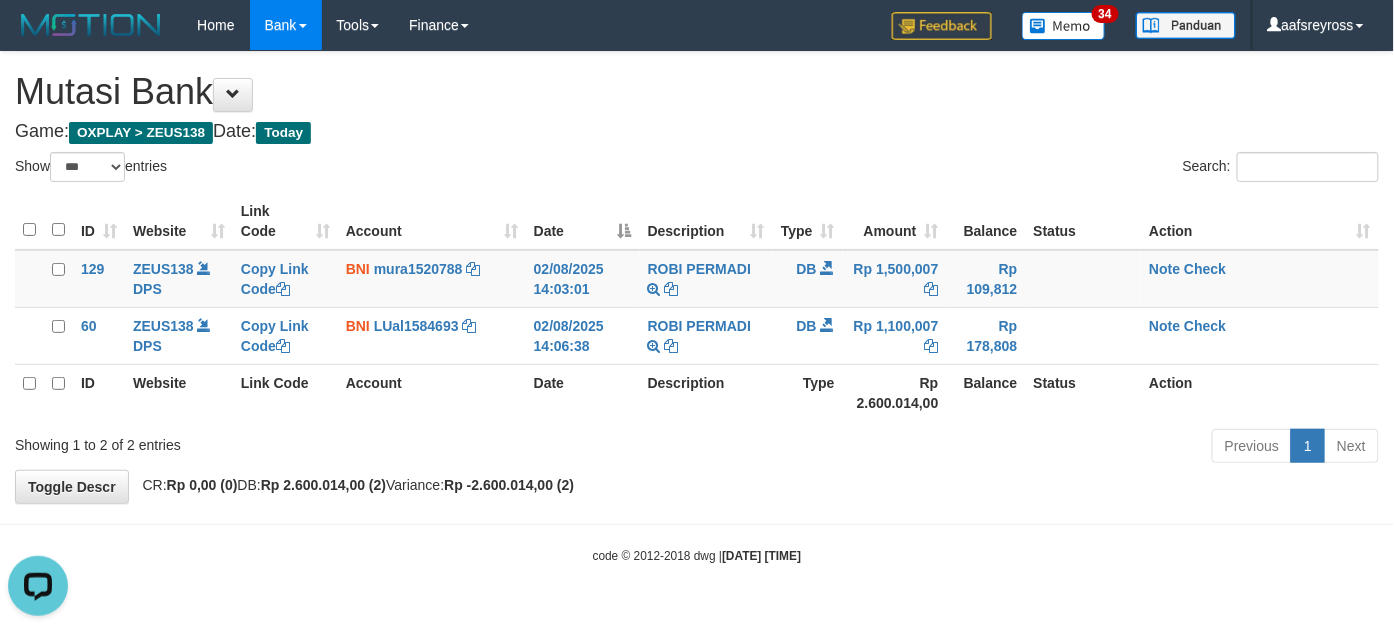 scroll, scrollTop: 0, scrollLeft: 0, axis: both 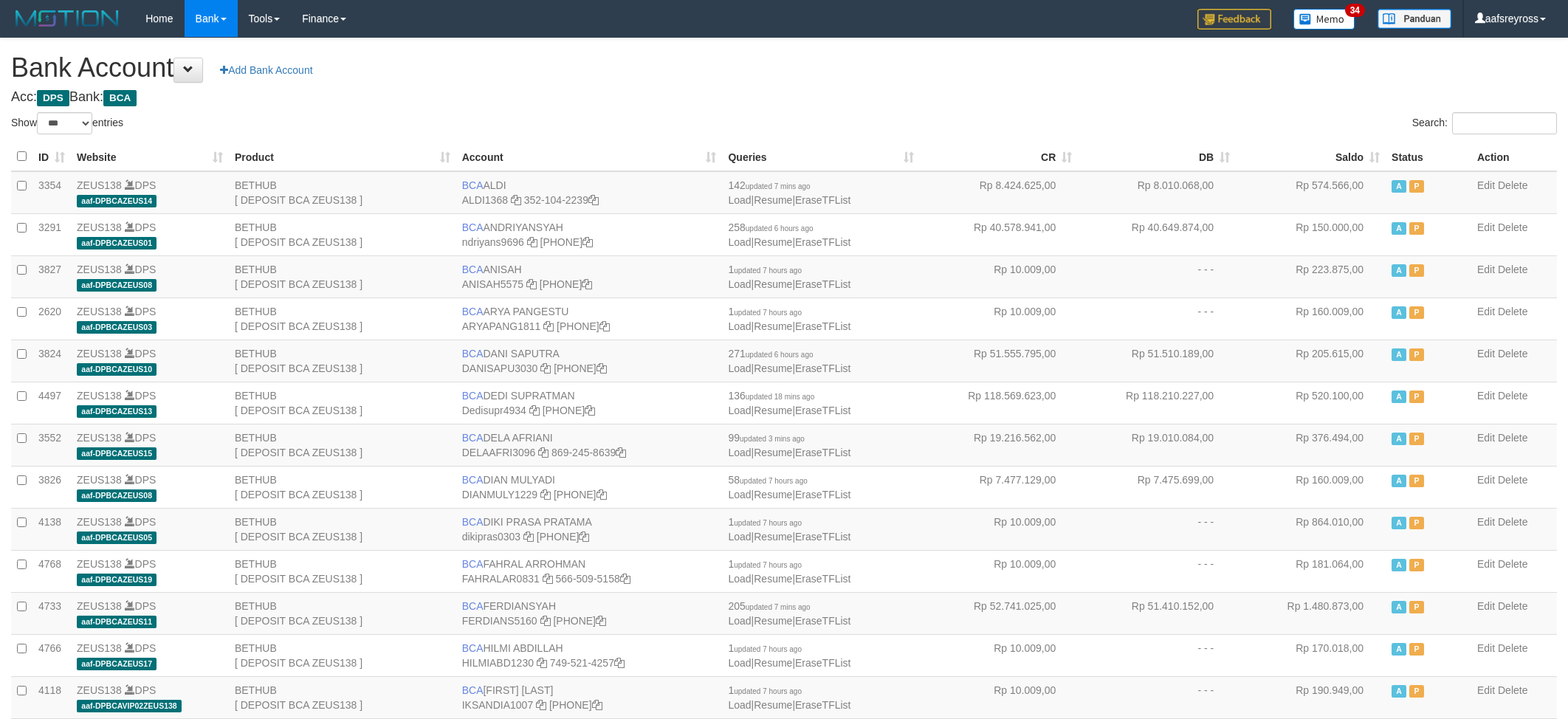 select on "***" 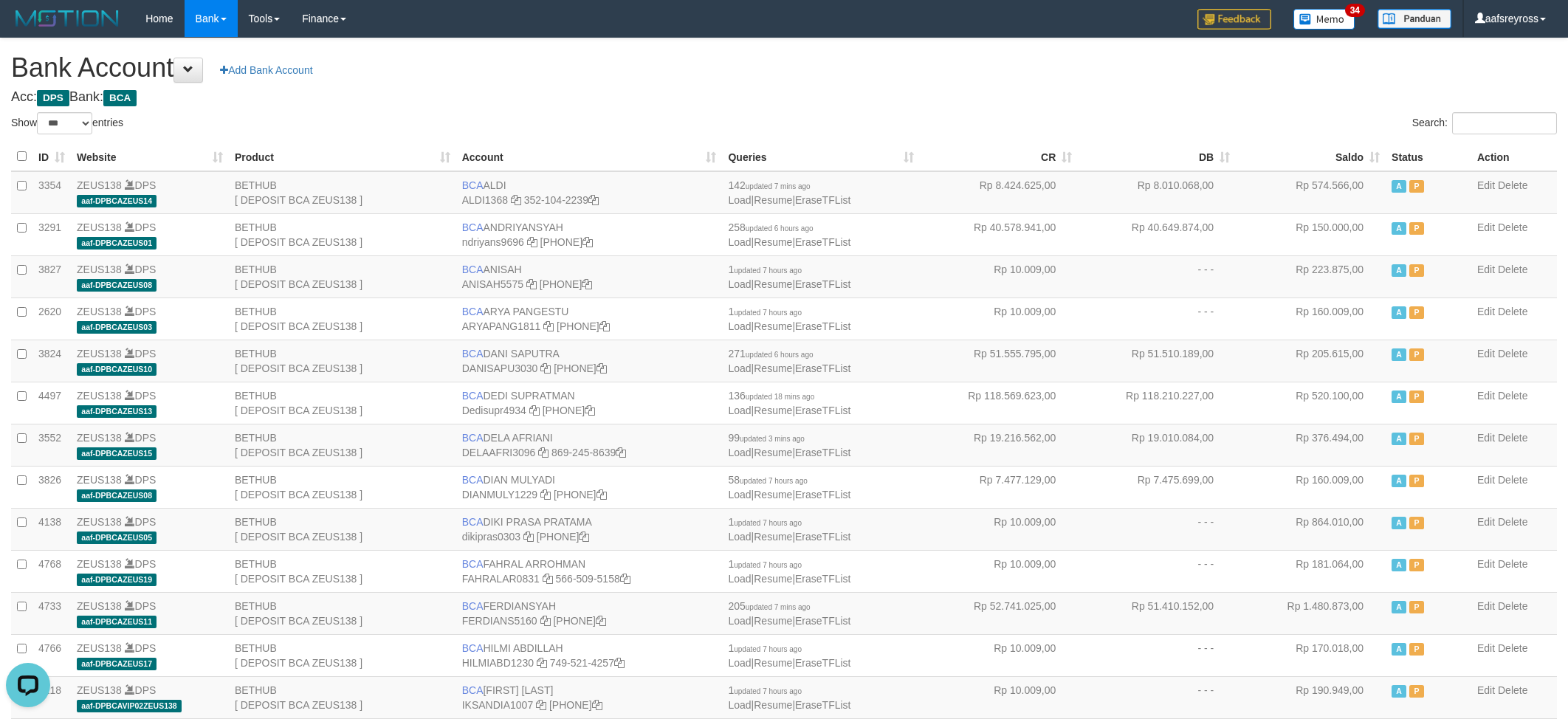 scroll, scrollTop: 0, scrollLeft: 0, axis: both 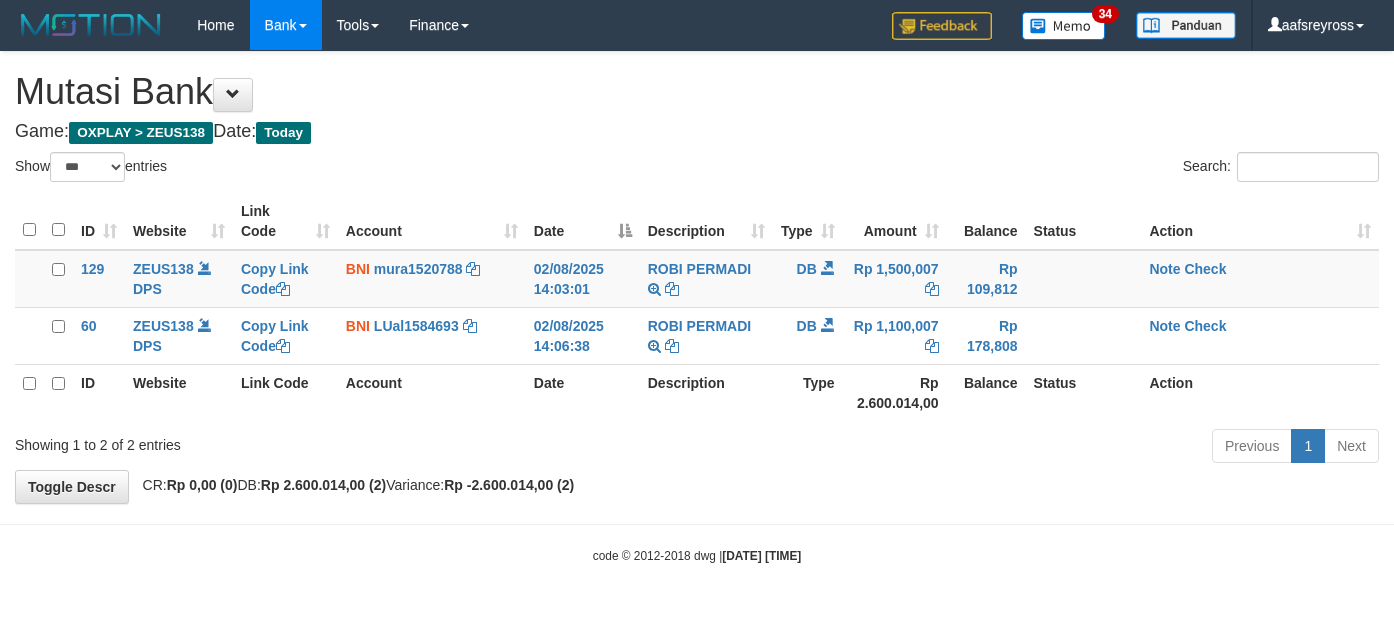 select on "***" 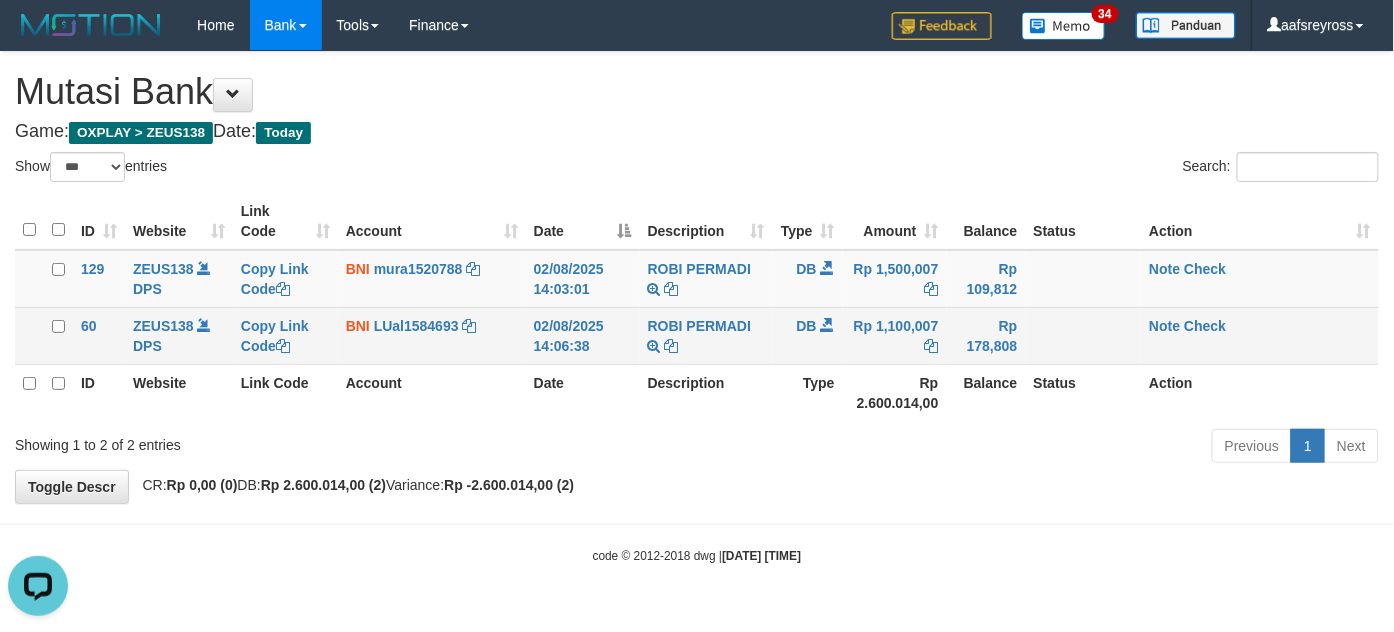 scroll, scrollTop: 0, scrollLeft: 0, axis: both 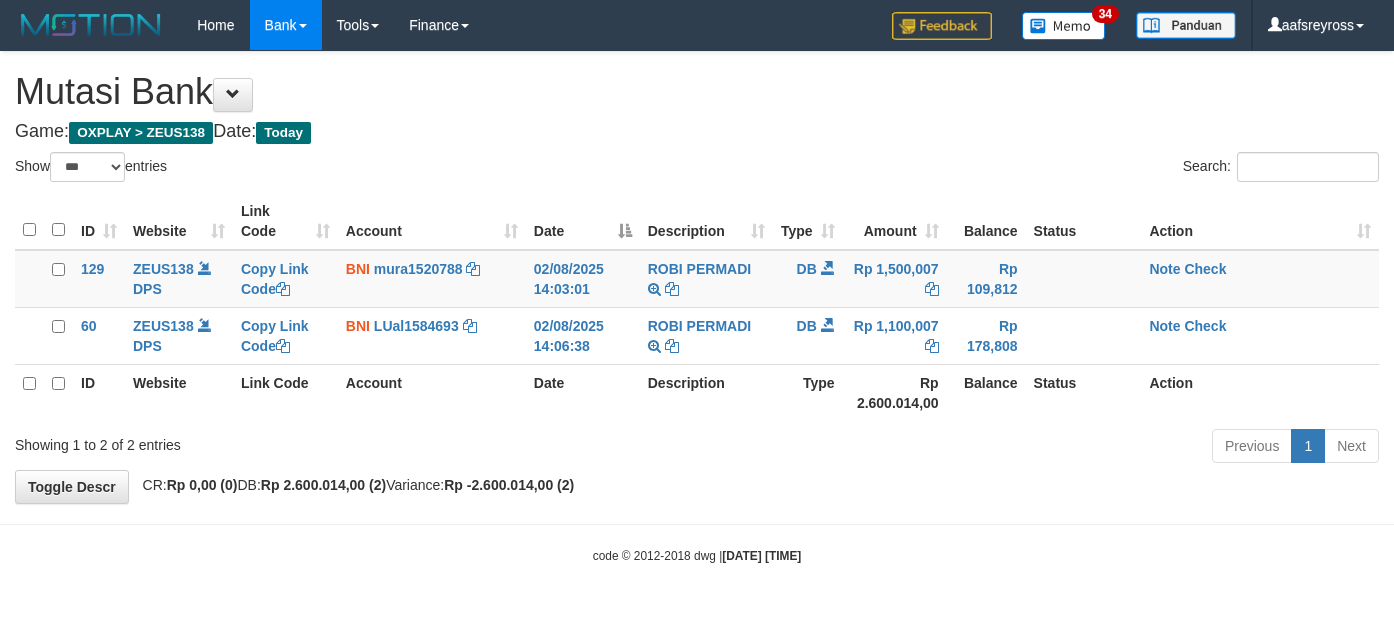 select on "***" 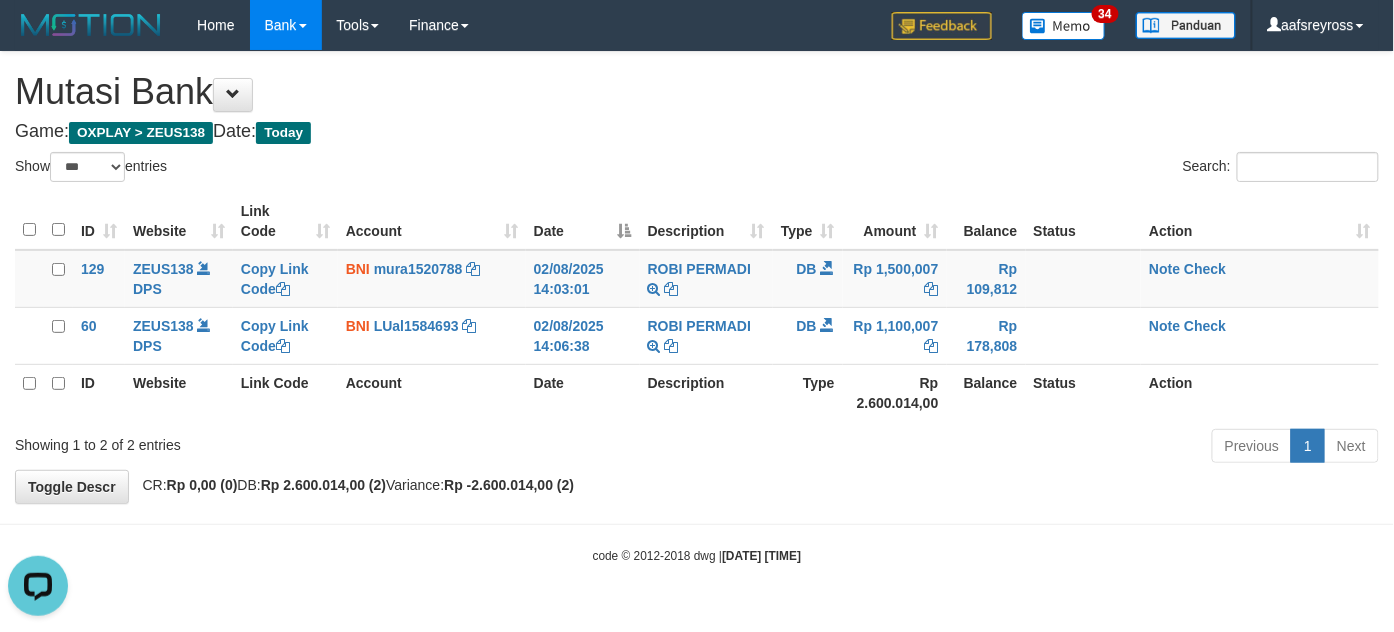 scroll, scrollTop: 0, scrollLeft: 0, axis: both 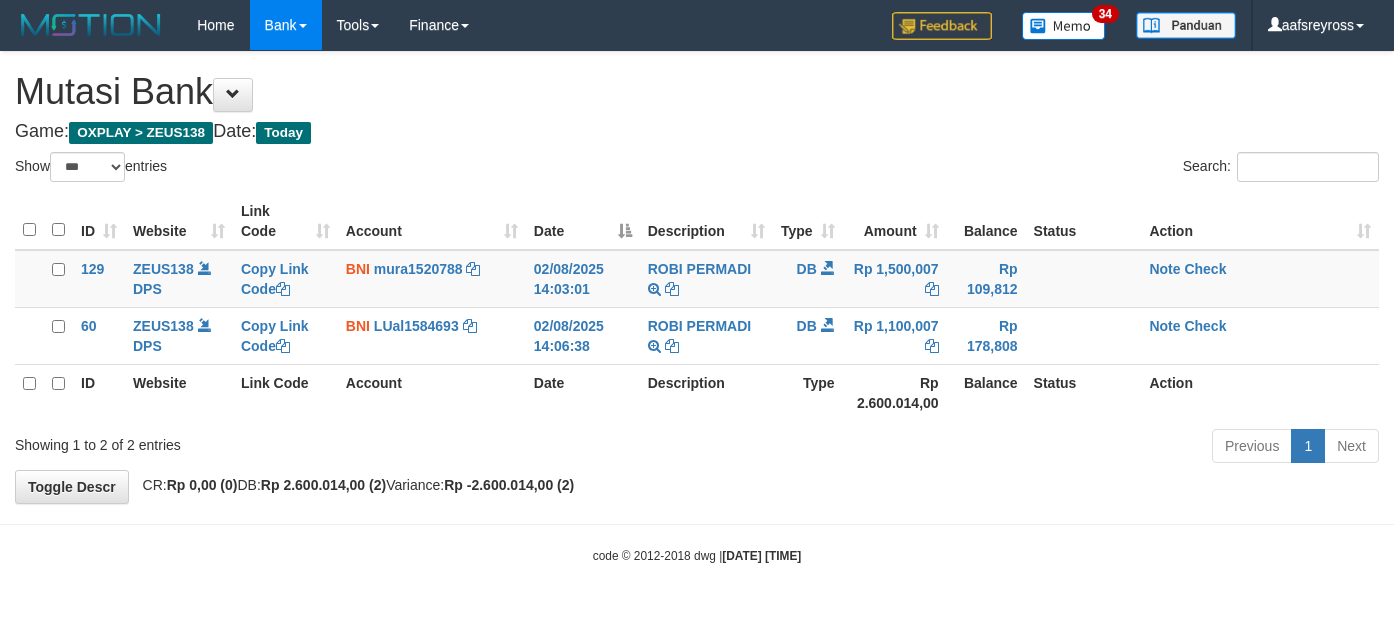 select on "***" 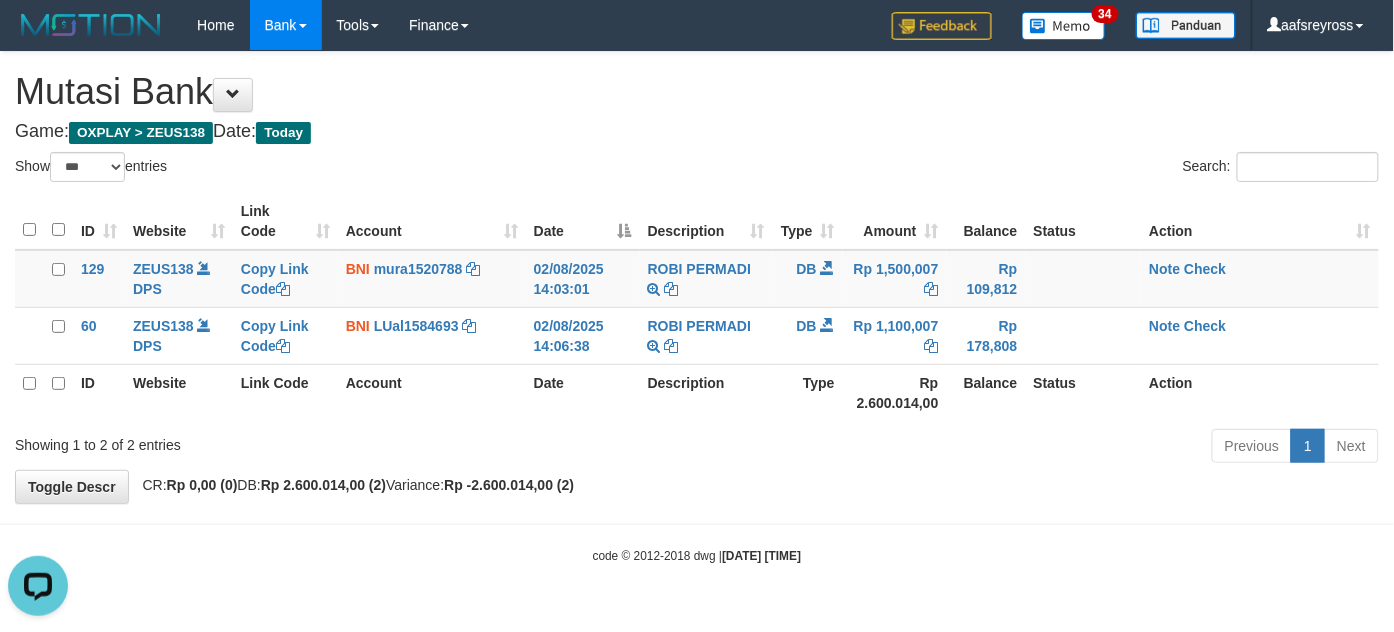 scroll, scrollTop: 0, scrollLeft: 0, axis: both 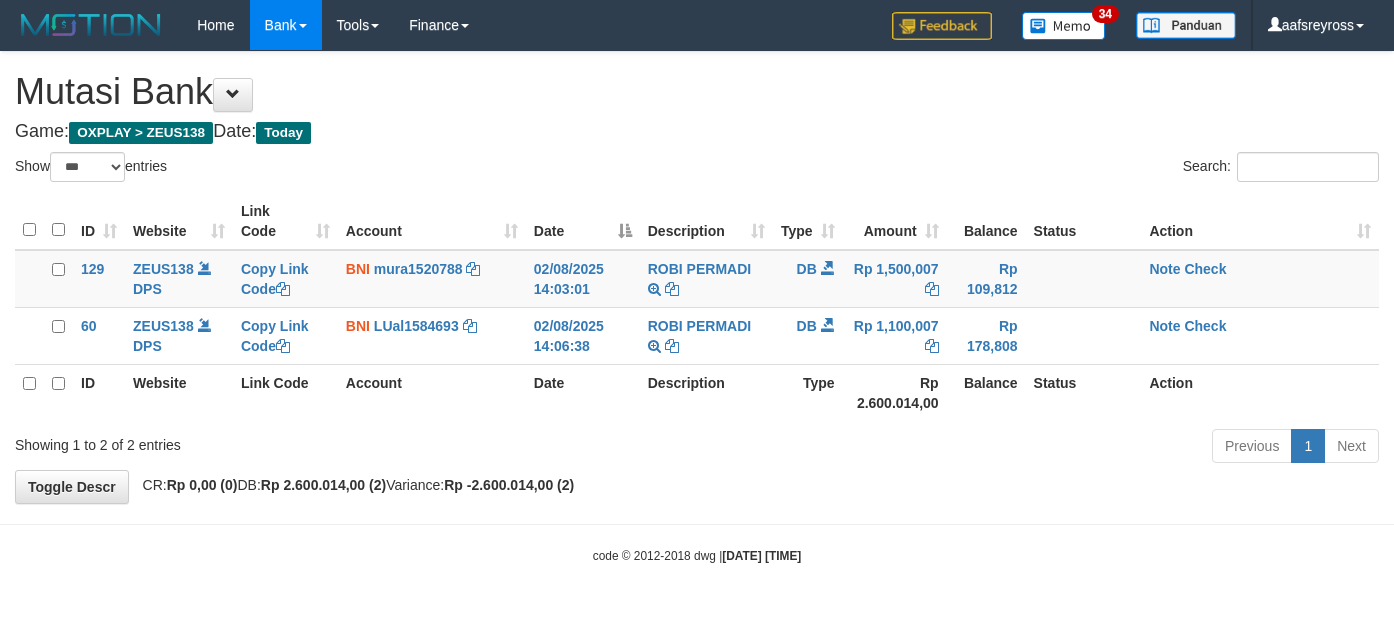 select on "***" 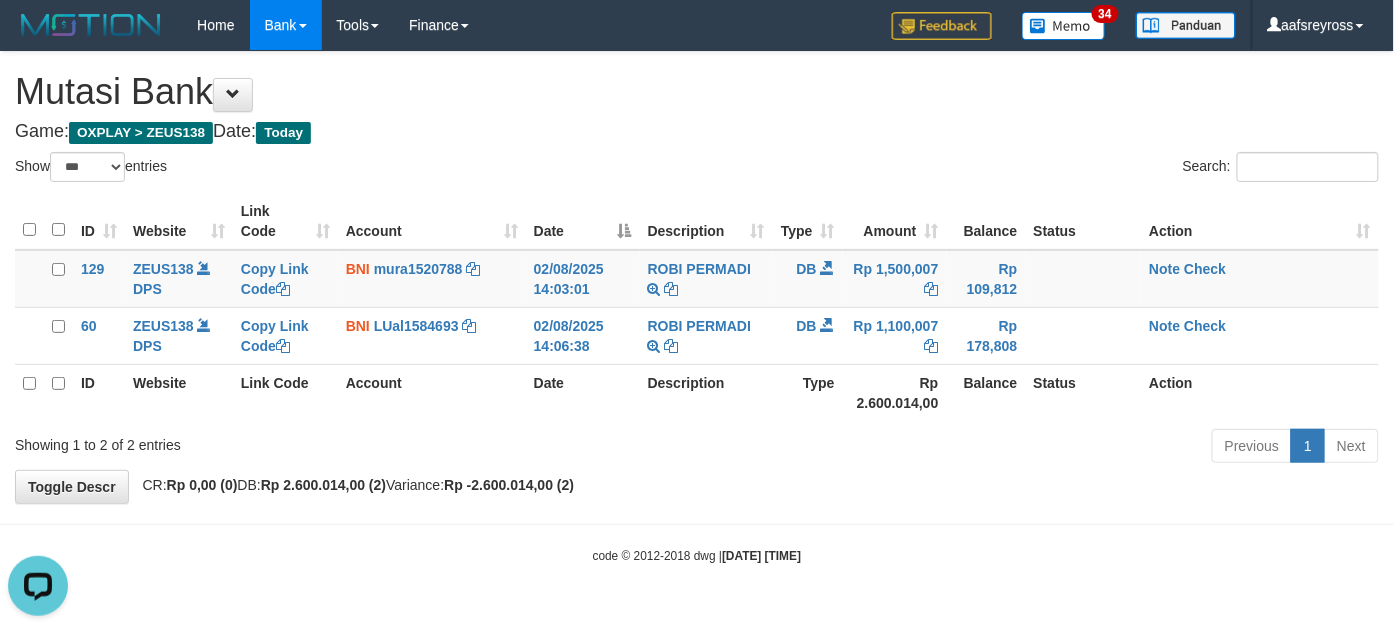 scroll, scrollTop: 0, scrollLeft: 0, axis: both 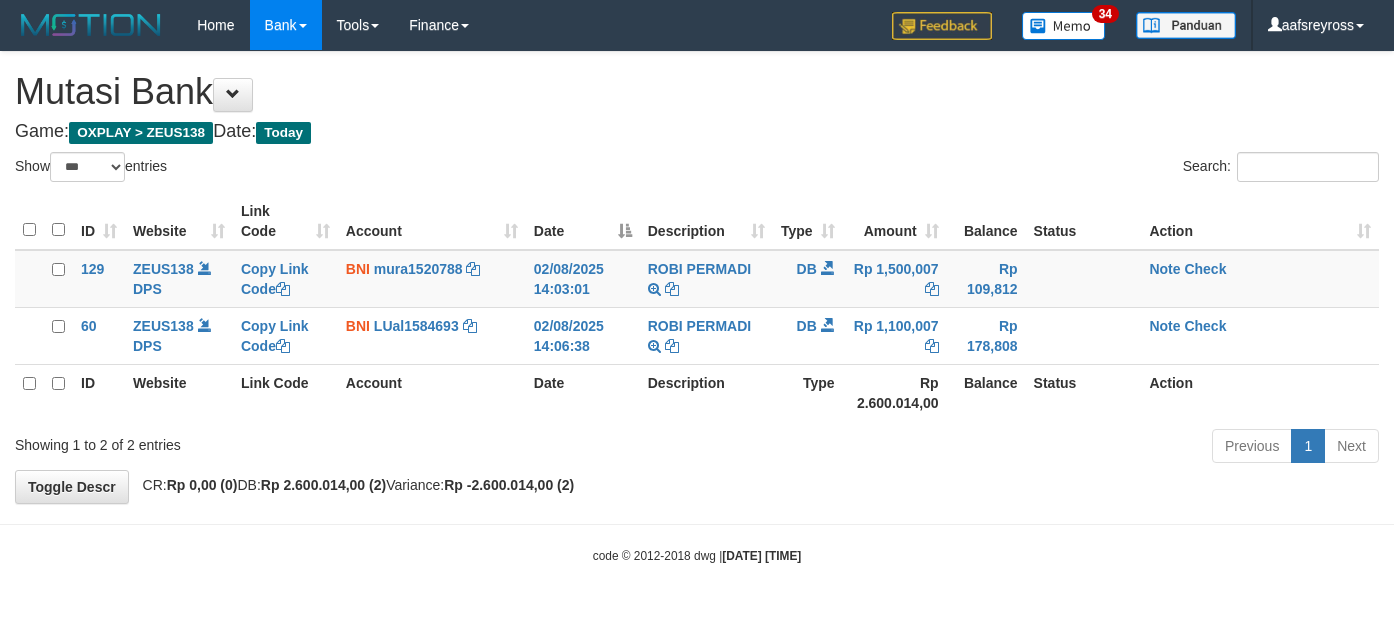 select on "***" 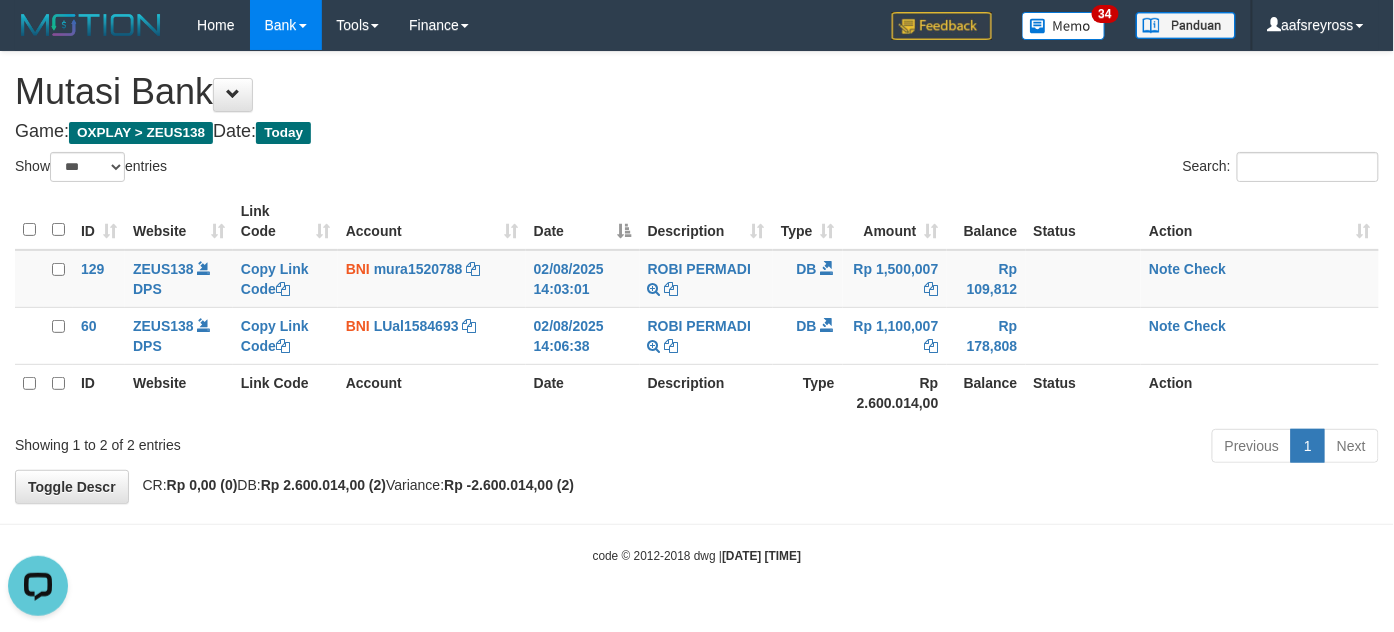 scroll, scrollTop: 0, scrollLeft: 0, axis: both 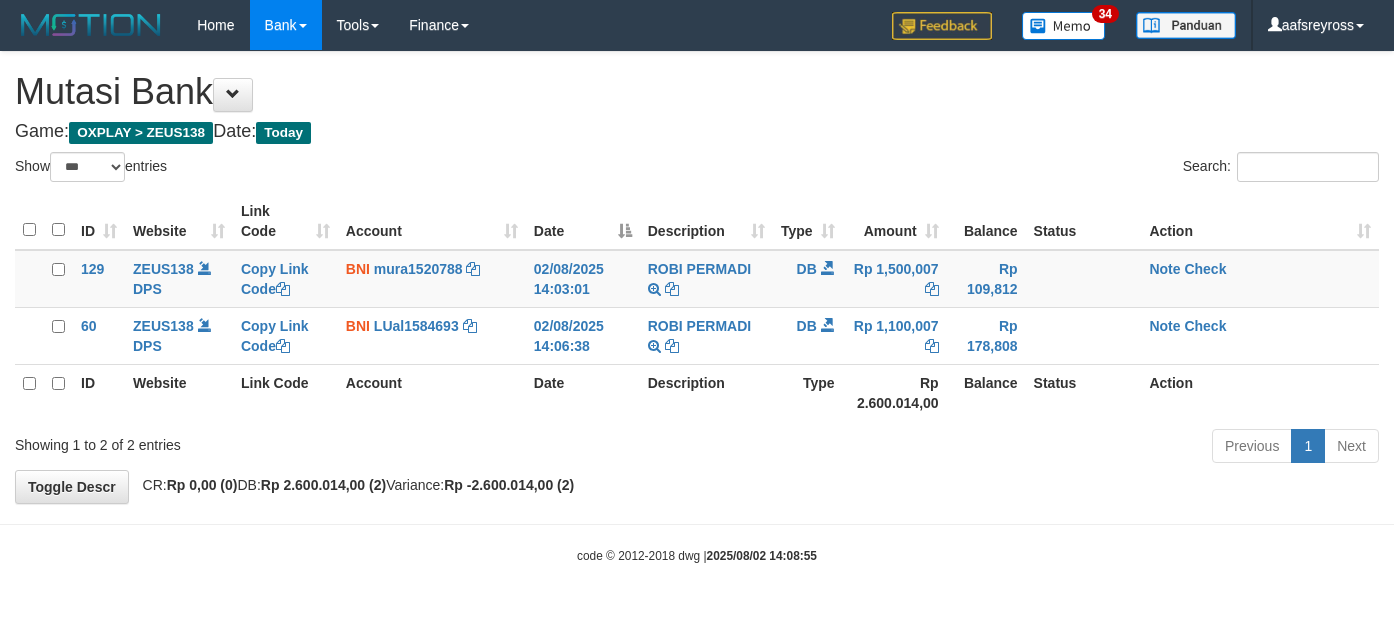 select on "***" 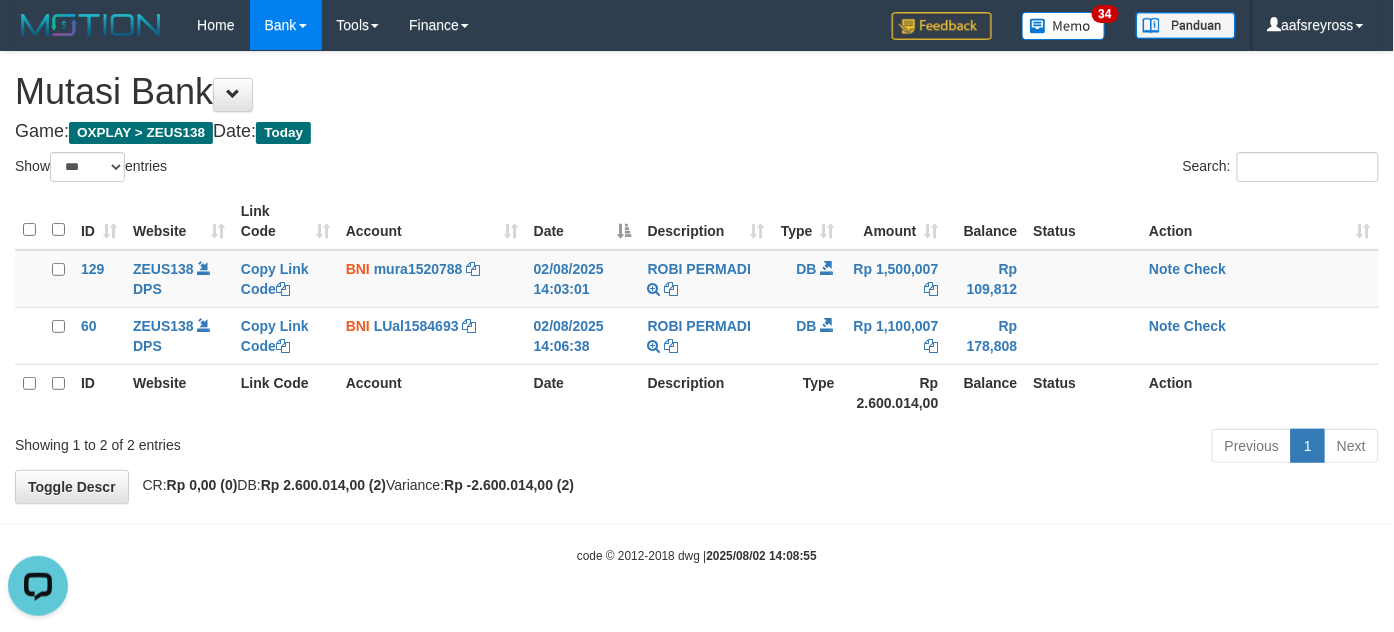 scroll, scrollTop: 0, scrollLeft: 0, axis: both 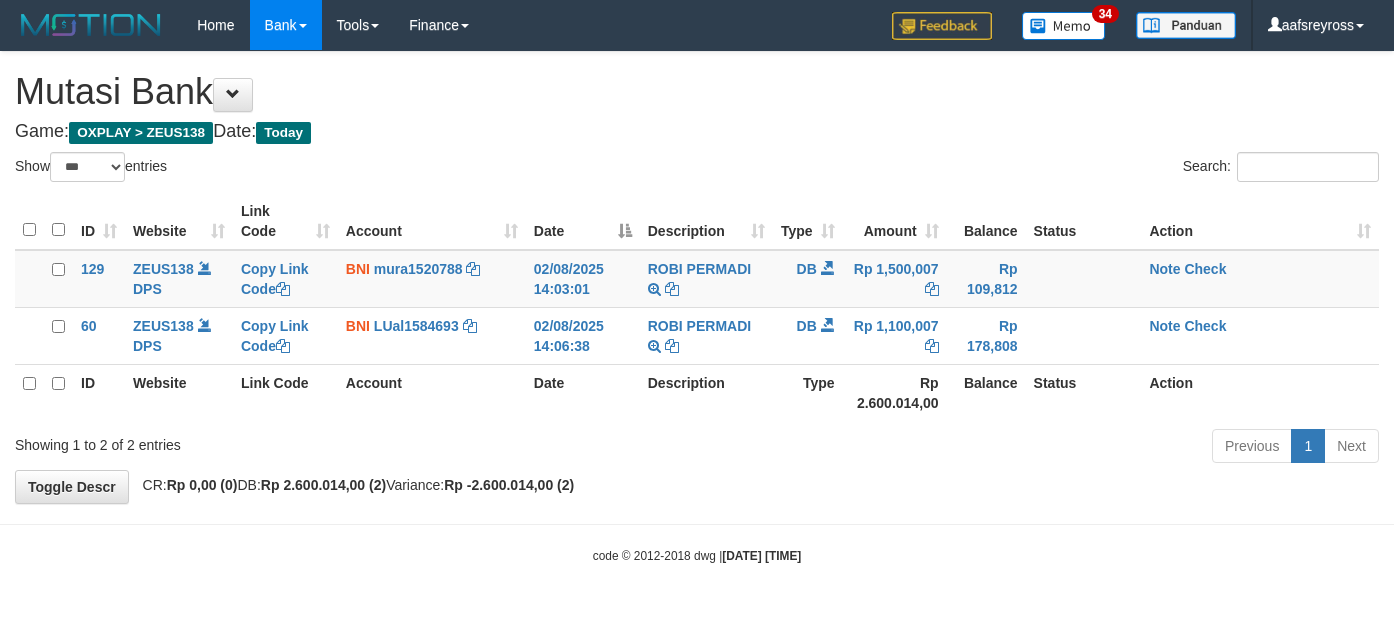 select on "***" 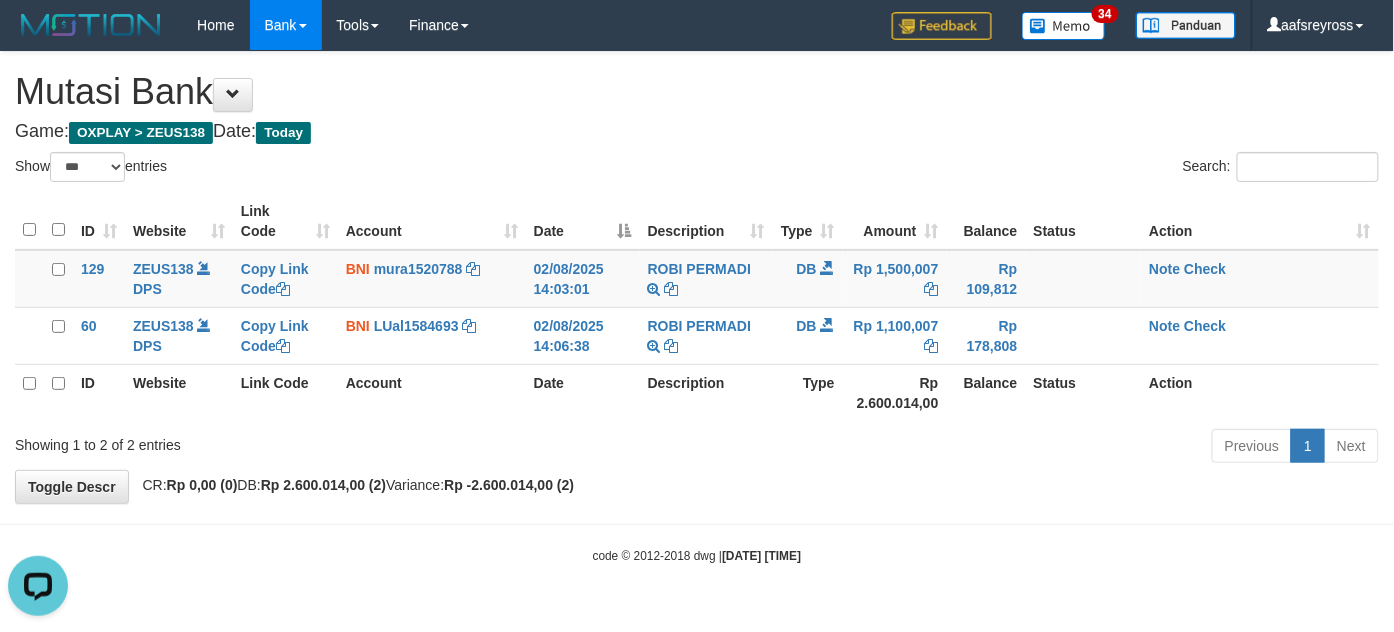 scroll, scrollTop: 0, scrollLeft: 0, axis: both 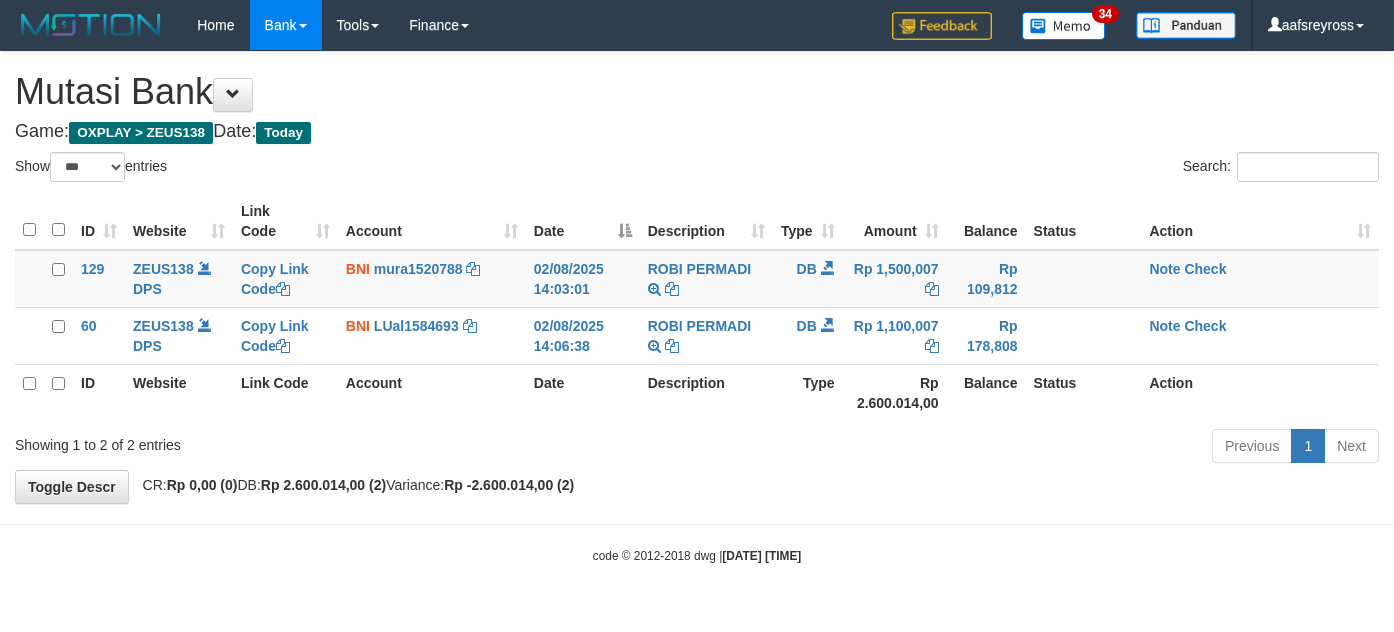 select on "***" 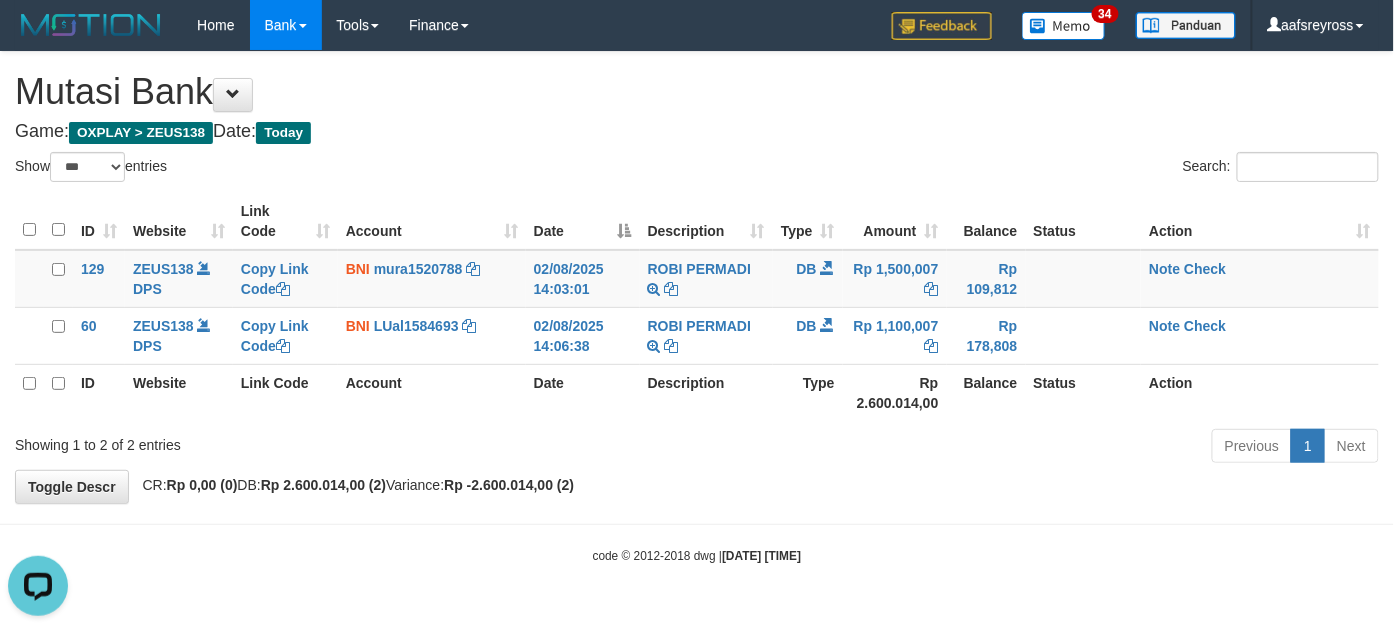 scroll, scrollTop: 0, scrollLeft: 0, axis: both 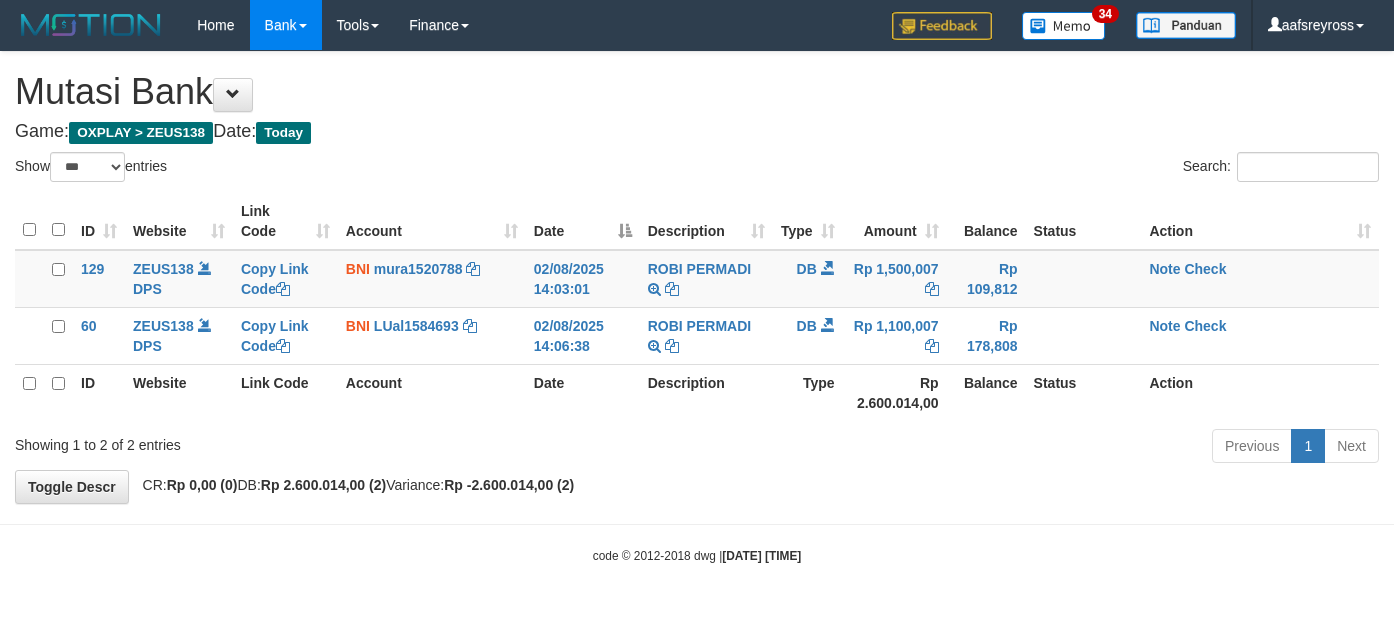 select on "***" 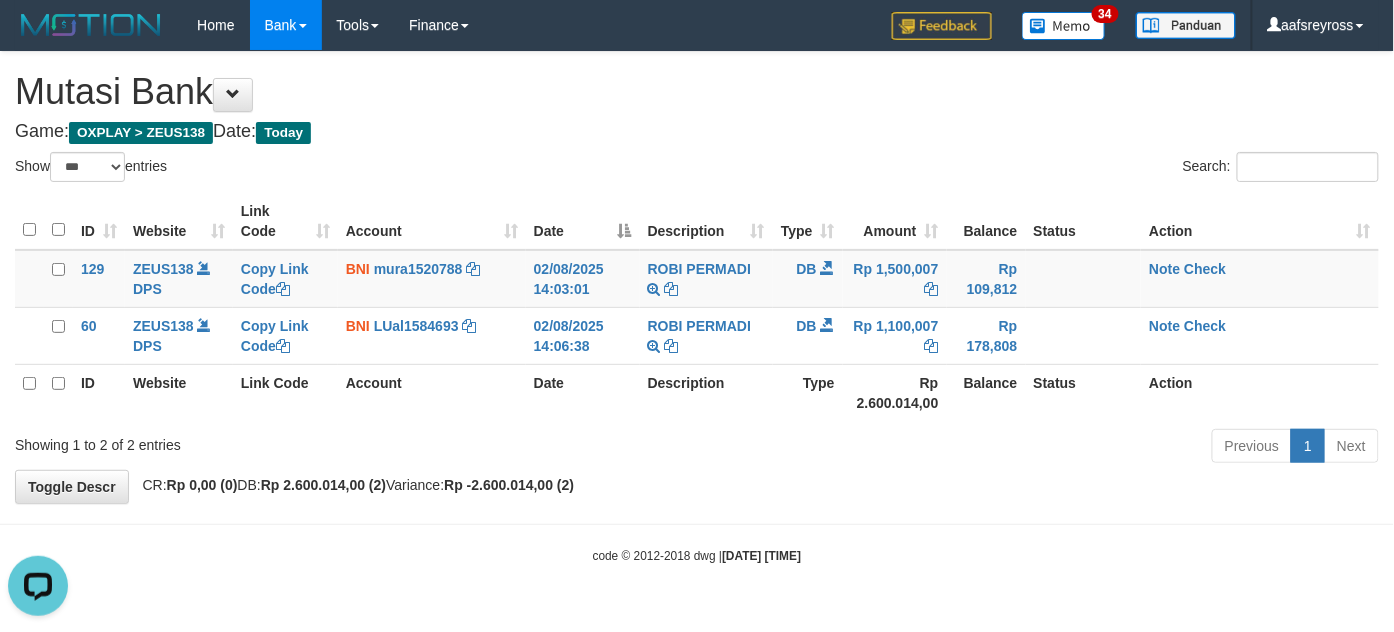 scroll, scrollTop: 0, scrollLeft: 0, axis: both 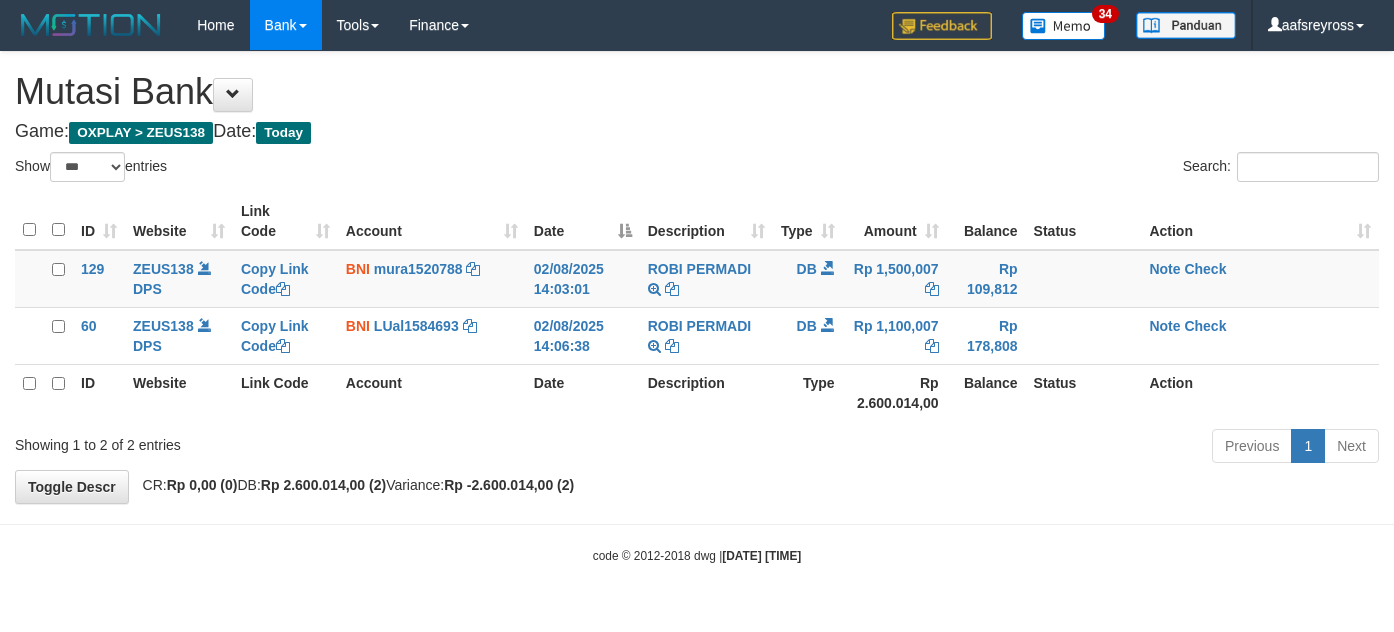 select on "***" 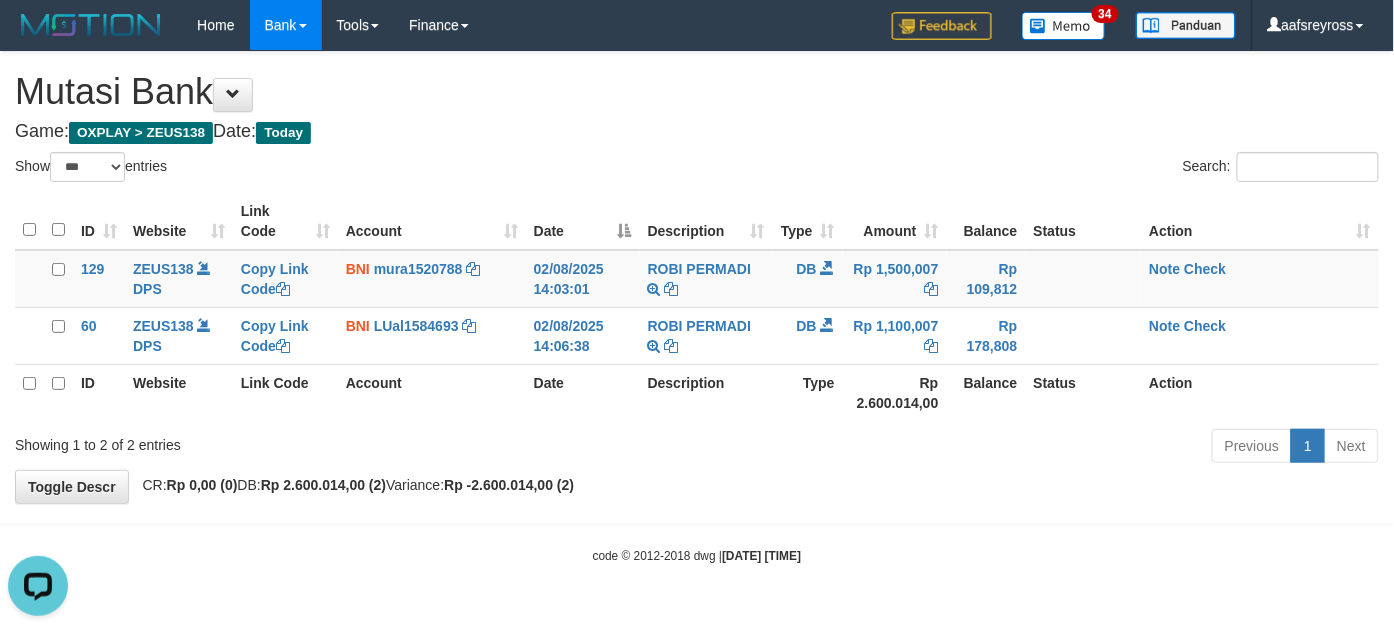 scroll, scrollTop: 0, scrollLeft: 0, axis: both 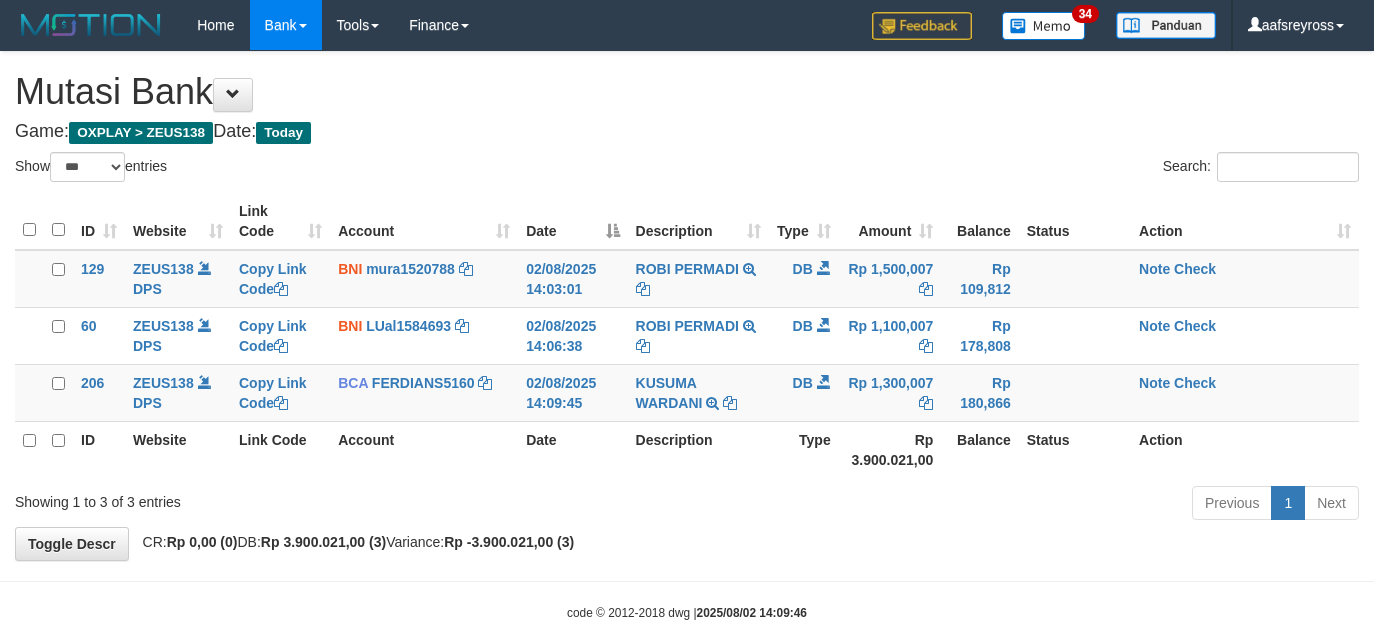 select on "***" 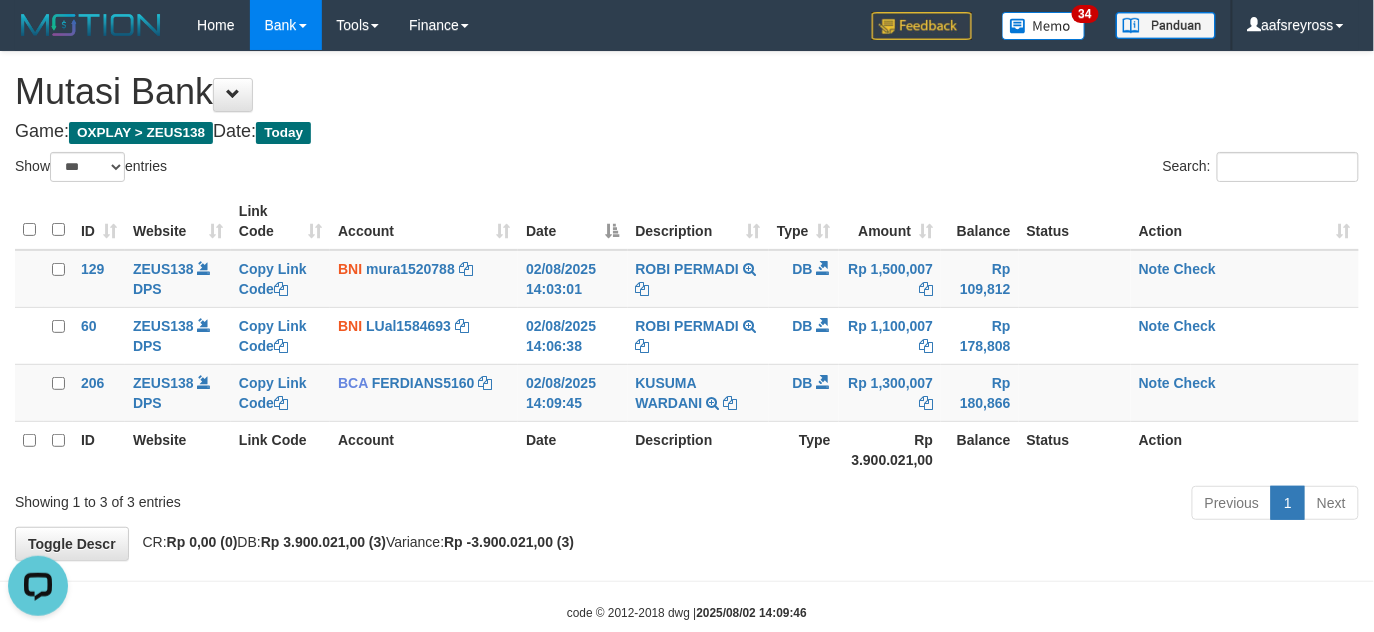scroll, scrollTop: 0, scrollLeft: 0, axis: both 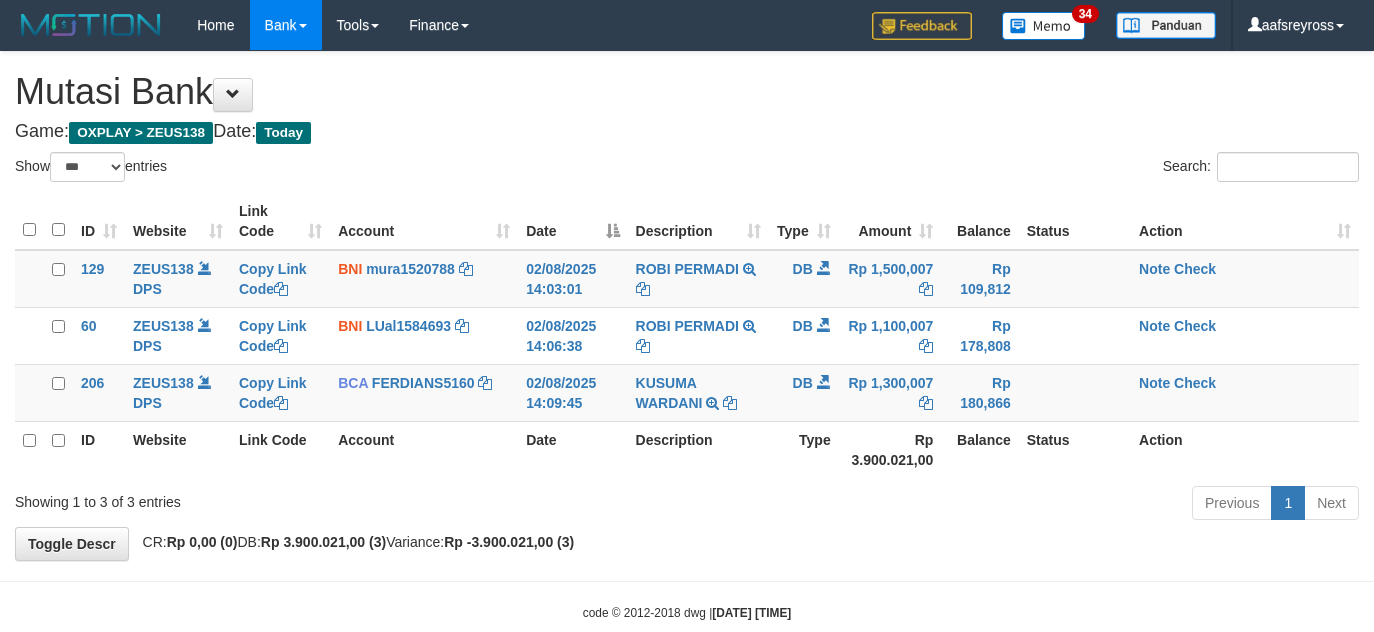 select on "***" 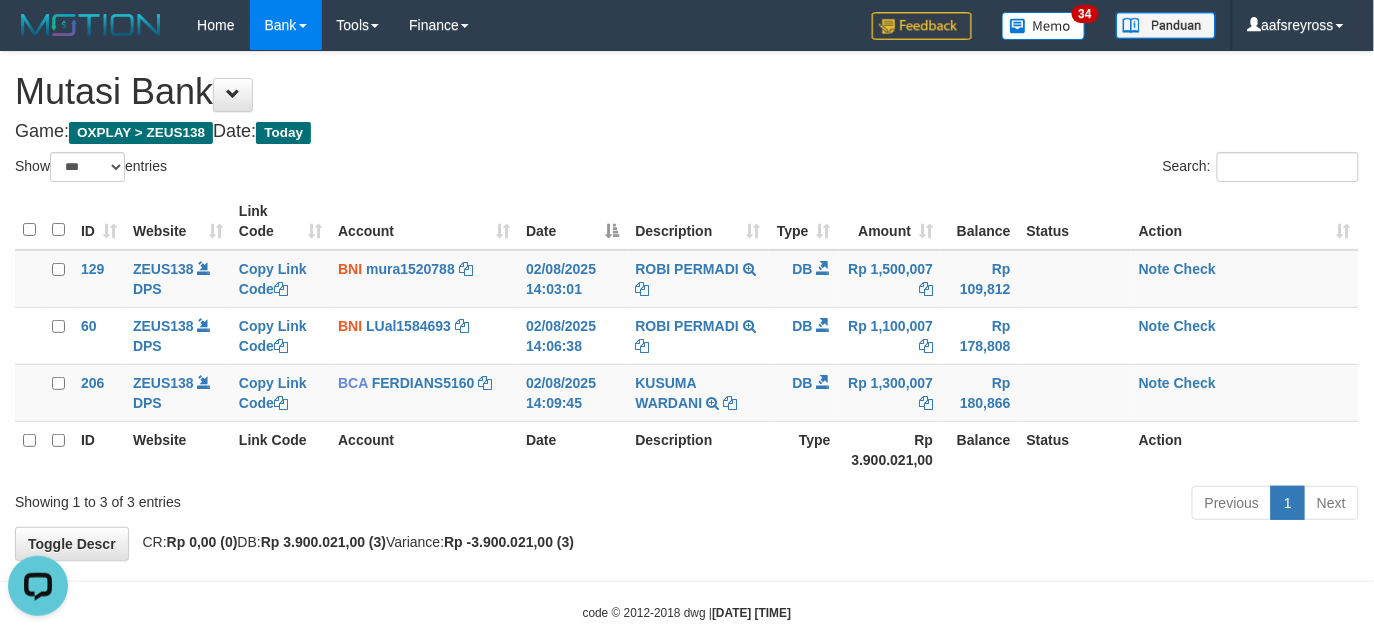 scroll, scrollTop: 0, scrollLeft: 0, axis: both 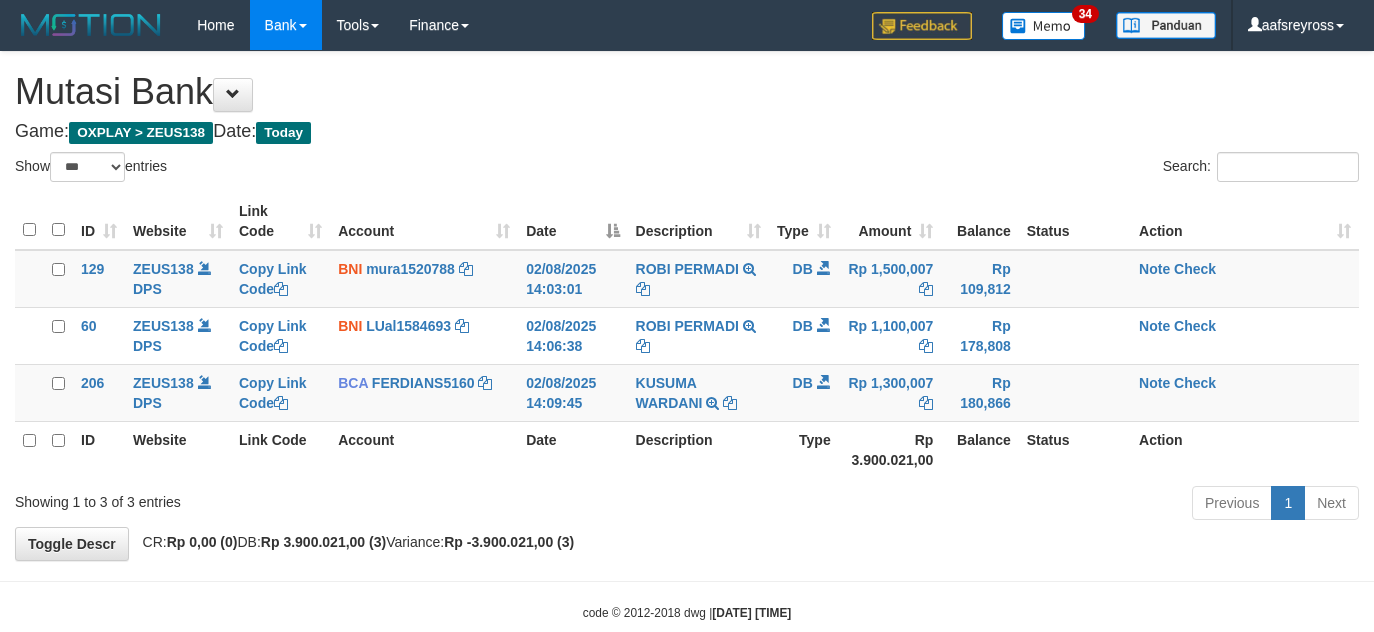 select on "***" 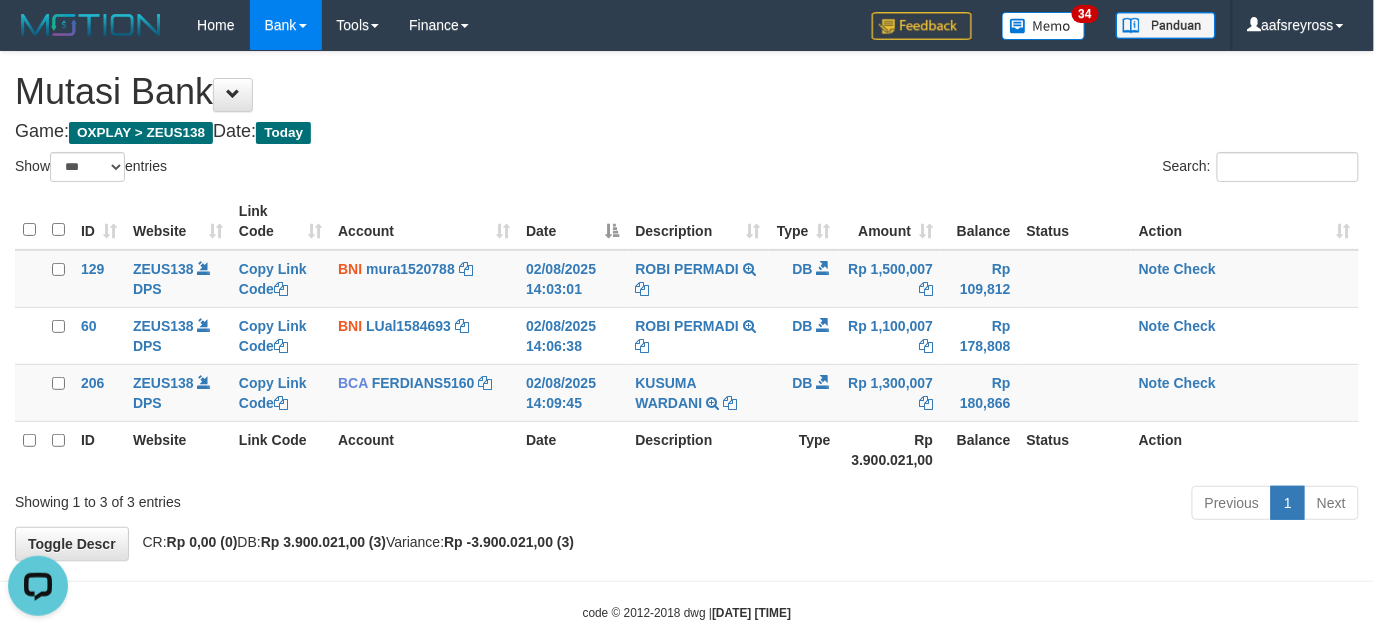 scroll, scrollTop: 0, scrollLeft: 0, axis: both 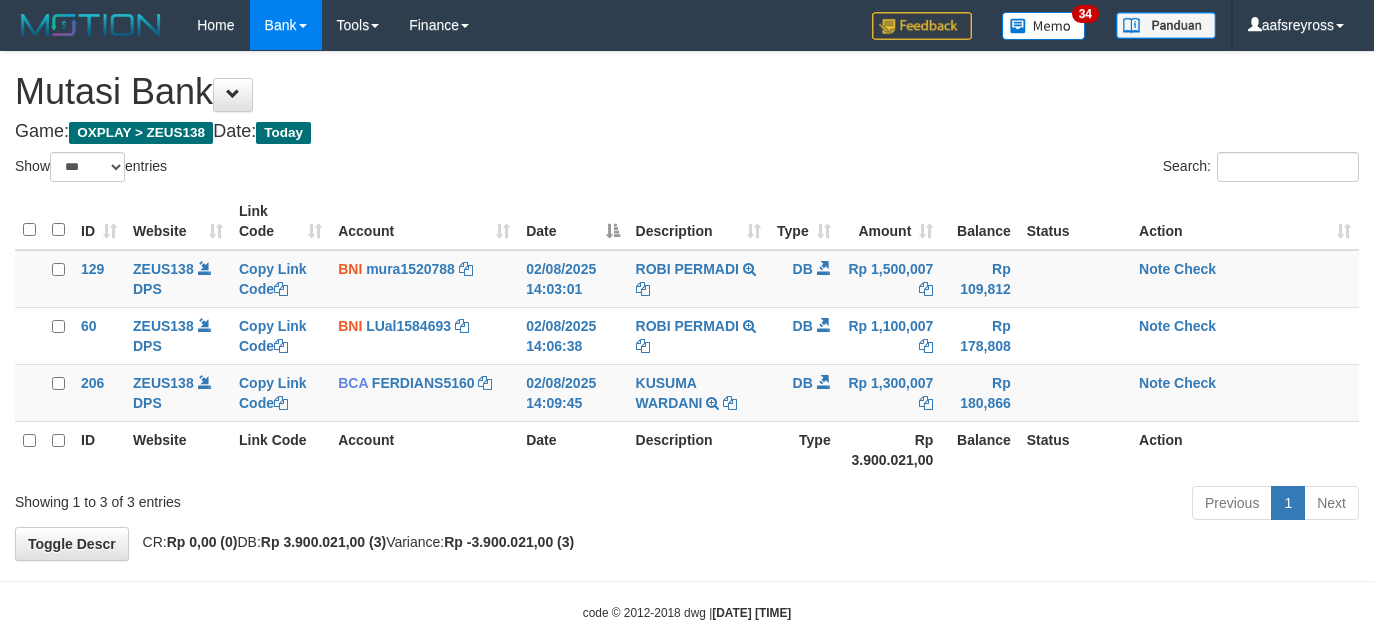 select on "***" 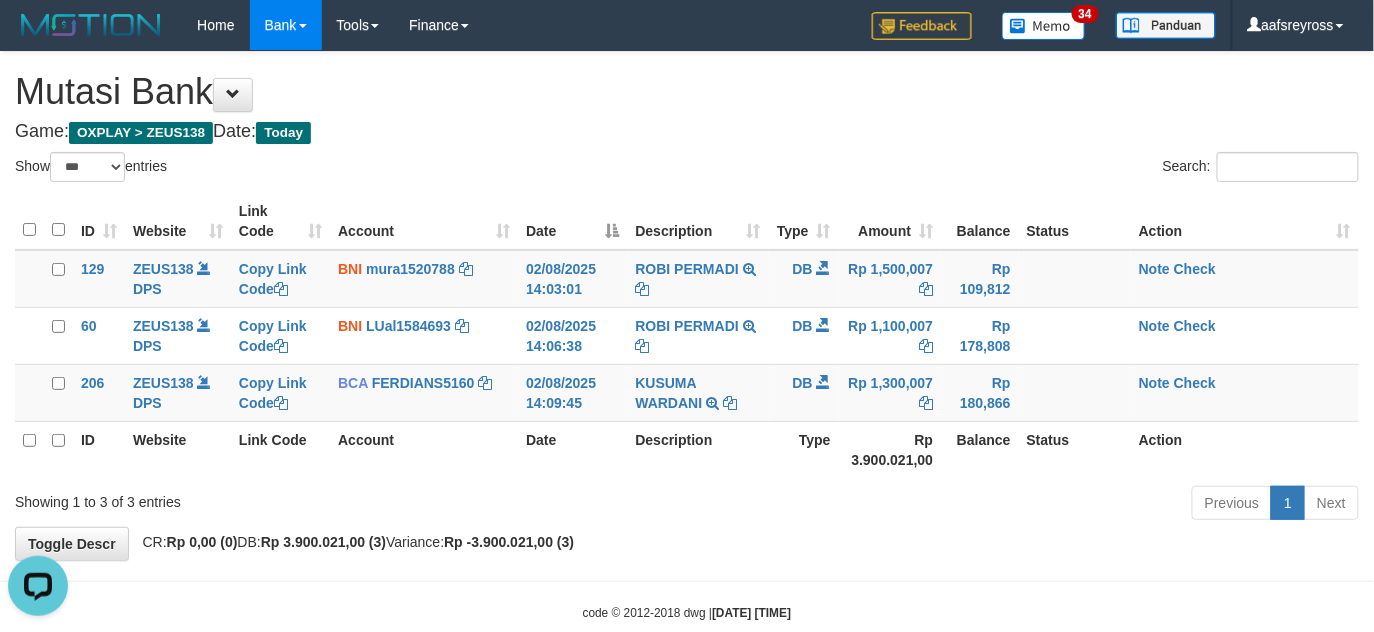 scroll, scrollTop: 0, scrollLeft: 0, axis: both 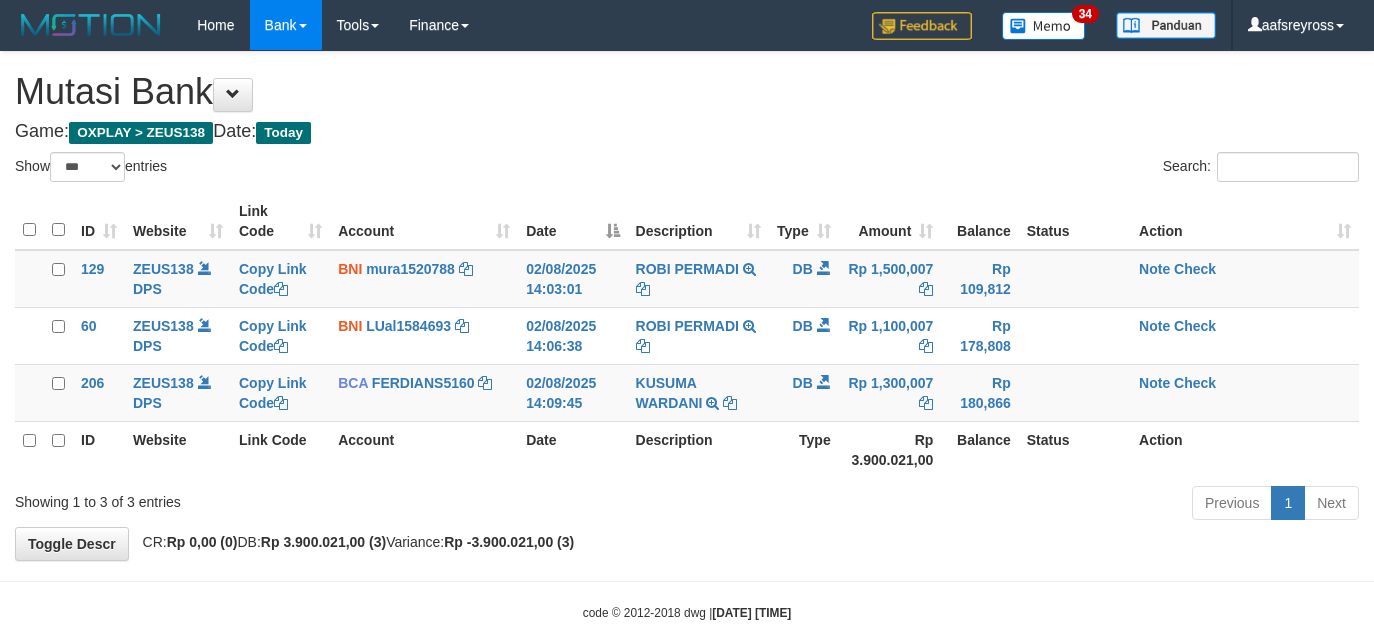 select on "***" 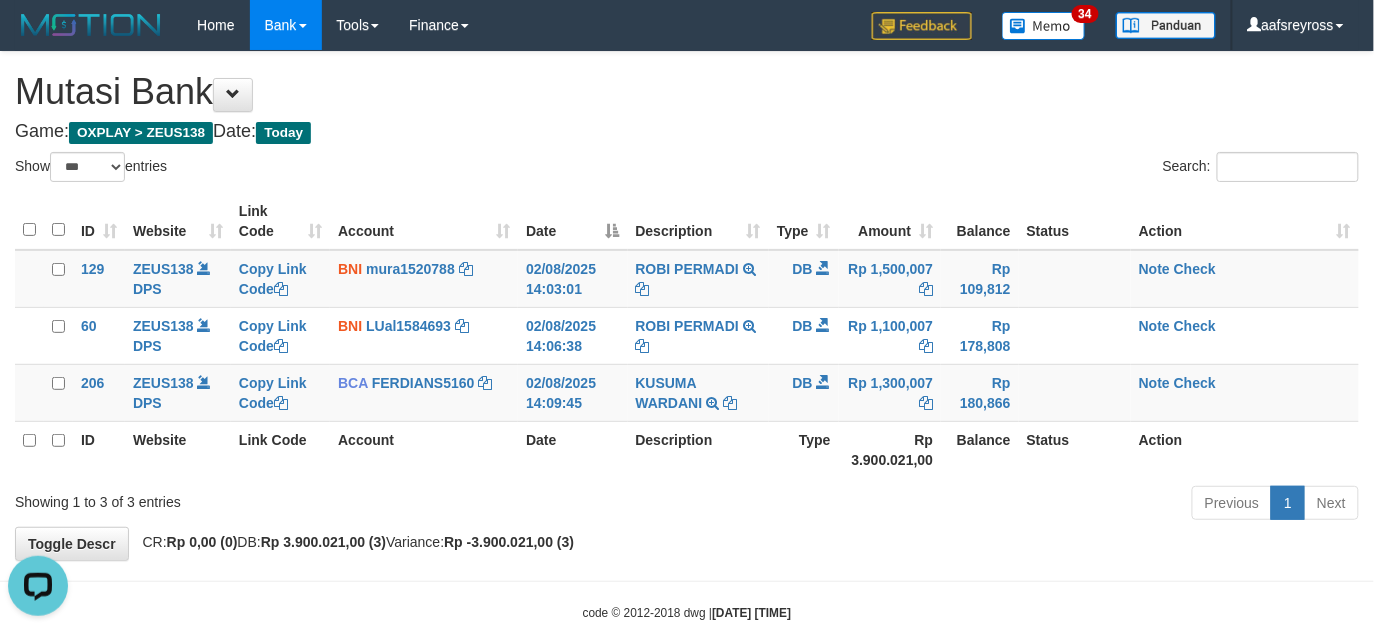 scroll, scrollTop: 0, scrollLeft: 0, axis: both 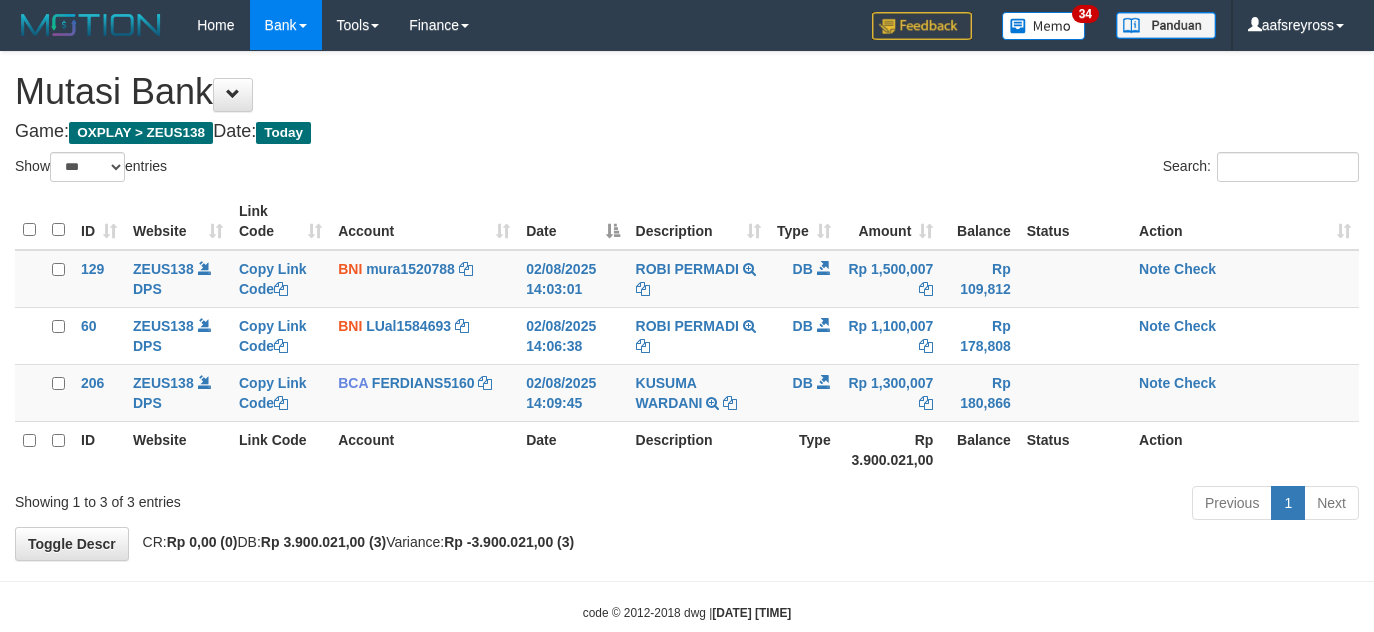select on "***" 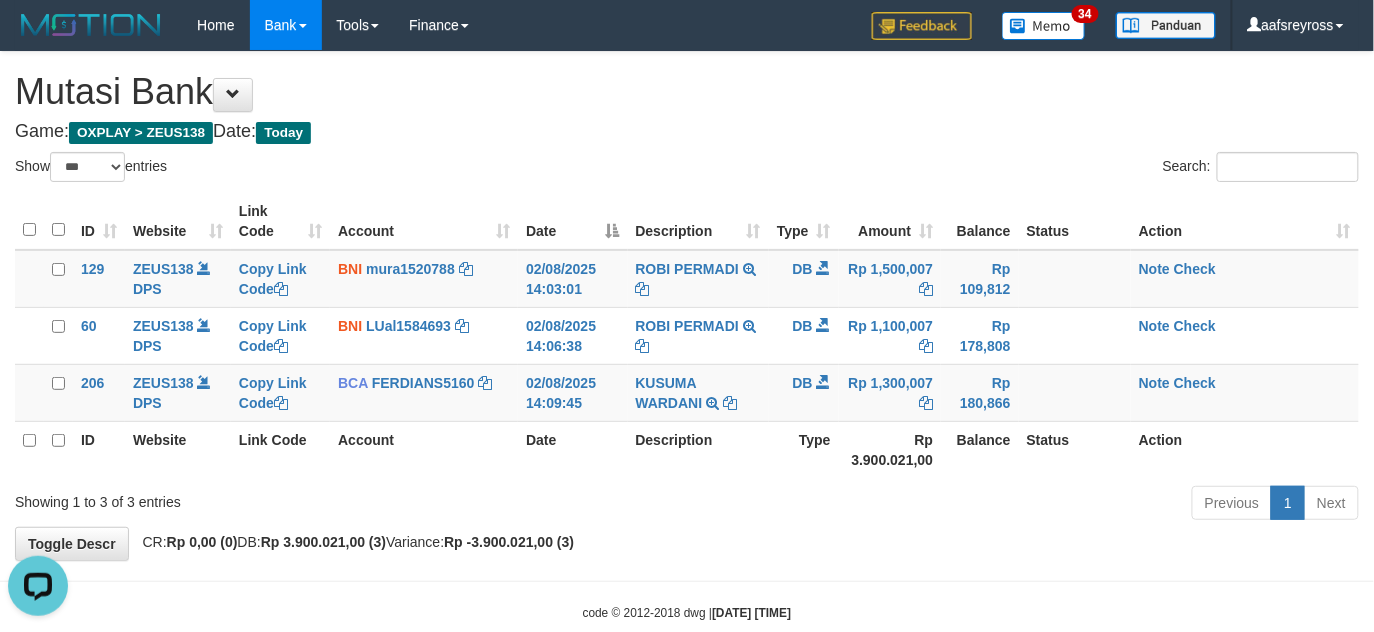 scroll, scrollTop: 0, scrollLeft: 0, axis: both 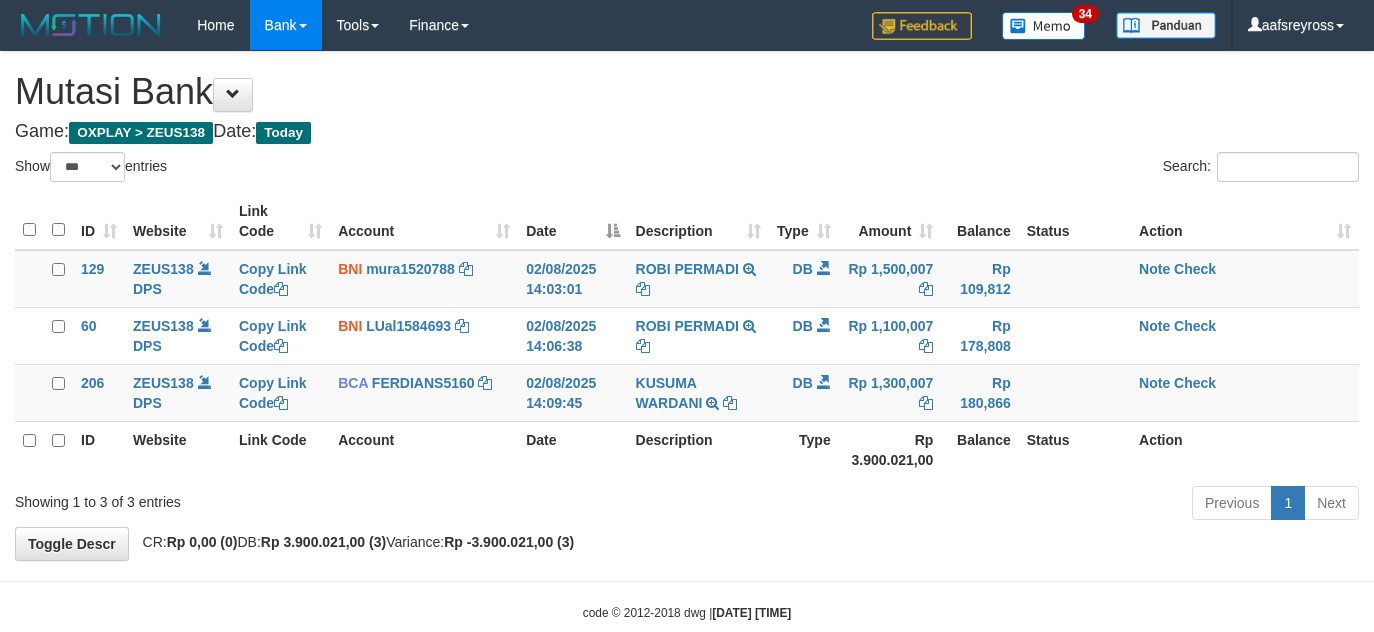 select on "***" 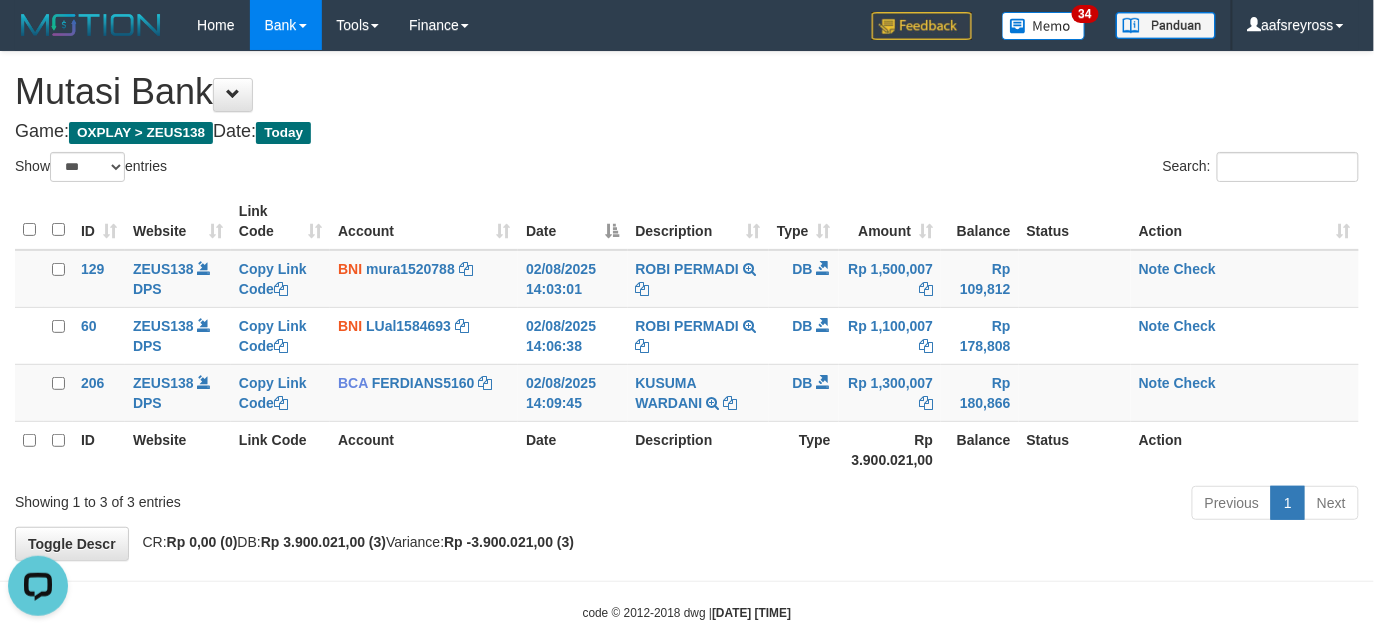 scroll, scrollTop: 0, scrollLeft: 0, axis: both 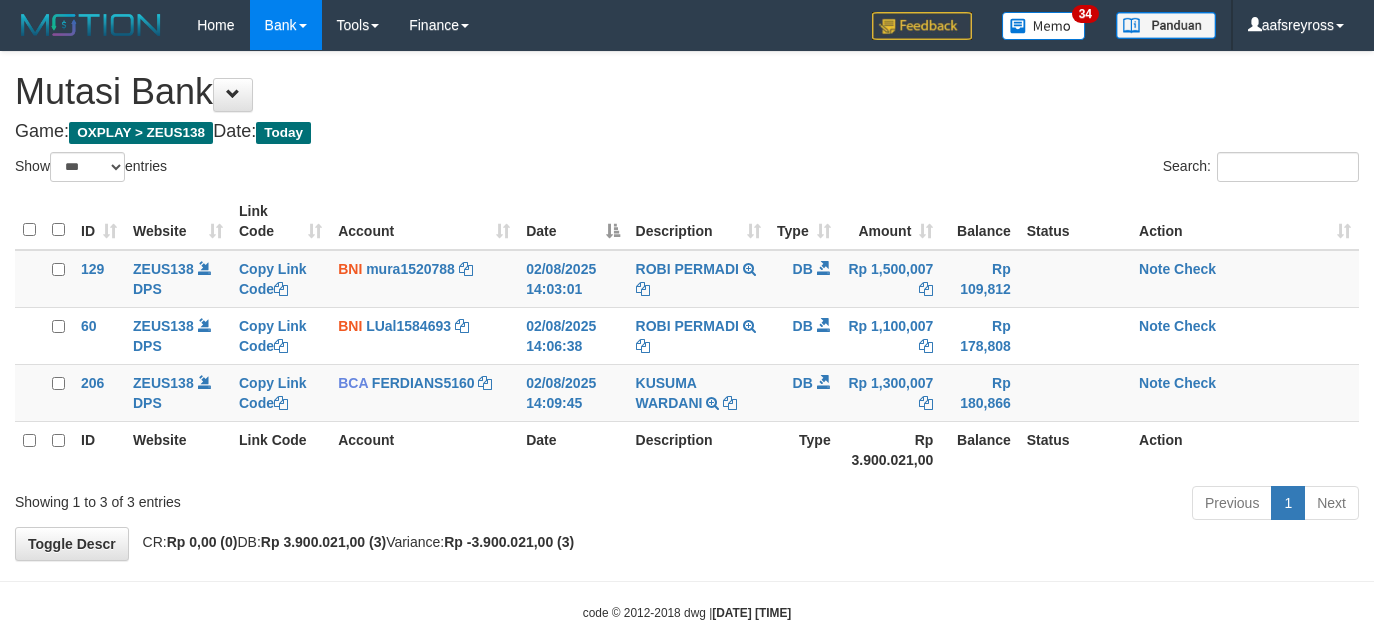 select on "***" 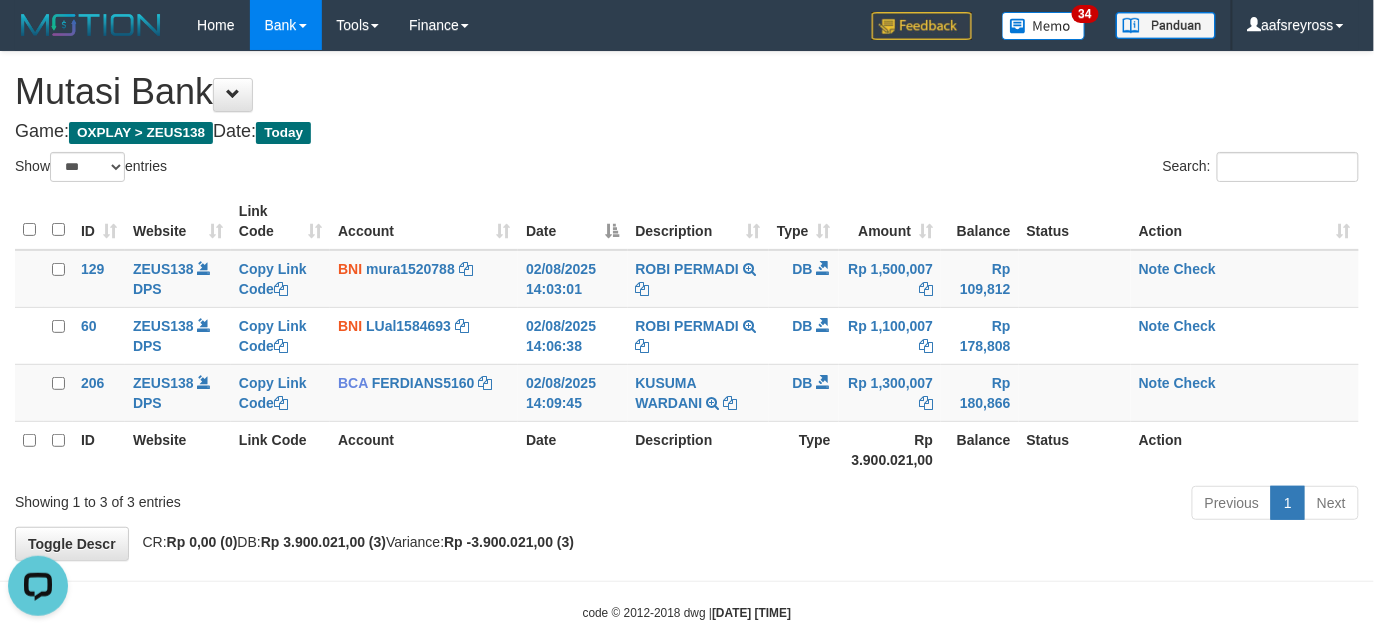 scroll, scrollTop: 0, scrollLeft: 0, axis: both 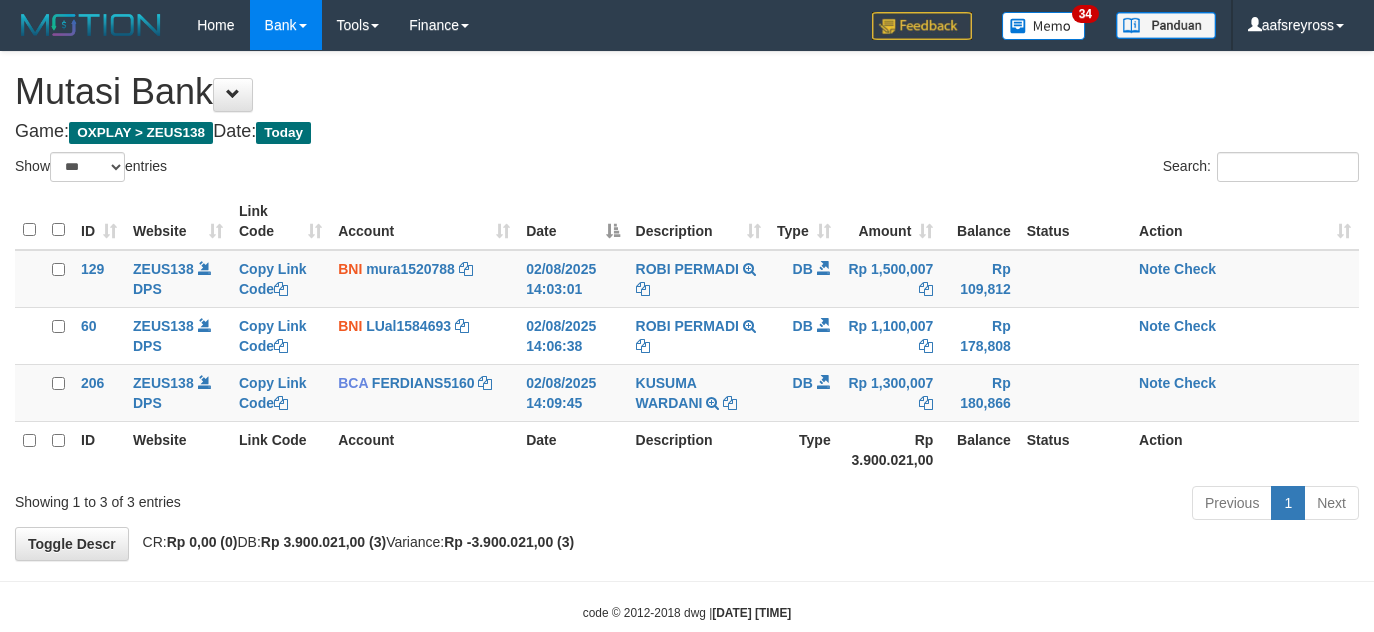 select on "***" 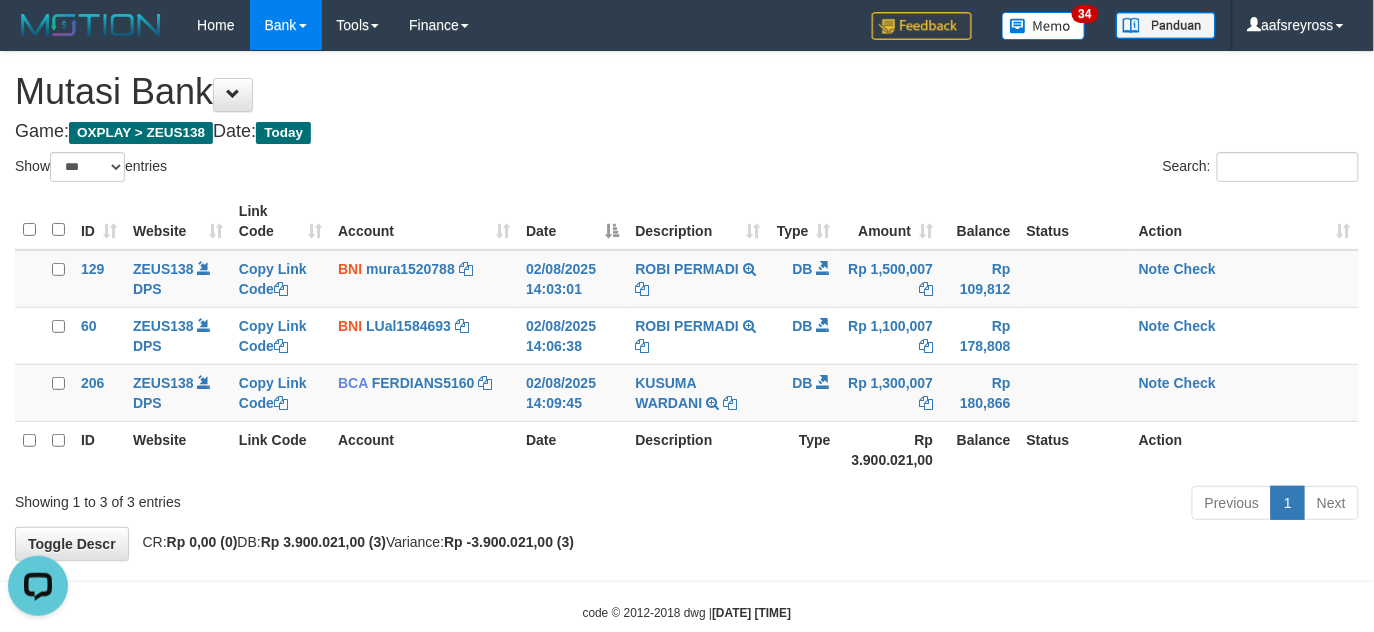 scroll, scrollTop: 0, scrollLeft: 0, axis: both 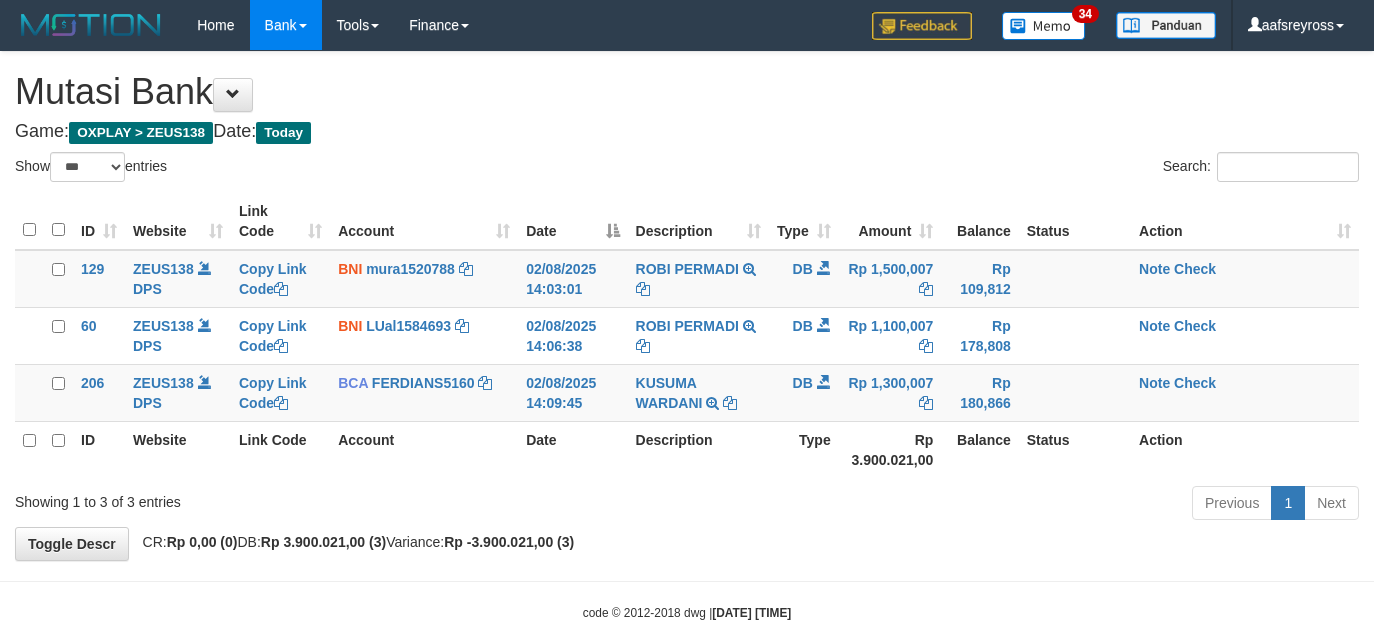select on "***" 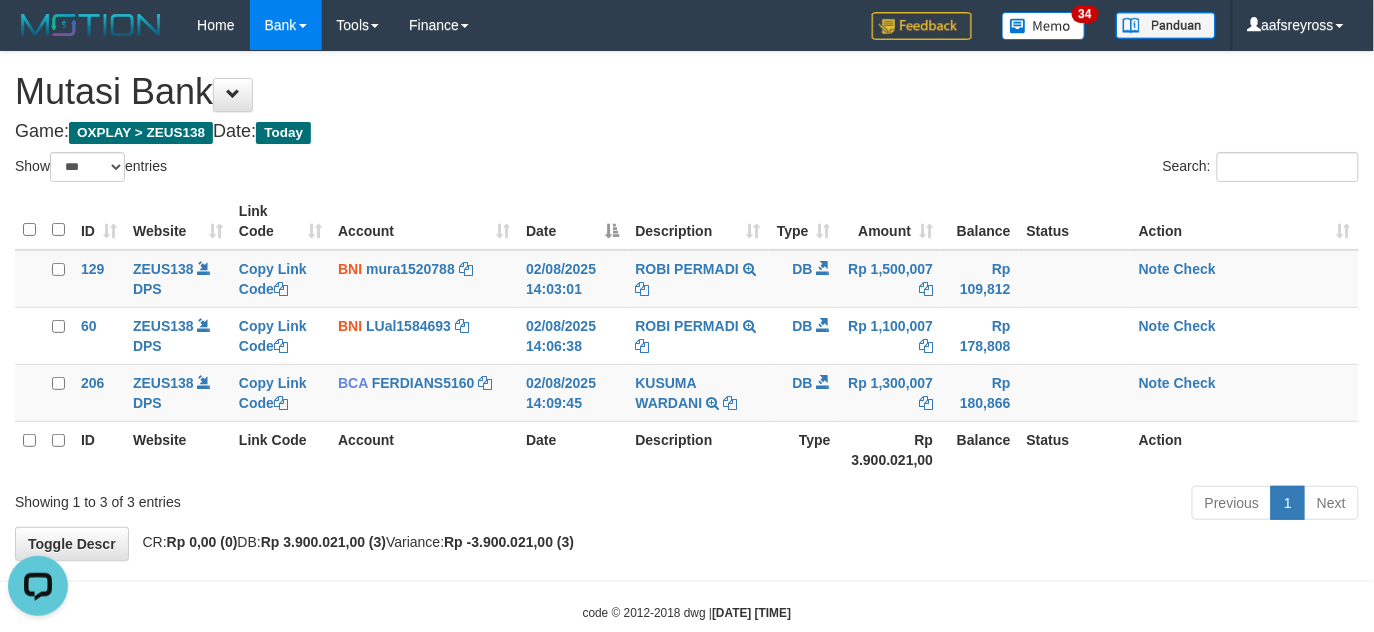 scroll, scrollTop: 0, scrollLeft: 0, axis: both 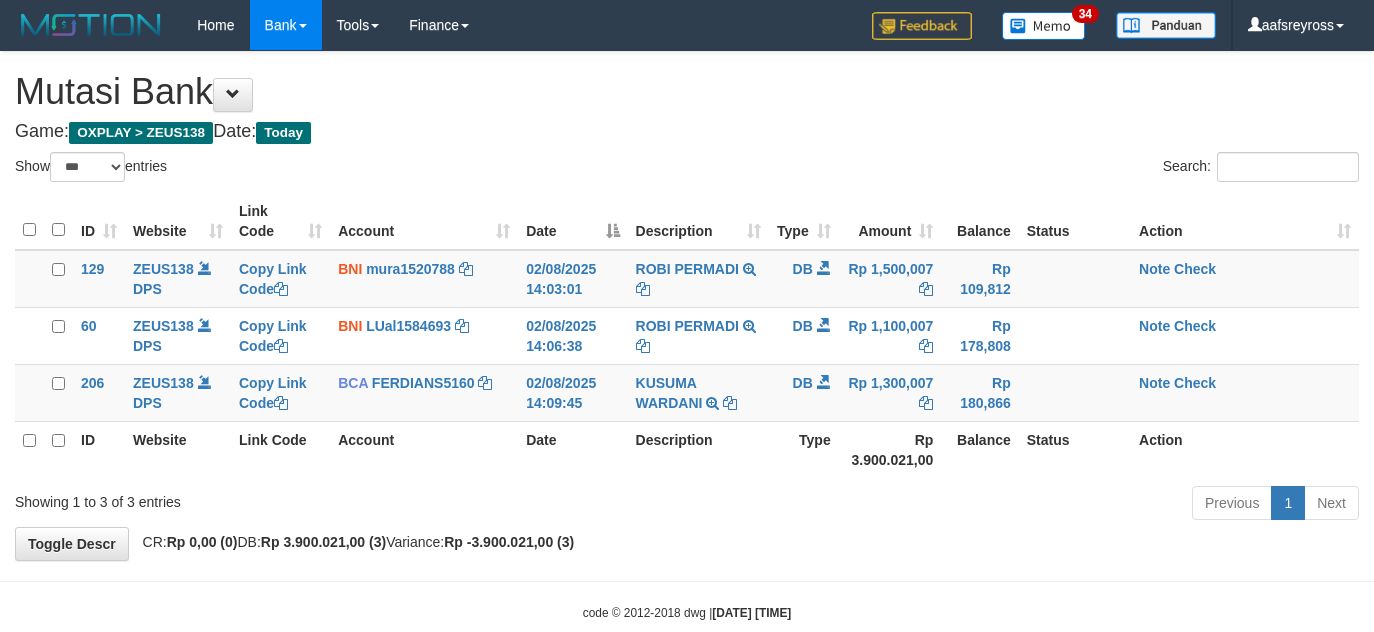 select on "***" 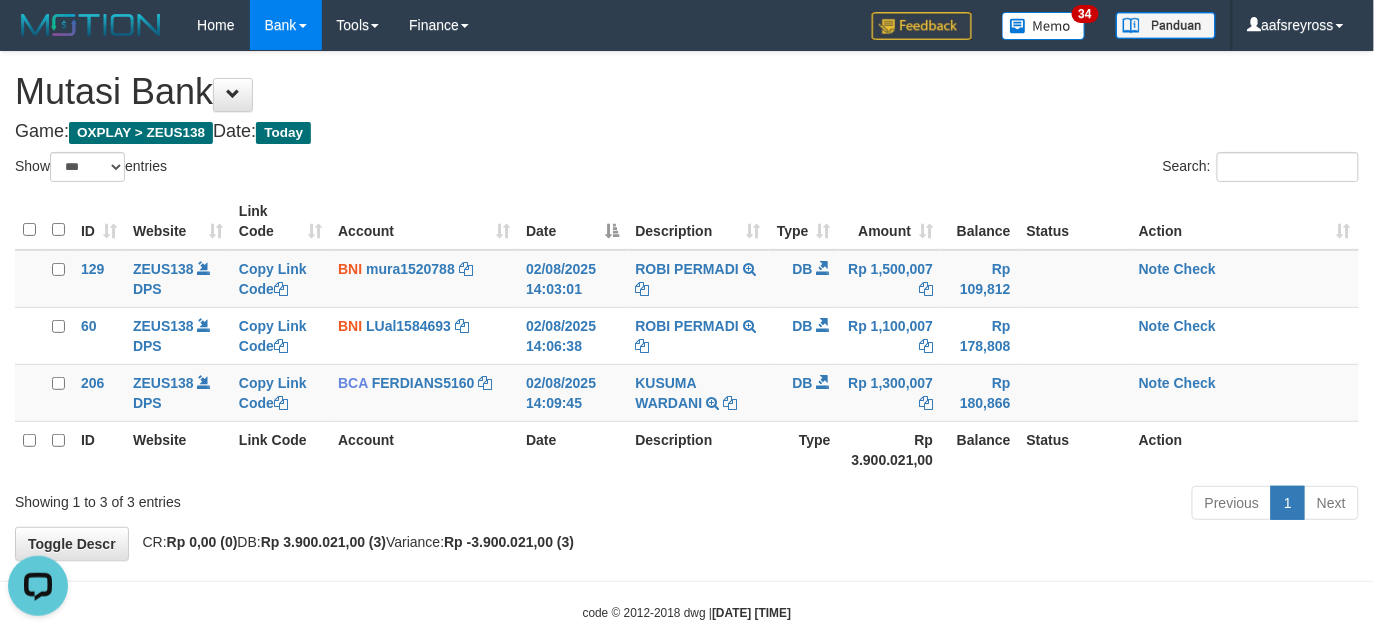 scroll, scrollTop: 0, scrollLeft: 0, axis: both 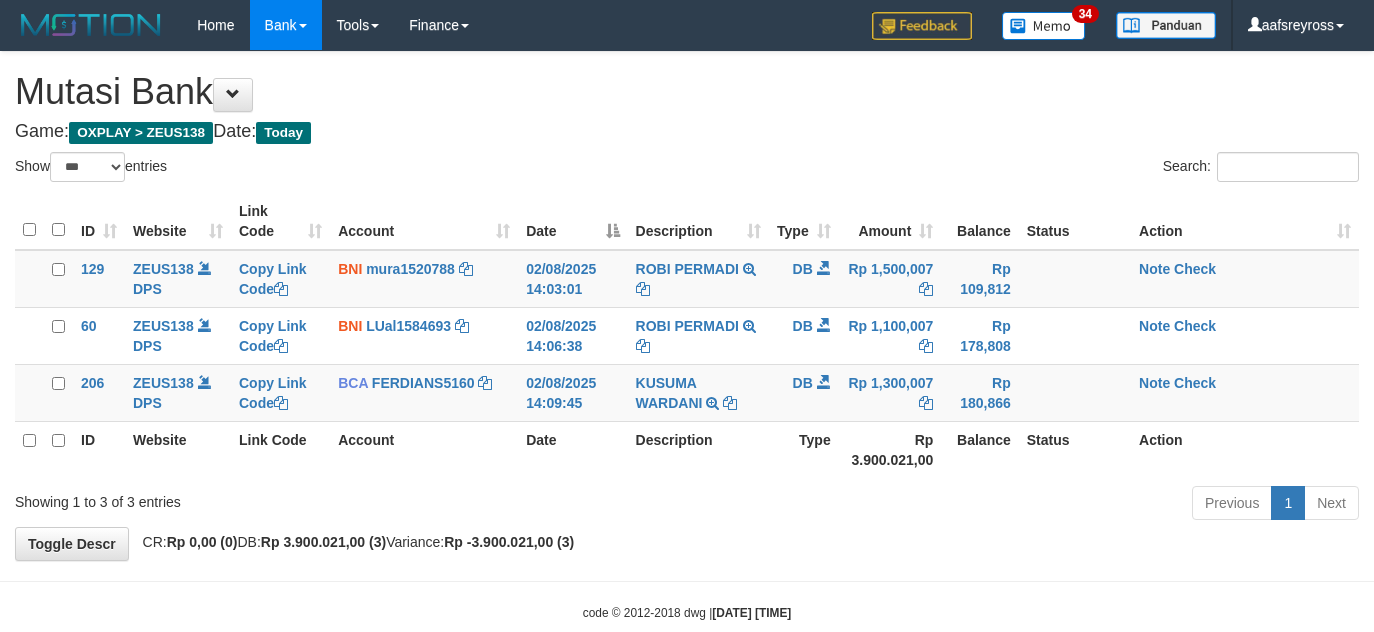 select on "***" 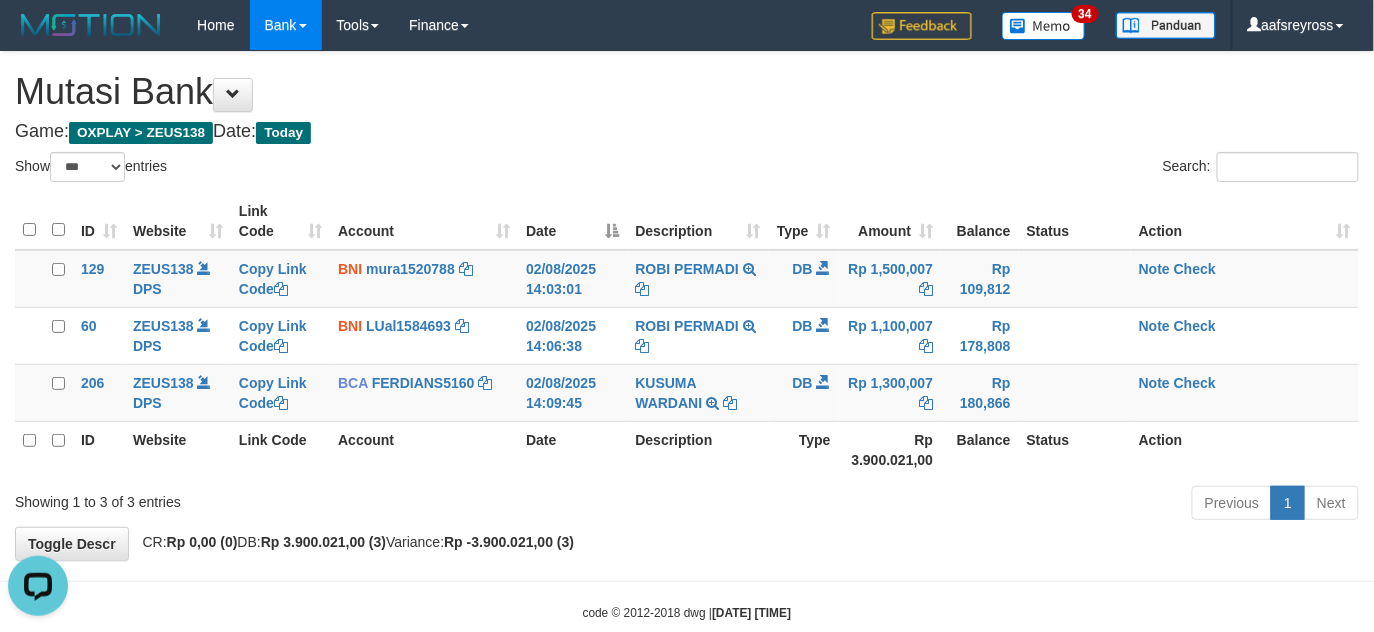 scroll, scrollTop: 0, scrollLeft: 0, axis: both 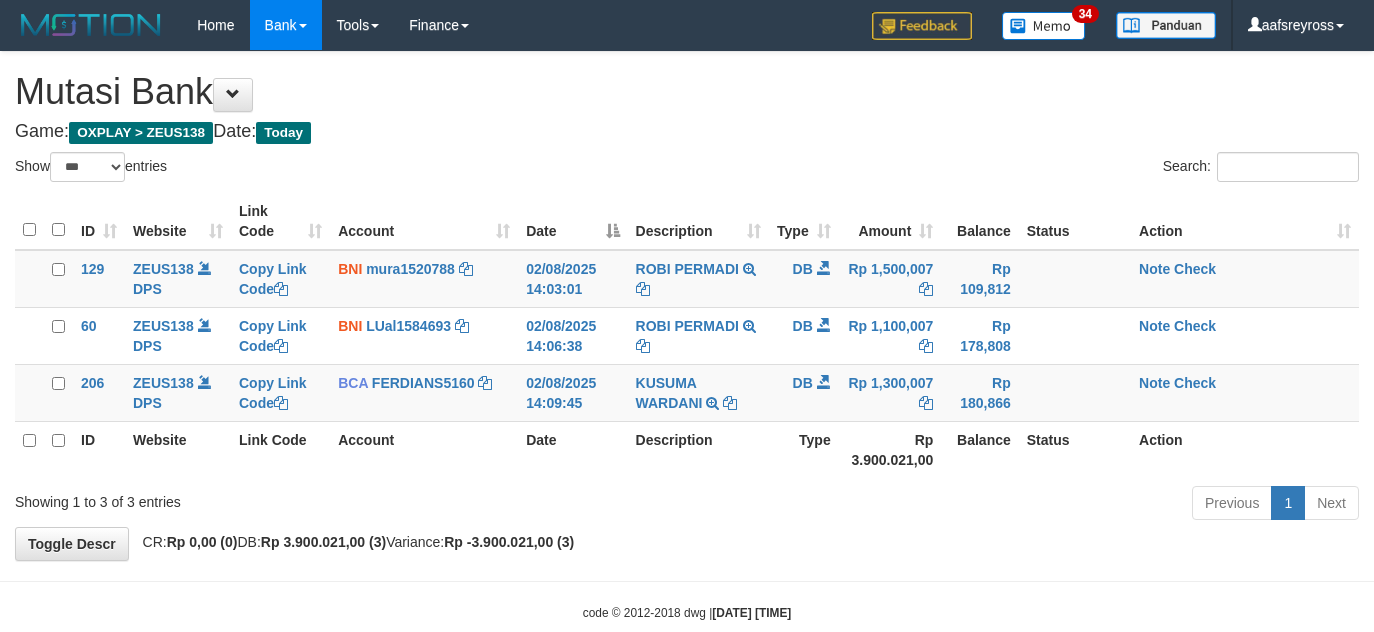 select on "***" 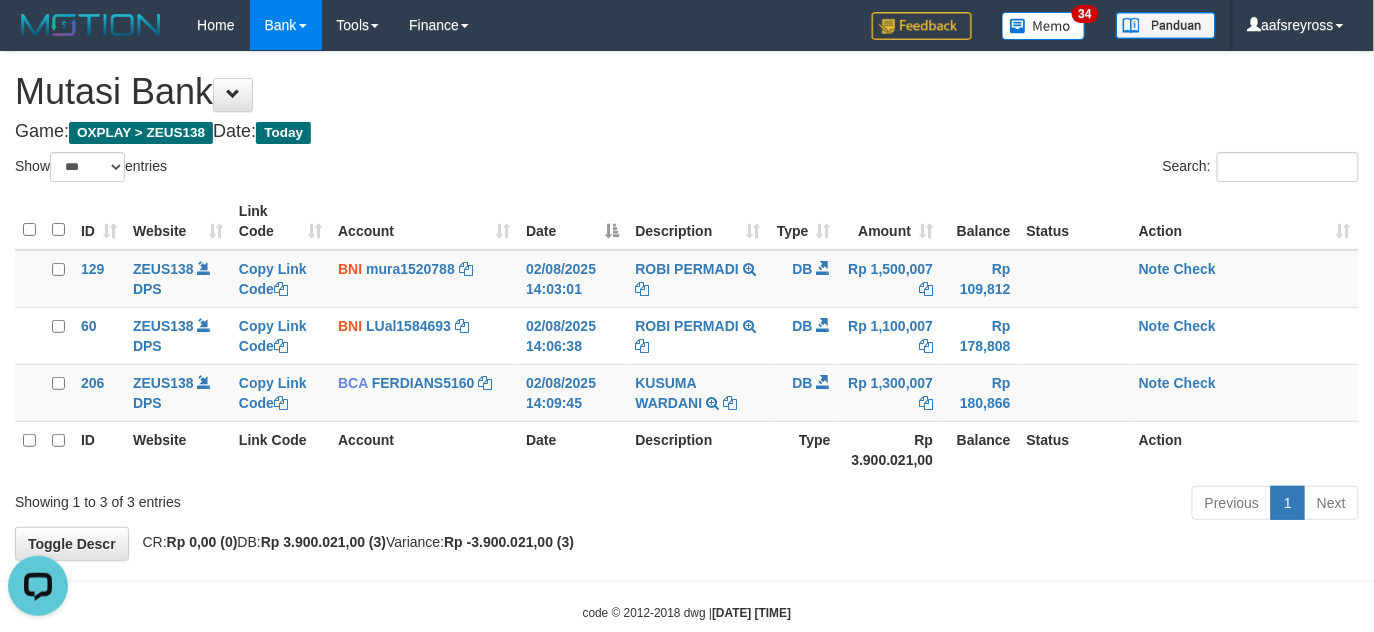 scroll, scrollTop: 0, scrollLeft: 0, axis: both 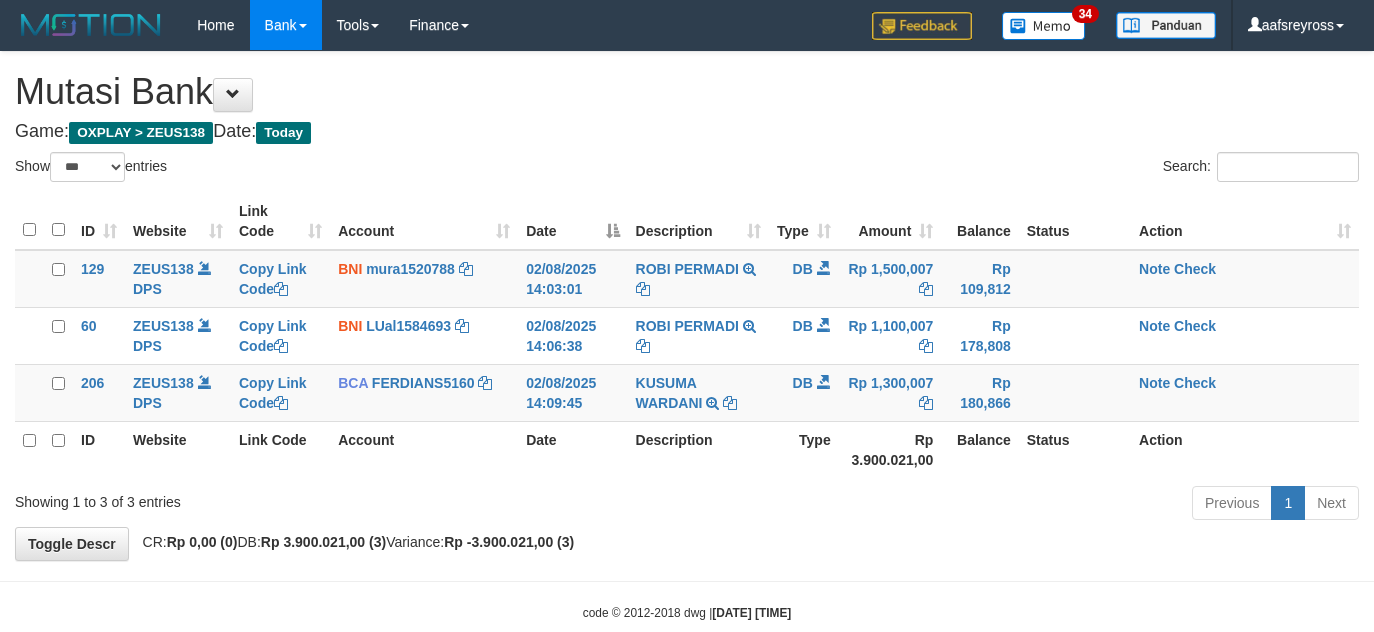 select on "***" 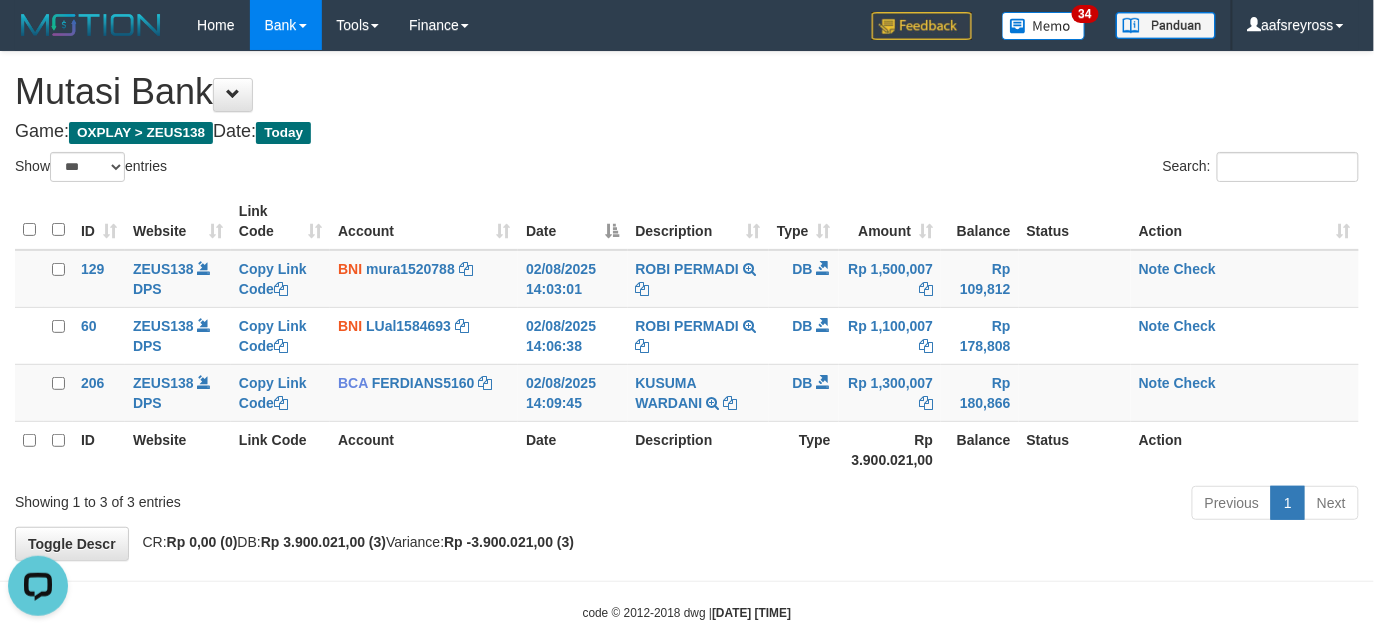 scroll, scrollTop: 0, scrollLeft: 0, axis: both 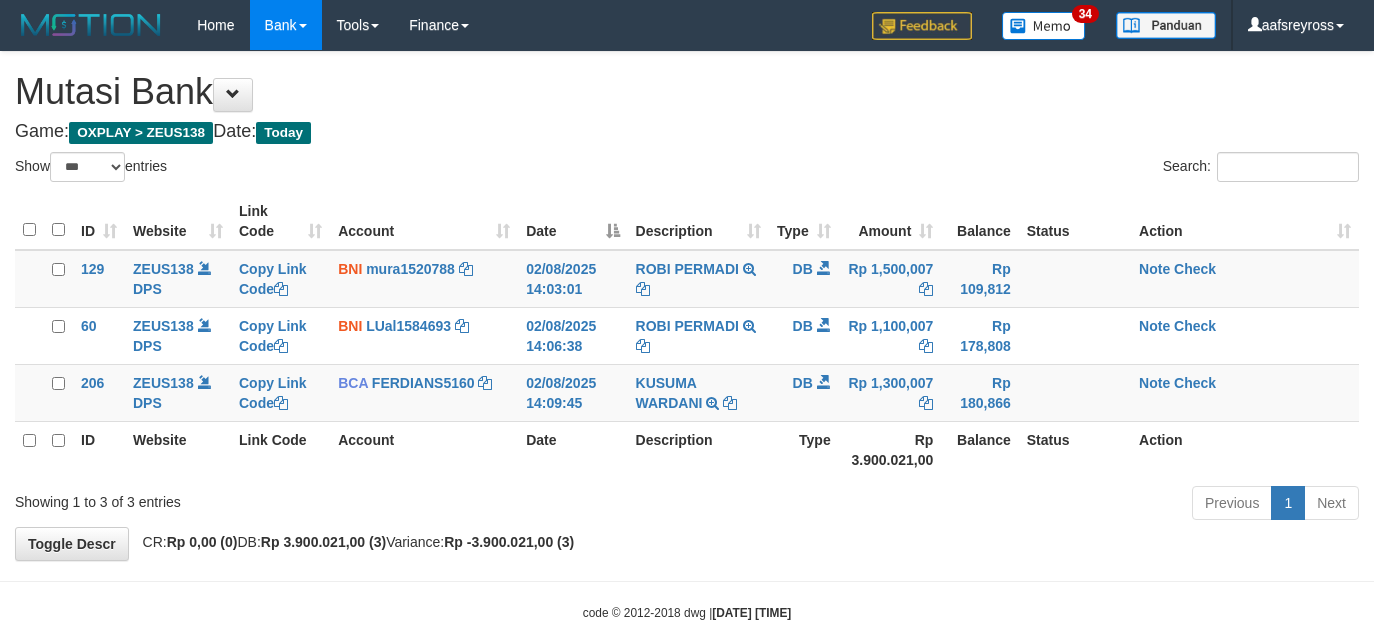 select on "***" 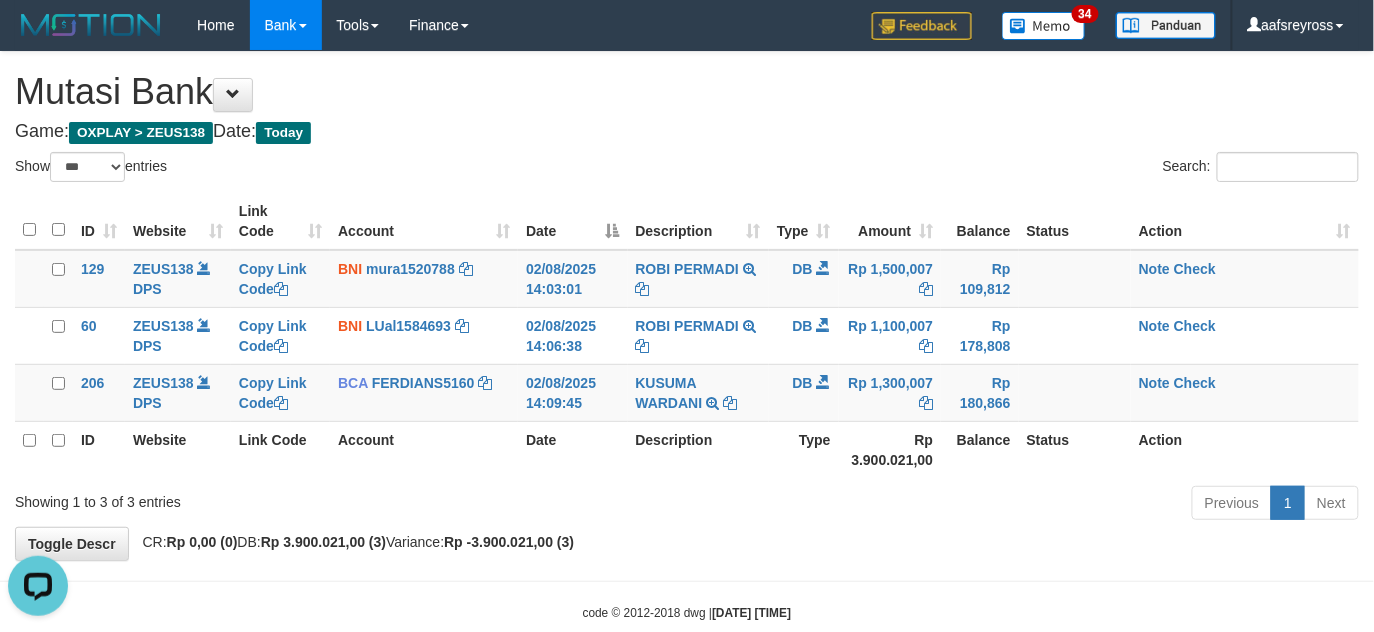 scroll, scrollTop: 0, scrollLeft: 0, axis: both 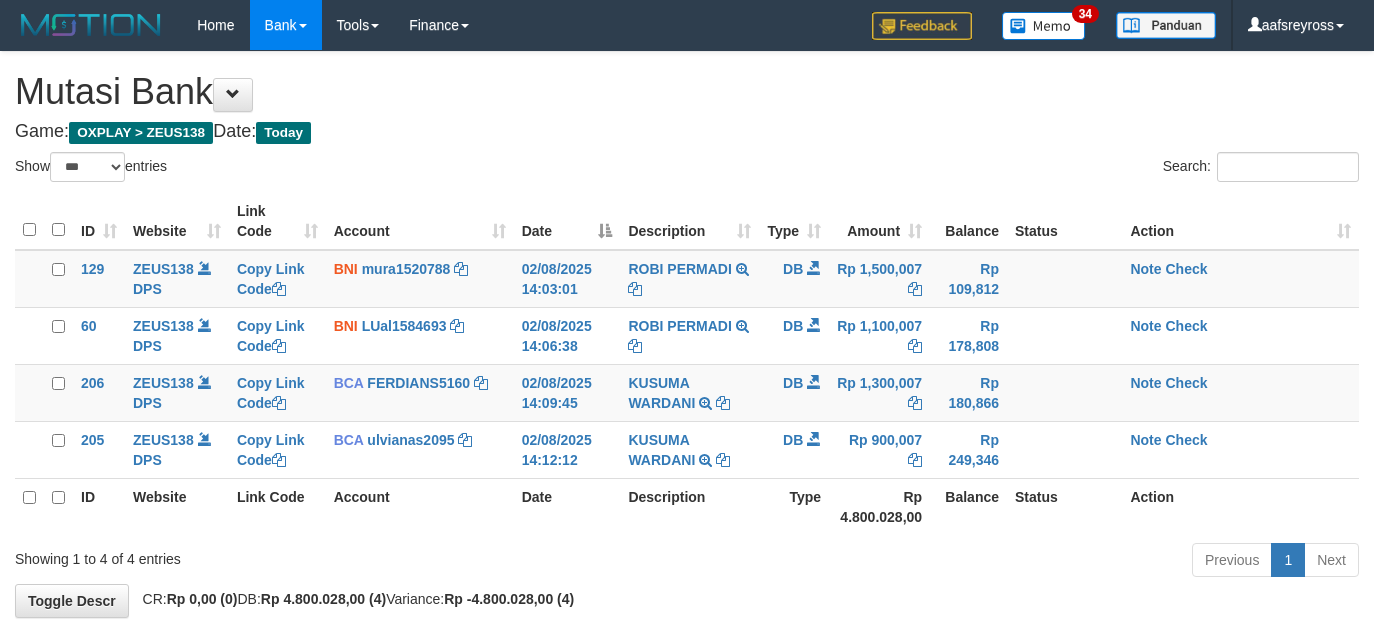 select on "***" 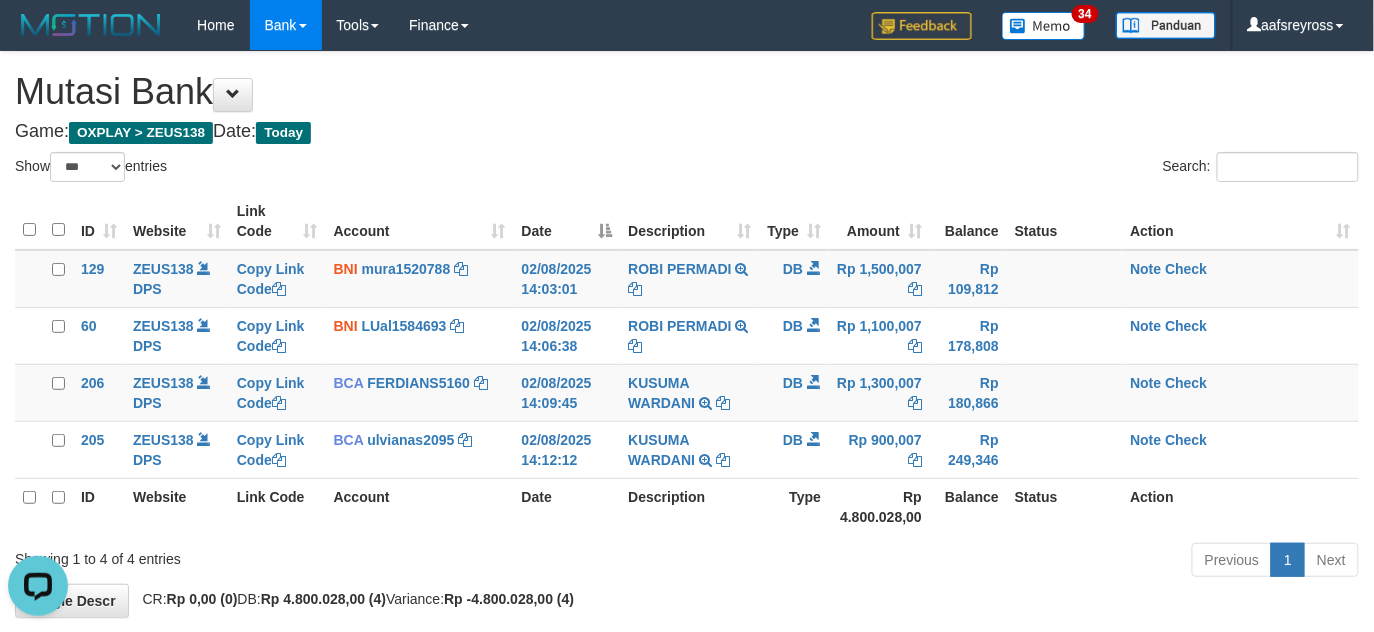 scroll, scrollTop: 0, scrollLeft: 0, axis: both 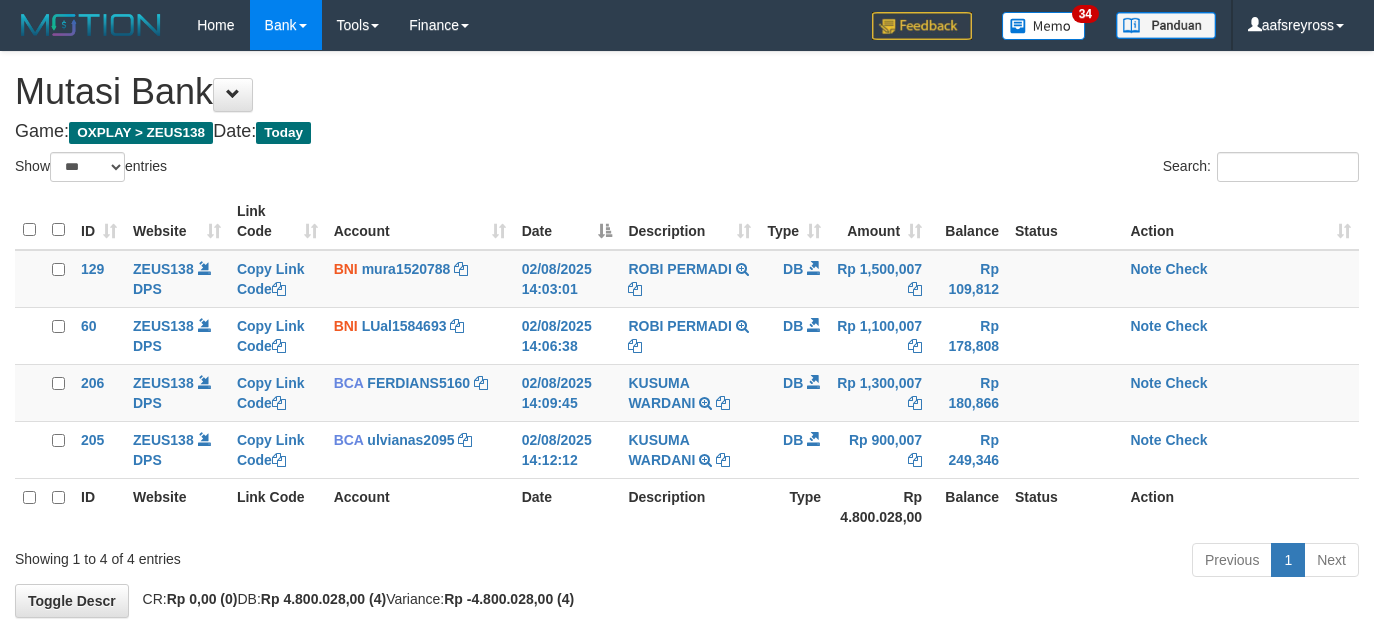 select on "***" 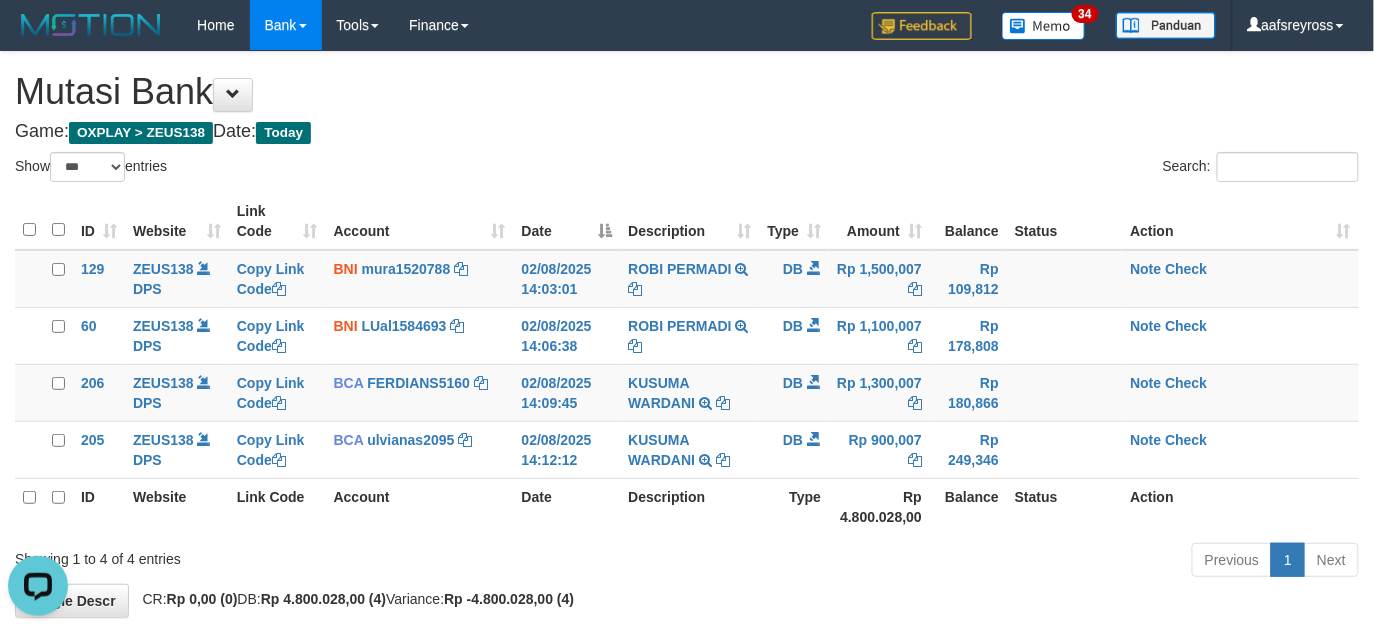 scroll, scrollTop: 0, scrollLeft: 0, axis: both 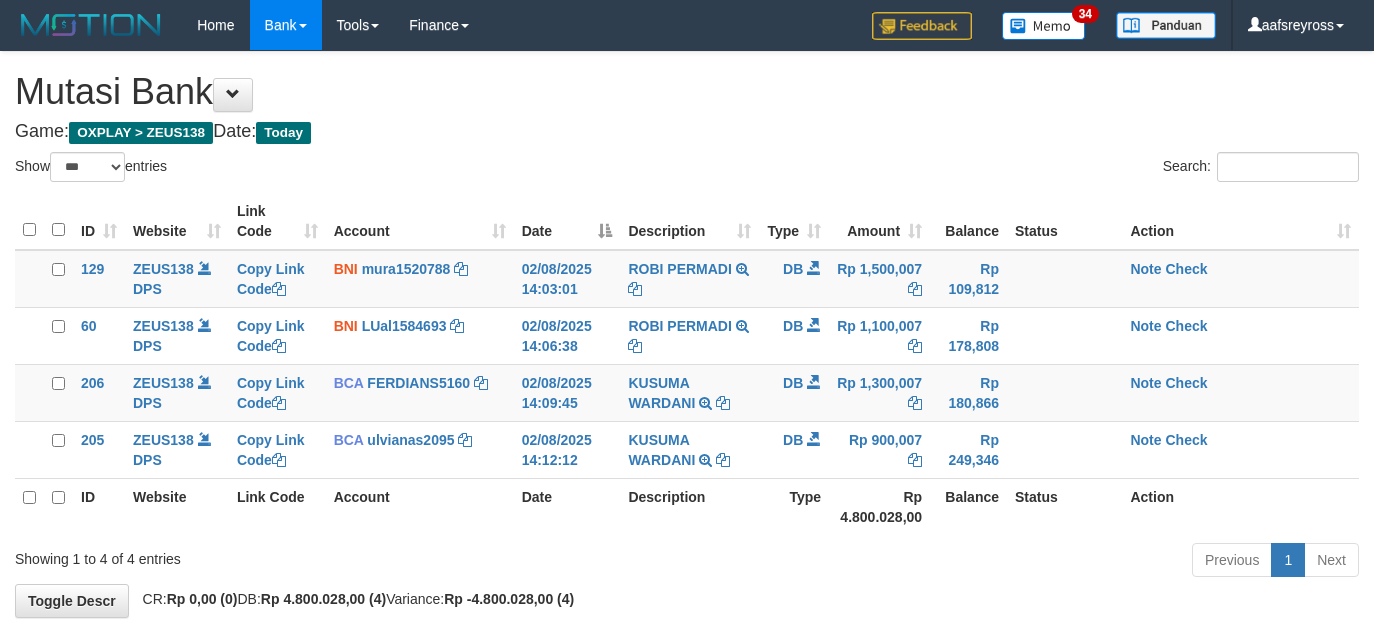 select on "***" 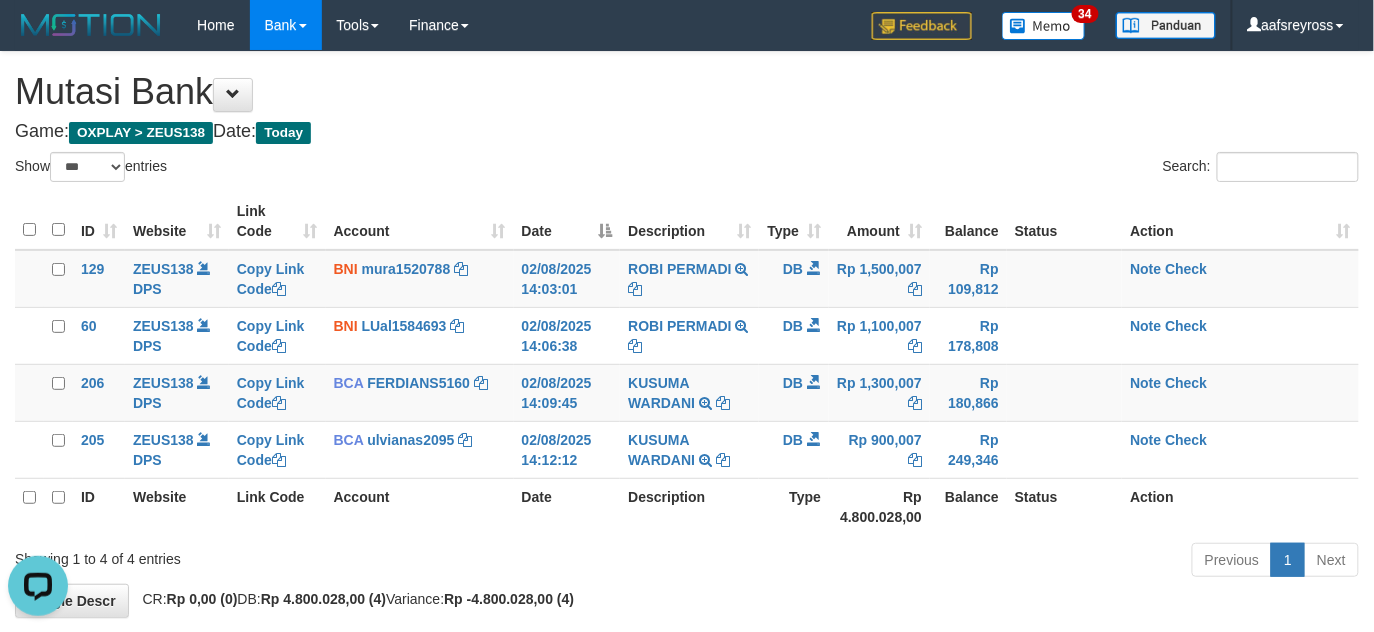 scroll, scrollTop: 0, scrollLeft: 0, axis: both 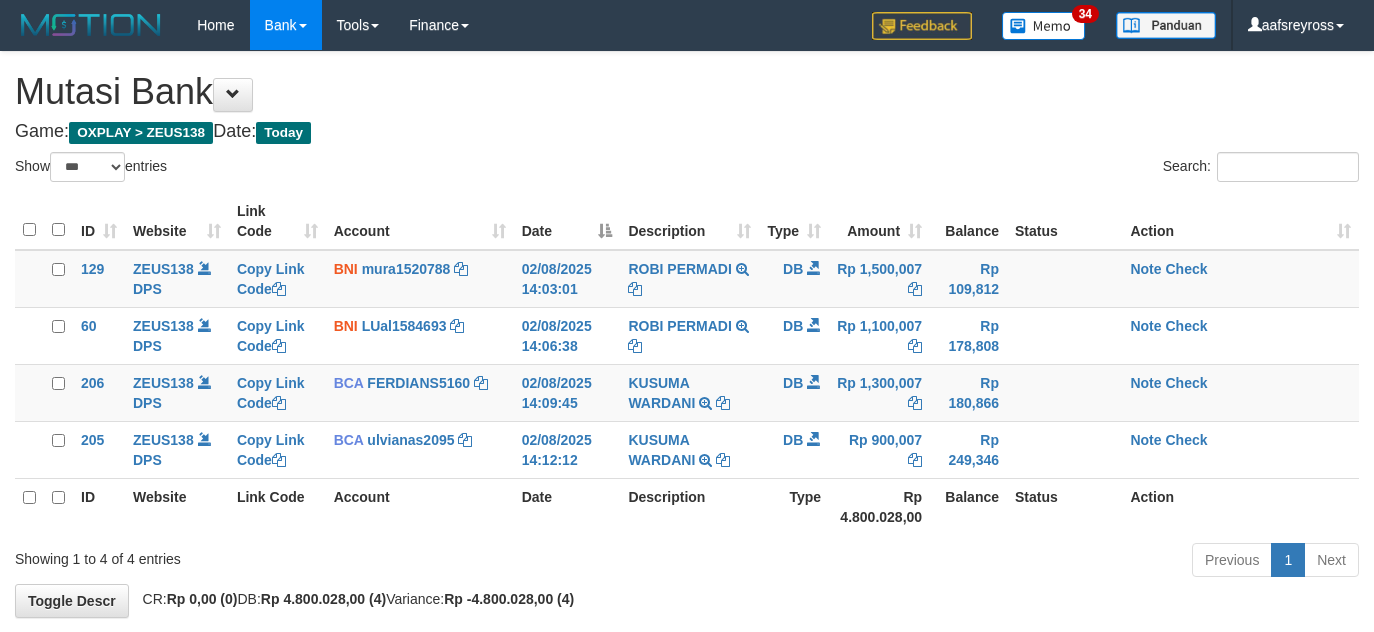 select on "***" 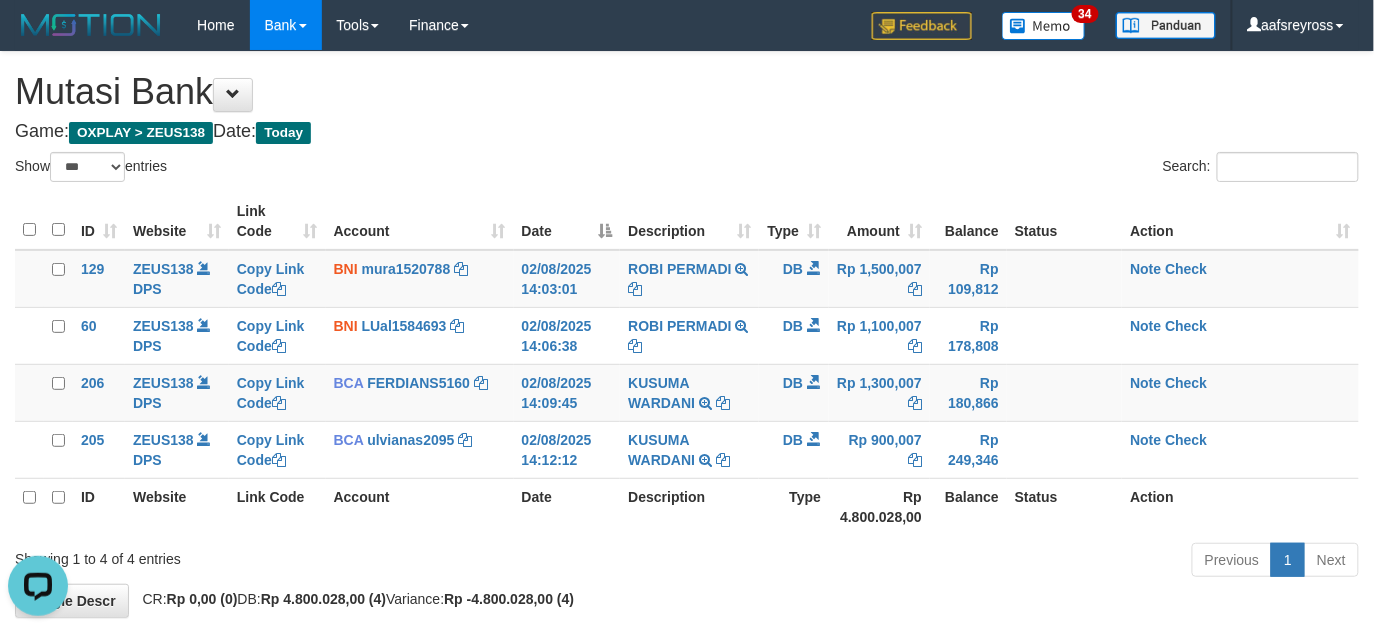 scroll, scrollTop: 0, scrollLeft: 0, axis: both 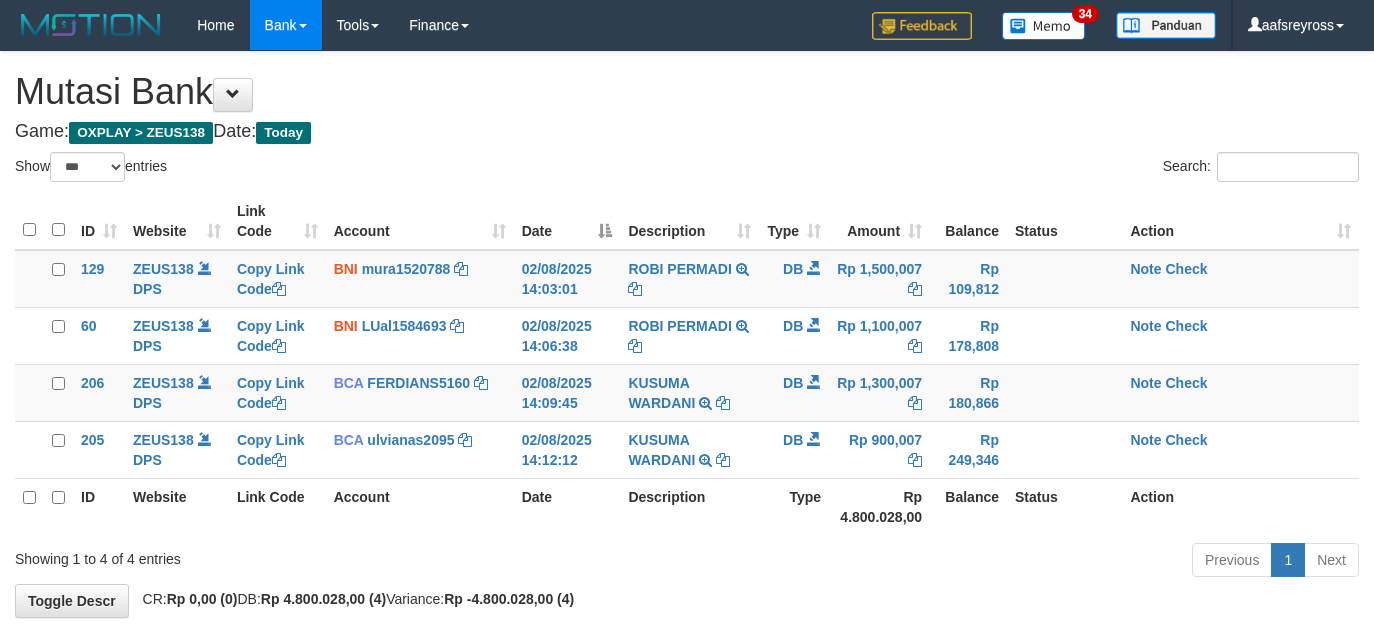 select on "***" 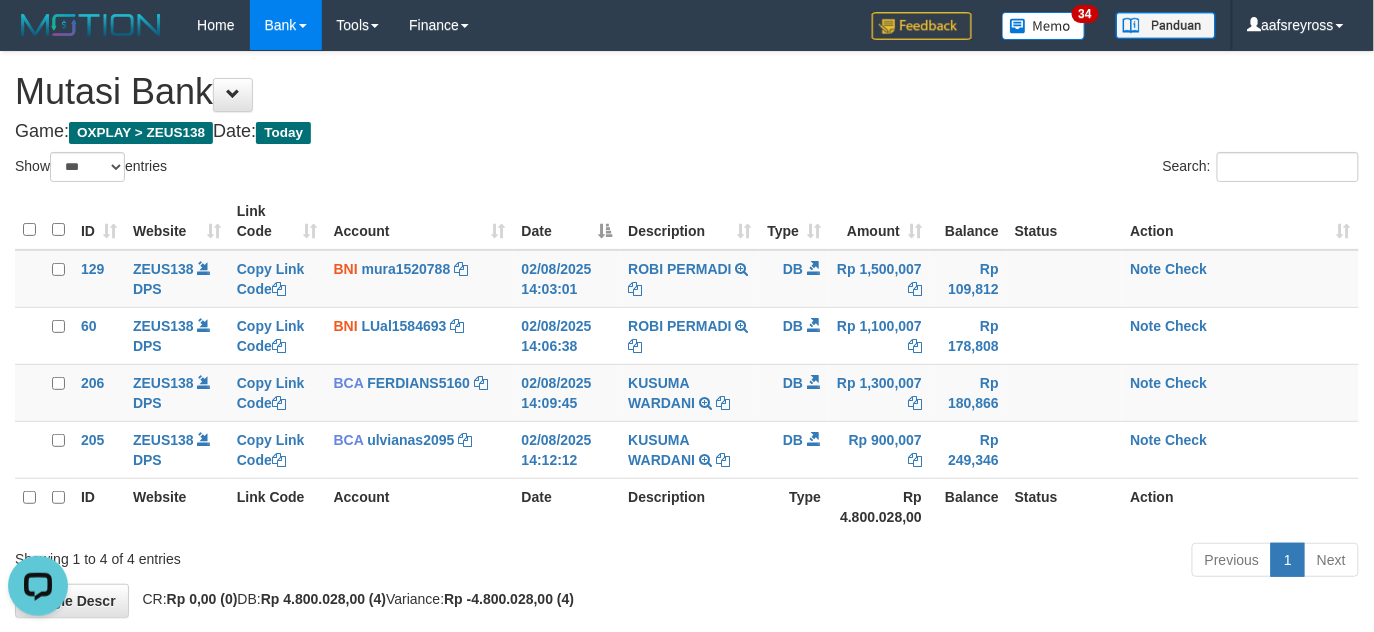 scroll, scrollTop: 0, scrollLeft: 0, axis: both 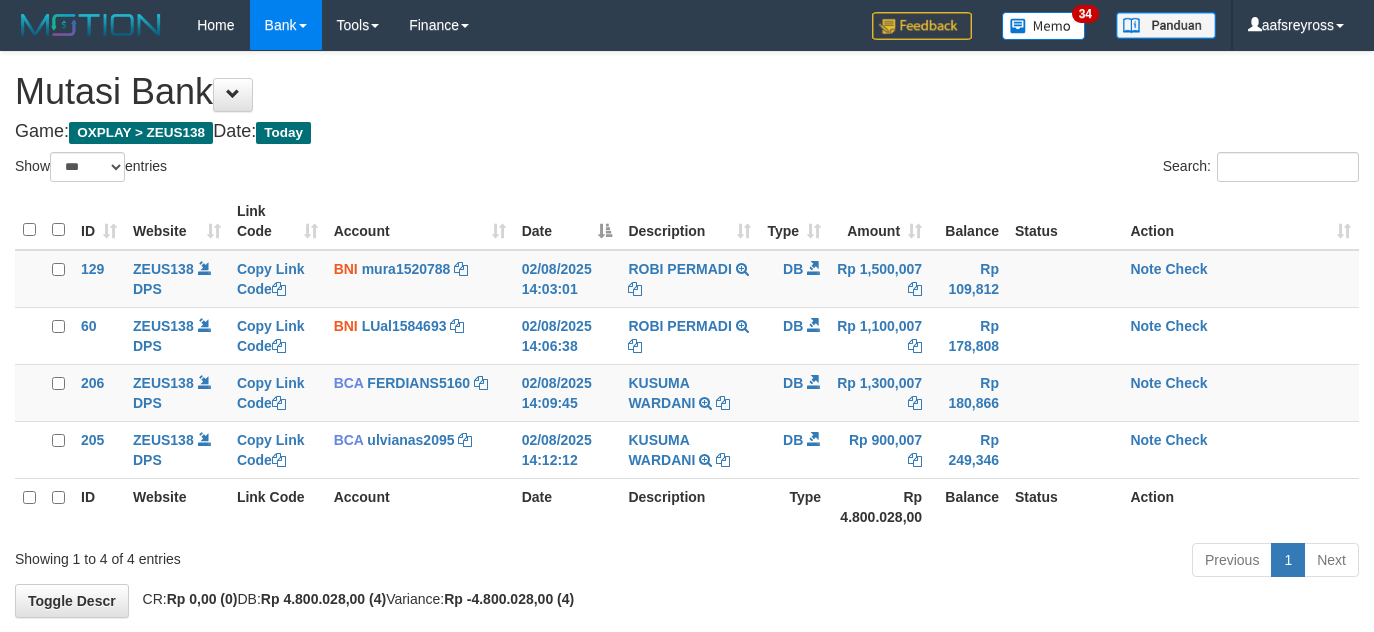 select on "***" 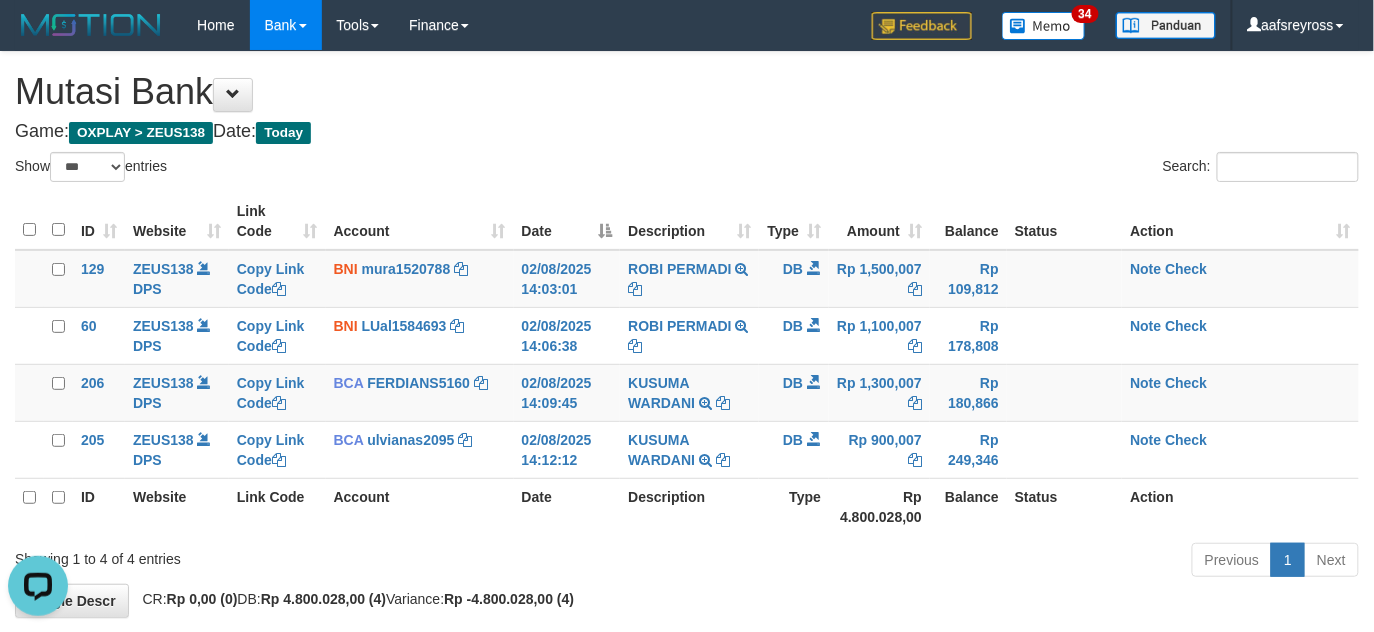 scroll, scrollTop: 0, scrollLeft: 0, axis: both 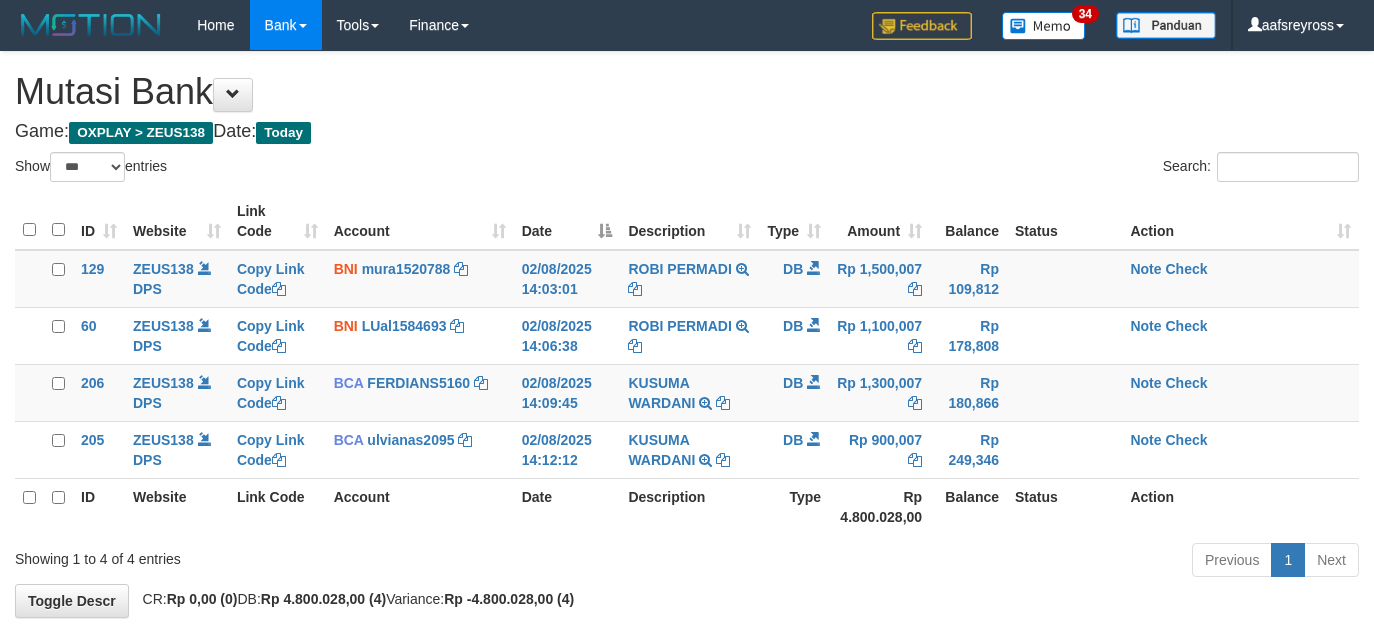 select on "***" 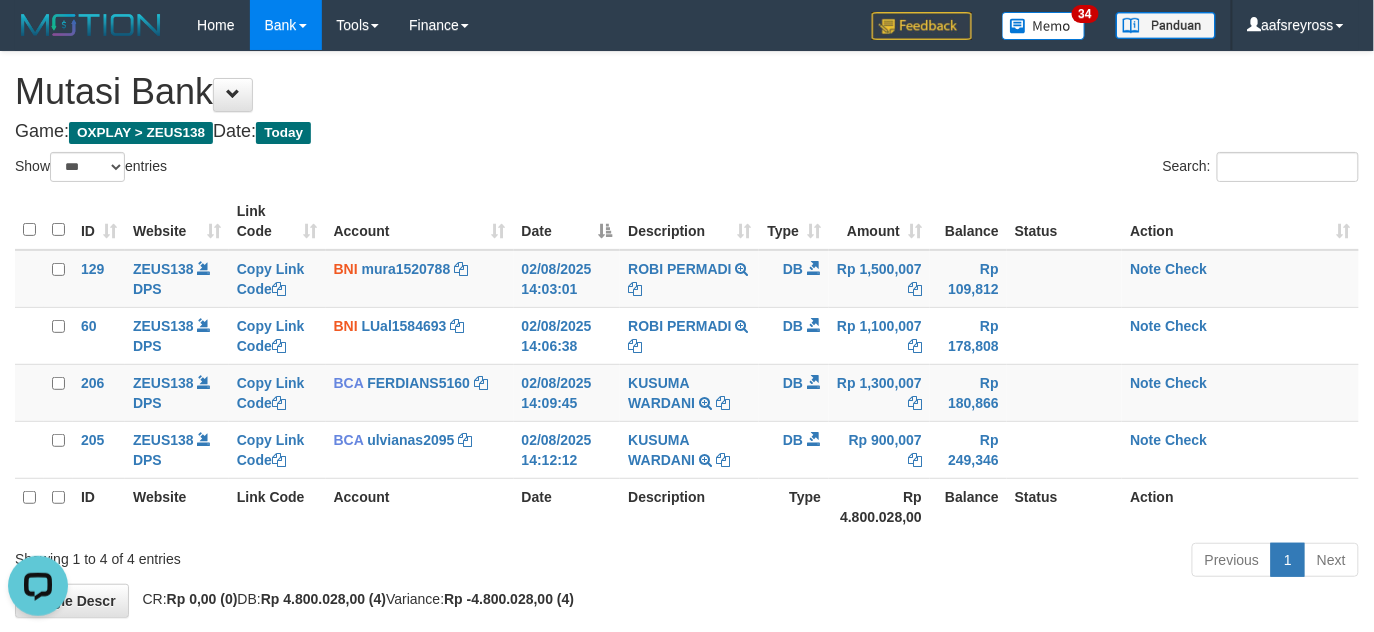 scroll, scrollTop: 0, scrollLeft: 0, axis: both 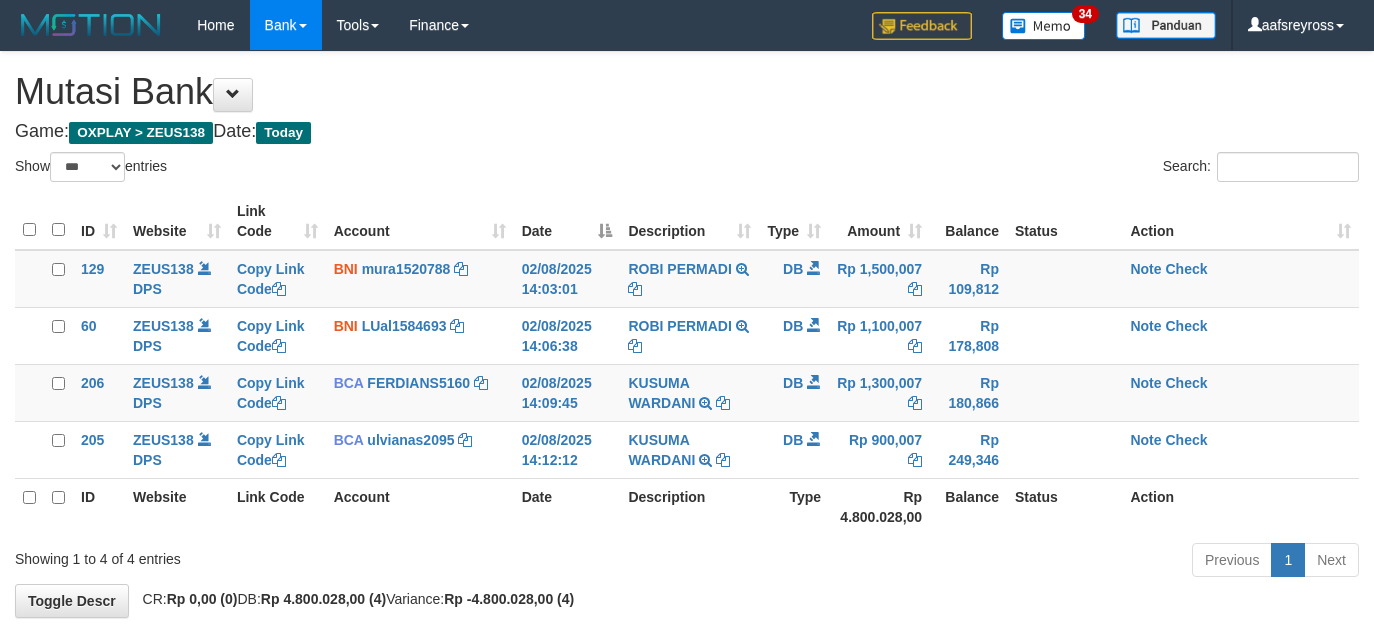 select on "***" 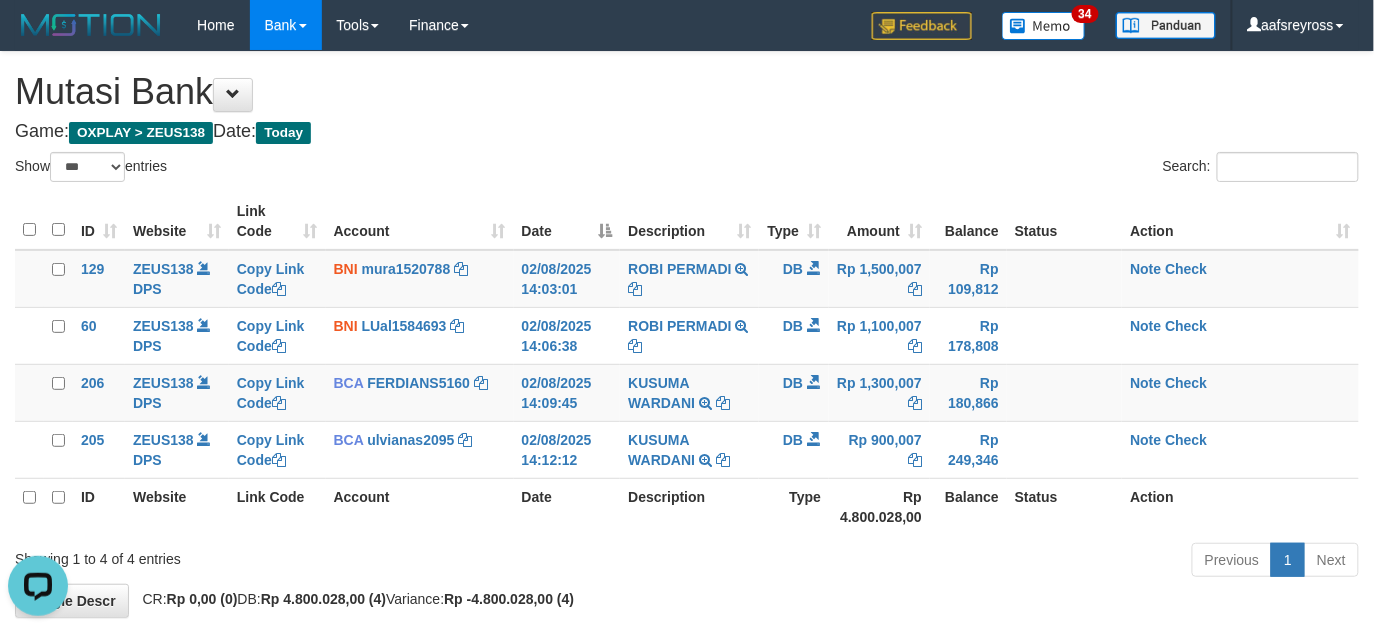 scroll, scrollTop: 0, scrollLeft: 0, axis: both 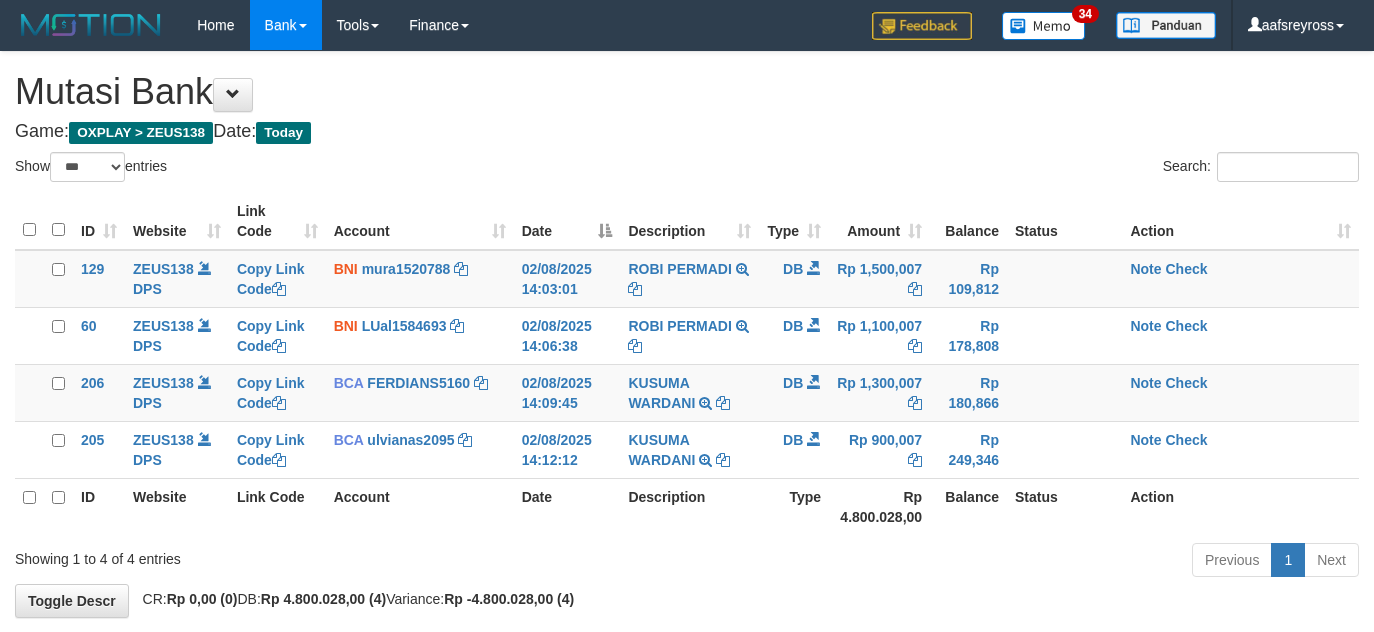 select on "***" 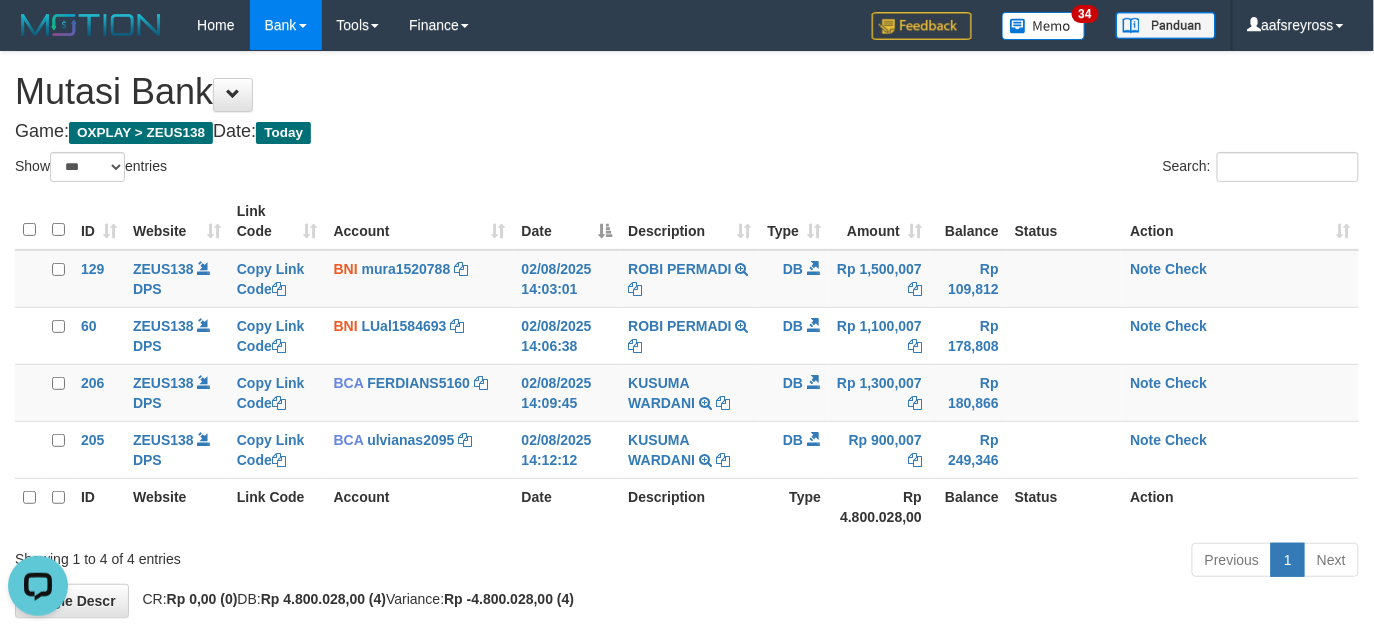 scroll, scrollTop: 0, scrollLeft: 0, axis: both 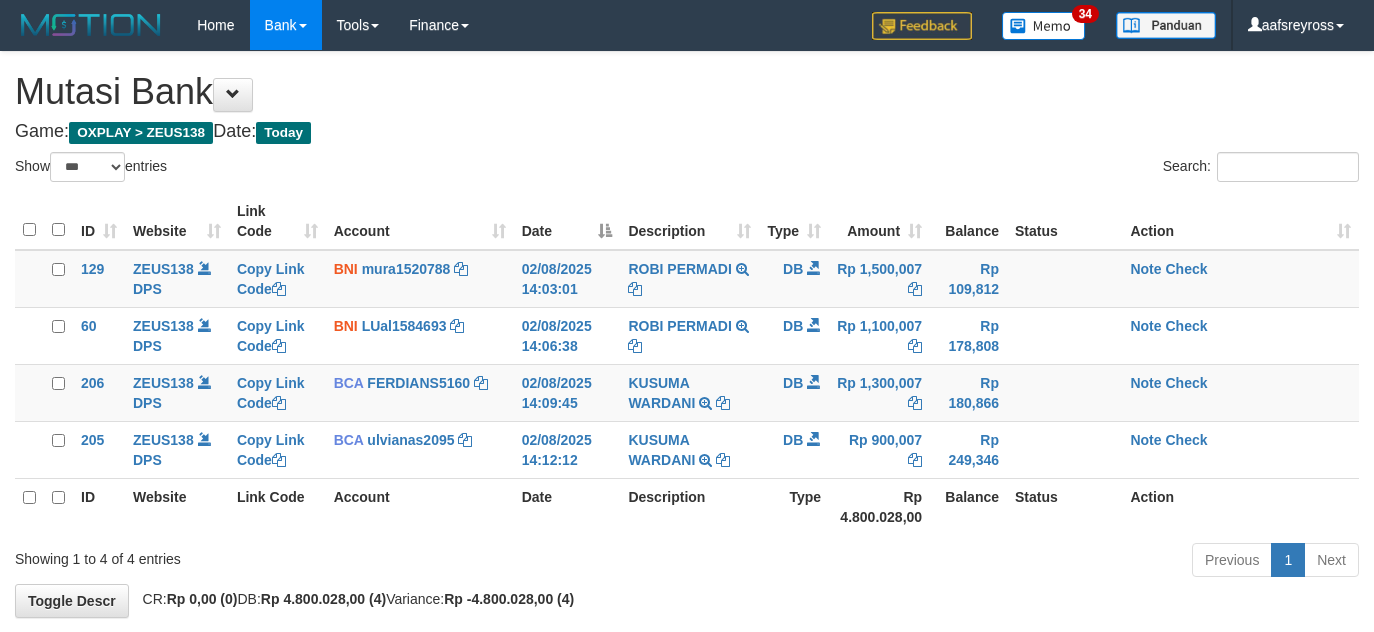 select on "***" 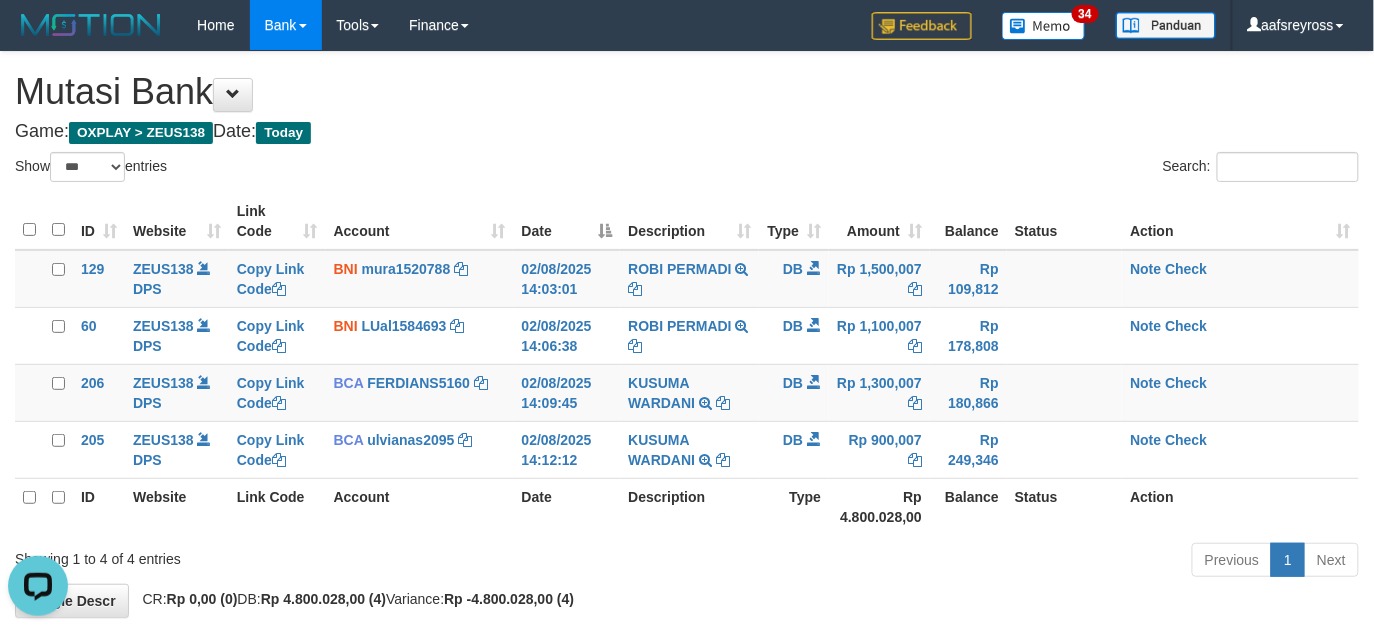 scroll, scrollTop: 0, scrollLeft: 0, axis: both 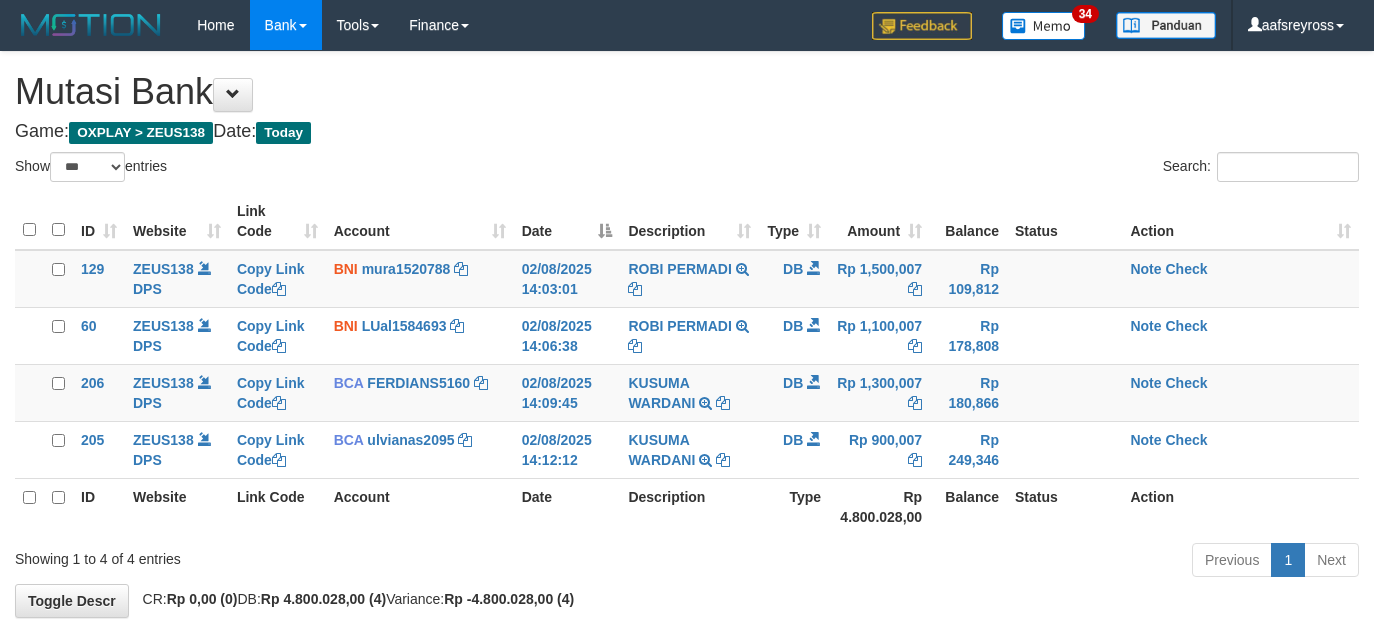 select on "***" 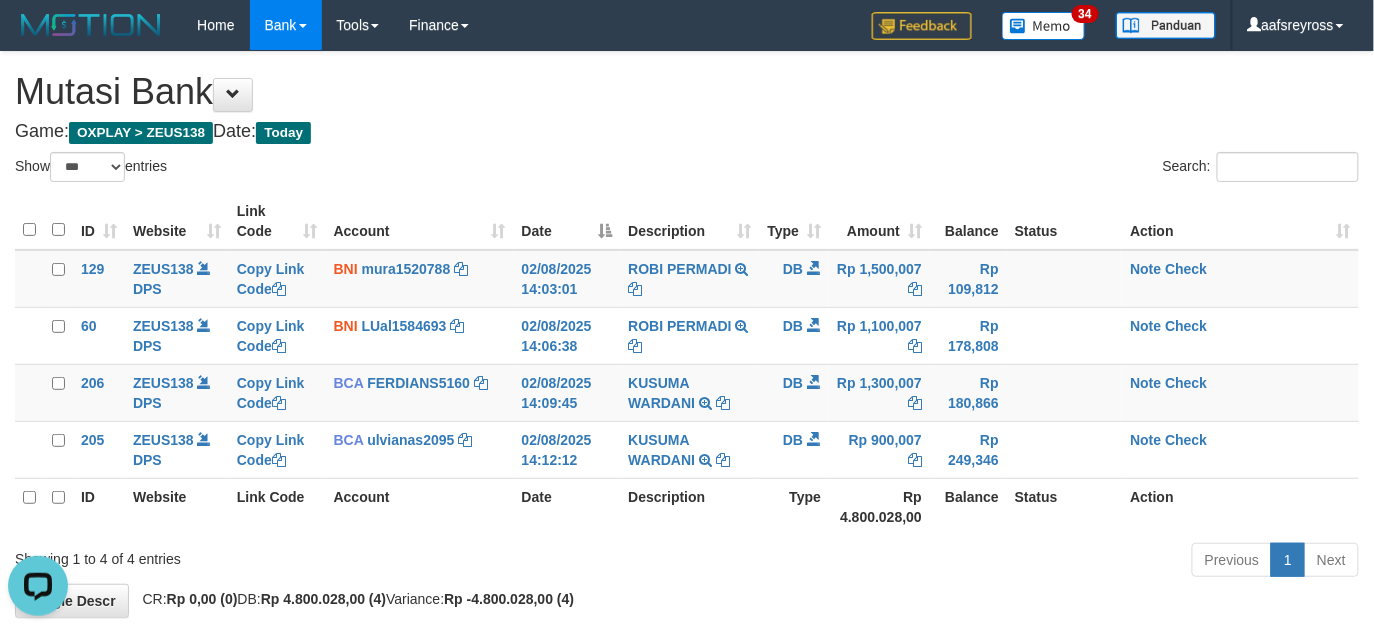 scroll, scrollTop: 0, scrollLeft: 0, axis: both 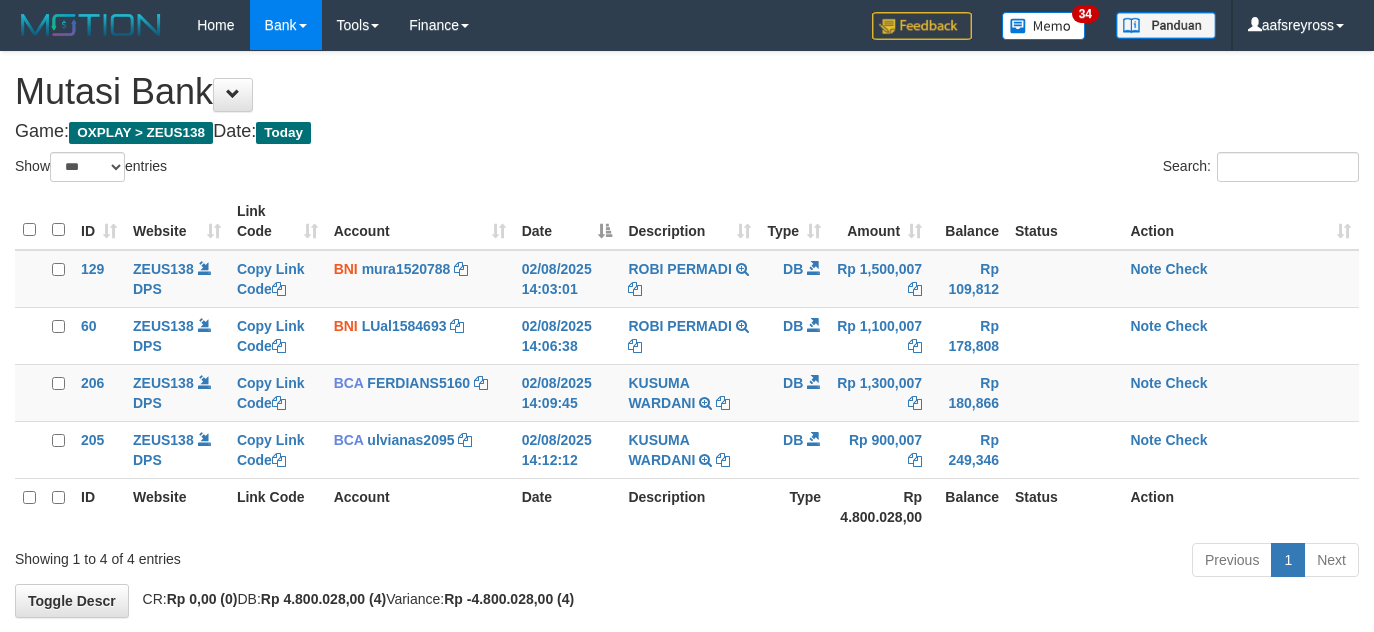 select on "***" 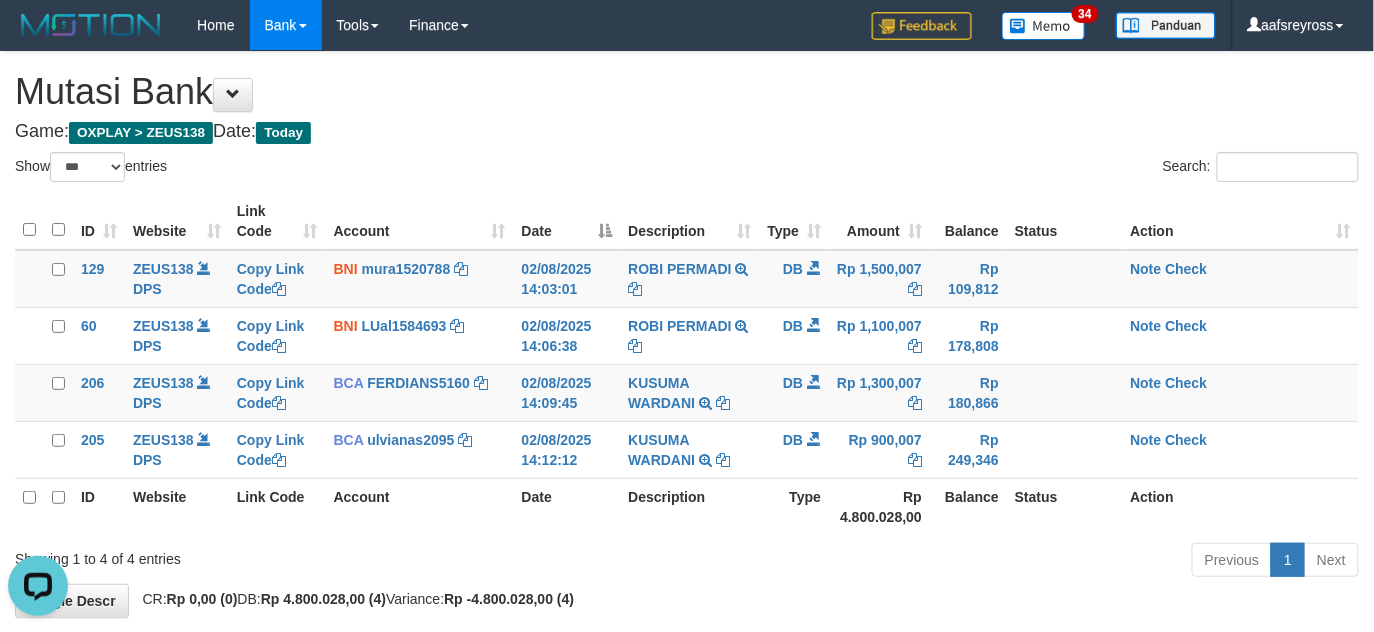 scroll, scrollTop: 0, scrollLeft: 0, axis: both 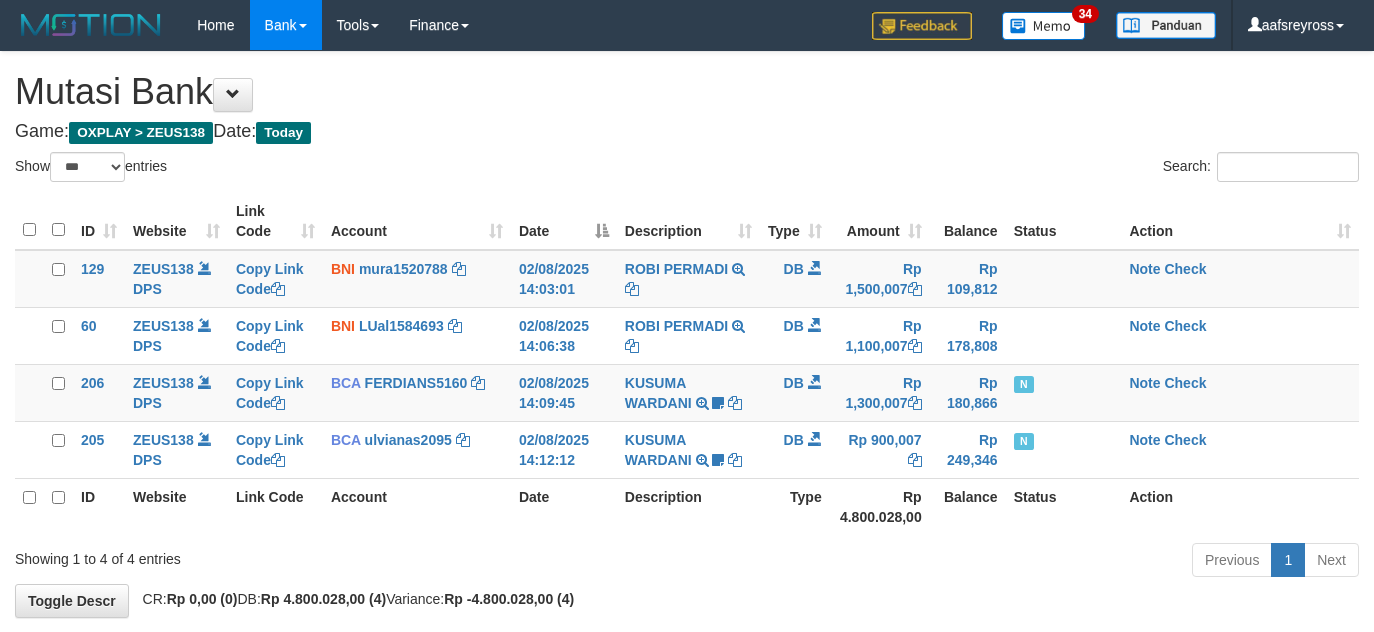 select on "***" 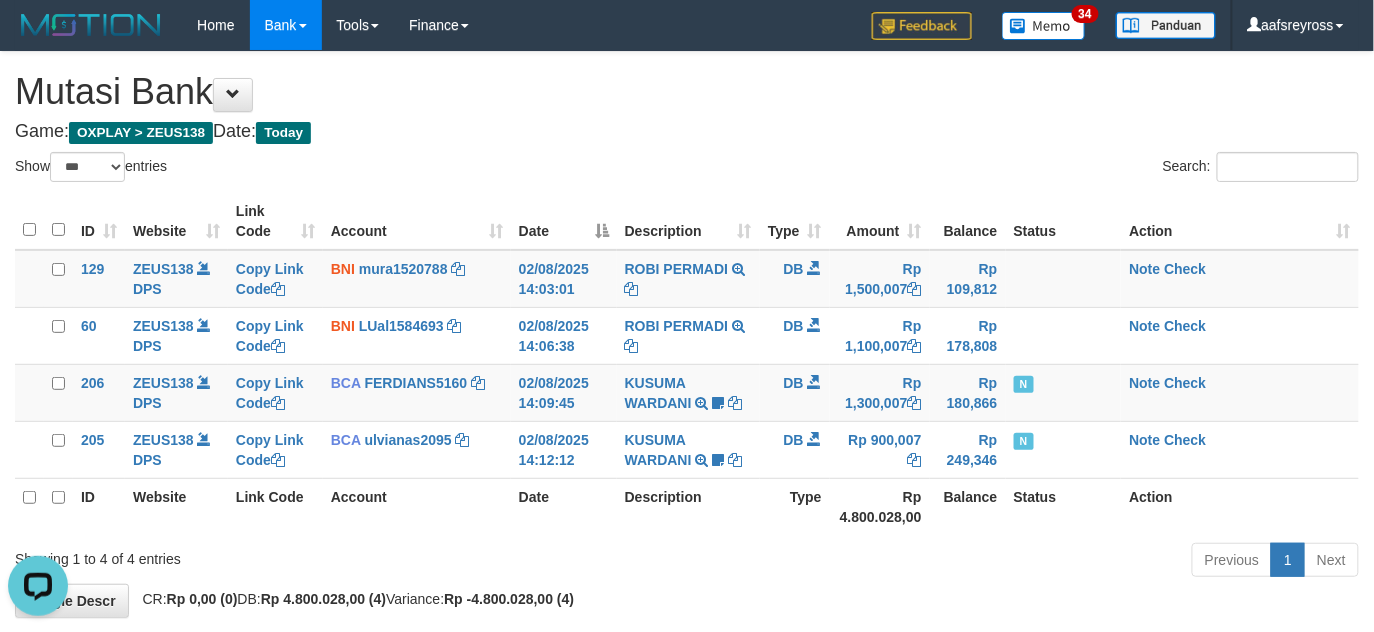 scroll, scrollTop: 0, scrollLeft: 0, axis: both 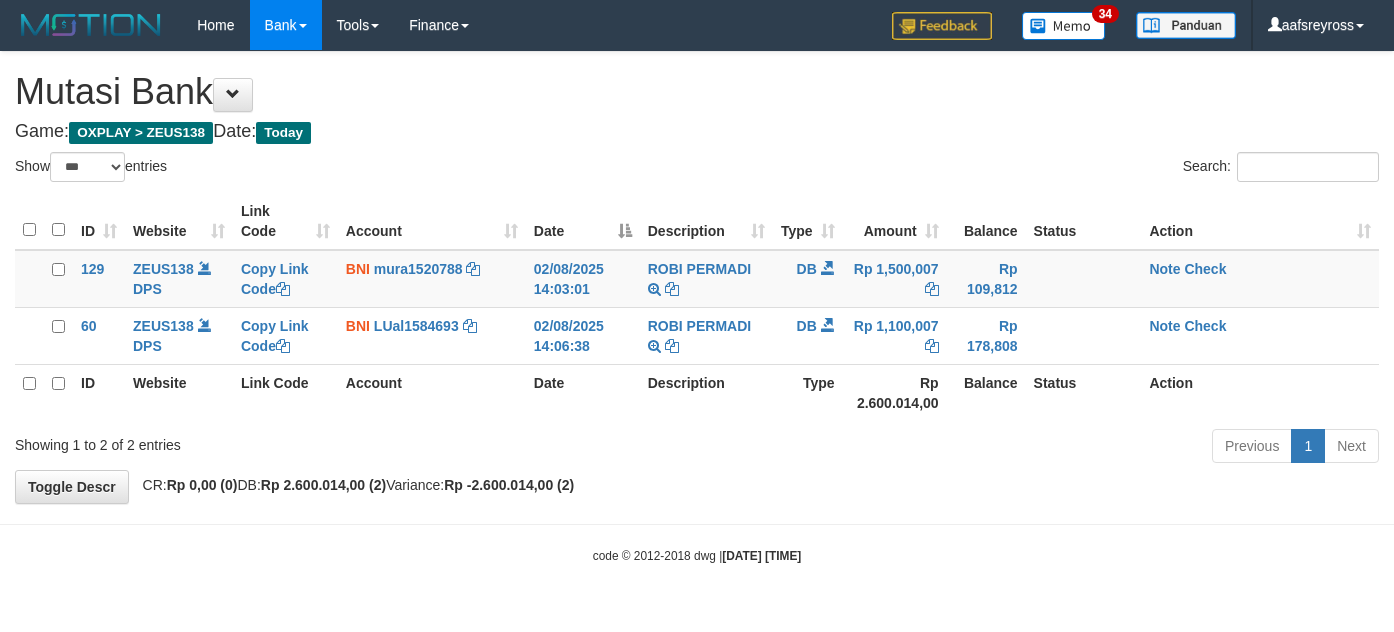 select on "***" 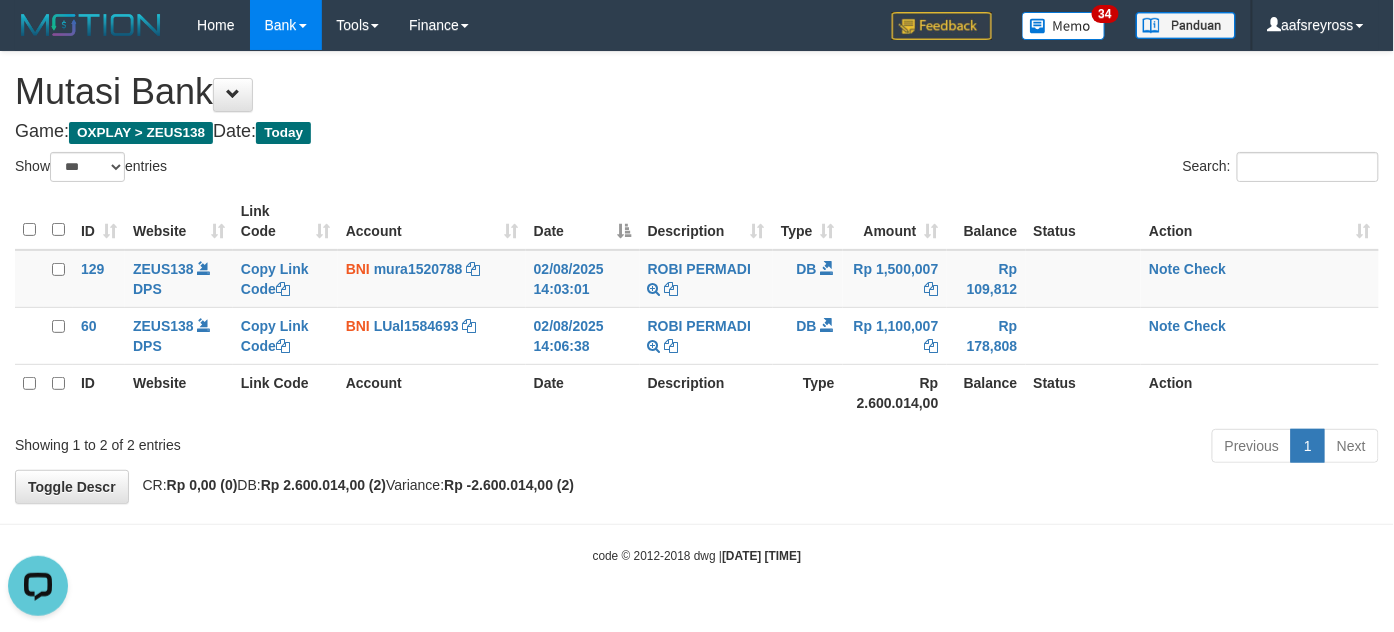 scroll, scrollTop: 0, scrollLeft: 0, axis: both 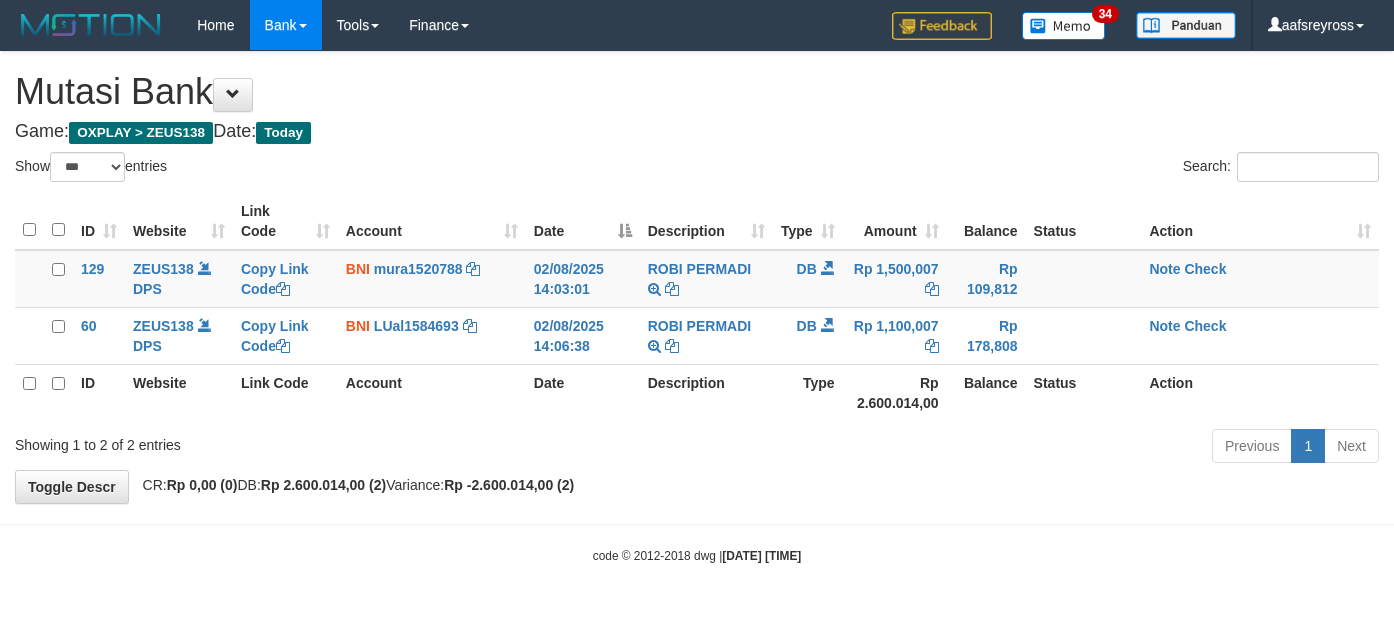 select on "***" 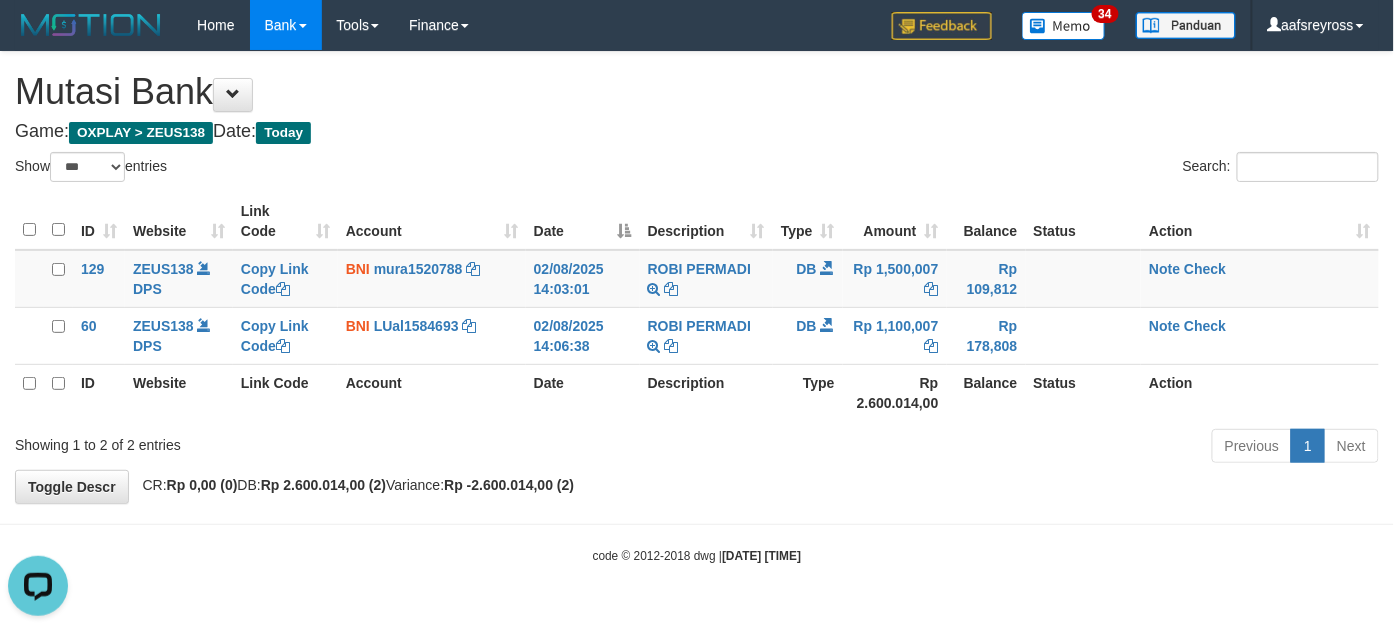 scroll, scrollTop: 0, scrollLeft: 0, axis: both 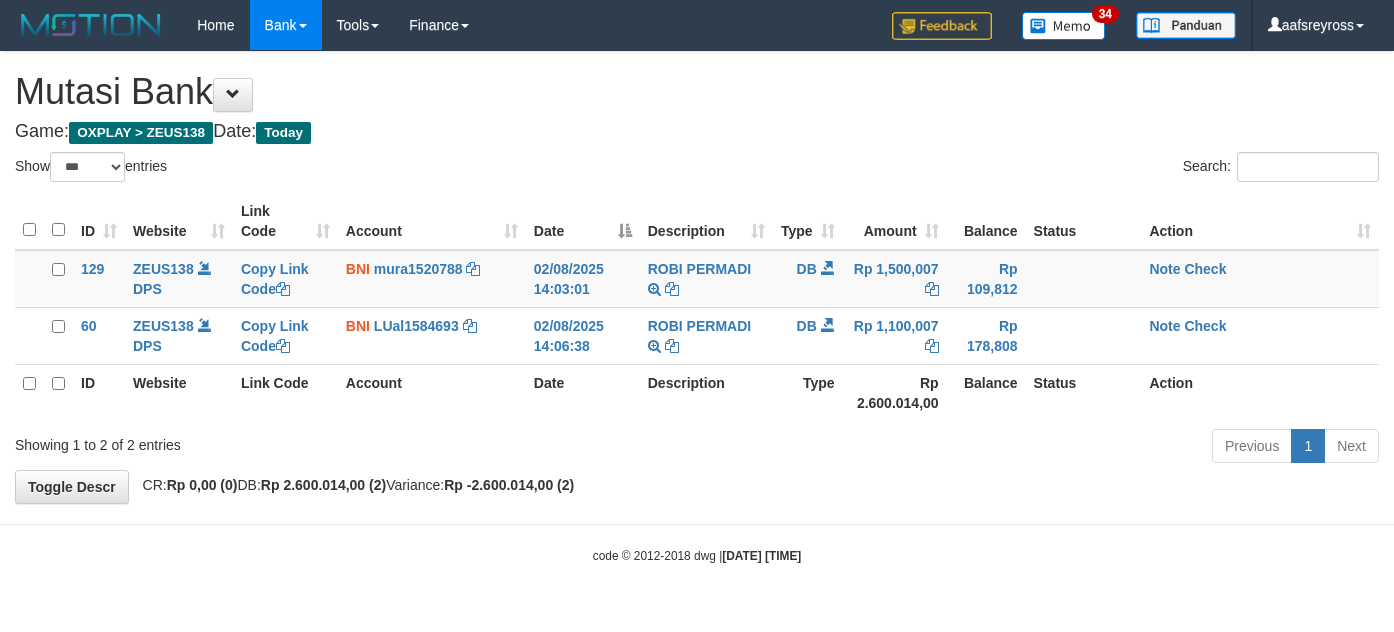 select on "***" 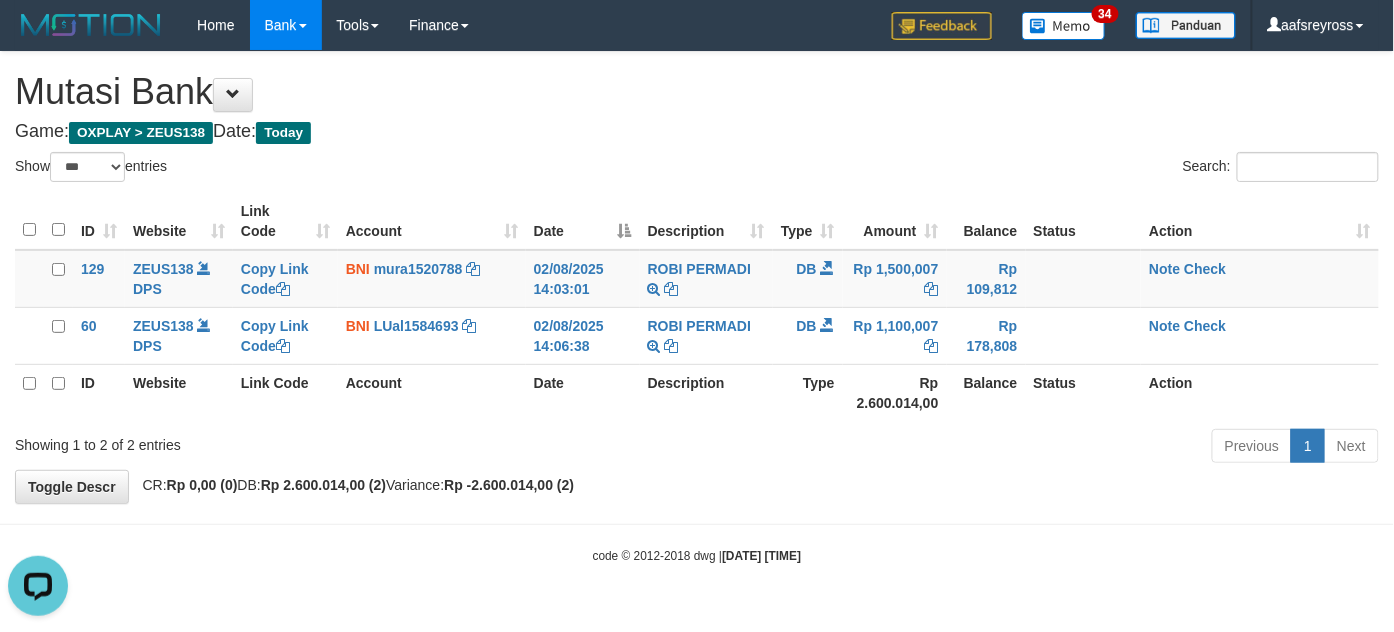 scroll, scrollTop: 0, scrollLeft: 0, axis: both 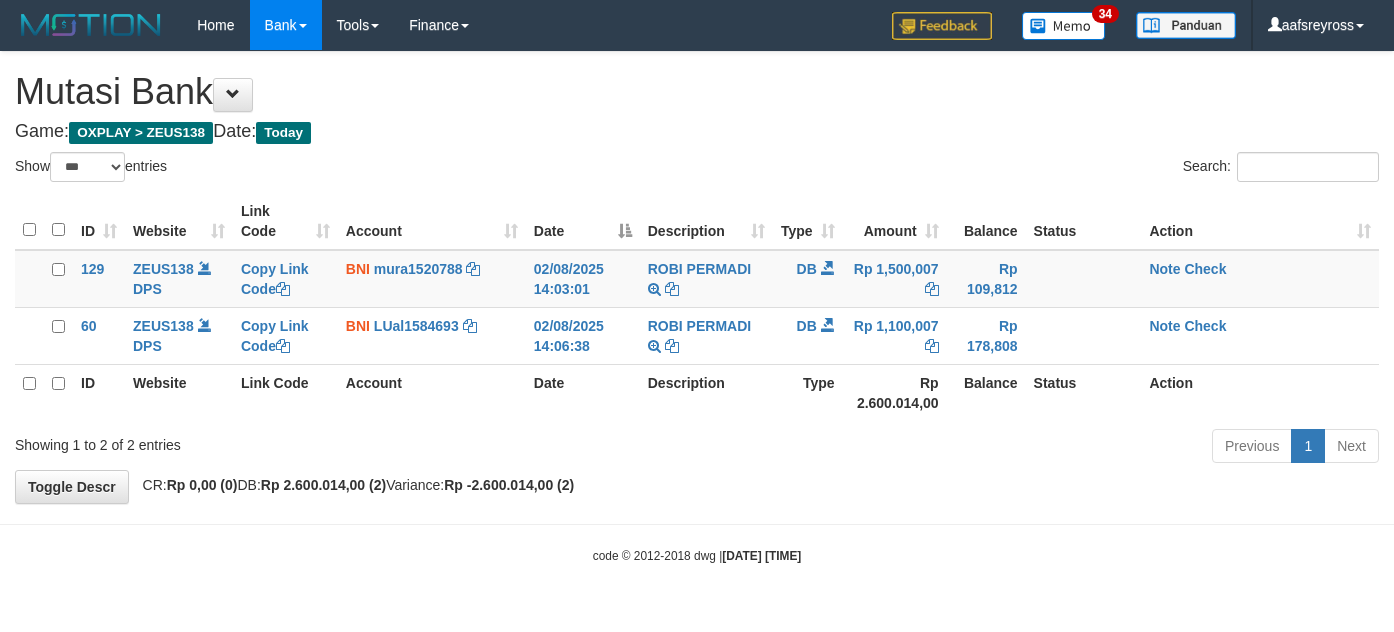 select on "***" 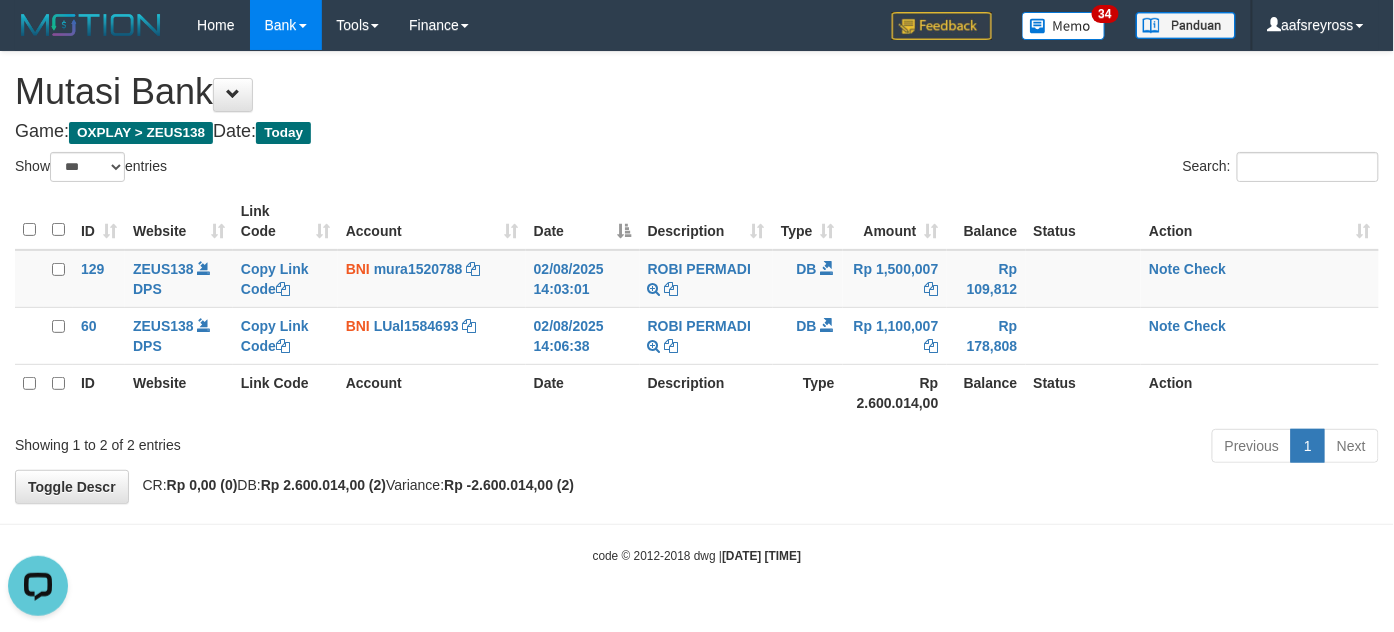 scroll, scrollTop: 0, scrollLeft: 0, axis: both 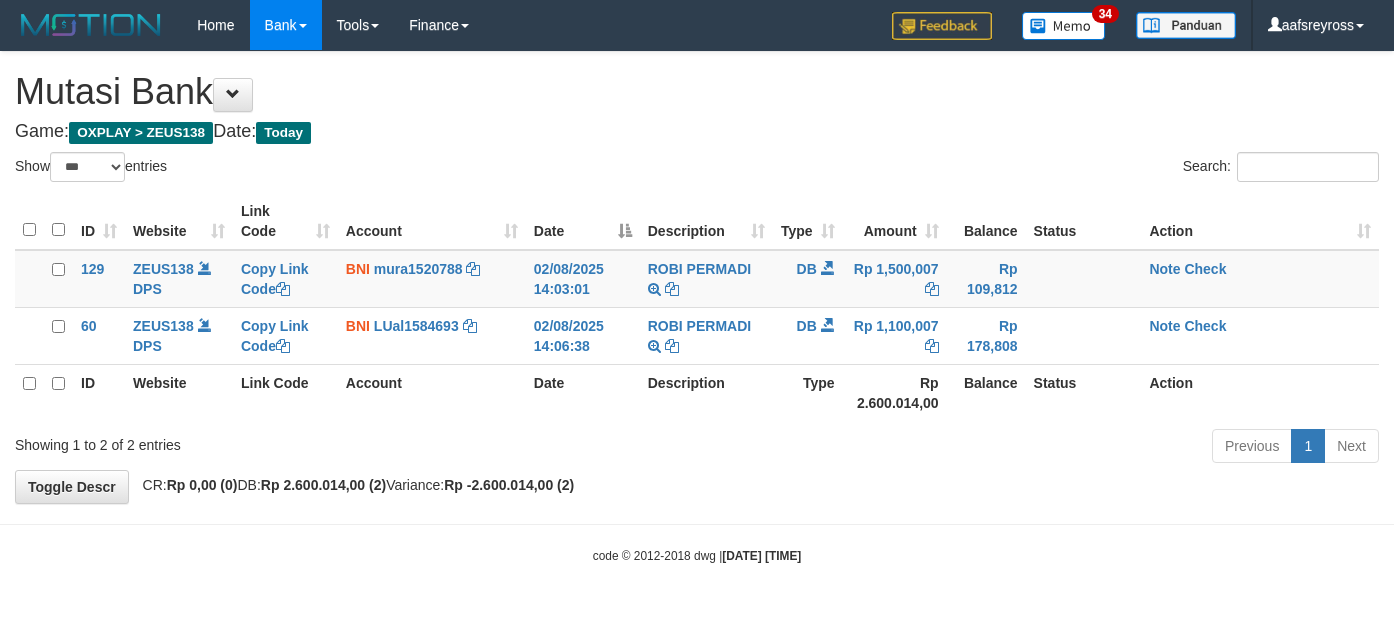 select on "***" 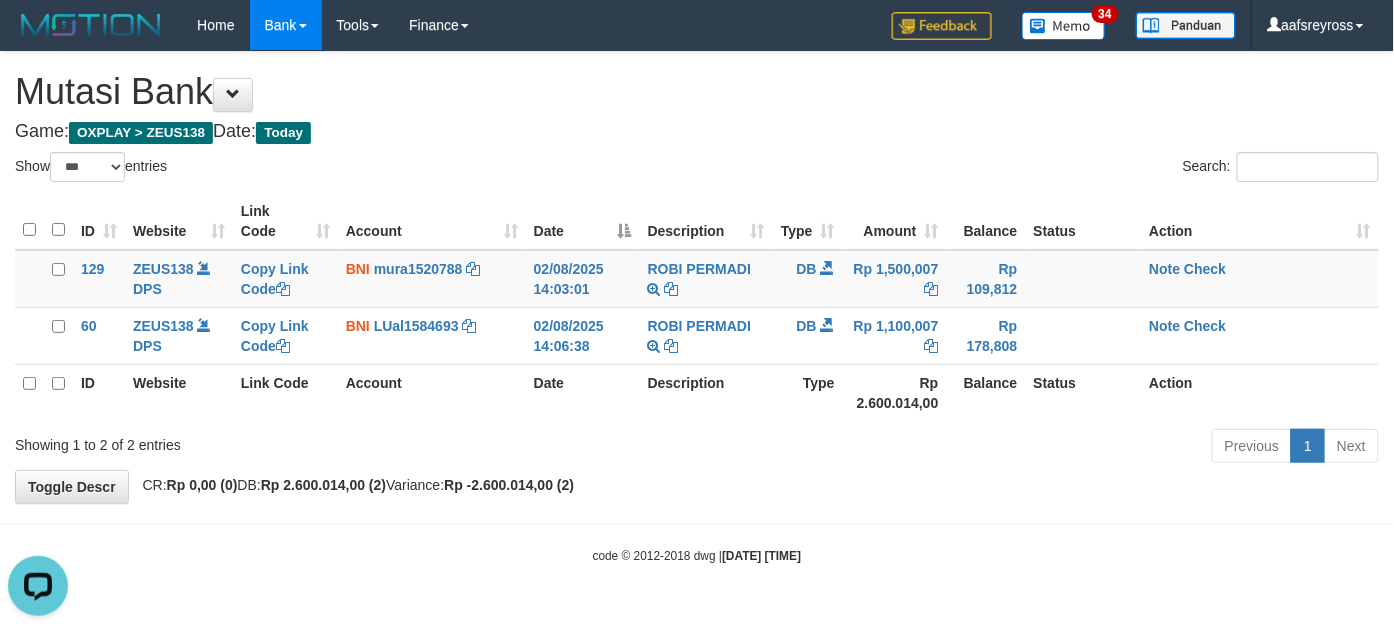 scroll, scrollTop: 0, scrollLeft: 0, axis: both 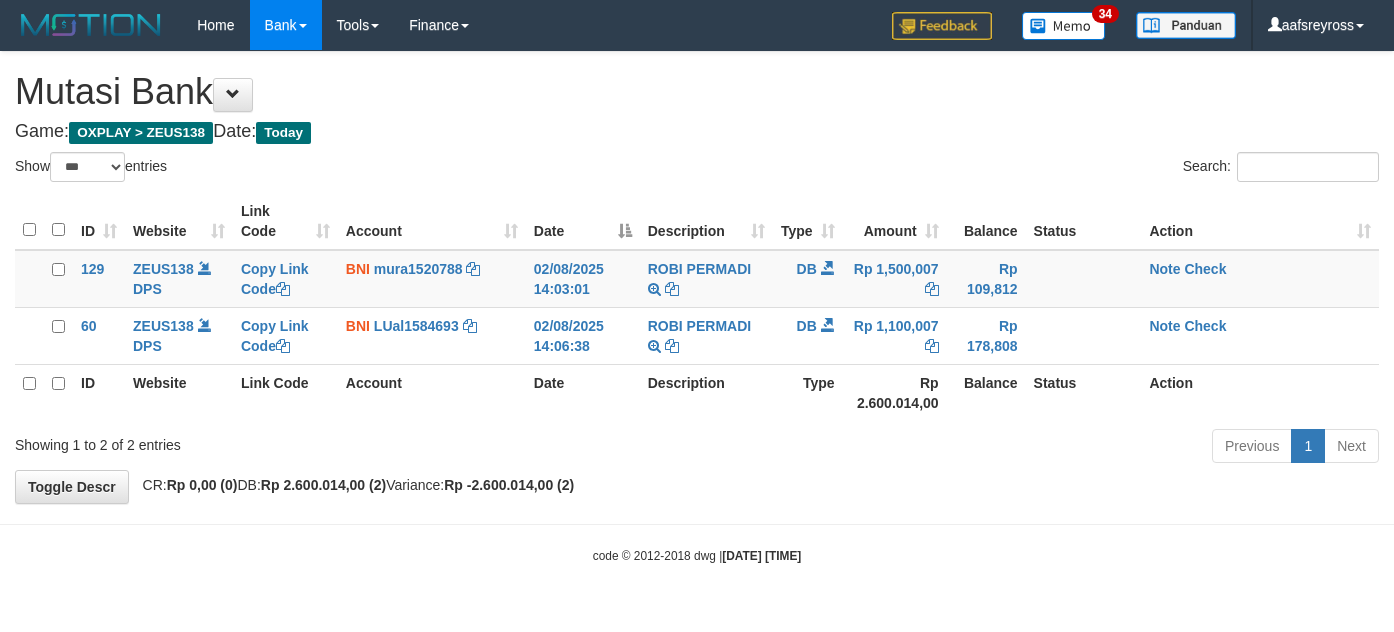 select on "***" 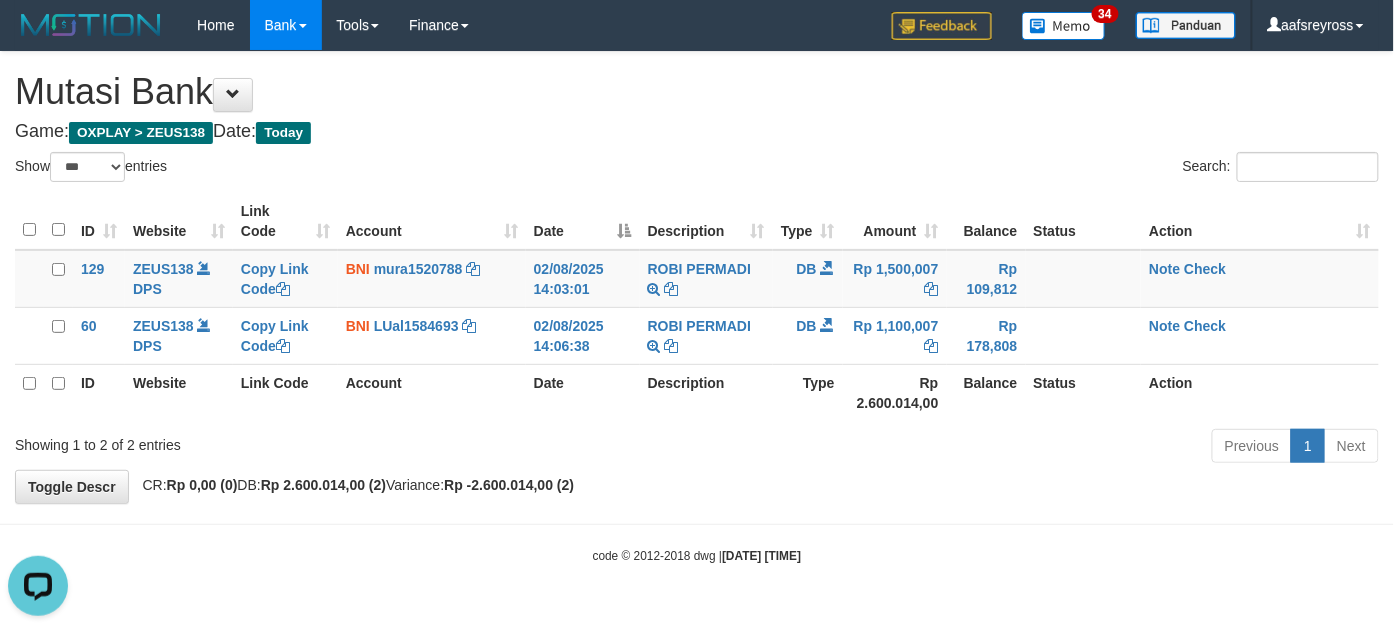 scroll, scrollTop: 0, scrollLeft: 0, axis: both 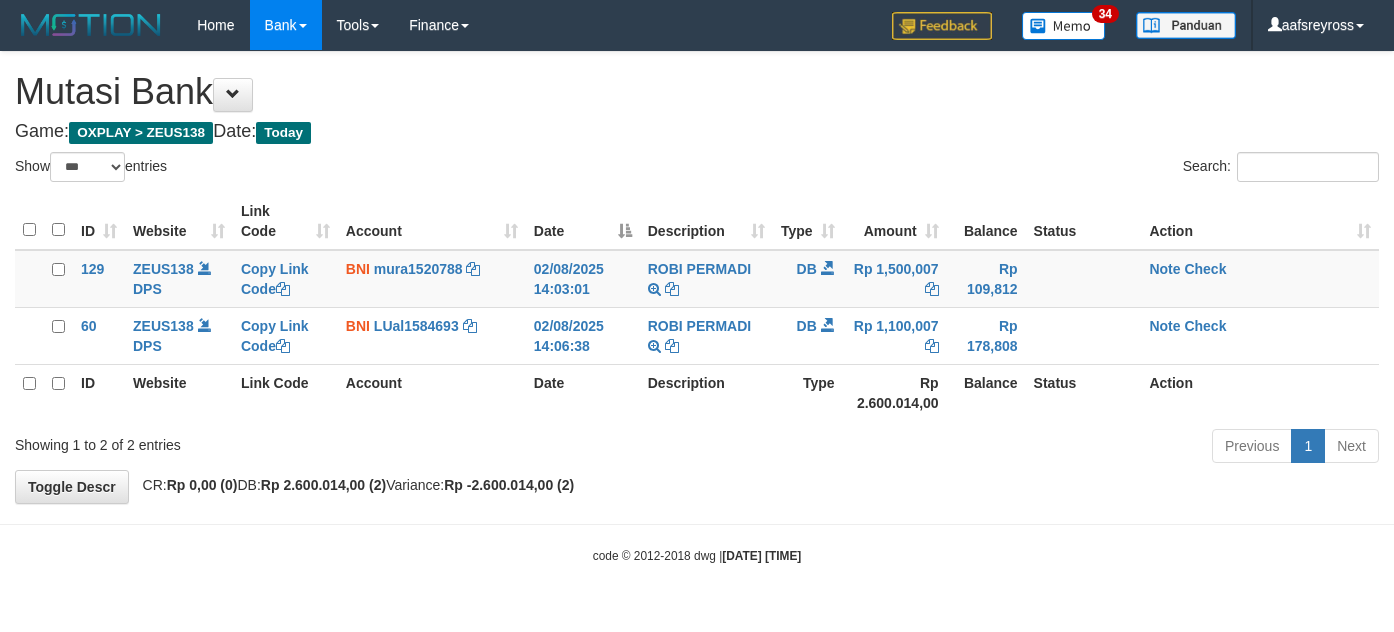 select on "***" 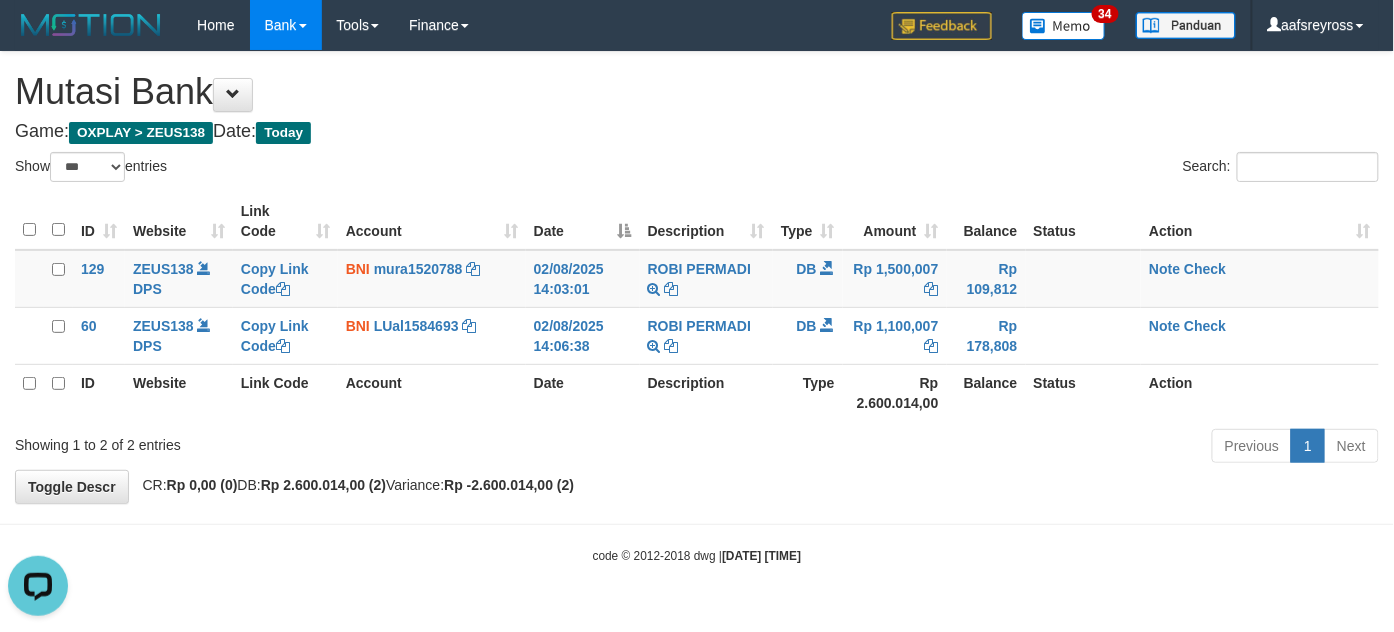 scroll, scrollTop: 0, scrollLeft: 0, axis: both 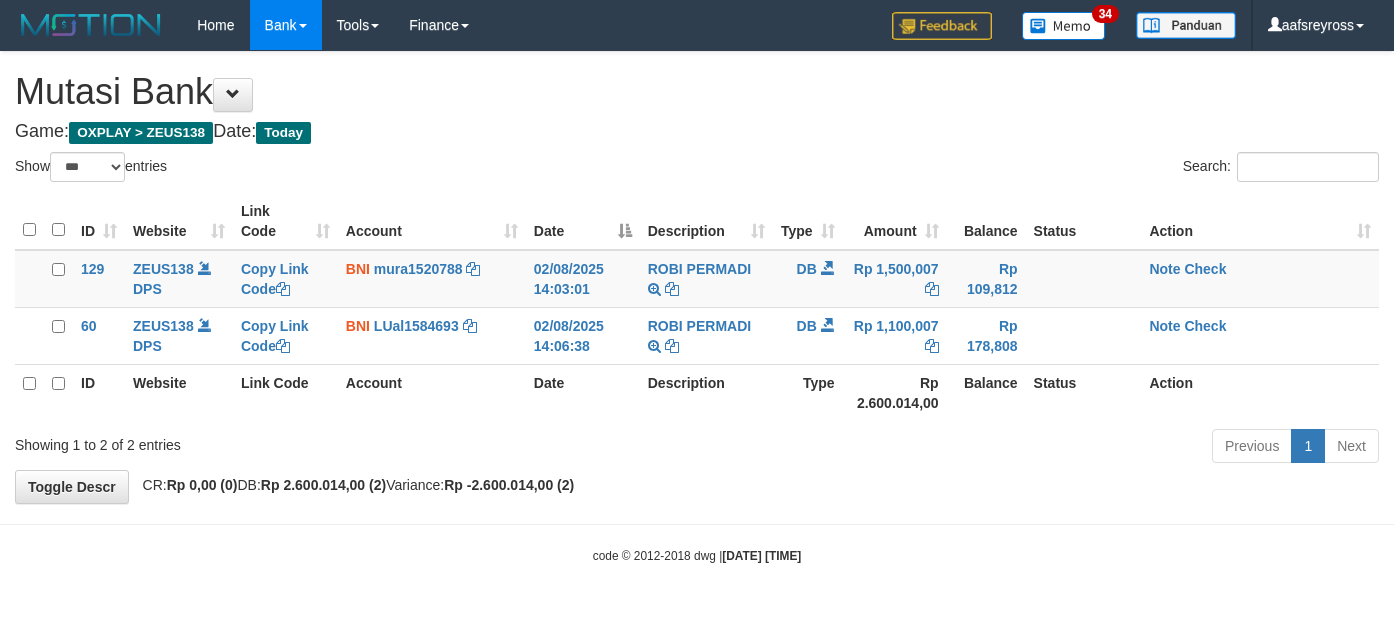 select on "***" 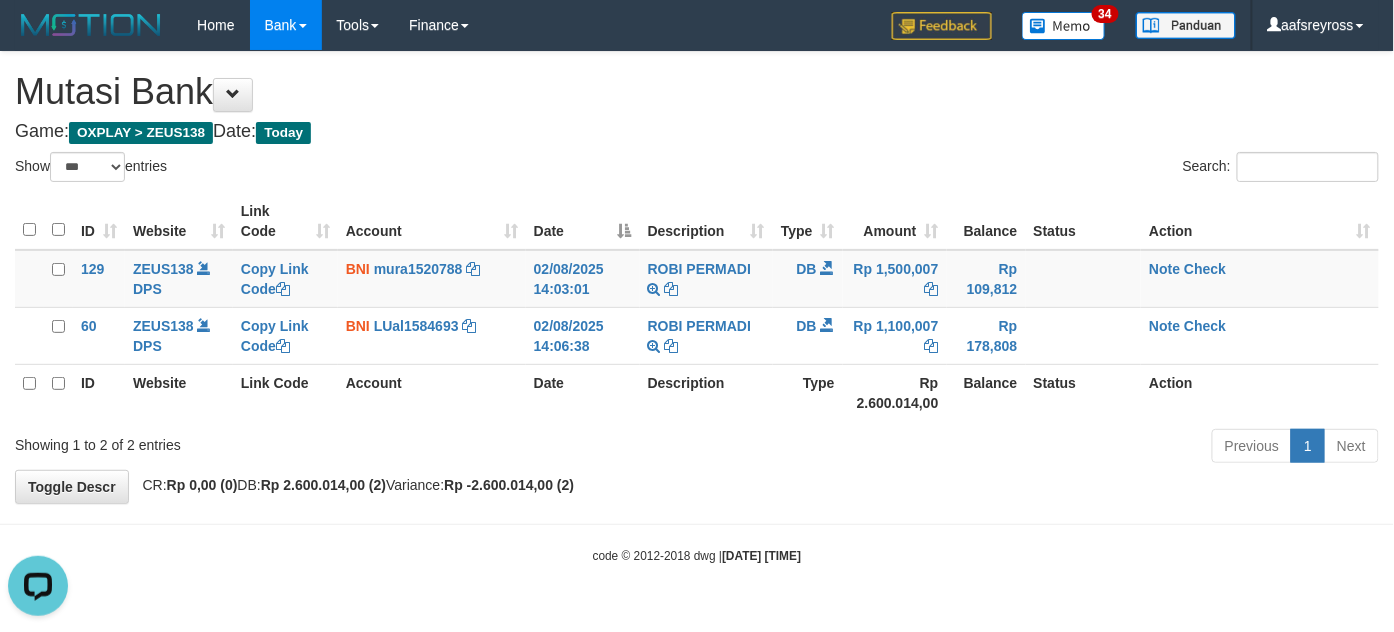 scroll, scrollTop: 0, scrollLeft: 0, axis: both 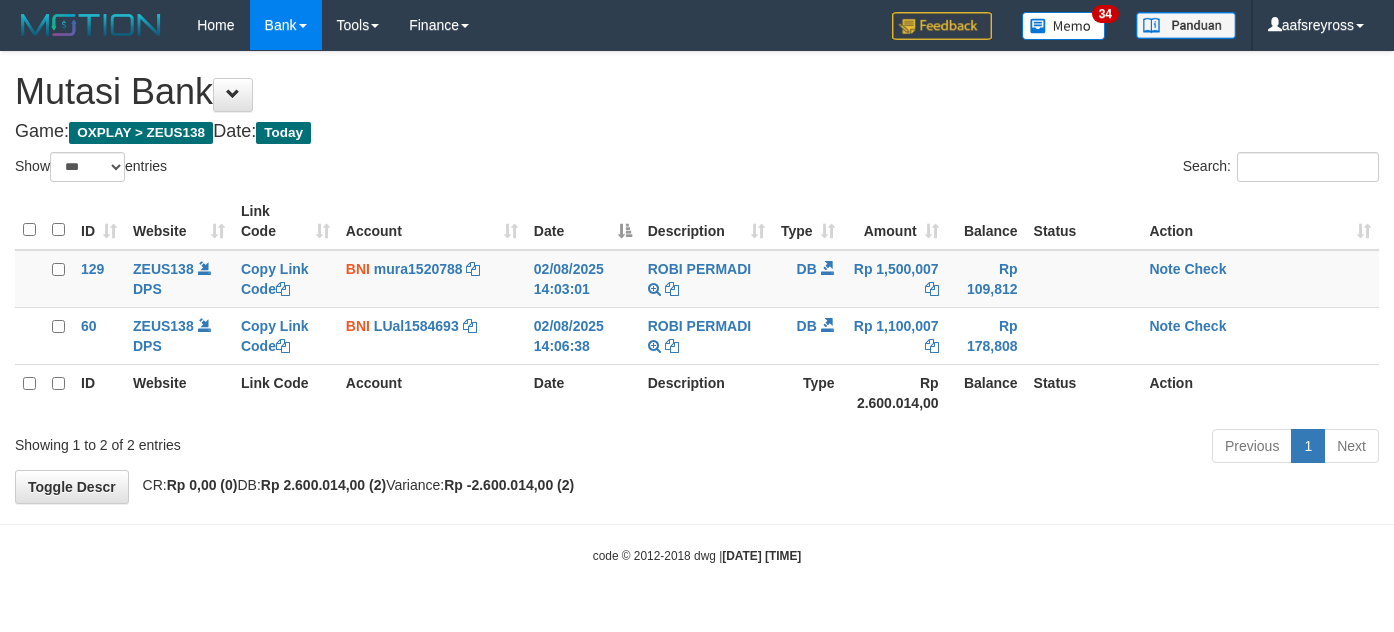 select on "***" 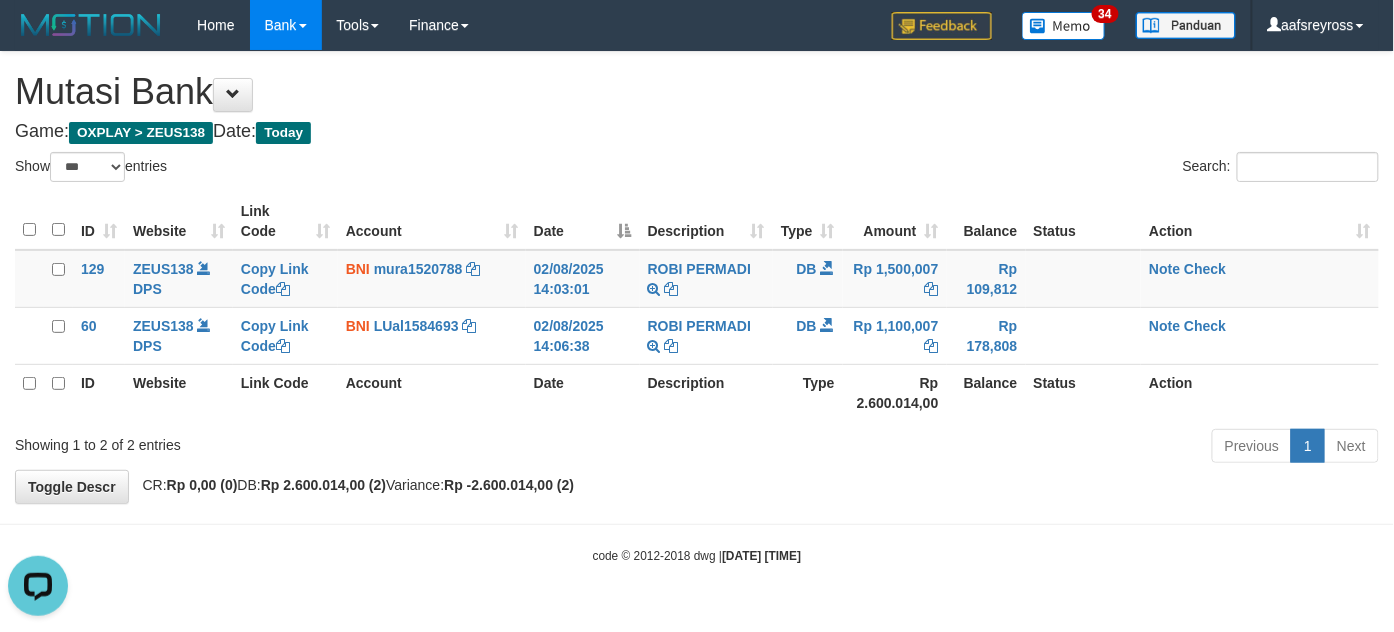 scroll, scrollTop: 0, scrollLeft: 0, axis: both 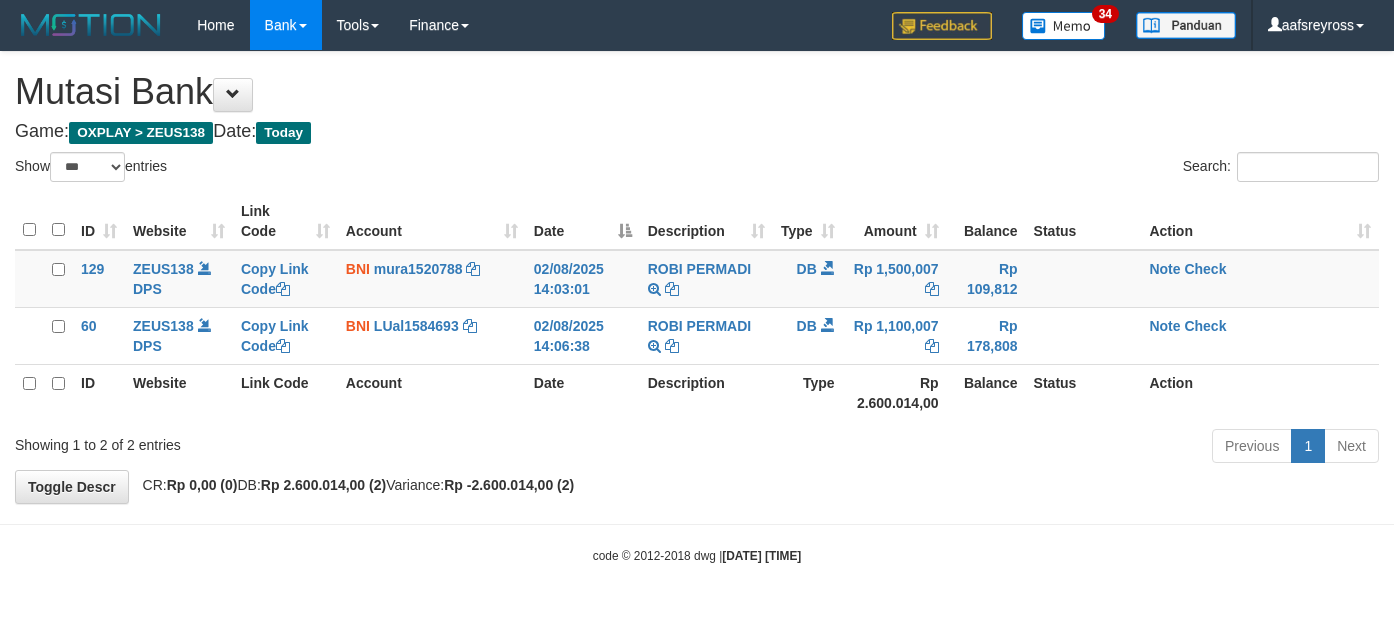 select on "***" 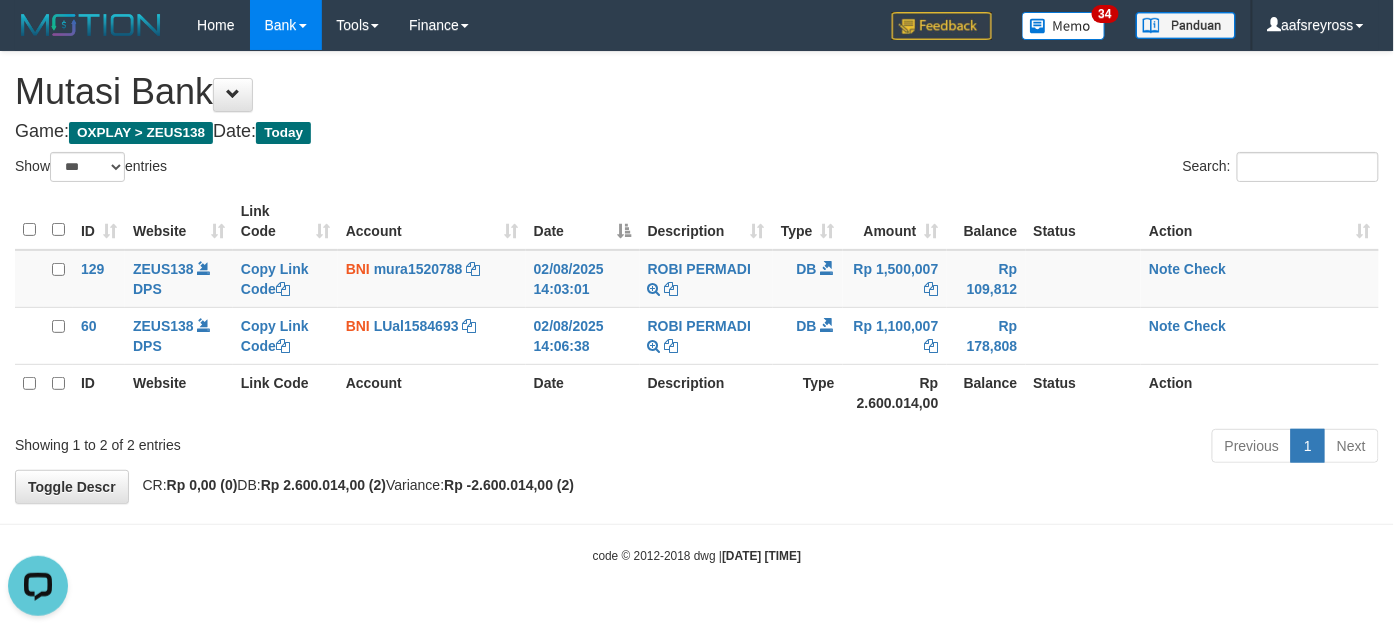 scroll, scrollTop: 0, scrollLeft: 0, axis: both 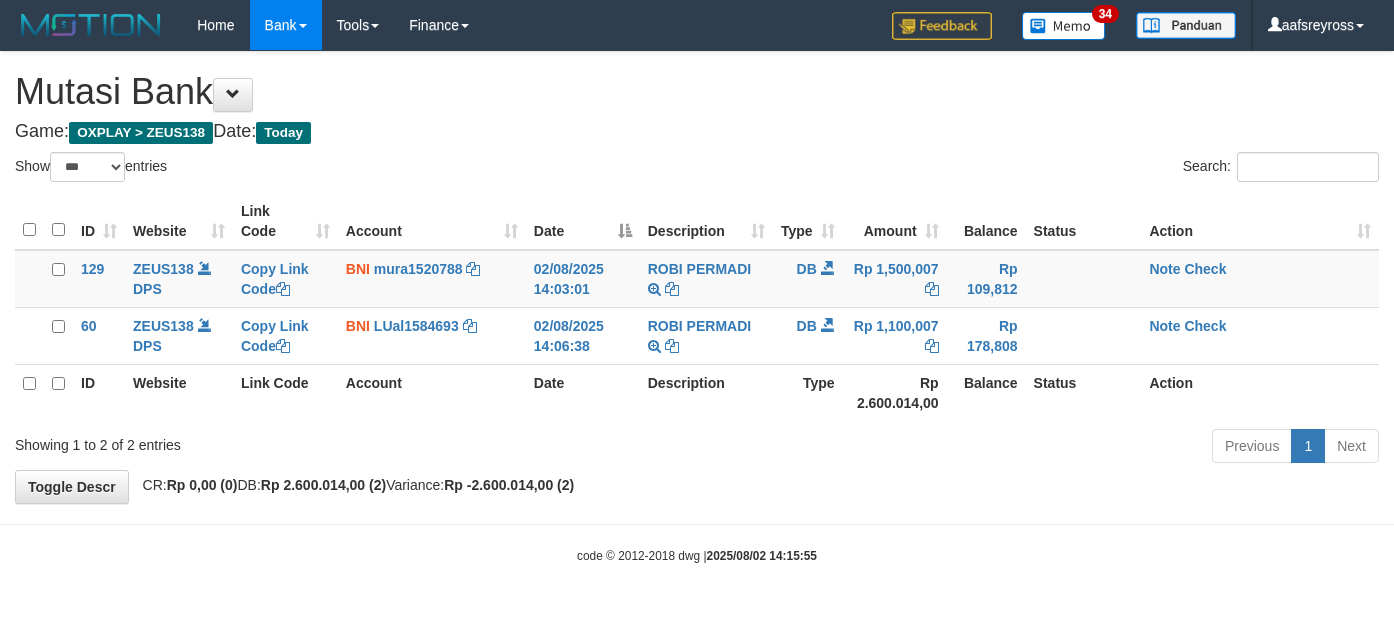 select on "***" 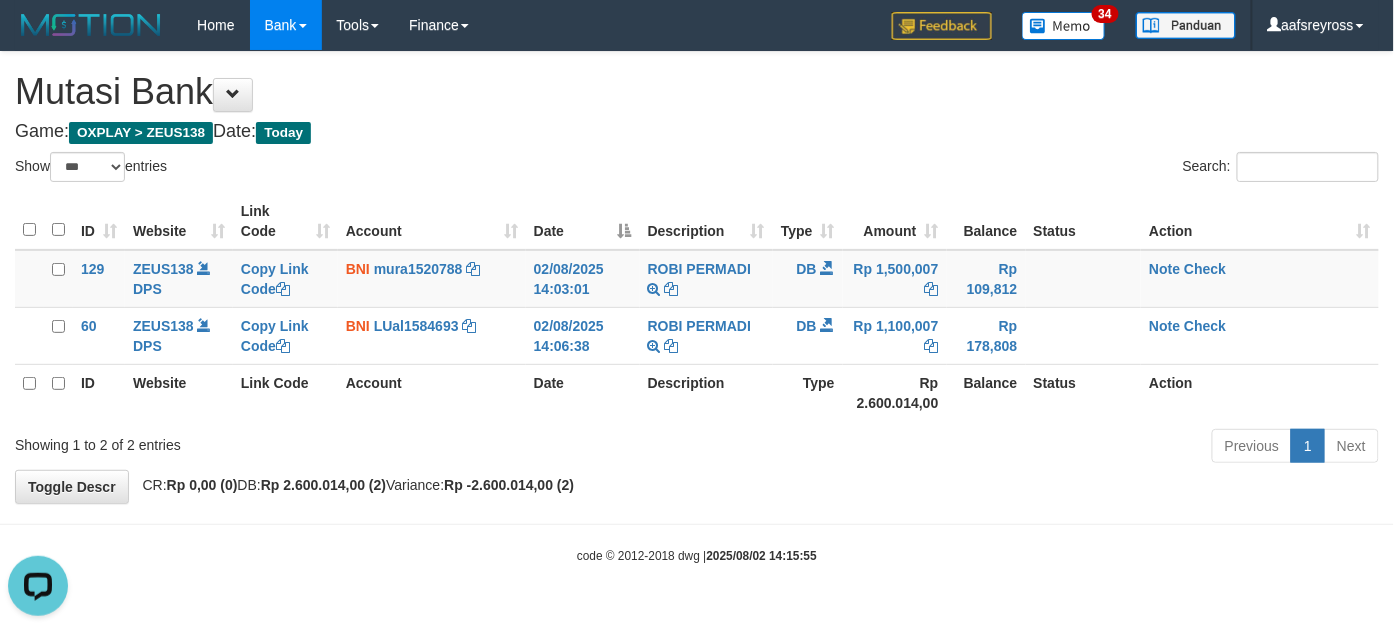 scroll, scrollTop: 0, scrollLeft: 0, axis: both 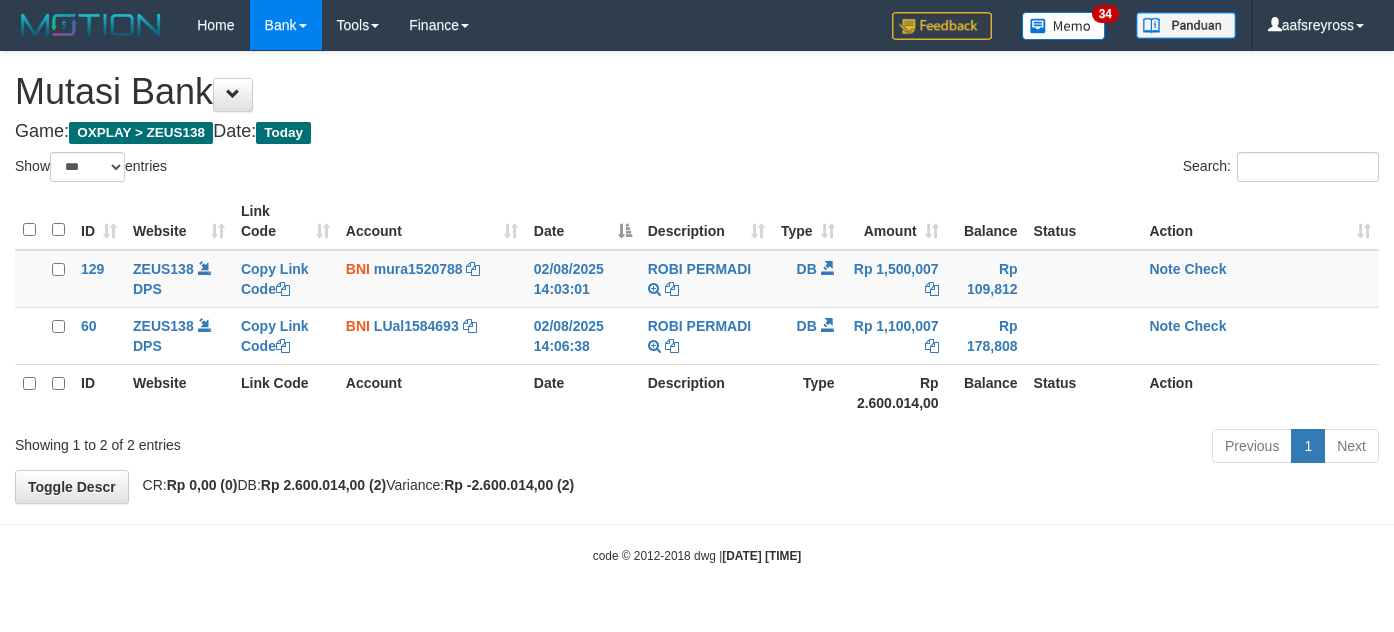 select on "***" 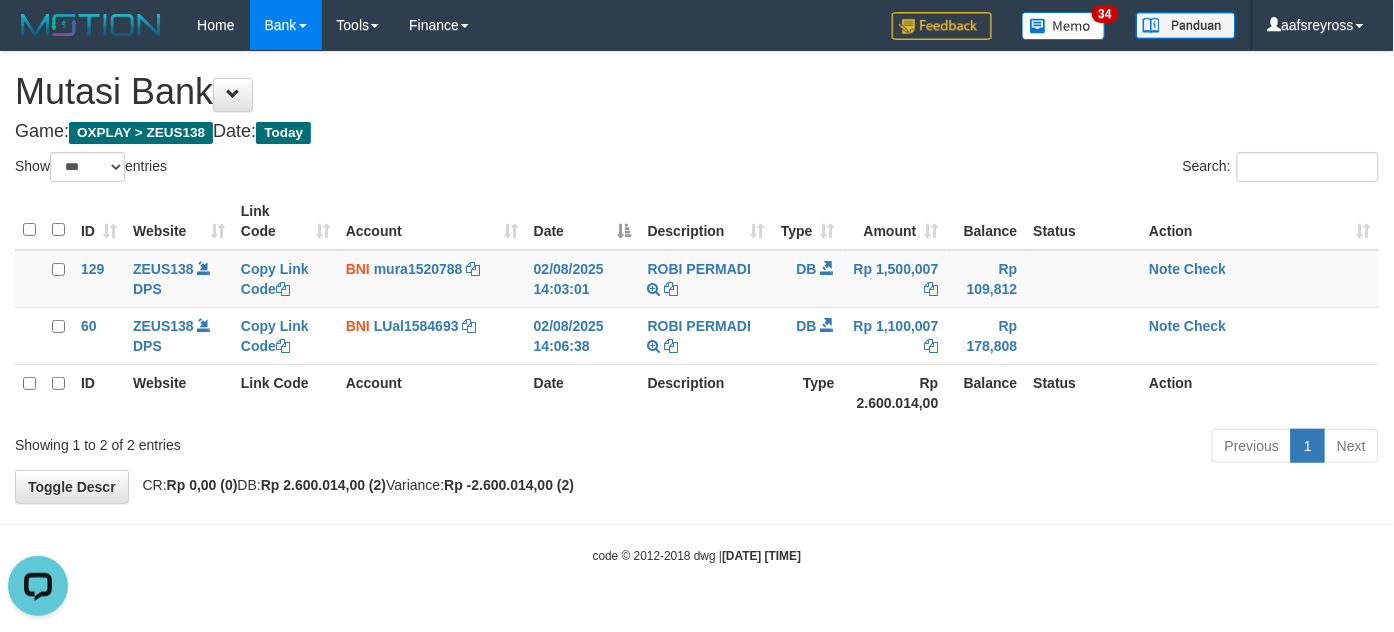 scroll, scrollTop: 0, scrollLeft: 0, axis: both 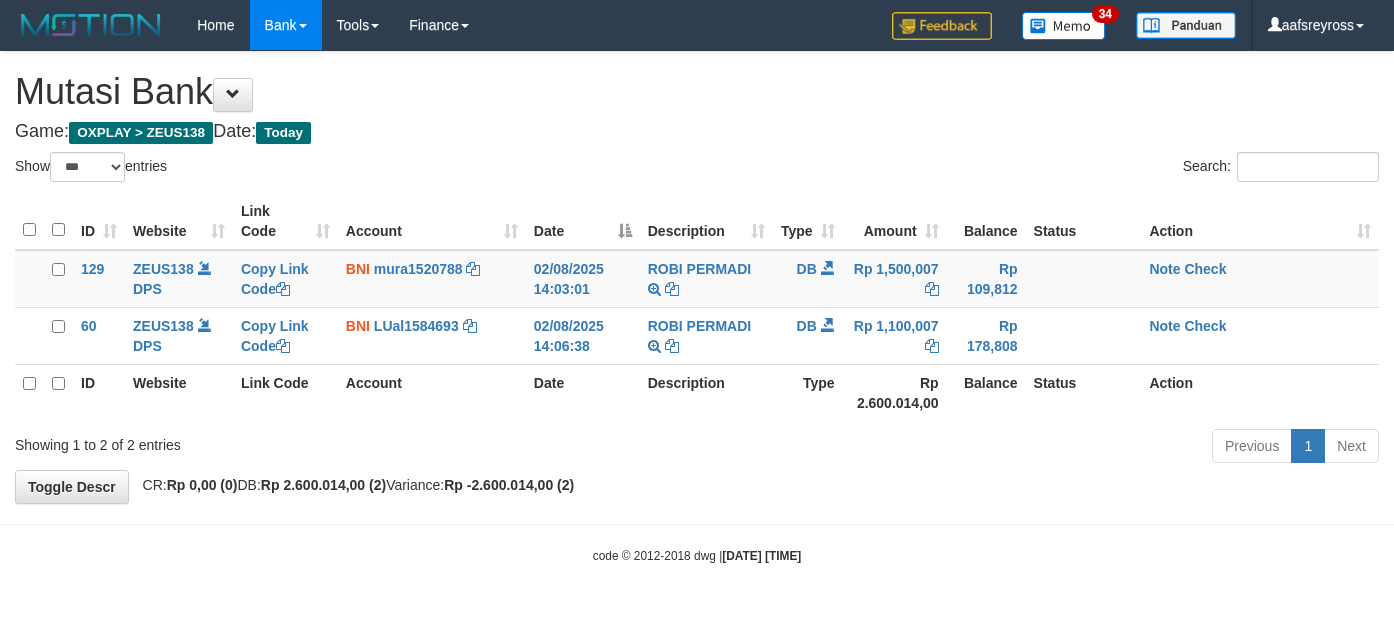 select on "***" 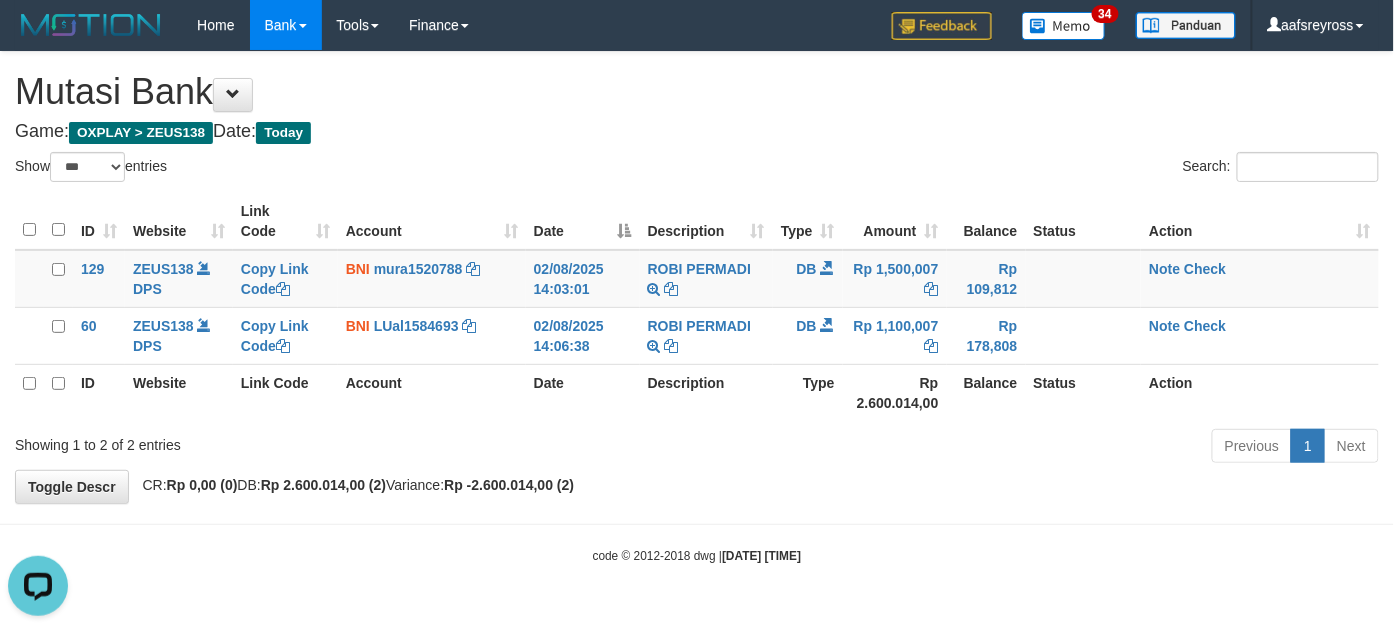 scroll, scrollTop: 0, scrollLeft: 0, axis: both 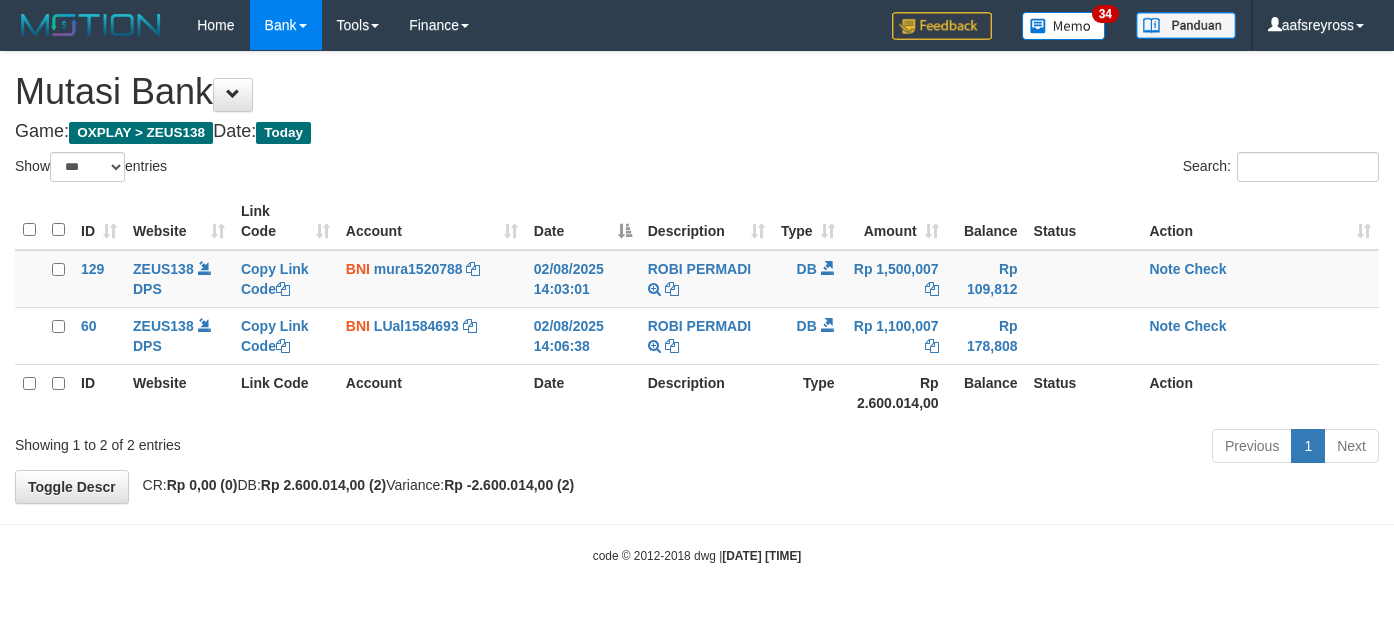 select on "***" 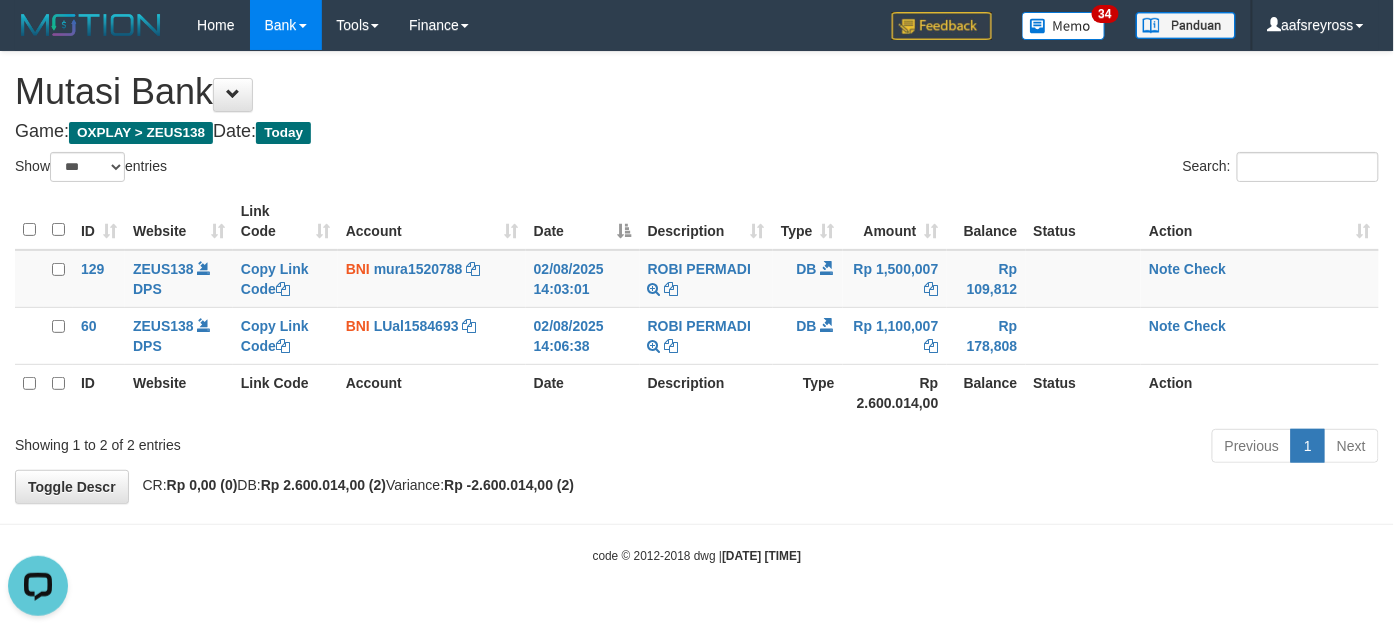 scroll, scrollTop: 0, scrollLeft: 0, axis: both 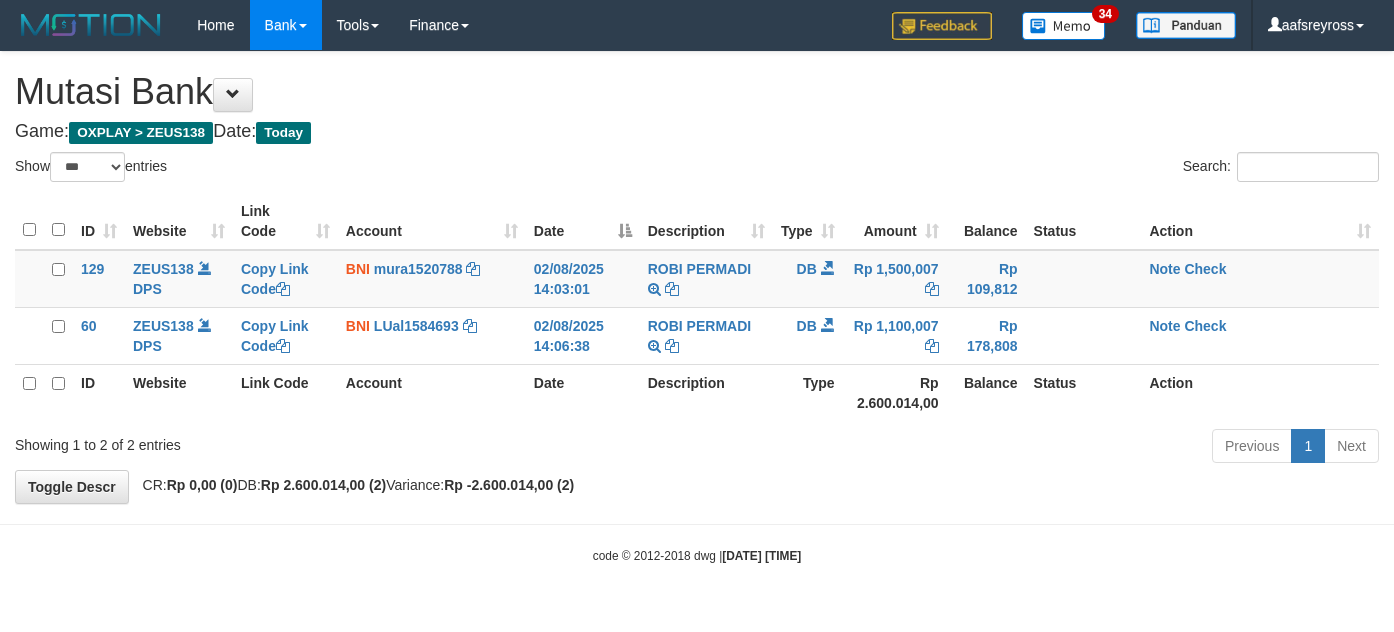 select on "***" 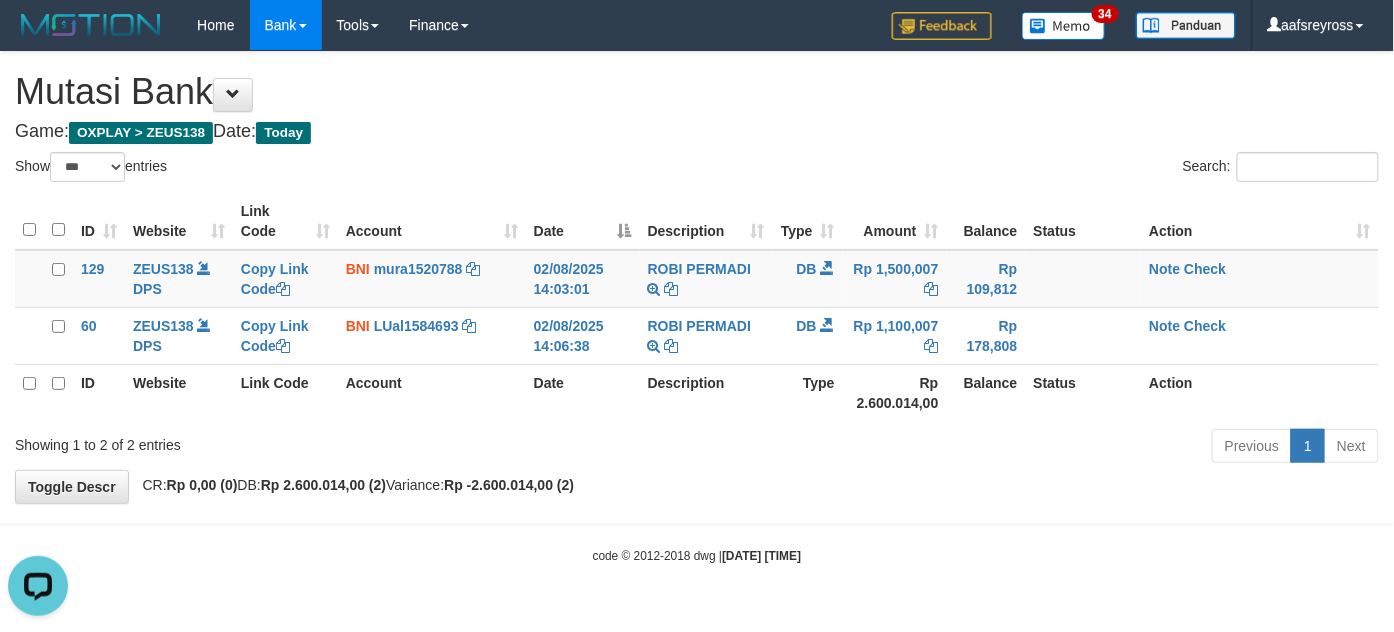 scroll, scrollTop: 0, scrollLeft: 0, axis: both 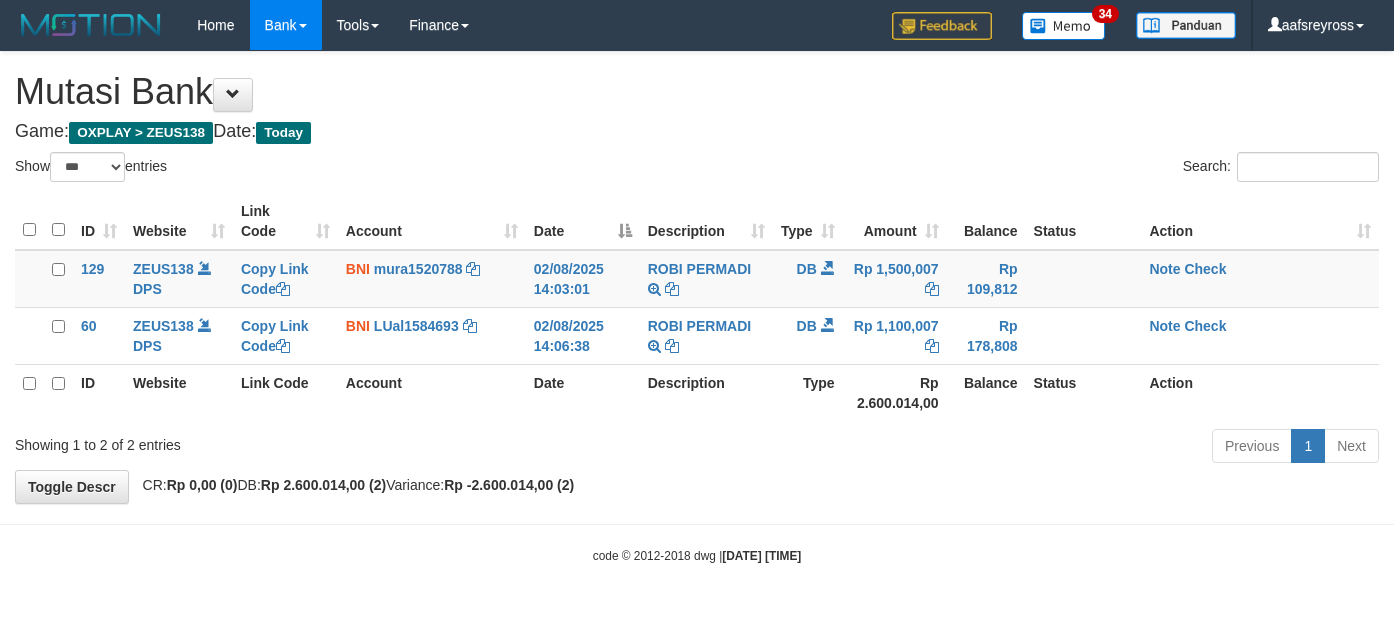 select on "***" 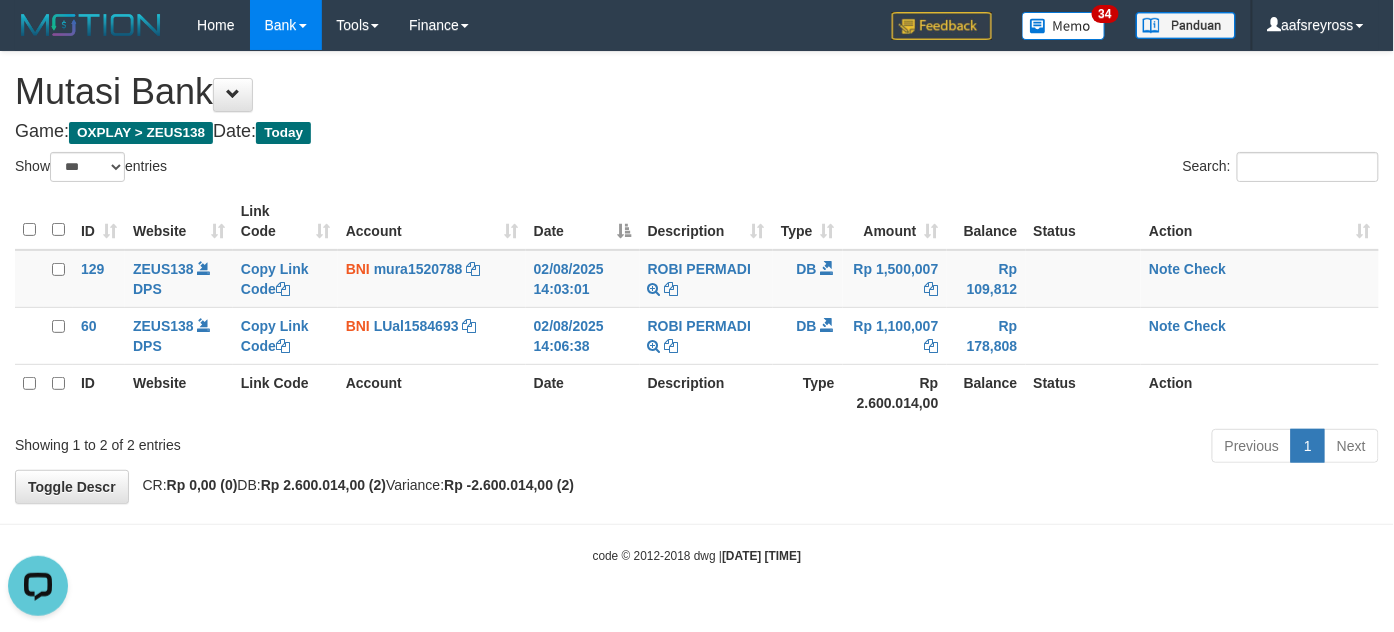 scroll, scrollTop: 0, scrollLeft: 0, axis: both 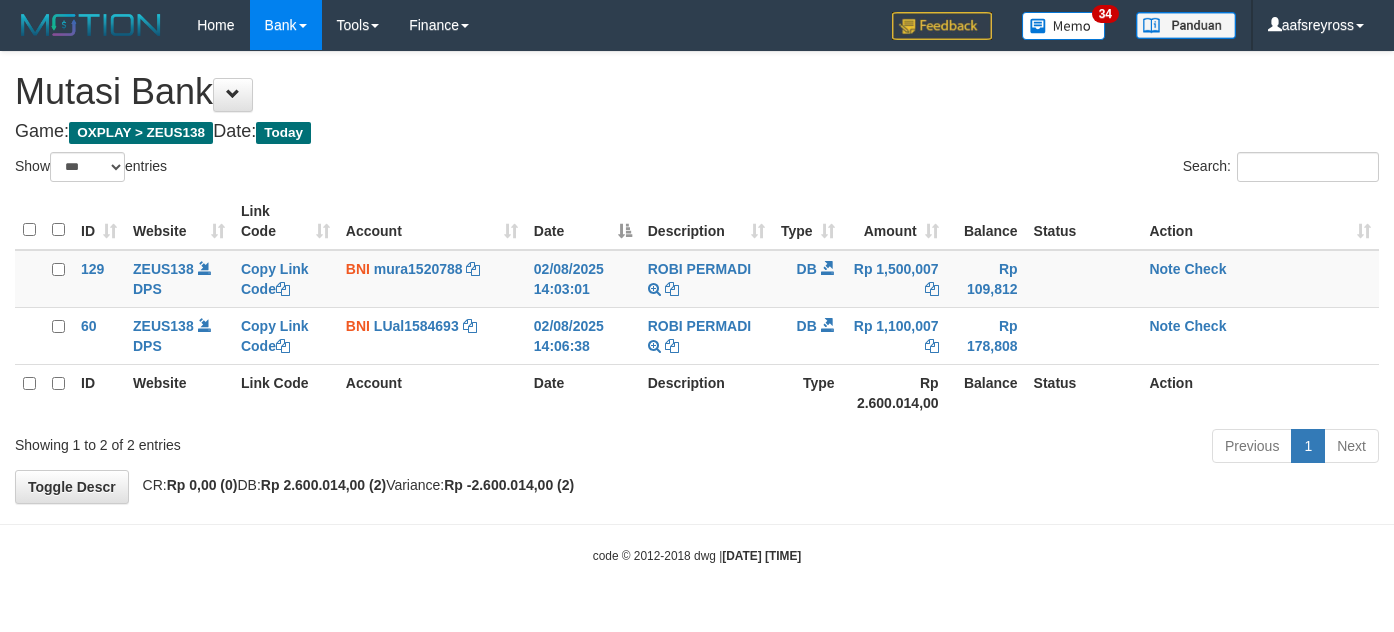 select on "***" 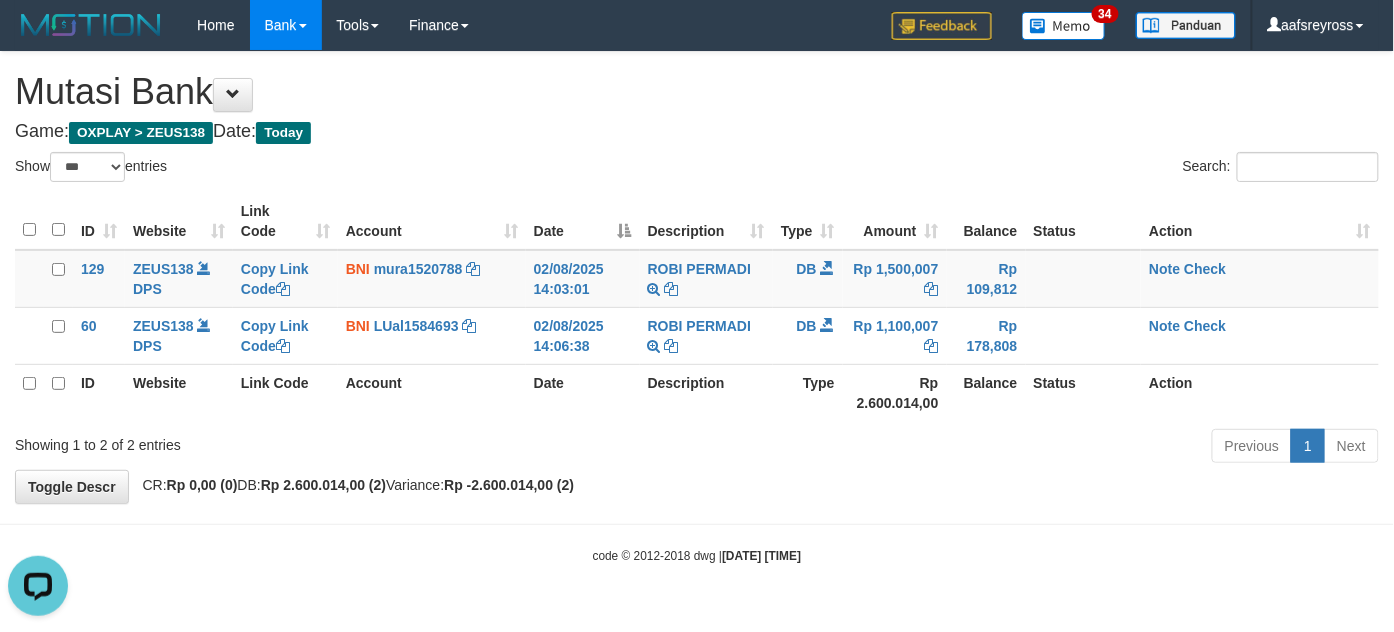 scroll, scrollTop: 0, scrollLeft: 0, axis: both 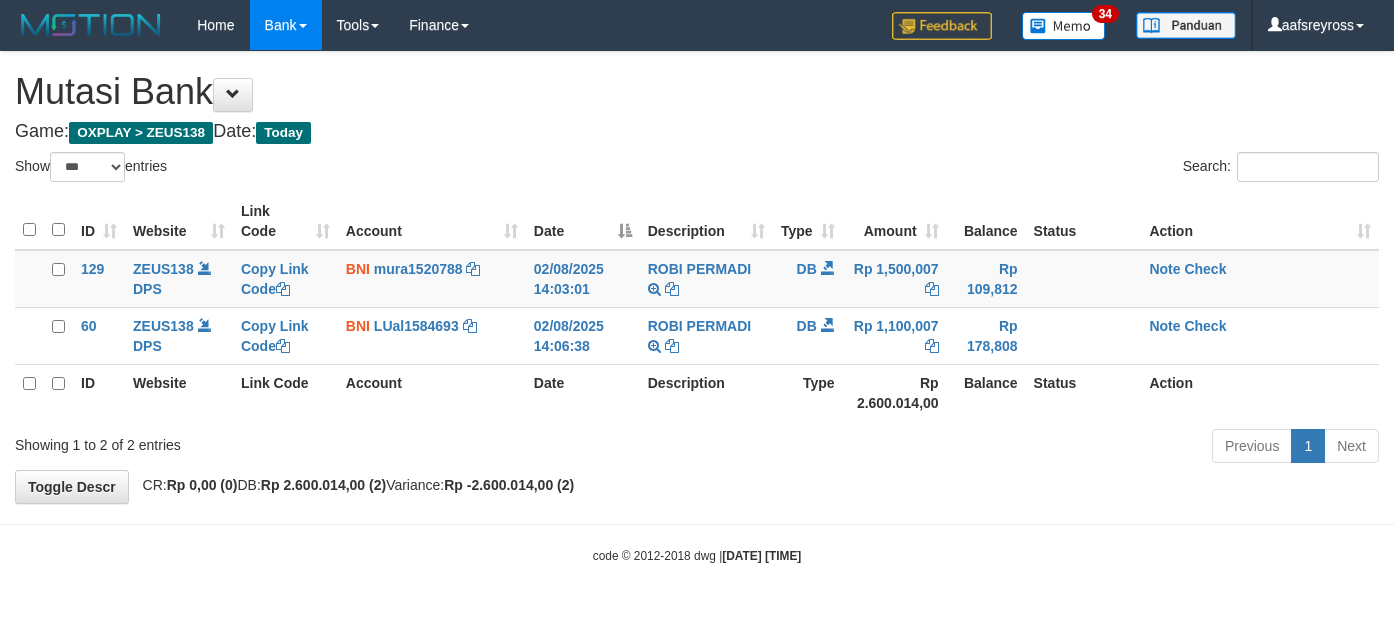 select on "***" 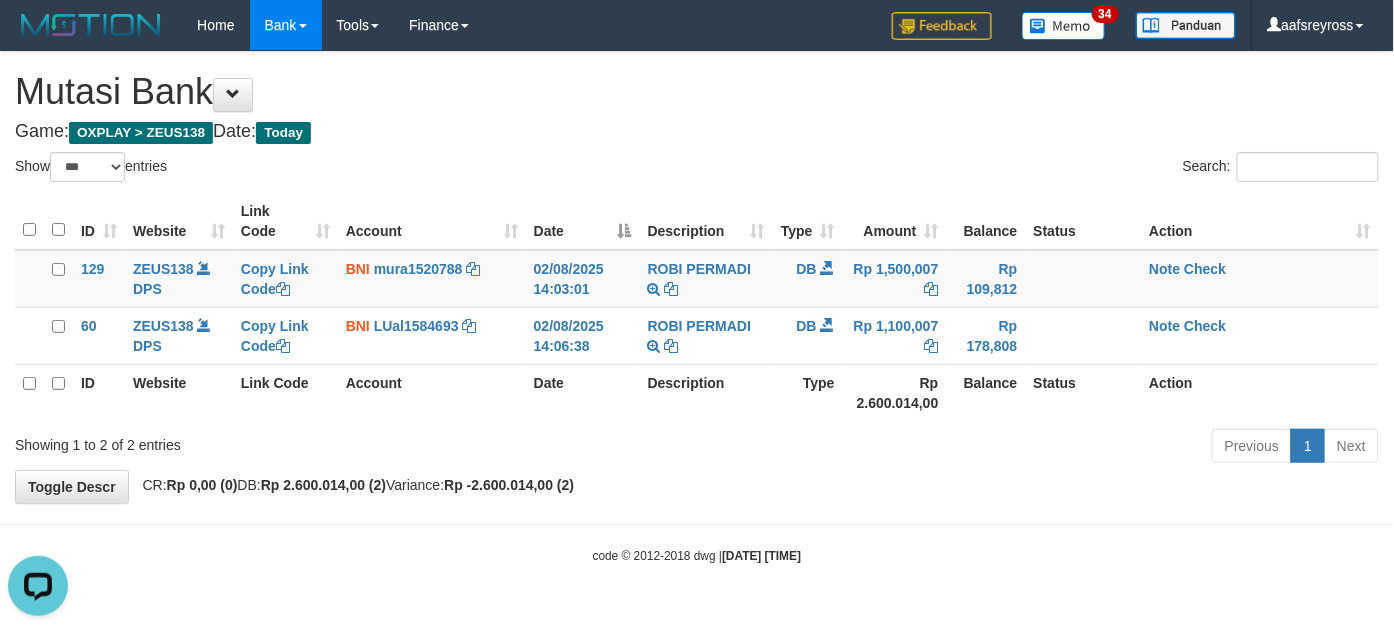 scroll, scrollTop: 0, scrollLeft: 0, axis: both 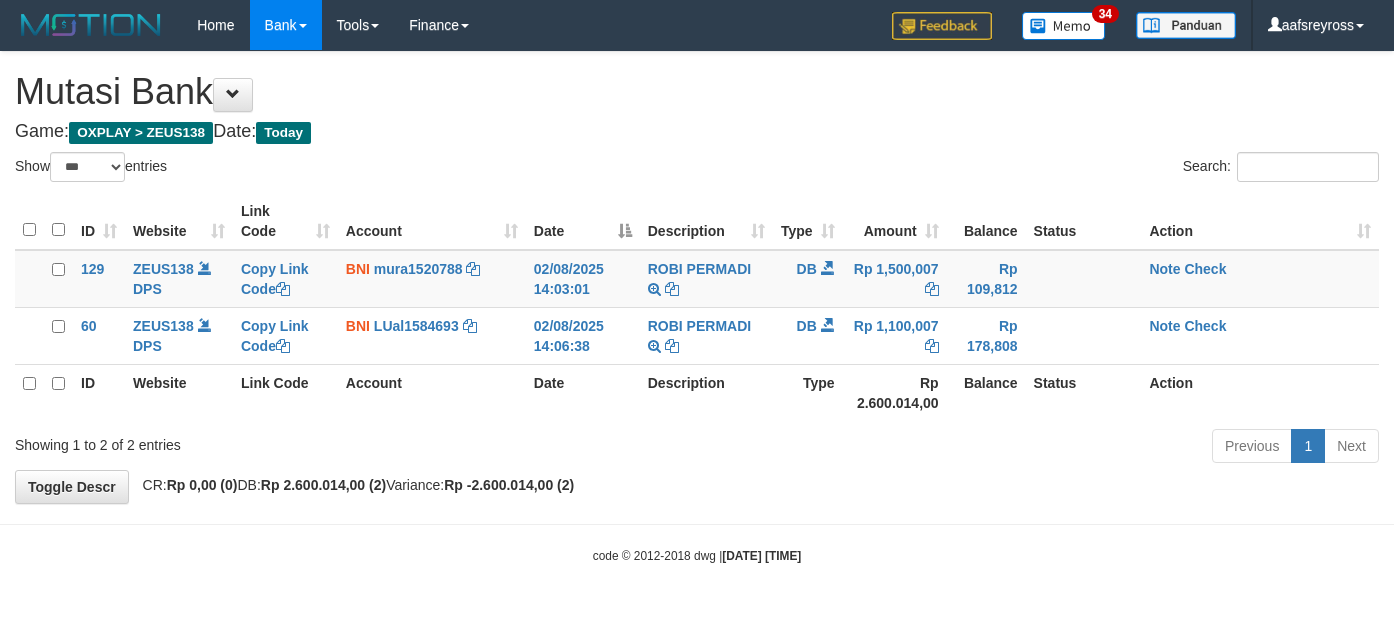 select on "***" 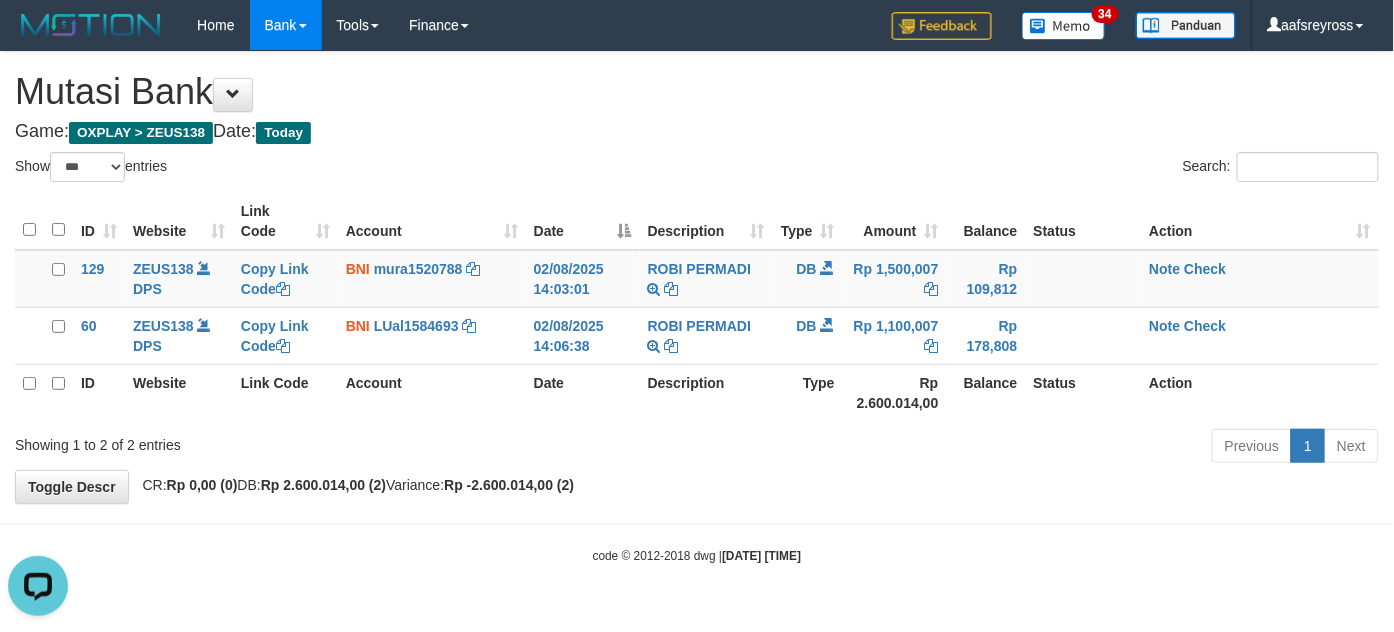 scroll, scrollTop: 0, scrollLeft: 0, axis: both 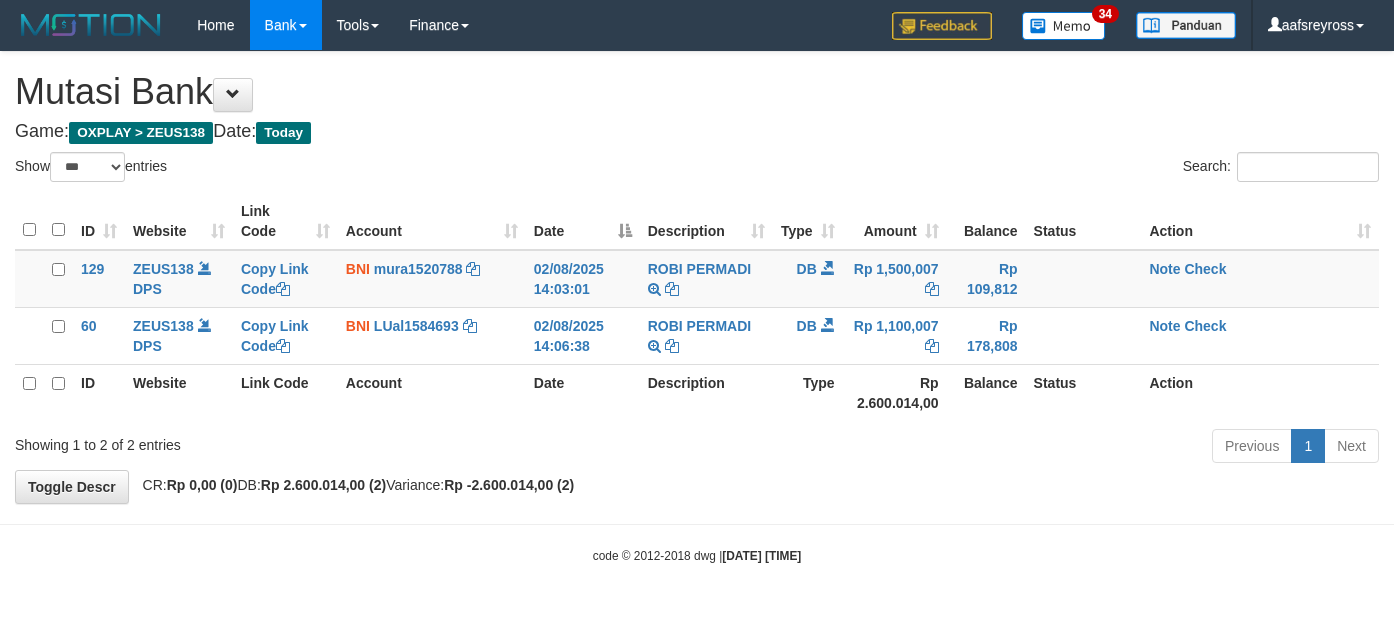 select on "***" 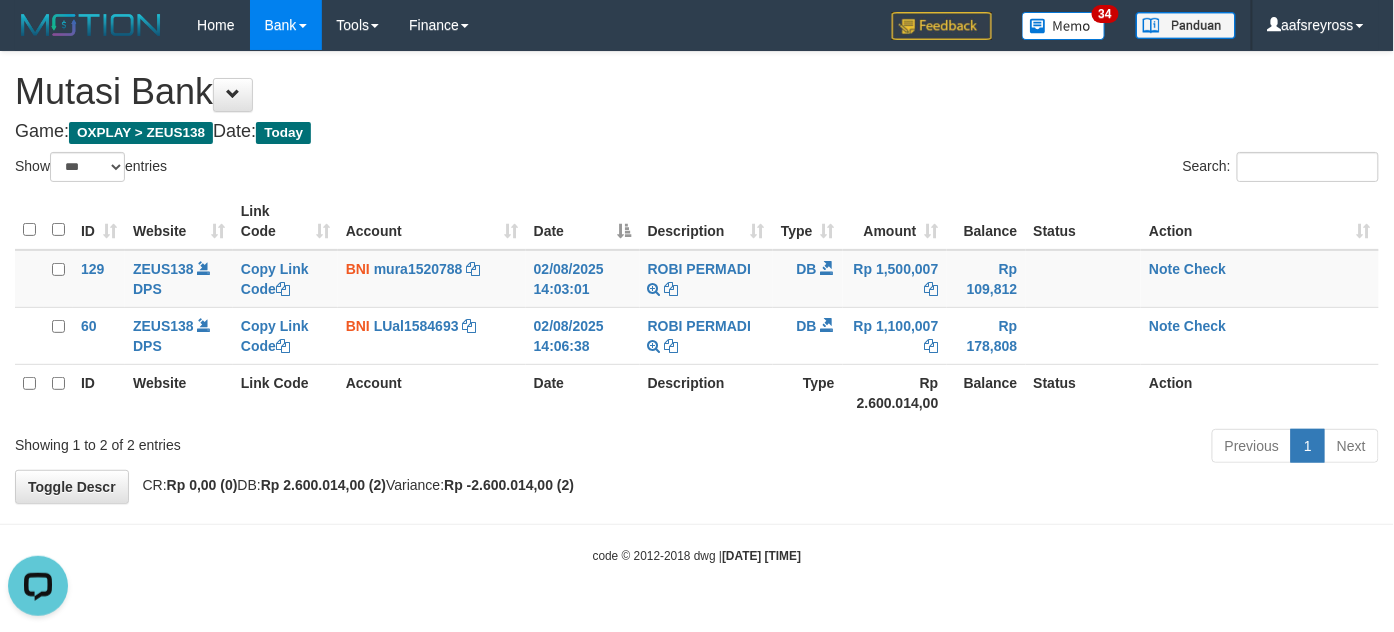 scroll, scrollTop: 0, scrollLeft: 0, axis: both 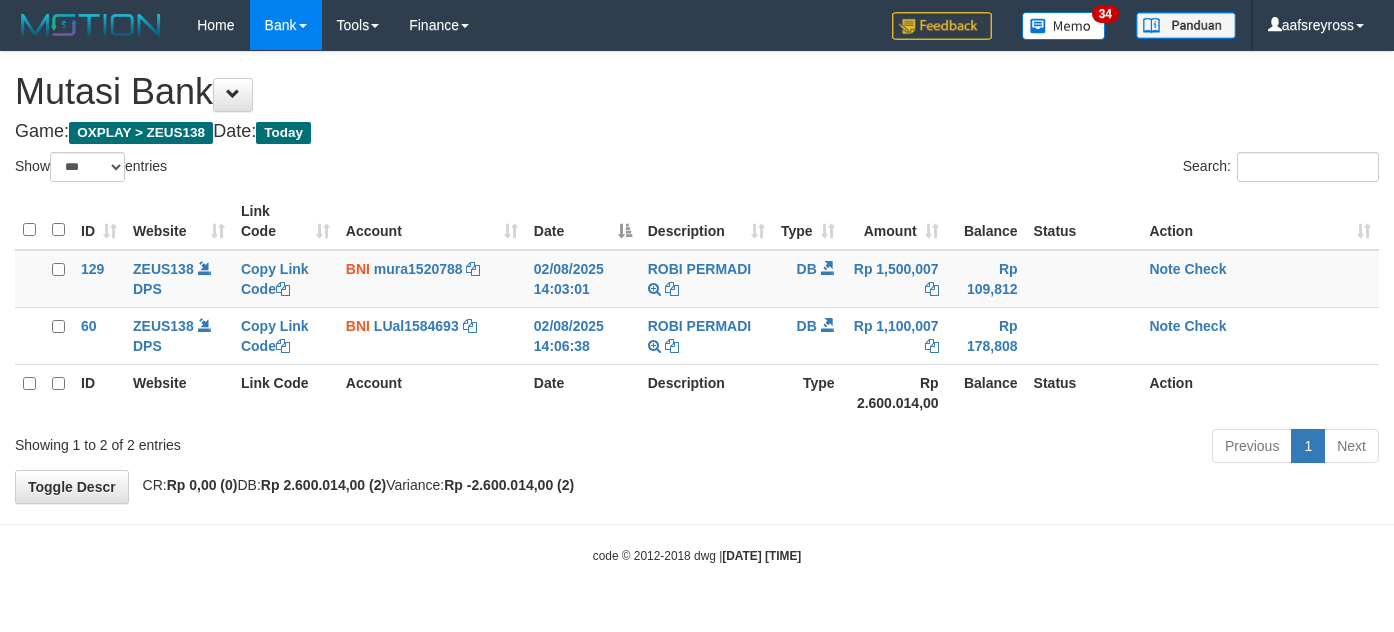 select on "***" 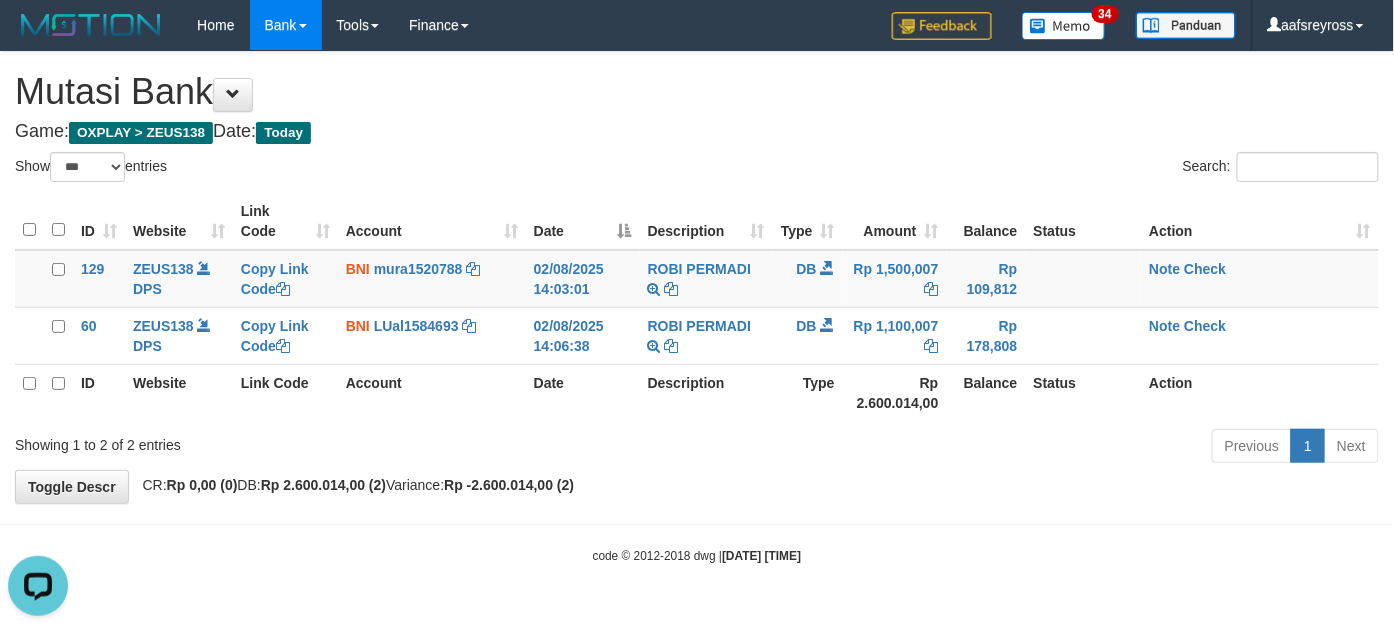 scroll, scrollTop: 0, scrollLeft: 0, axis: both 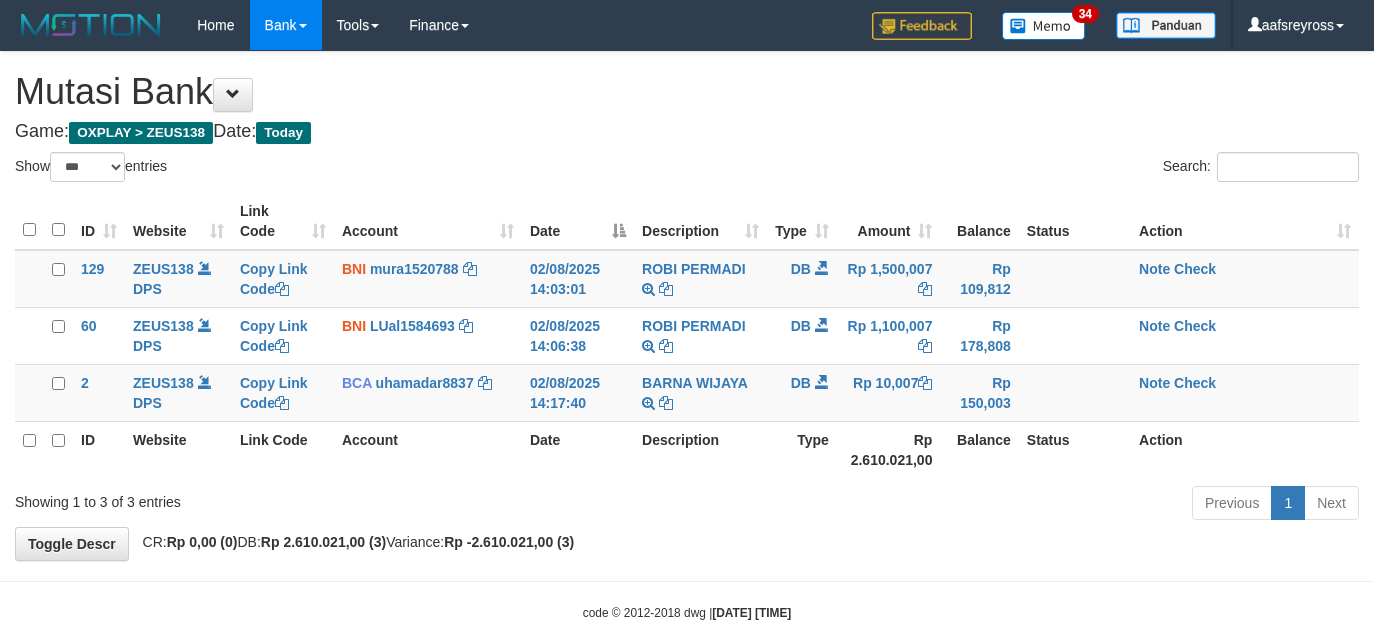 select on "***" 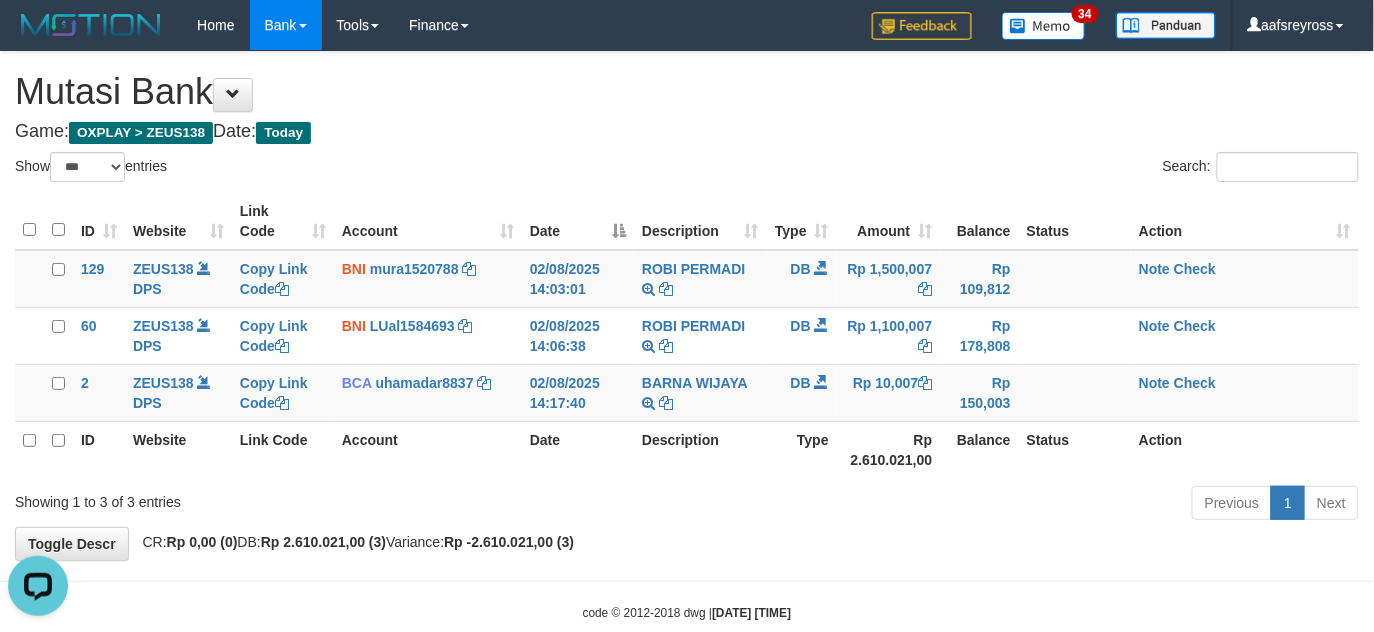 scroll, scrollTop: 0, scrollLeft: 0, axis: both 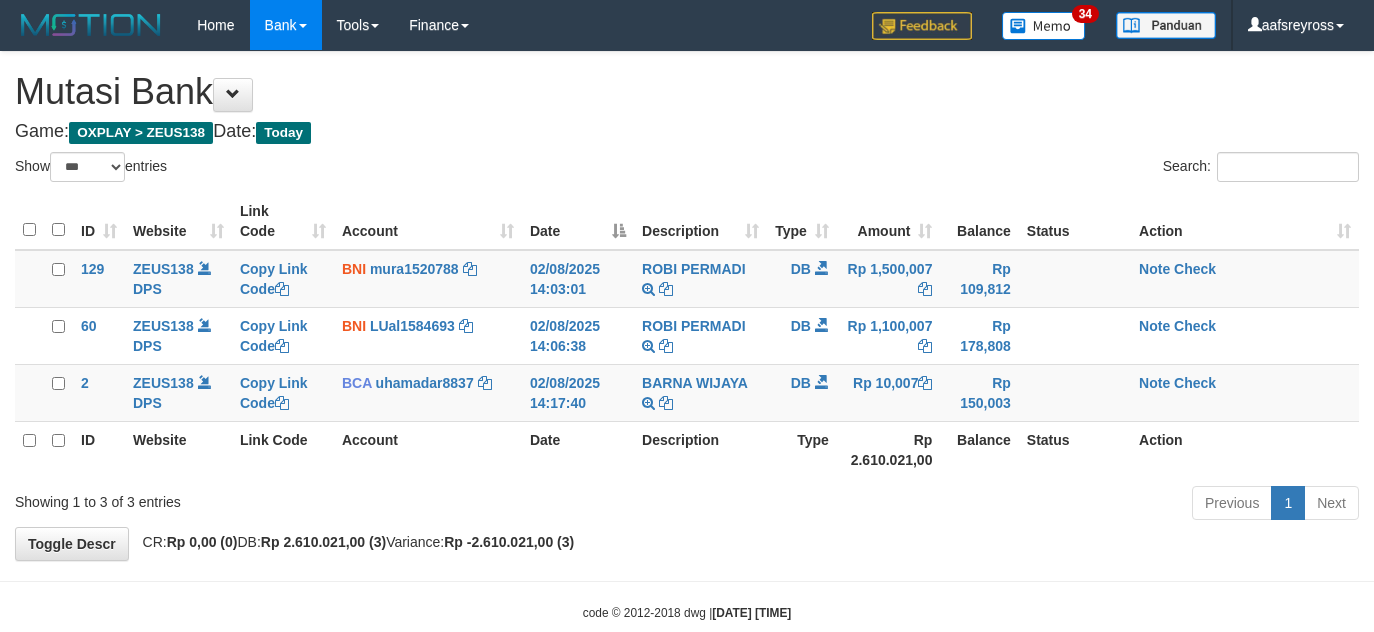 select on "***" 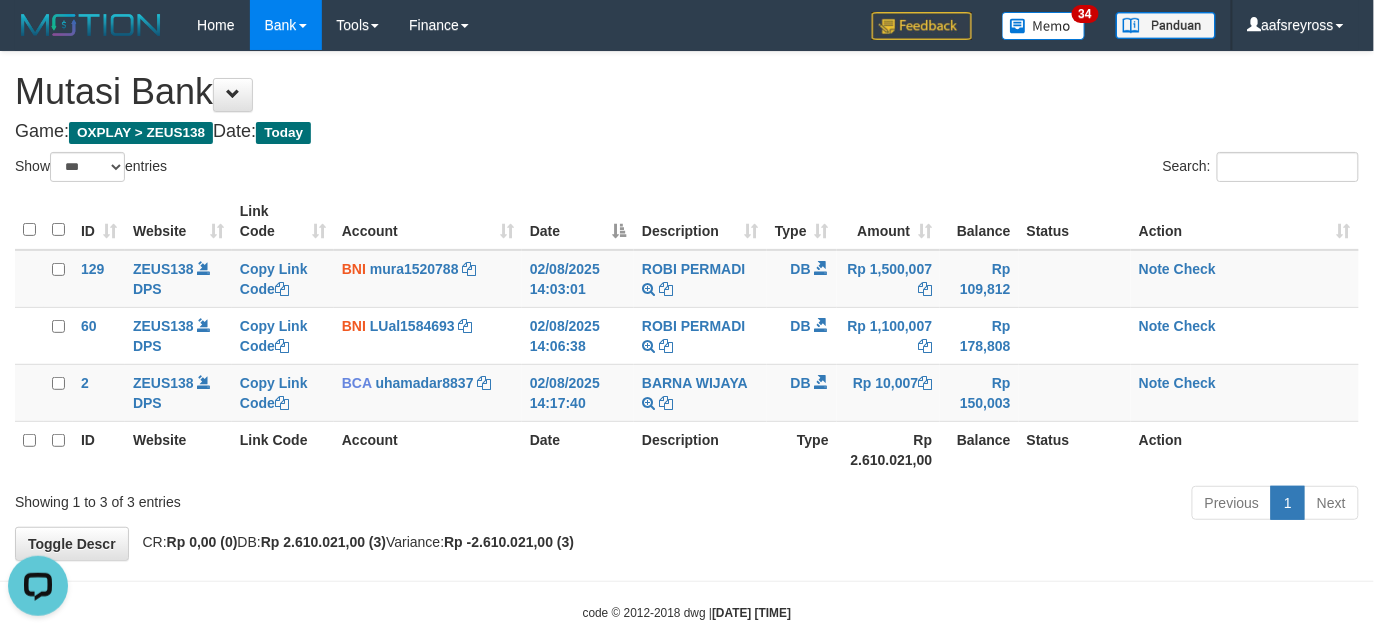 scroll, scrollTop: 0, scrollLeft: 0, axis: both 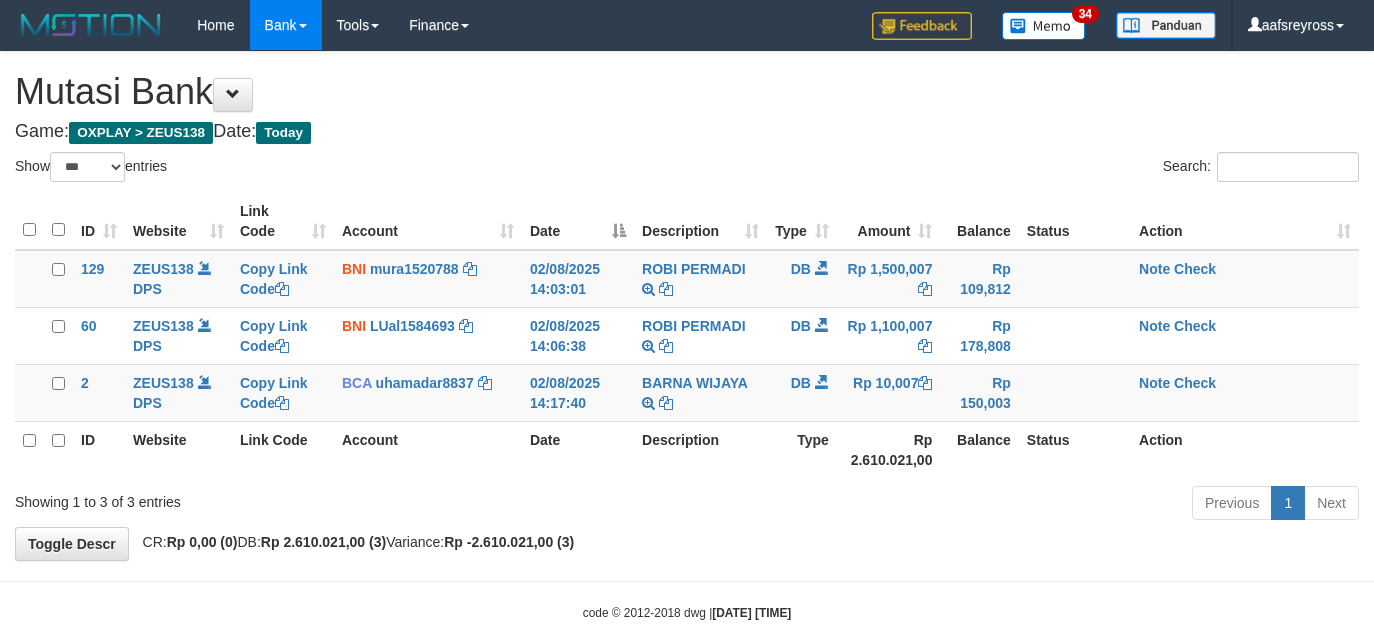 select on "***" 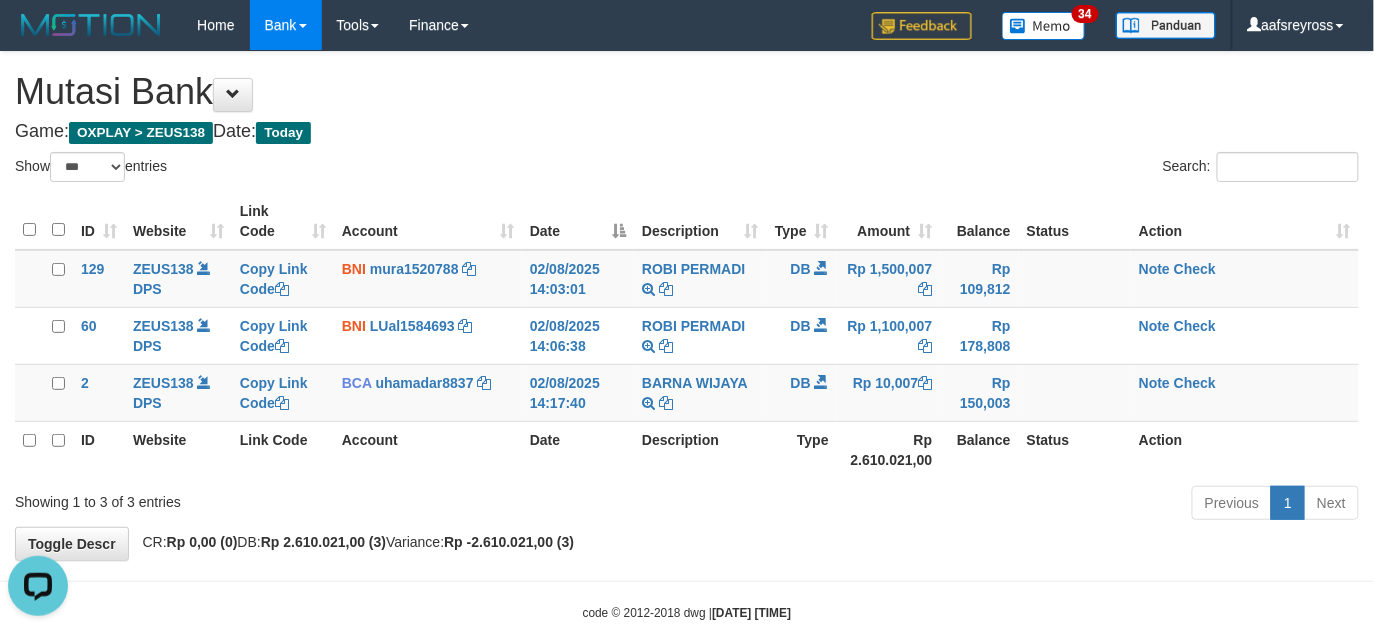 scroll, scrollTop: 0, scrollLeft: 0, axis: both 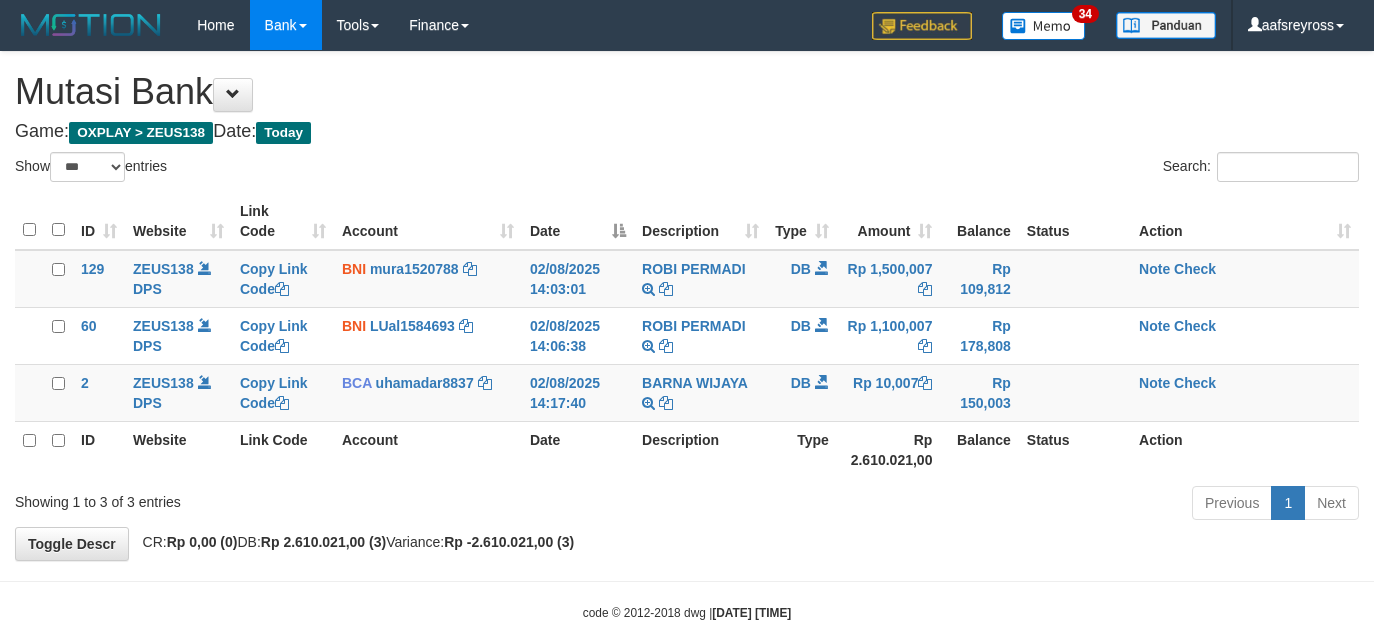 select on "***" 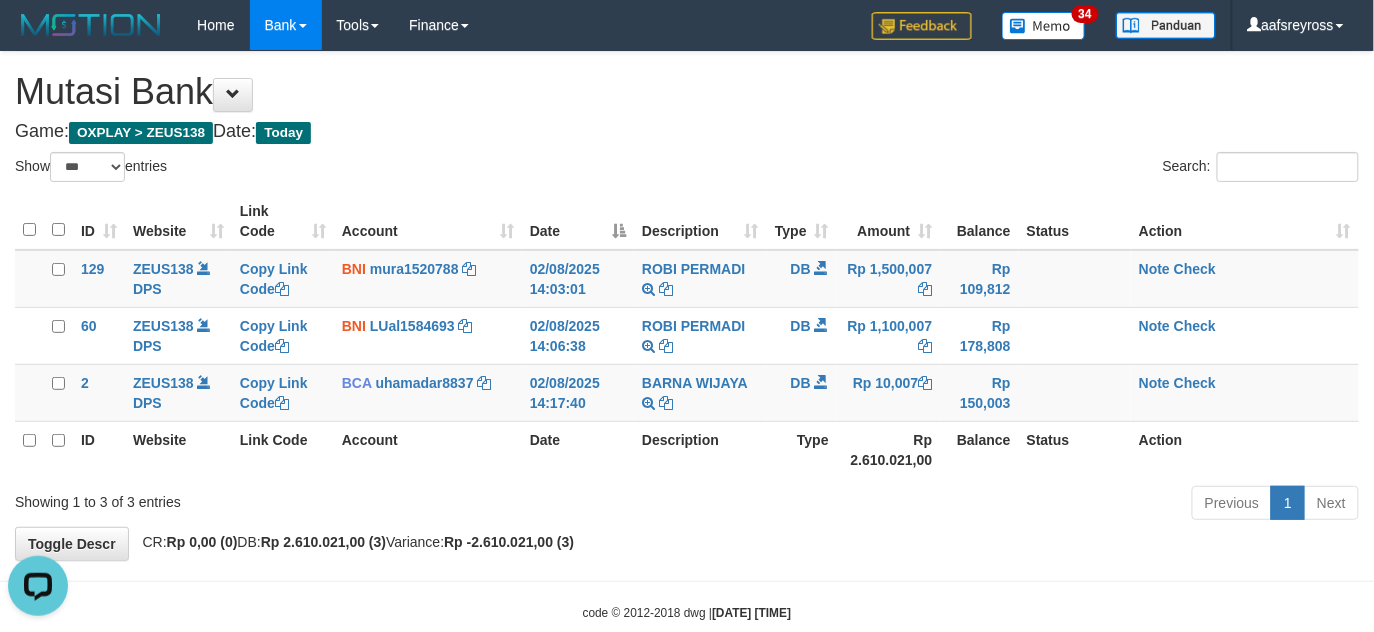 scroll, scrollTop: 0, scrollLeft: 0, axis: both 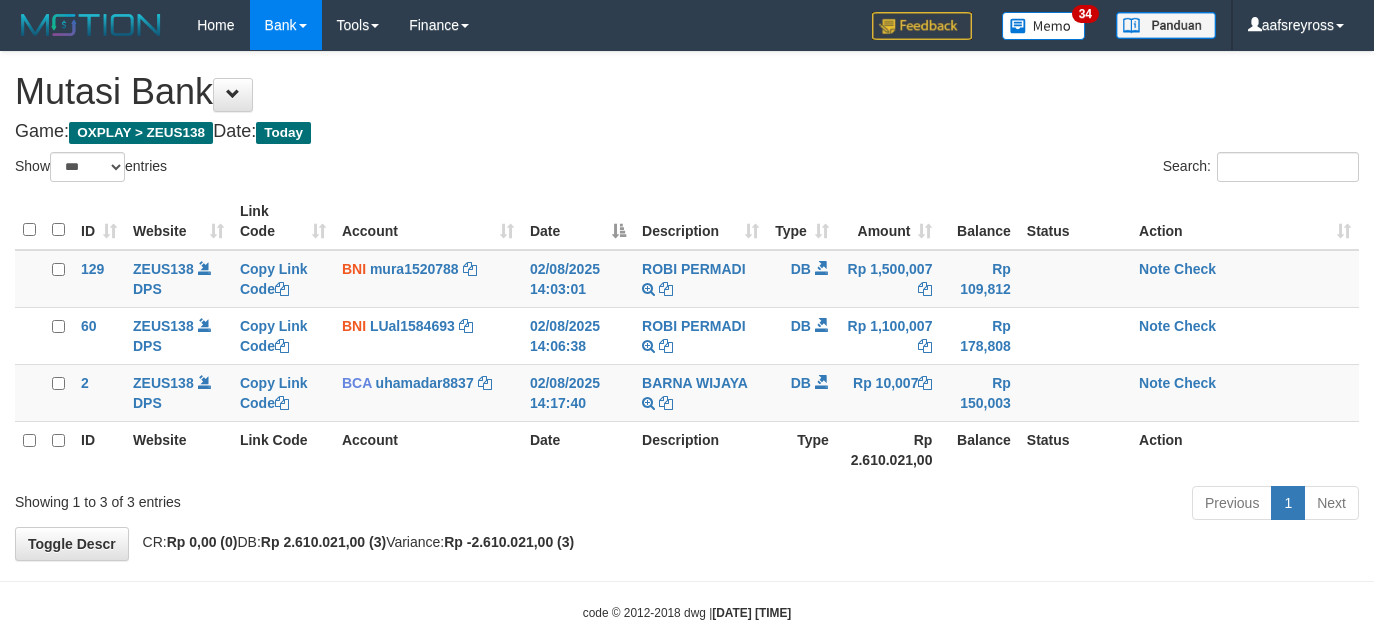 select on "***" 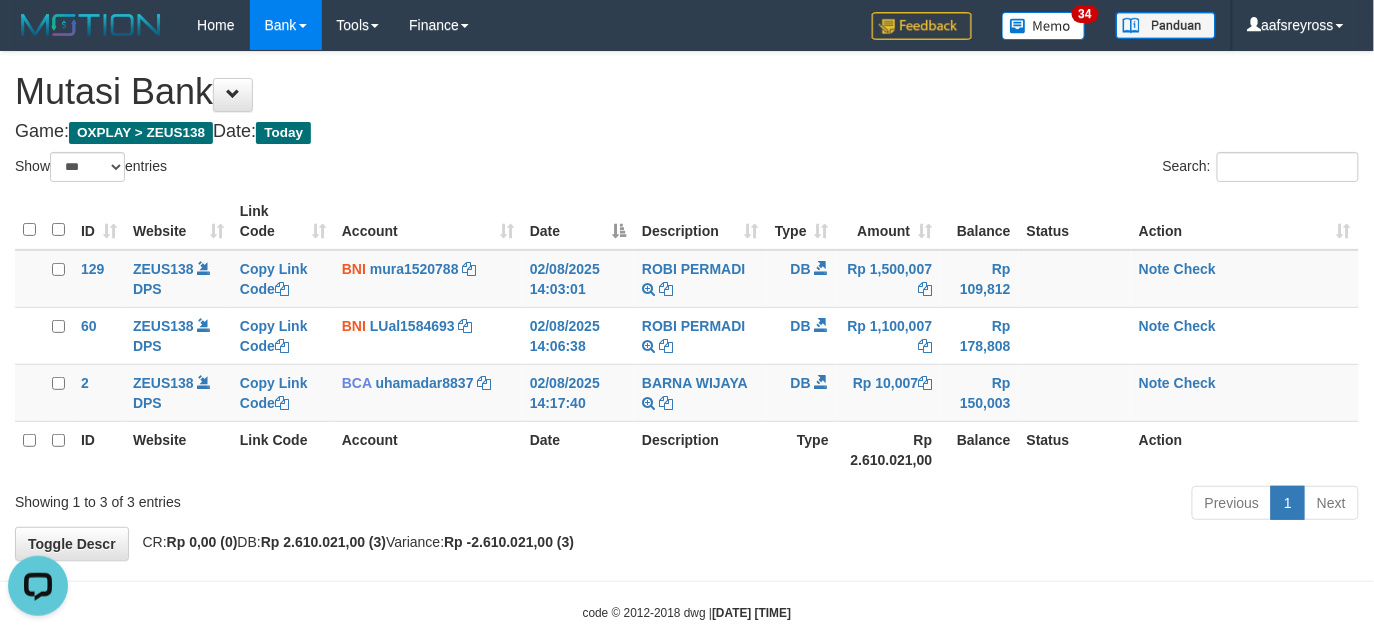 scroll, scrollTop: 0, scrollLeft: 0, axis: both 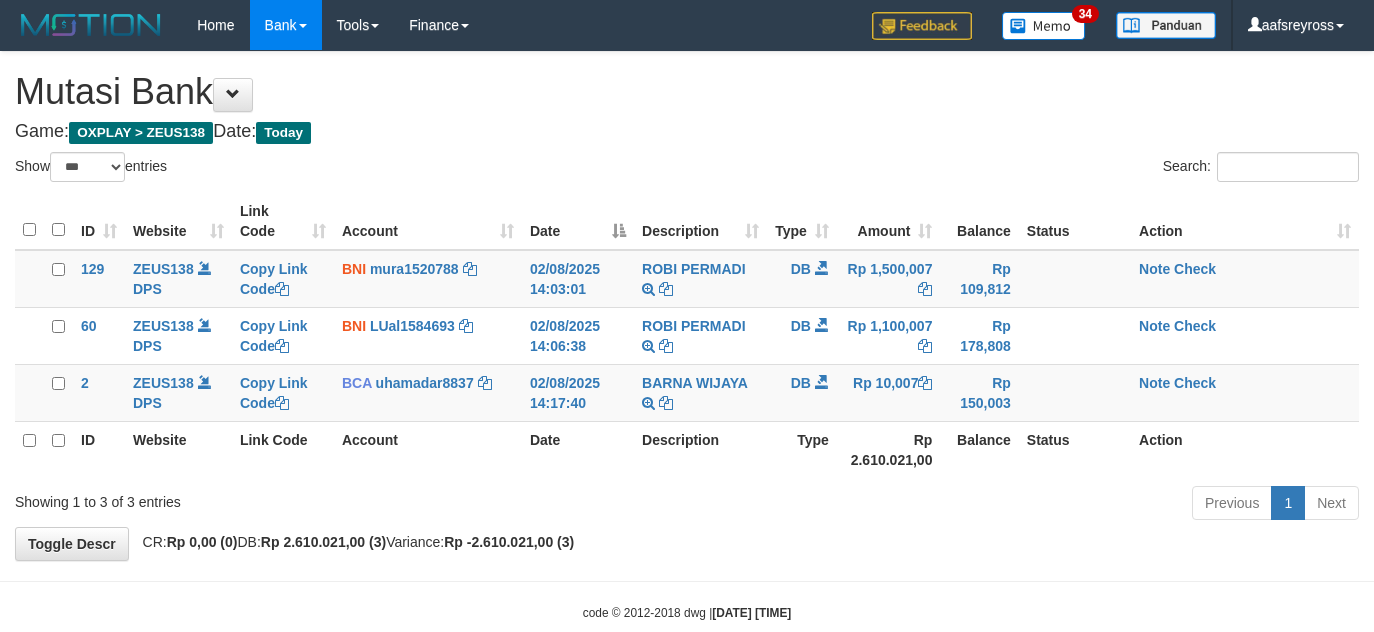 select on "***" 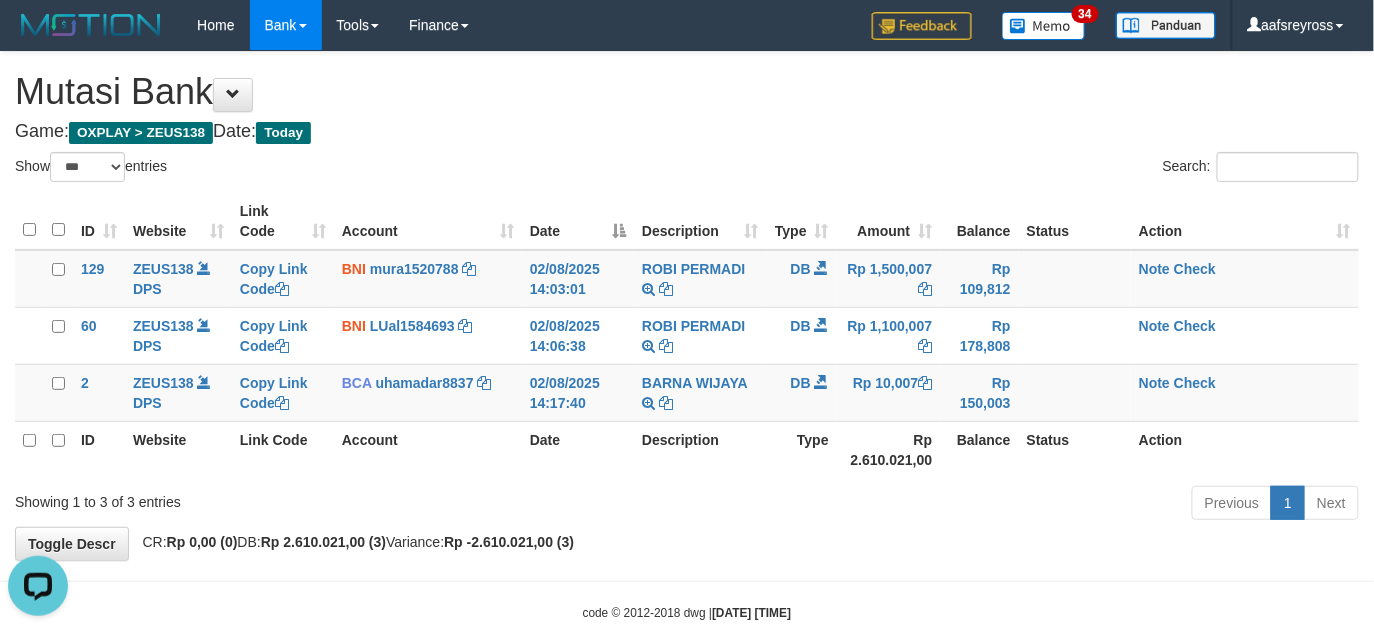 scroll, scrollTop: 0, scrollLeft: 0, axis: both 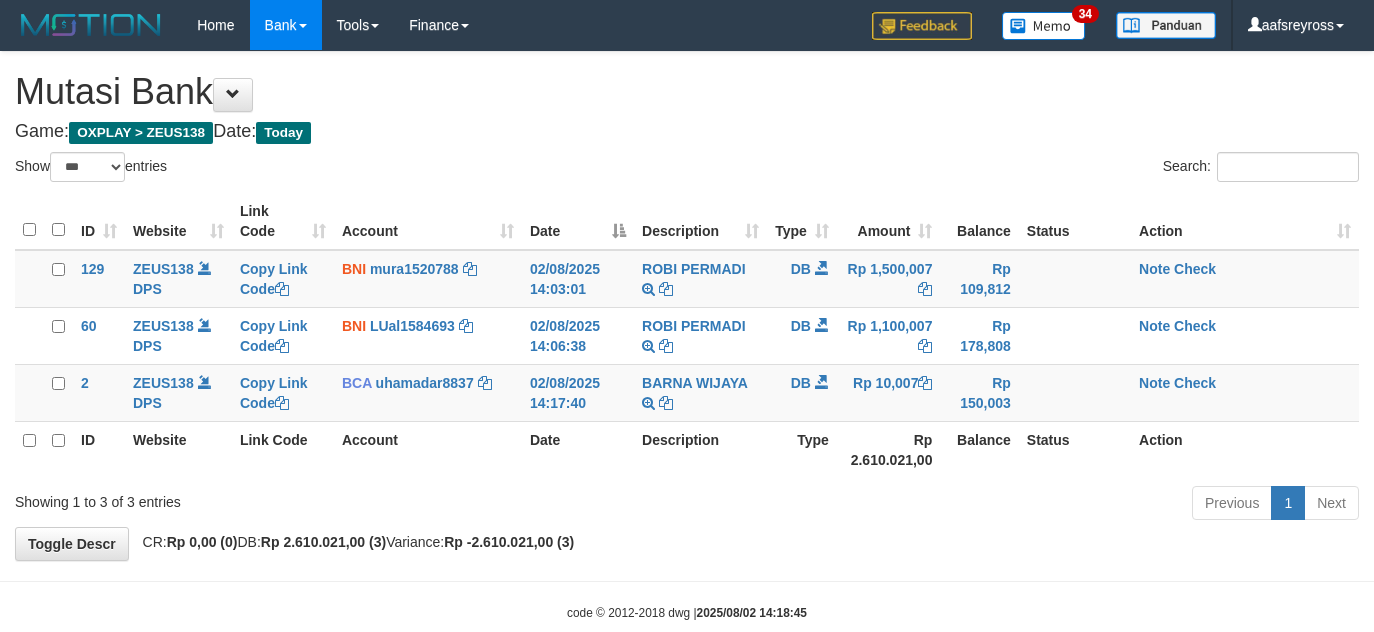 select on "***" 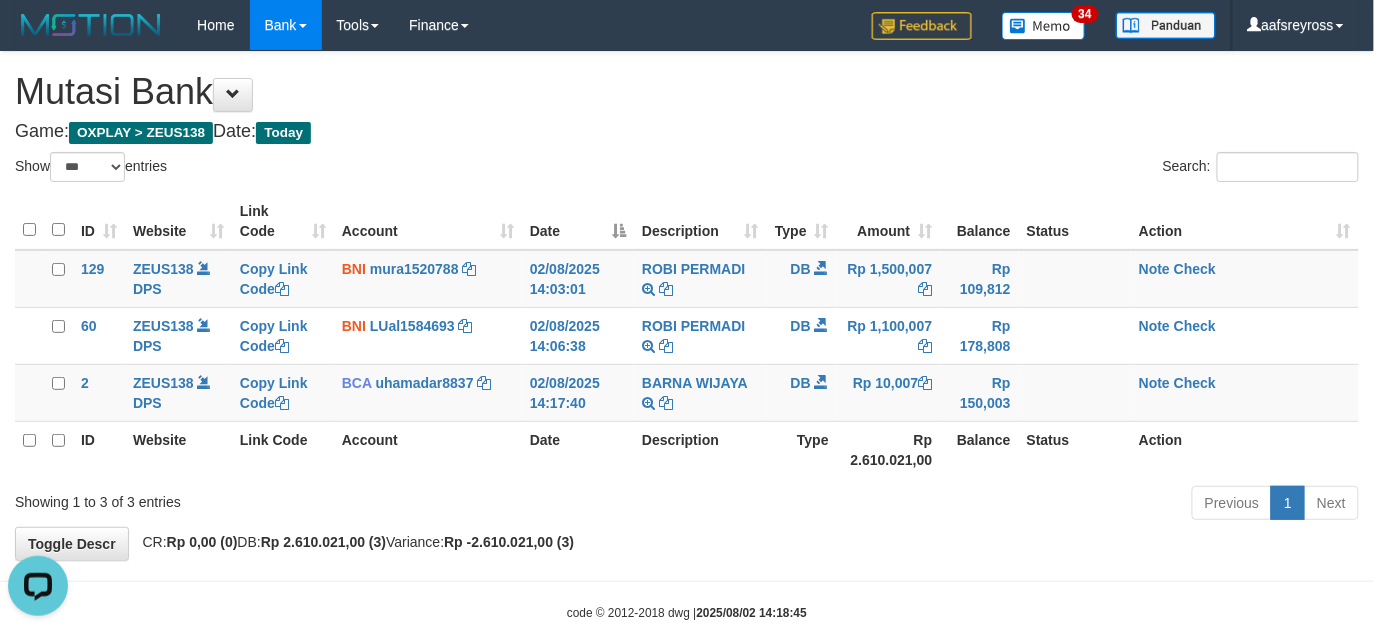 scroll, scrollTop: 0, scrollLeft: 0, axis: both 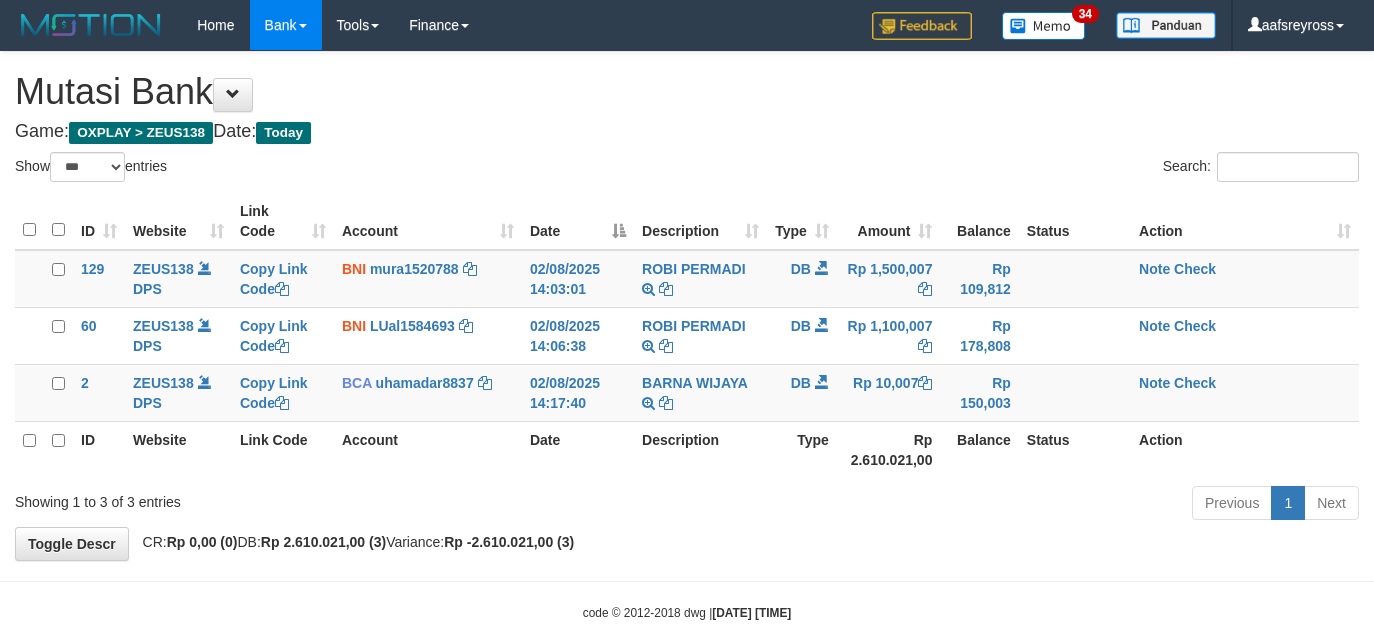 select on "***" 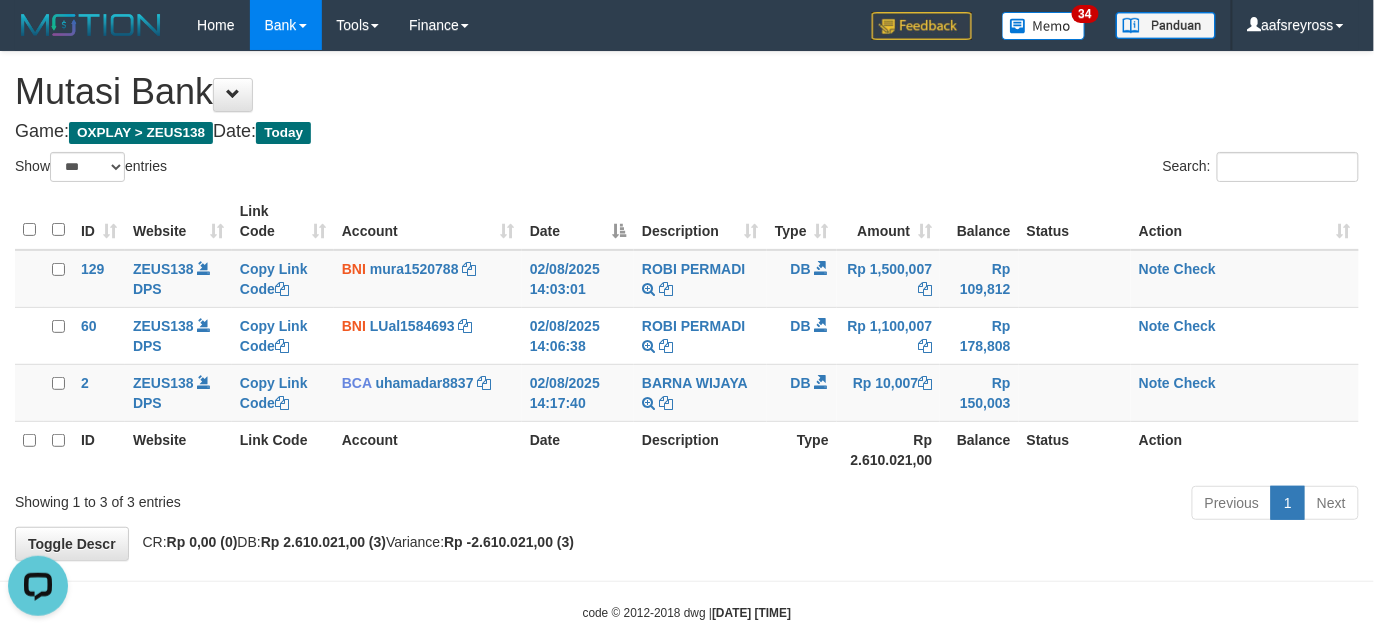 scroll, scrollTop: 0, scrollLeft: 0, axis: both 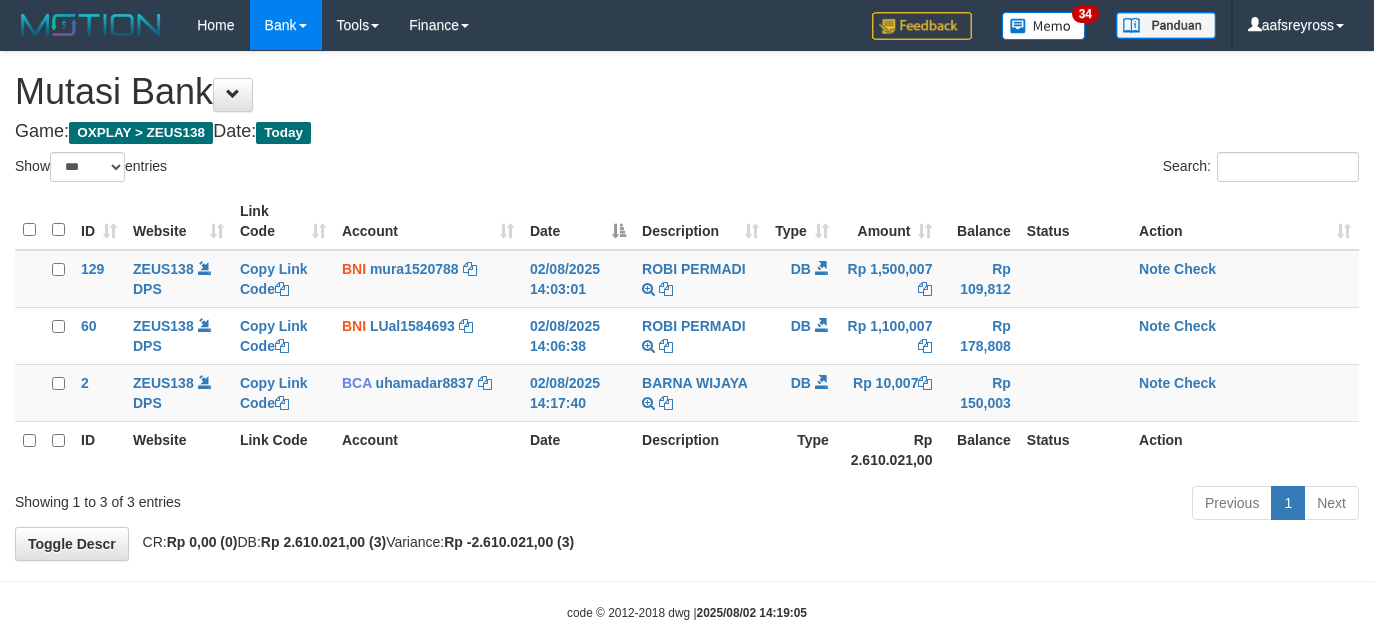 select on "***" 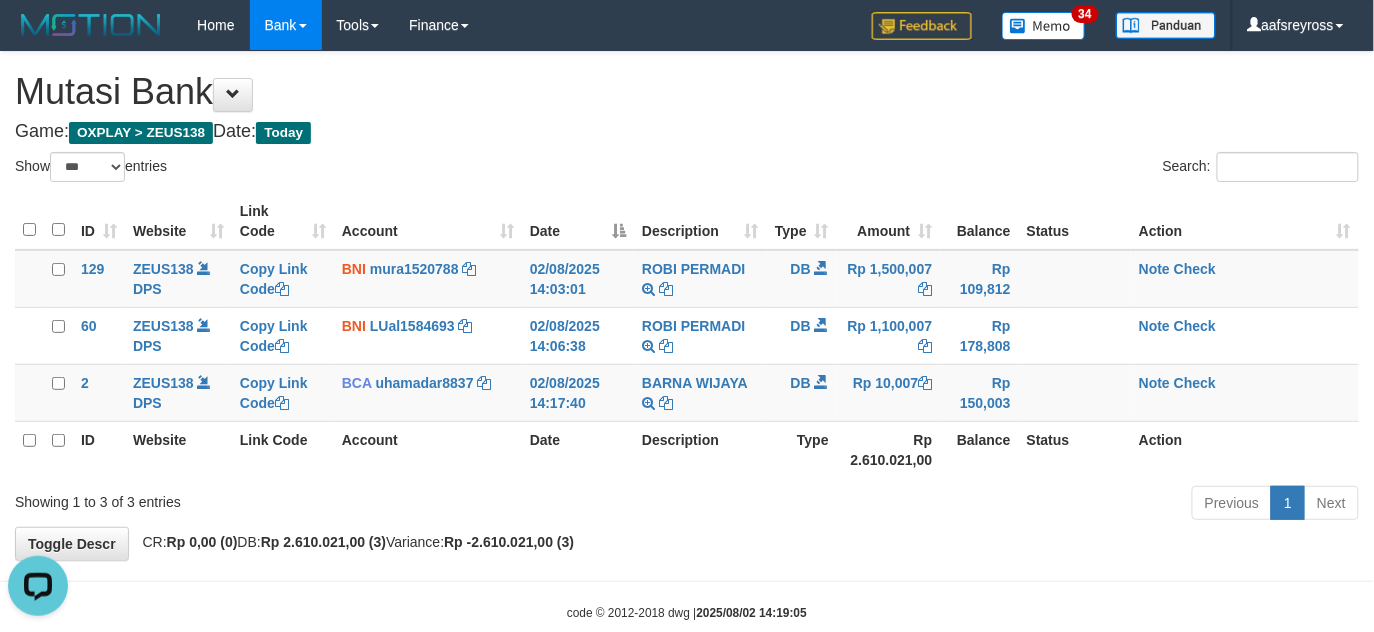 scroll, scrollTop: 0, scrollLeft: 0, axis: both 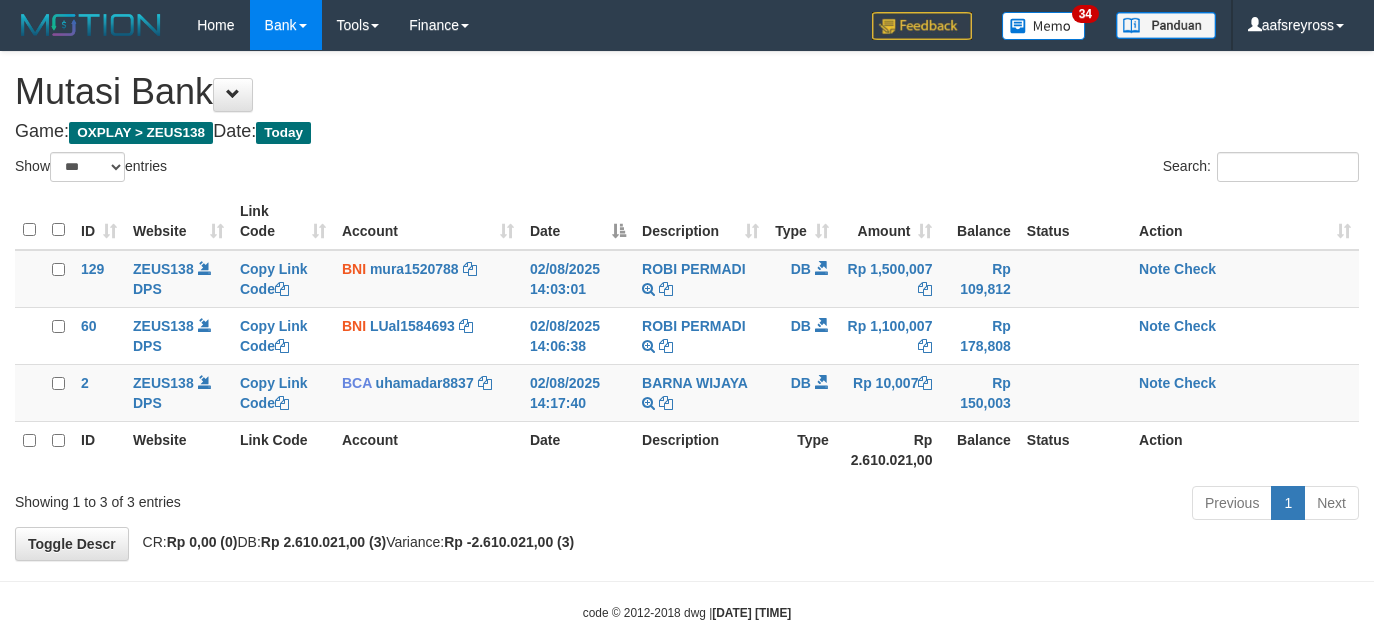 select on "***" 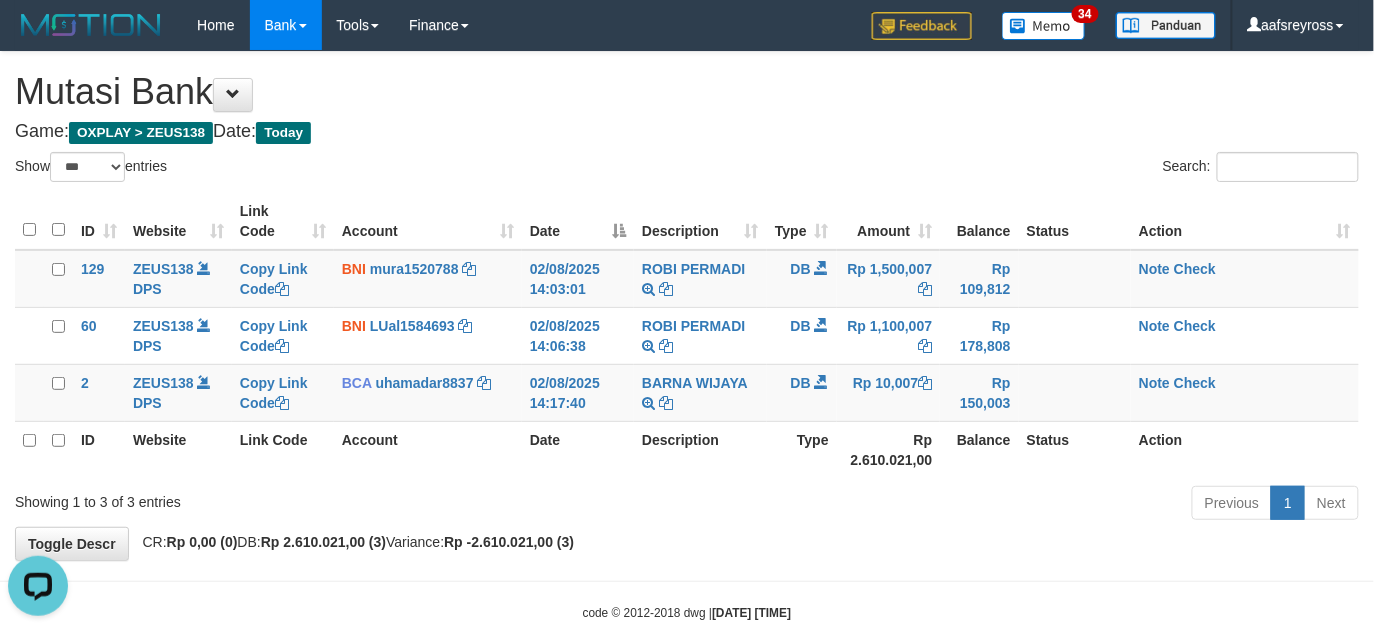 scroll, scrollTop: 0, scrollLeft: 0, axis: both 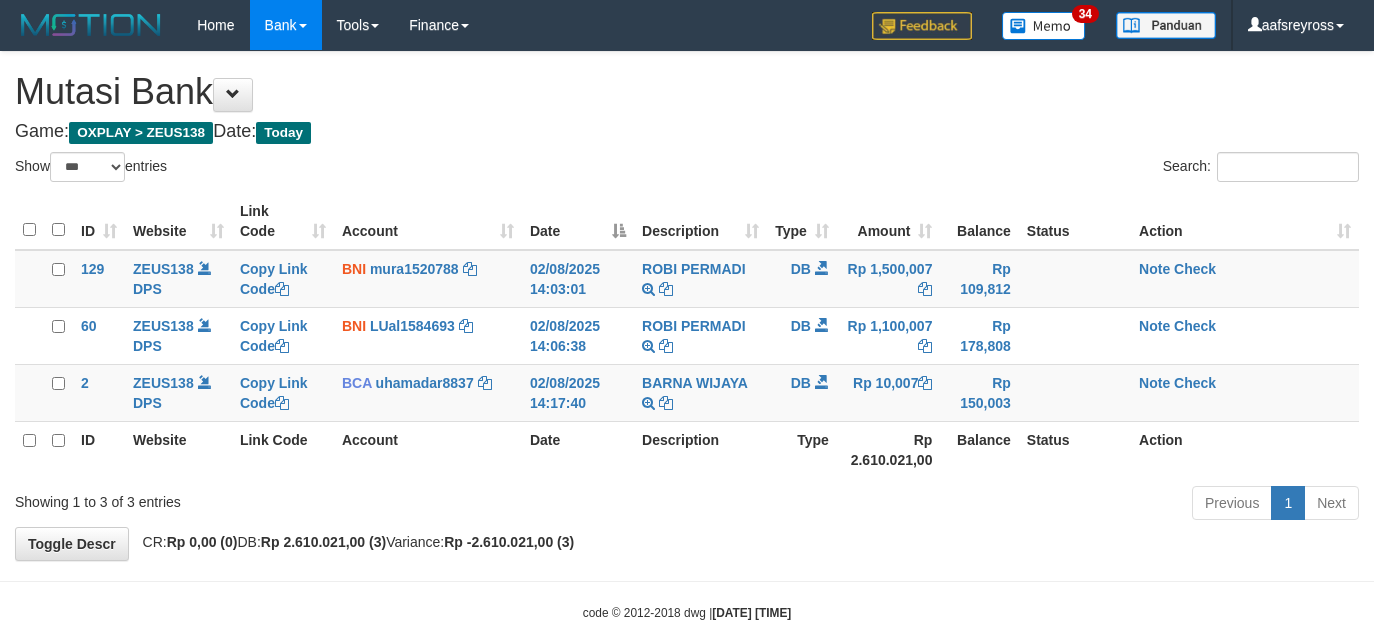 select on "***" 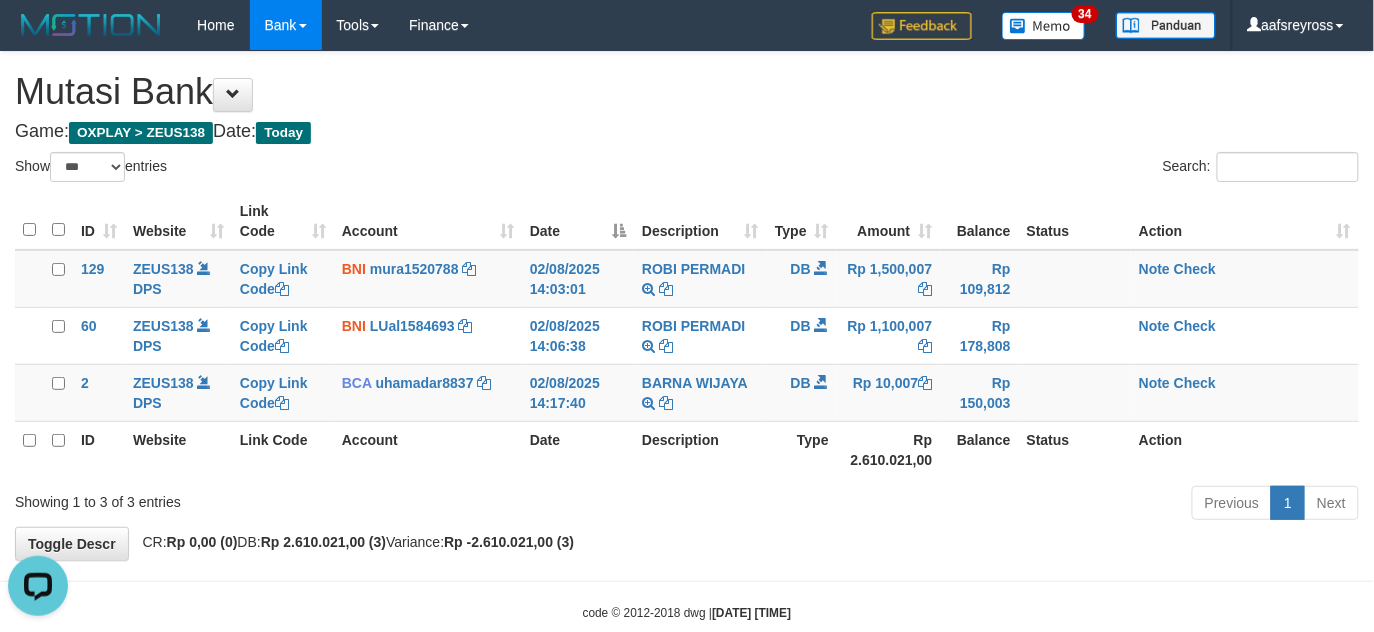 scroll, scrollTop: 0, scrollLeft: 0, axis: both 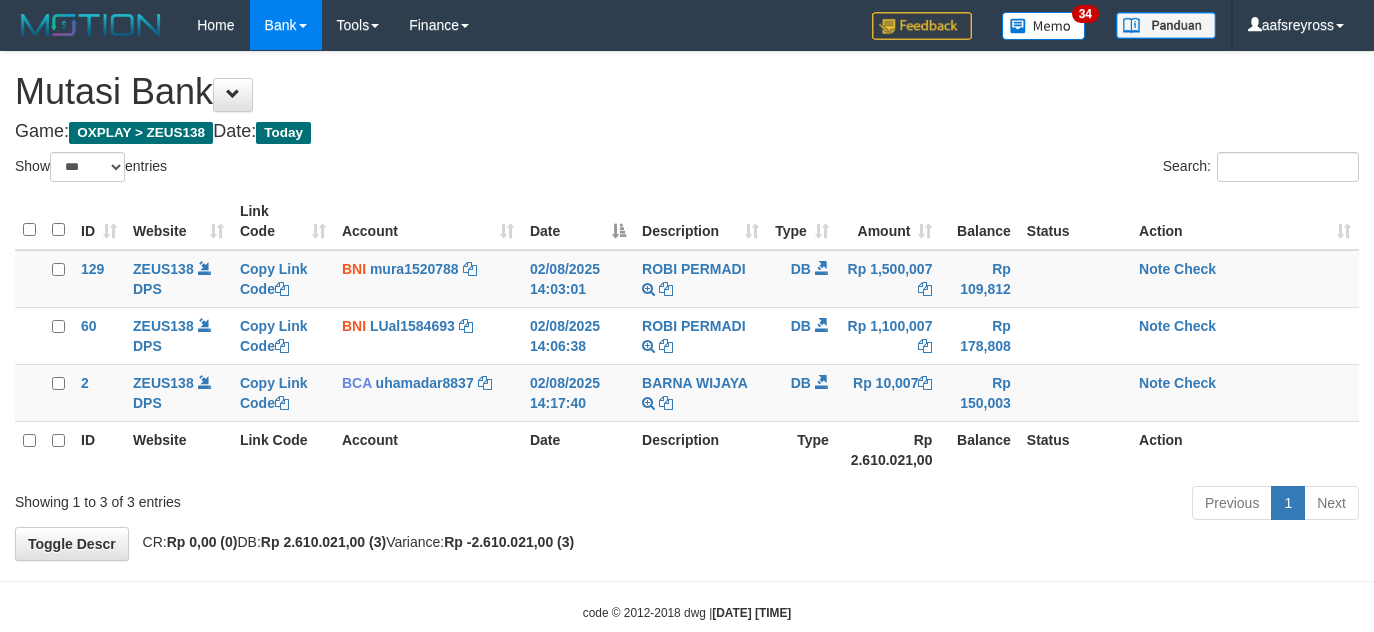 select on "***" 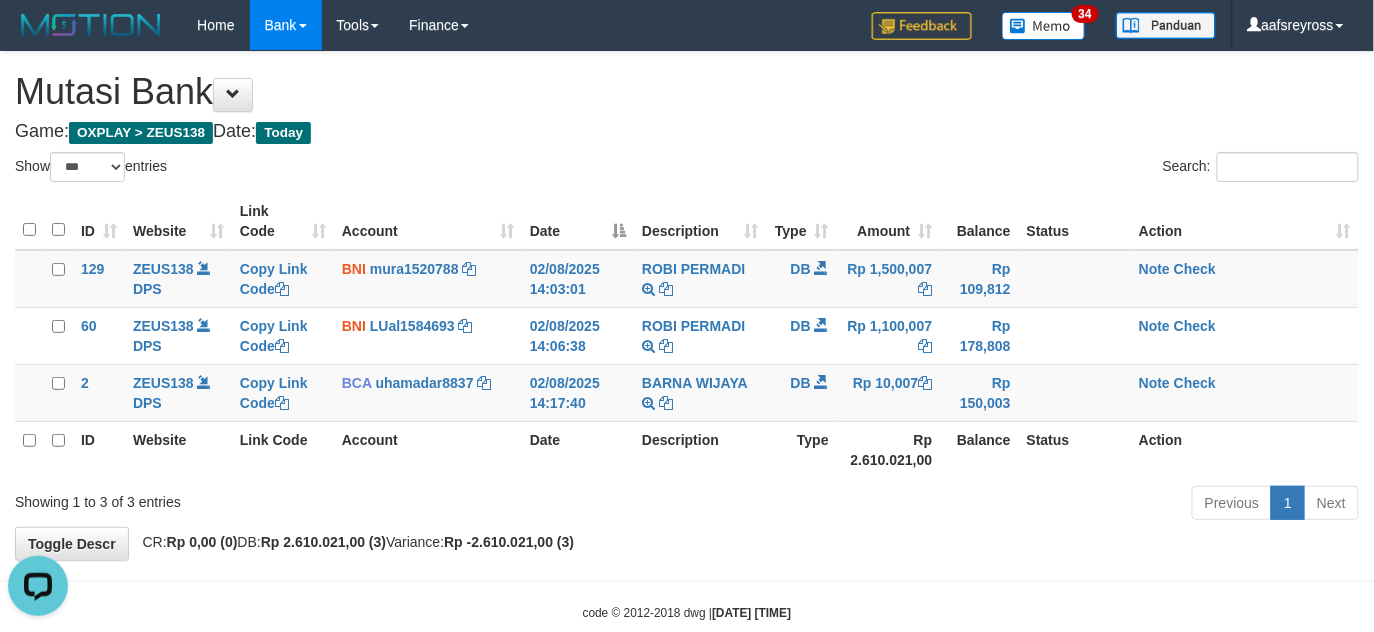 scroll, scrollTop: 0, scrollLeft: 0, axis: both 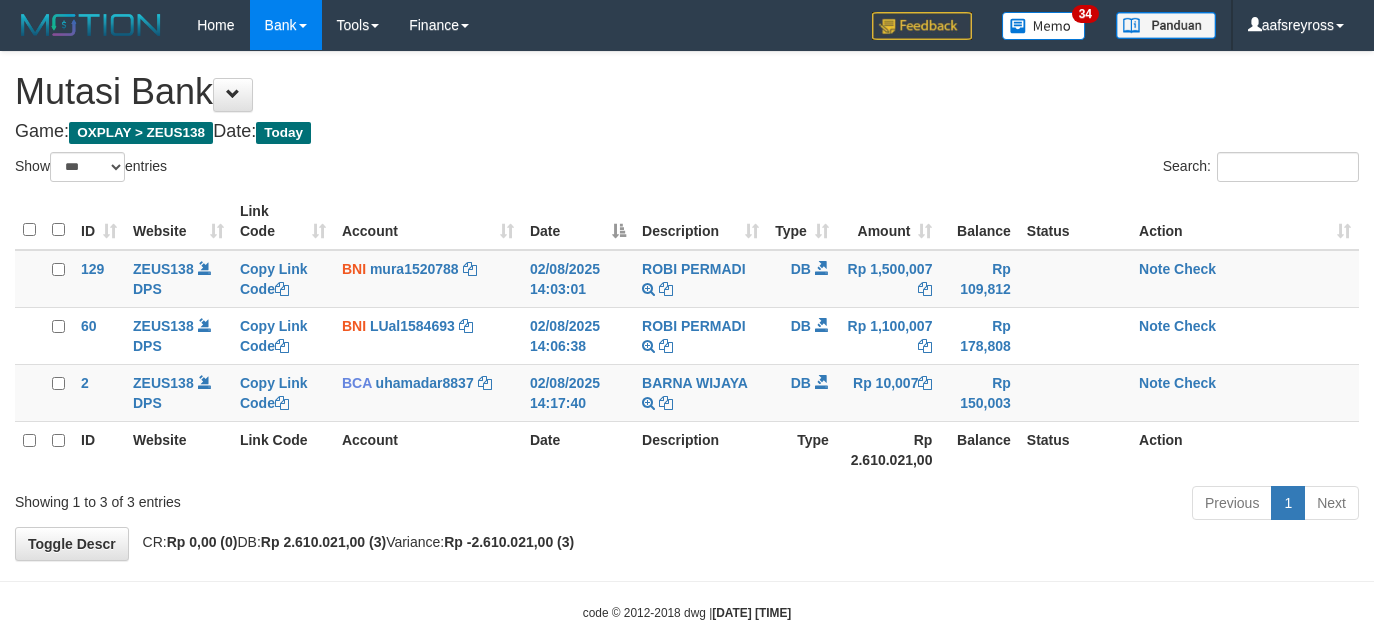select on "***" 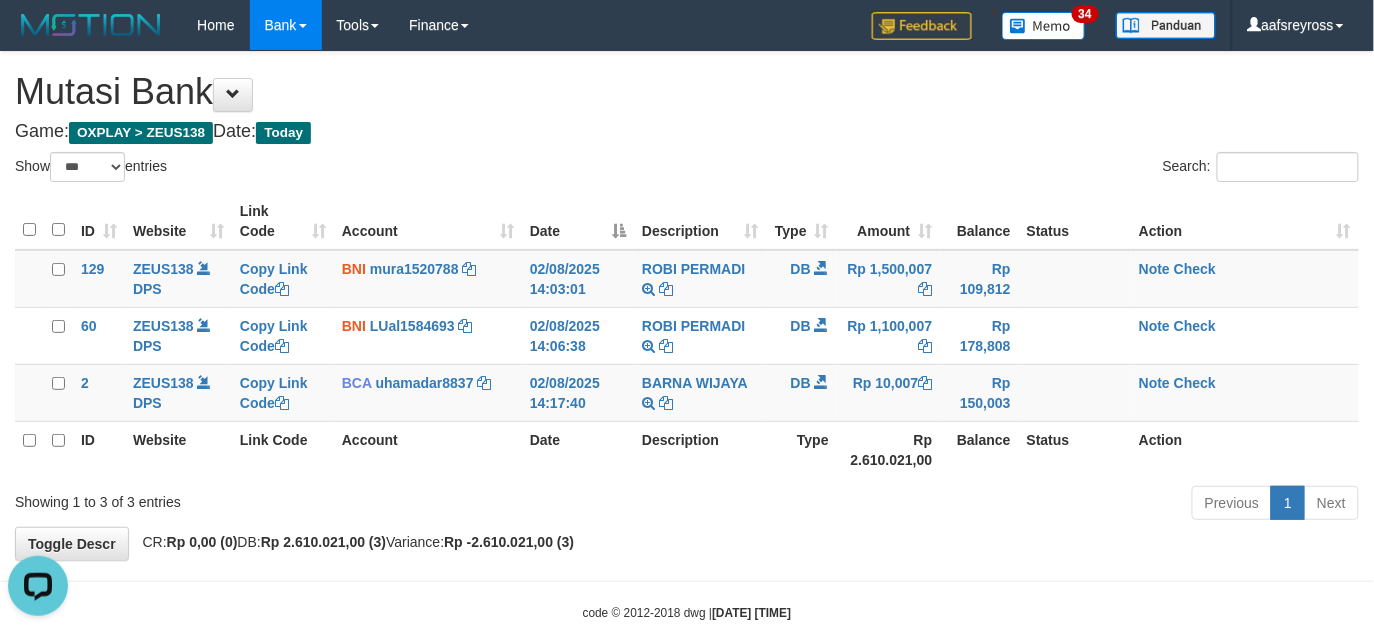 scroll, scrollTop: 0, scrollLeft: 0, axis: both 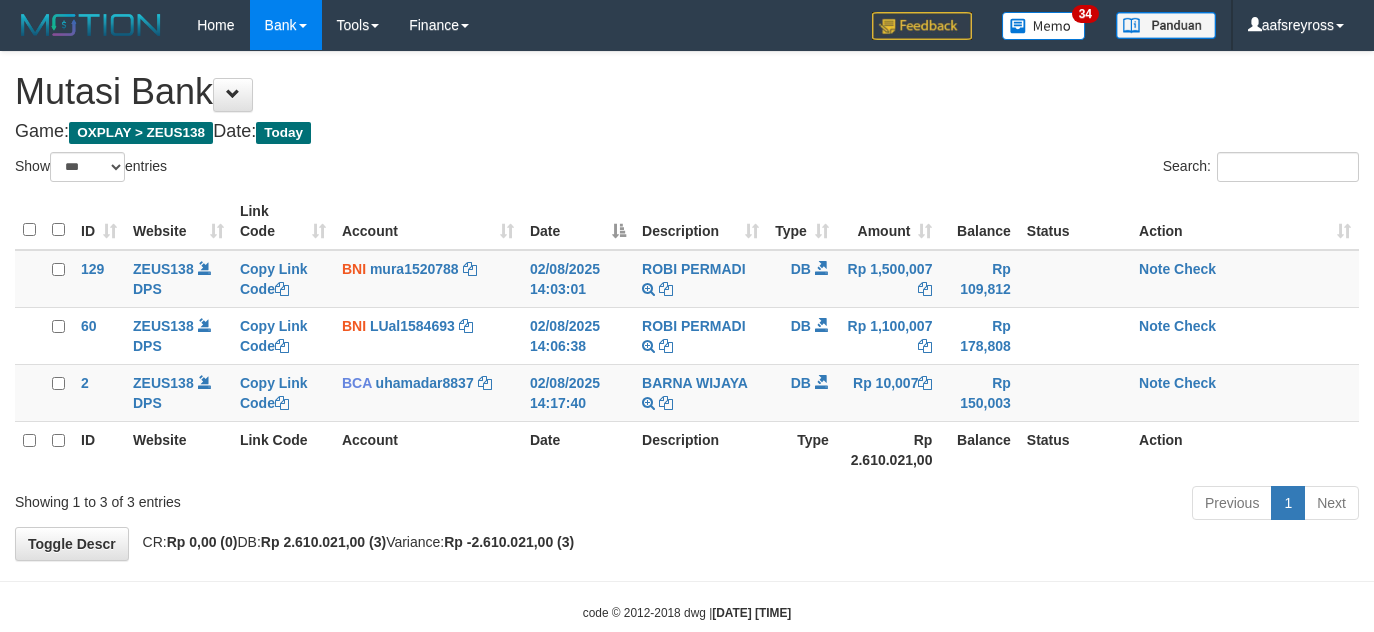 select on "***" 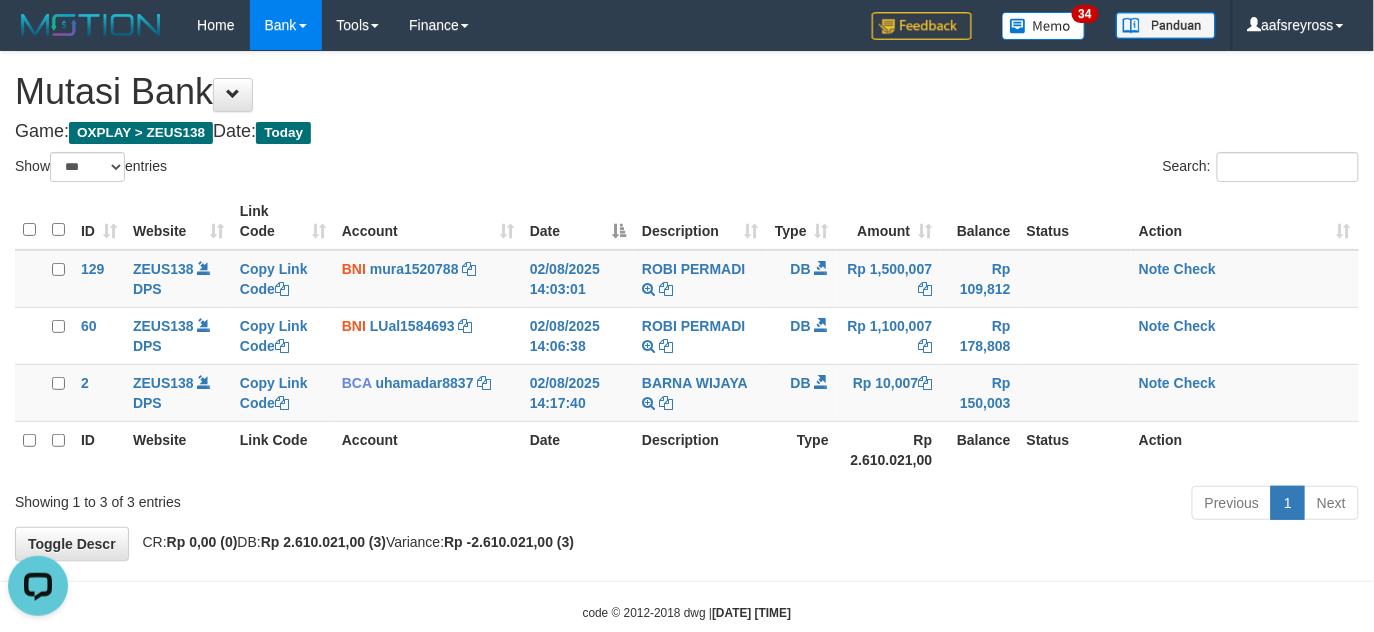 scroll, scrollTop: 0, scrollLeft: 0, axis: both 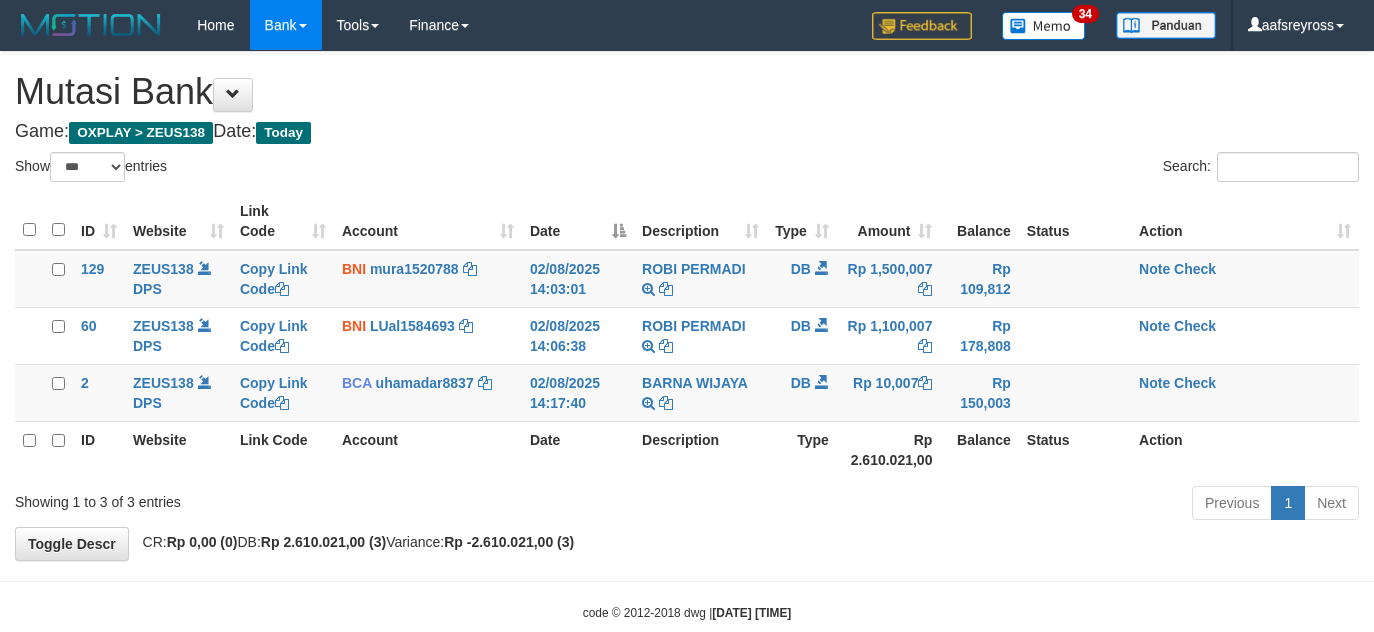 select on "***" 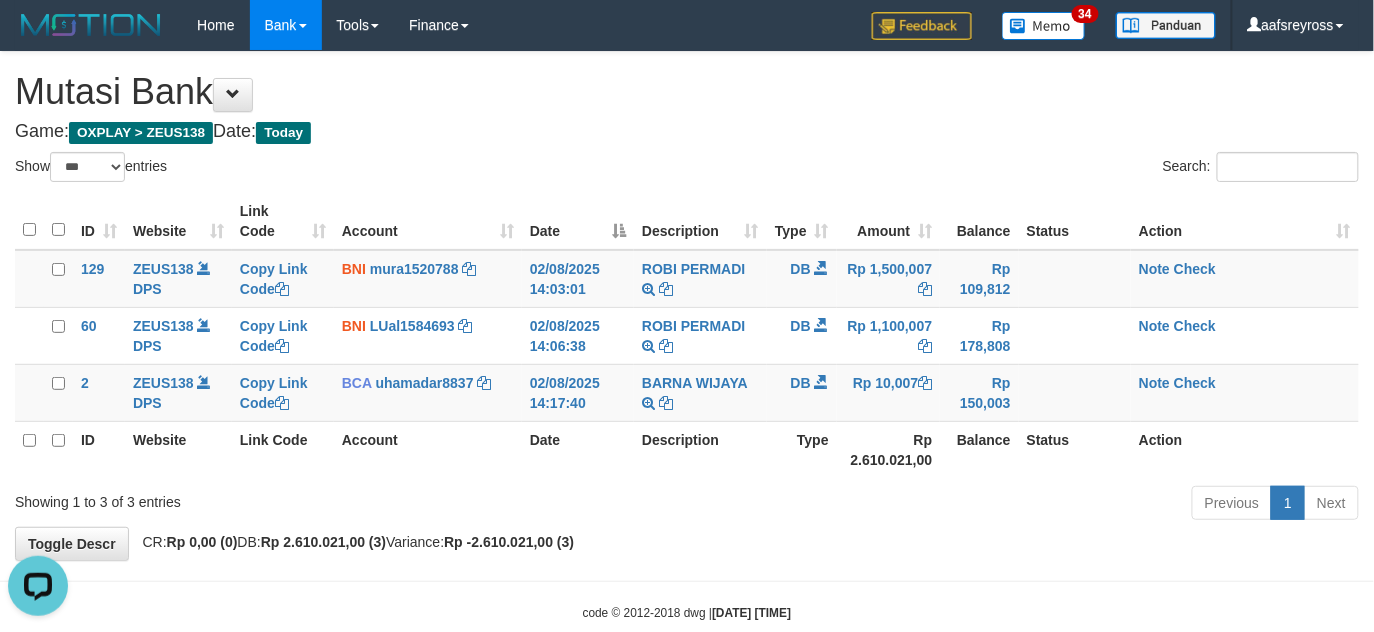 scroll, scrollTop: 0, scrollLeft: 0, axis: both 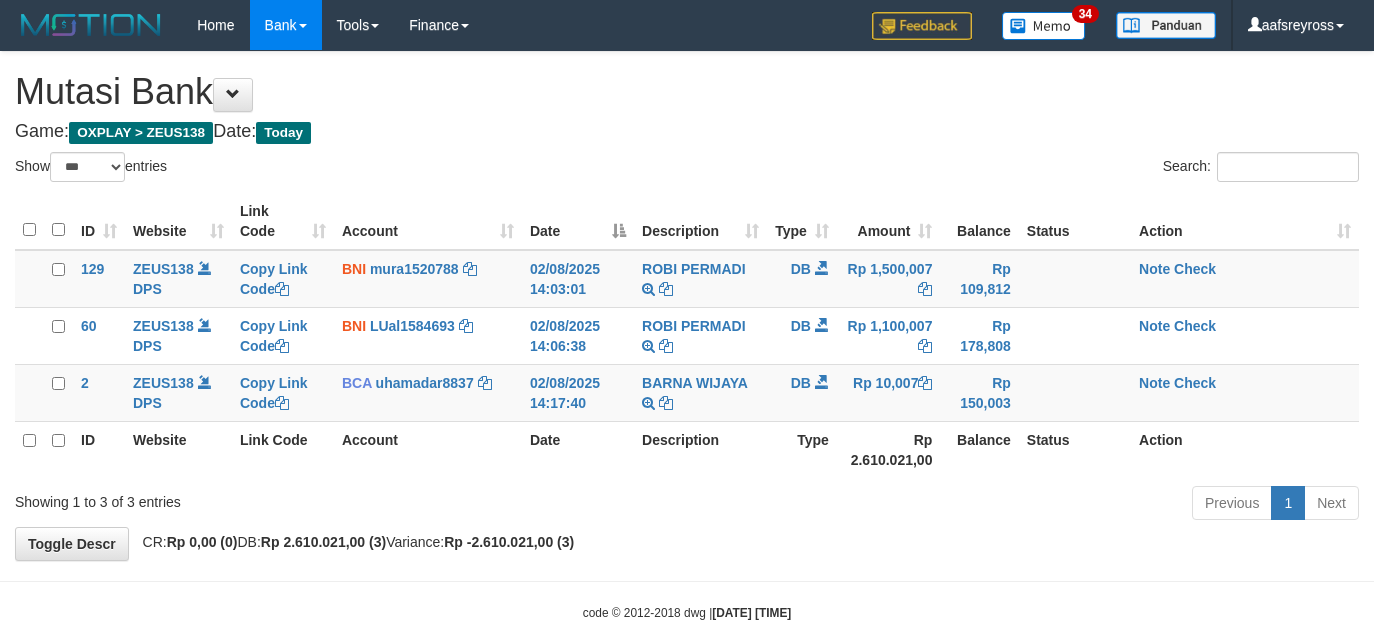 select on "***" 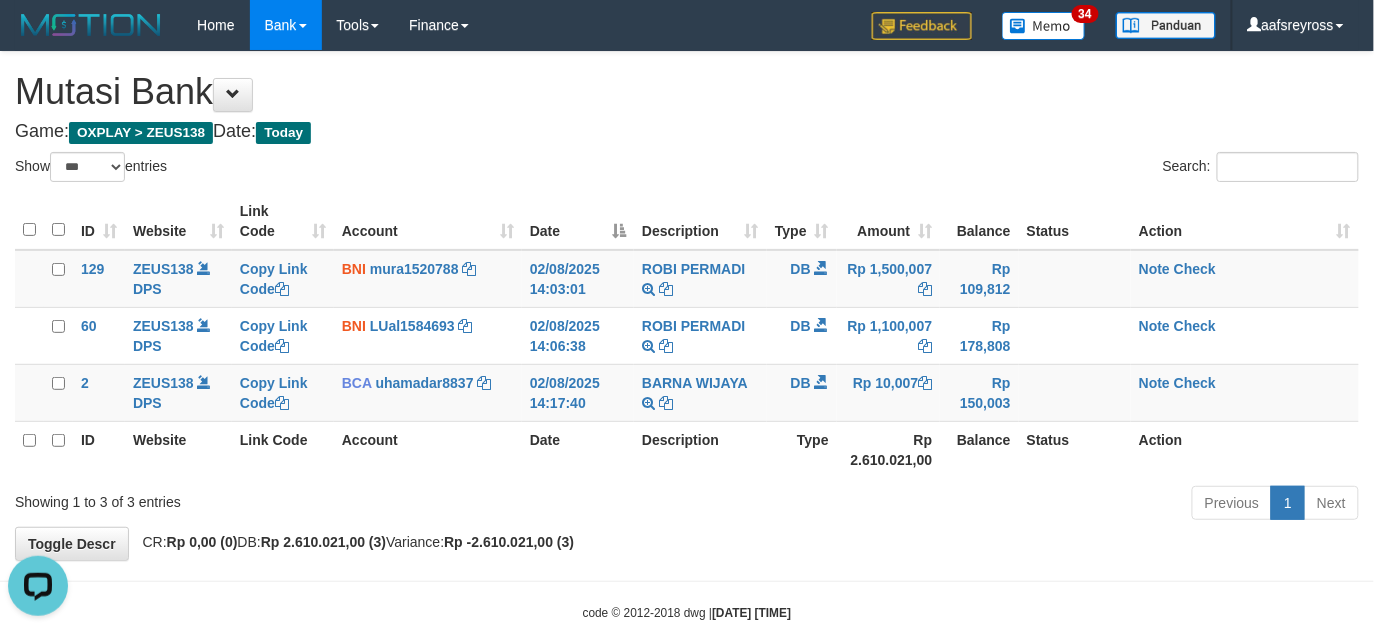 scroll, scrollTop: 0, scrollLeft: 0, axis: both 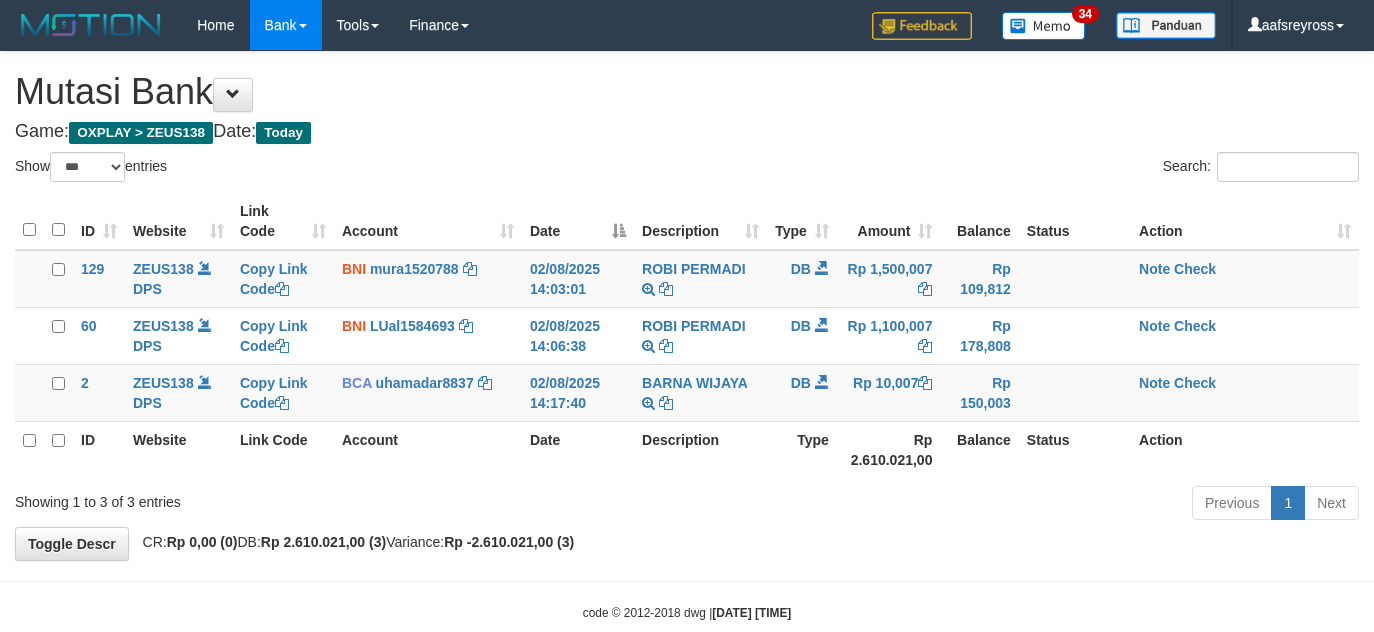 select on "***" 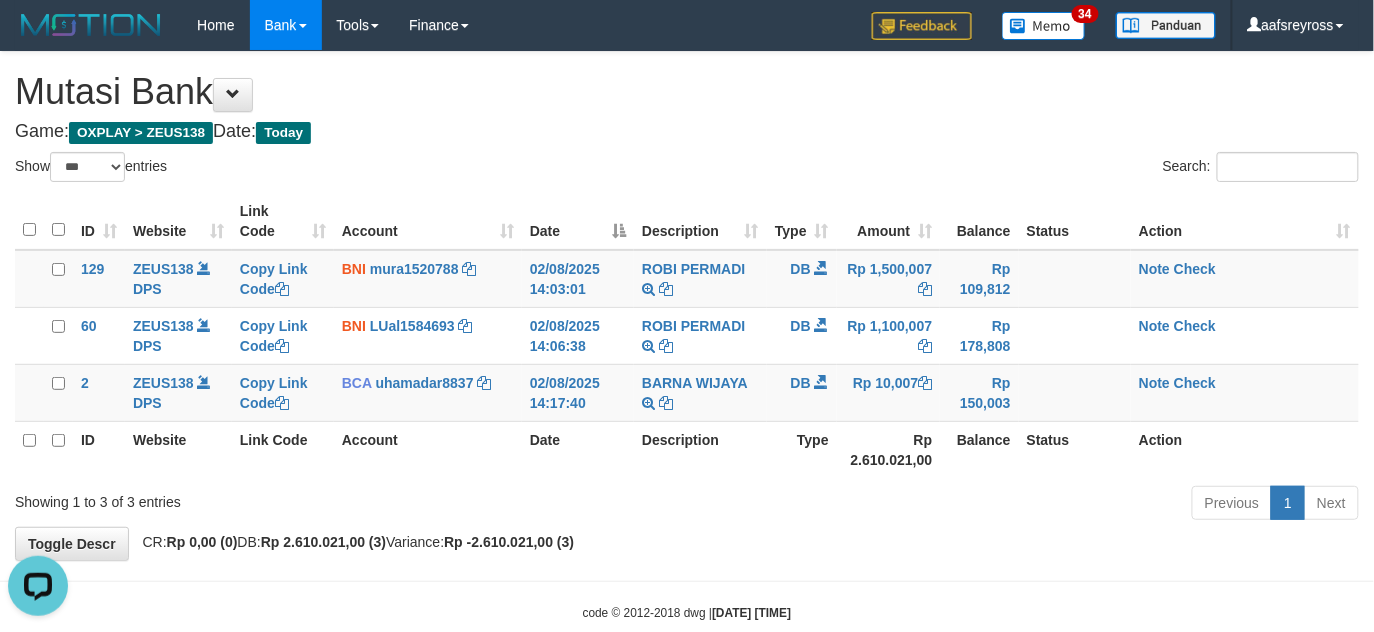 scroll, scrollTop: 0, scrollLeft: 0, axis: both 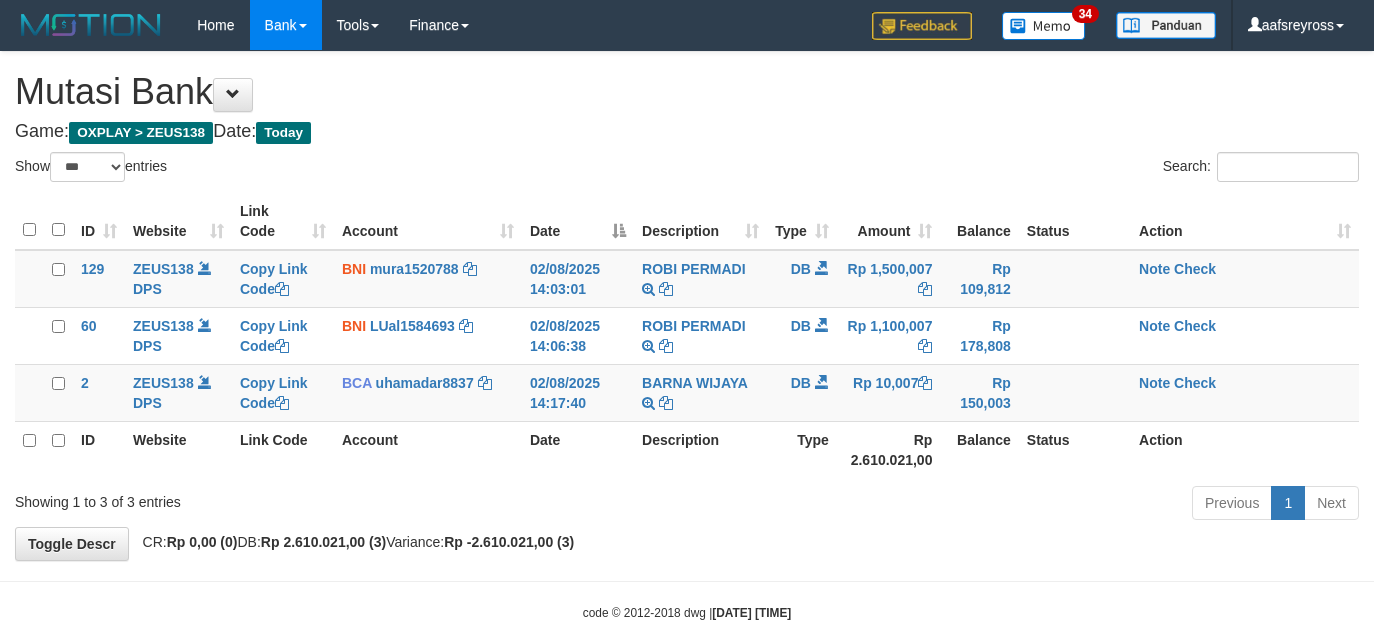 select on "***" 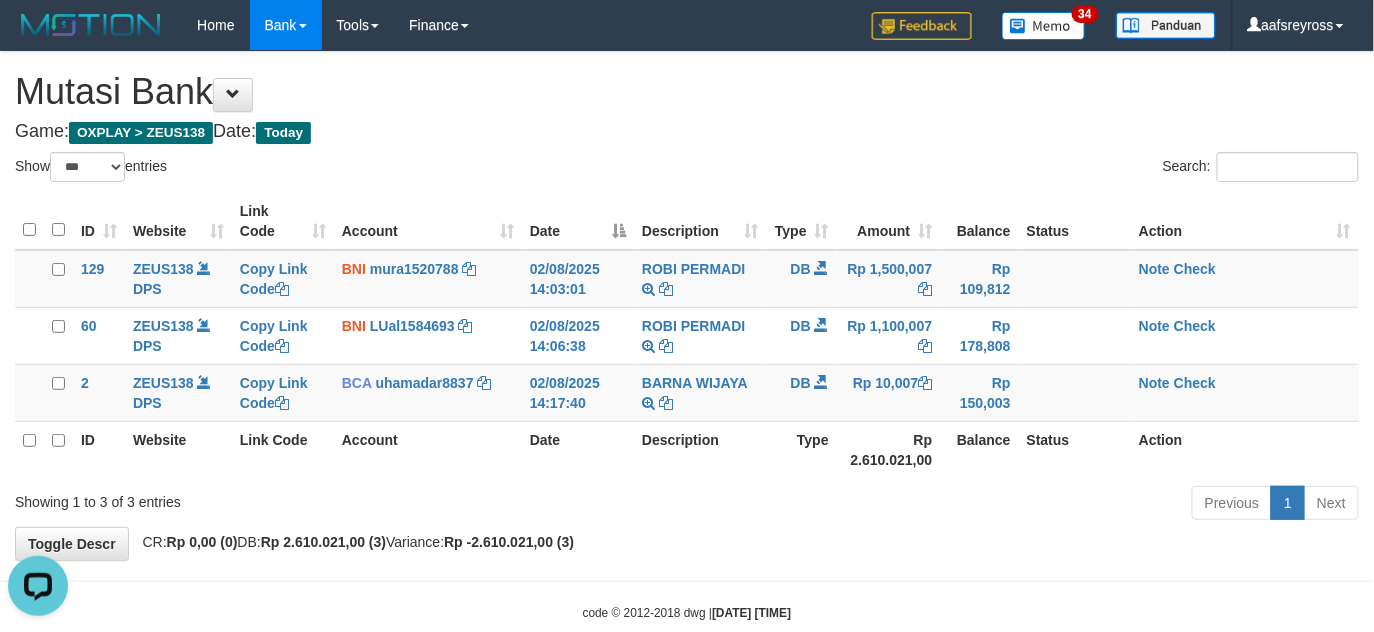 scroll, scrollTop: 0, scrollLeft: 0, axis: both 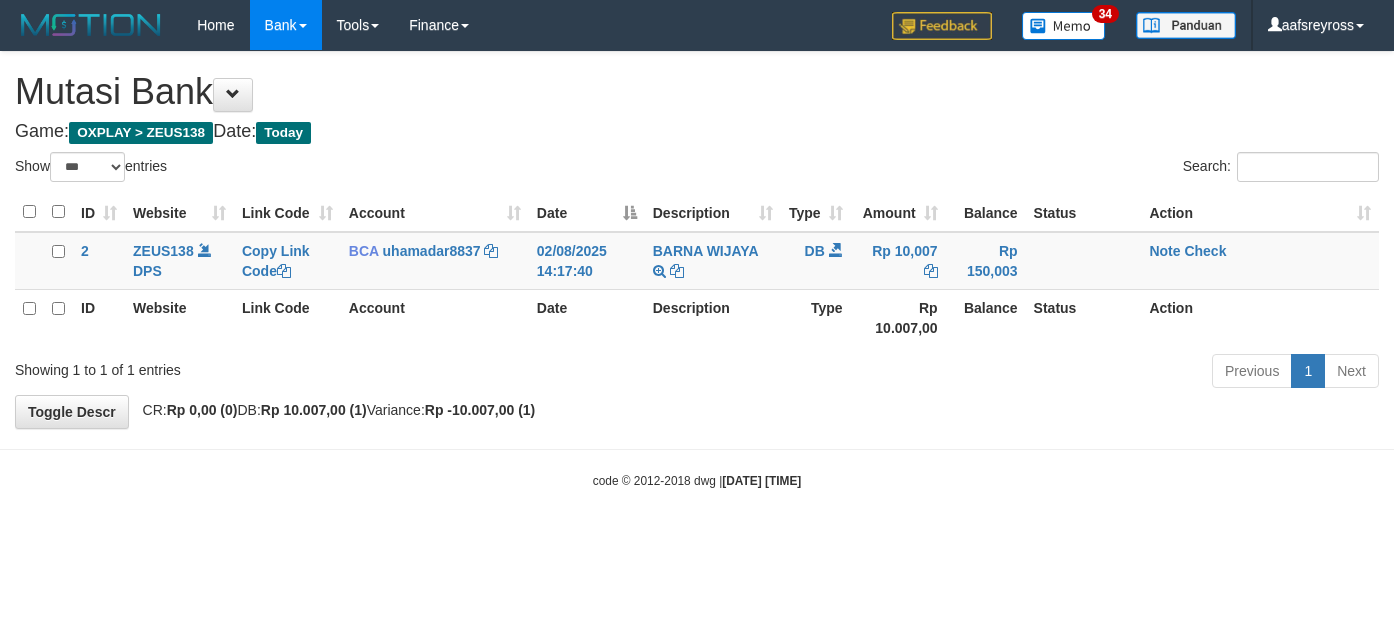 select on "***" 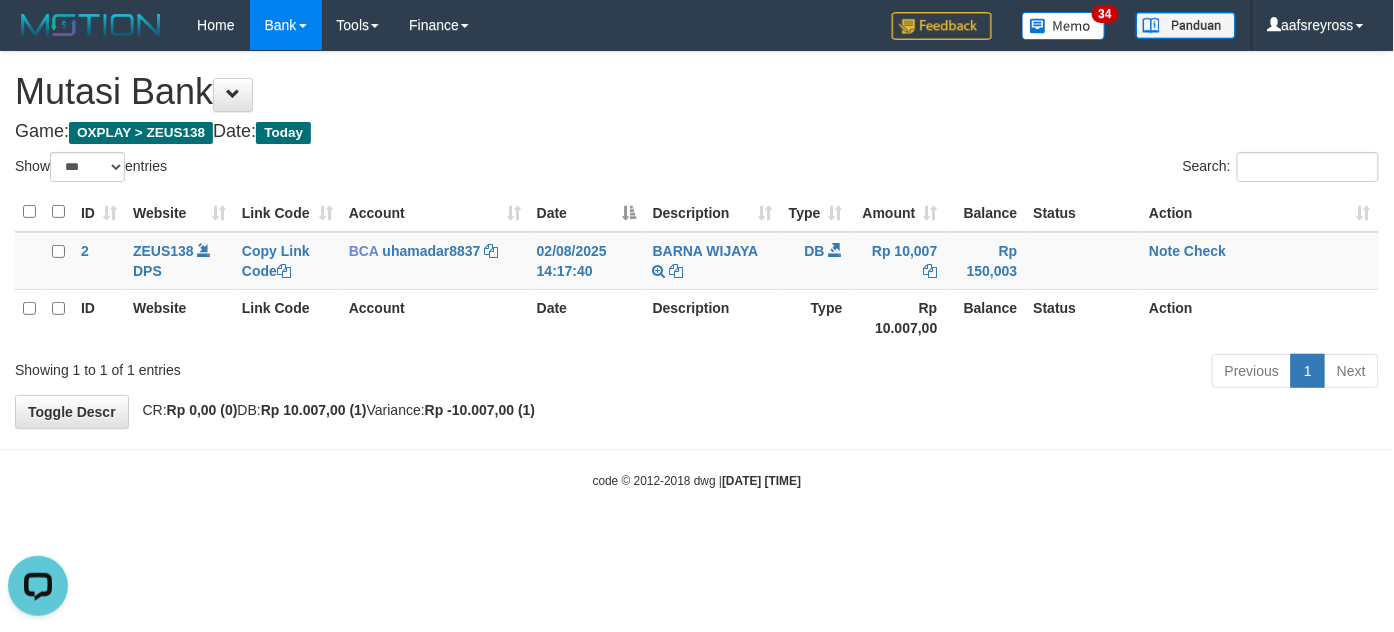 scroll, scrollTop: 0, scrollLeft: 0, axis: both 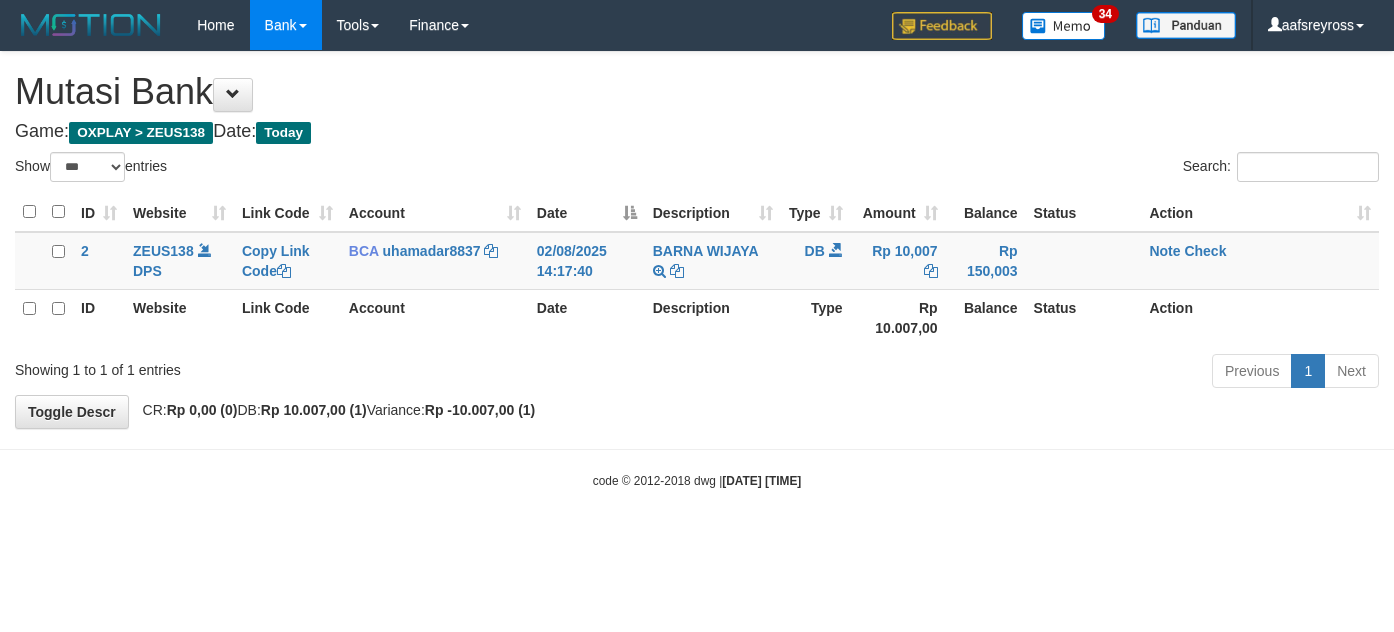 select on "***" 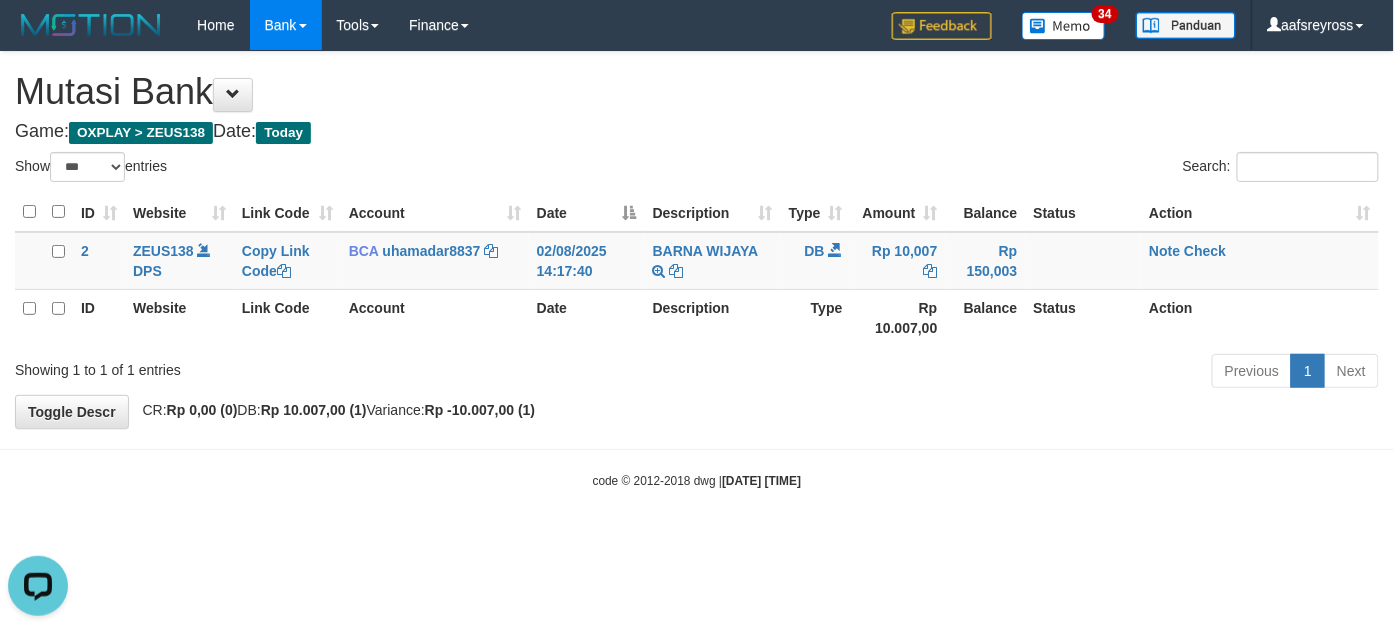 scroll, scrollTop: 0, scrollLeft: 0, axis: both 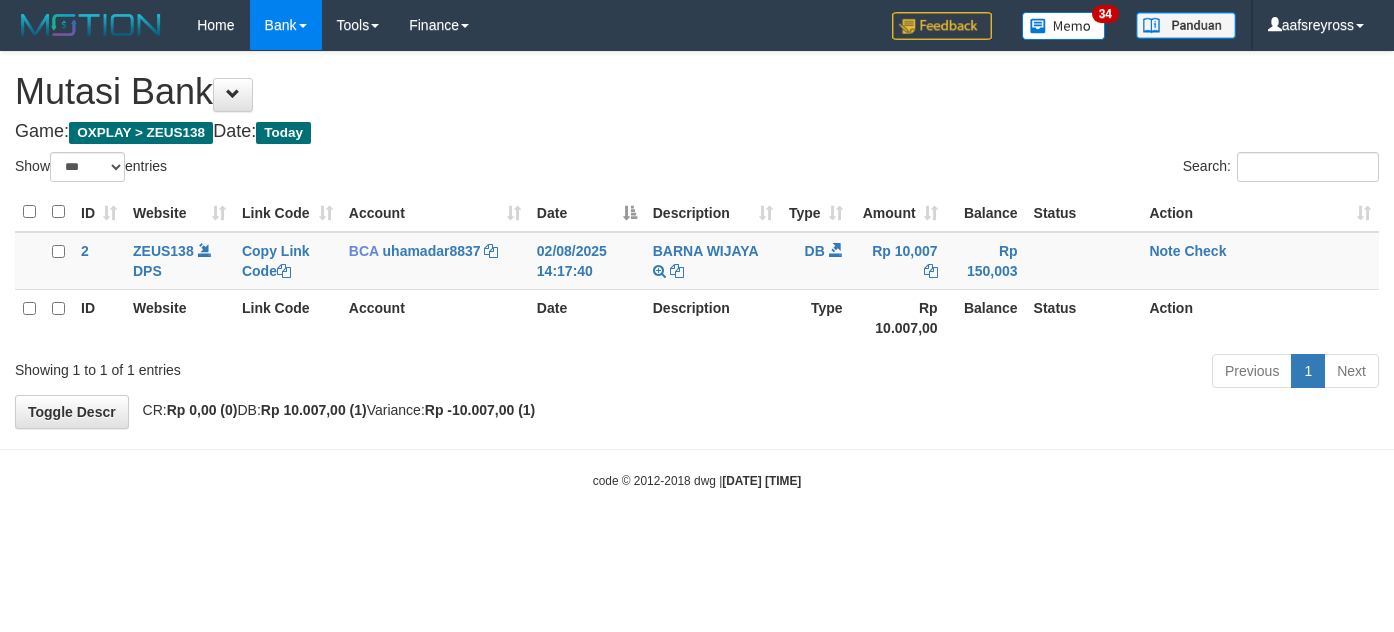 select on "***" 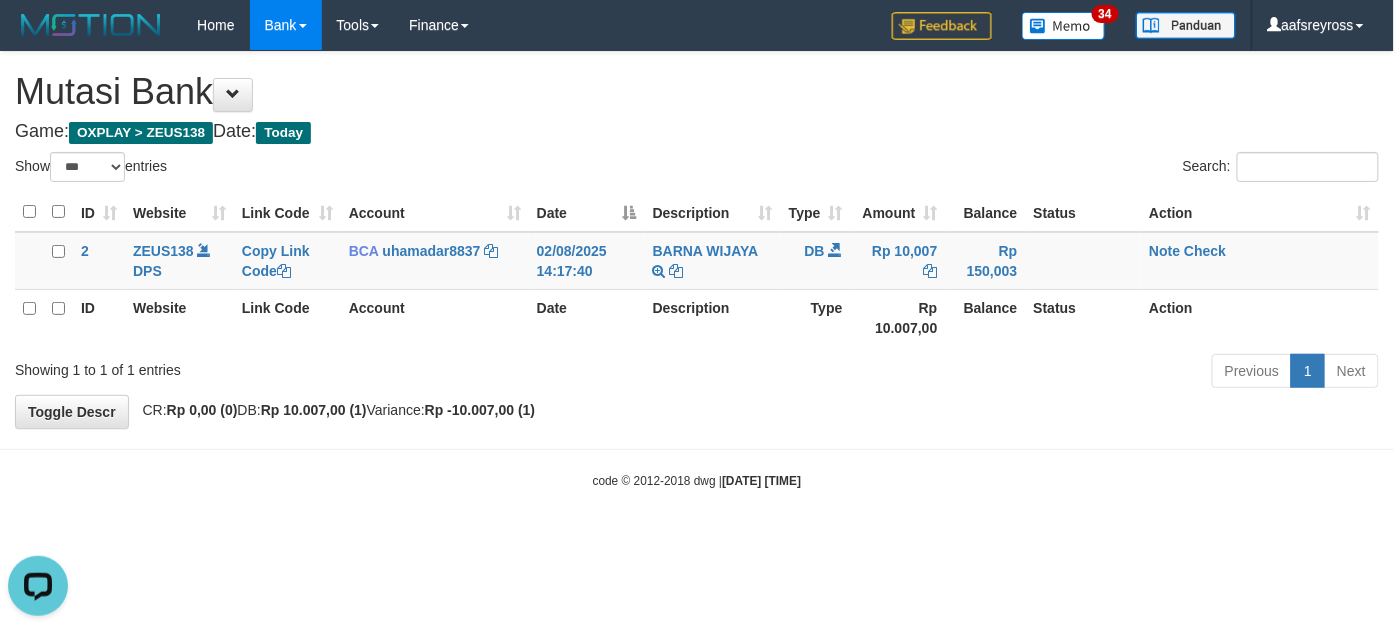 scroll, scrollTop: 0, scrollLeft: 0, axis: both 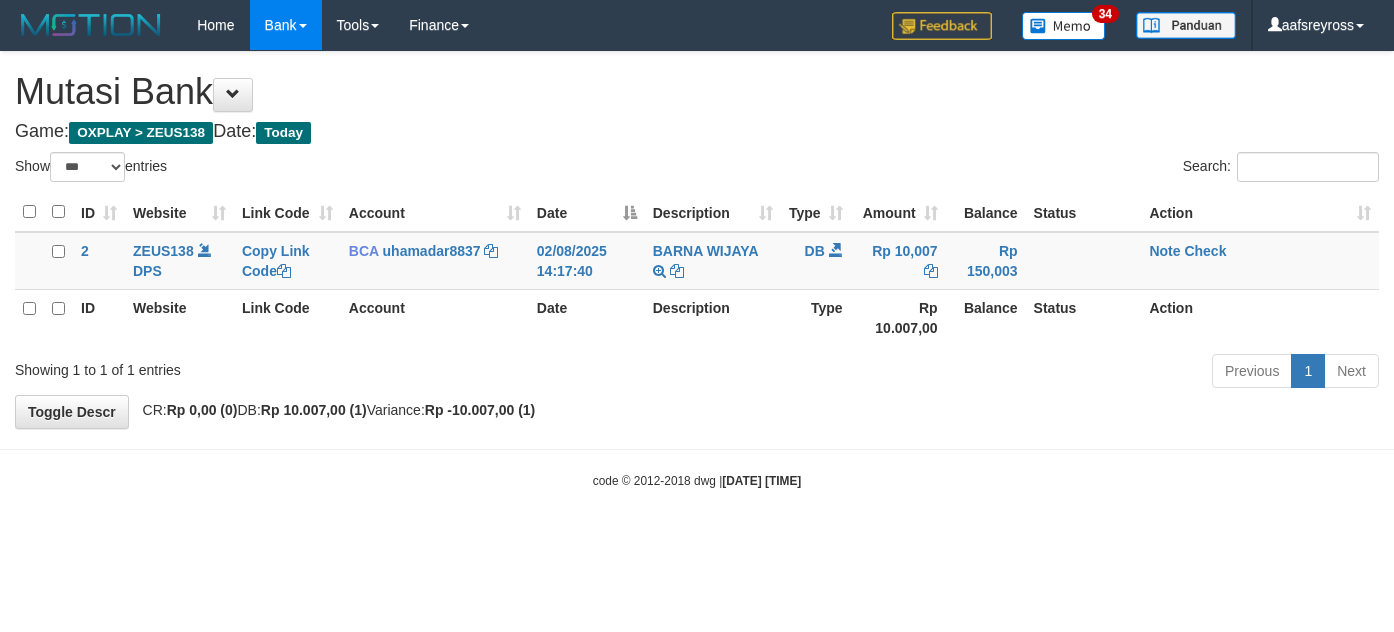 select on "***" 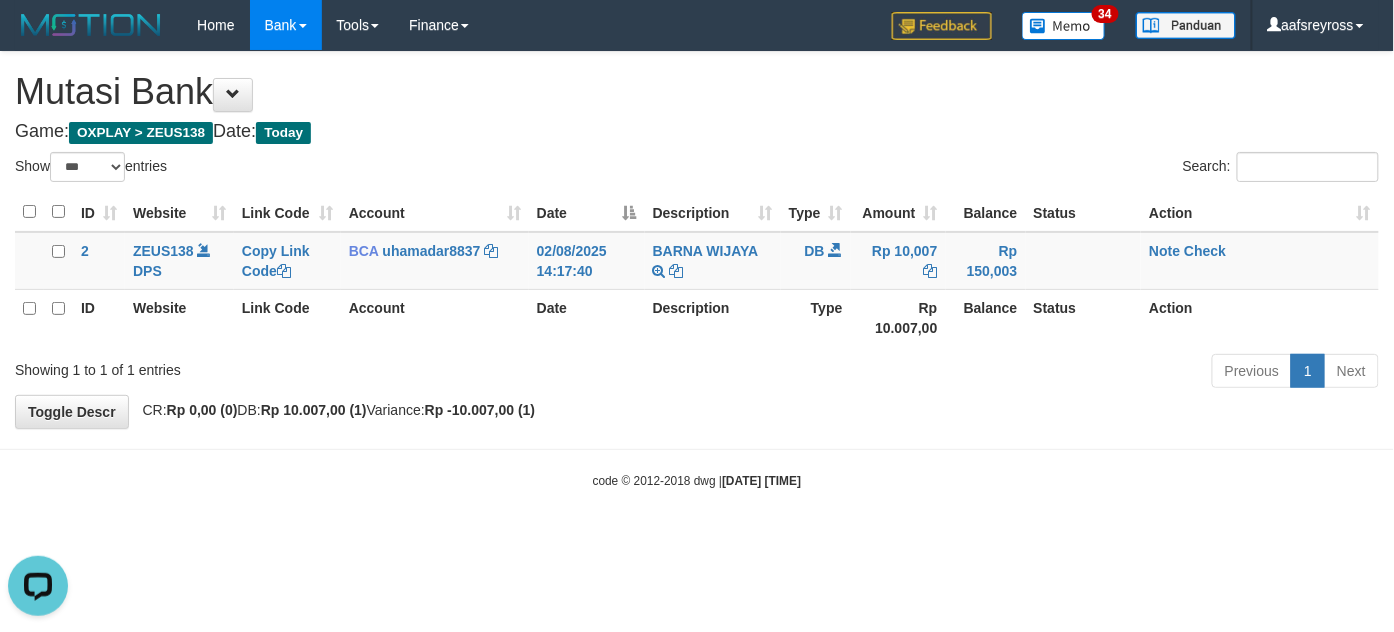 scroll, scrollTop: 0, scrollLeft: 0, axis: both 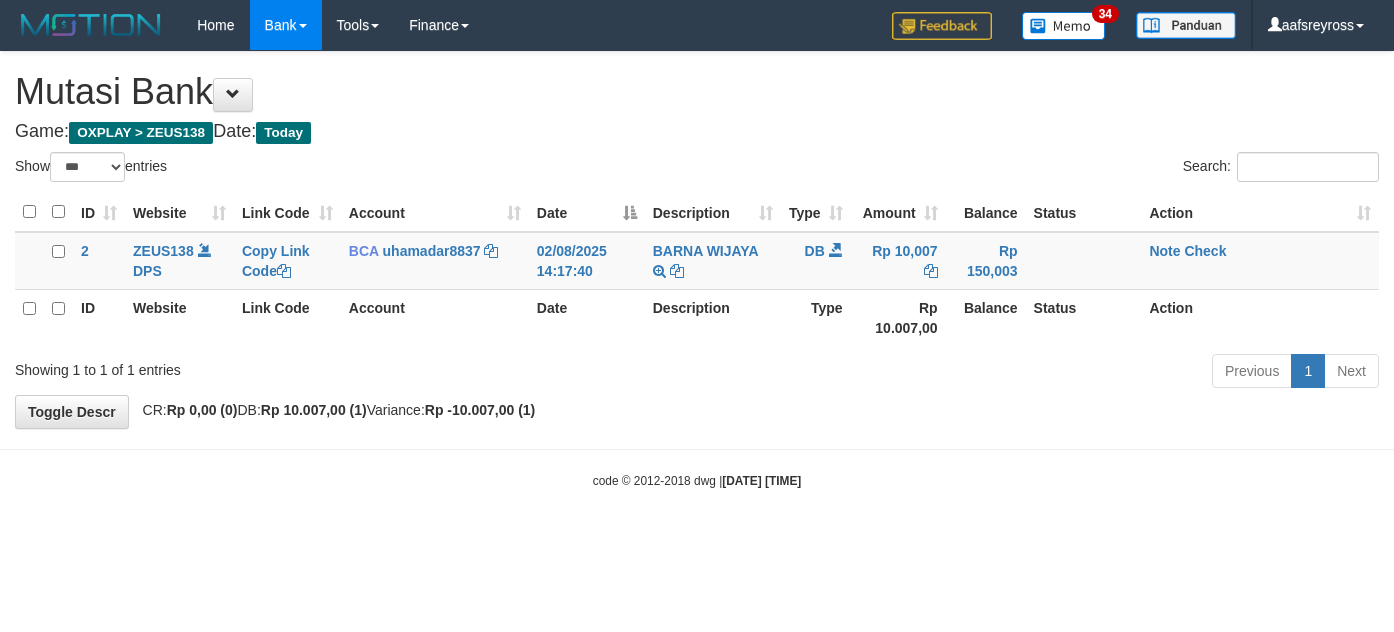 select on "***" 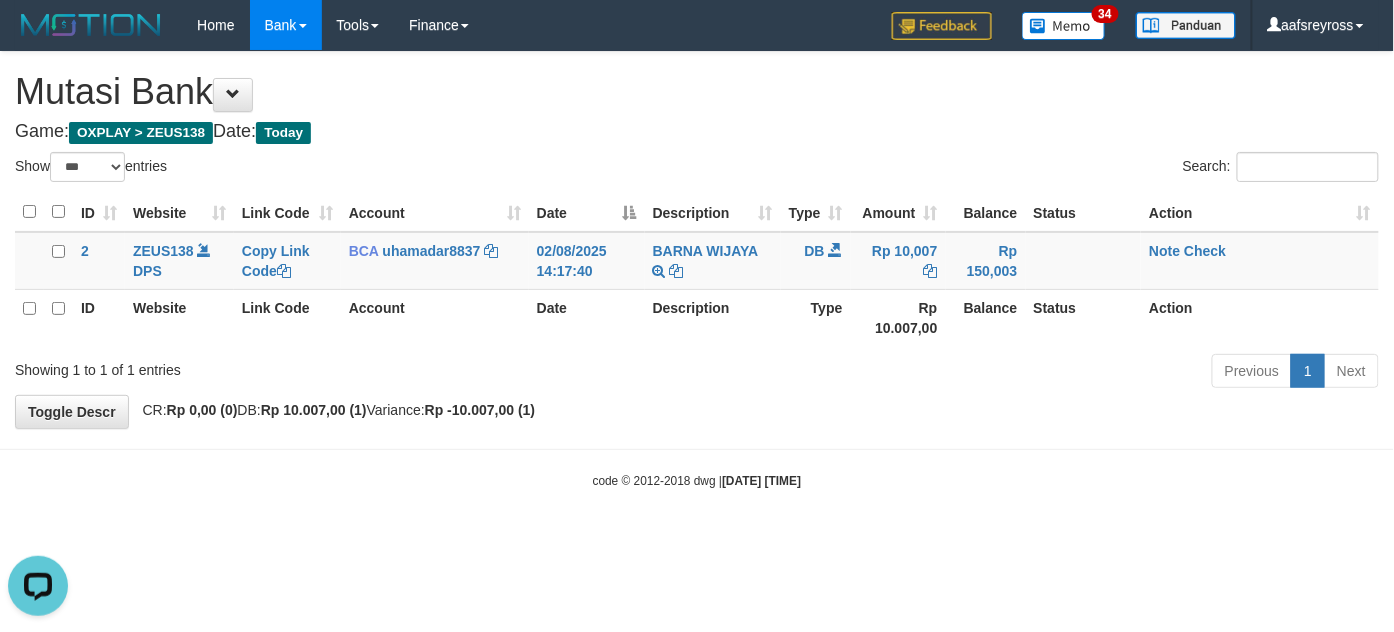 scroll, scrollTop: 0, scrollLeft: 0, axis: both 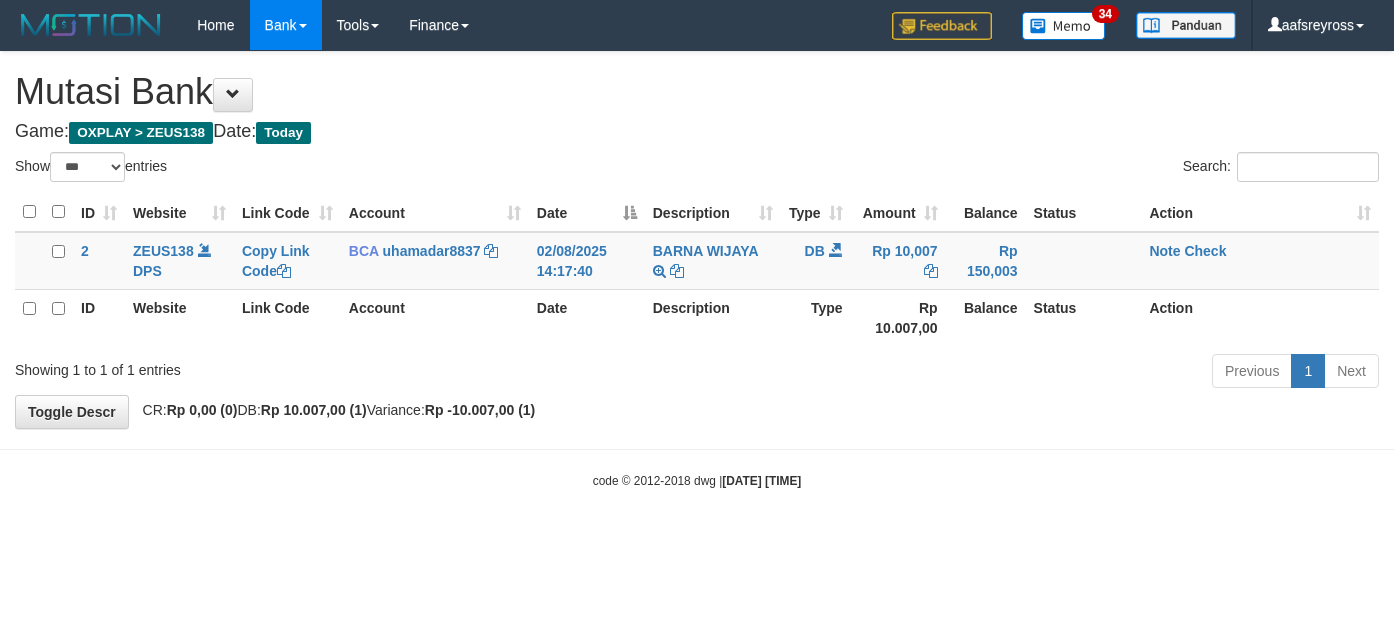select on "***" 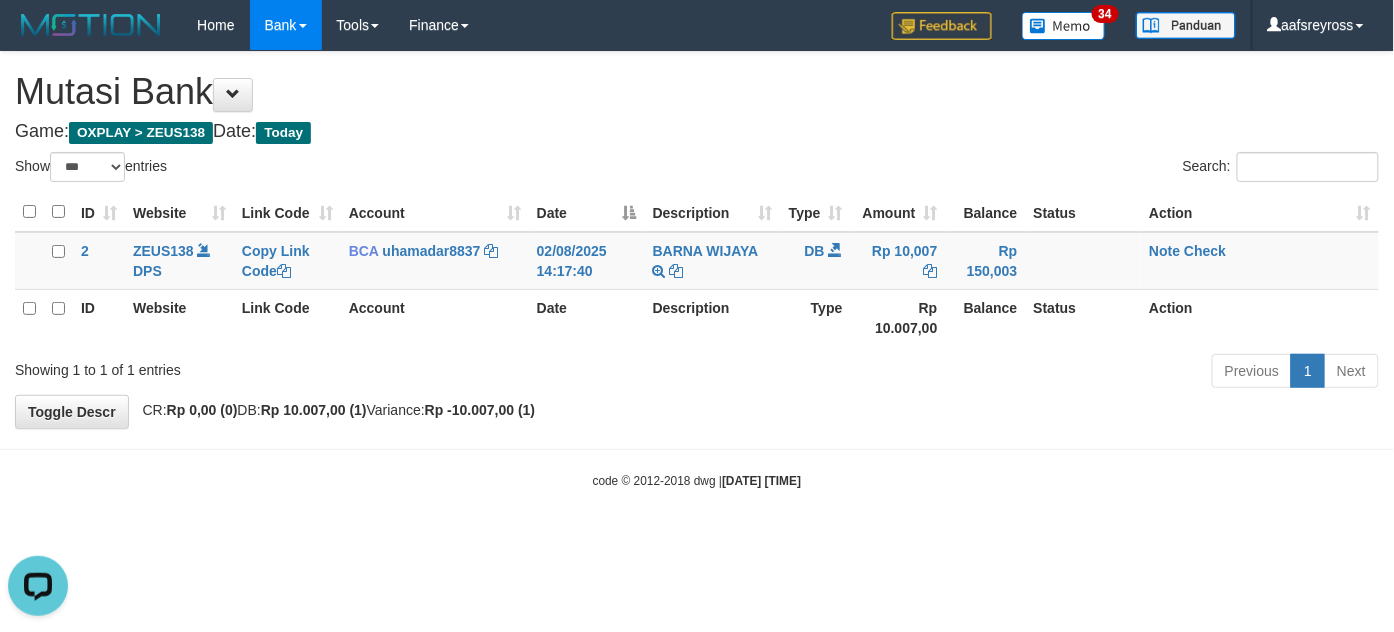 scroll, scrollTop: 0, scrollLeft: 0, axis: both 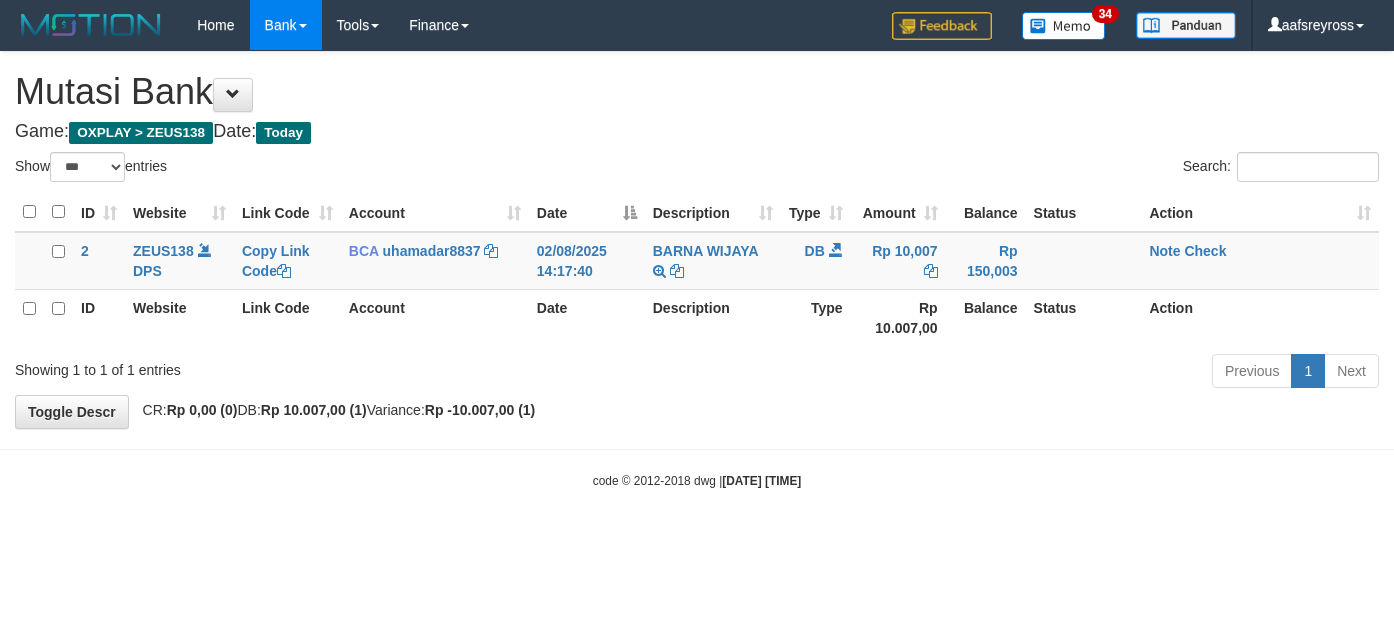 select on "***" 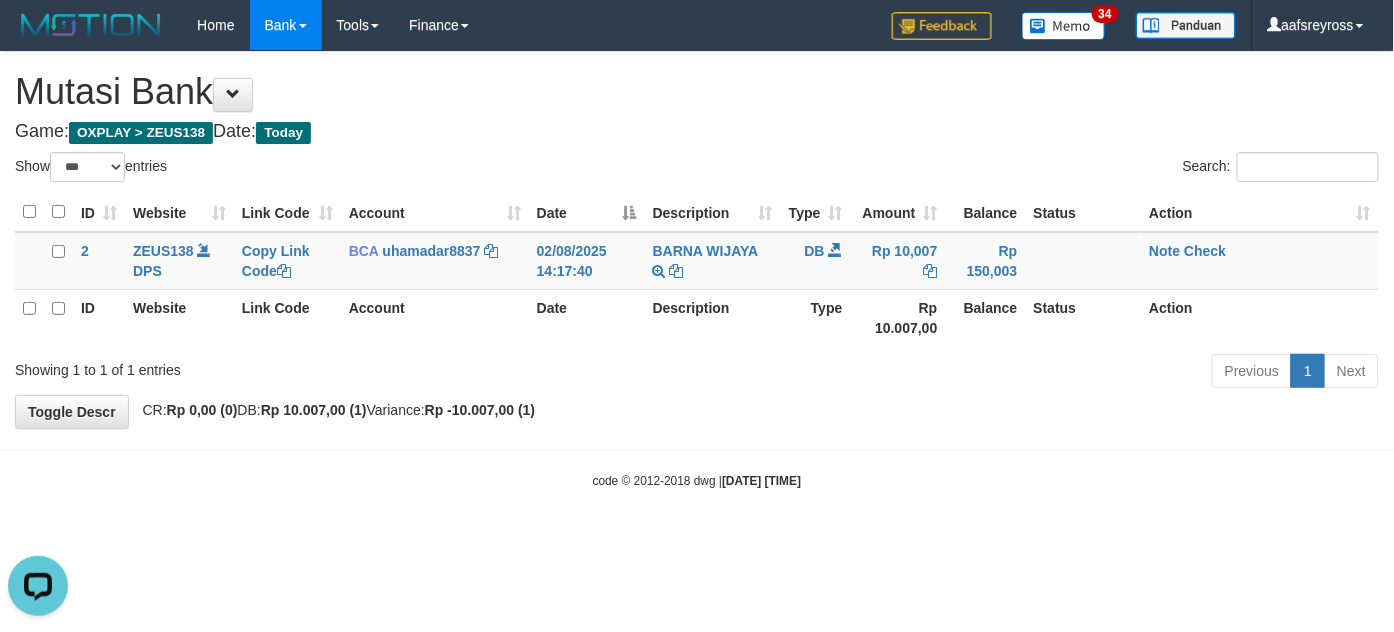 scroll, scrollTop: 0, scrollLeft: 0, axis: both 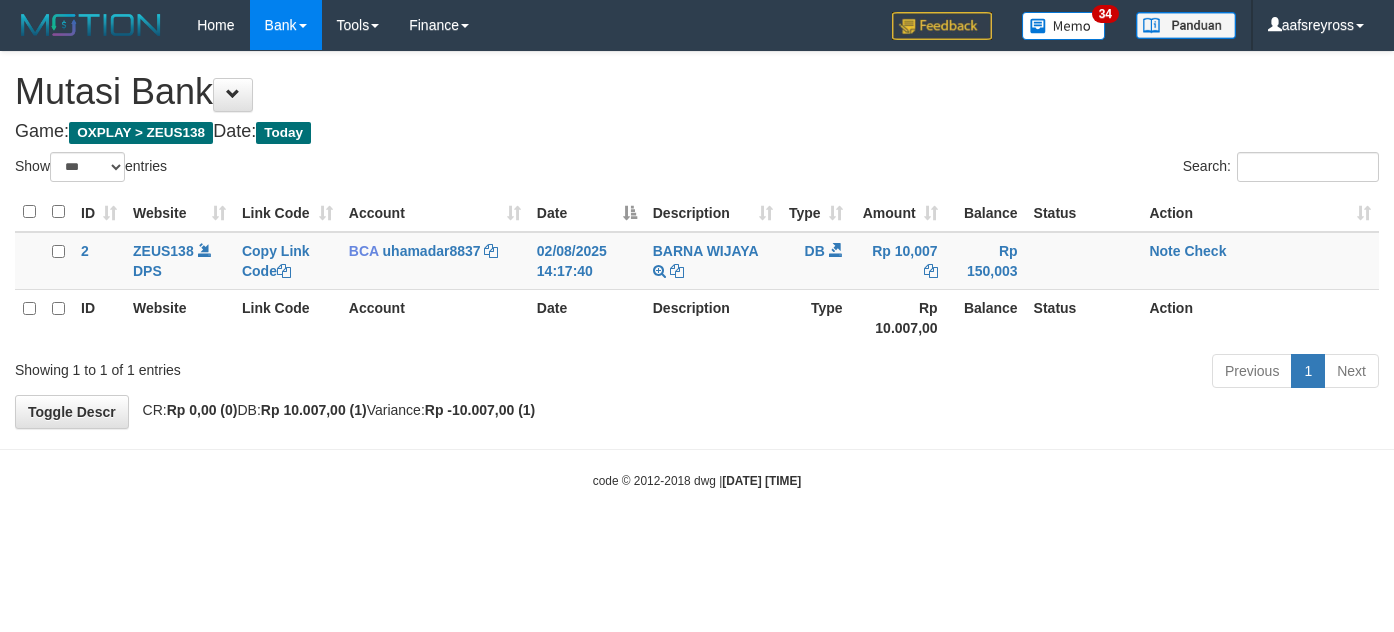 select on "***" 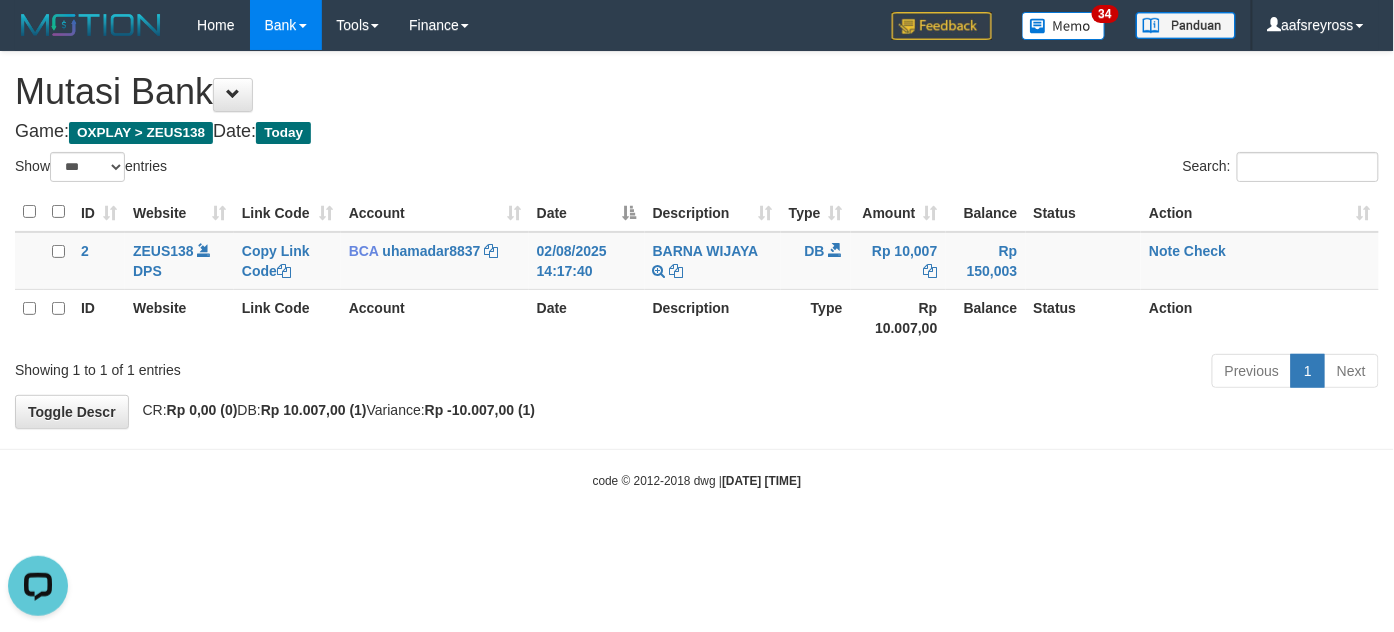 scroll, scrollTop: 0, scrollLeft: 0, axis: both 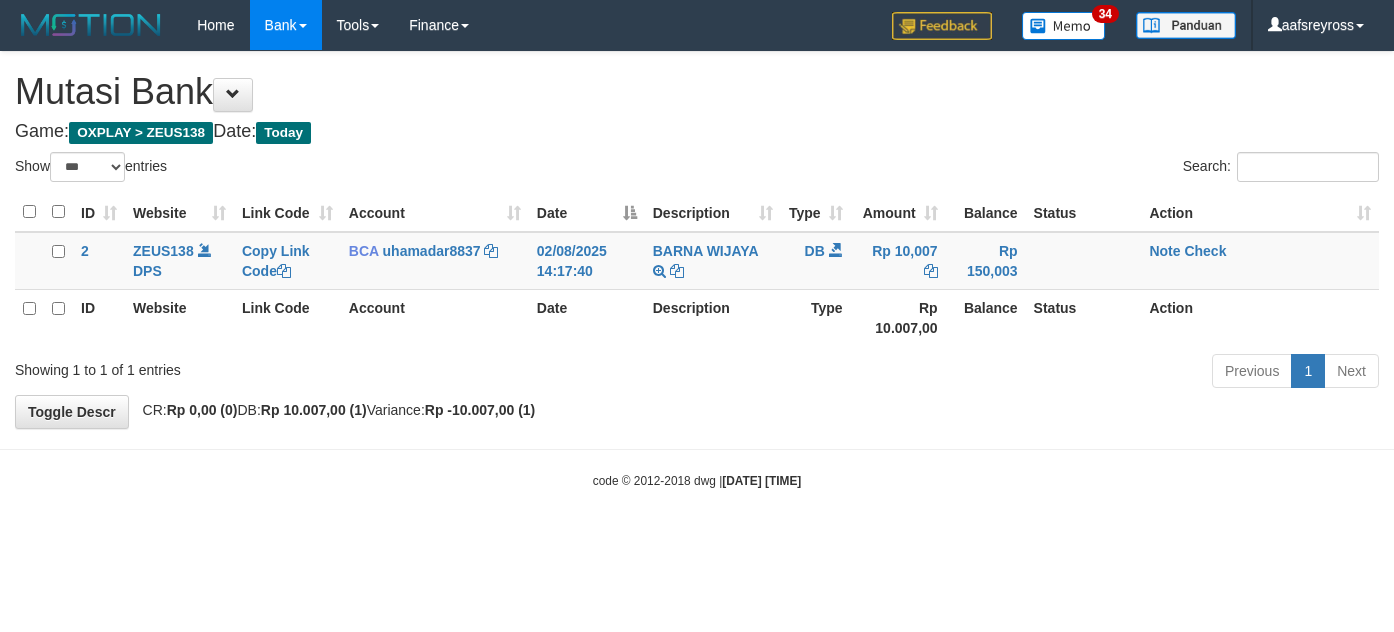 select on "***" 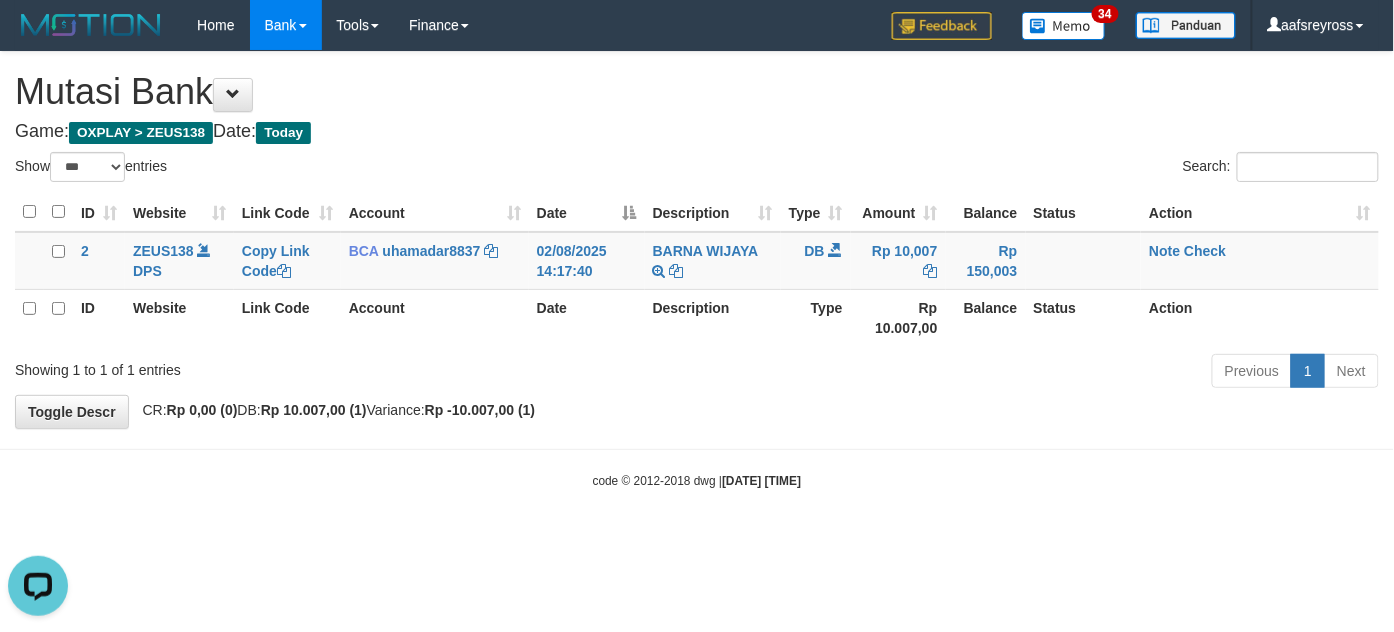 scroll, scrollTop: 0, scrollLeft: 0, axis: both 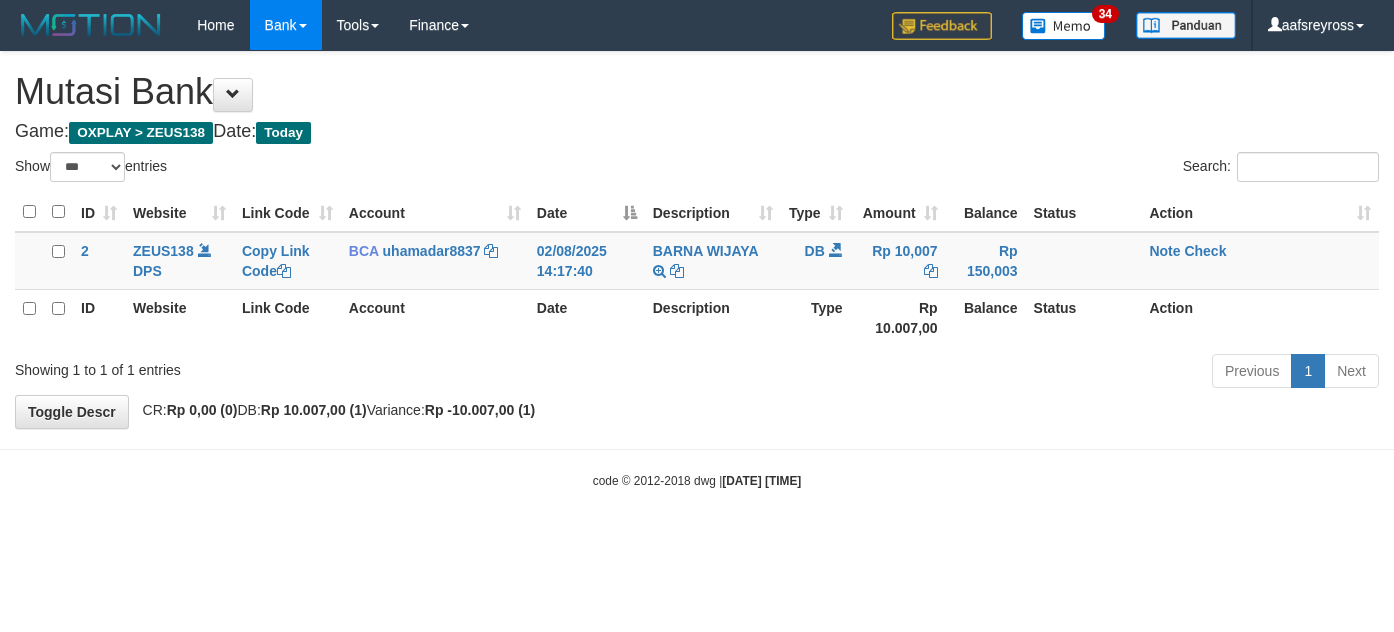 select on "***" 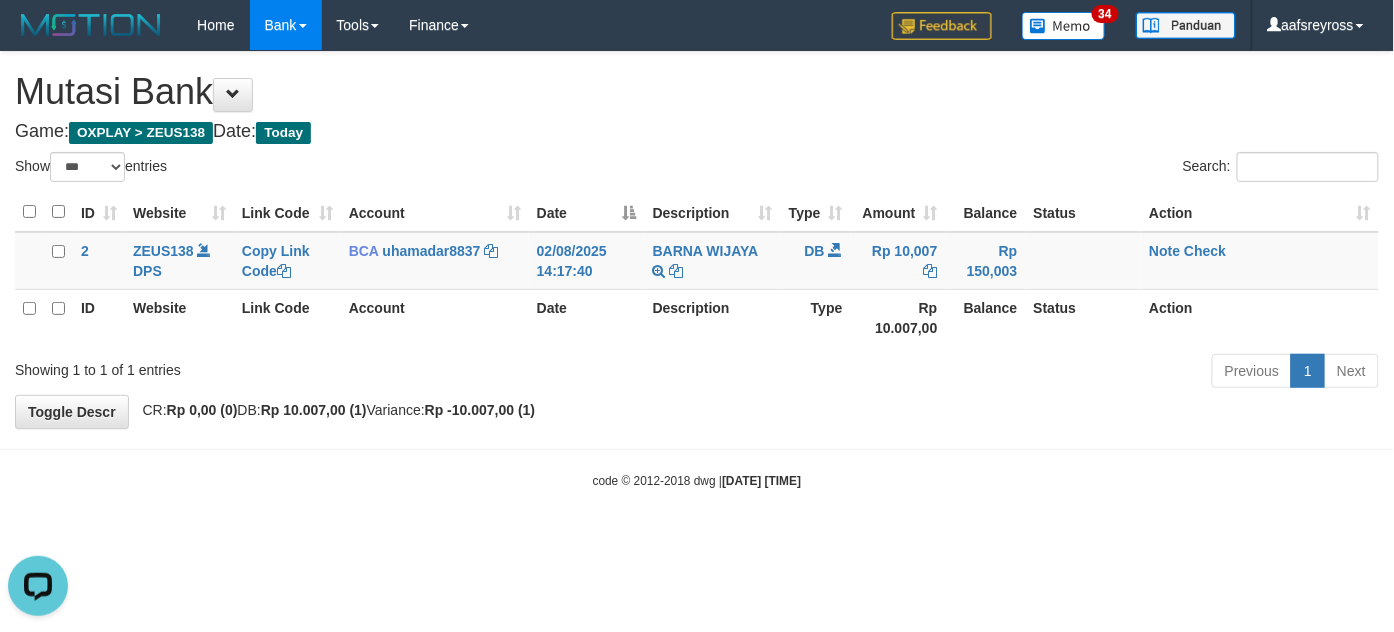scroll, scrollTop: 0, scrollLeft: 0, axis: both 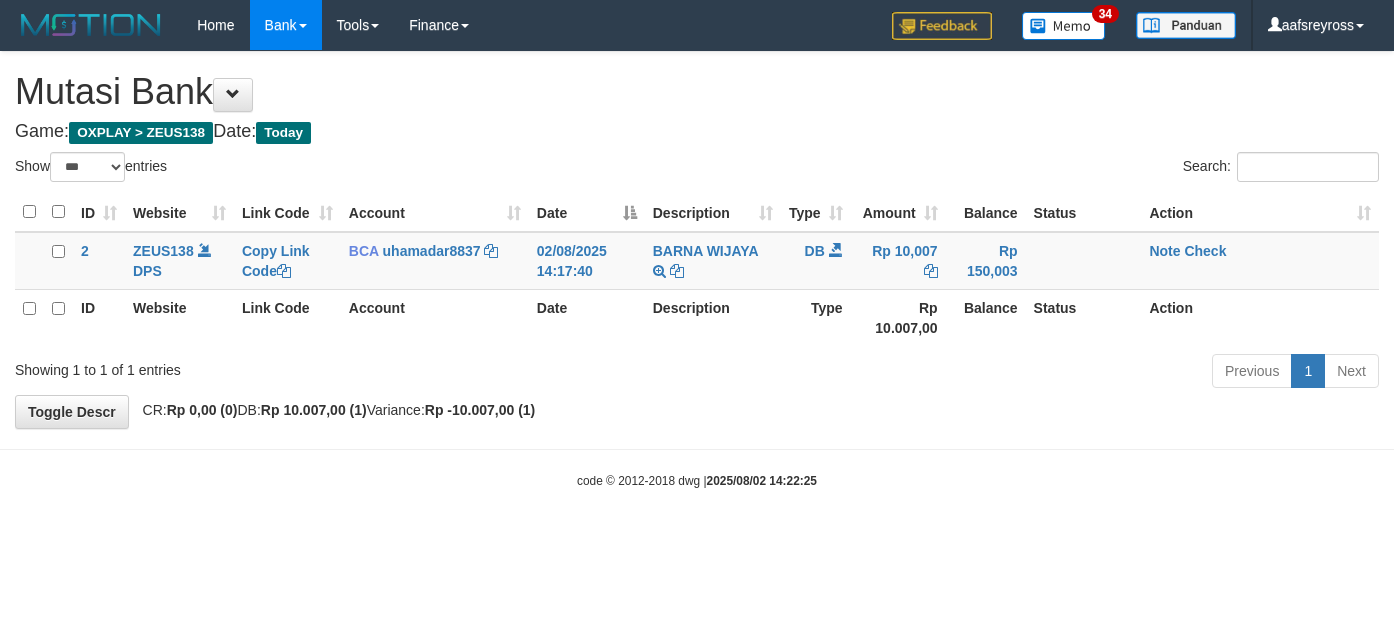 select on "***" 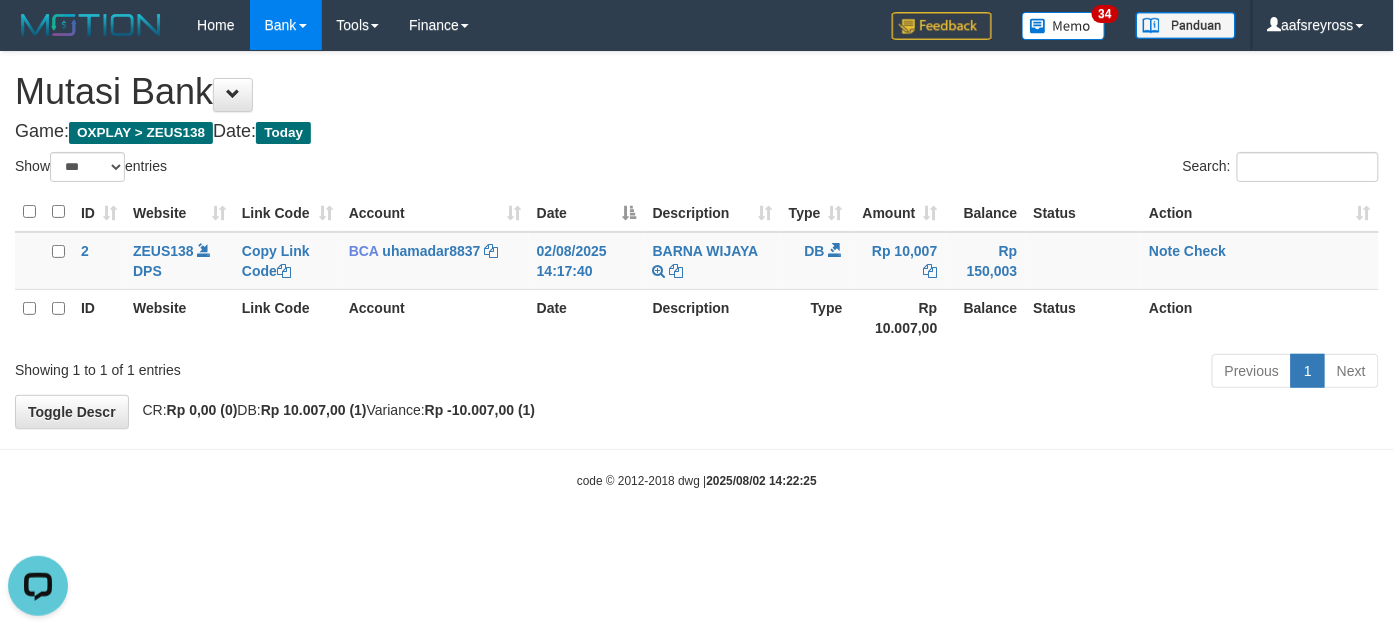scroll, scrollTop: 0, scrollLeft: 0, axis: both 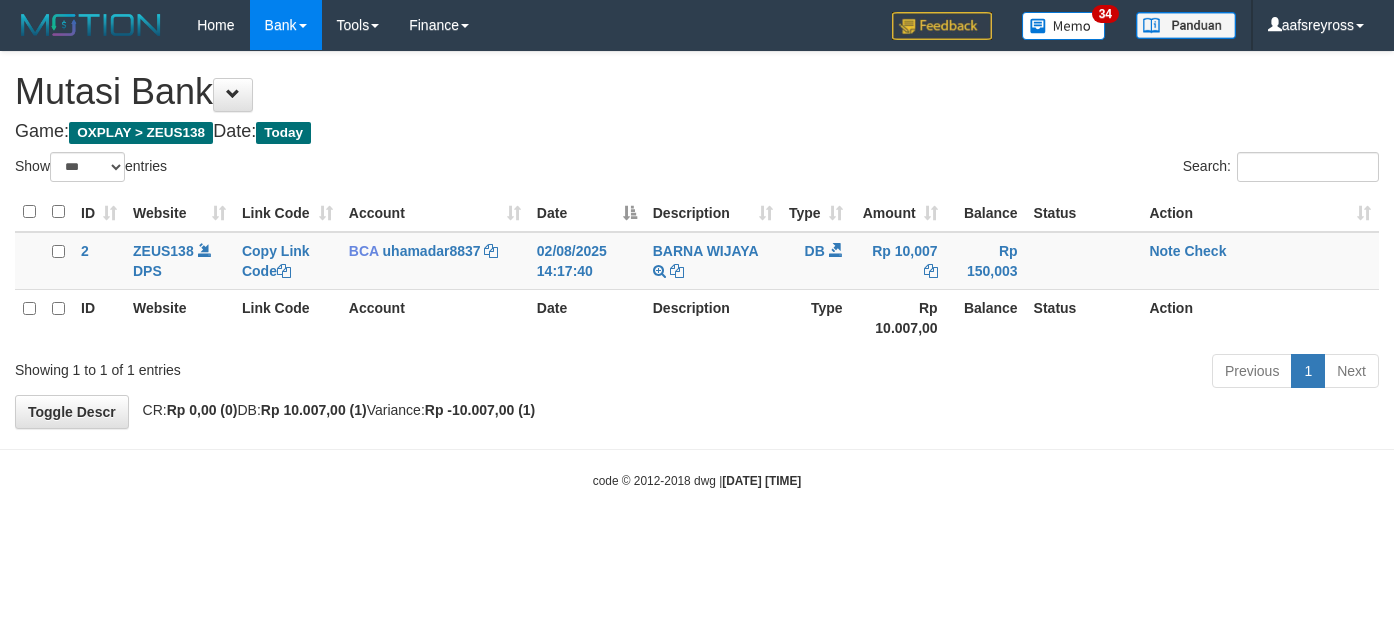 select on "***" 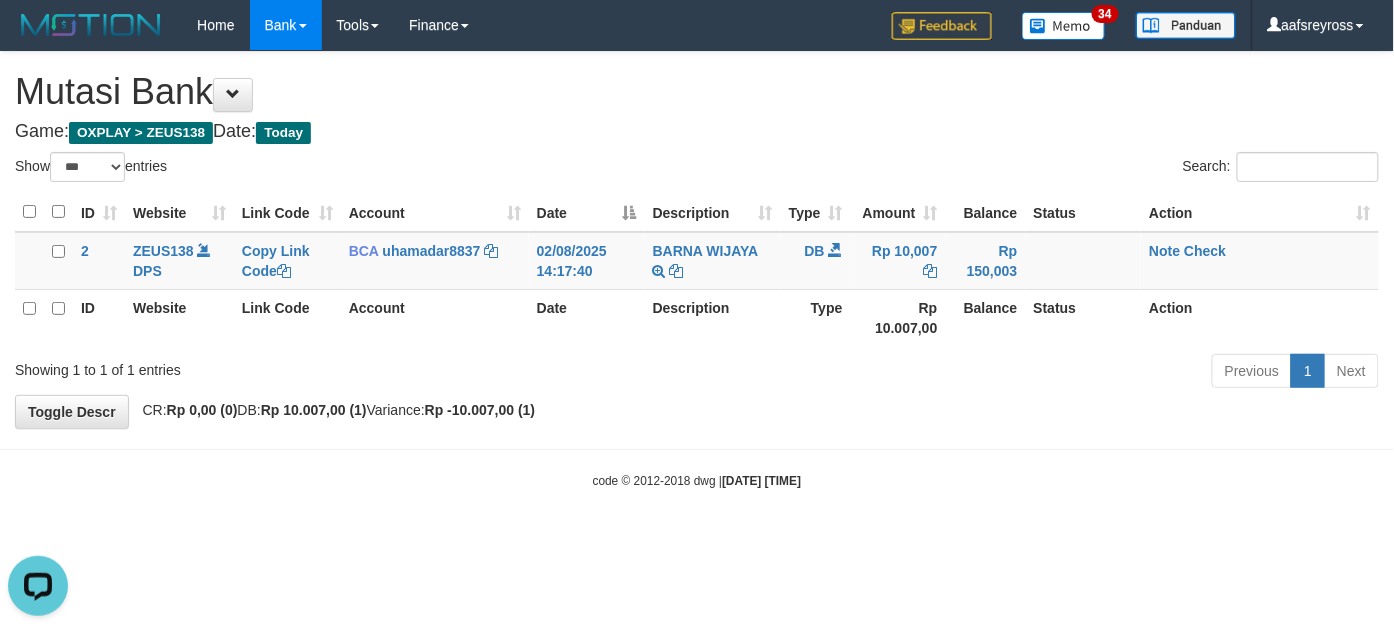 scroll, scrollTop: 0, scrollLeft: 0, axis: both 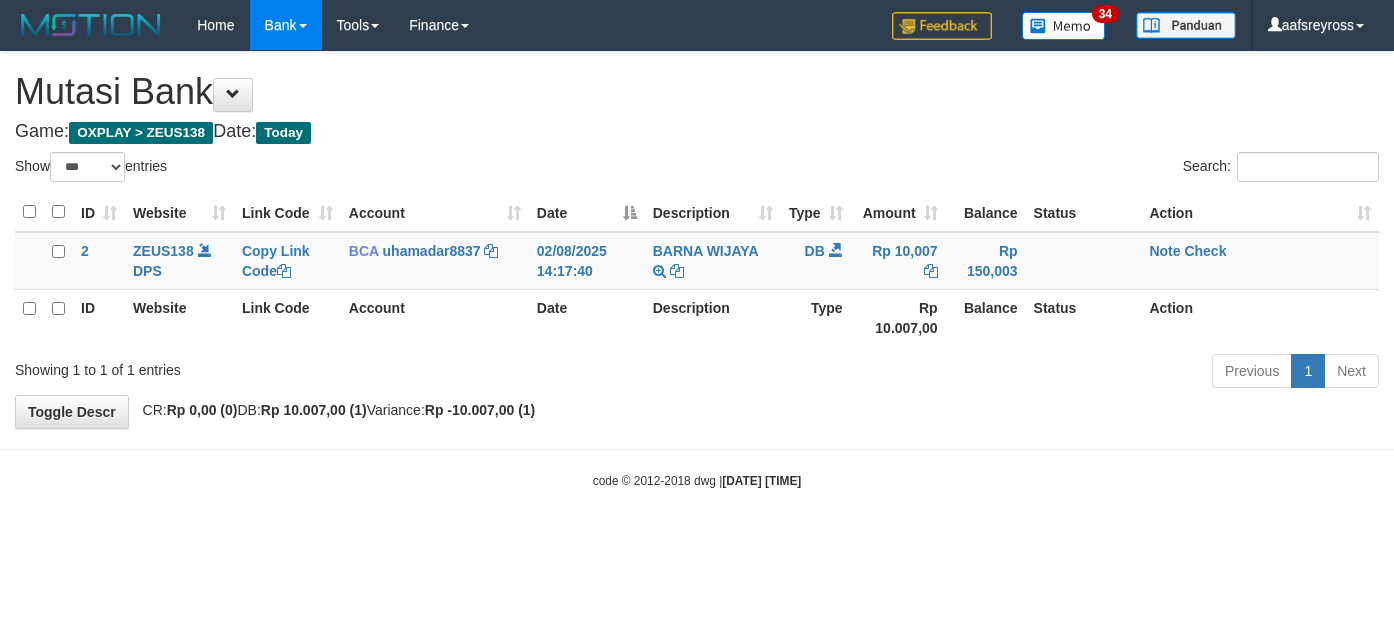select on "***" 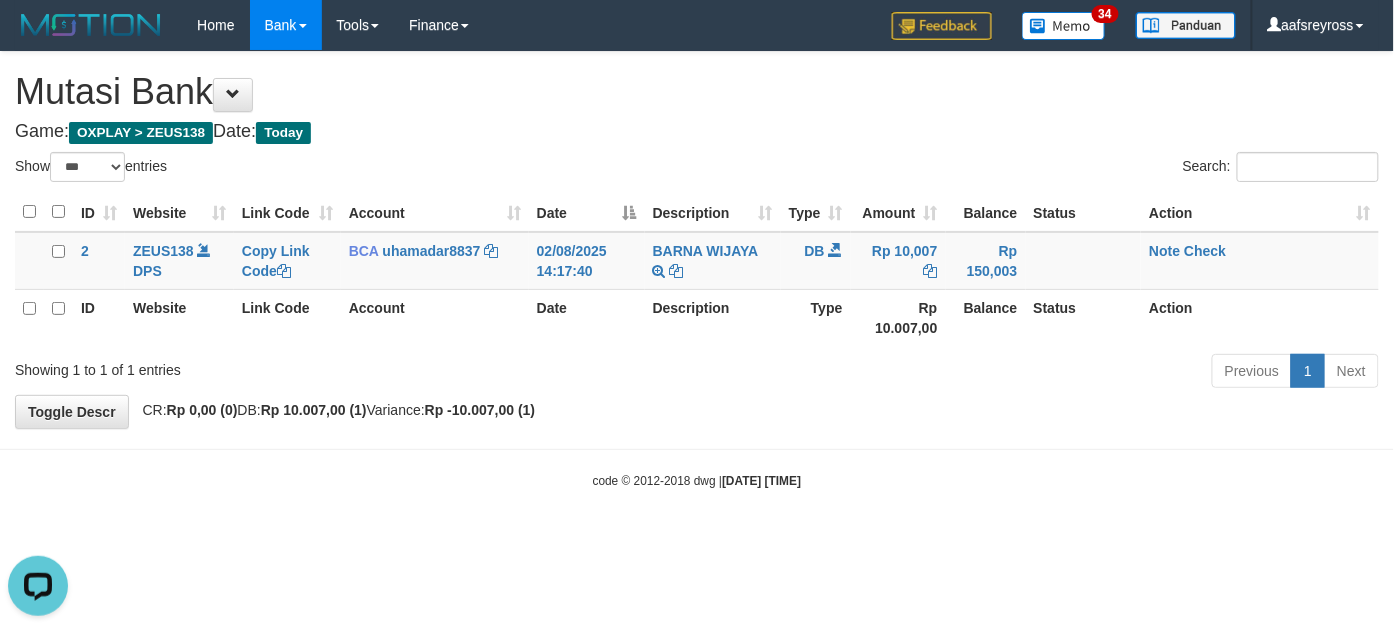 scroll, scrollTop: 0, scrollLeft: 0, axis: both 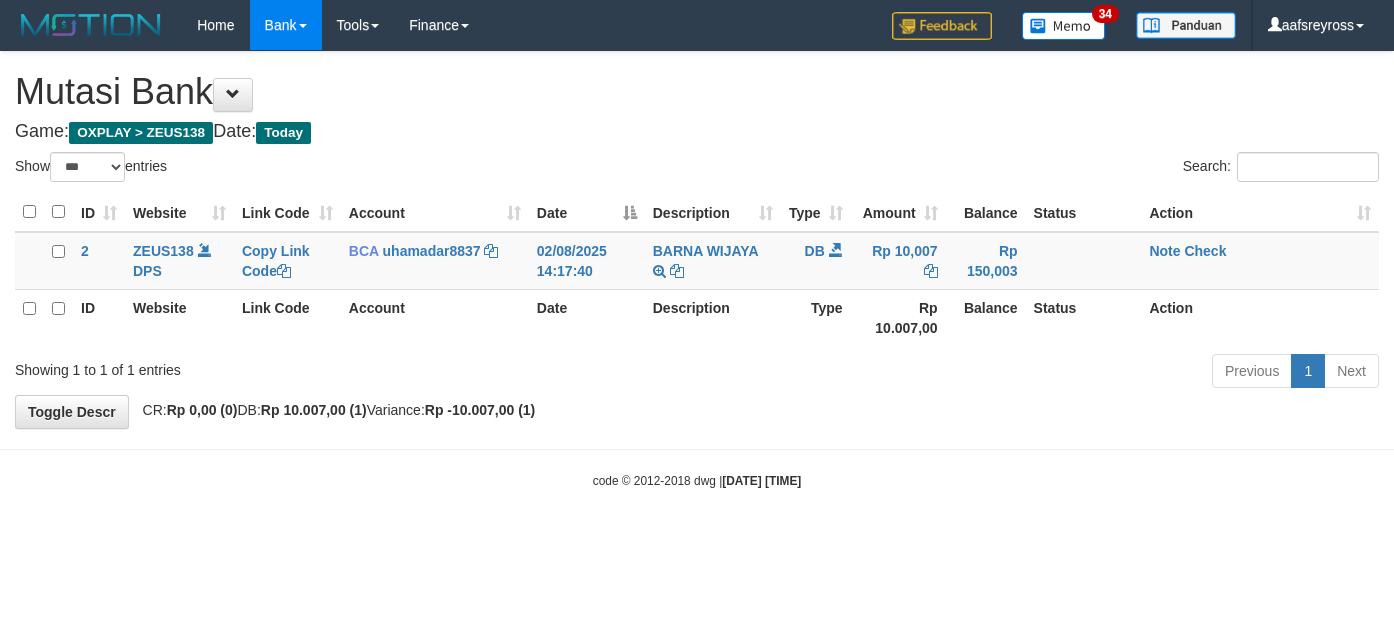 select on "***" 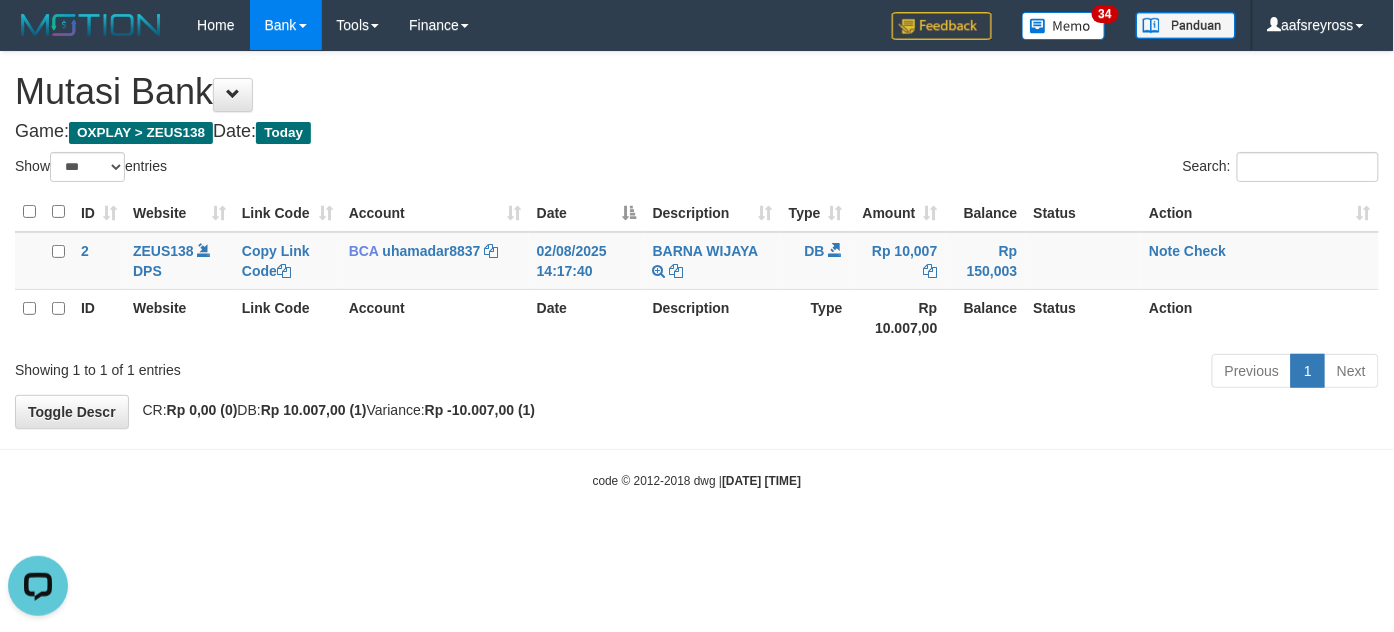 scroll, scrollTop: 0, scrollLeft: 0, axis: both 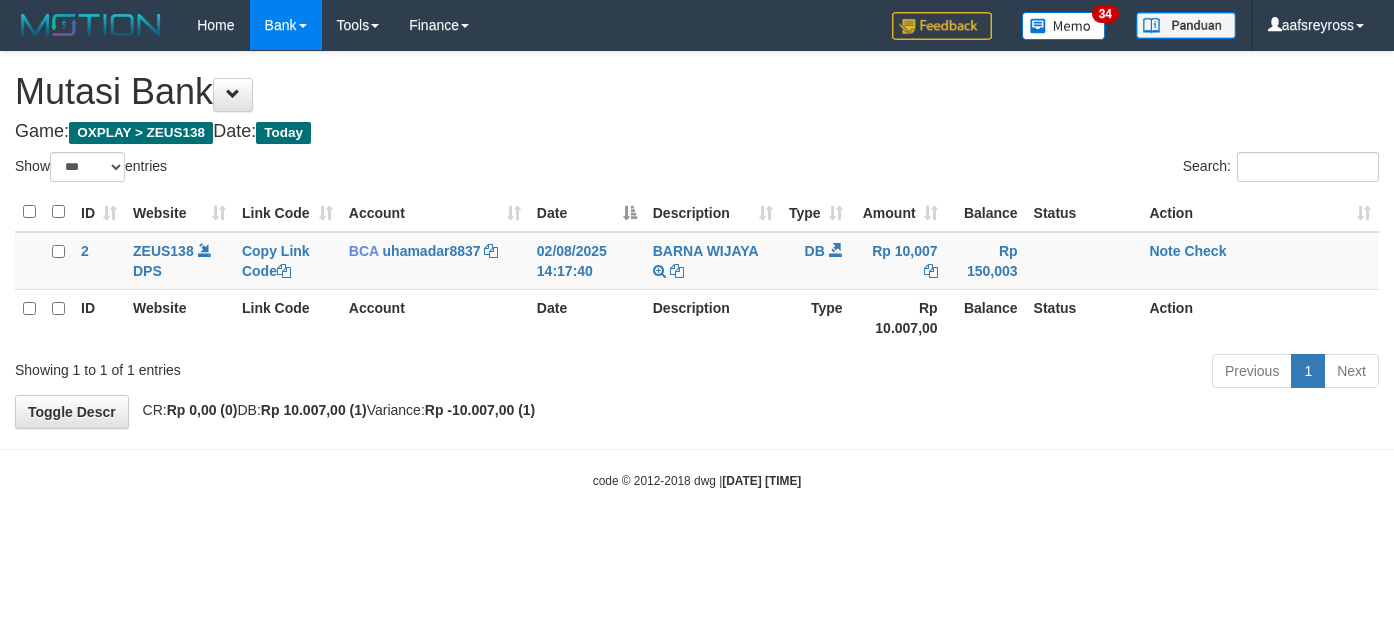 select on "***" 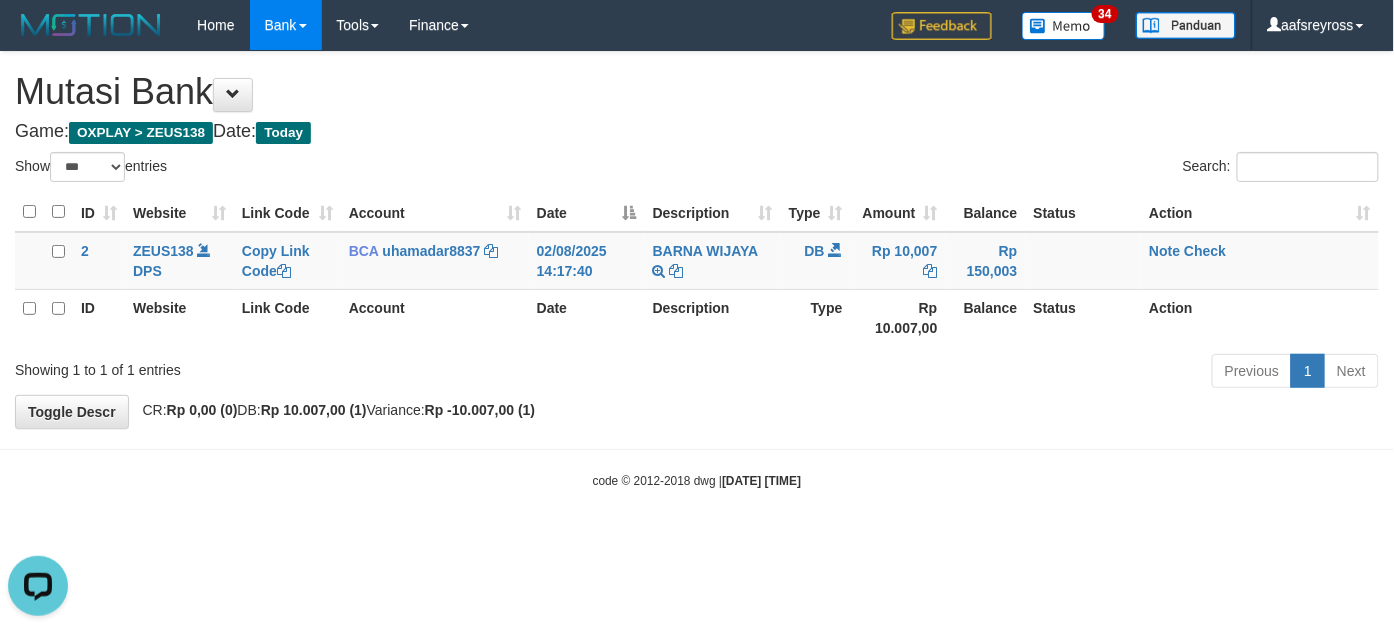 scroll, scrollTop: 0, scrollLeft: 0, axis: both 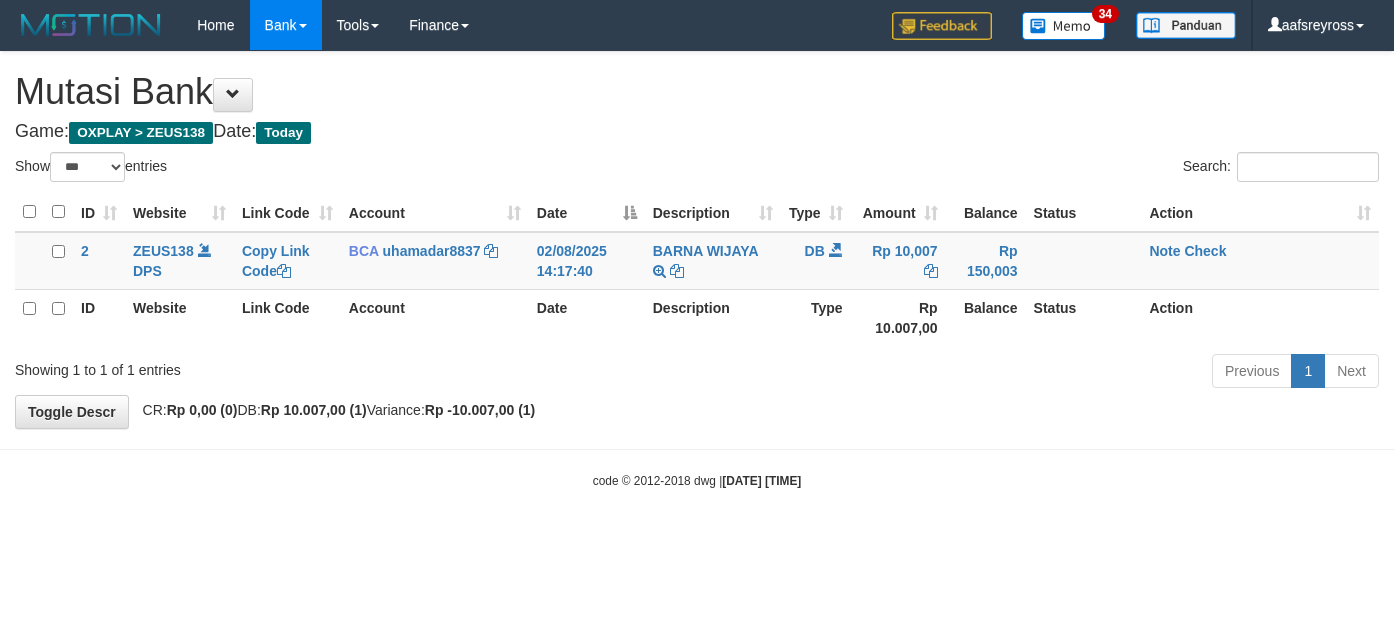 select on "***" 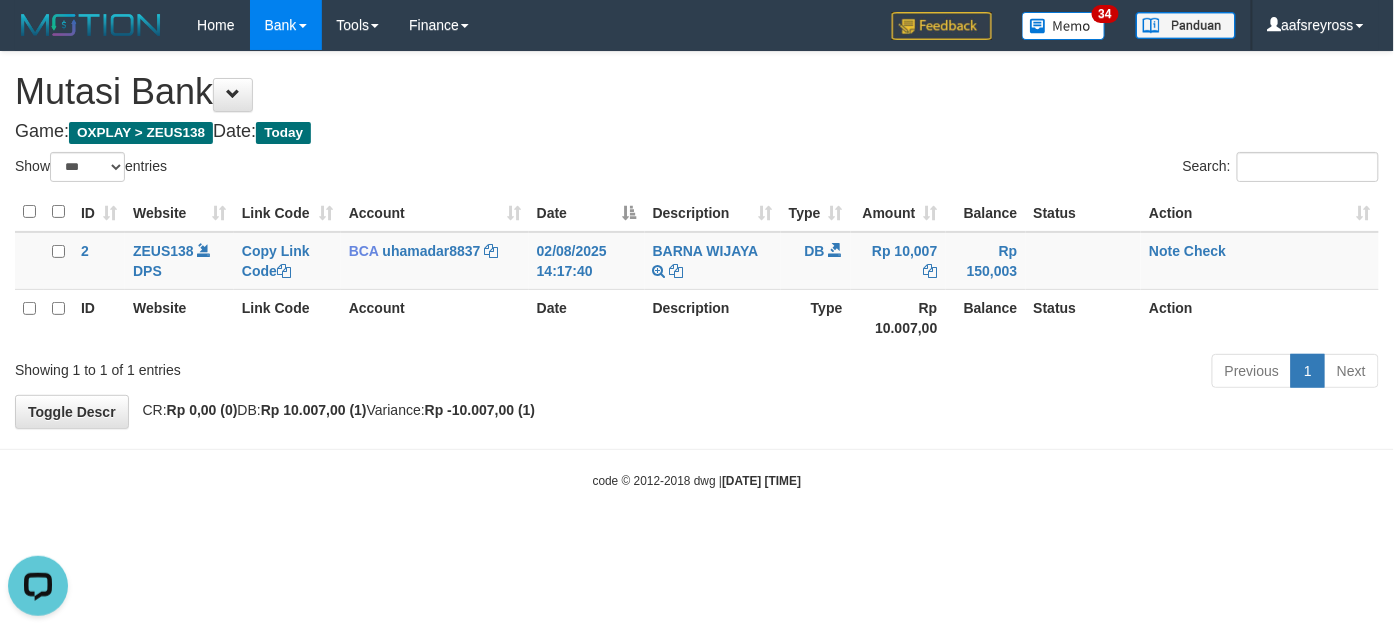 scroll, scrollTop: 0, scrollLeft: 0, axis: both 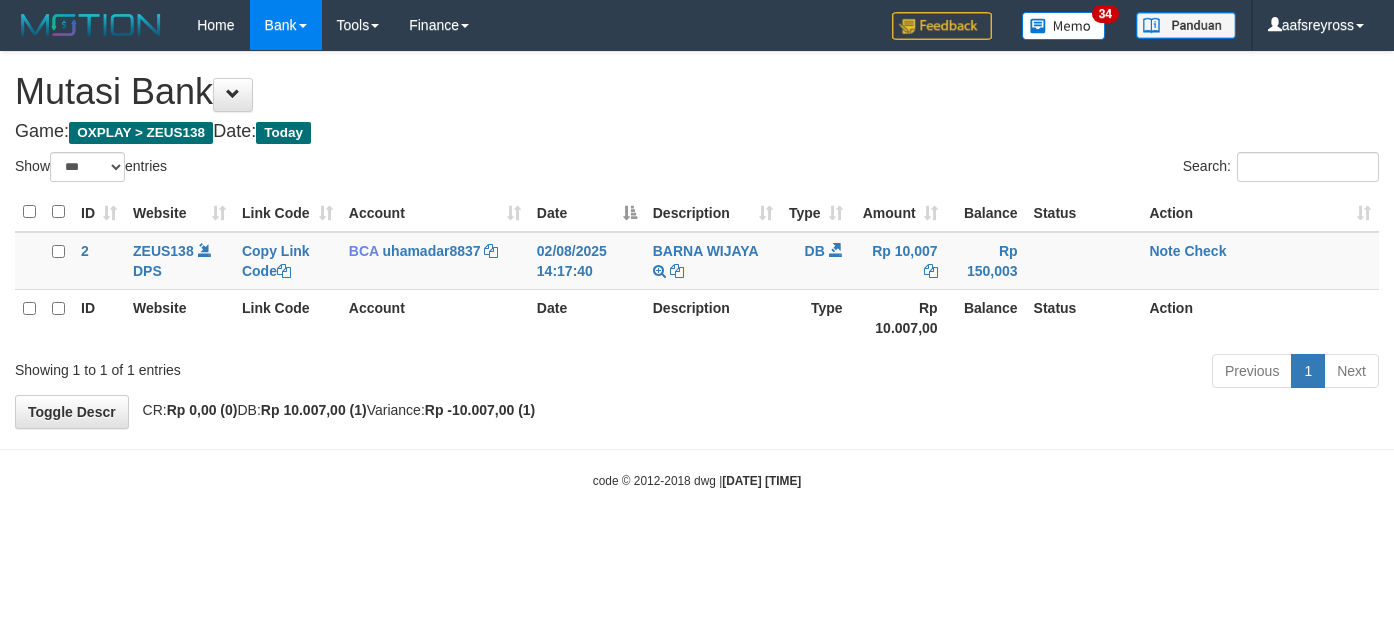select on "***" 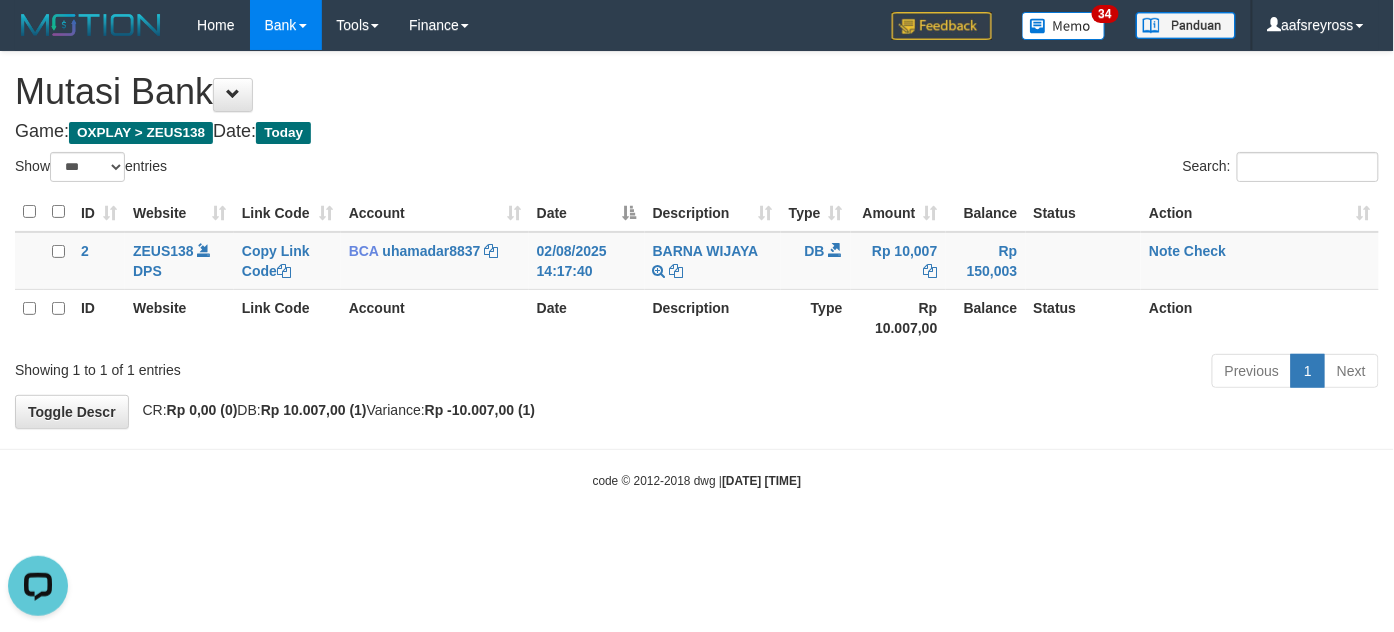 scroll, scrollTop: 0, scrollLeft: 0, axis: both 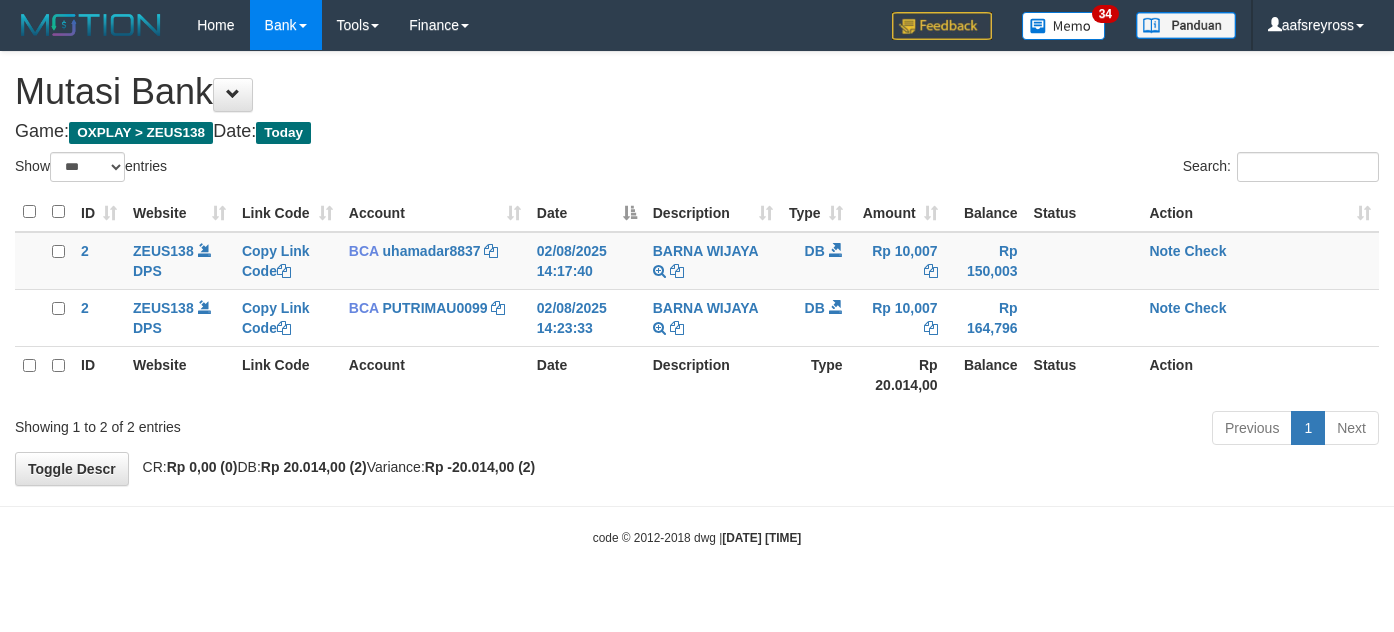 select on "***" 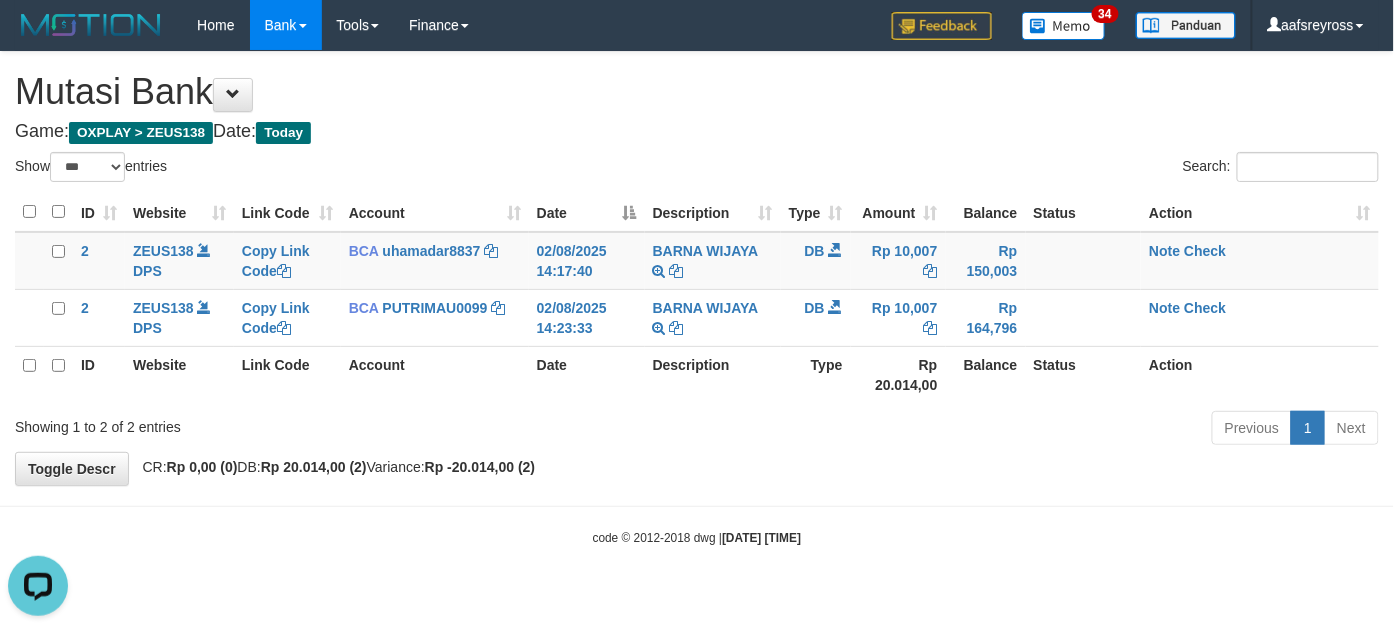 scroll, scrollTop: 0, scrollLeft: 0, axis: both 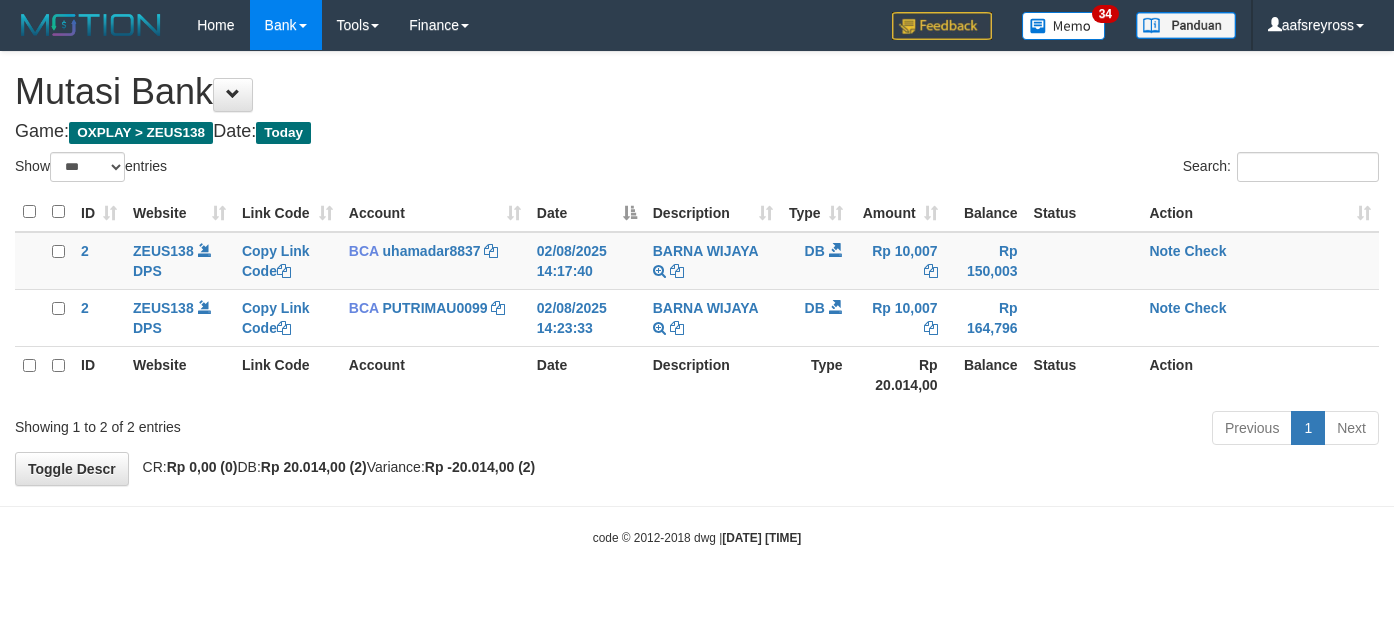 select on "***" 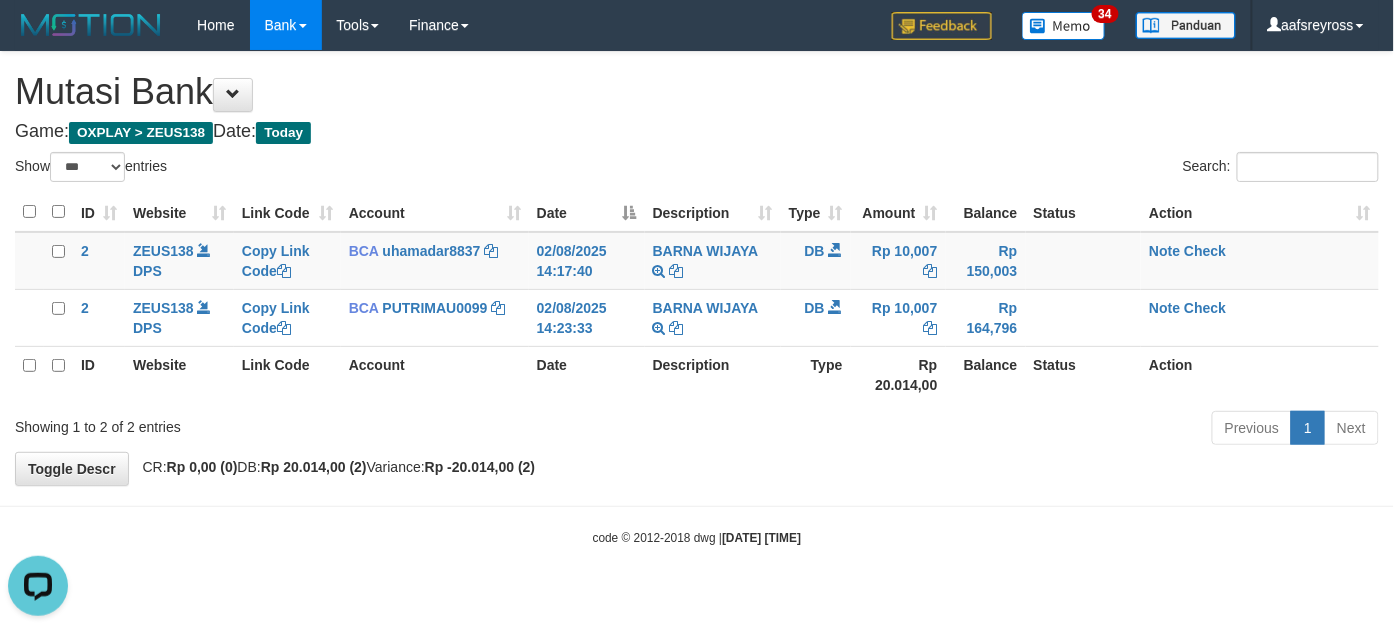scroll, scrollTop: 0, scrollLeft: 0, axis: both 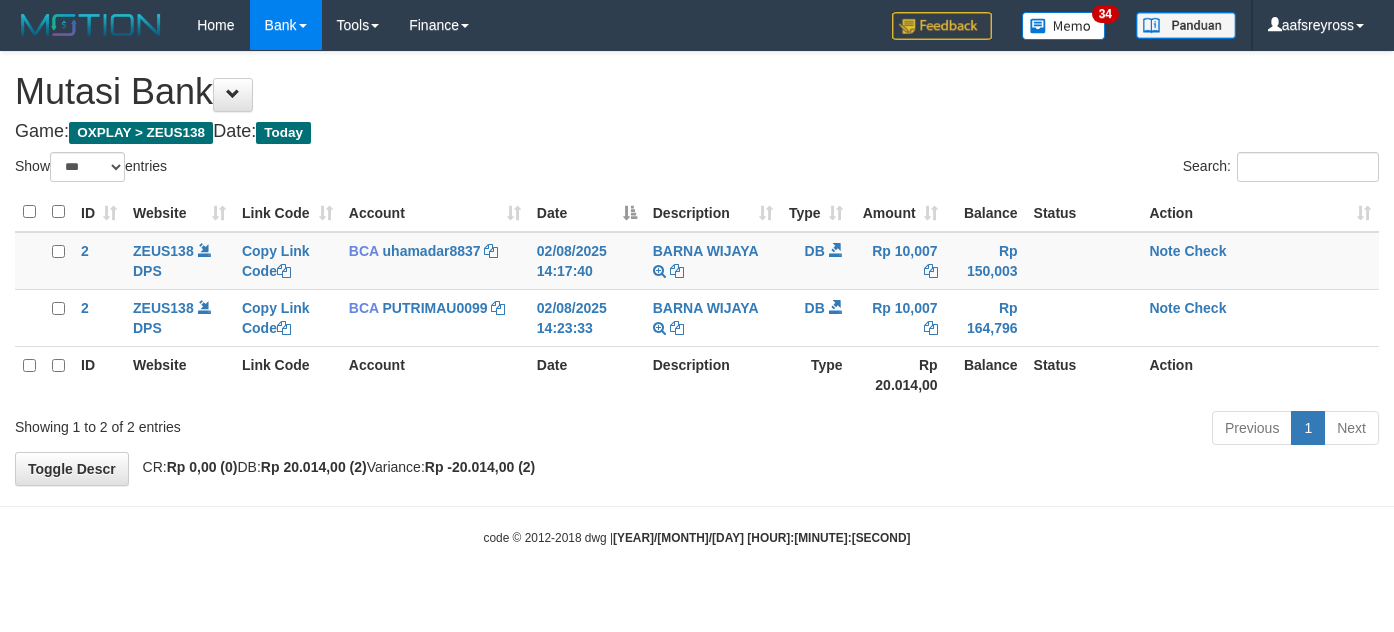 select on "***" 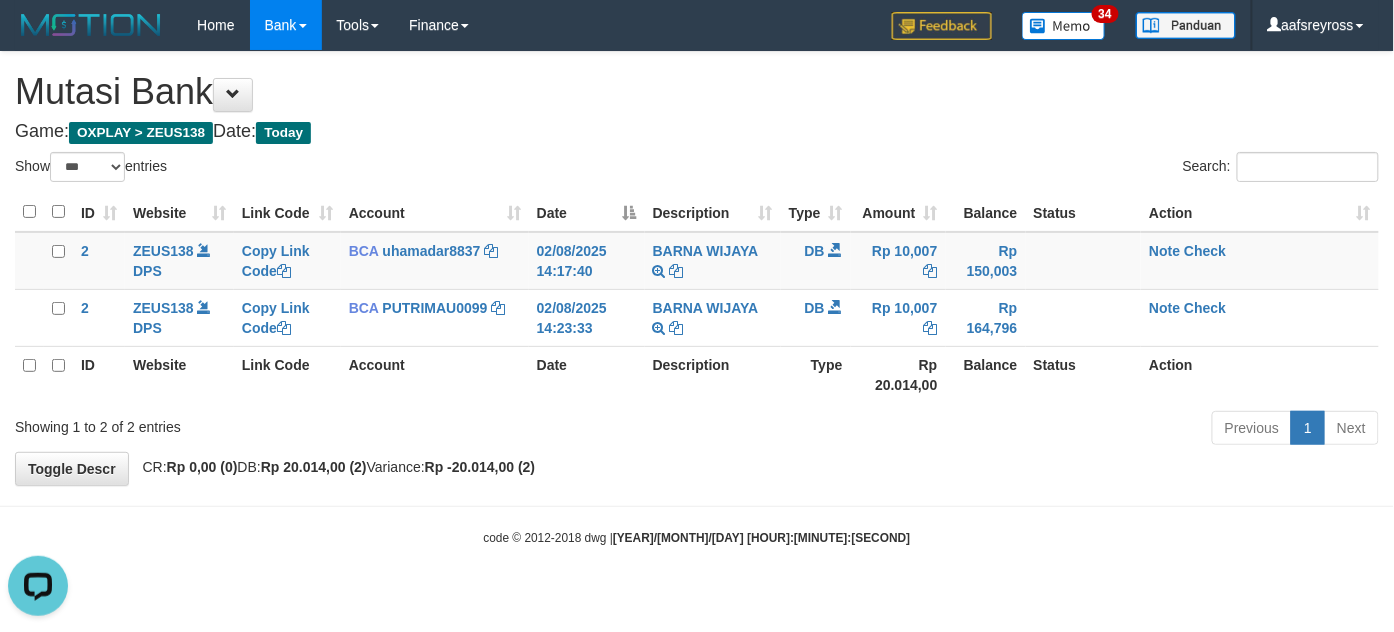 scroll, scrollTop: 0, scrollLeft: 0, axis: both 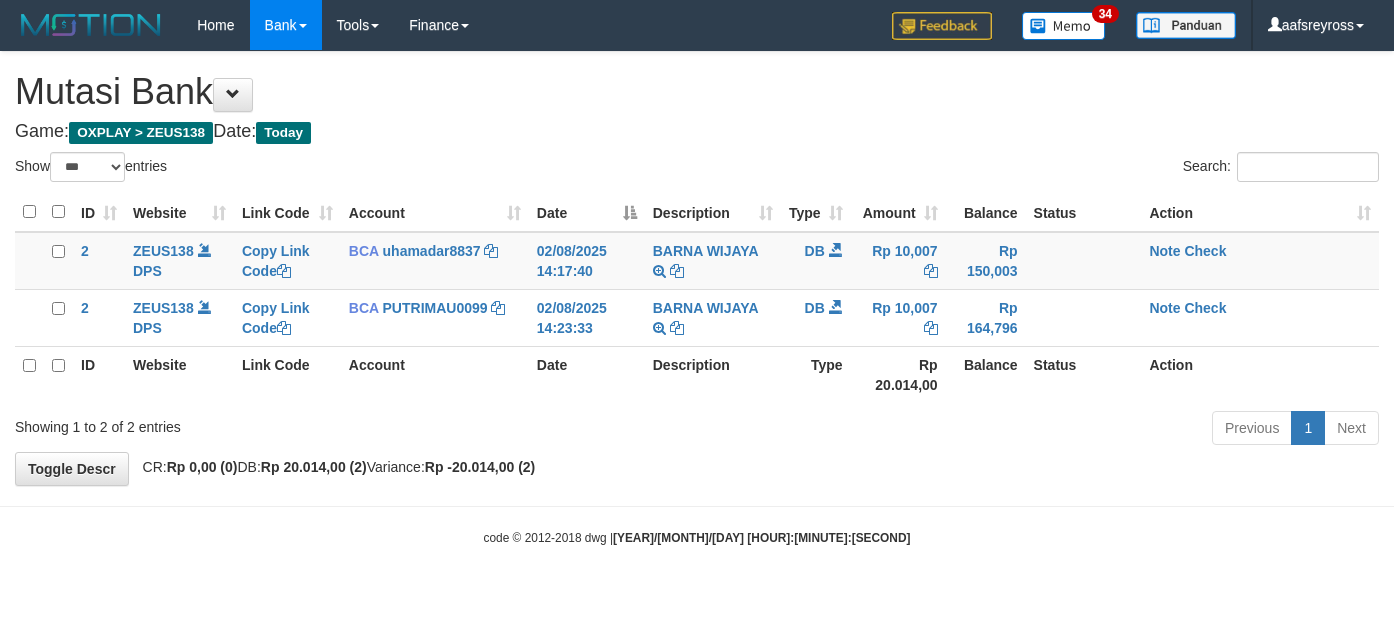 select on "***" 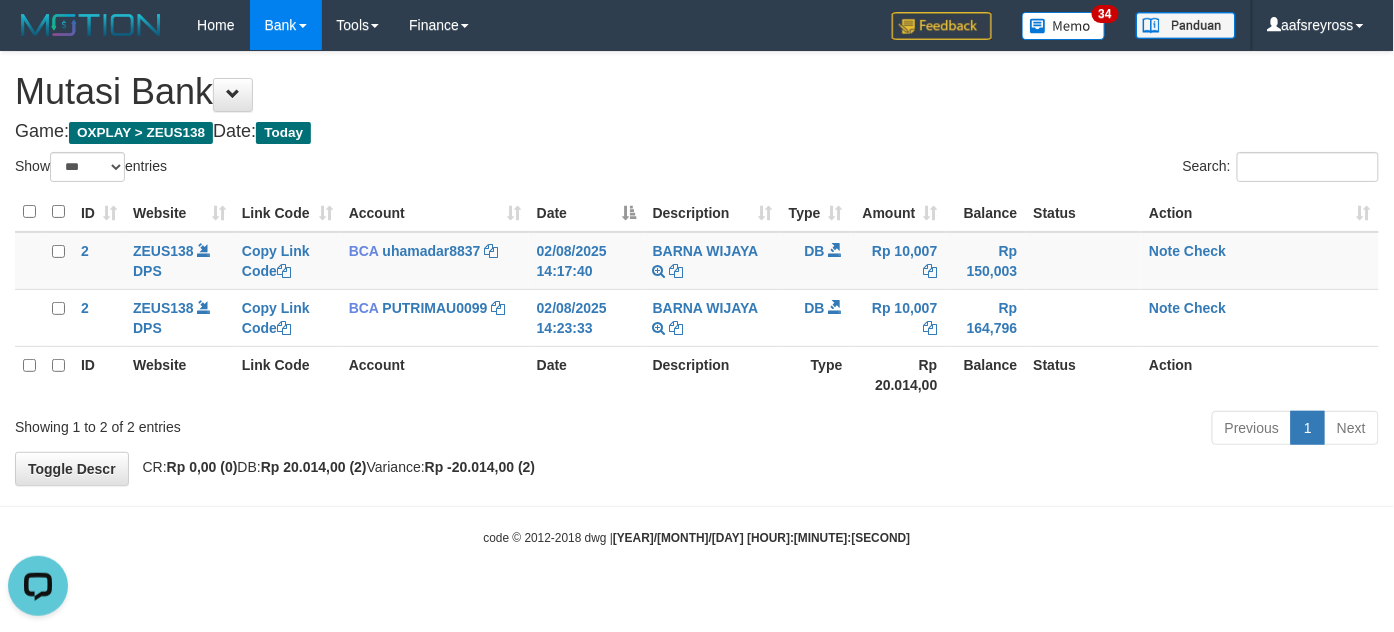 scroll, scrollTop: 0, scrollLeft: 0, axis: both 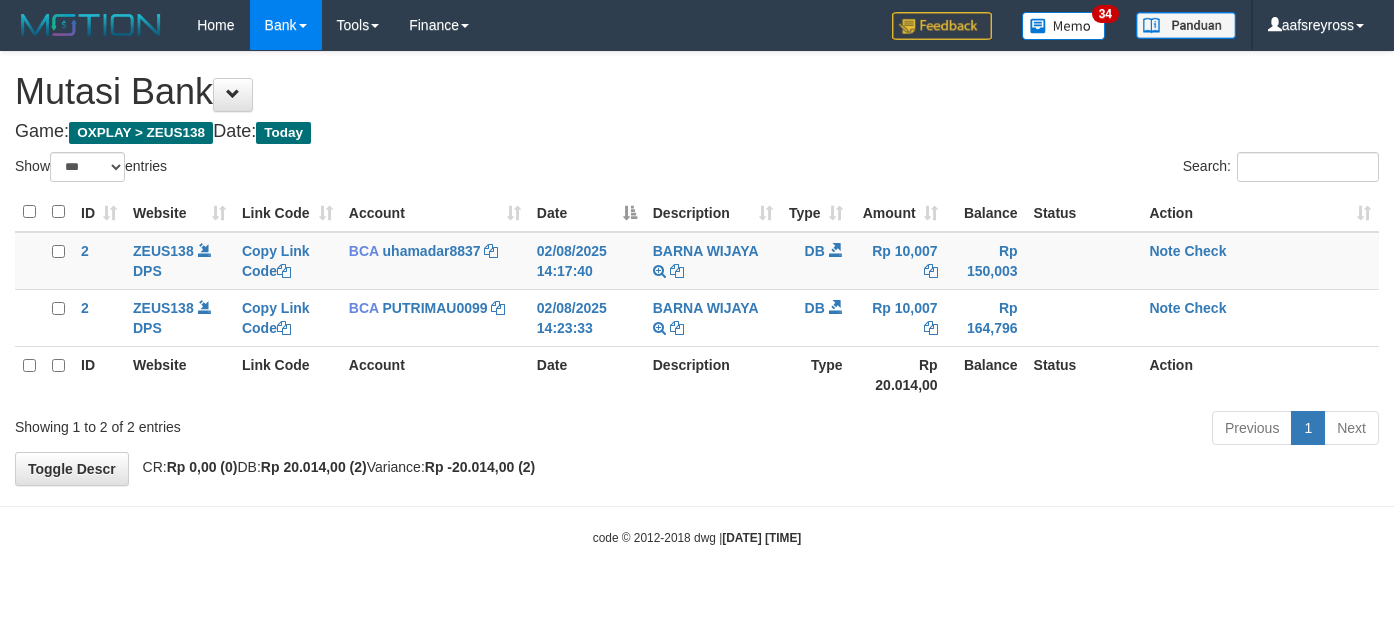 select on "***" 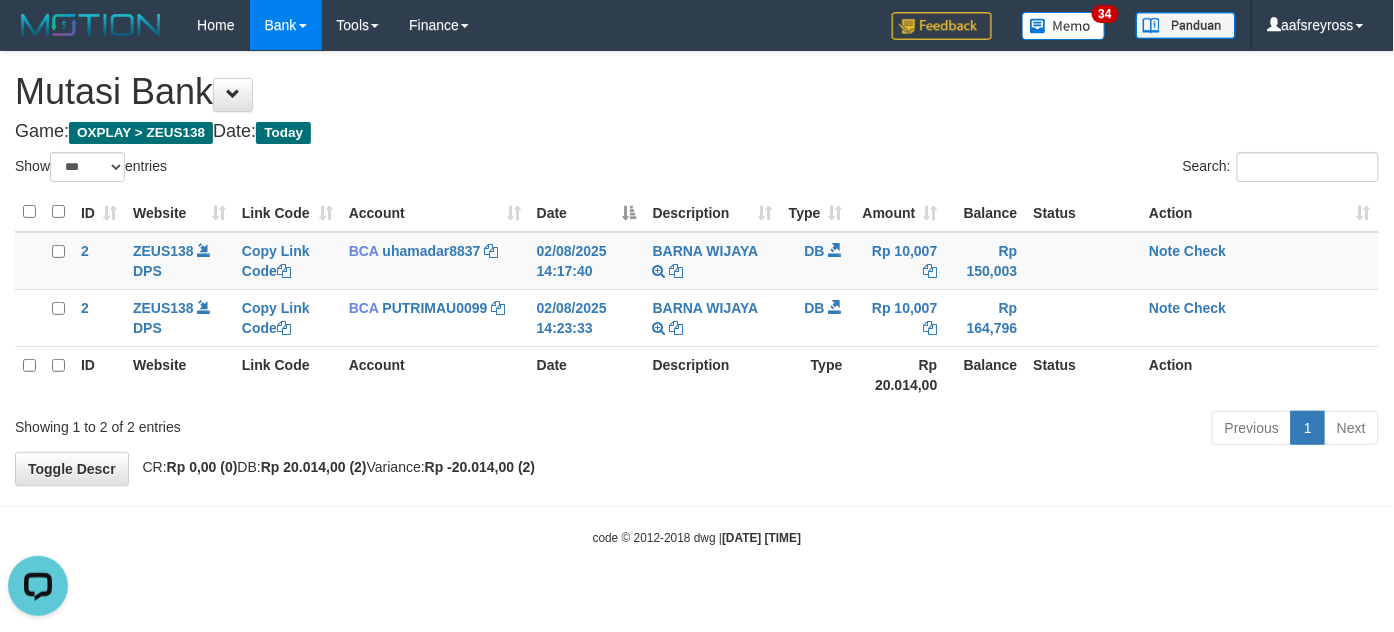 scroll, scrollTop: 0, scrollLeft: 0, axis: both 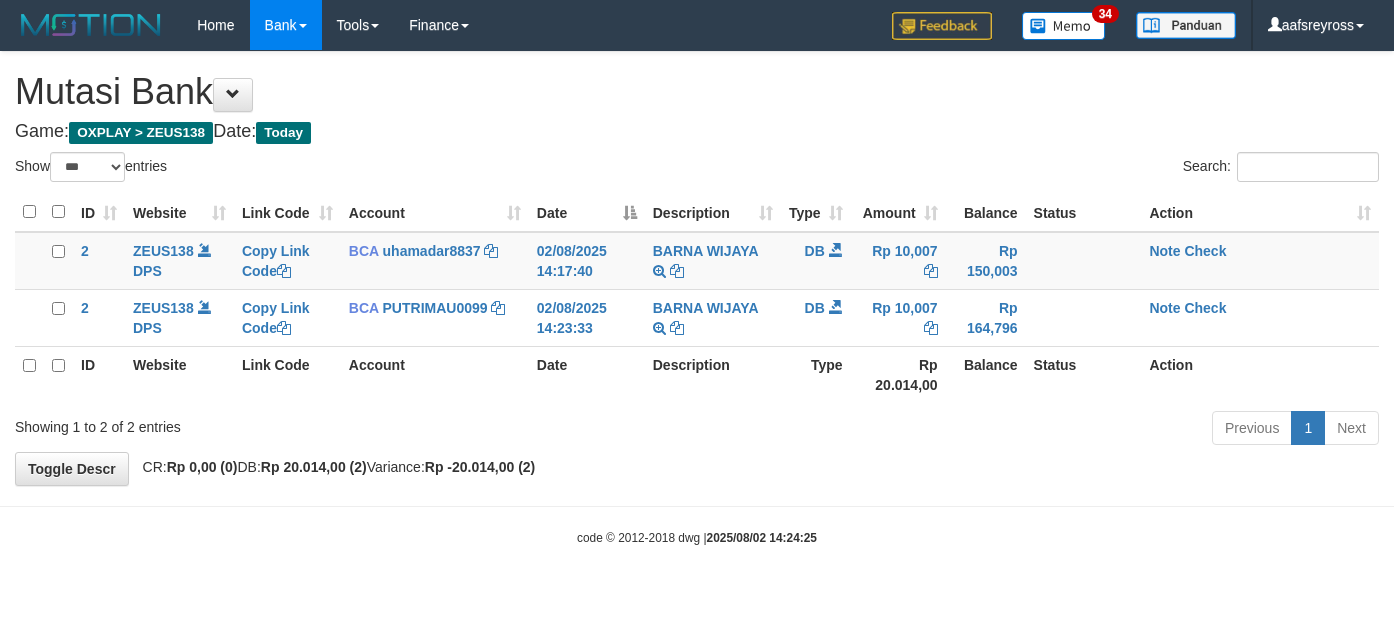 select on "***" 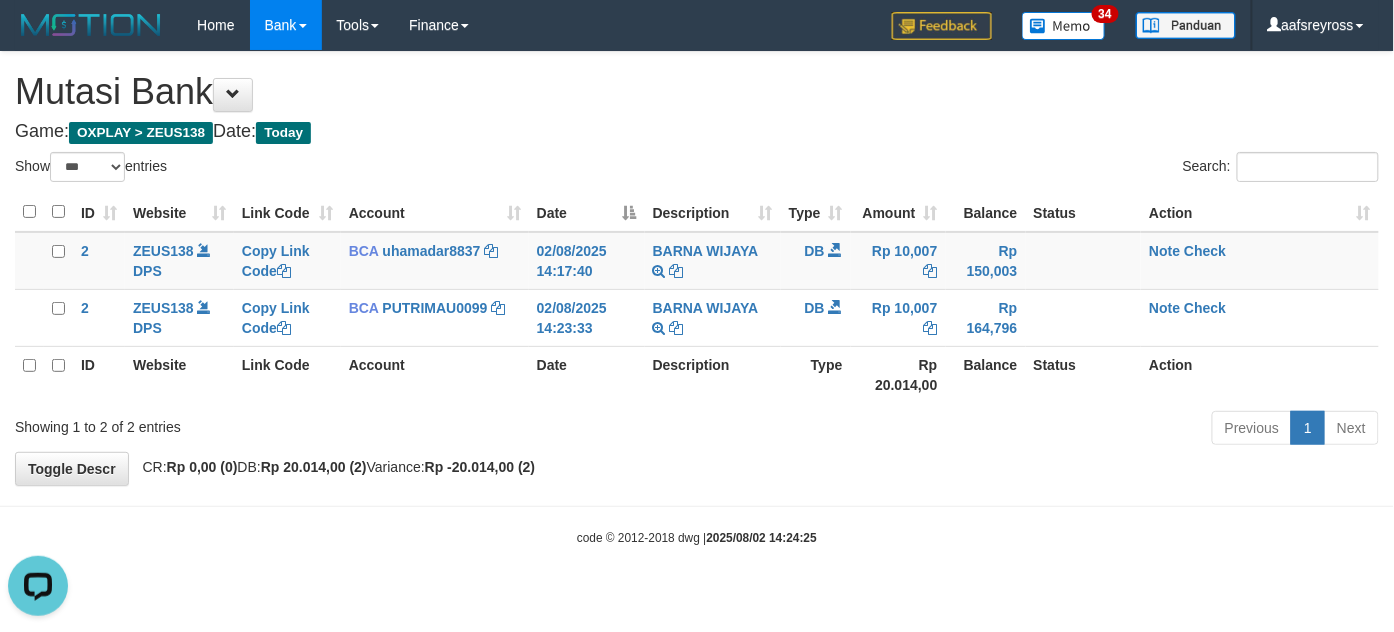 scroll, scrollTop: 0, scrollLeft: 0, axis: both 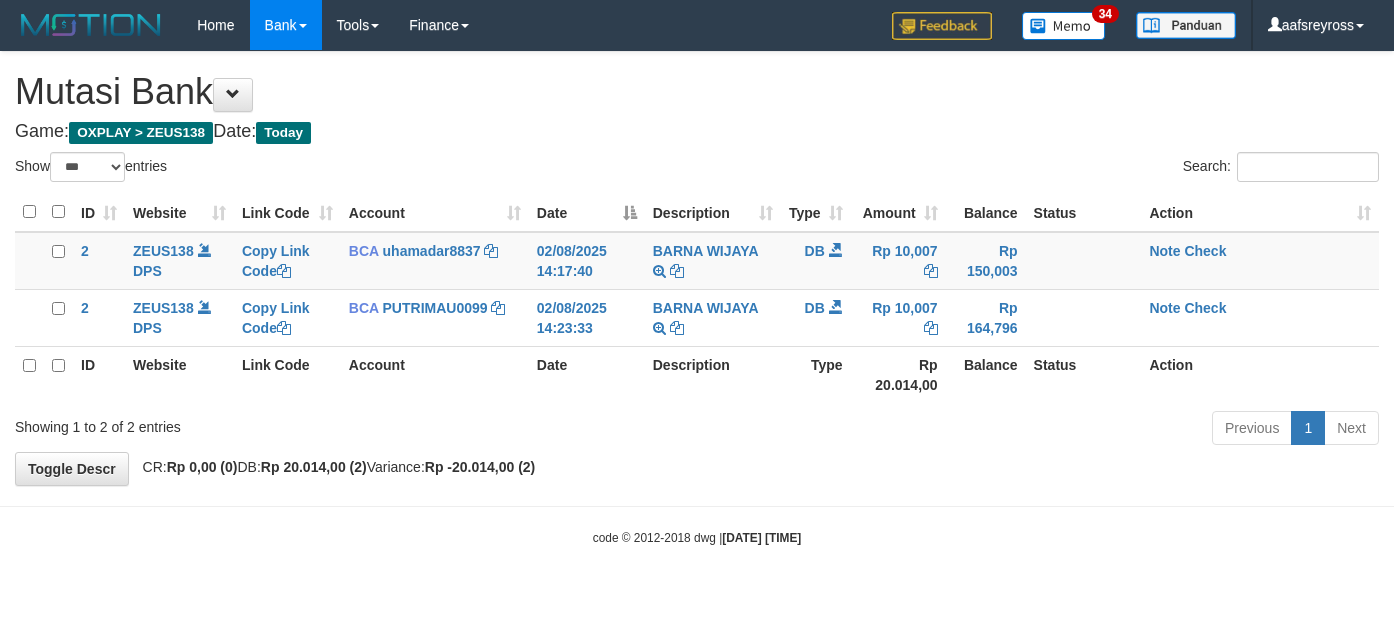 select on "***" 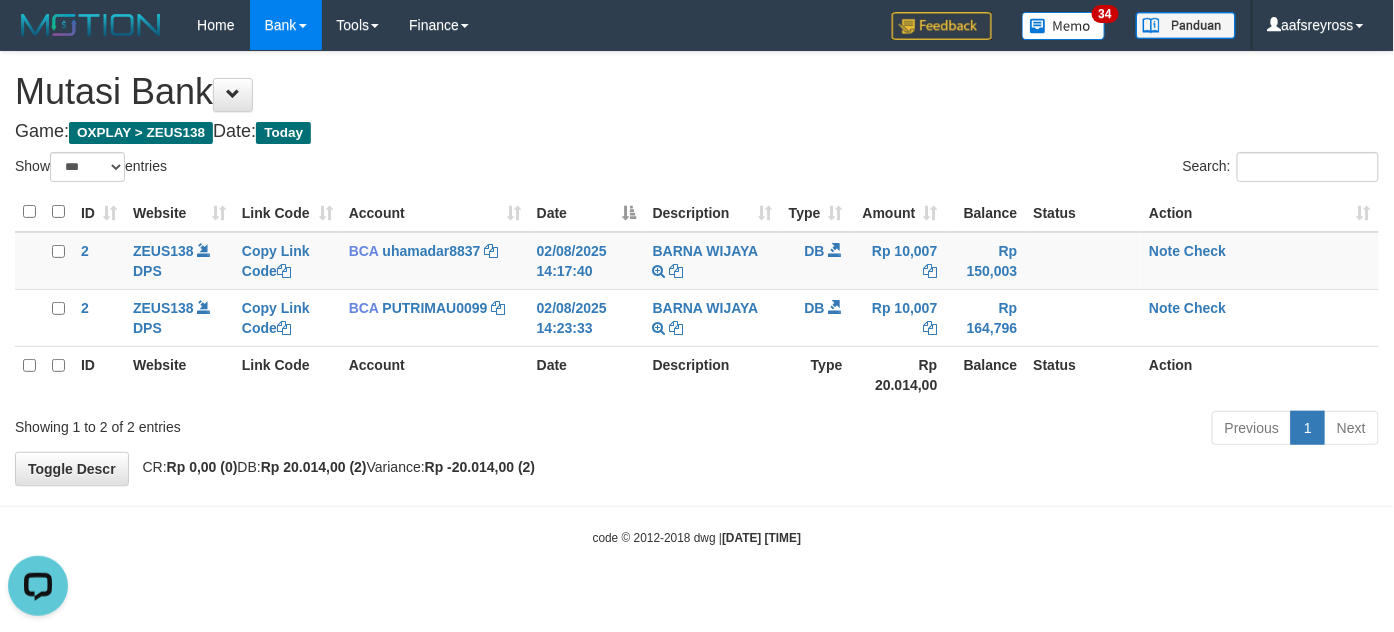 scroll, scrollTop: 0, scrollLeft: 0, axis: both 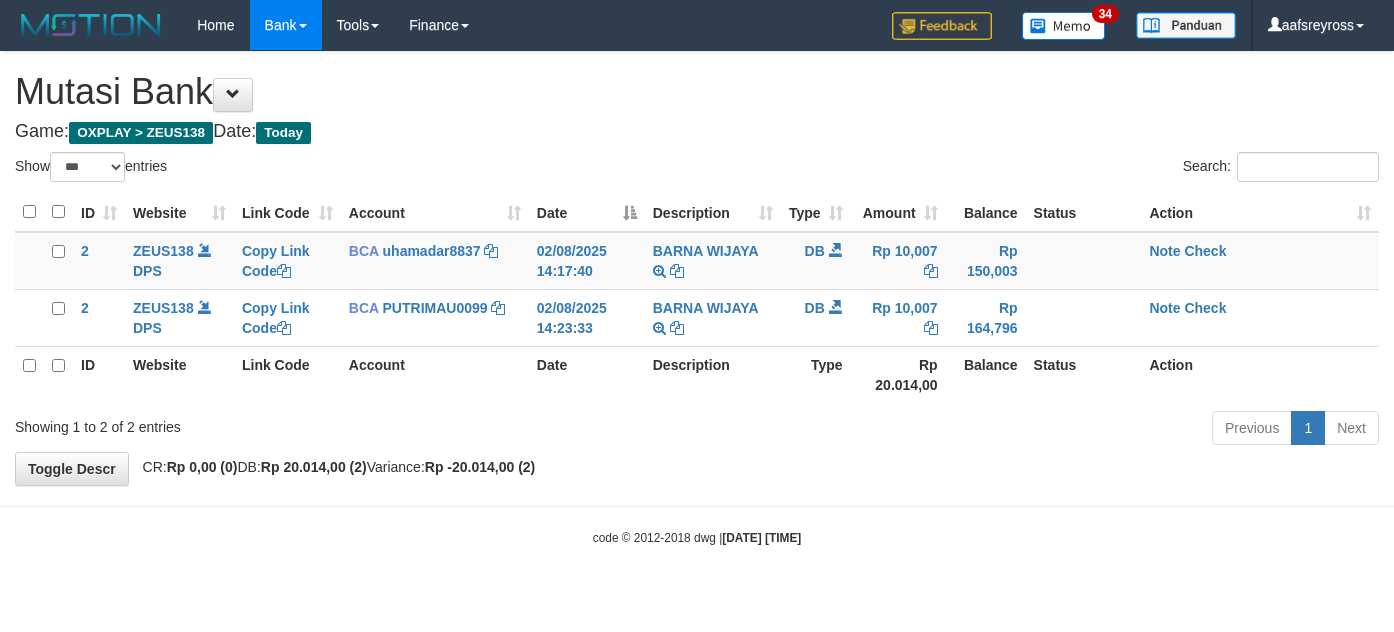 select on "***" 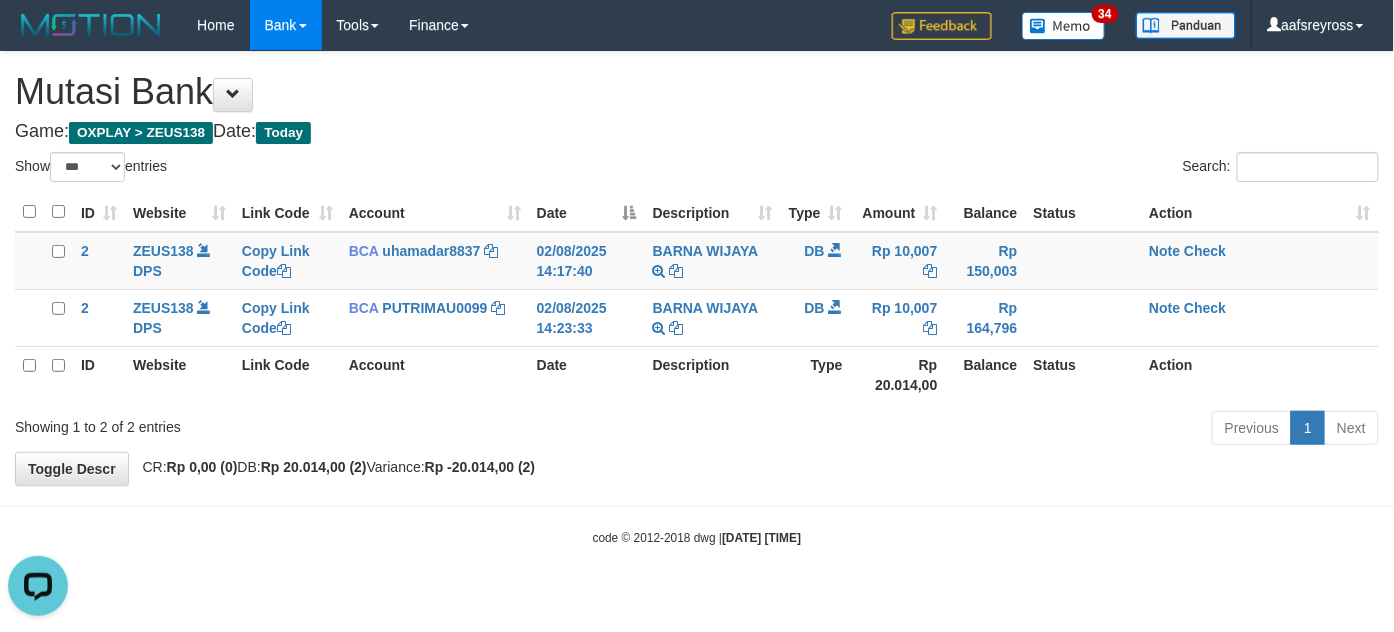 scroll, scrollTop: 0, scrollLeft: 0, axis: both 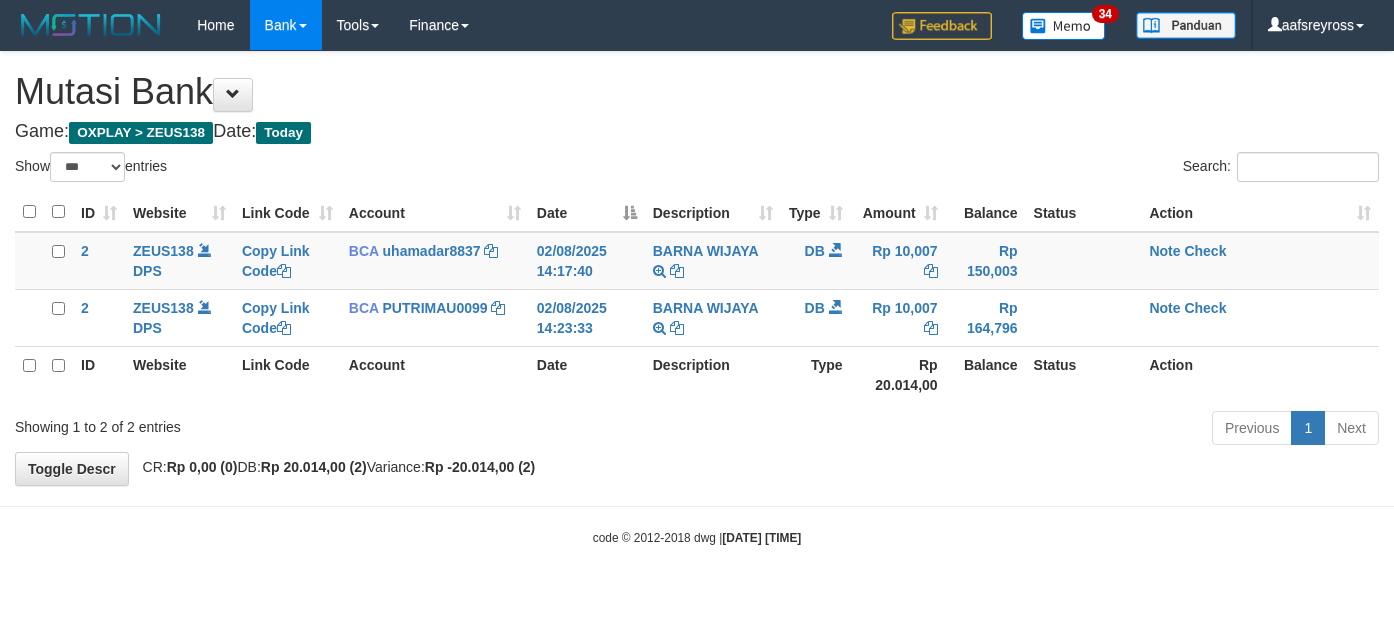 select on "***" 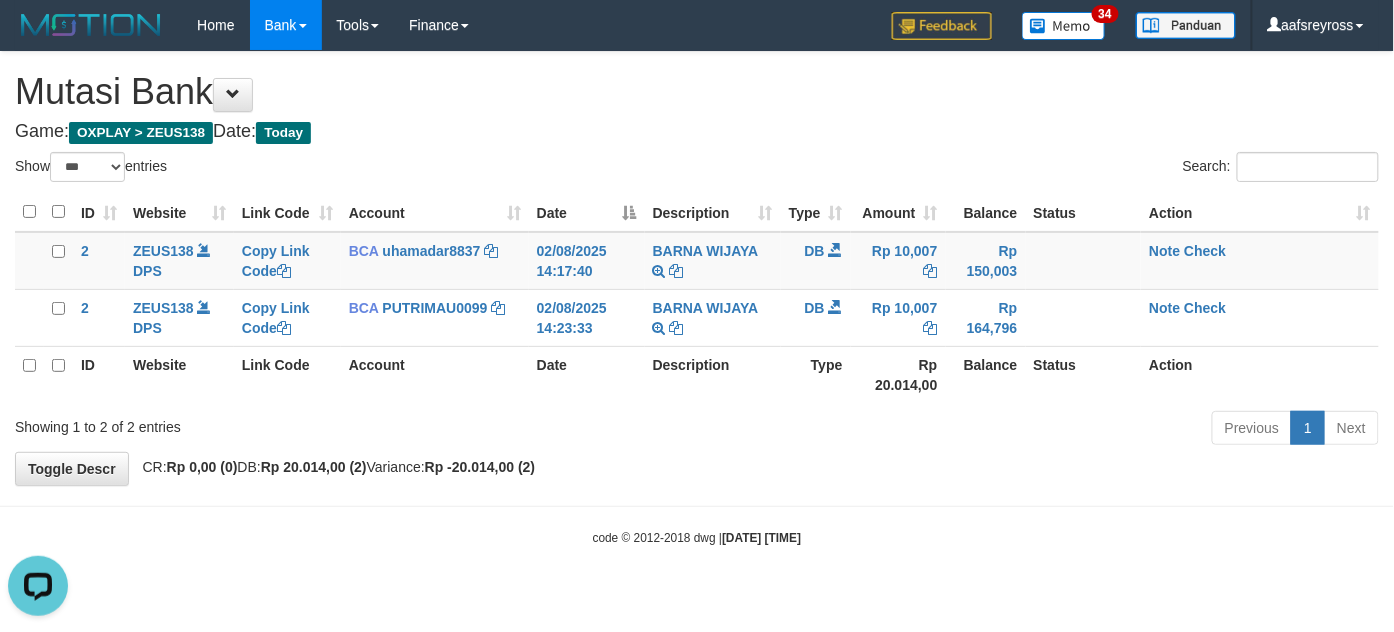 scroll, scrollTop: 0, scrollLeft: 0, axis: both 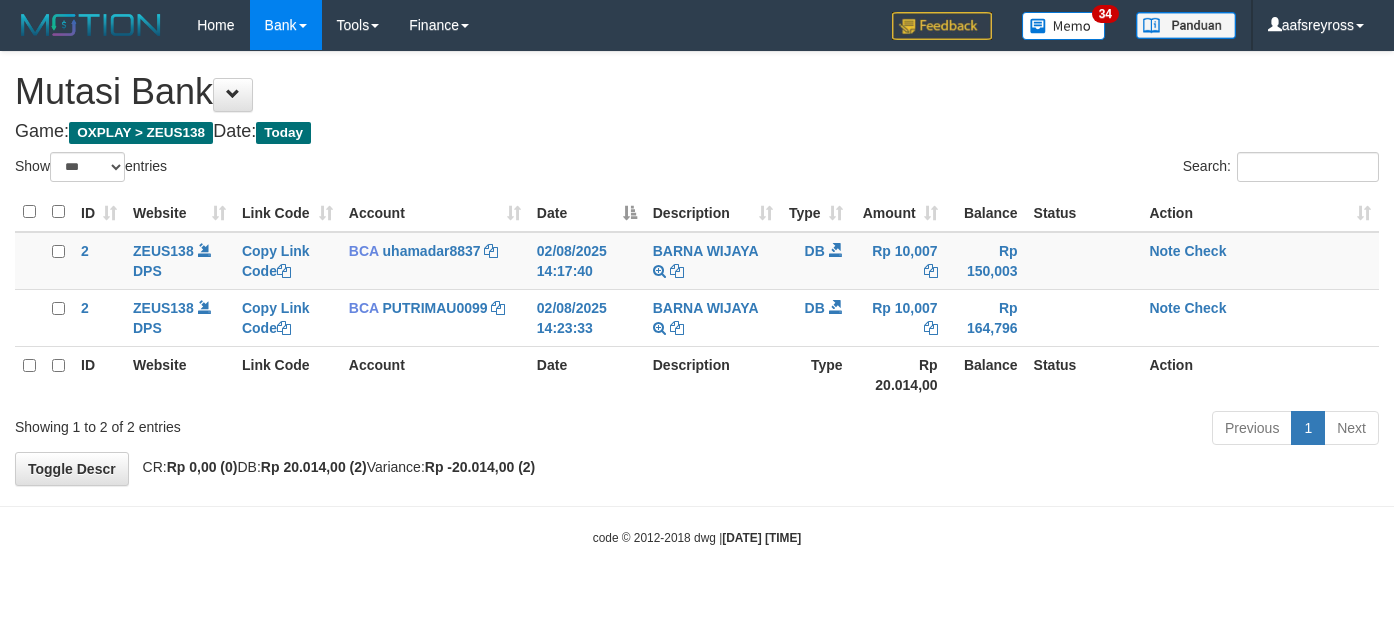select on "***" 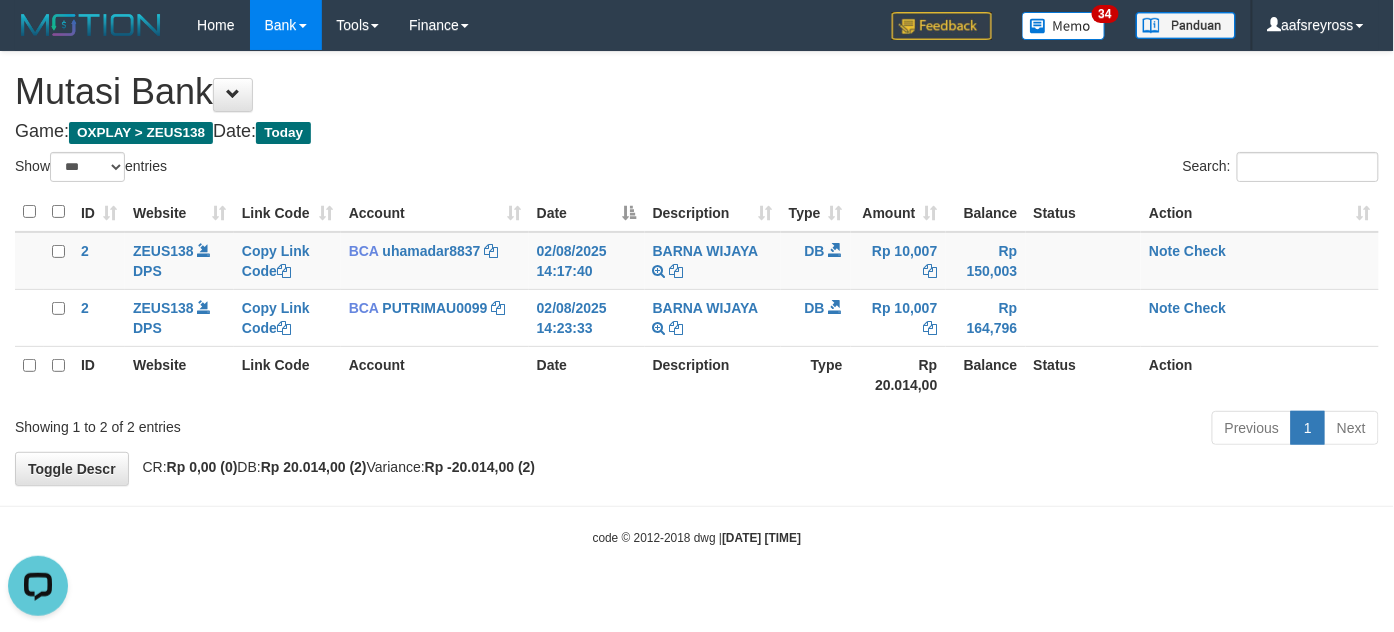 scroll, scrollTop: 0, scrollLeft: 0, axis: both 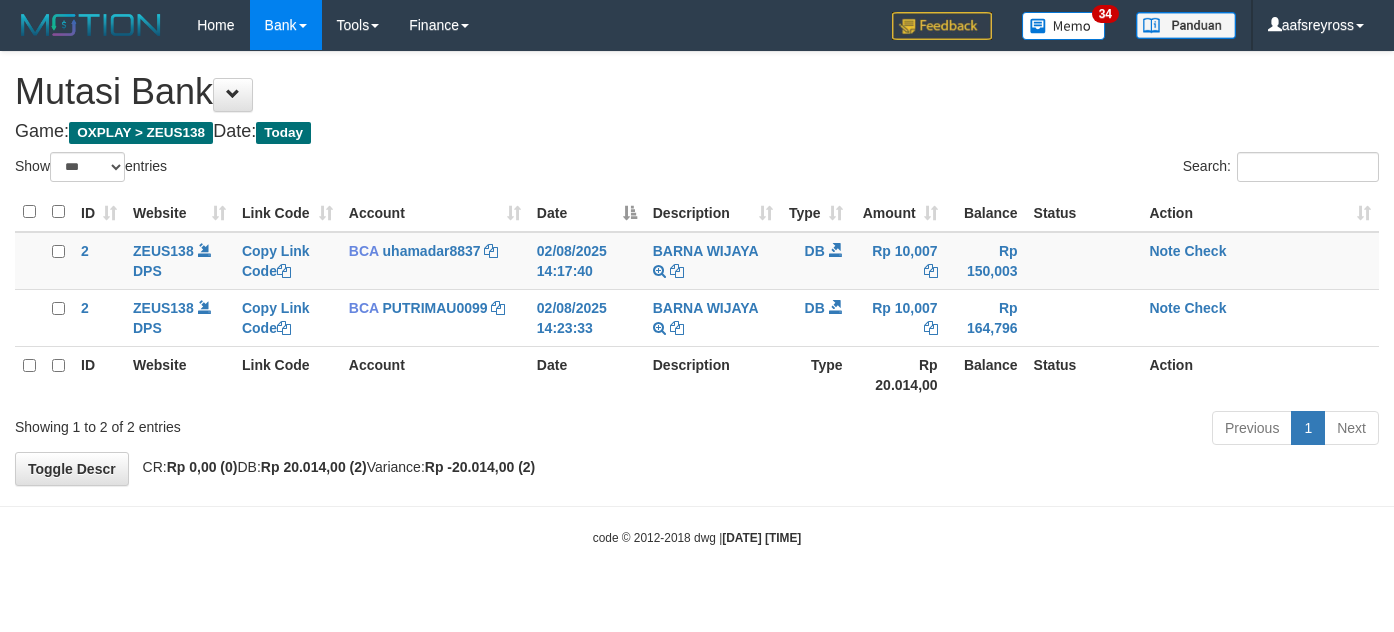 select on "***" 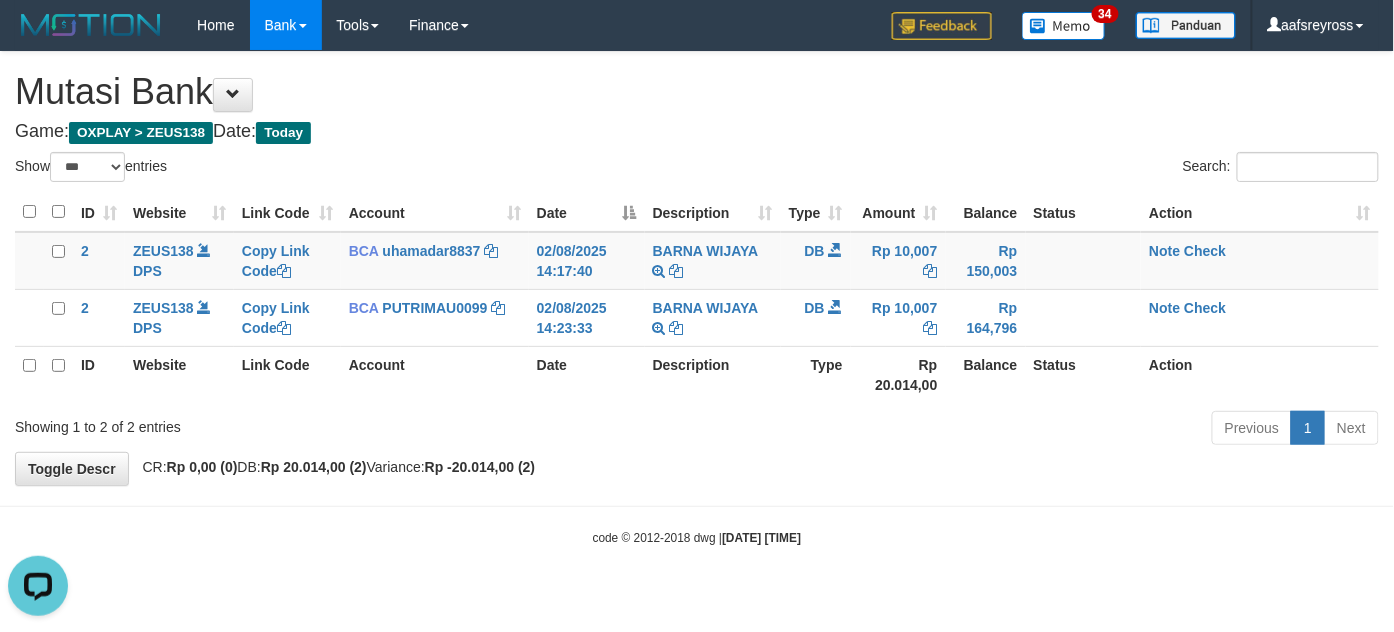 scroll, scrollTop: 0, scrollLeft: 0, axis: both 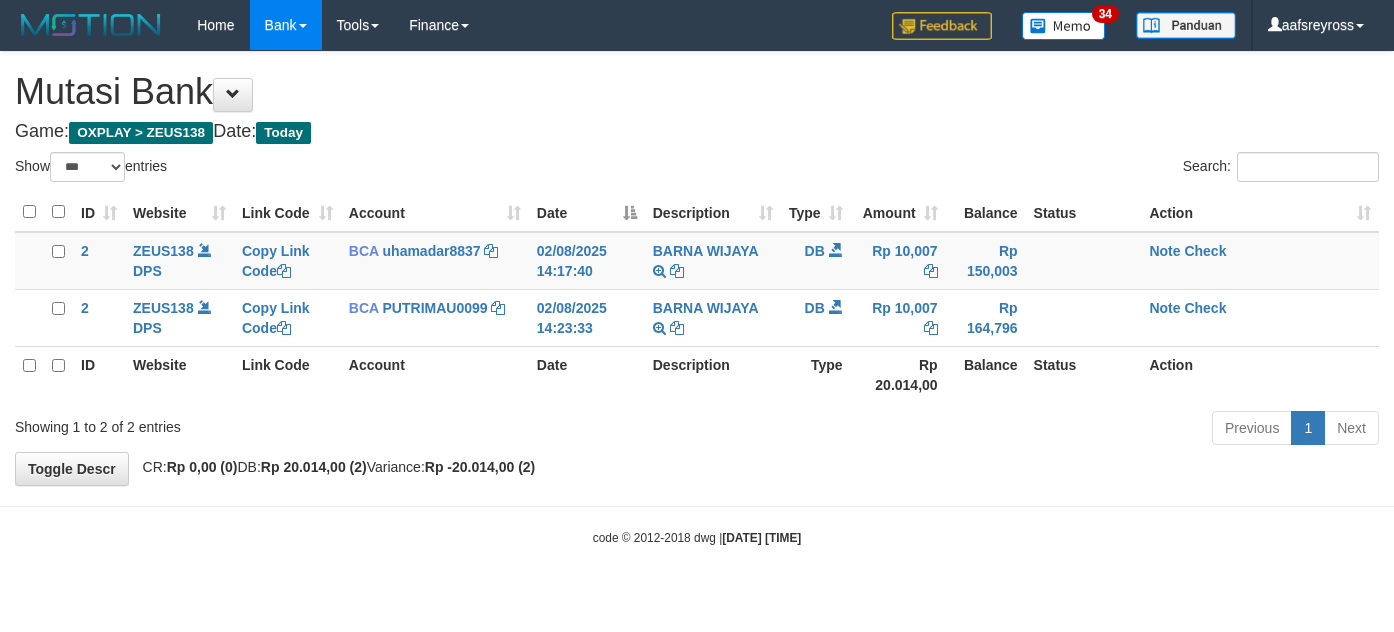 select on "***" 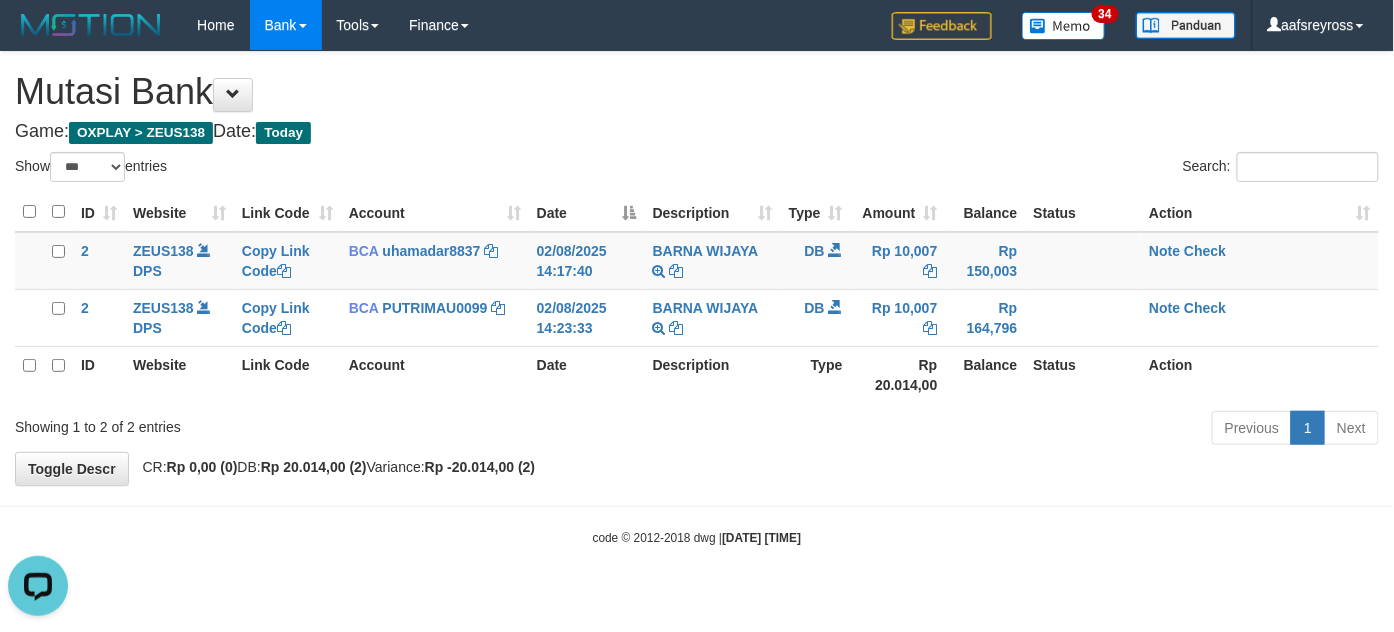 scroll, scrollTop: 0, scrollLeft: 0, axis: both 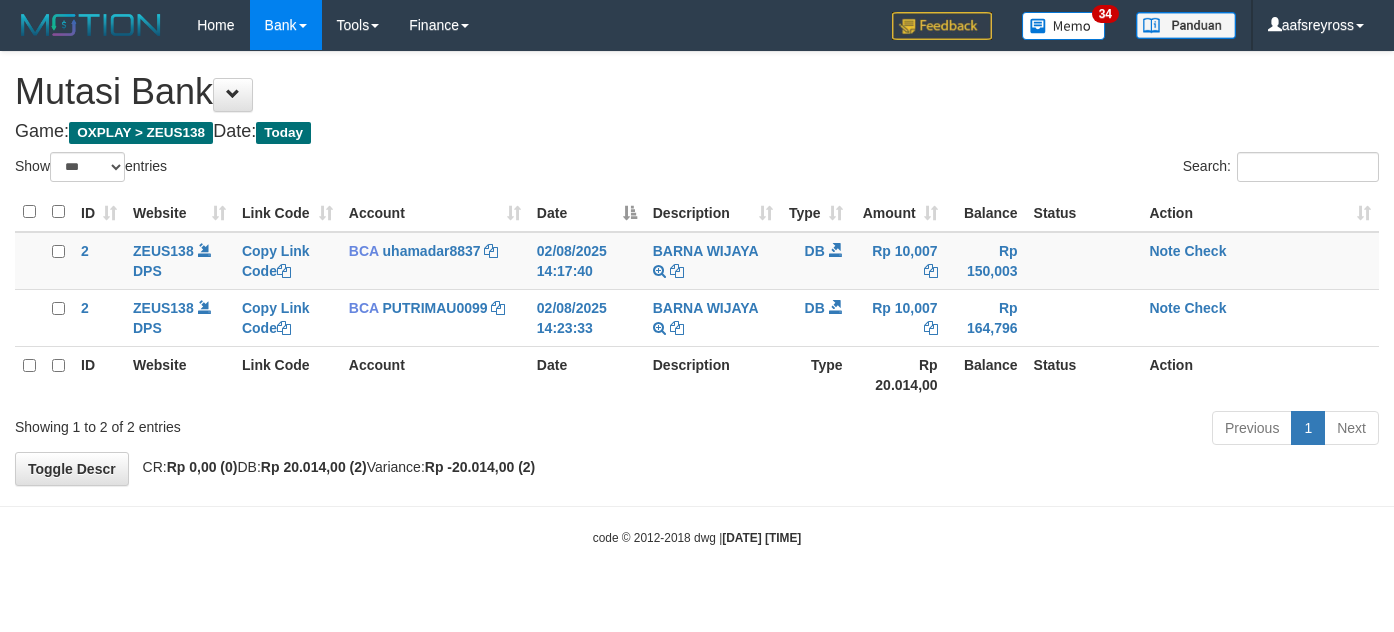 select on "***" 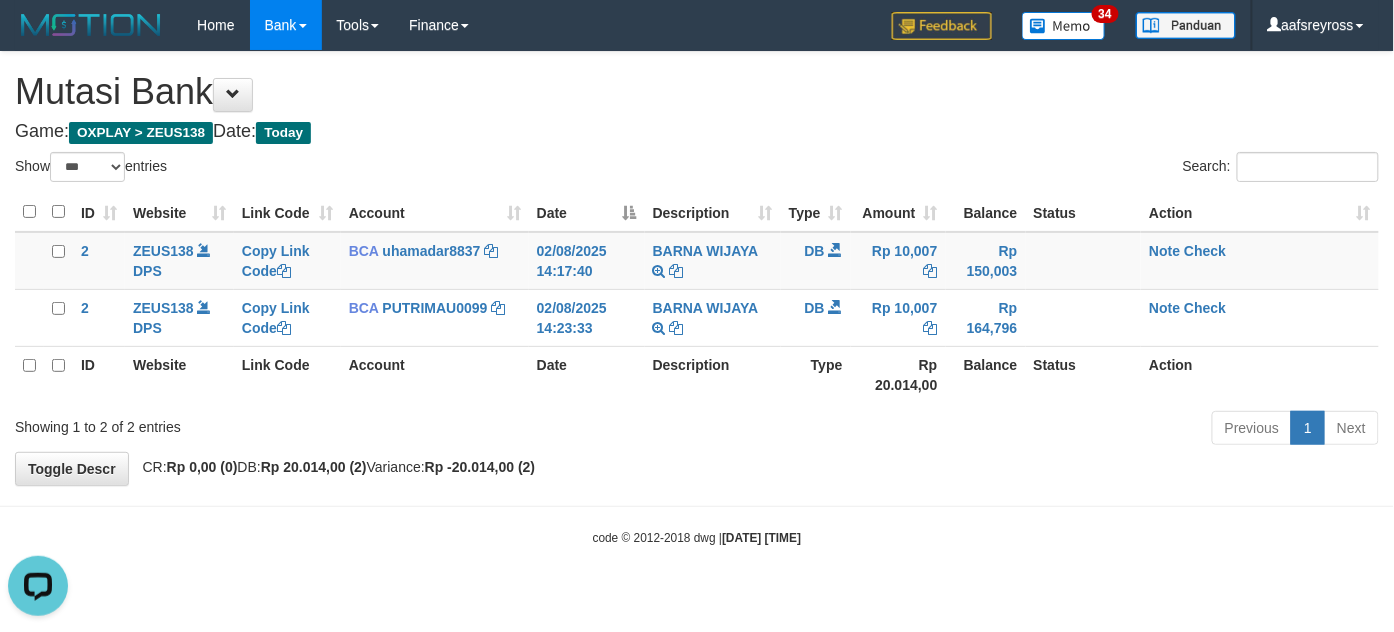 scroll, scrollTop: 0, scrollLeft: 0, axis: both 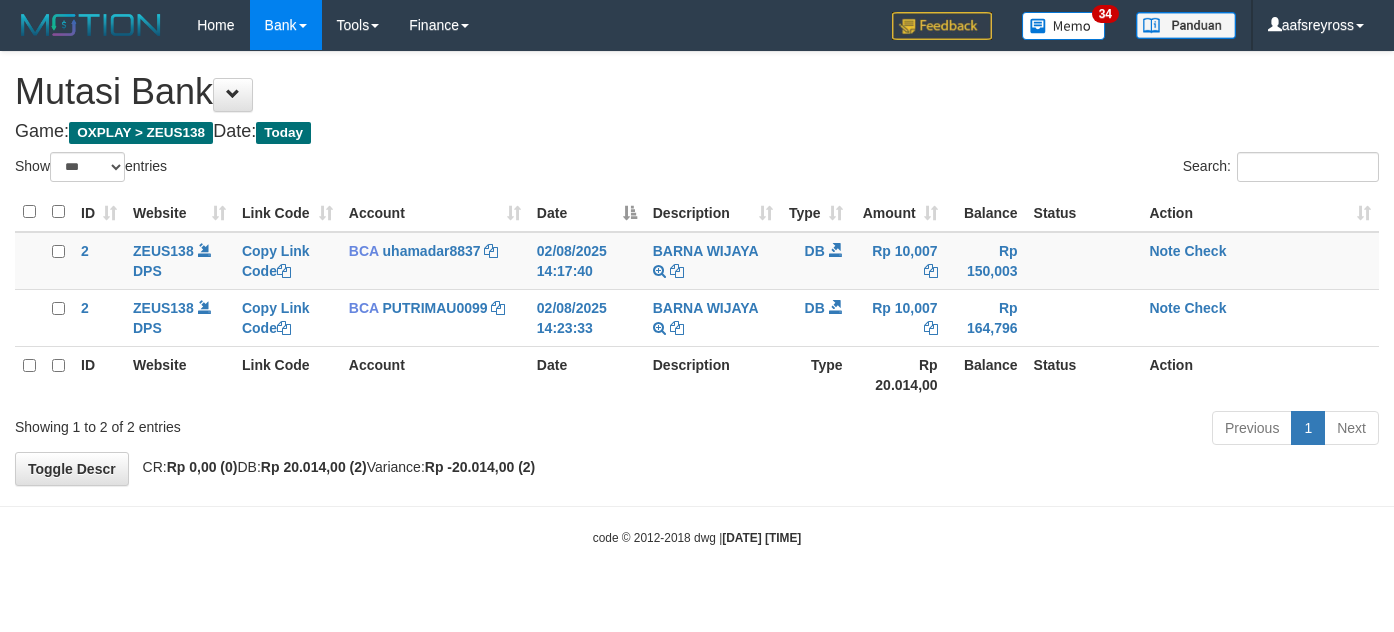 select on "***" 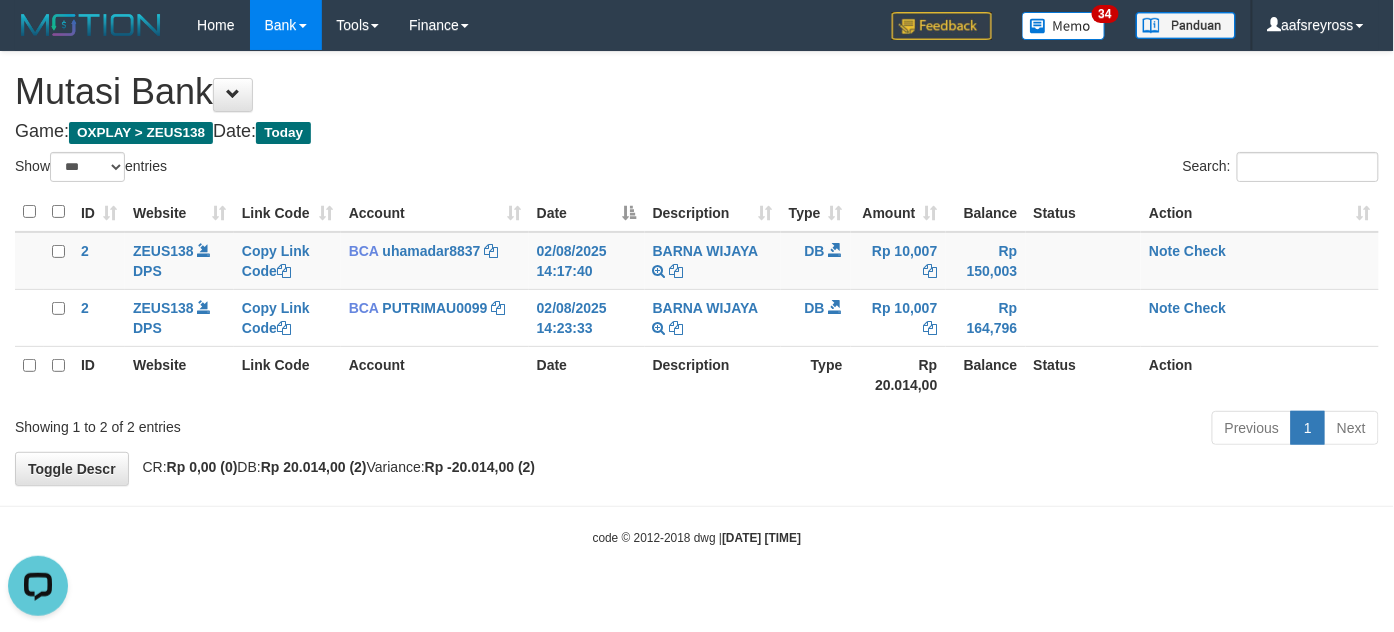 scroll, scrollTop: 0, scrollLeft: 0, axis: both 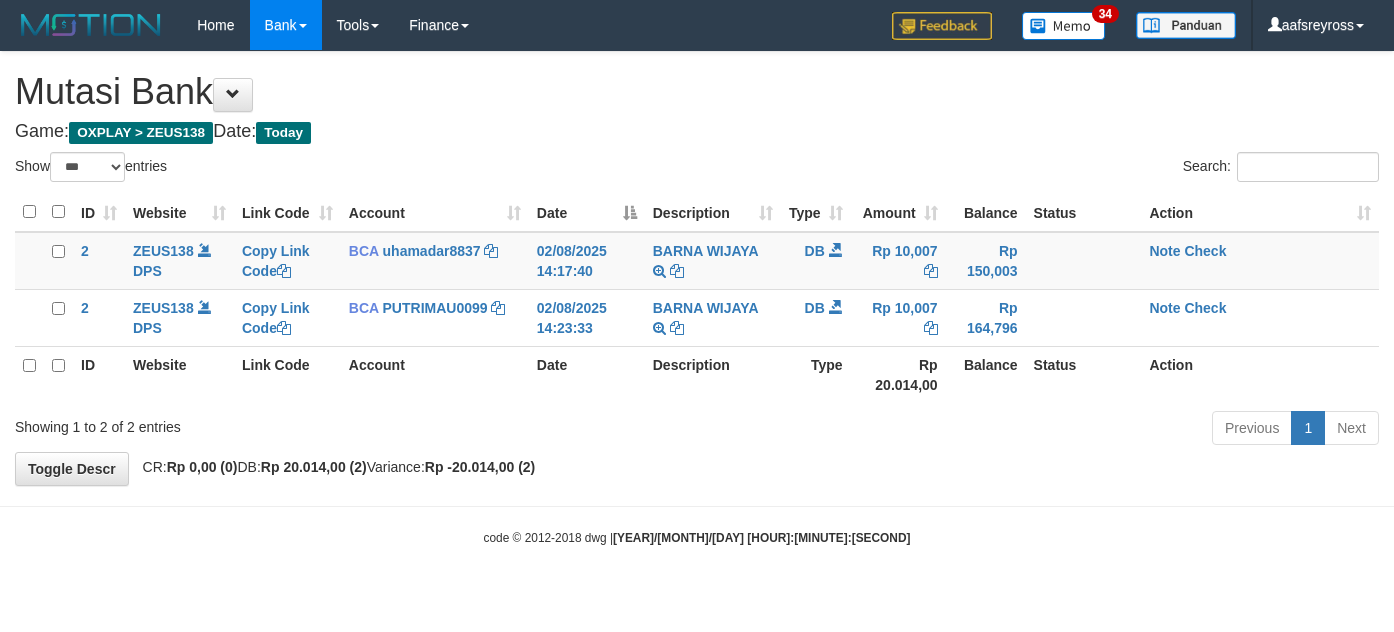 select on "***" 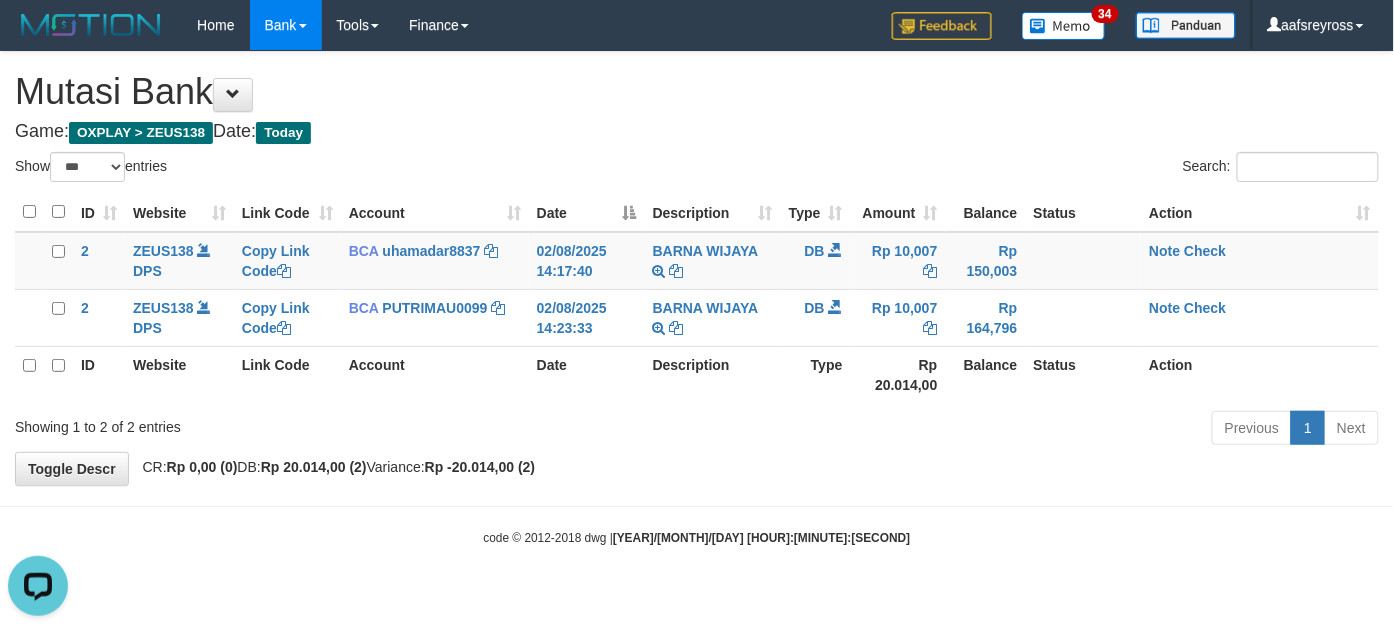 scroll, scrollTop: 0, scrollLeft: 0, axis: both 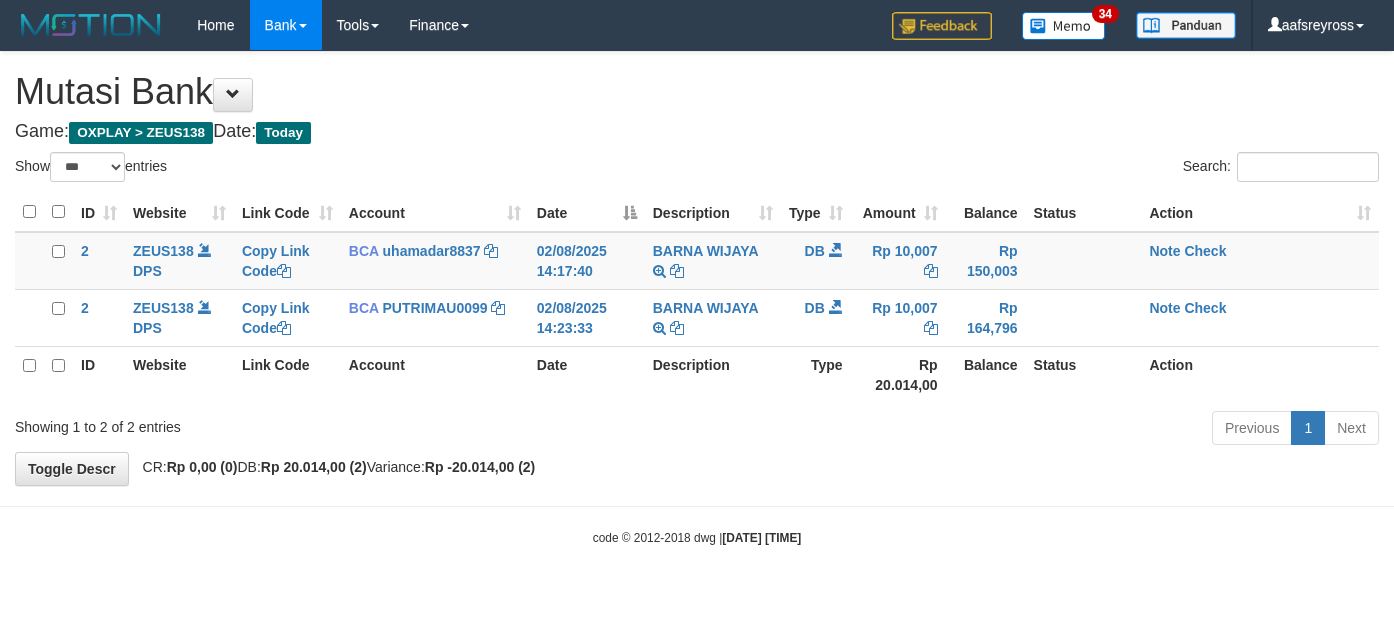 select on "***" 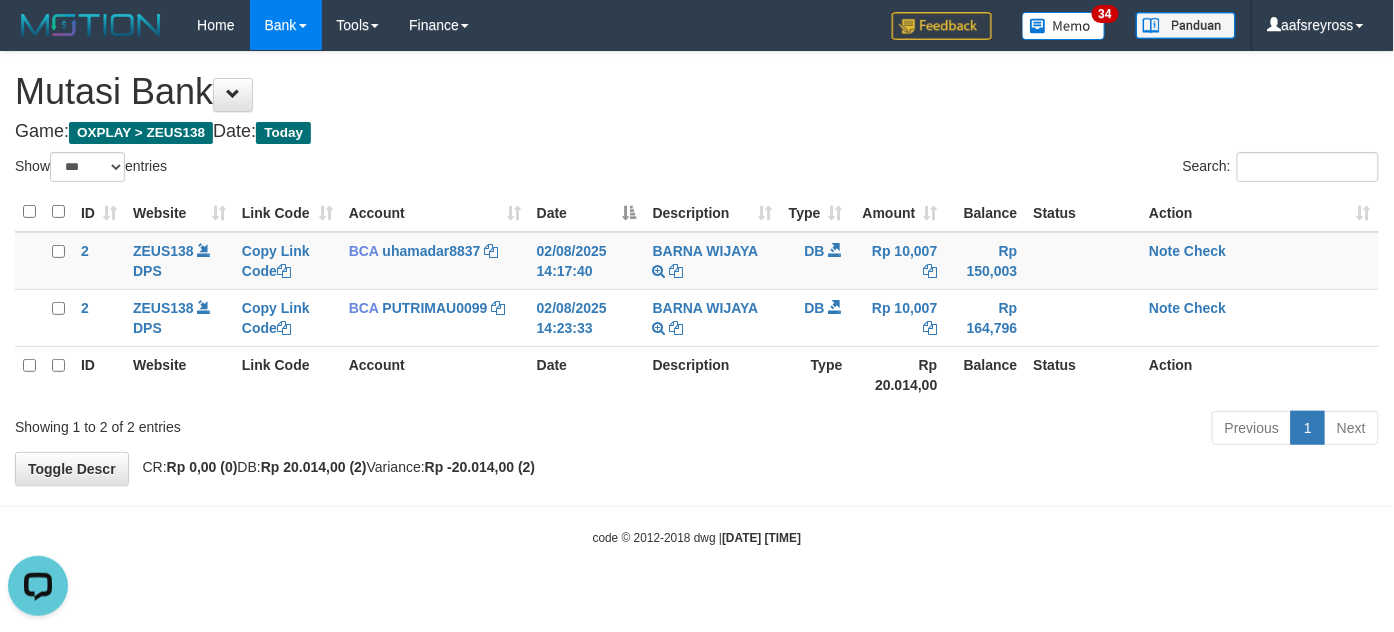 scroll, scrollTop: 0, scrollLeft: 0, axis: both 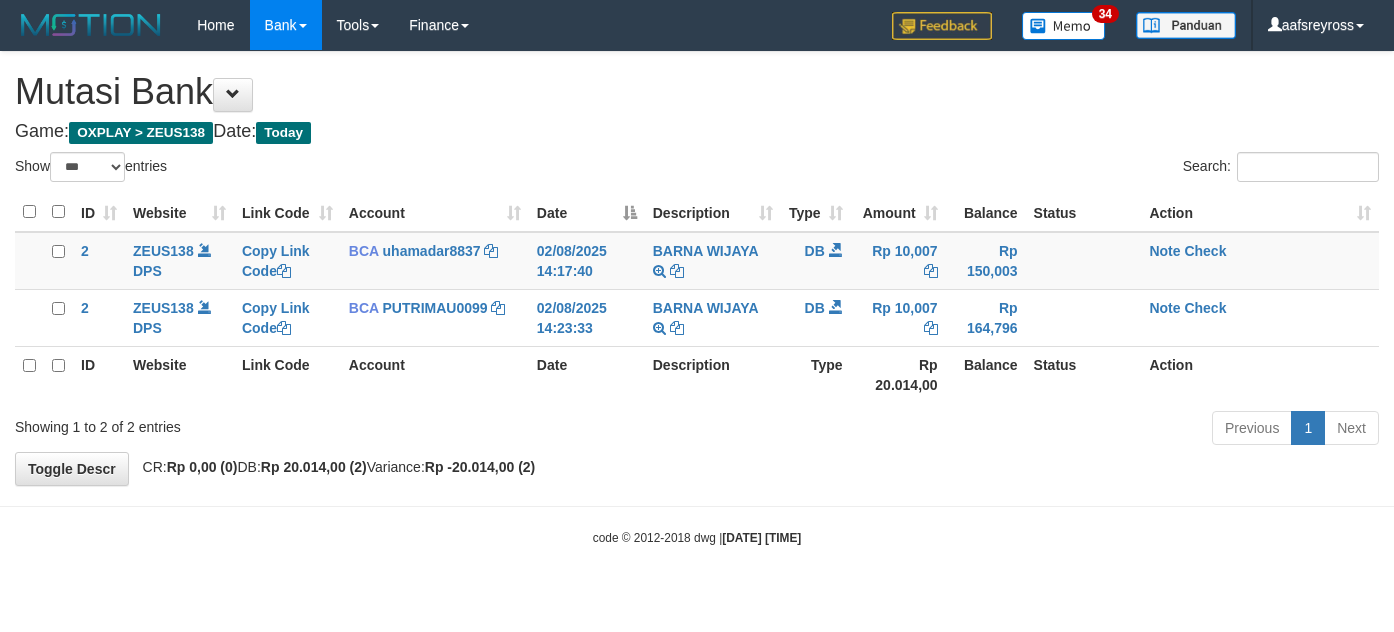 select on "***" 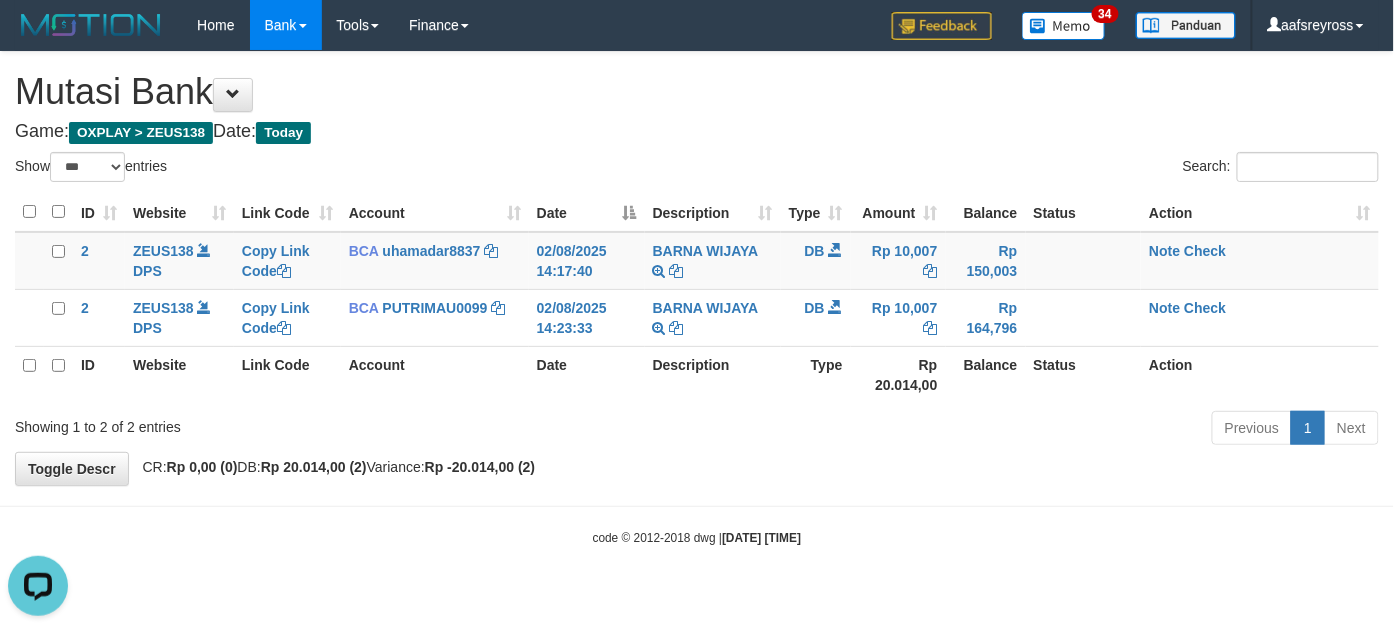 scroll, scrollTop: 0, scrollLeft: 0, axis: both 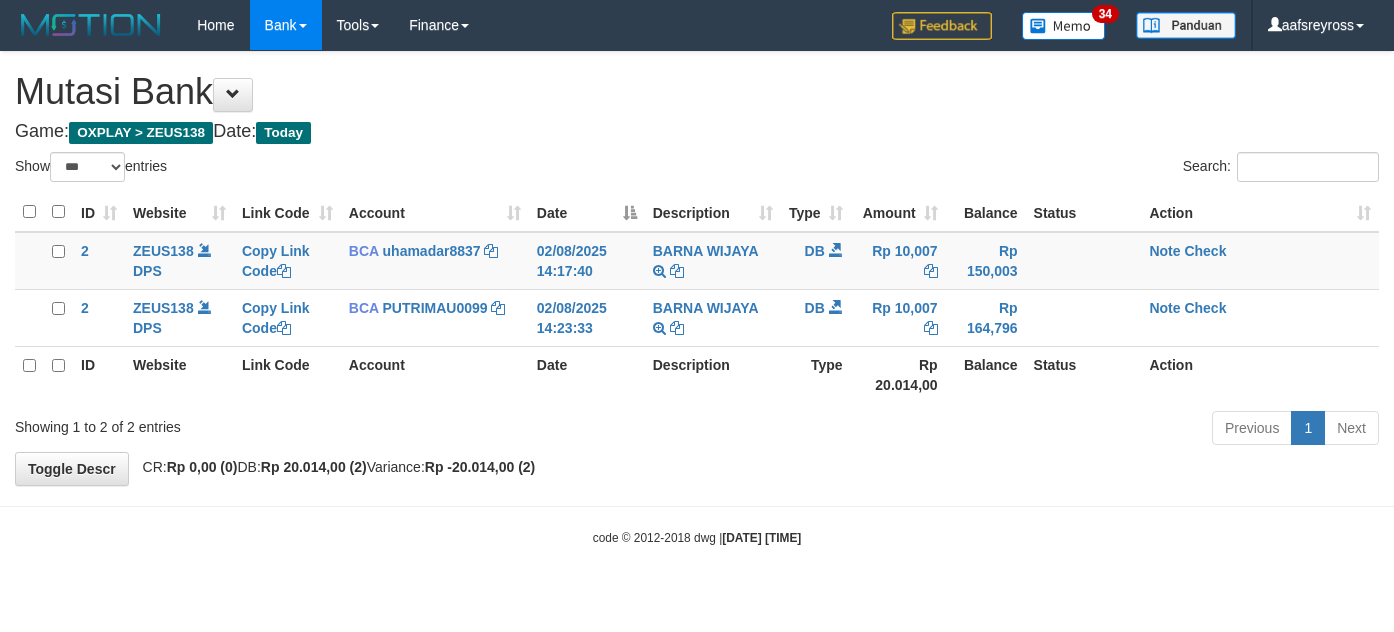 select on "***" 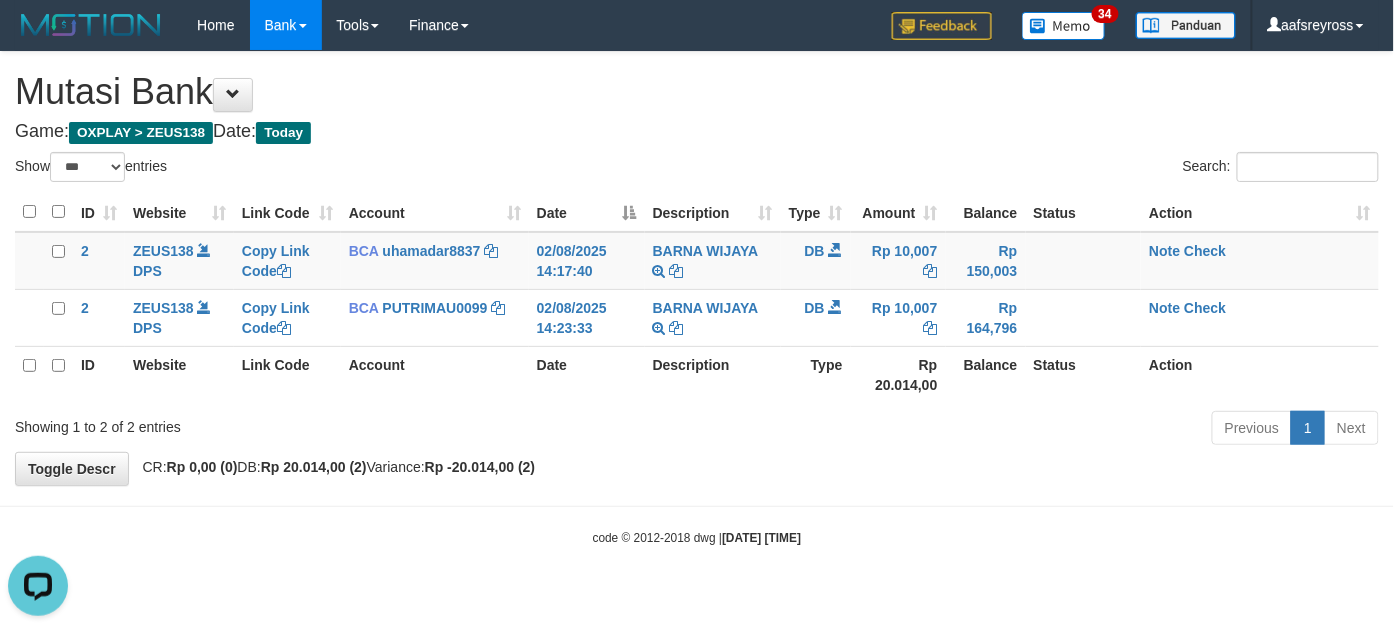 scroll, scrollTop: 0, scrollLeft: 0, axis: both 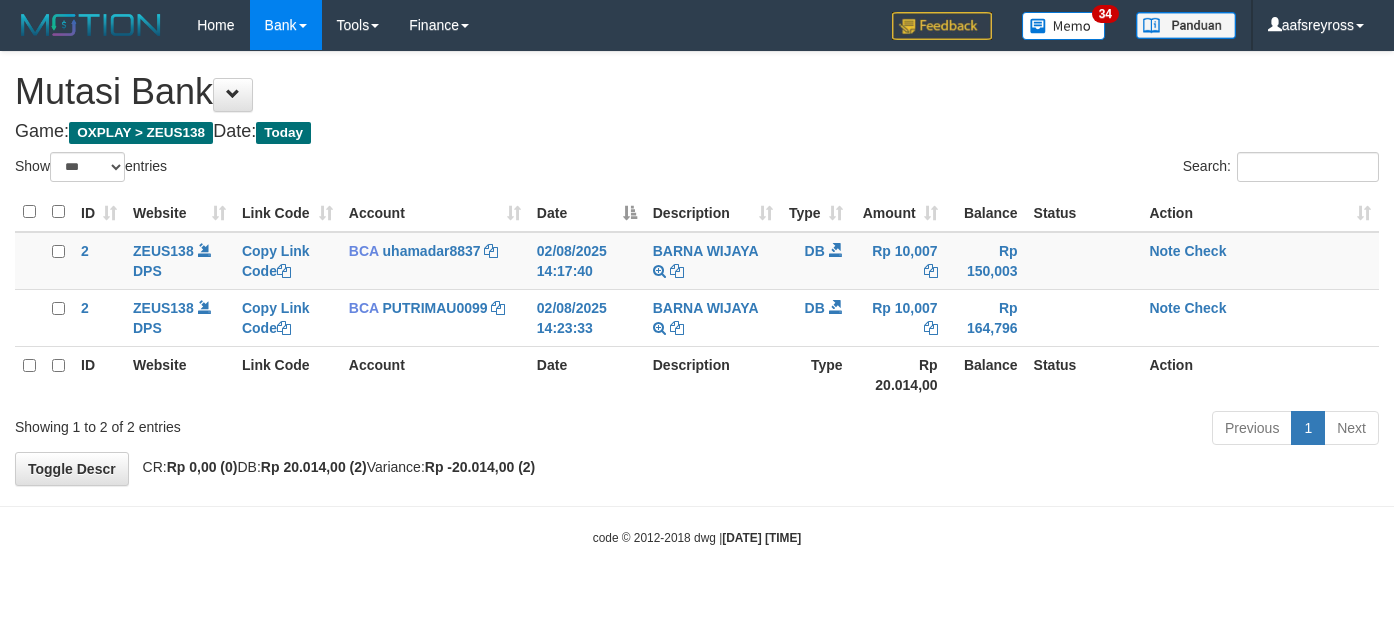 select on "***" 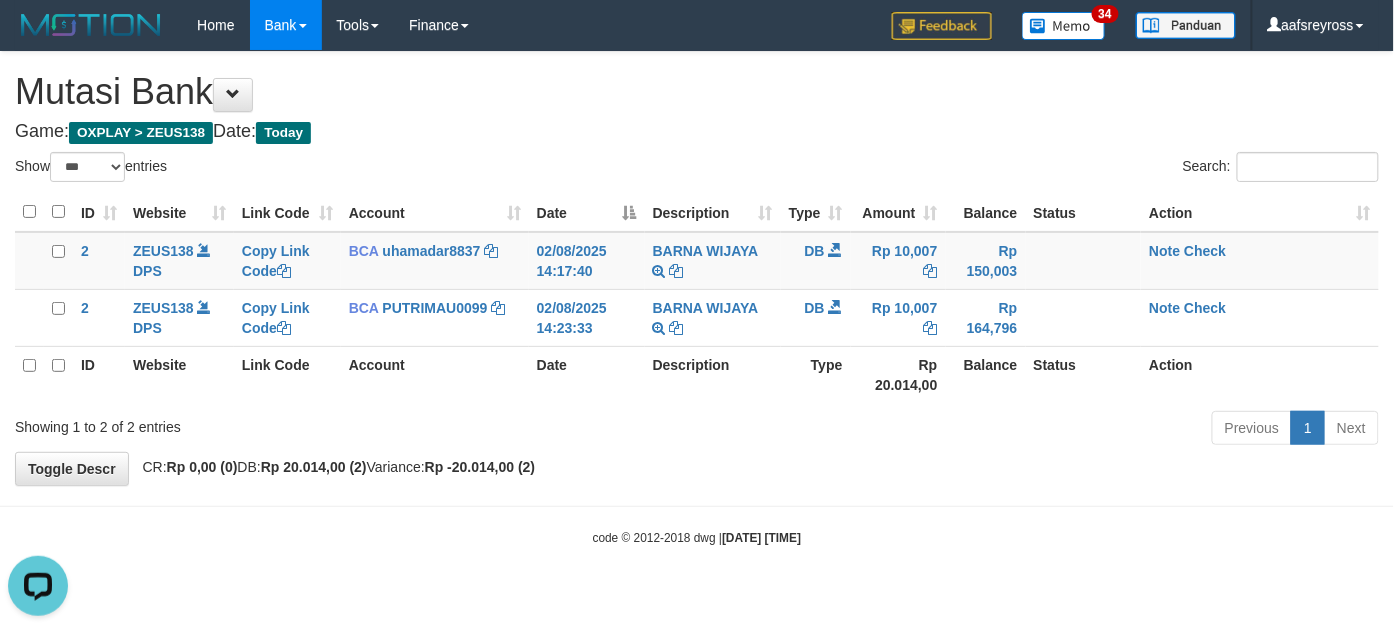 scroll, scrollTop: 0, scrollLeft: 0, axis: both 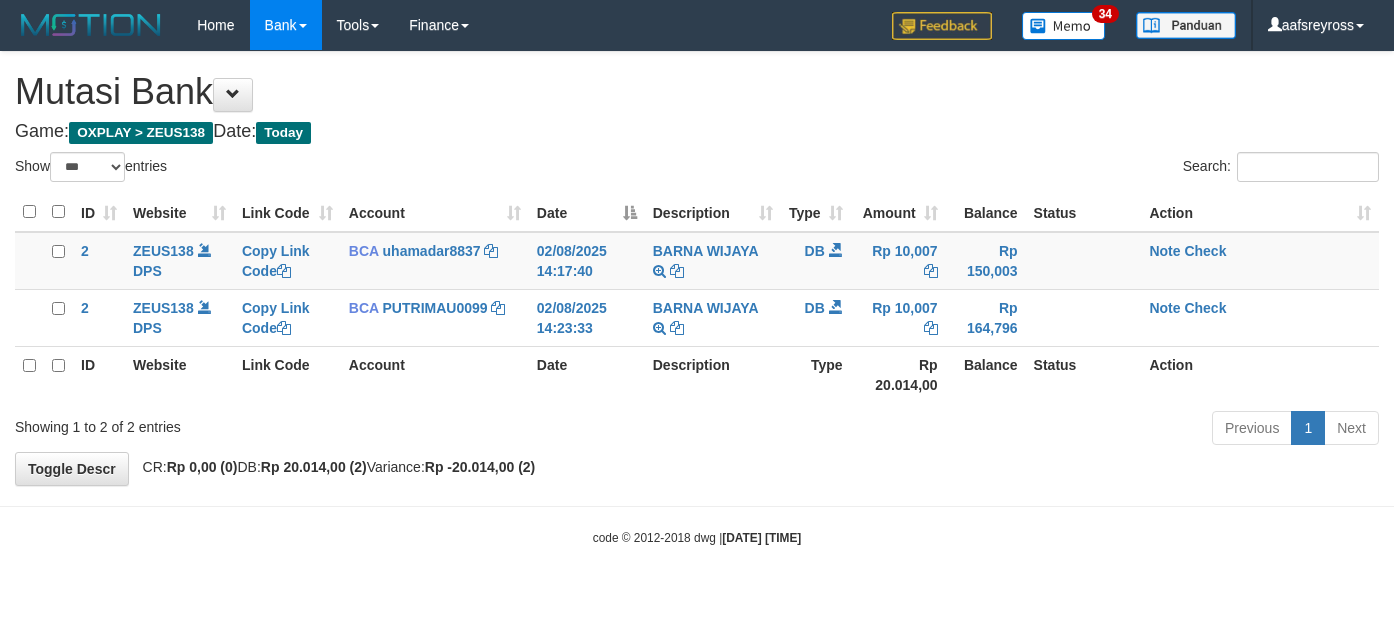 select on "***" 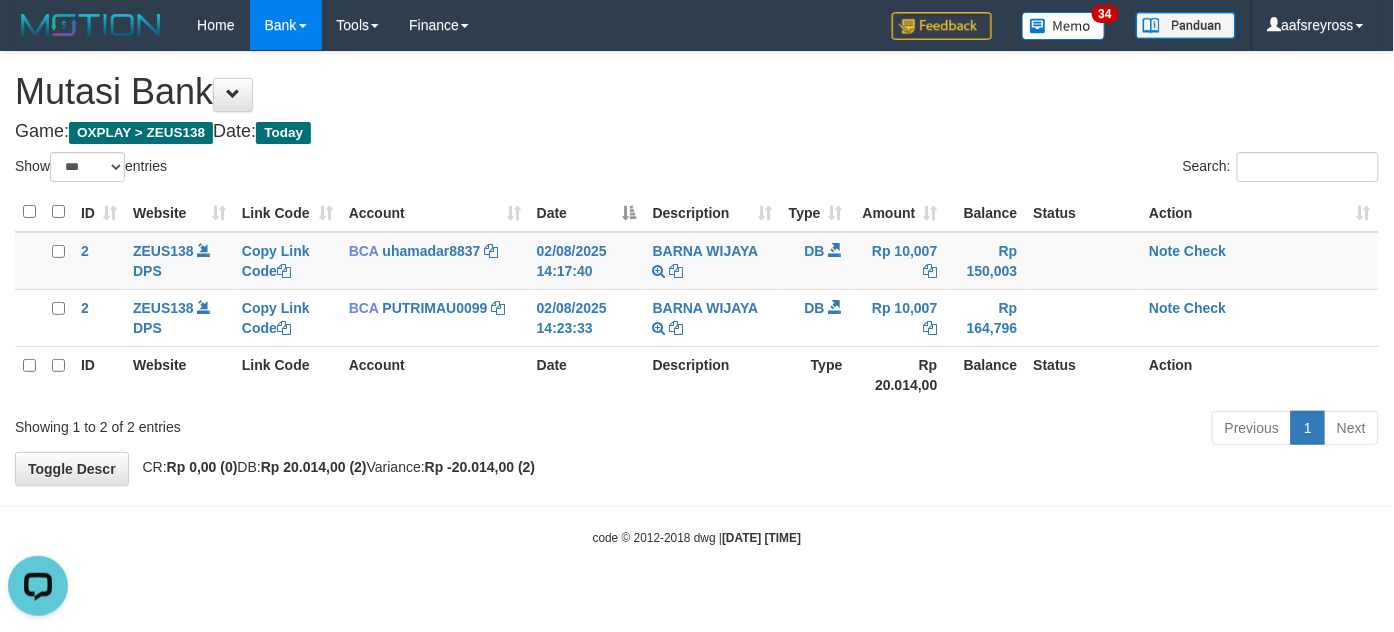scroll, scrollTop: 0, scrollLeft: 0, axis: both 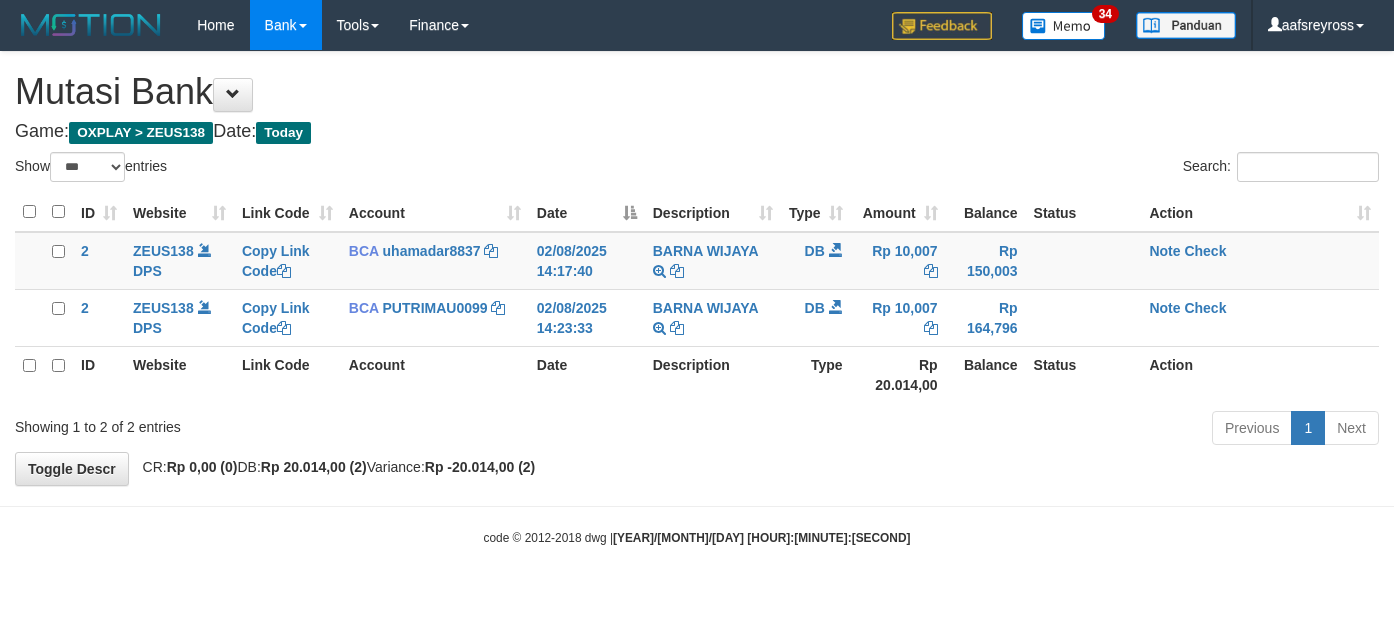 select on "***" 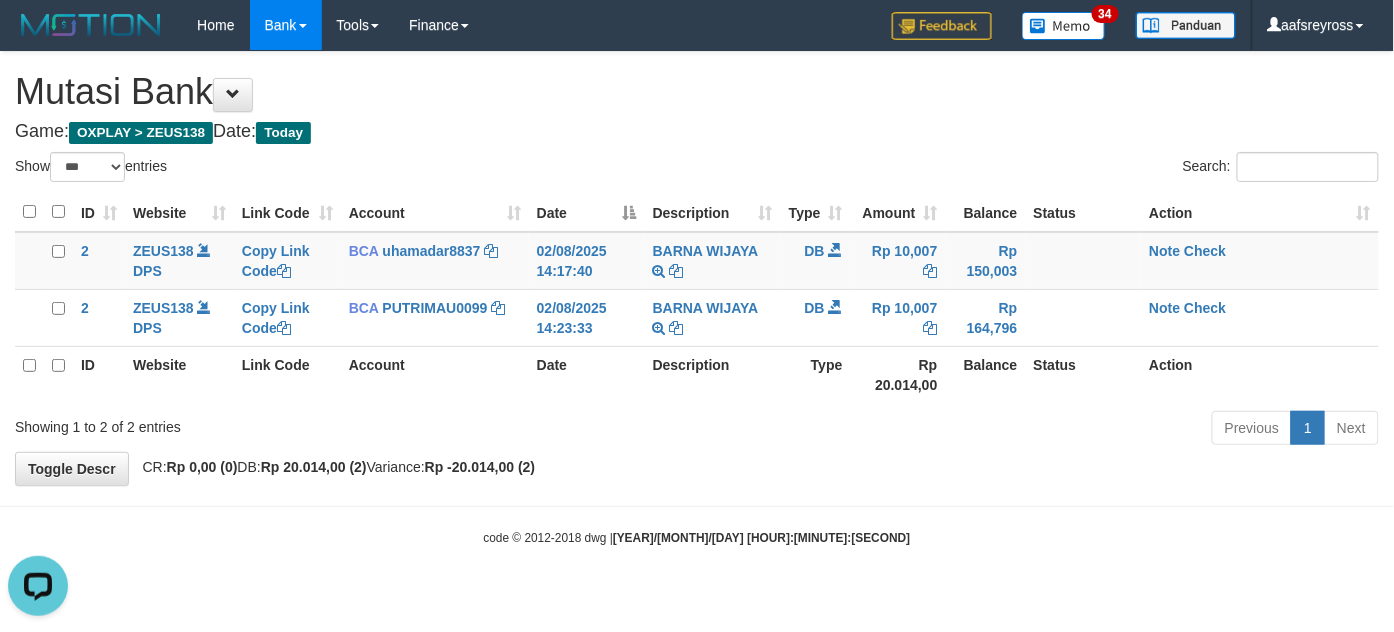 scroll, scrollTop: 0, scrollLeft: 0, axis: both 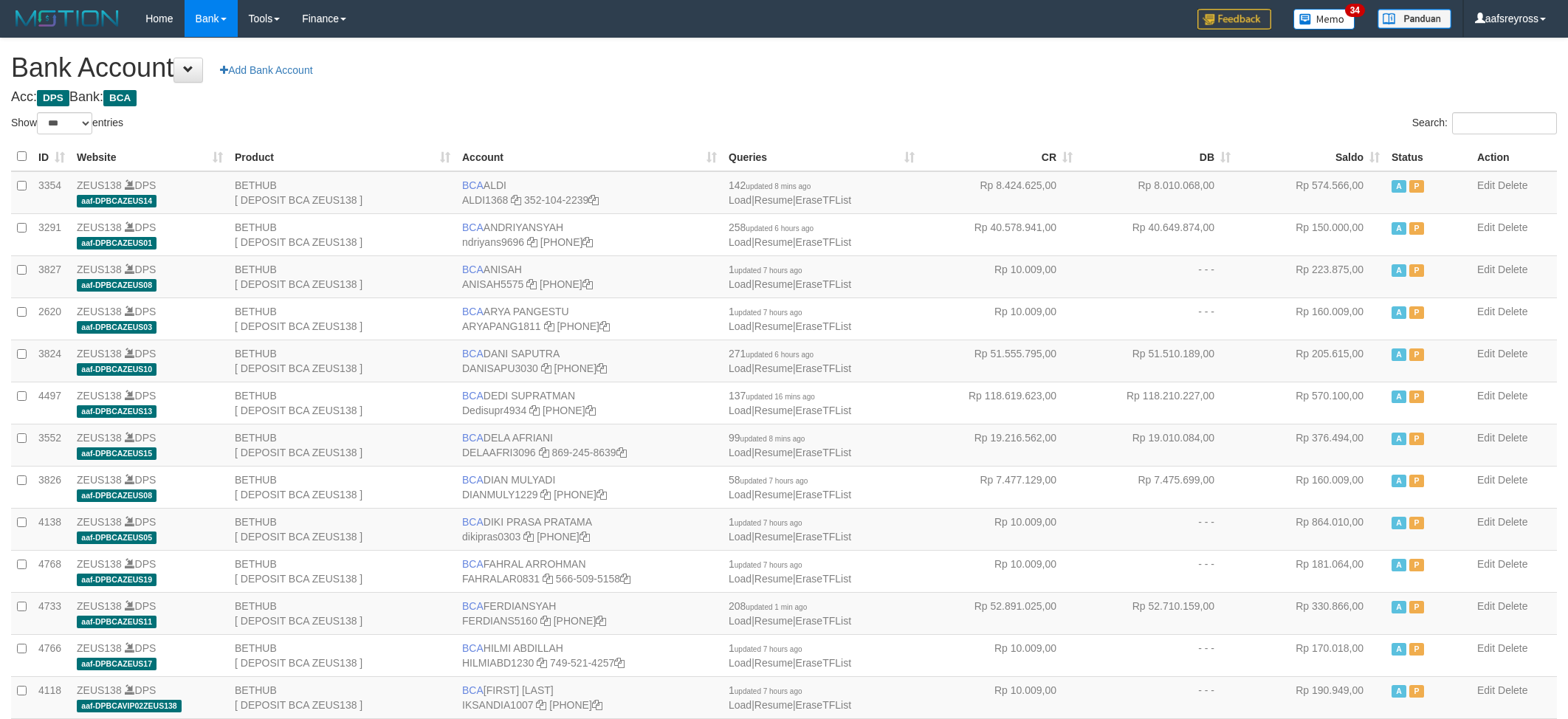 select on "***" 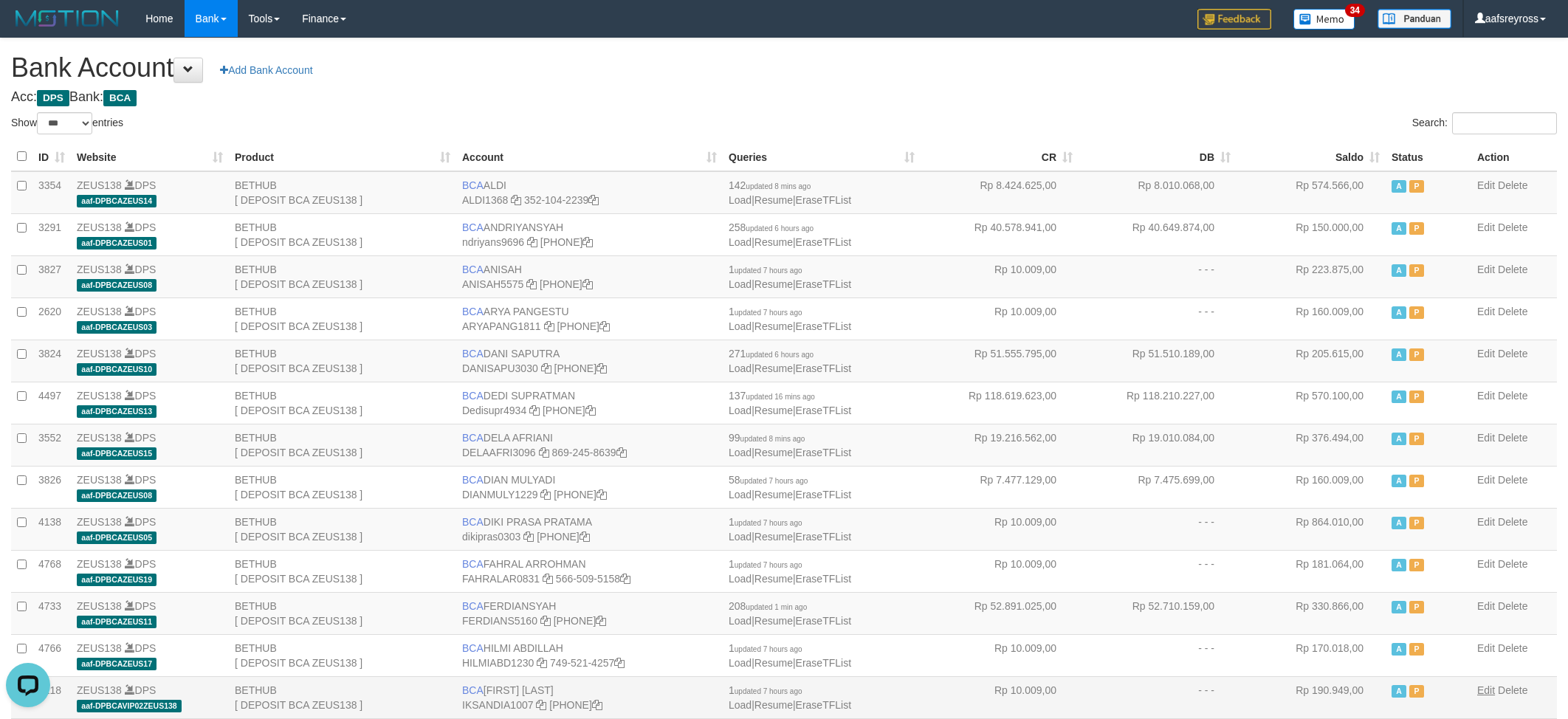 scroll, scrollTop: 0, scrollLeft: 0, axis: both 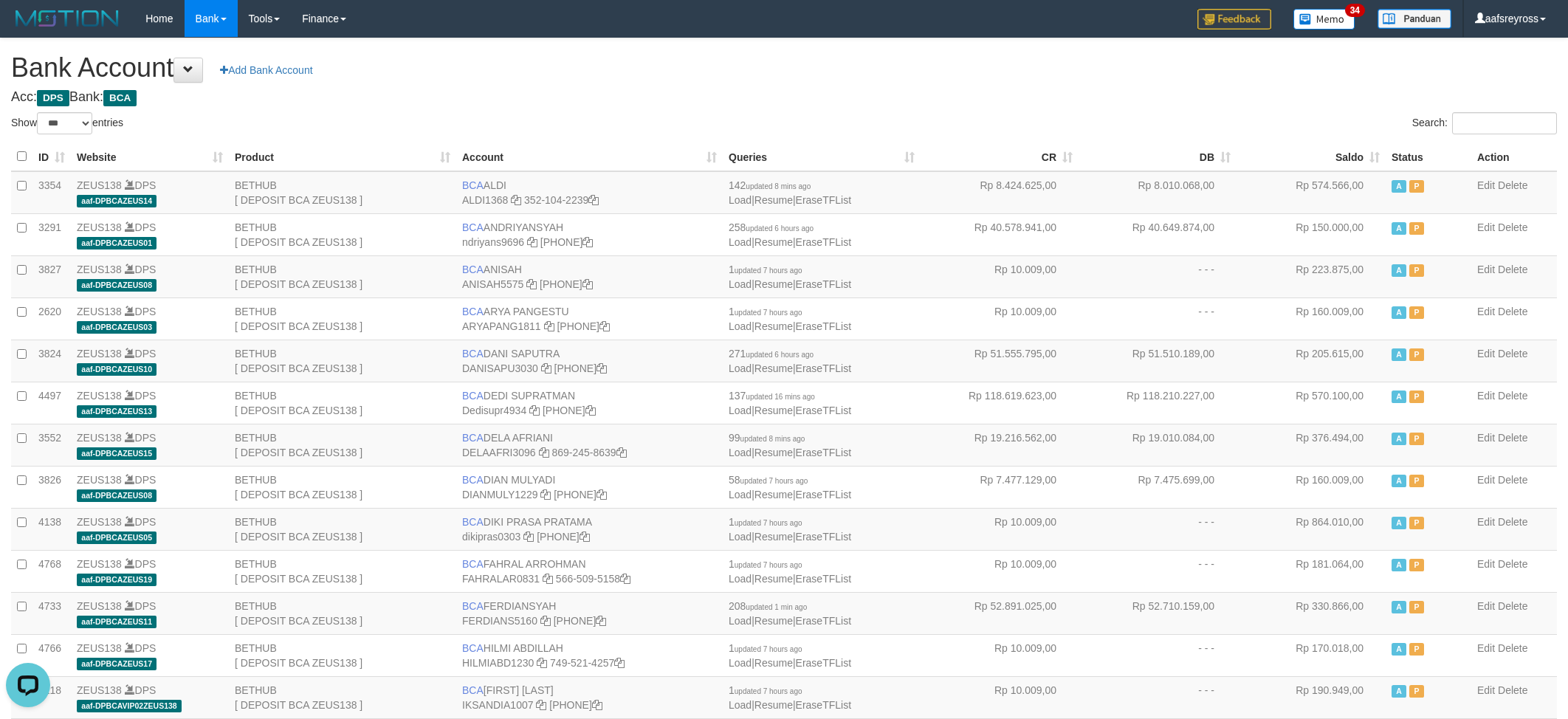 click on "**********" at bounding box center (784, 747) 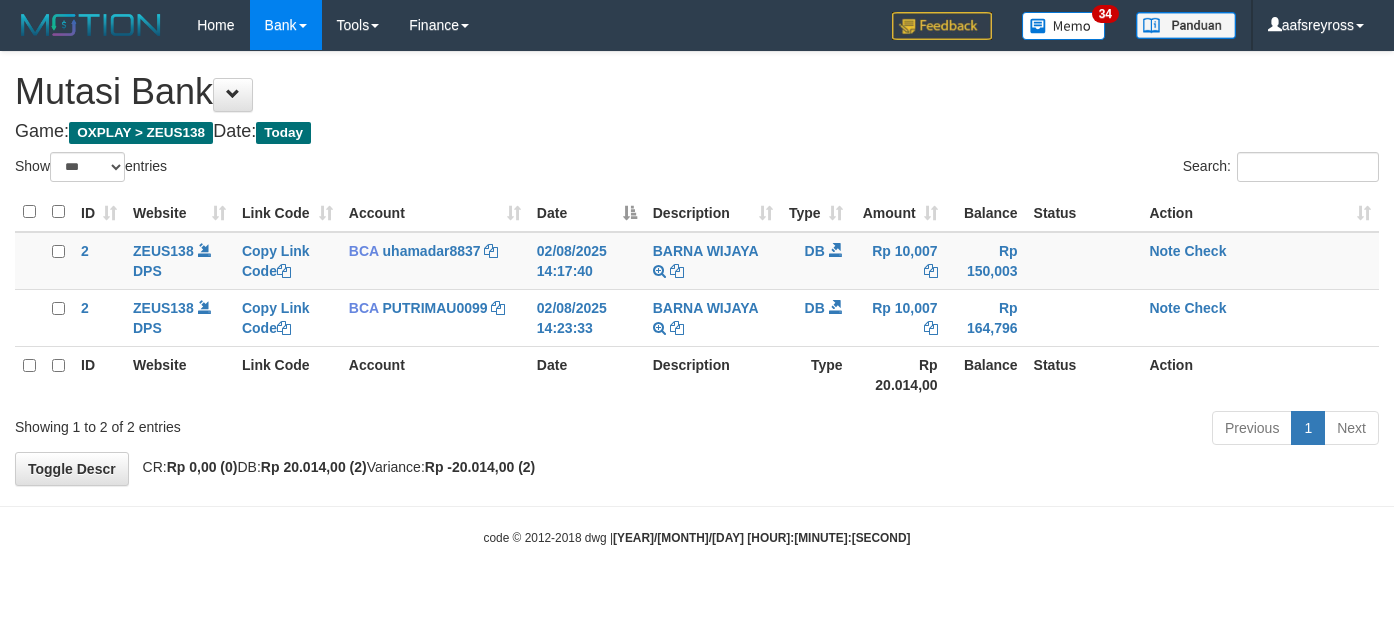 select on "***" 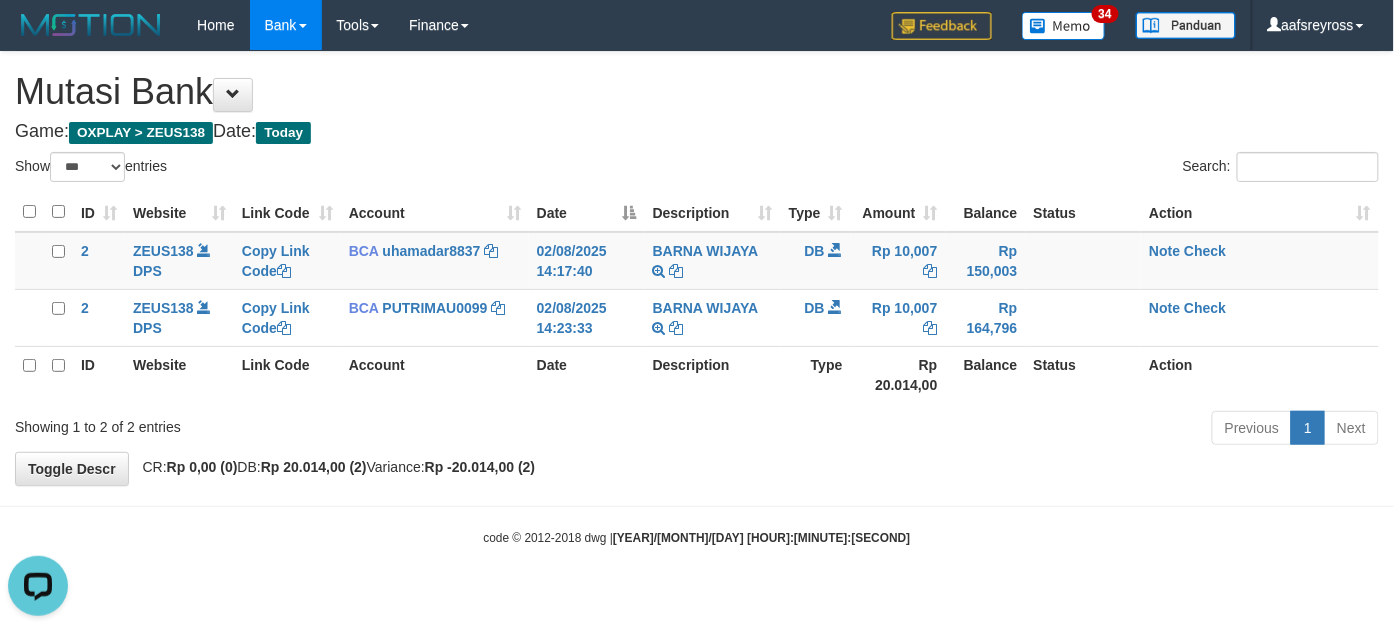 scroll, scrollTop: 0, scrollLeft: 0, axis: both 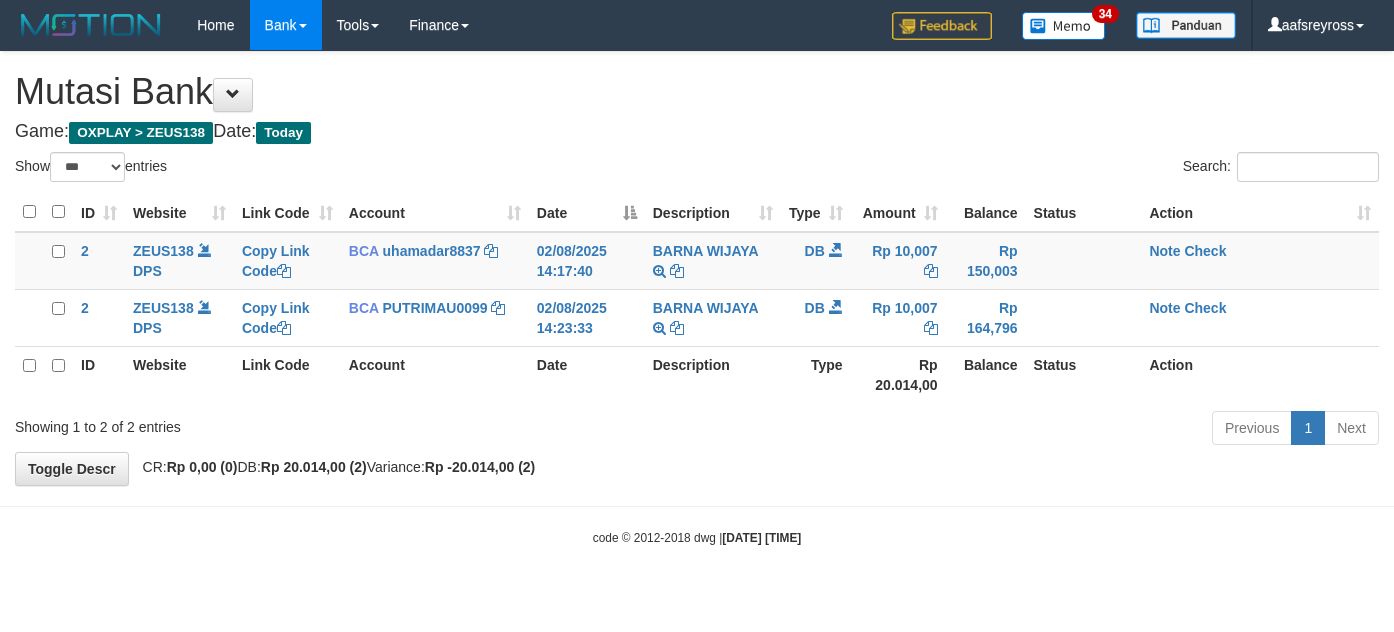 select on "***" 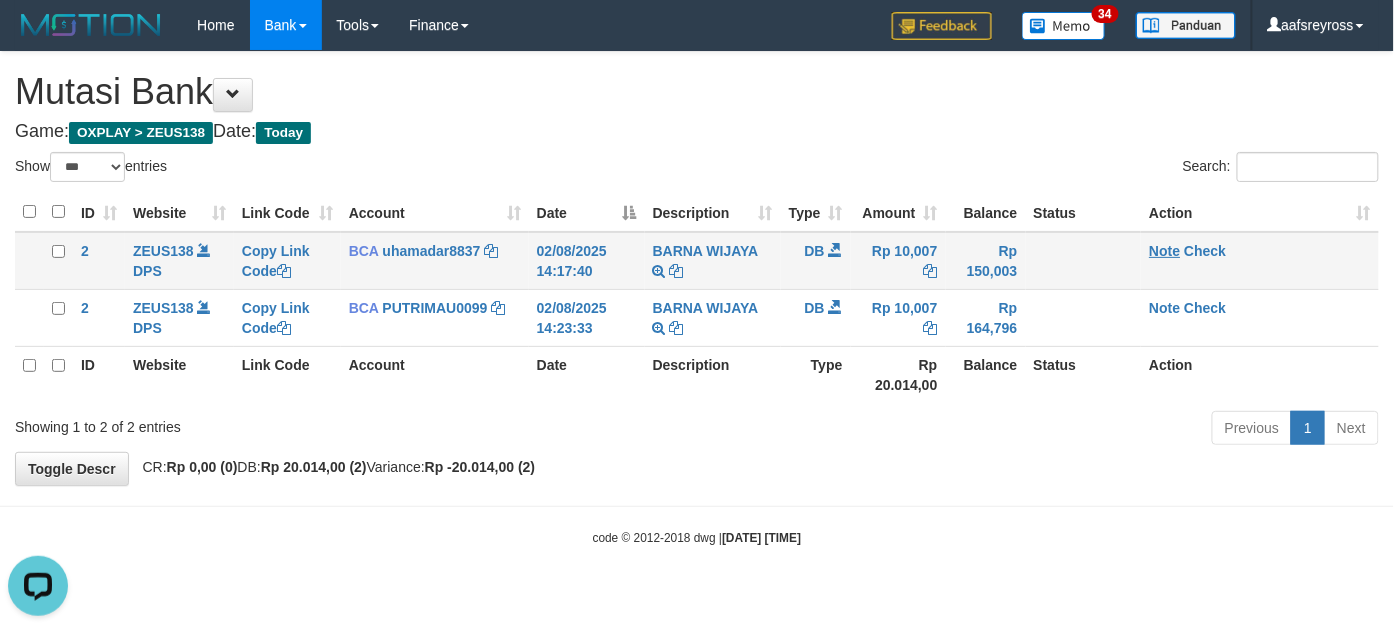 scroll, scrollTop: 0, scrollLeft: 0, axis: both 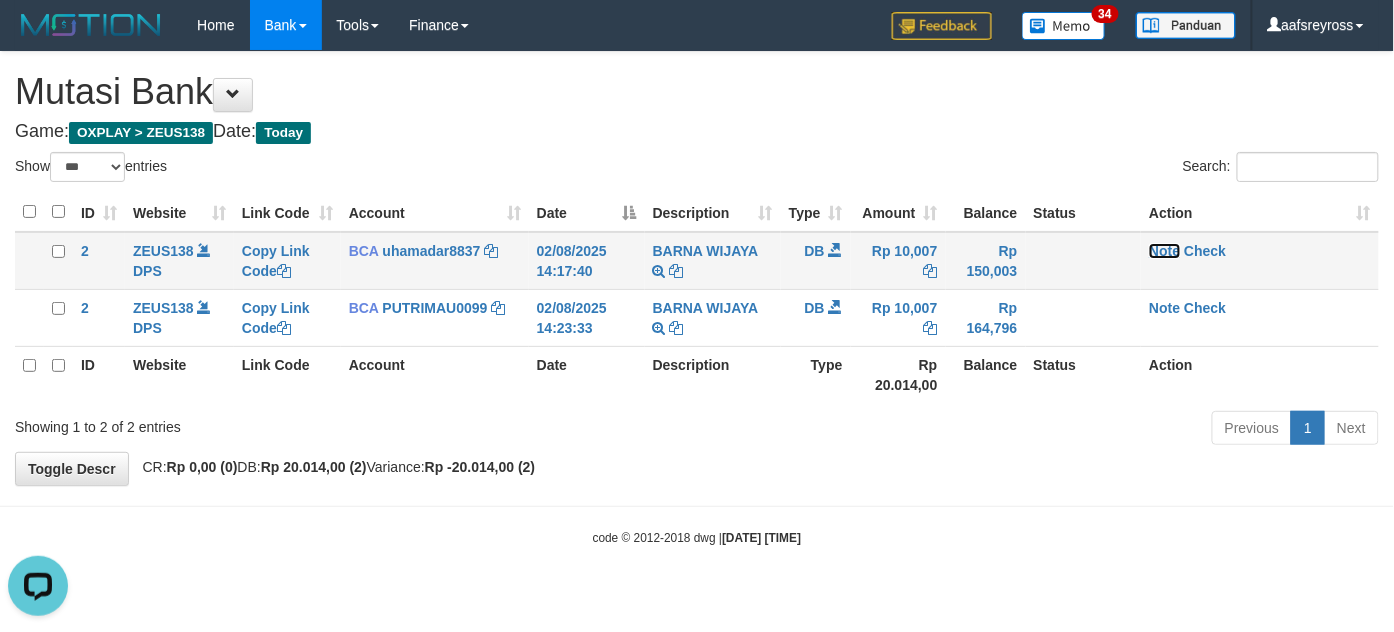 click on "Note" at bounding box center (1164, 251) 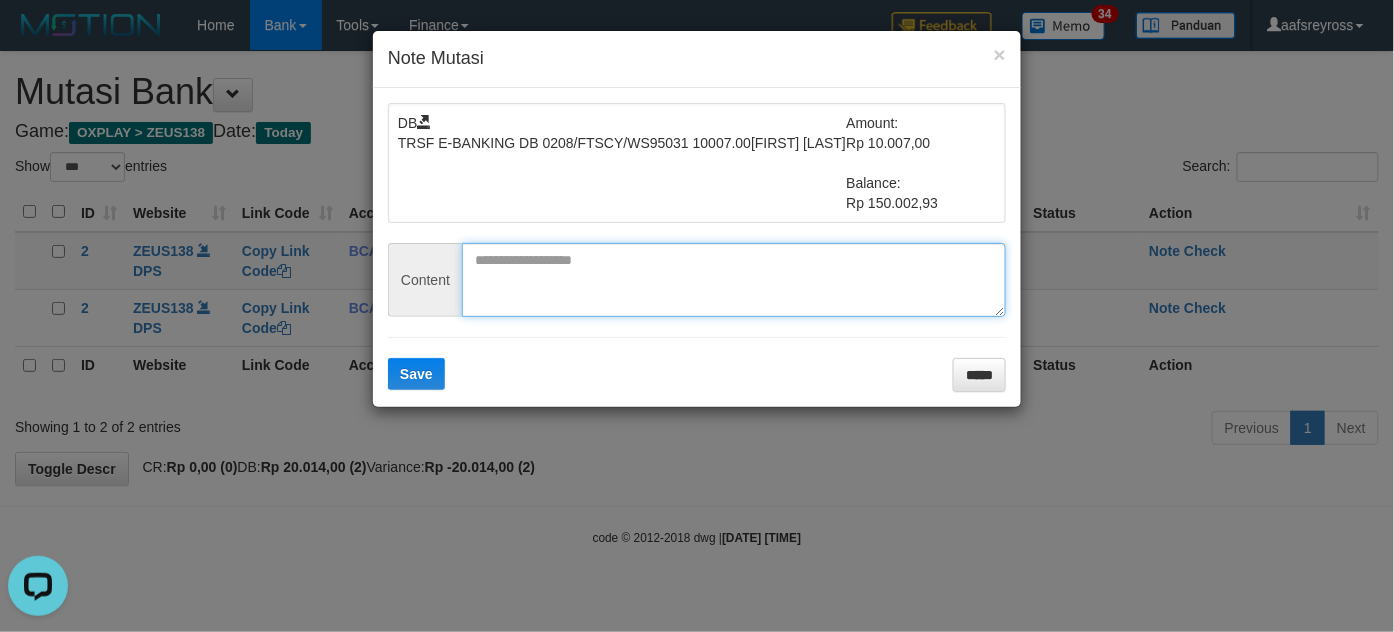 click at bounding box center [734, 280] 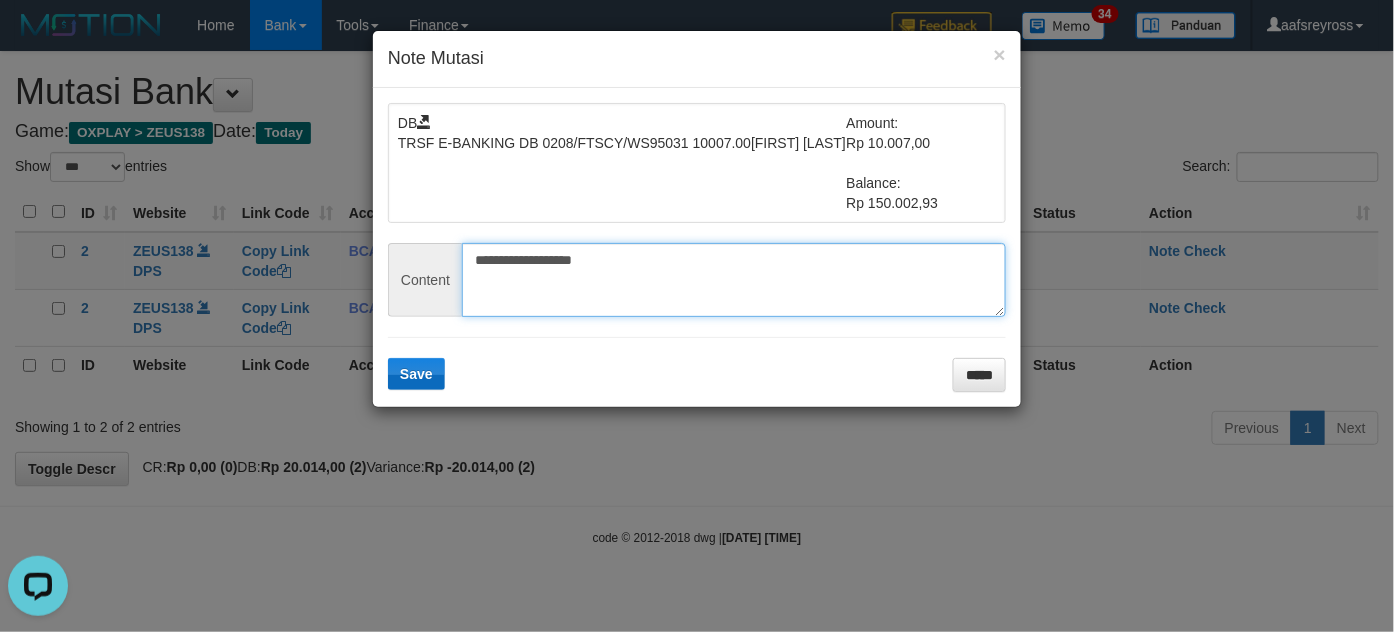 type on "**********" 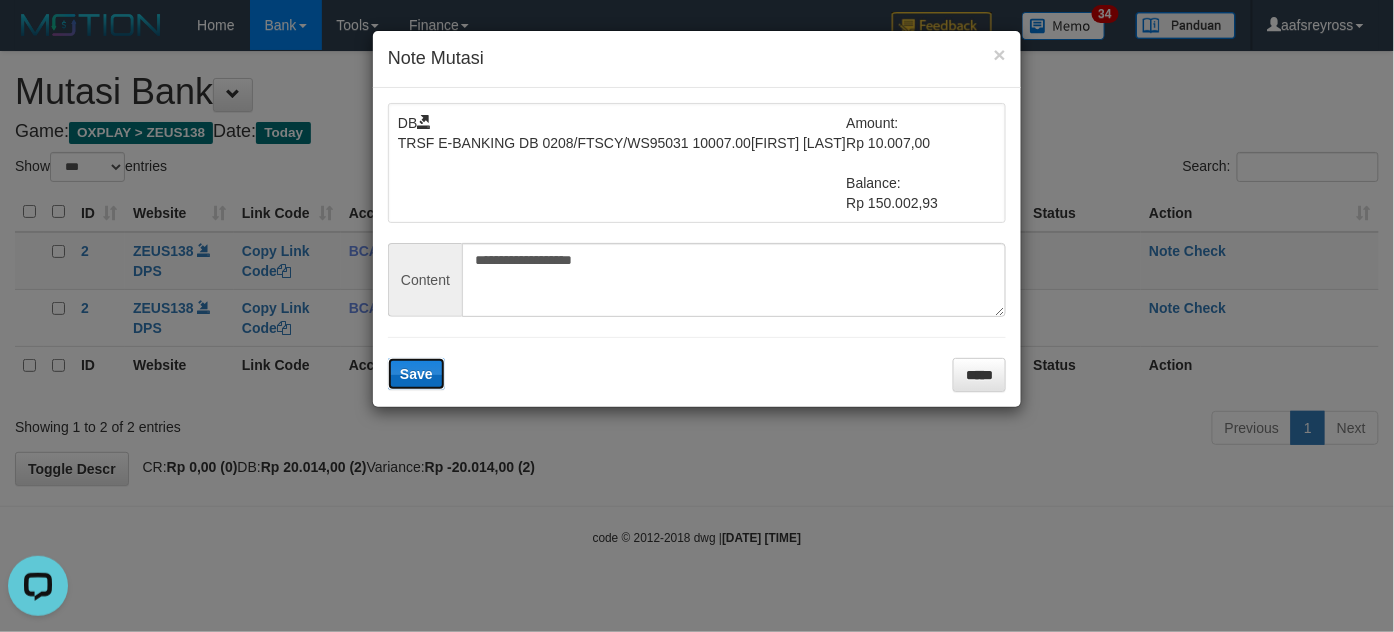 click on "Save" at bounding box center [416, 374] 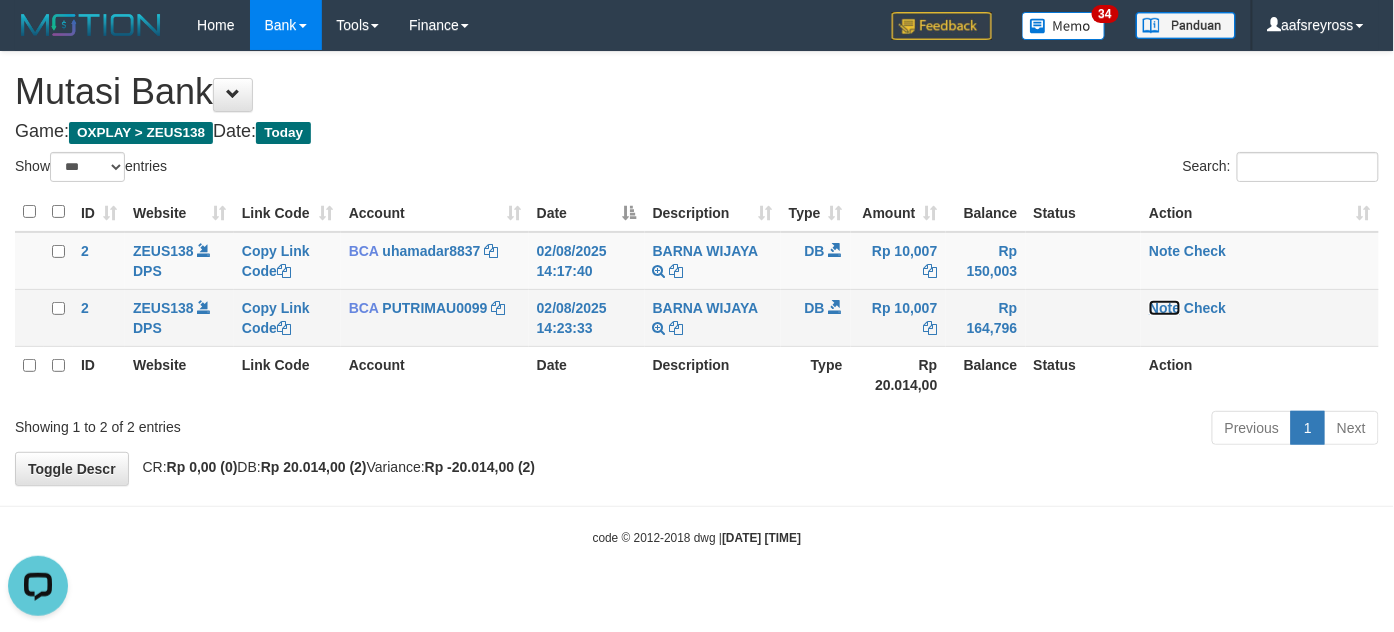 click on "Note" at bounding box center [1164, 308] 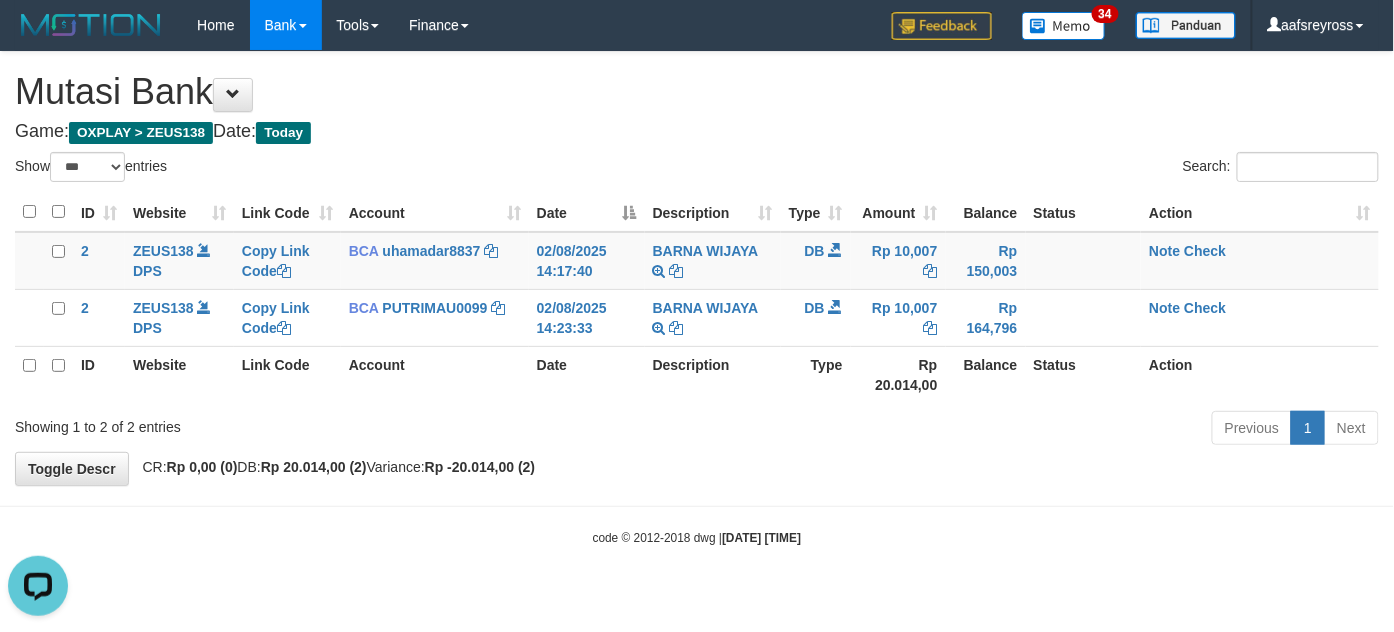 click on "Previous 1 Next" at bounding box center (987, 430) 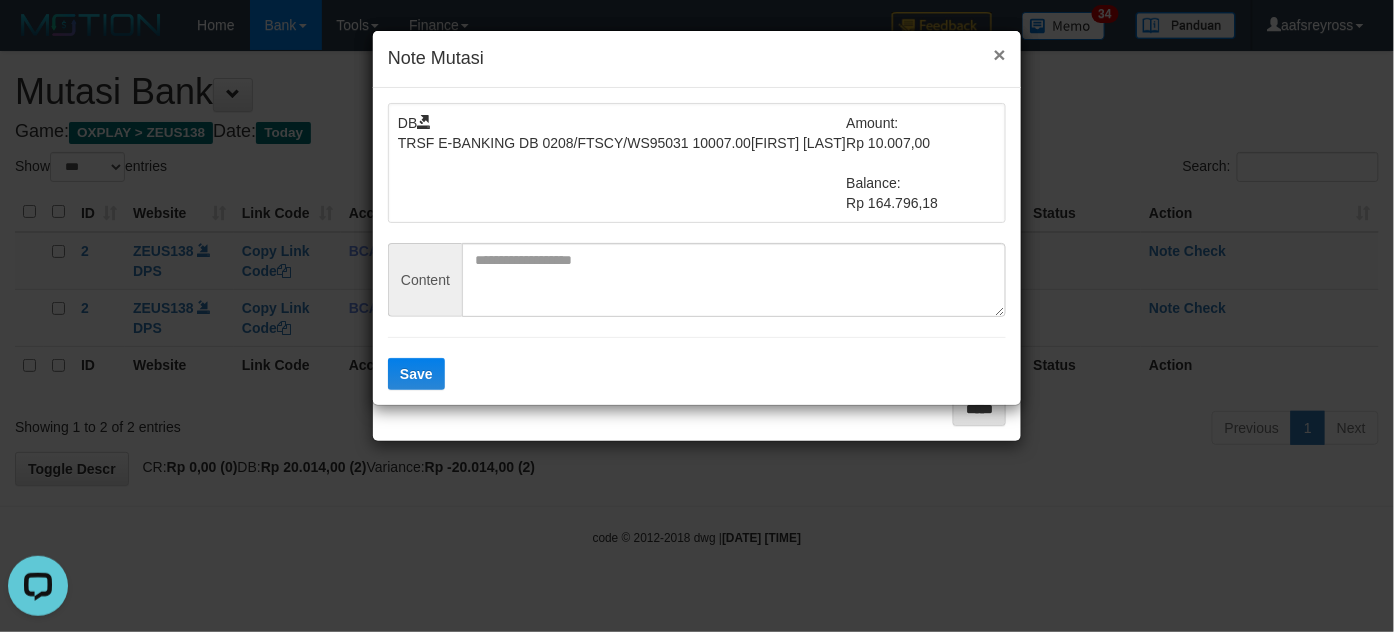 click on "×" at bounding box center [1000, 54] 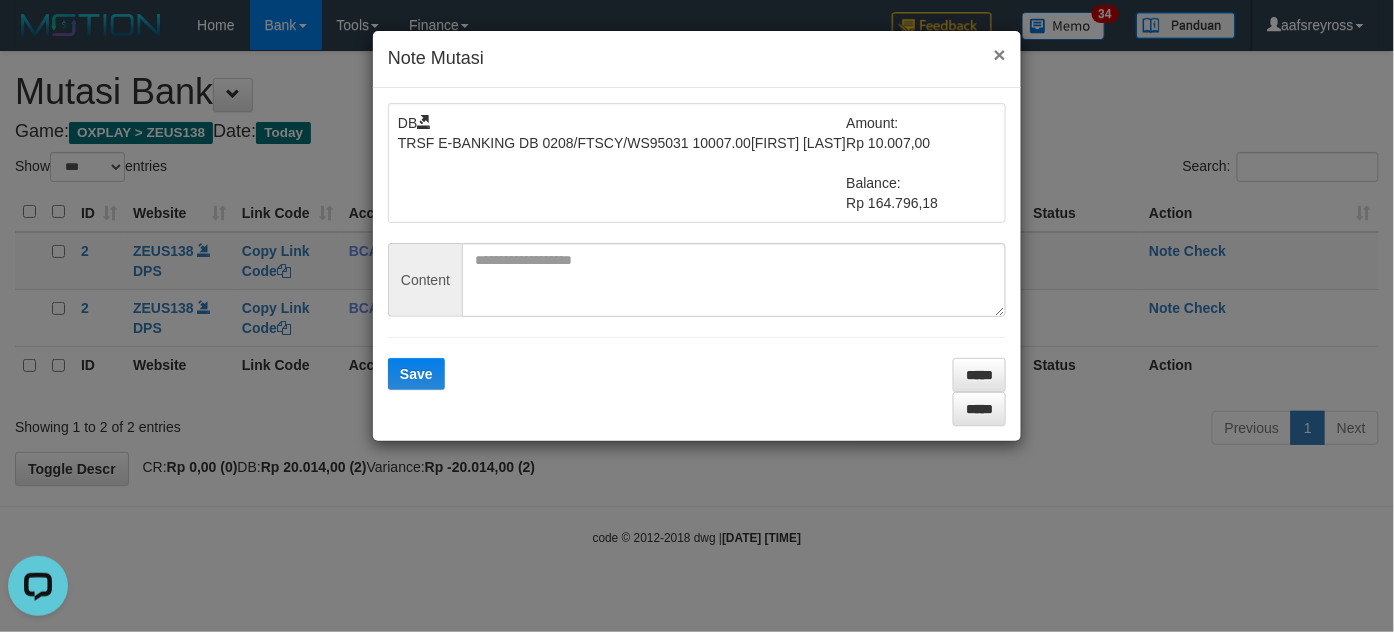 click on "×" at bounding box center [1000, 54] 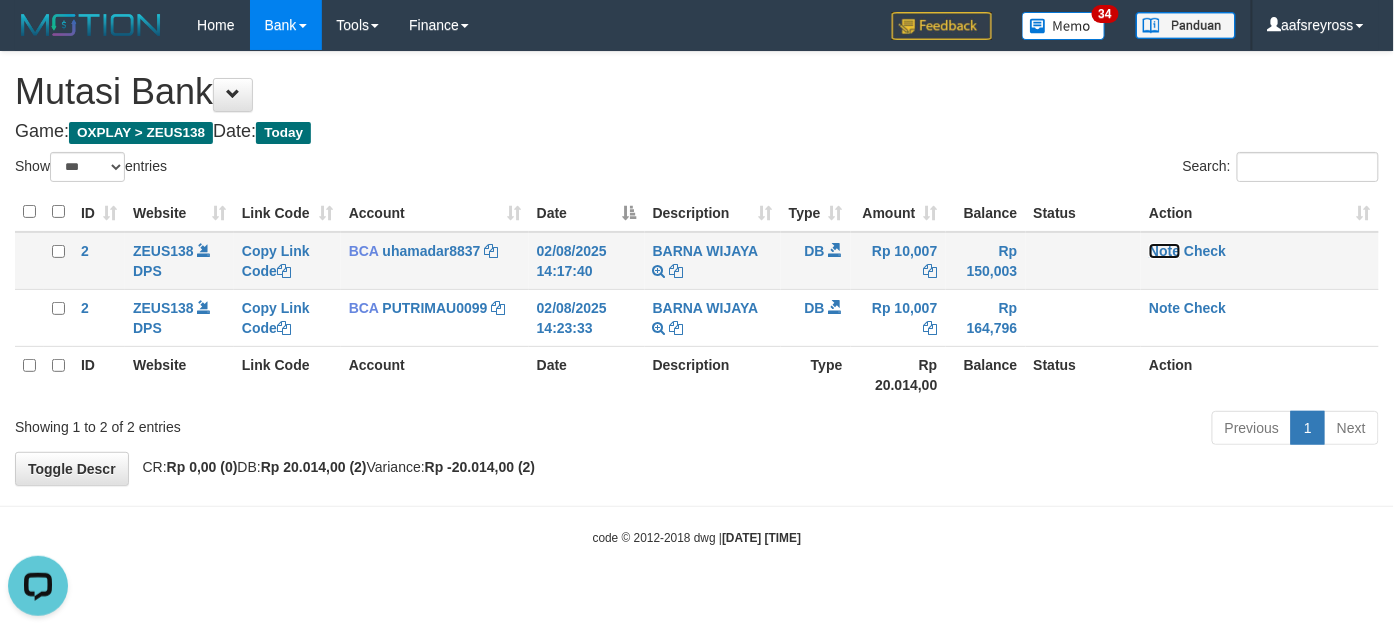 click on "Note" at bounding box center (1164, 251) 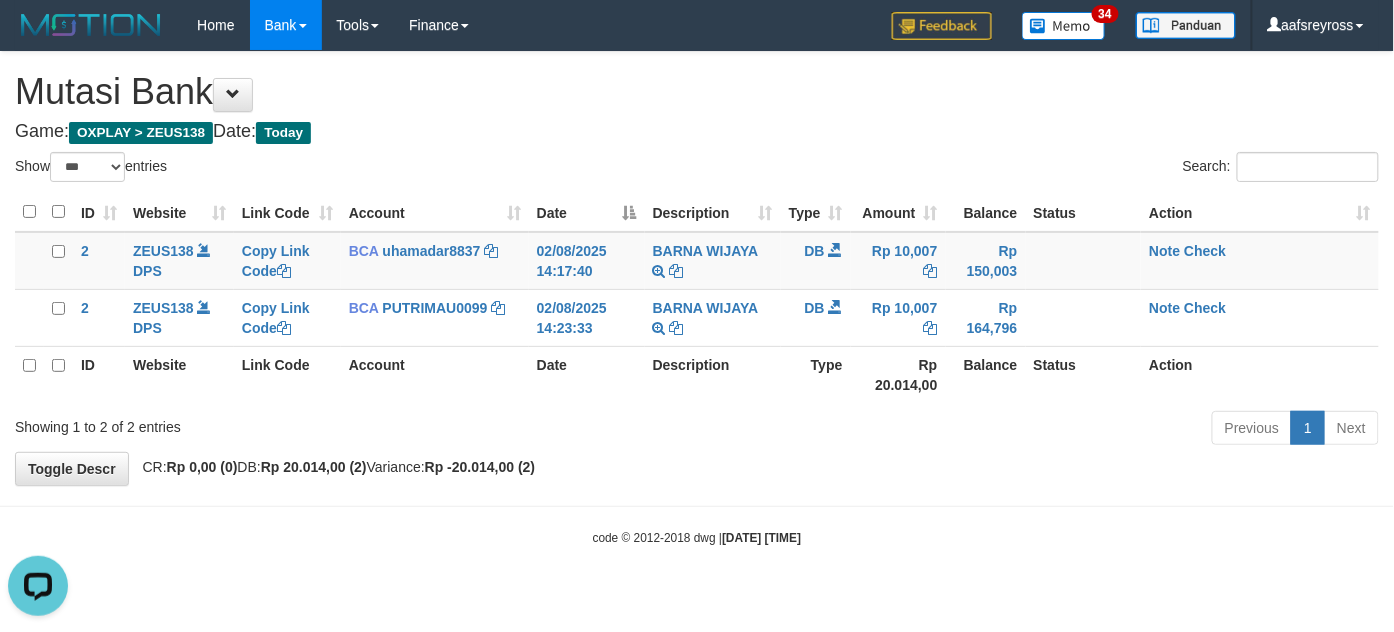drag, startPoint x: 832, startPoint y: 529, endPoint x: 810, endPoint y: 578, distance: 53.712196 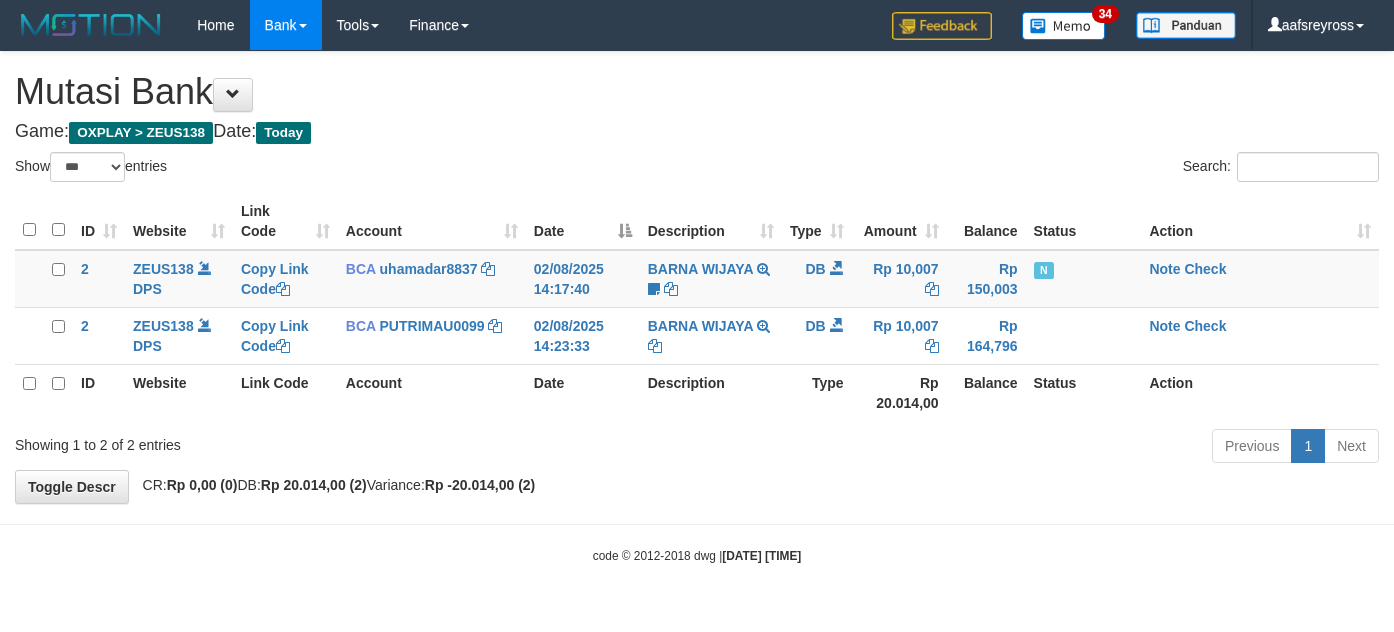 select on "***" 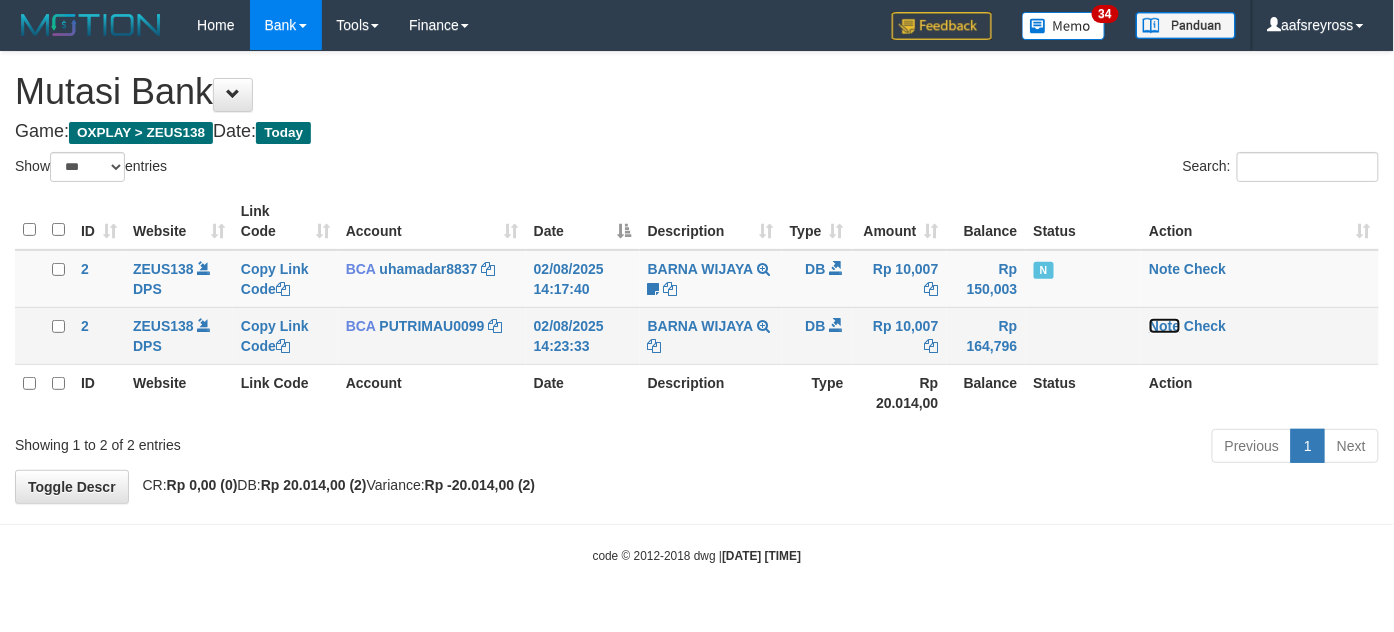 click on "Note" at bounding box center (1164, 326) 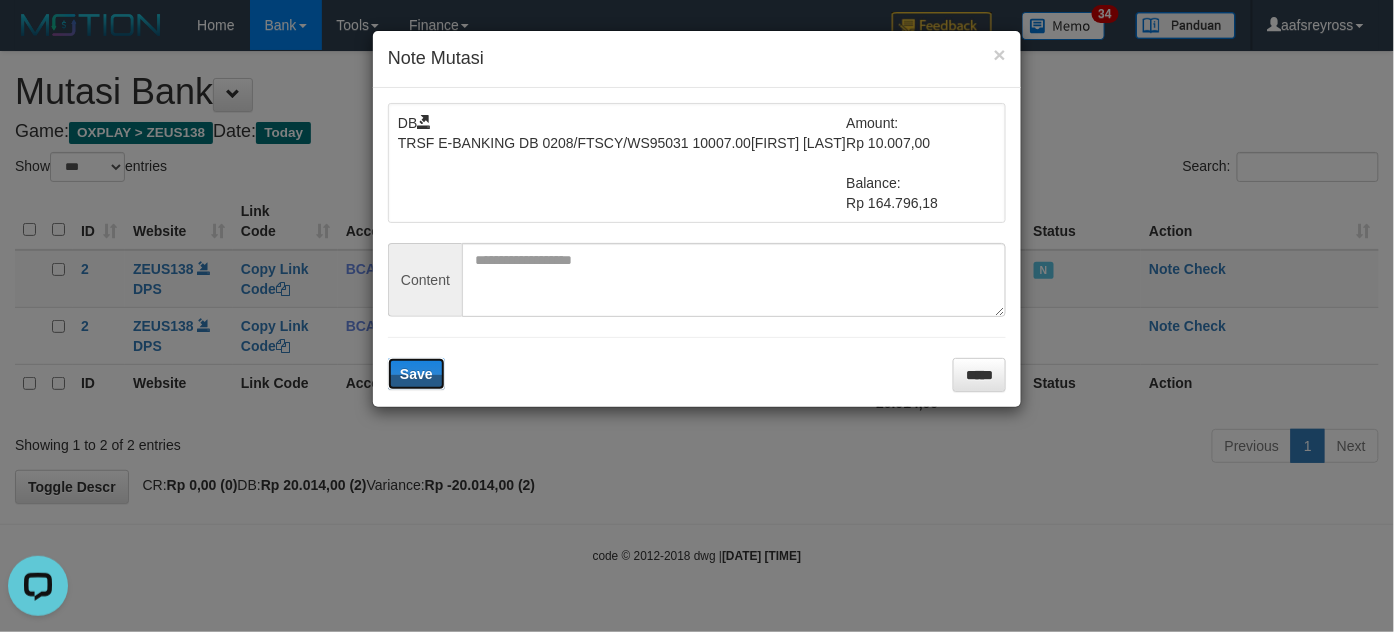 scroll, scrollTop: 0, scrollLeft: 0, axis: both 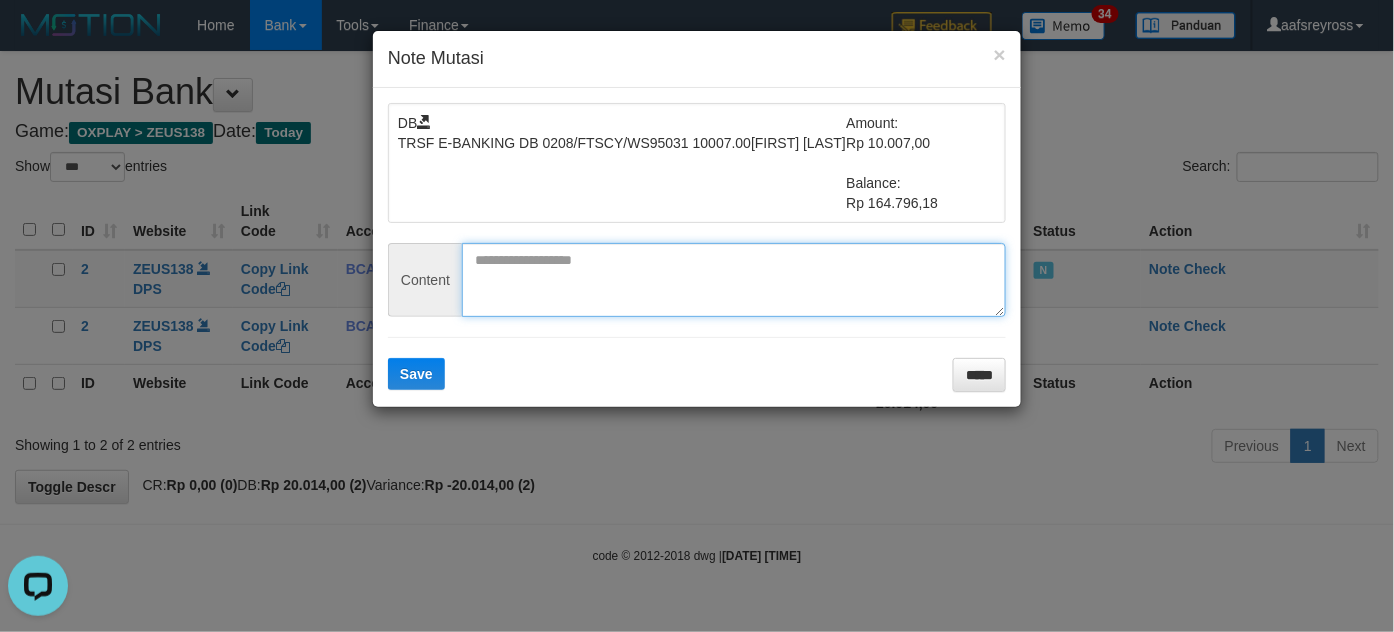 click at bounding box center [734, 280] 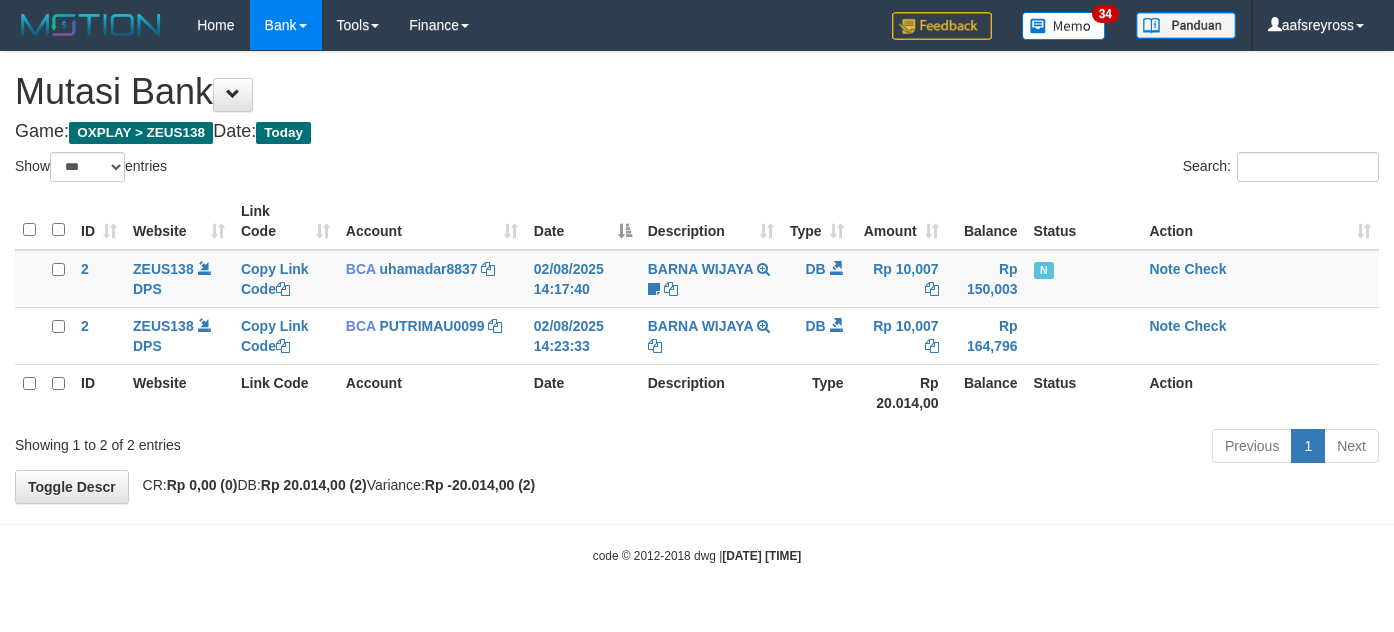 select on "***" 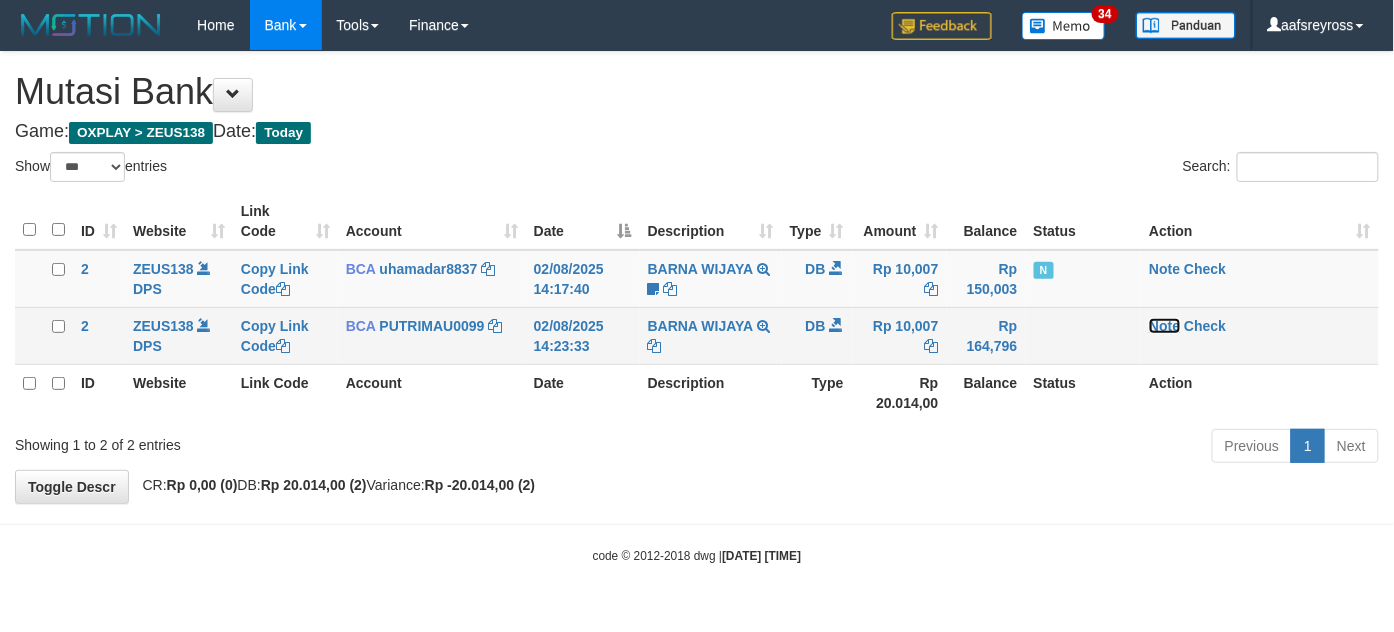 click on "Note" at bounding box center [1164, 326] 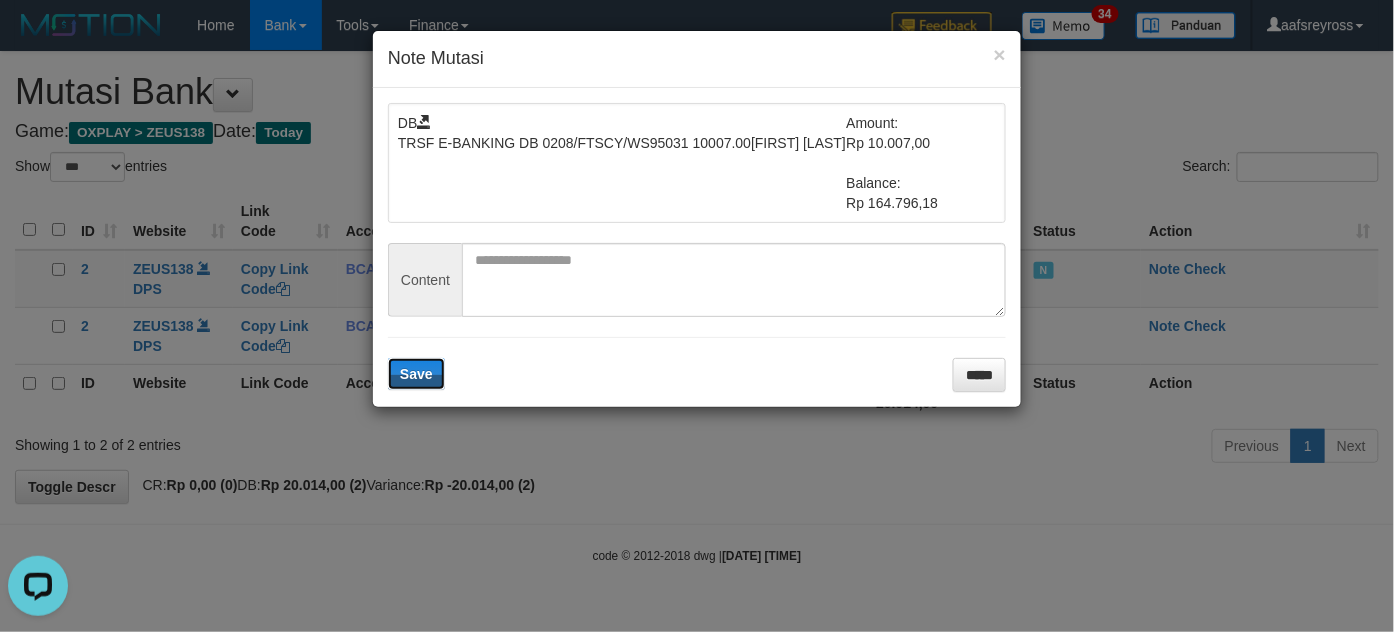 scroll, scrollTop: 0, scrollLeft: 0, axis: both 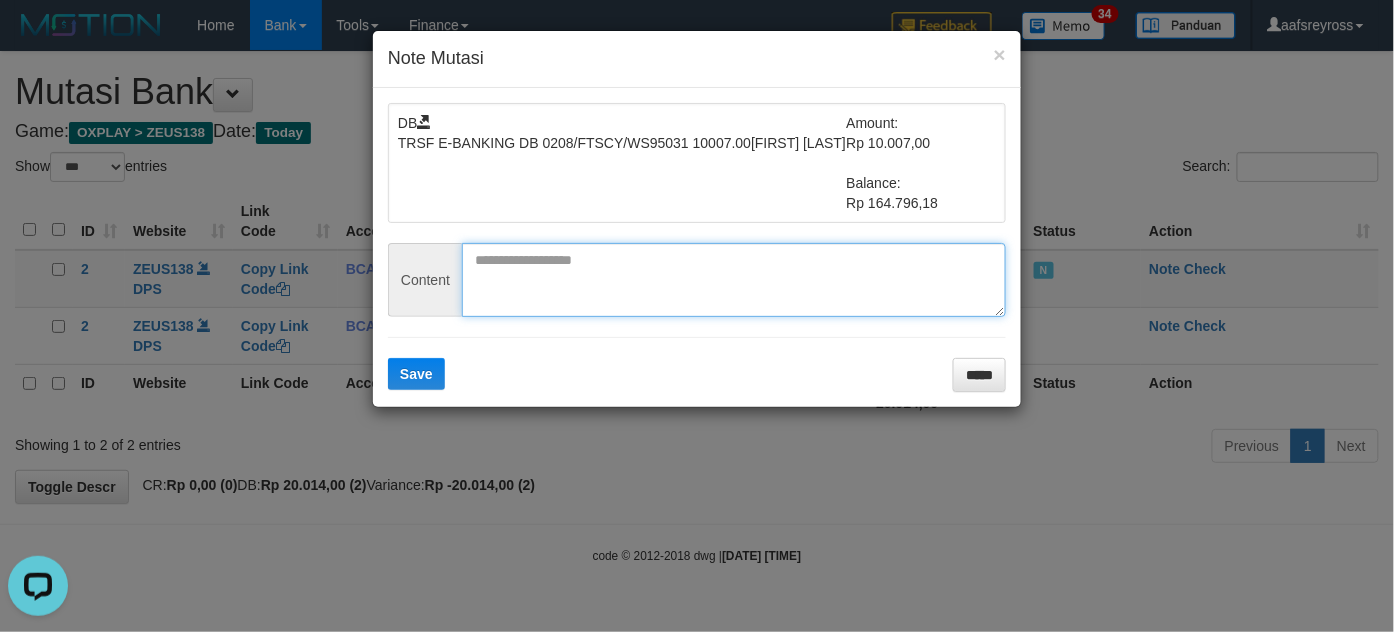 click at bounding box center [734, 280] 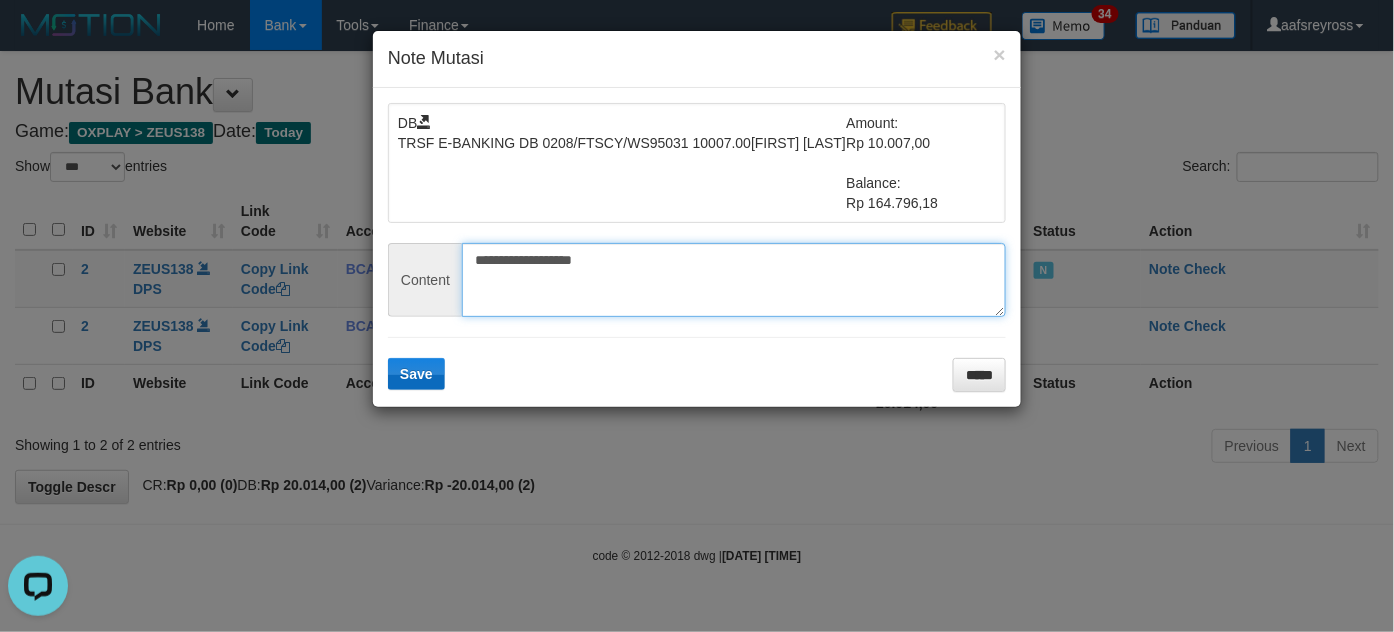 type on "**********" 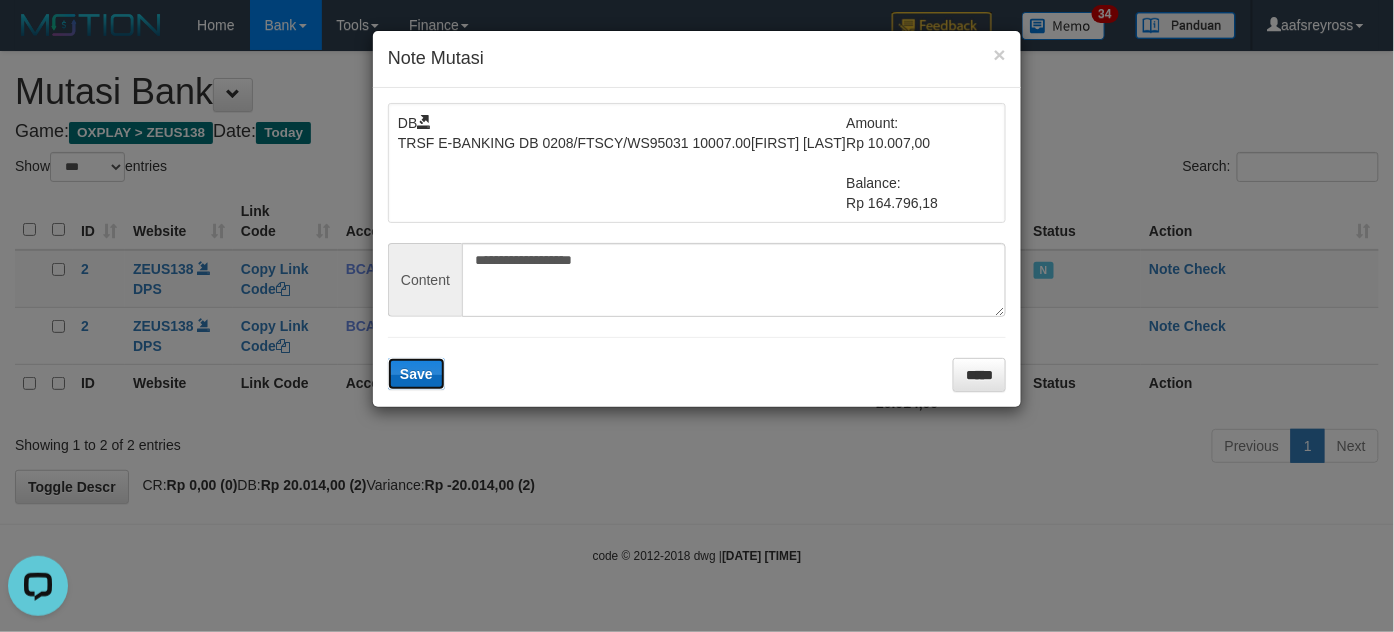 click on "Save" at bounding box center [416, 374] 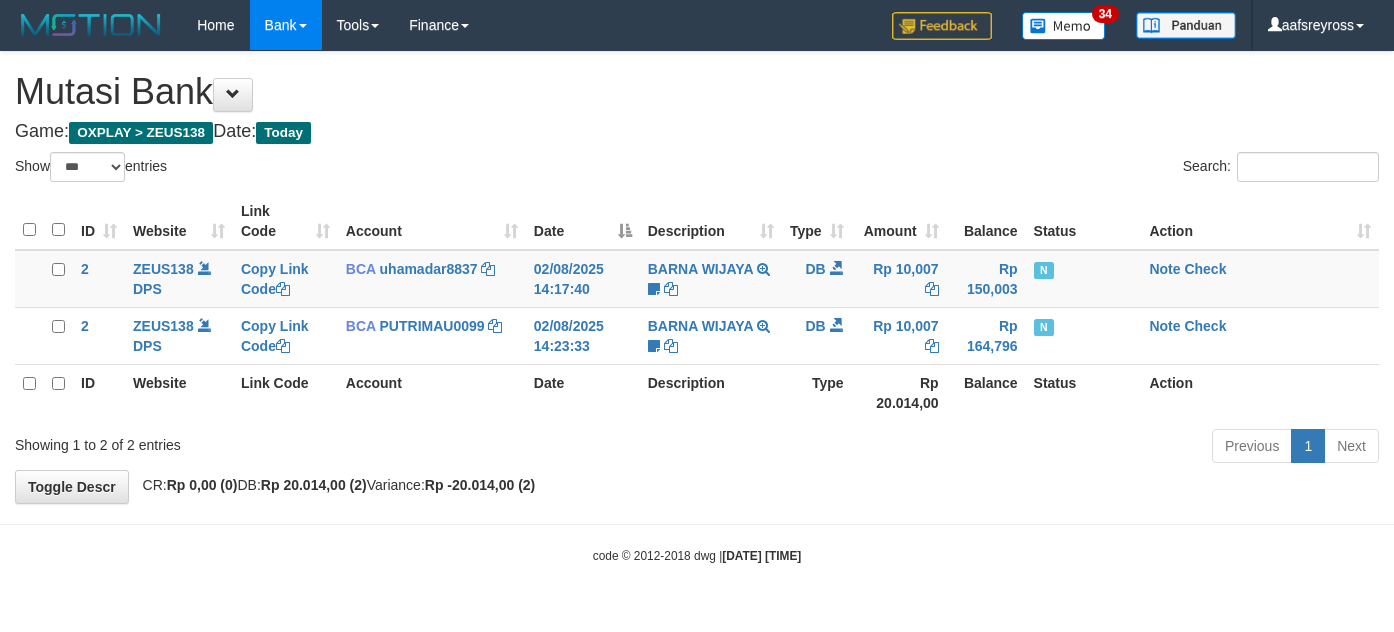 select on "***" 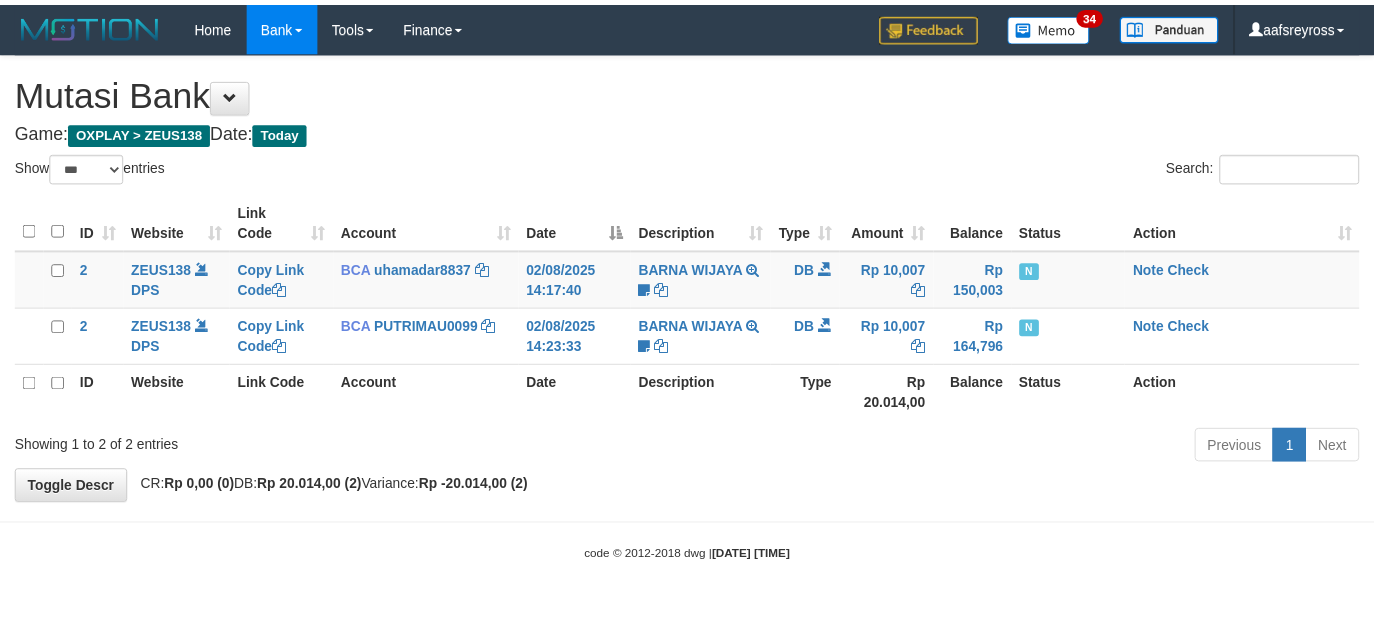 scroll, scrollTop: 0, scrollLeft: 0, axis: both 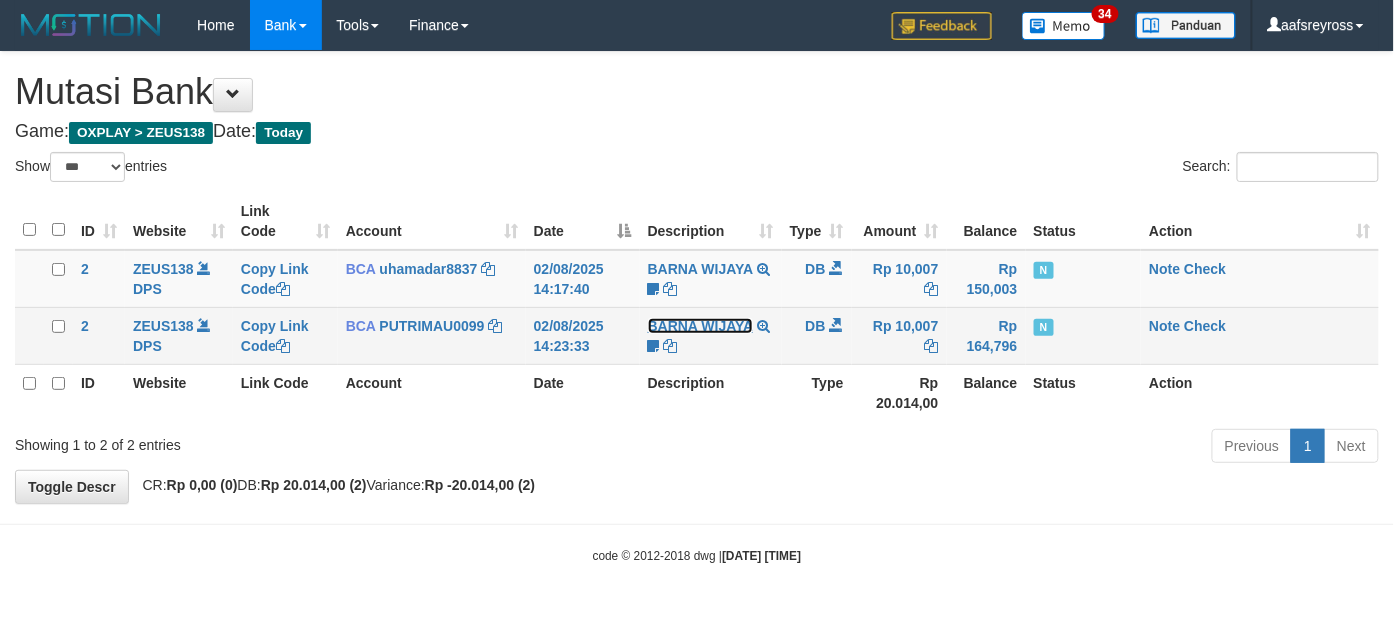 click on "BARNA WIJAYA" at bounding box center [700, 326] 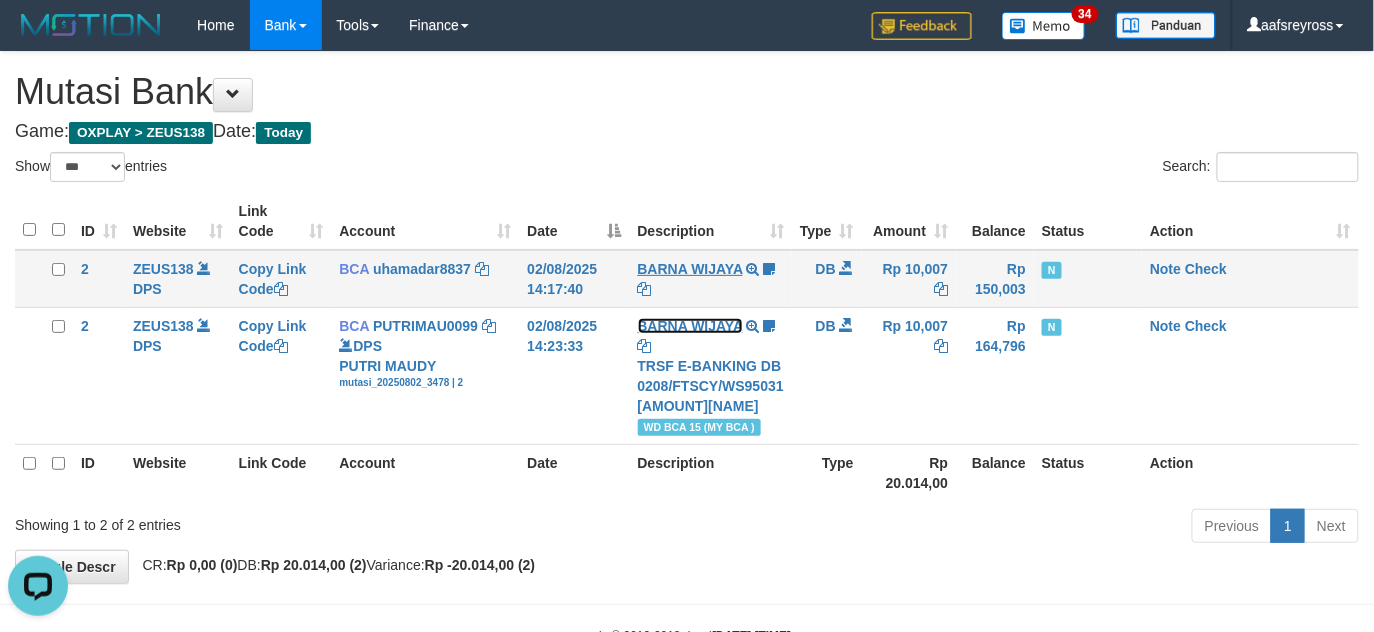 scroll, scrollTop: 0, scrollLeft: 0, axis: both 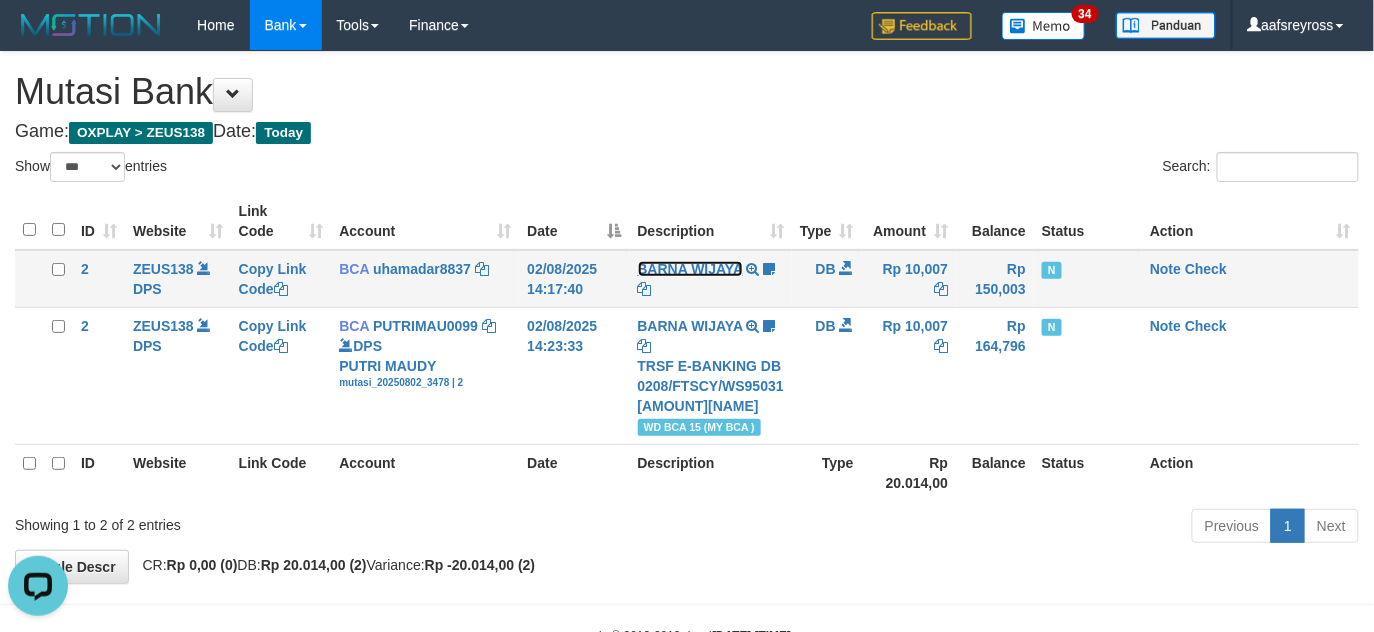 click on "BARNA WIJAYA" at bounding box center [690, 269] 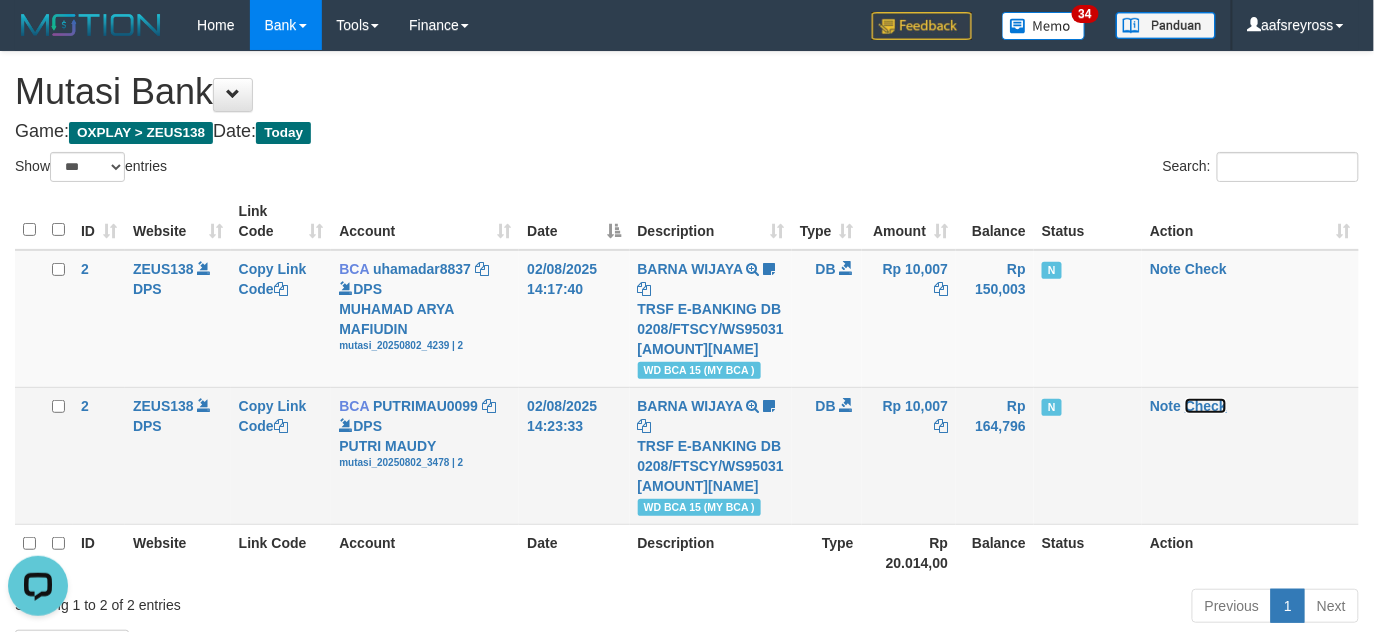 click on "Check" at bounding box center (1206, 406) 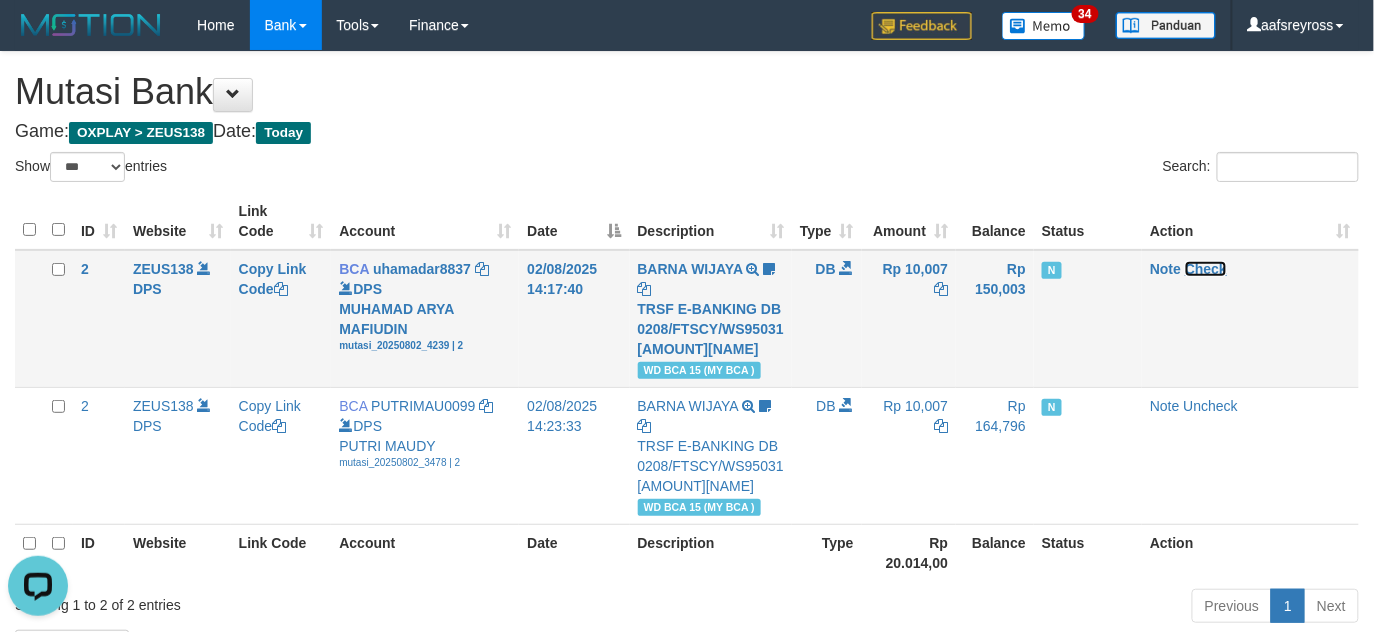 click on "Check" at bounding box center [1206, 269] 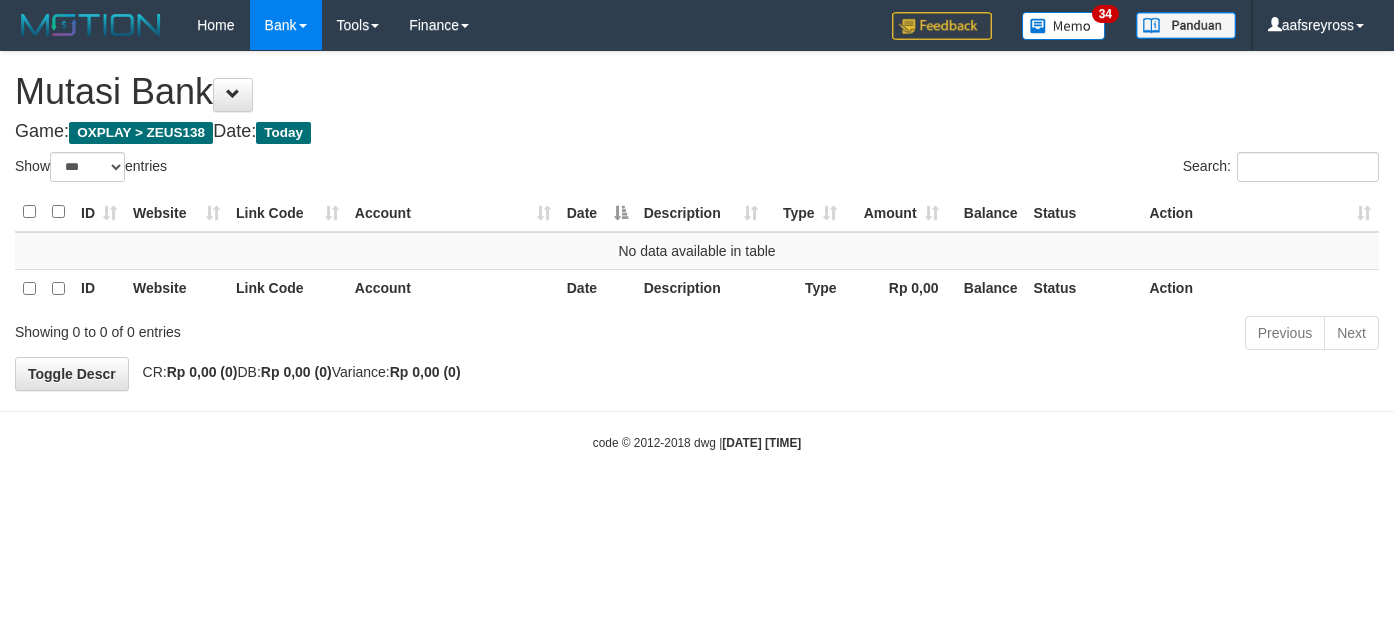 select on "***" 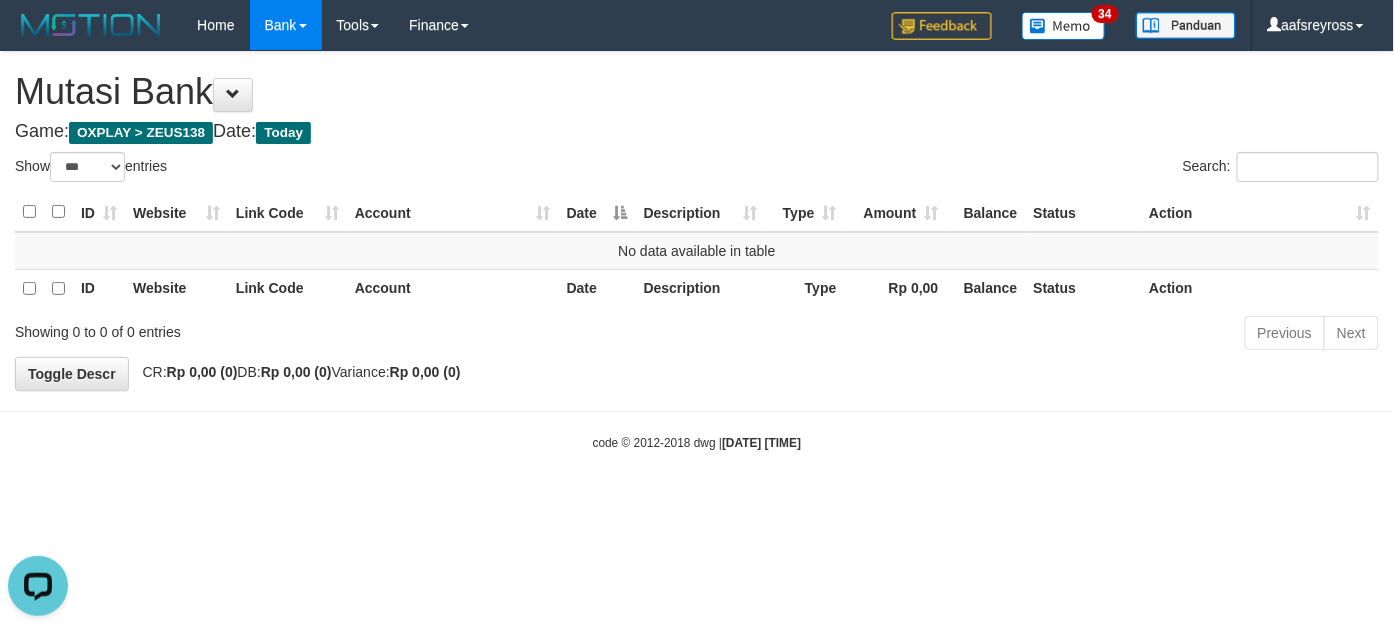 scroll, scrollTop: 0, scrollLeft: 0, axis: both 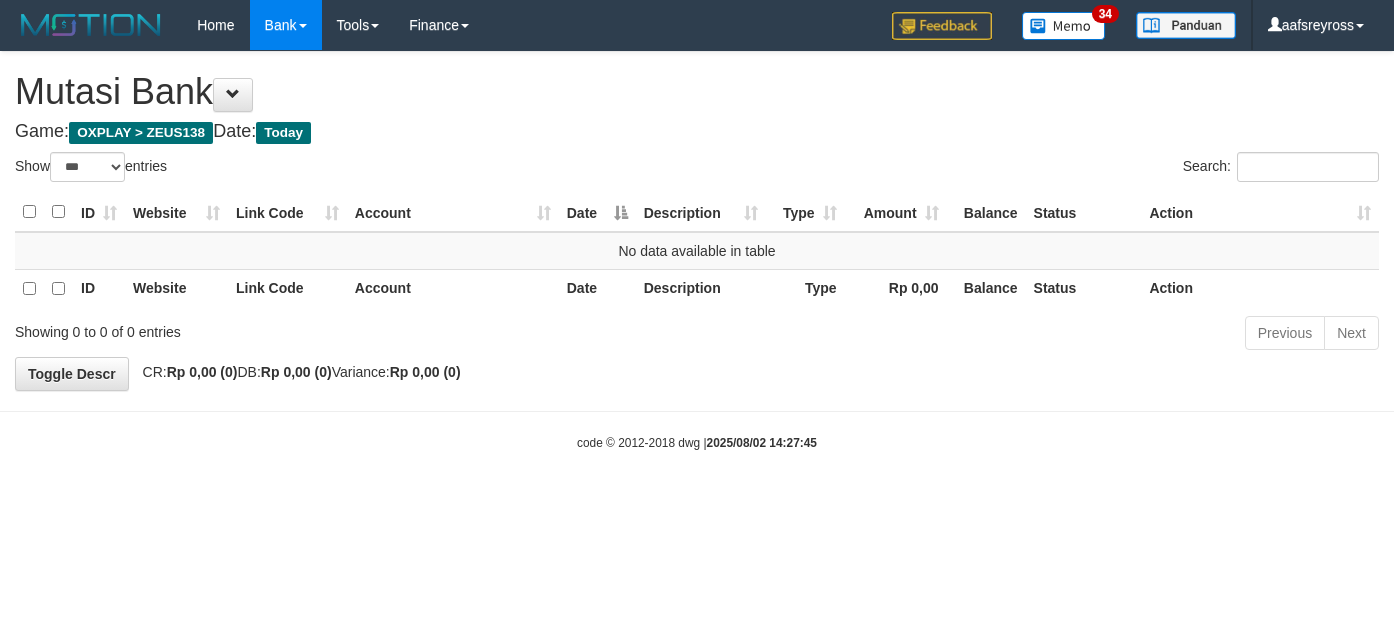 select on "***" 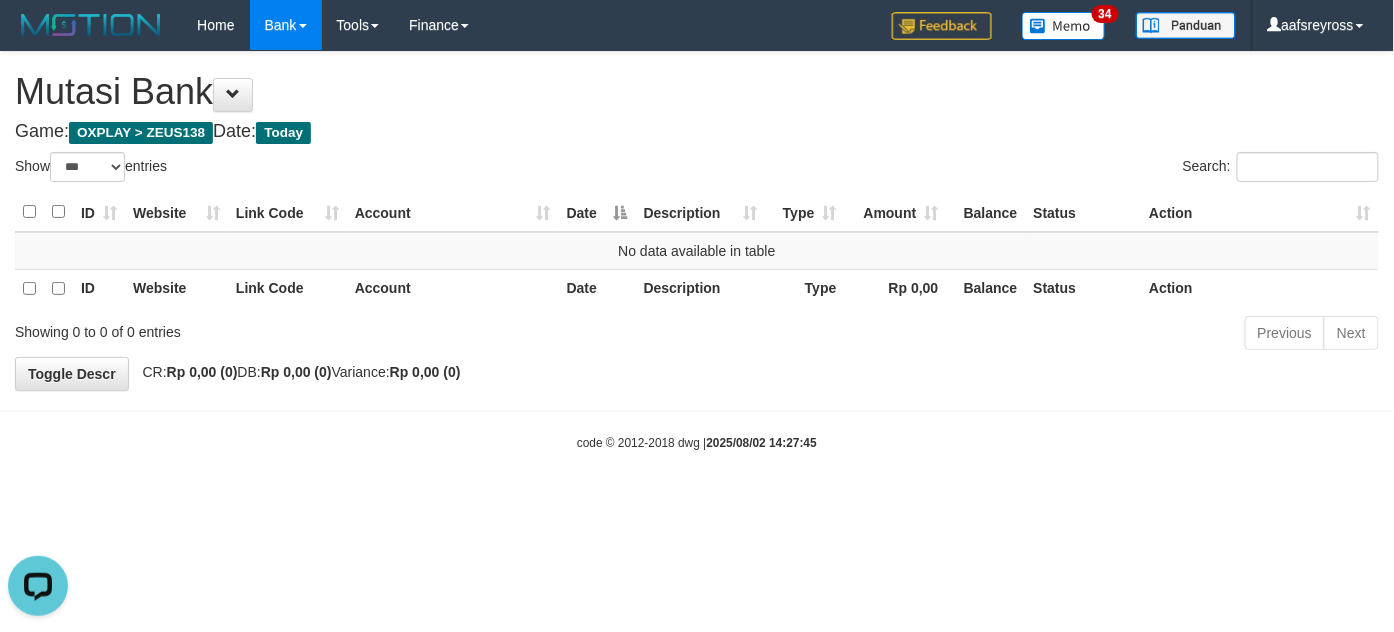 scroll, scrollTop: 0, scrollLeft: 0, axis: both 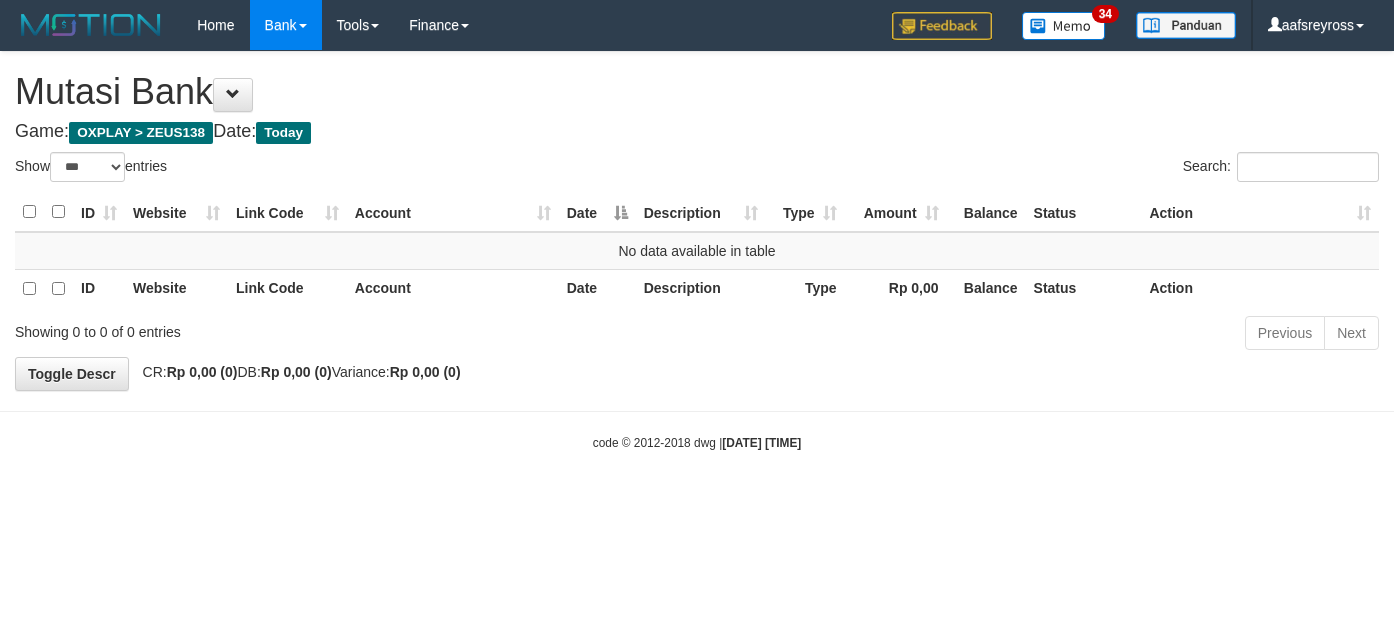 select on "***" 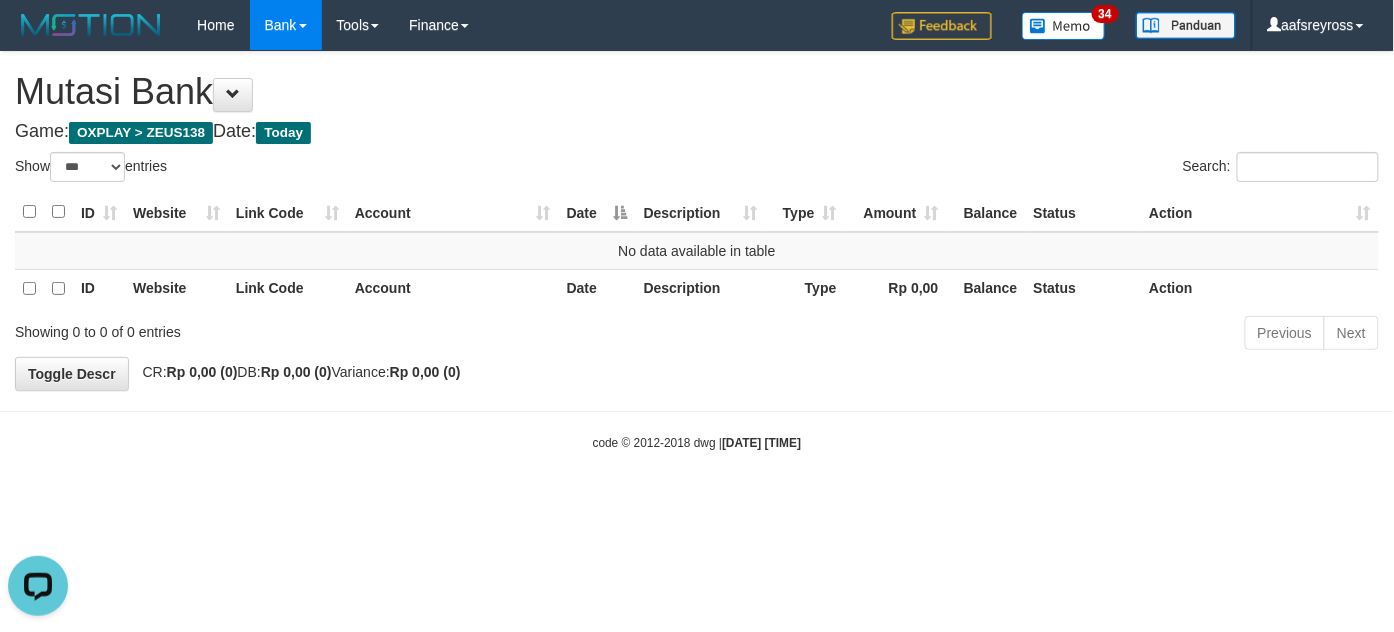 scroll, scrollTop: 0, scrollLeft: 0, axis: both 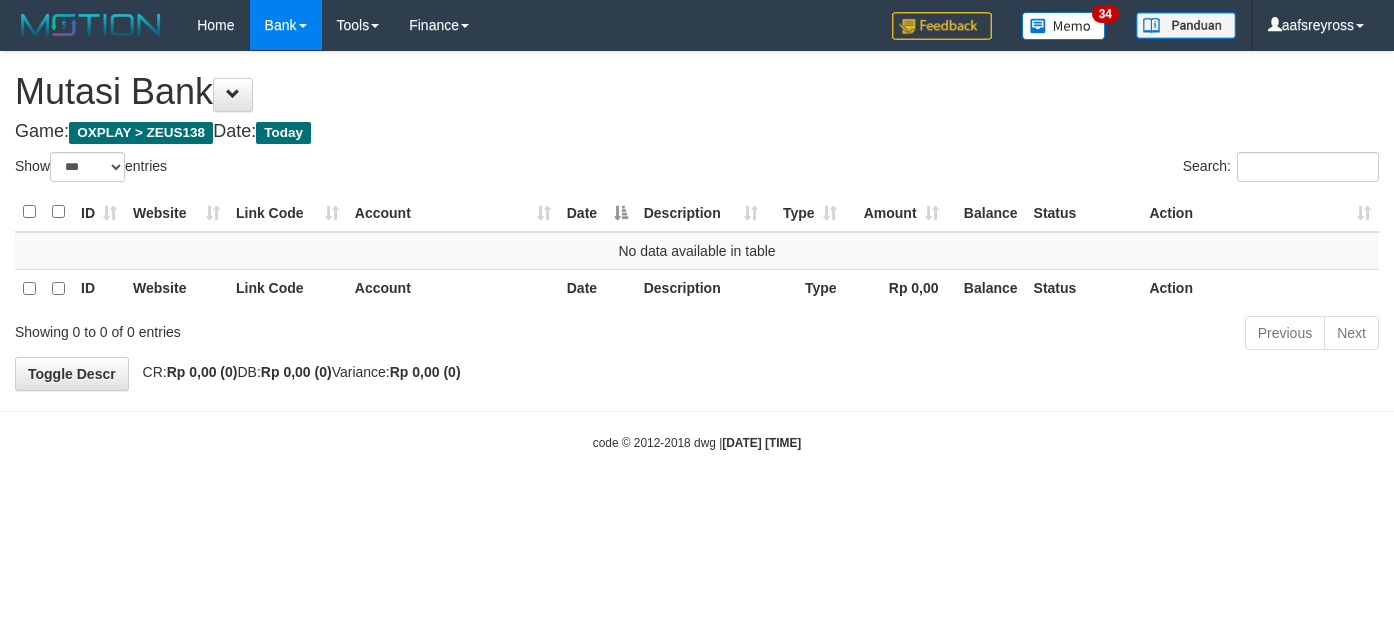 select on "***" 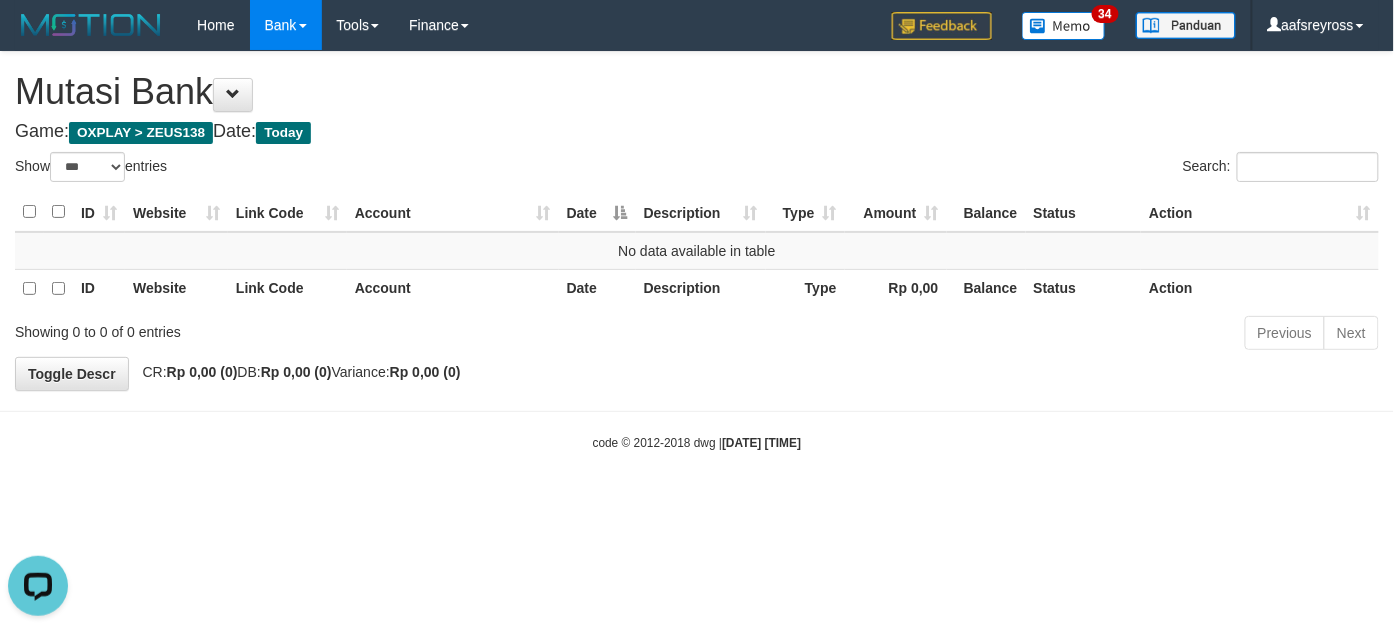 scroll, scrollTop: 0, scrollLeft: 0, axis: both 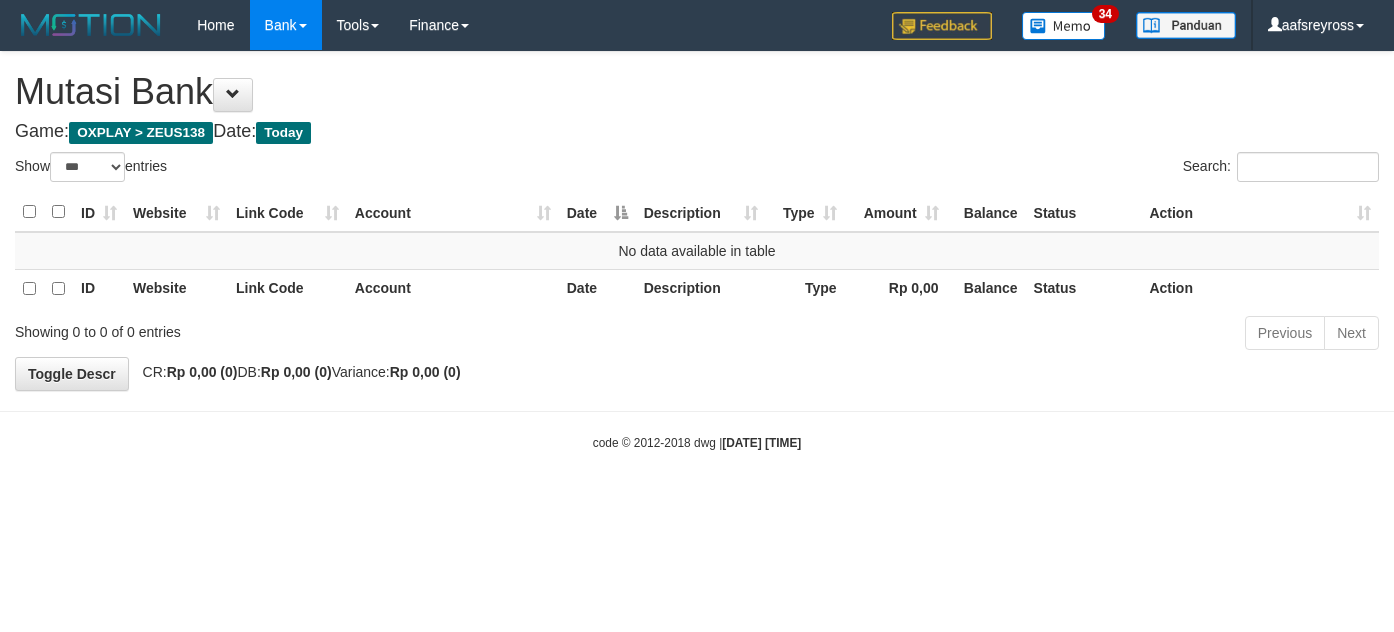 select on "***" 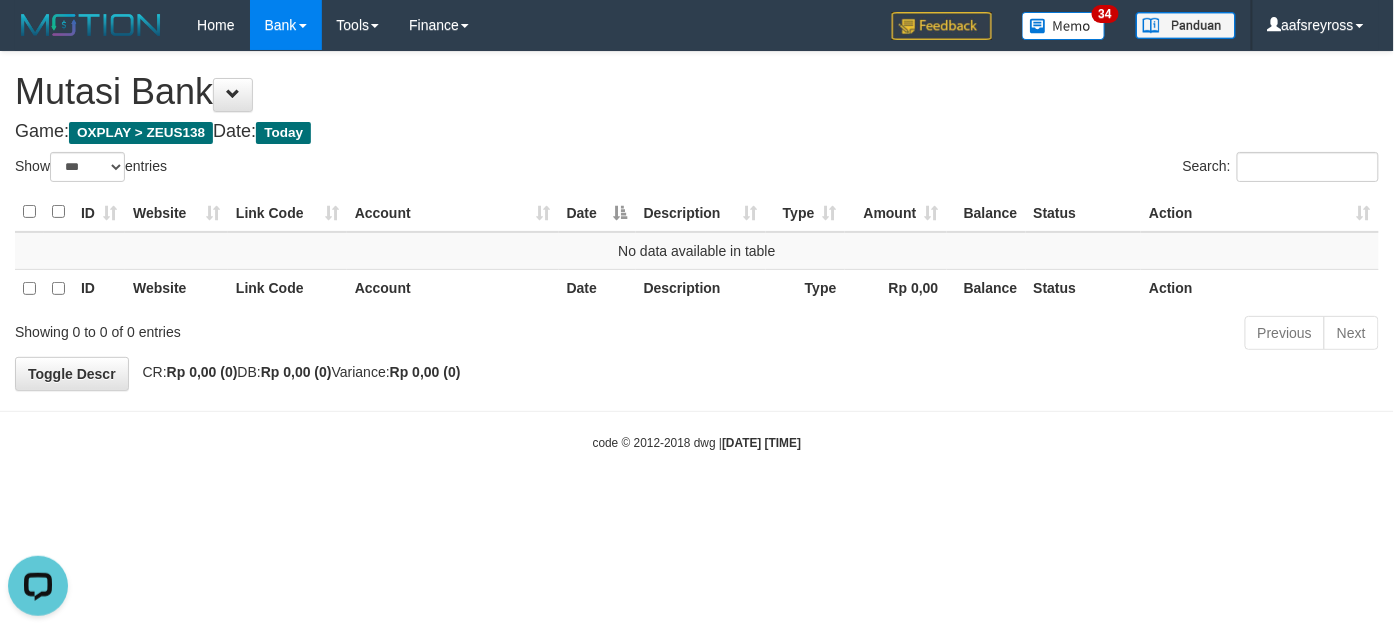 scroll, scrollTop: 0, scrollLeft: 0, axis: both 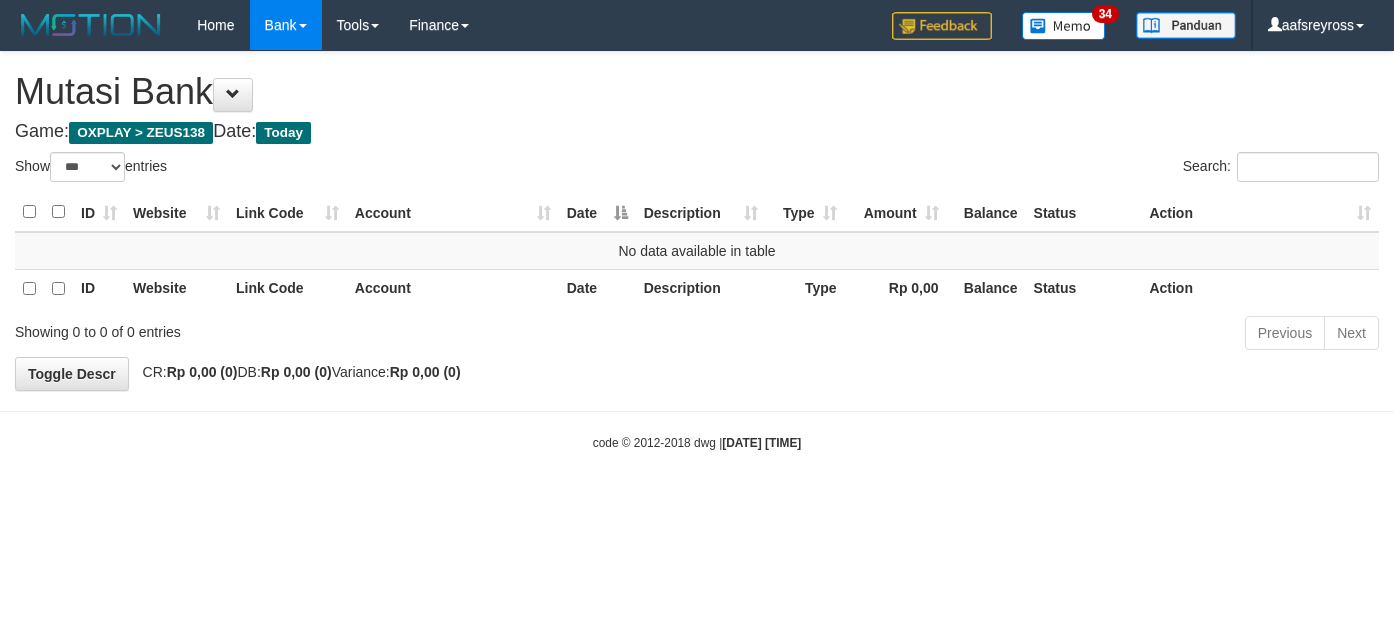 select on "***" 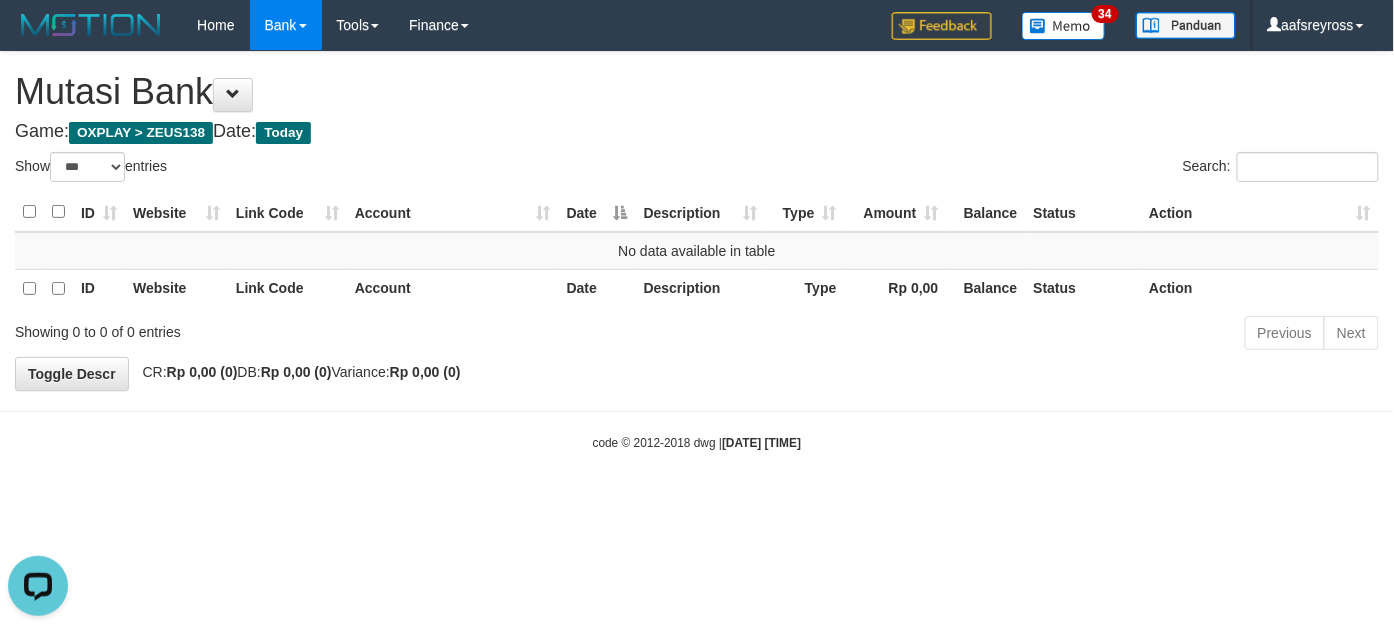 scroll, scrollTop: 0, scrollLeft: 0, axis: both 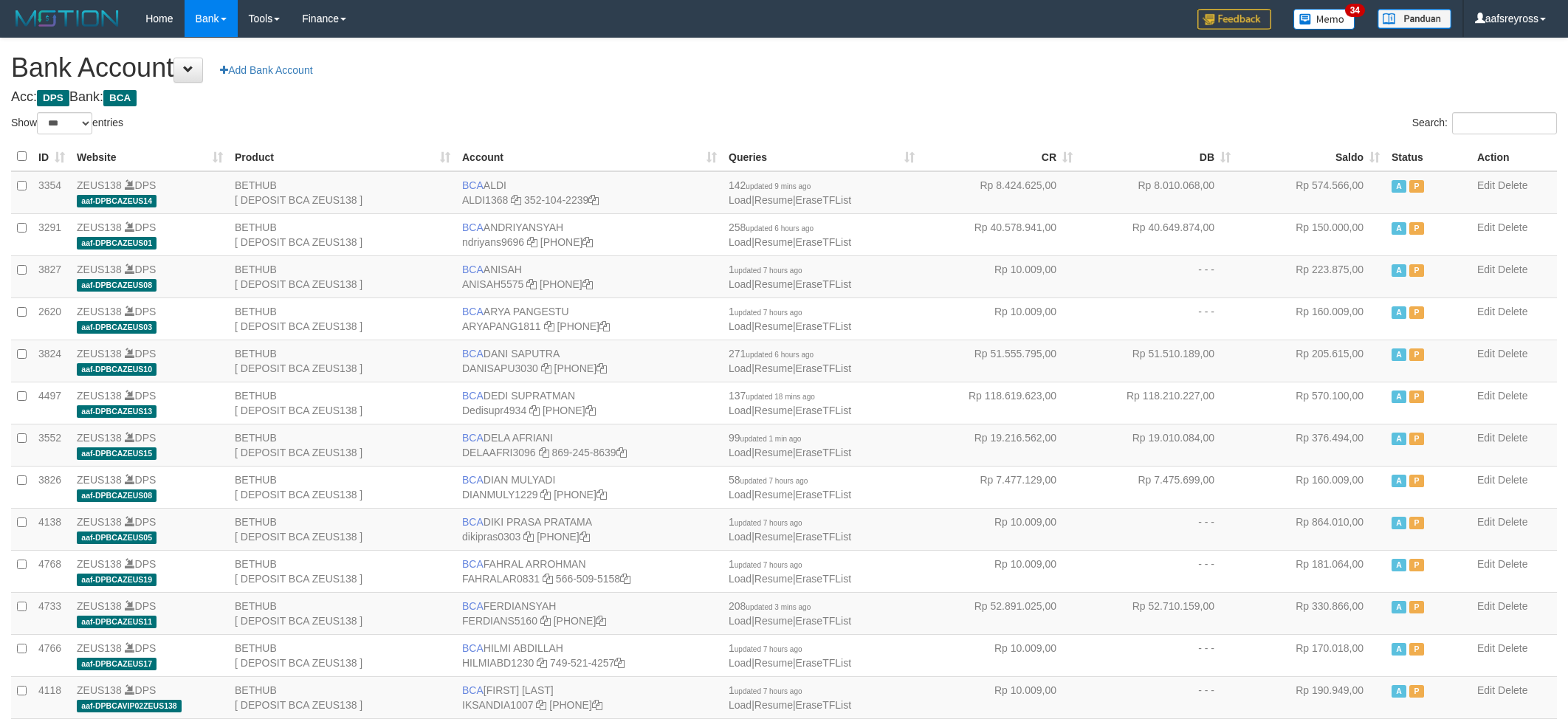 select on "***" 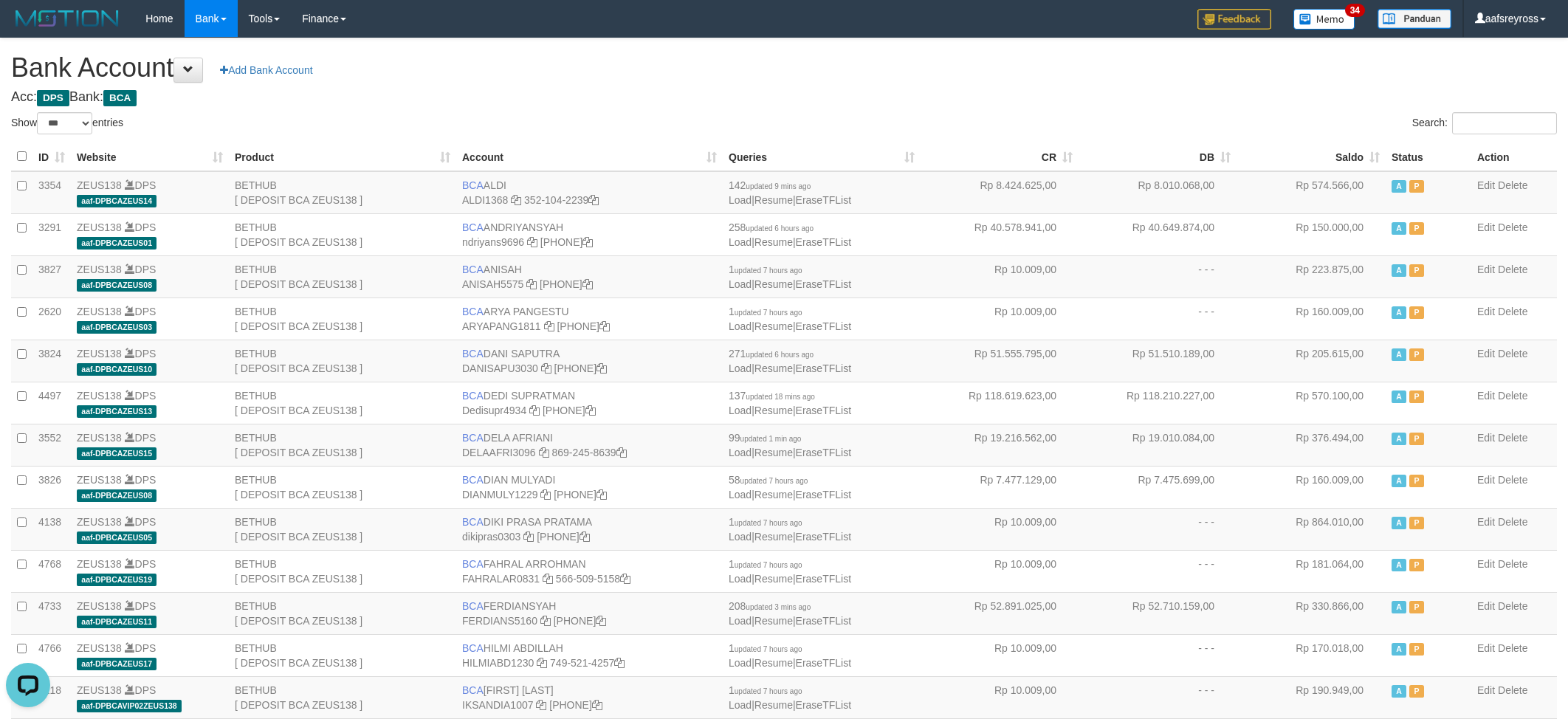 scroll, scrollTop: 0, scrollLeft: 0, axis: both 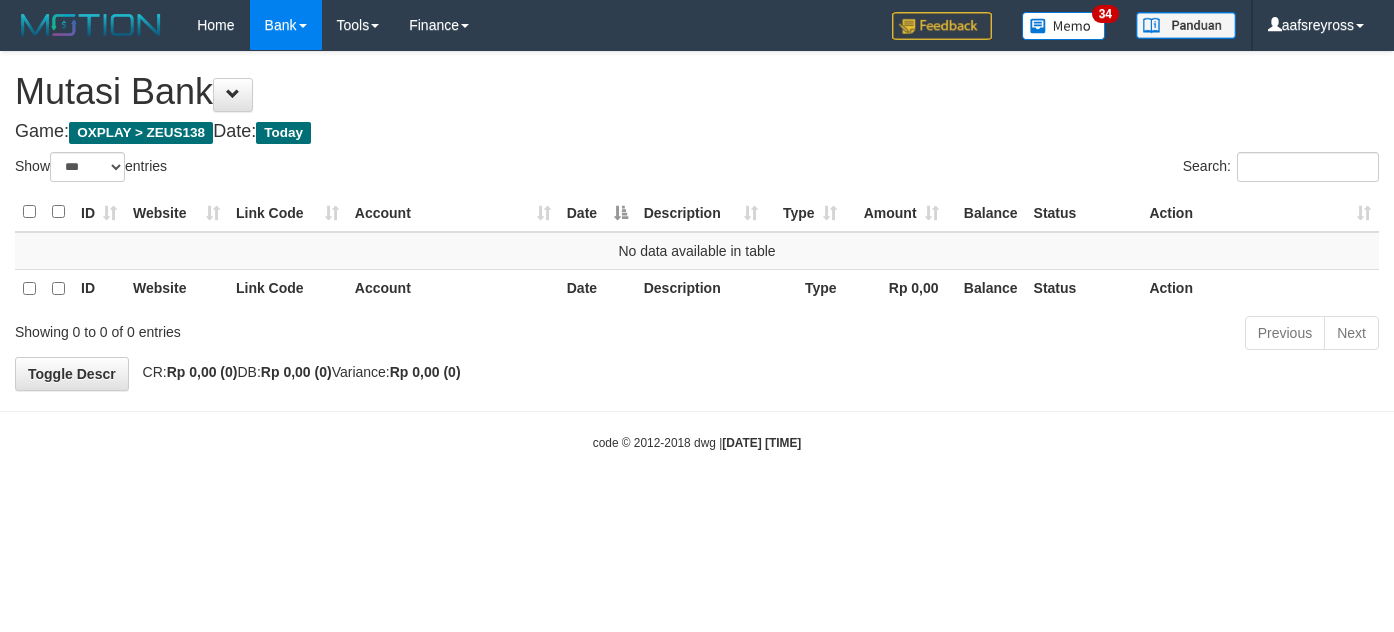 select on "***" 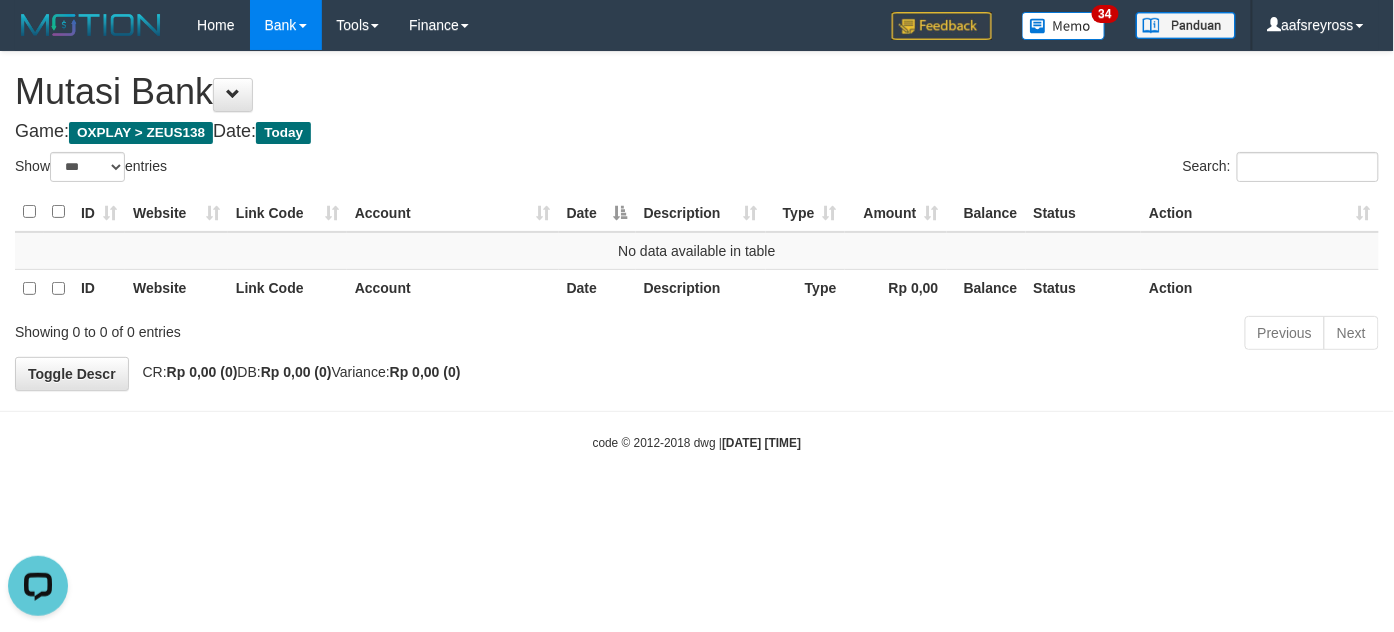 scroll, scrollTop: 0, scrollLeft: 0, axis: both 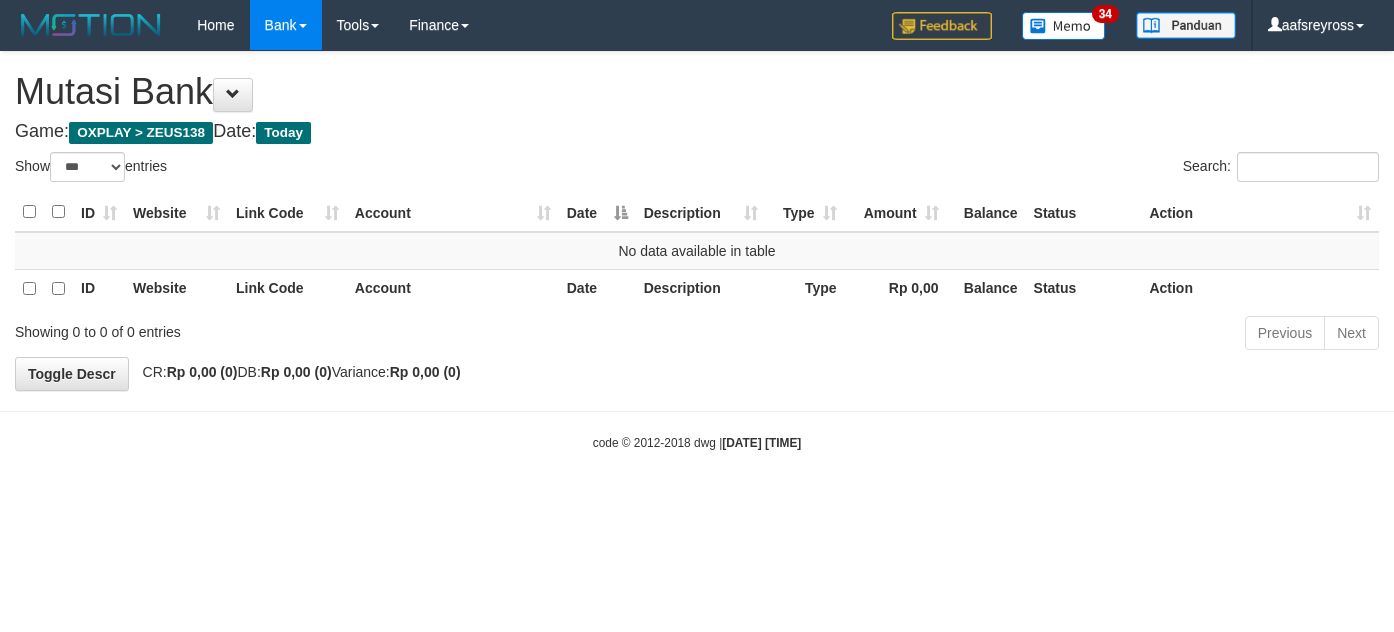 select on "***" 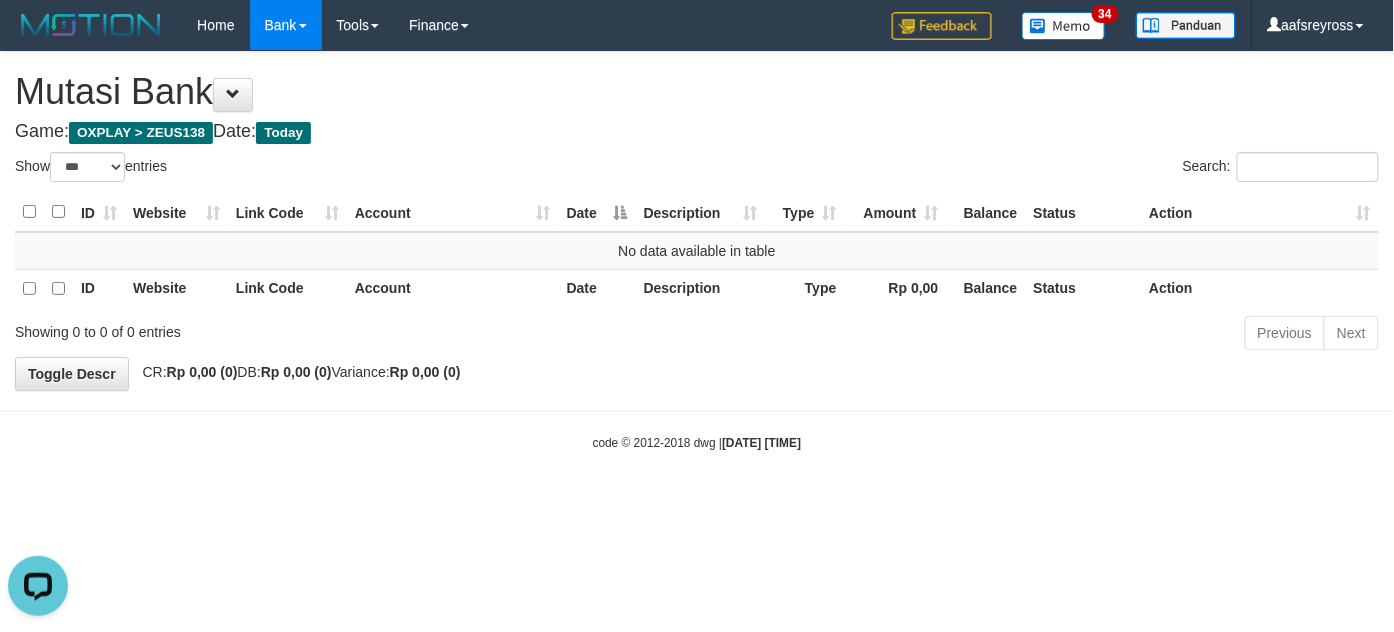 scroll, scrollTop: 0, scrollLeft: 0, axis: both 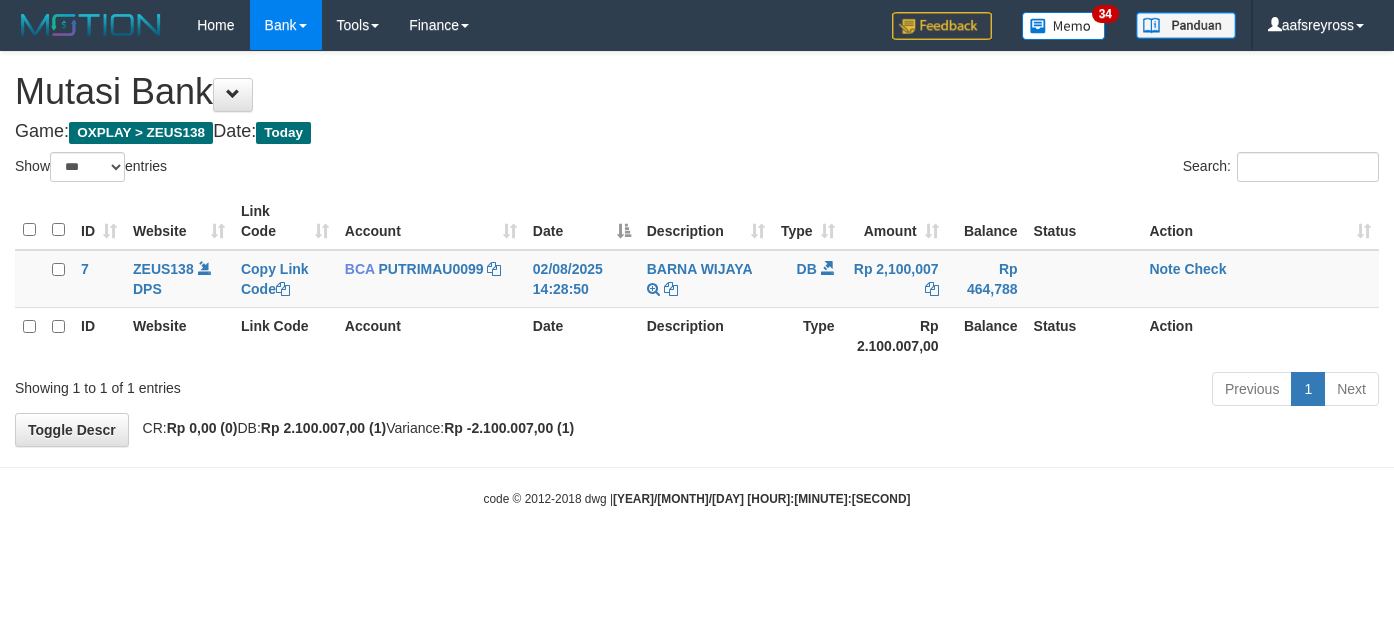 select on "***" 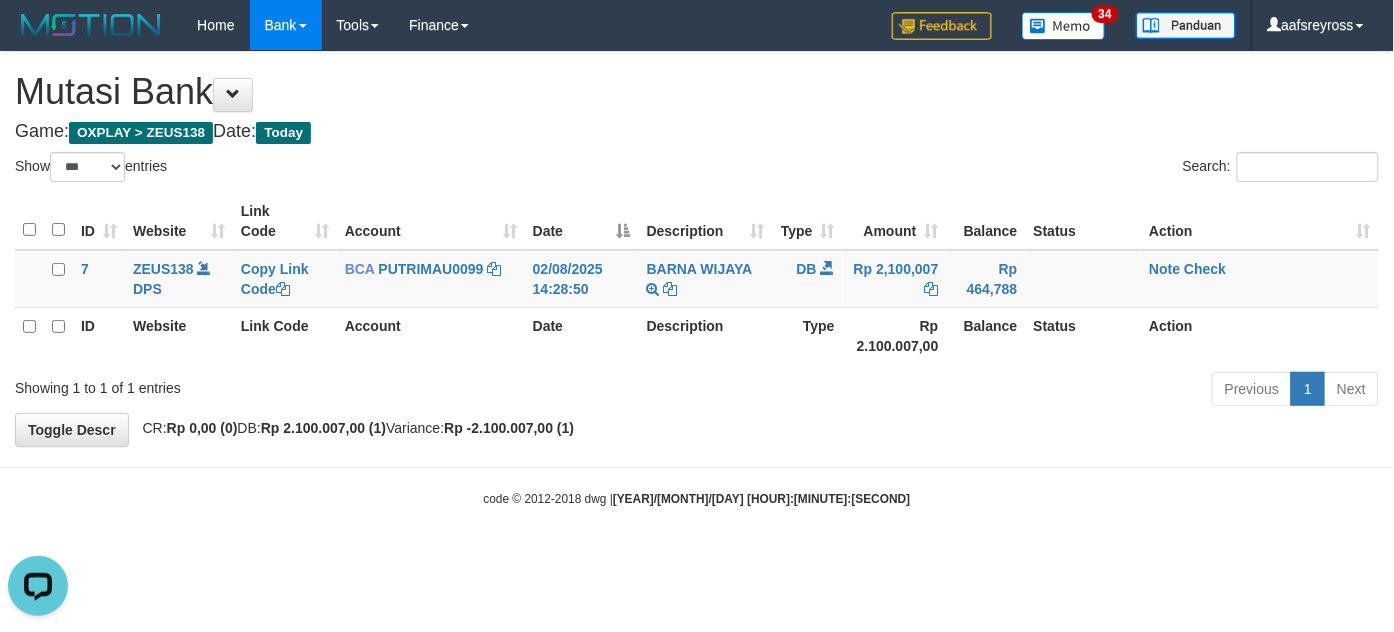 scroll, scrollTop: 0, scrollLeft: 0, axis: both 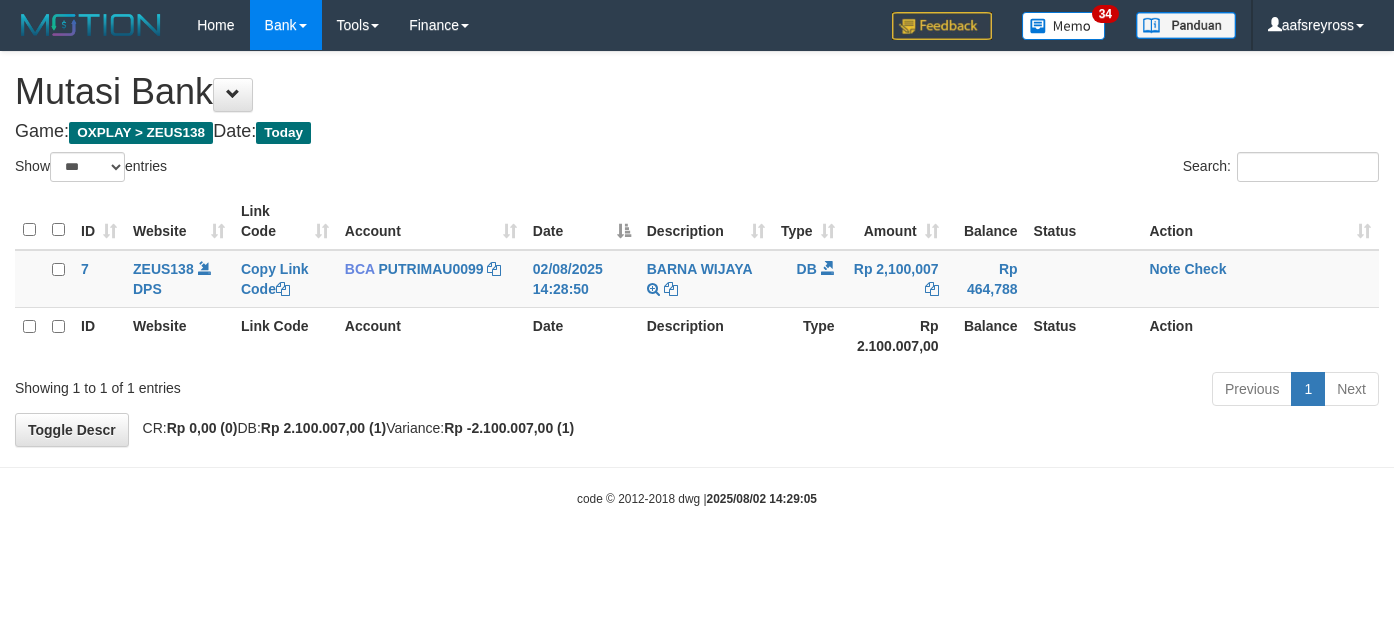 select on "***" 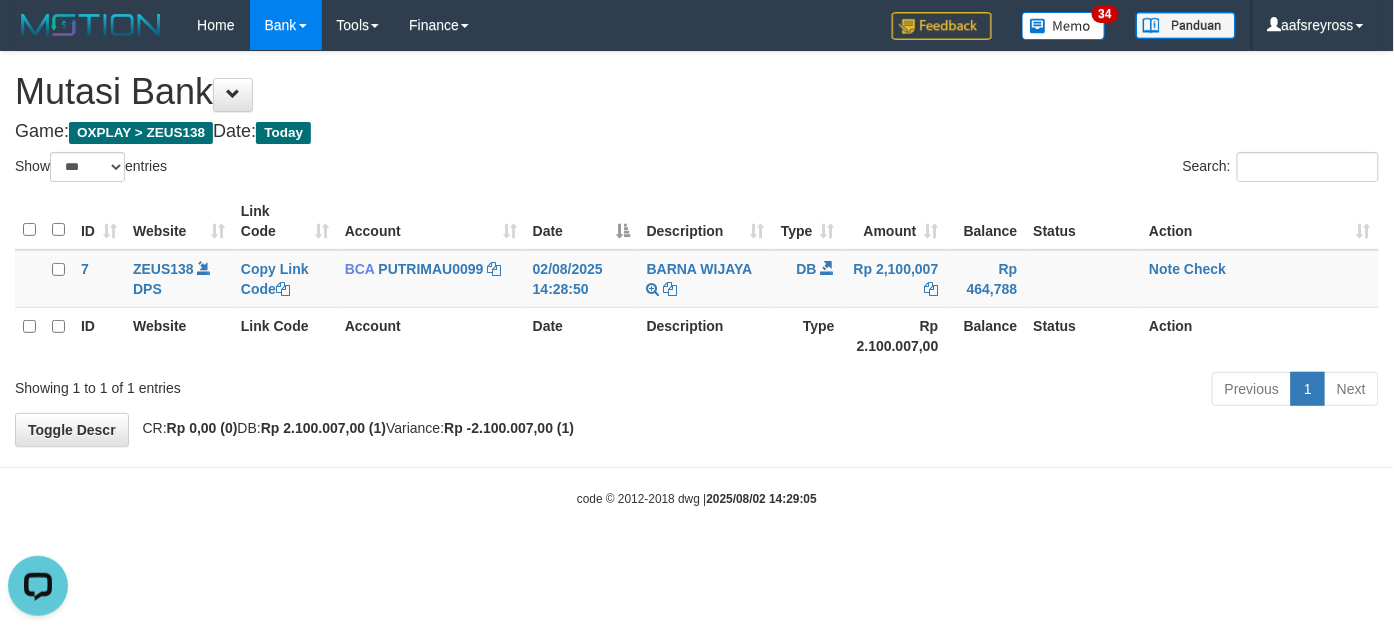scroll, scrollTop: 0, scrollLeft: 0, axis: both 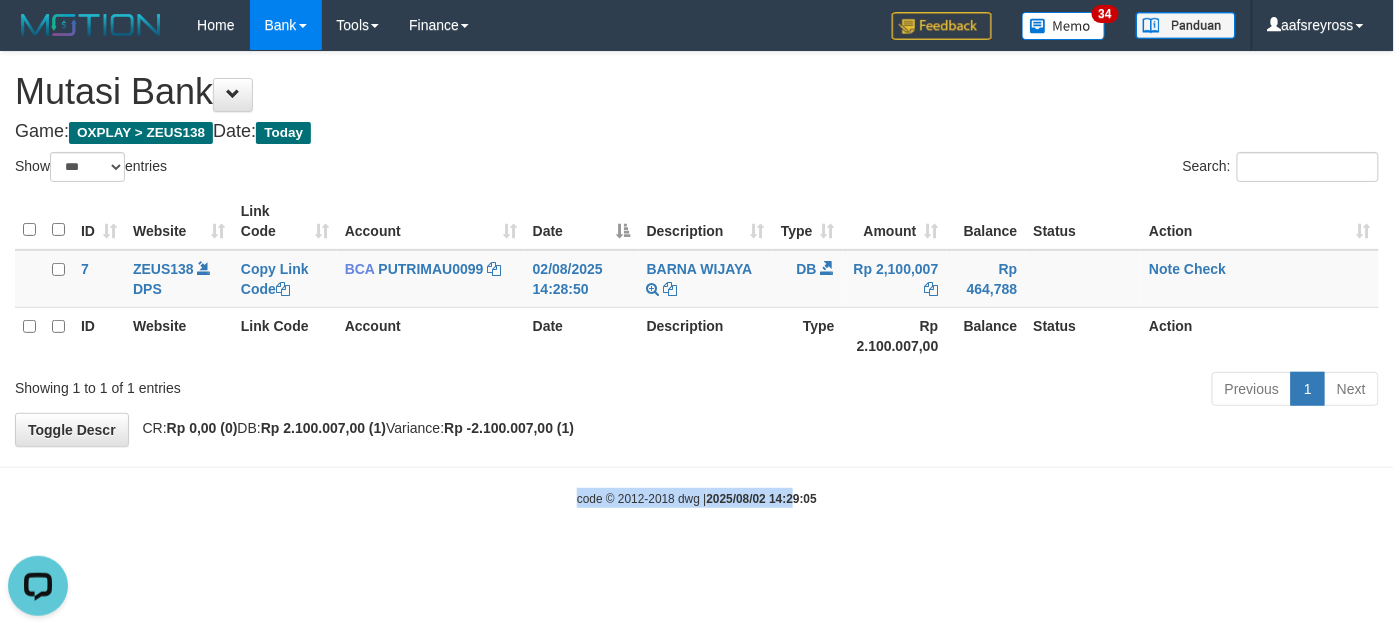 click on "Toggle navigation
Home
Bank
Account List
Mutasi Bank
Search
Tools
Suspicious Trans
Finance
Financial Data
aafsreyross
My Profile
Log Out
34" at bounding box center [697, 279] 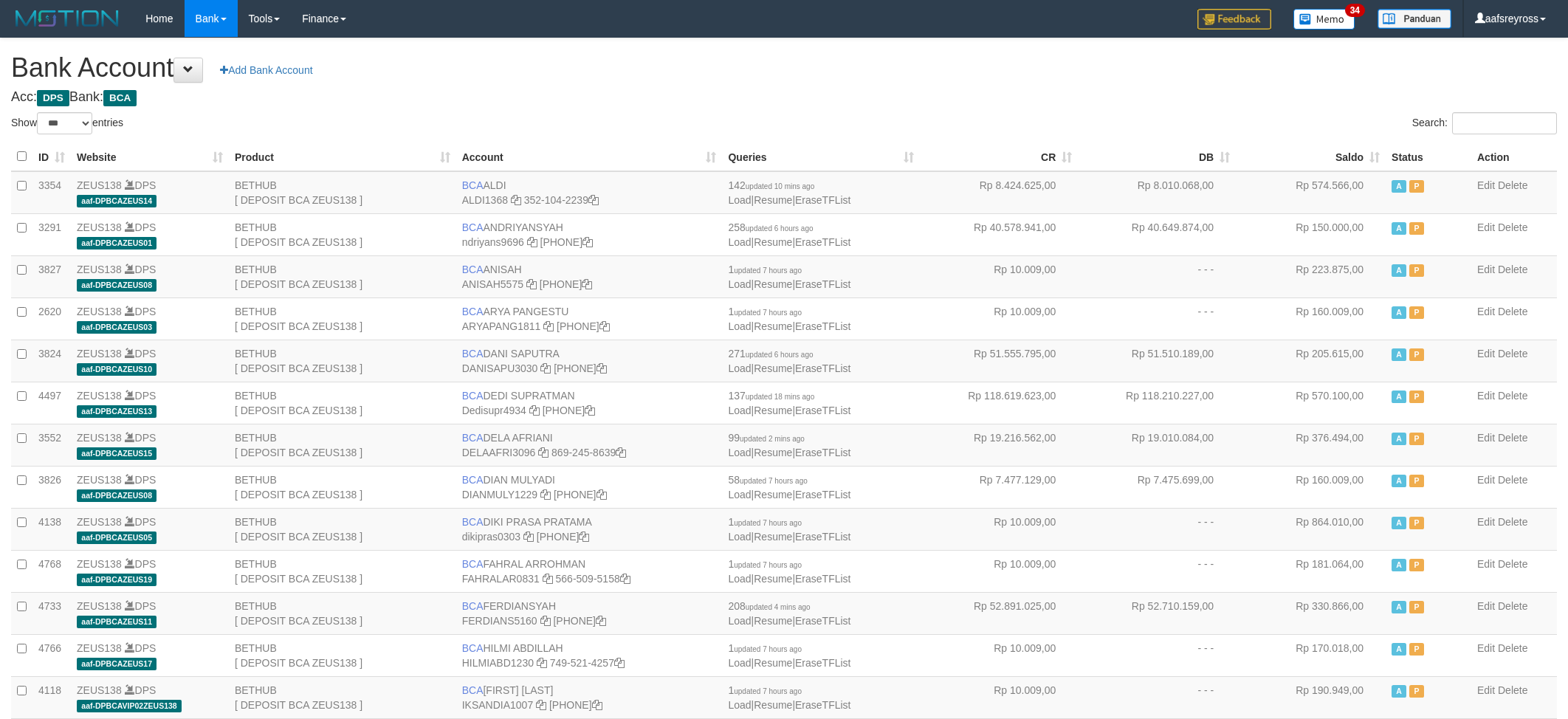 select on "***" 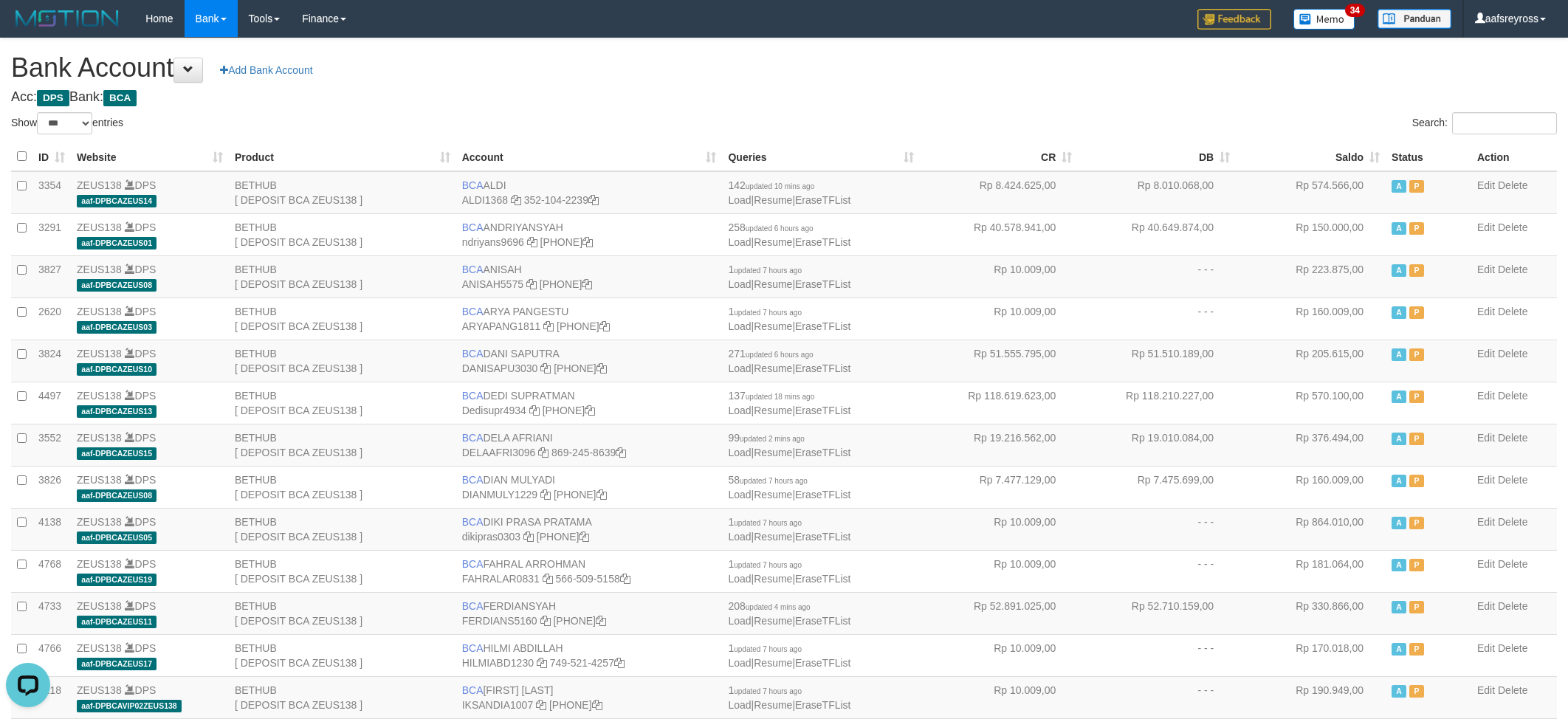 scroll, scrollTop: 0, scrollLeft: 0, axis: both 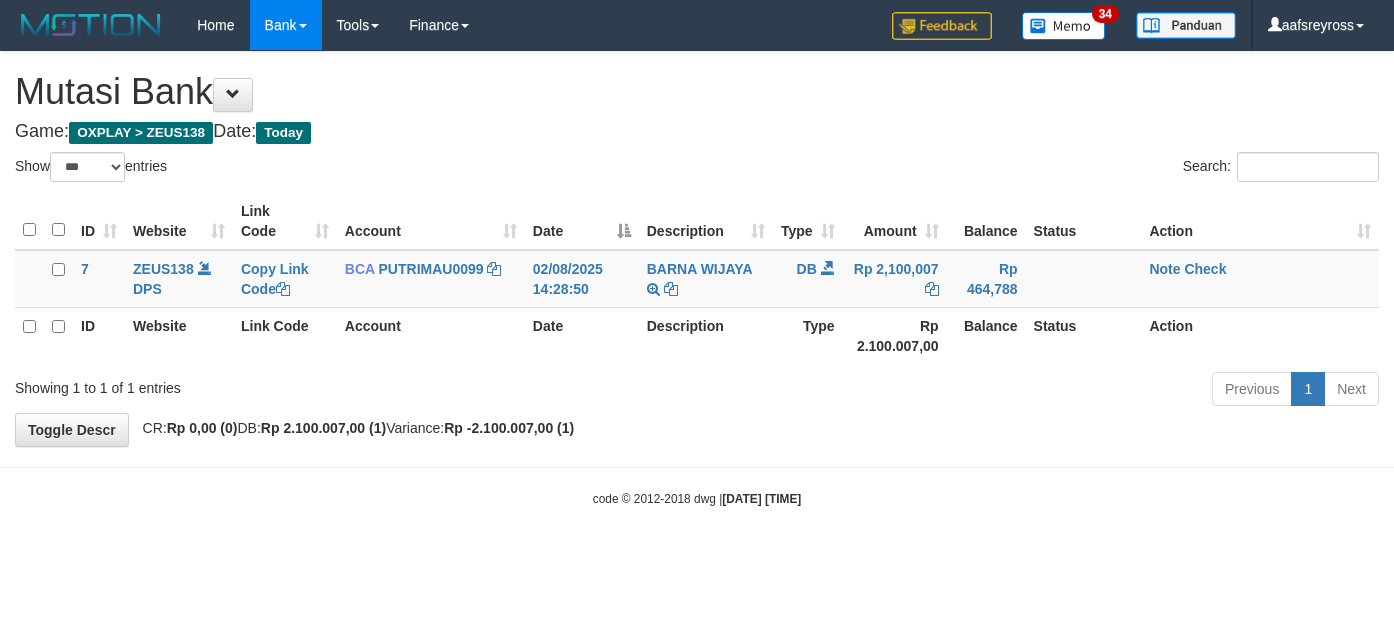 select on "***" 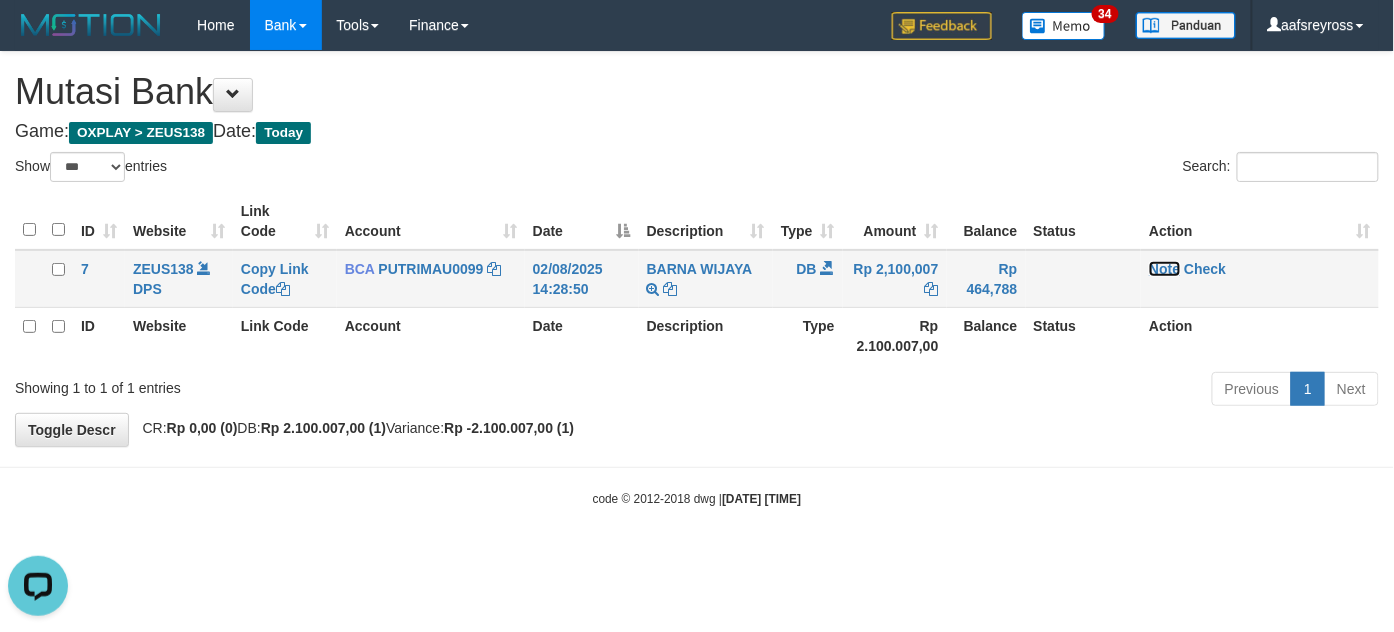 click on "Note" at bounding box center [1164, 269] 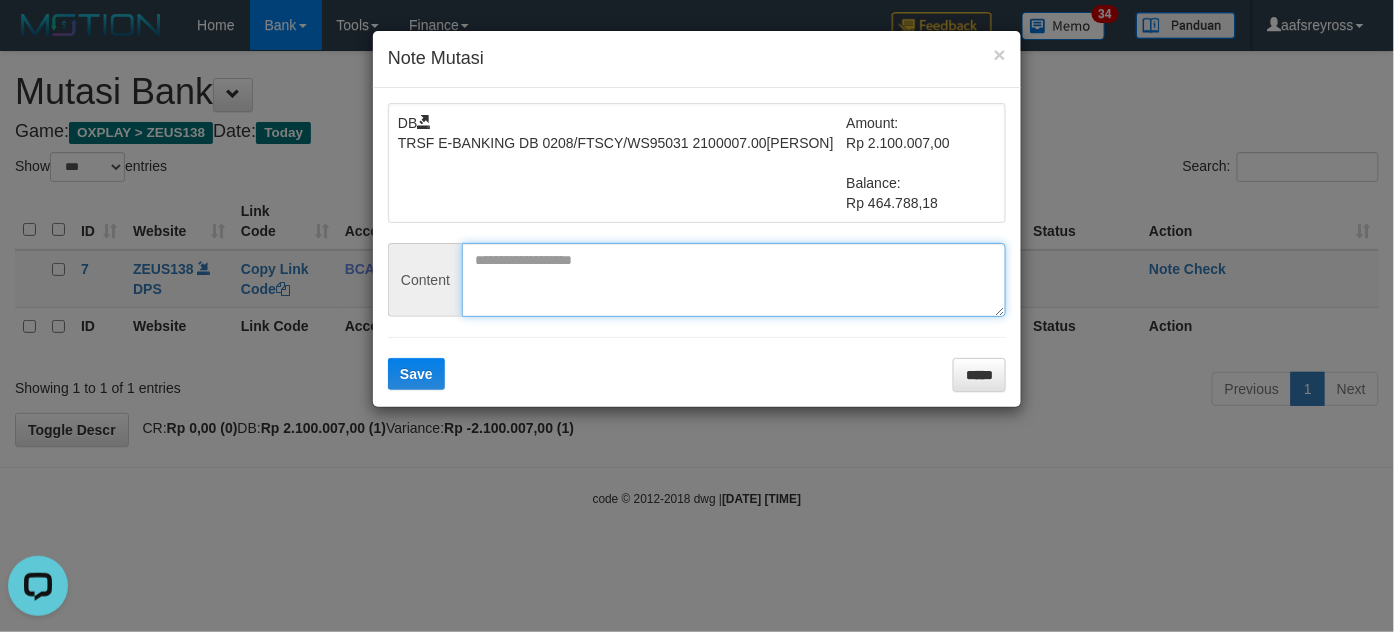 click at bounding box center (734, 280) 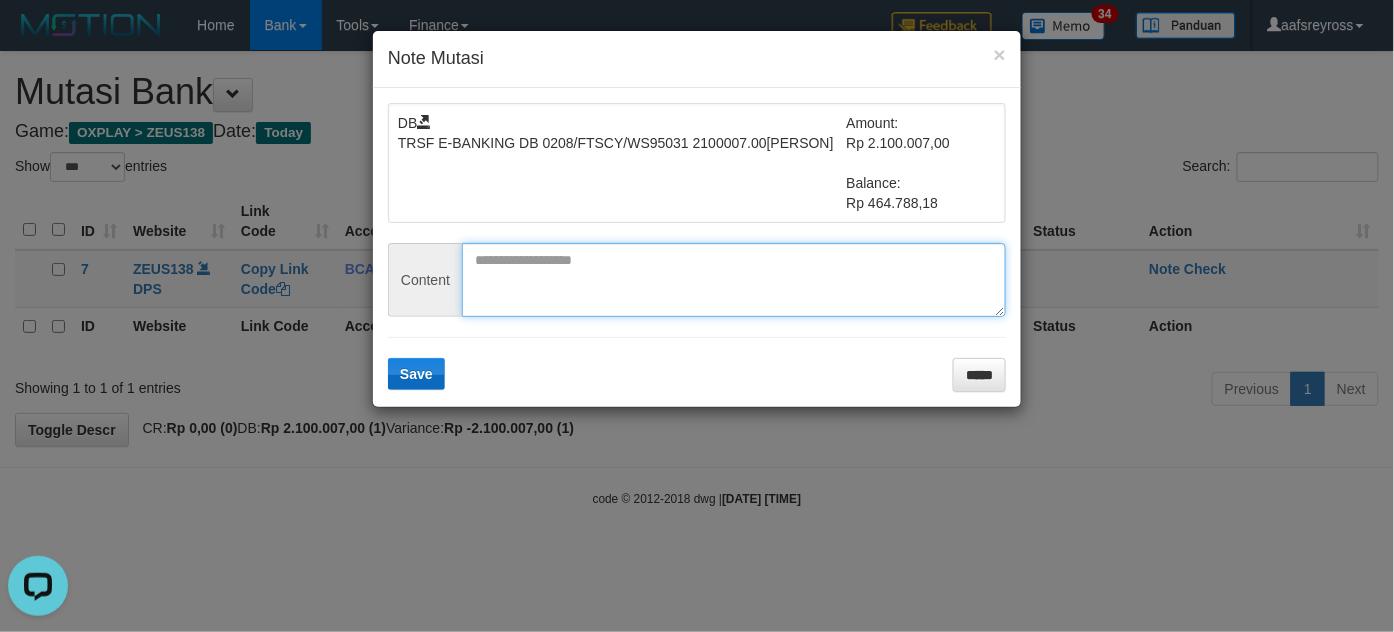 paste on "**********" 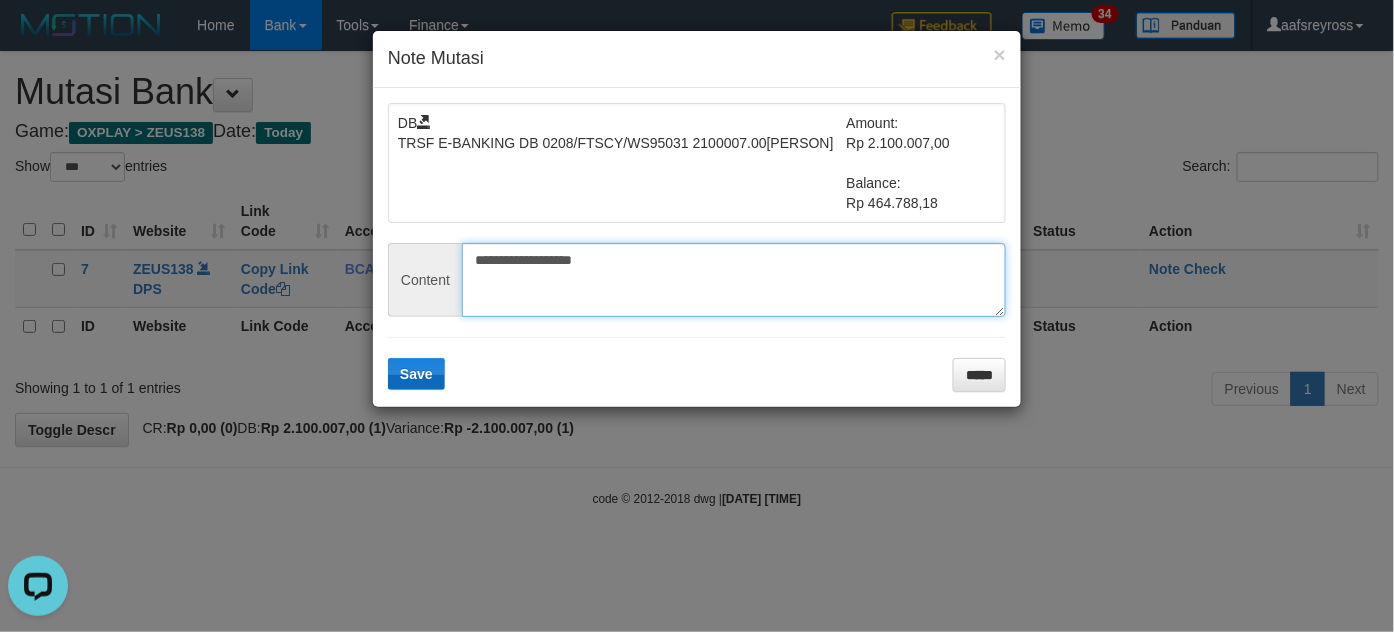type on "**********" 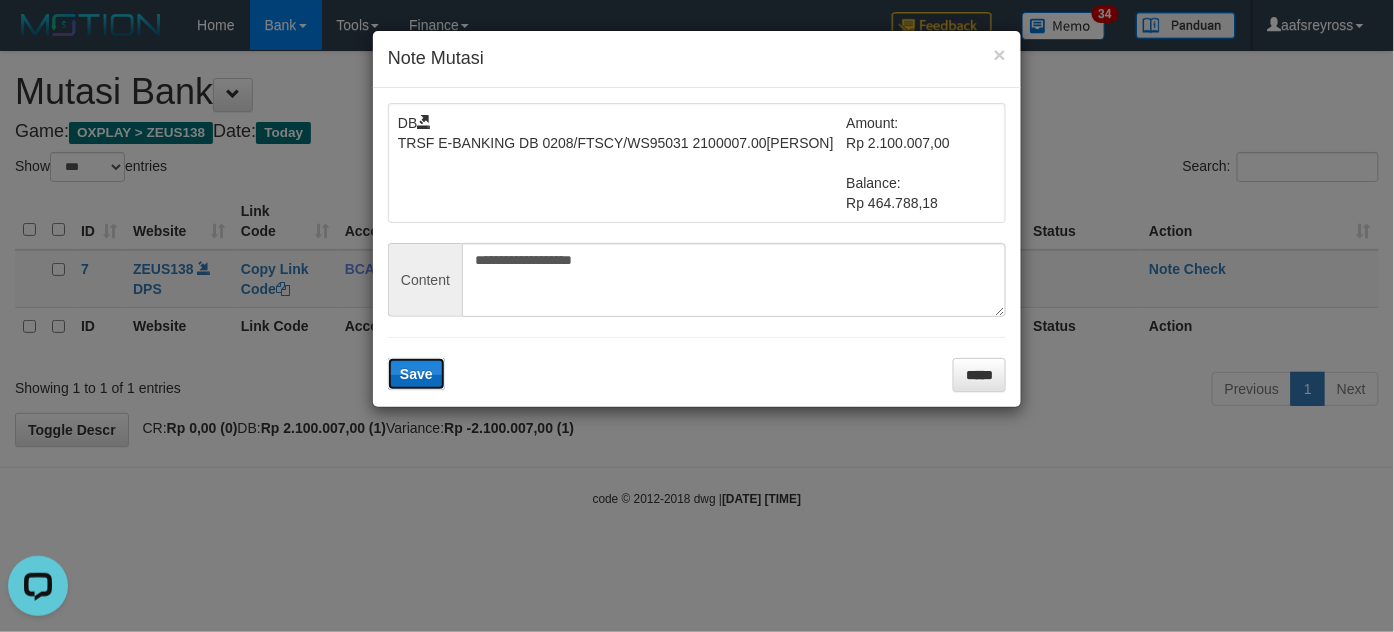 click on "Save" at bounding box center (416, 374) 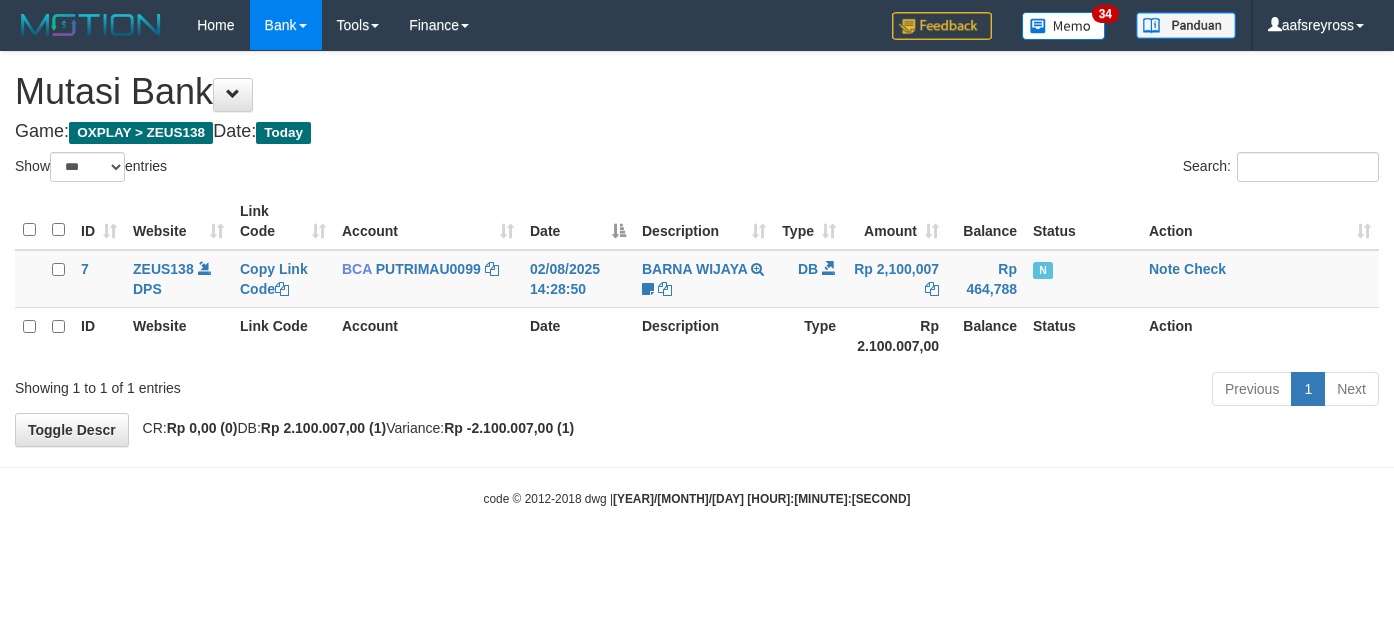 select on "***" 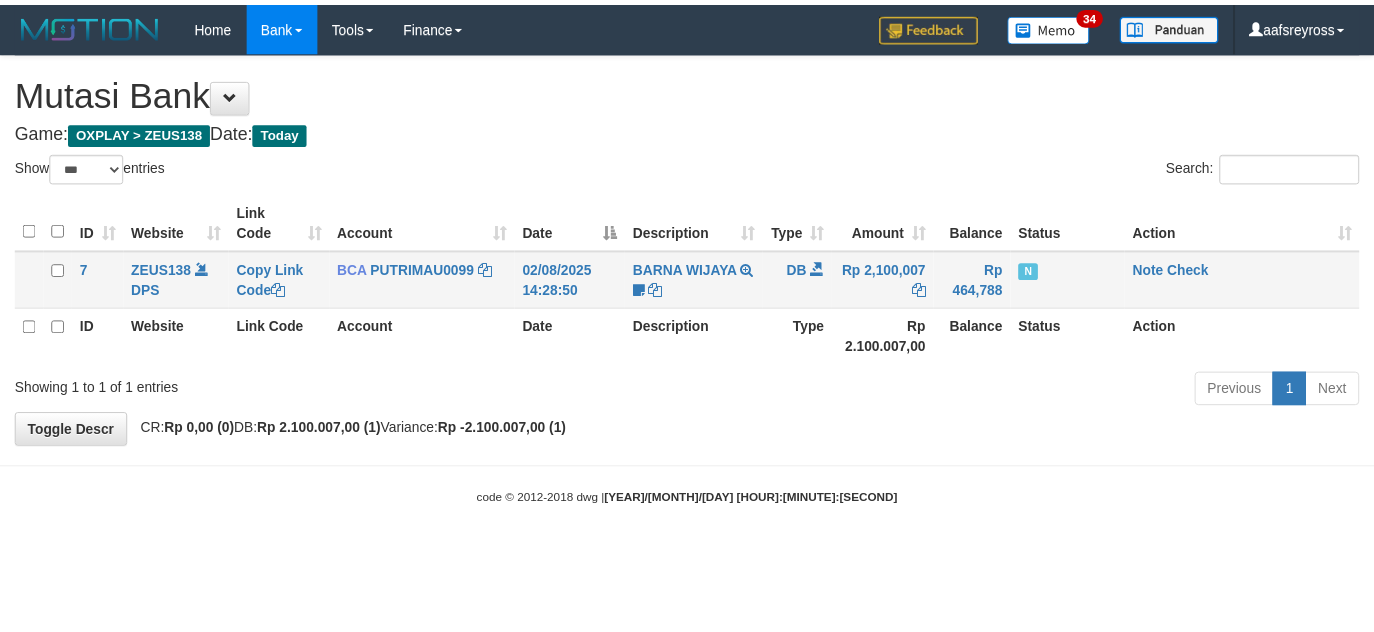 scroll, scrollTop: 0, scrollLeft: 0, axis: both 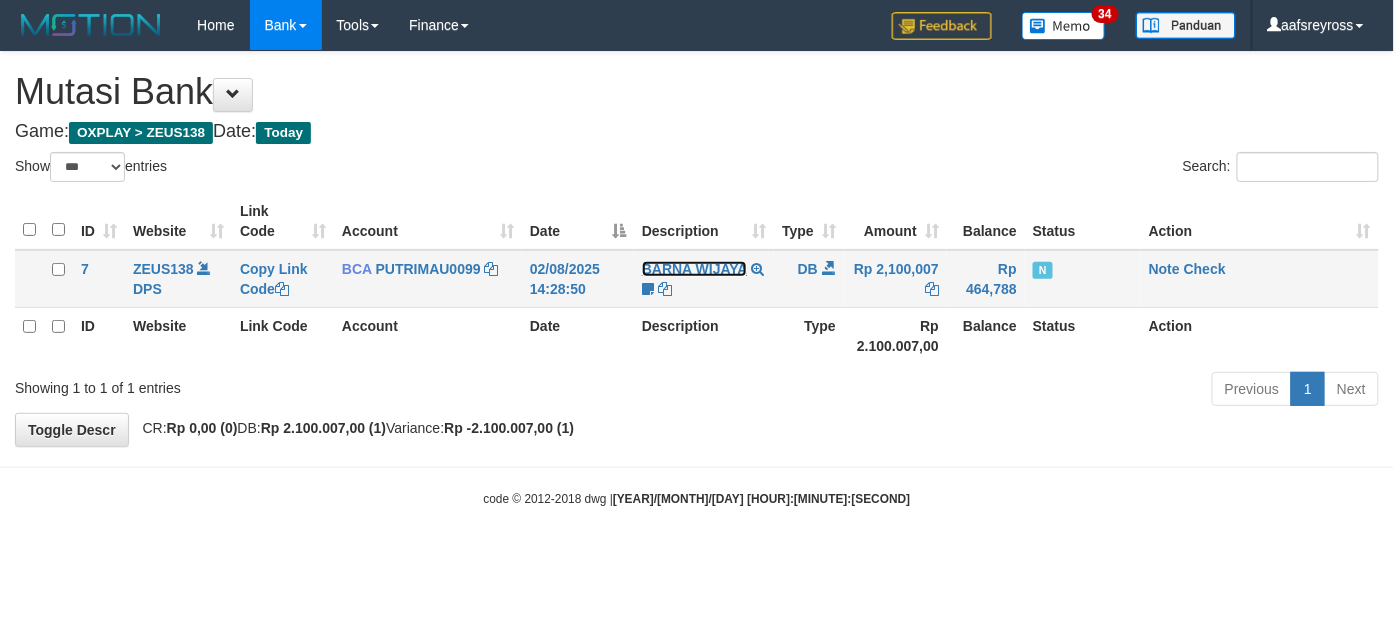click on "BARNA WIJAYA" at bounding box center (694, 269) 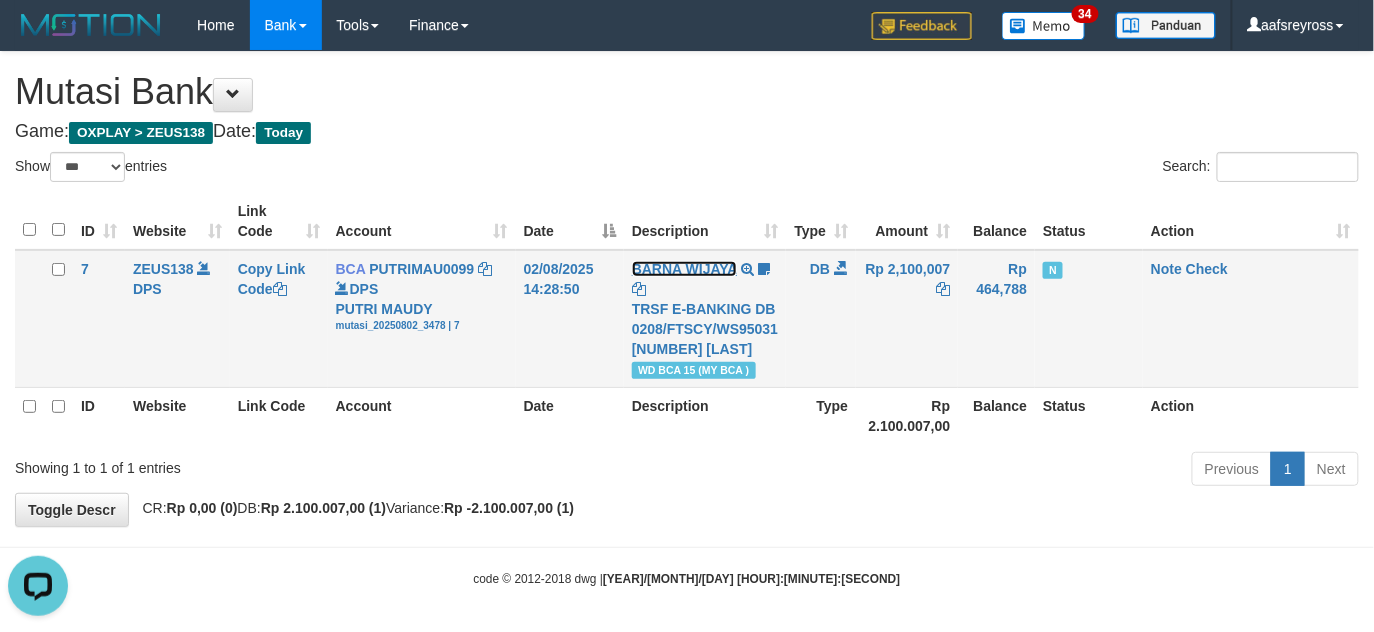 scroll, scrollTop: 0, scrollLeft: 0, axis: both 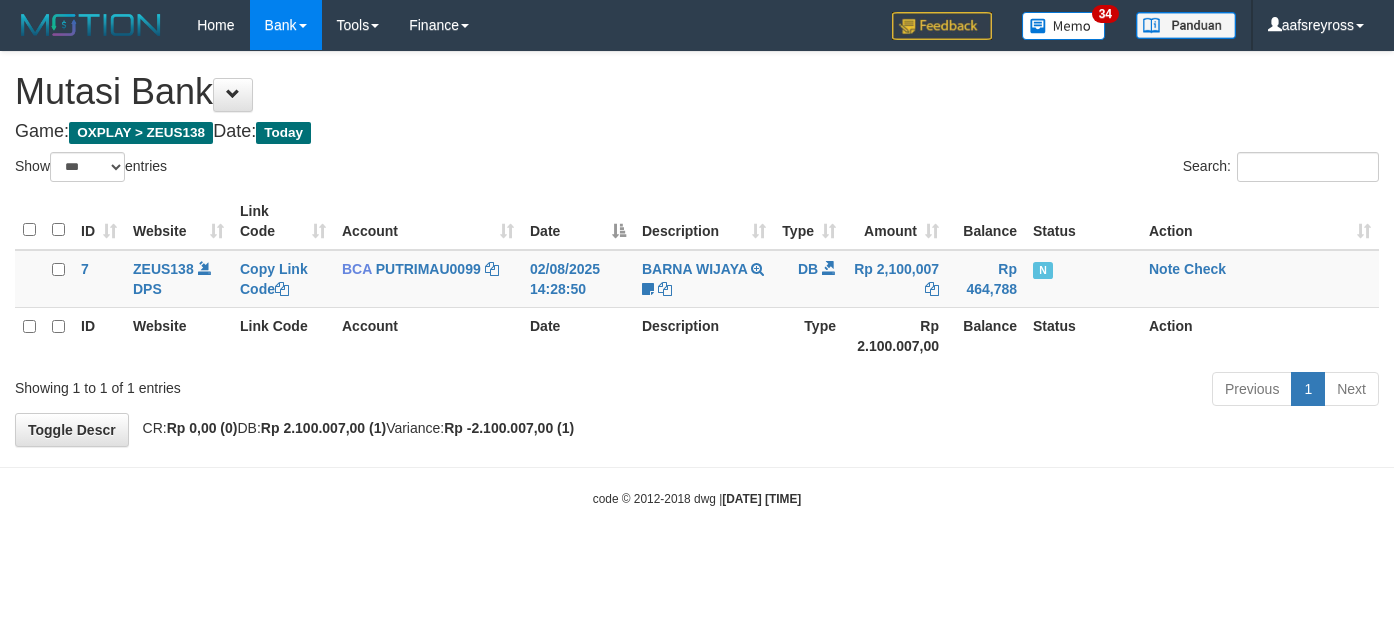 select on "***" 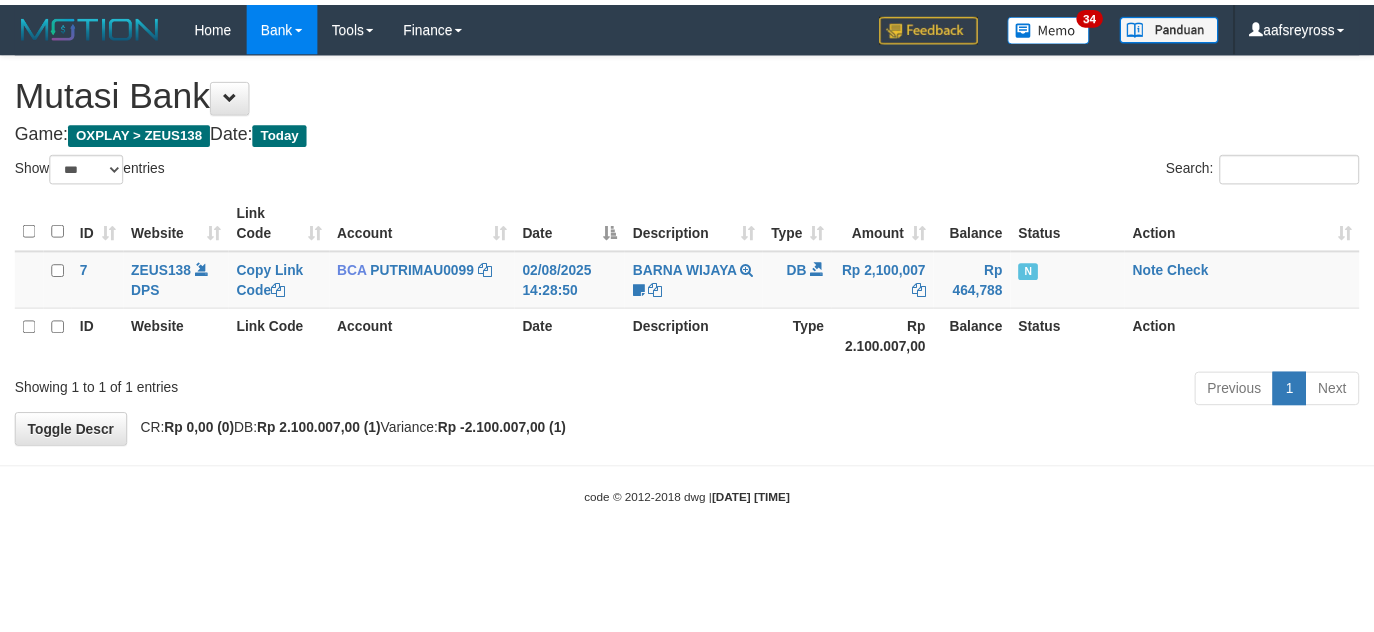 scroll, scrollTop: 0, scrollLeft: 0, axis: both 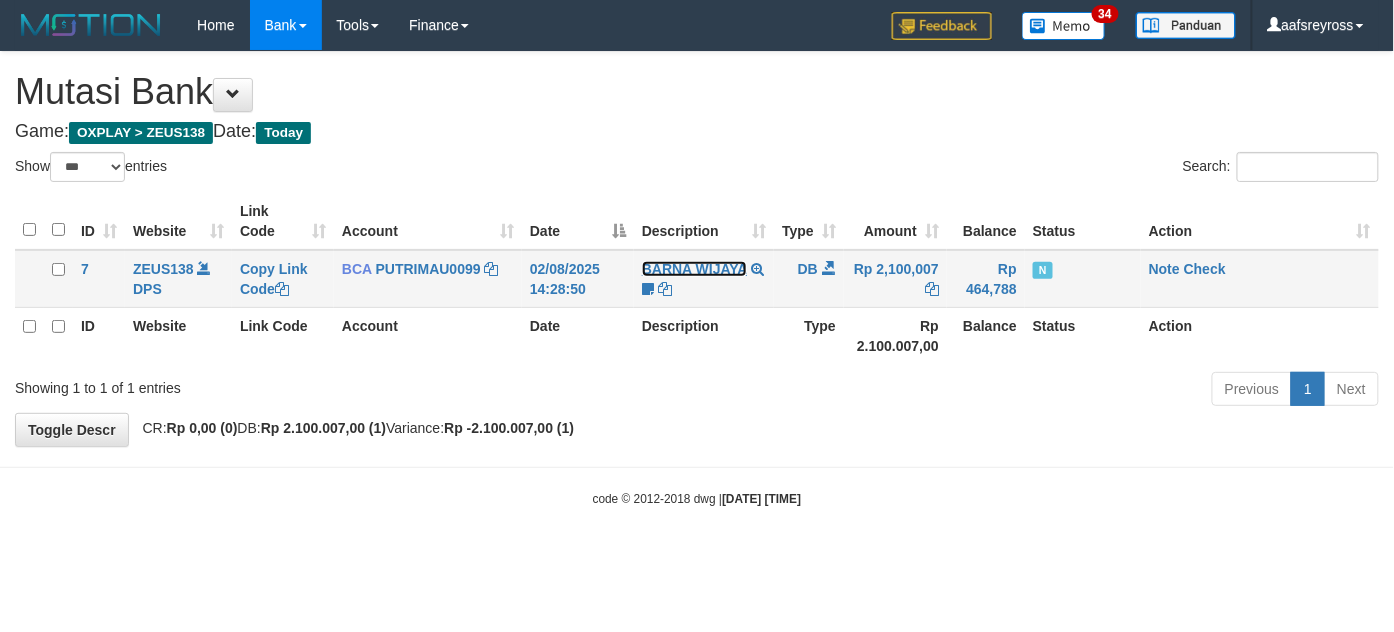 click on "BARNA WIJAYA" at bounding box center [694, 269] 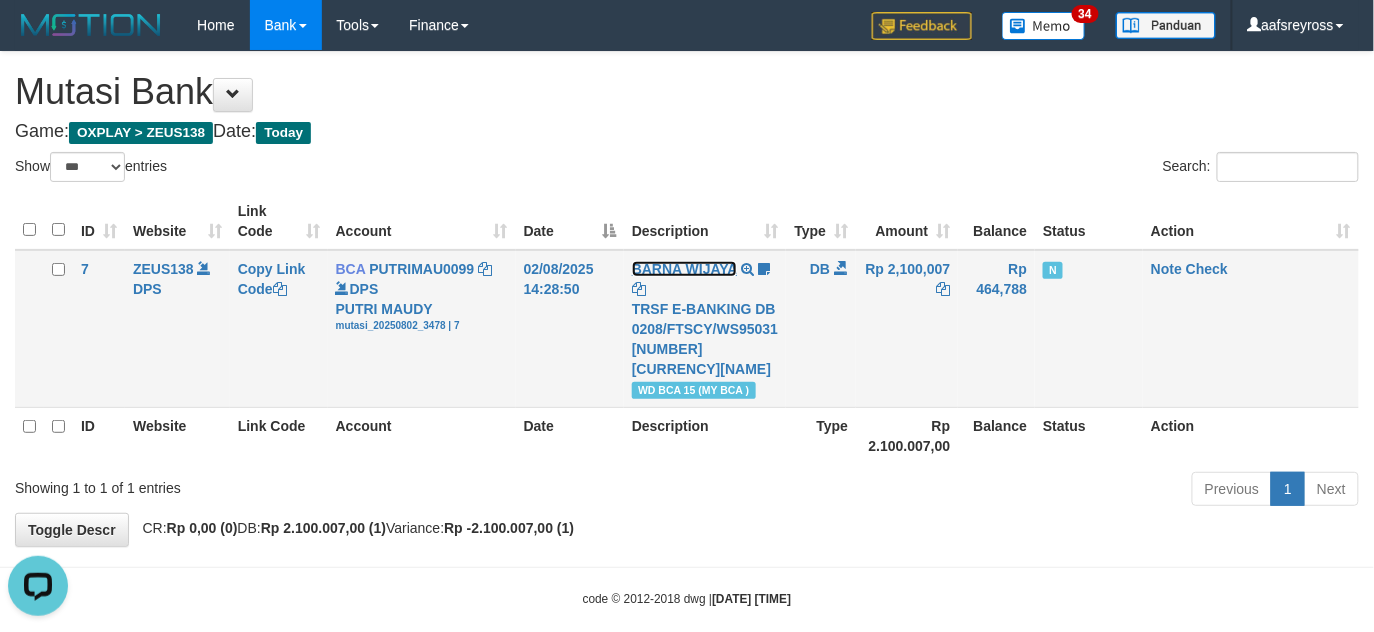 scroll, scrollTop: 0, scrollLeft: 0, axis: both 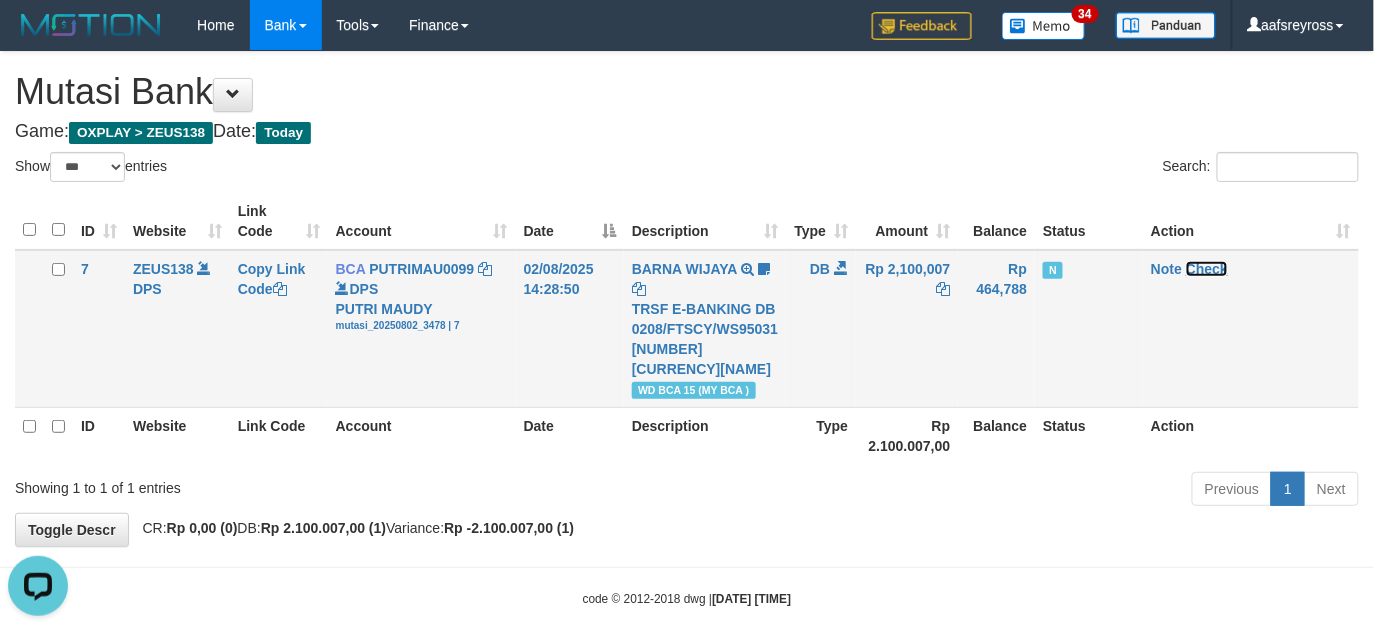 click on "Check" at bounding box center [1207, 269] 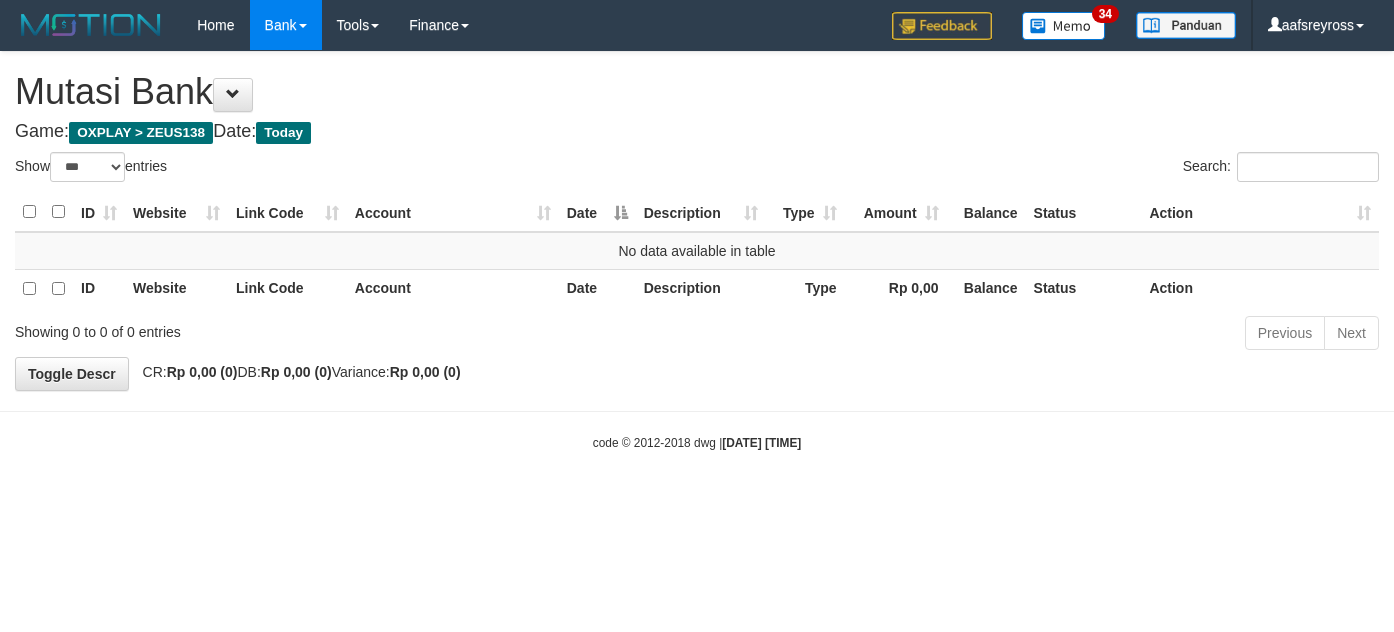 select on "***" 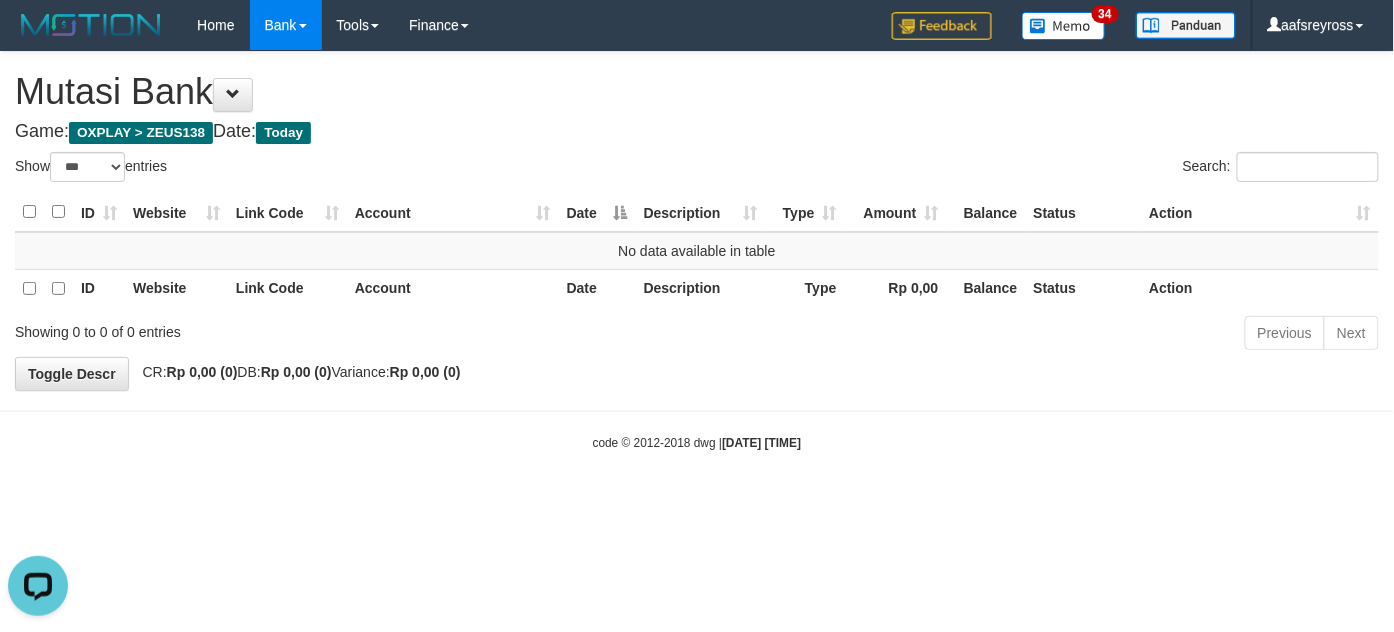 scroll, scrollTop: 0, scrollLeft: 0, axis: both 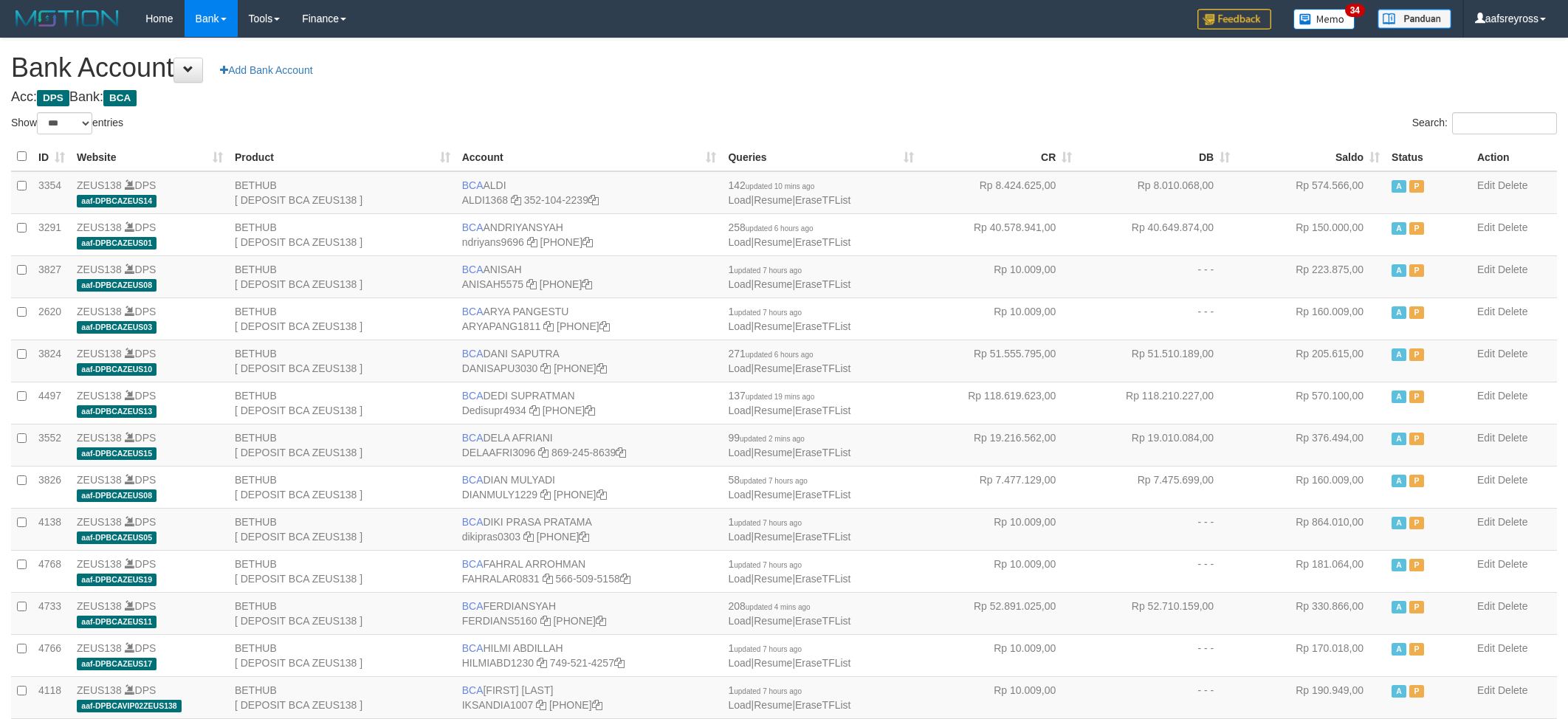 select on "***" 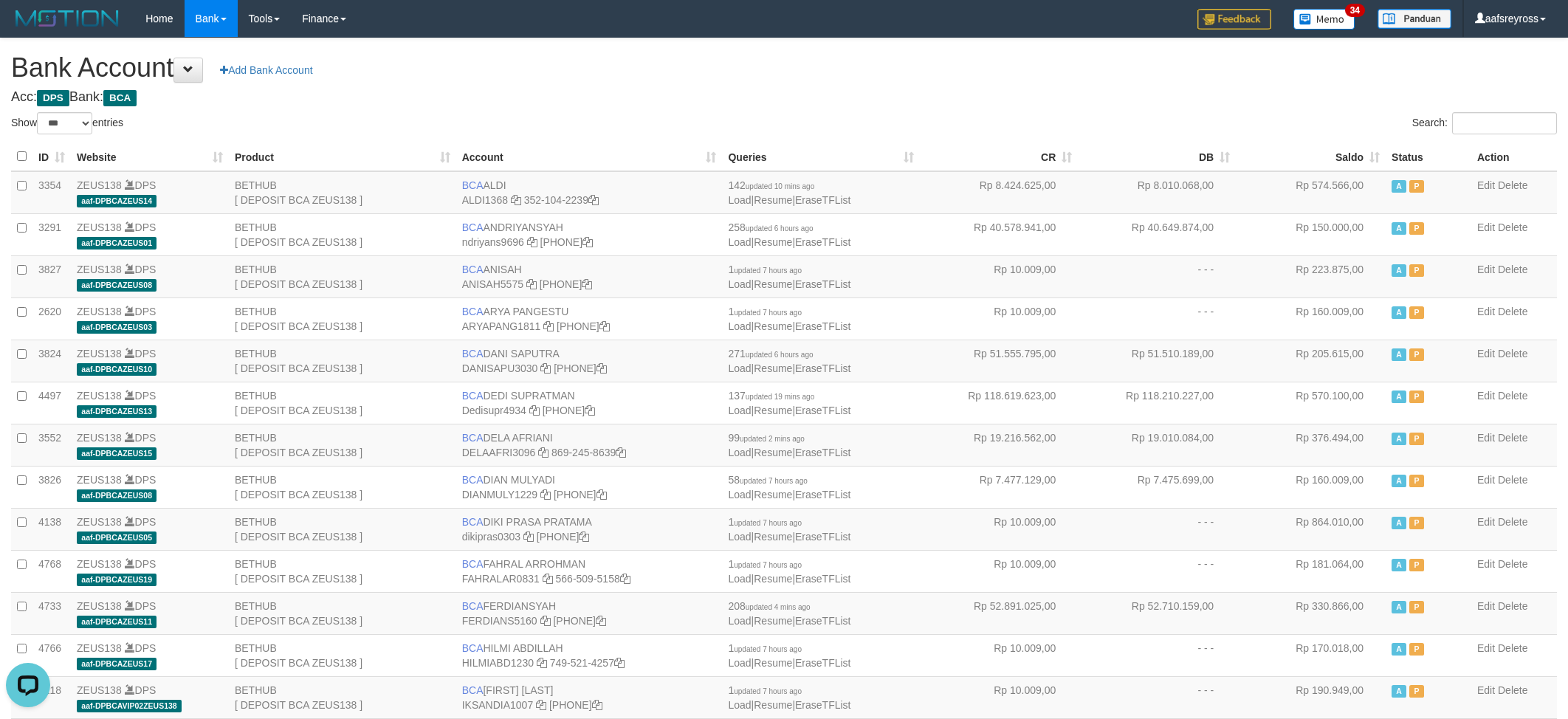 scroll, scrollTop: 0, scrollLeft: 0, axis: both 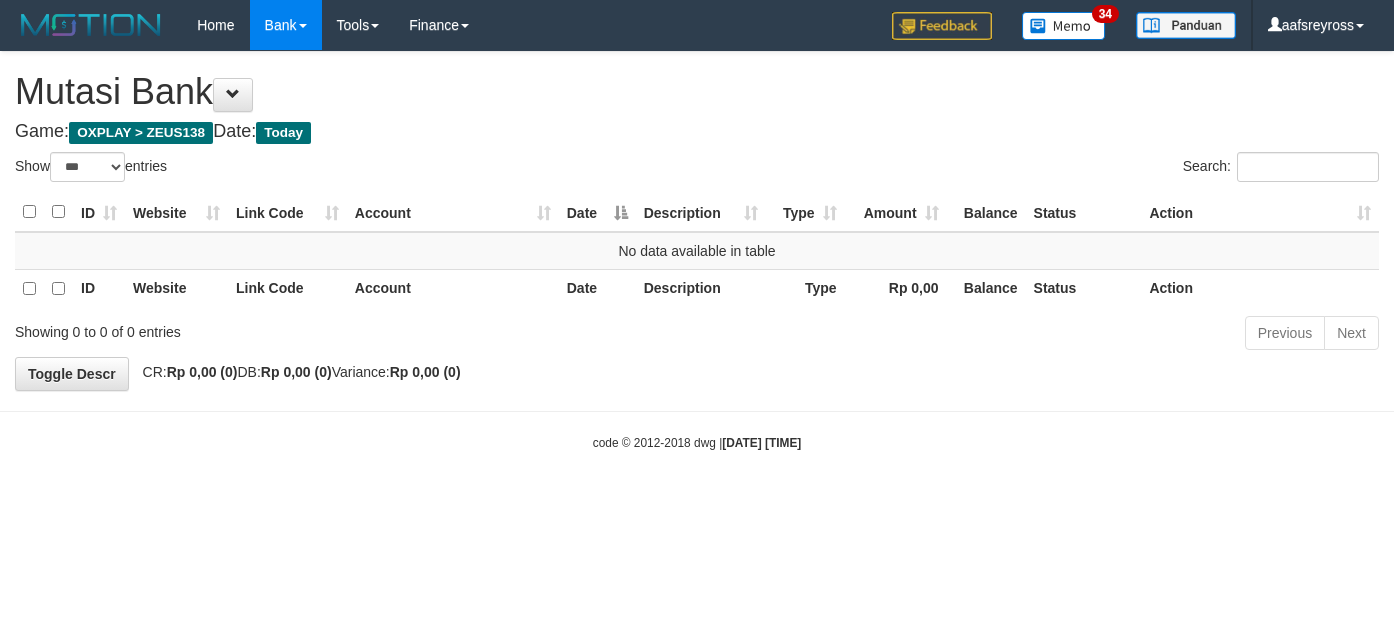 select on "***" 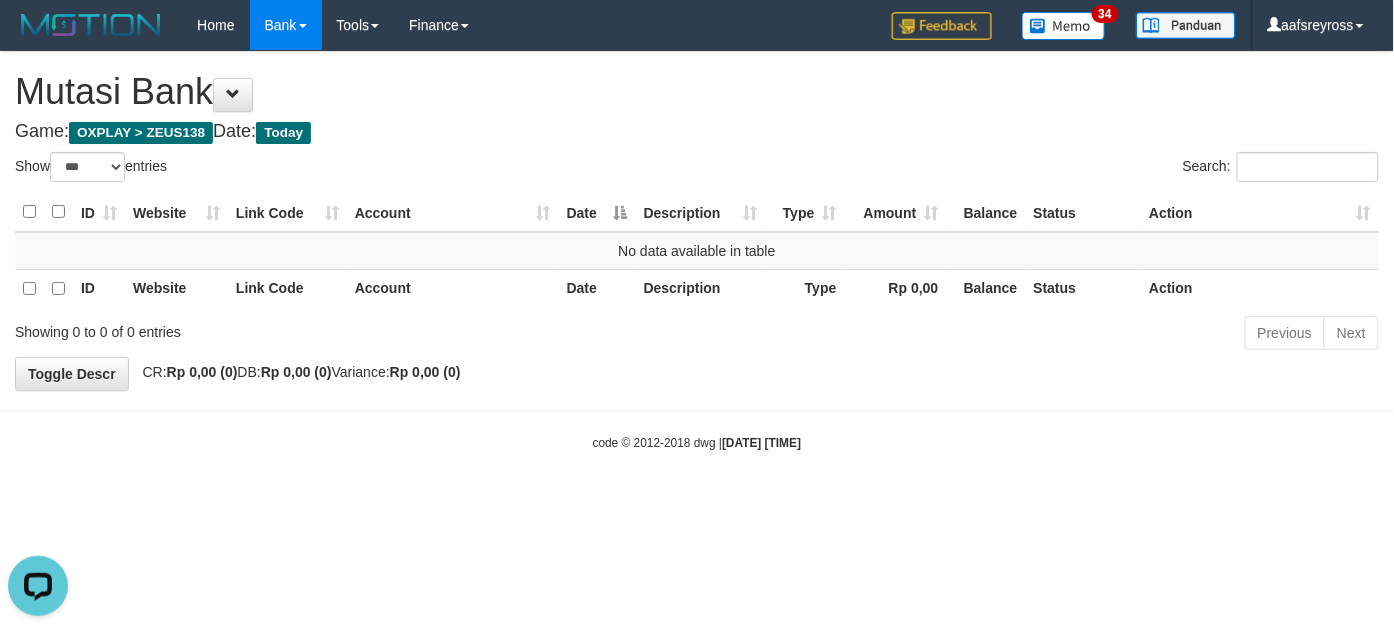 scroll, scrollTop: 0, scrollLeft: 0, axis: both 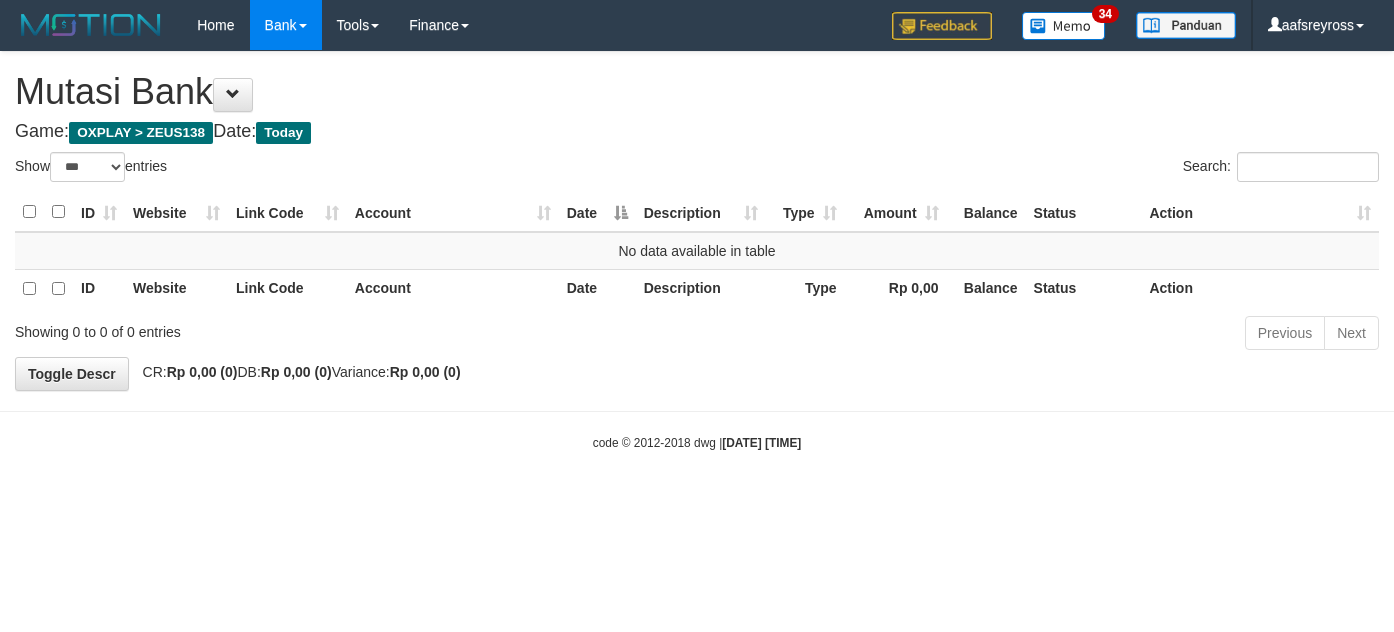 select on "***" 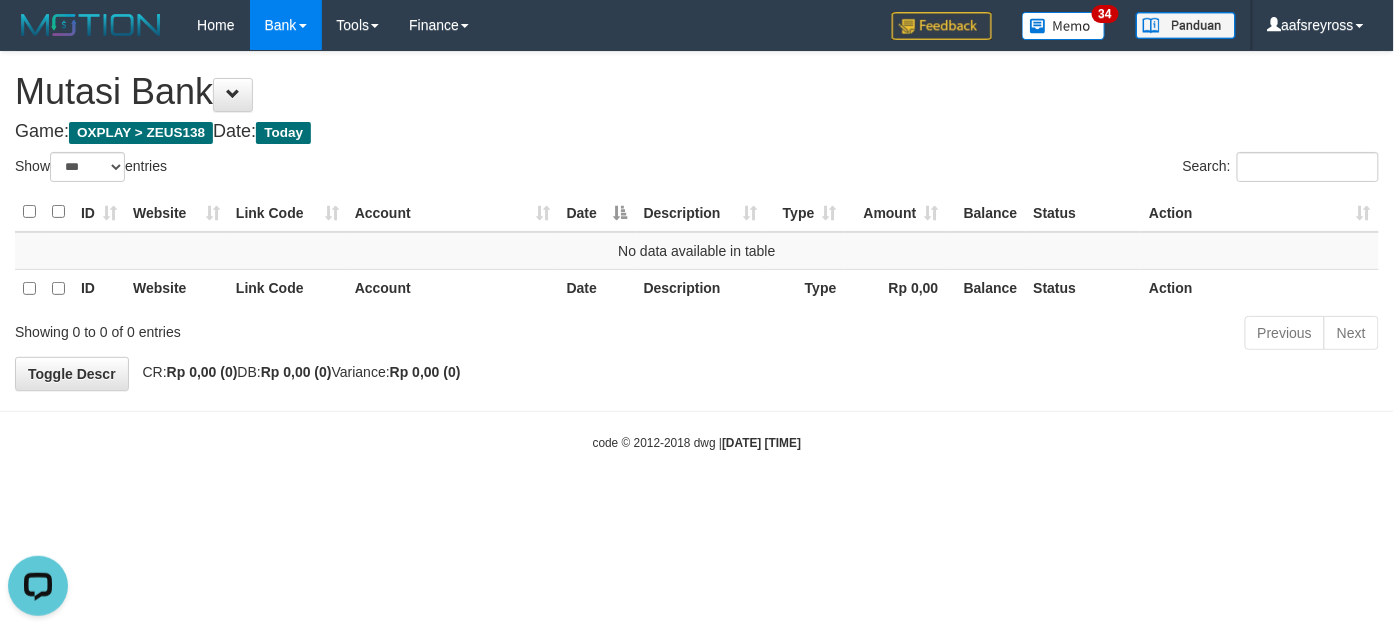 scroll, scrollTop: 0, scrollLeft: 0, axis: both 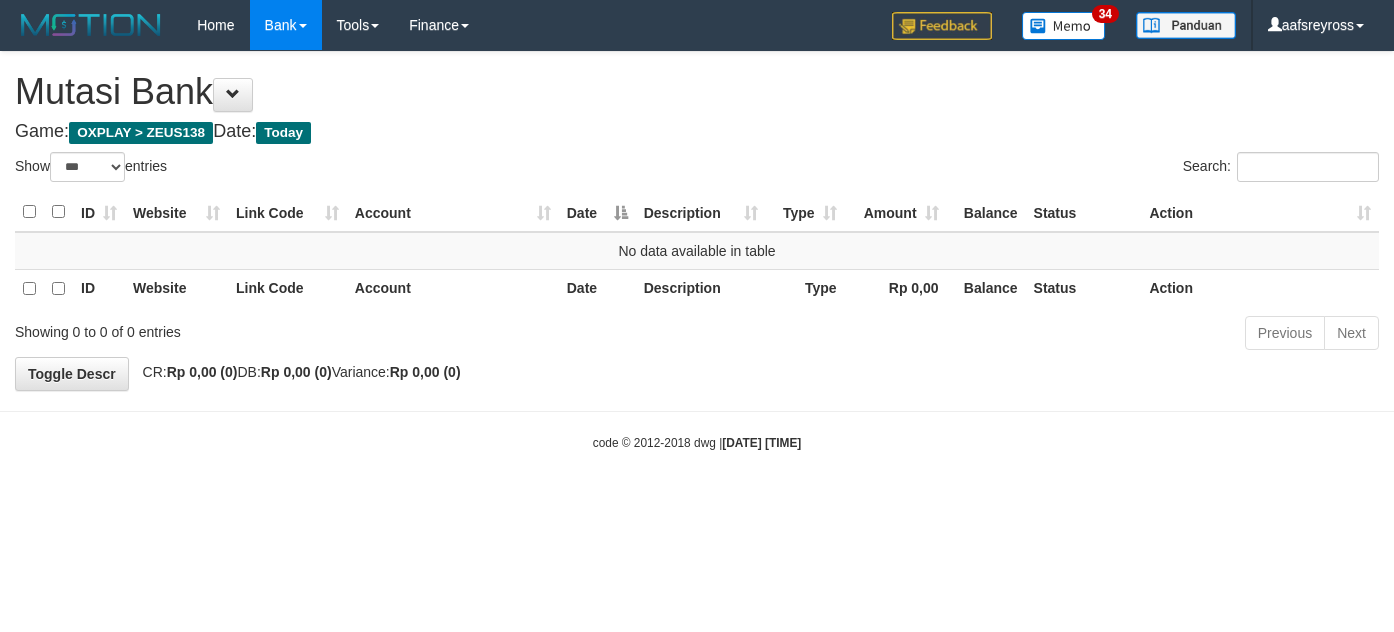 select on "***" 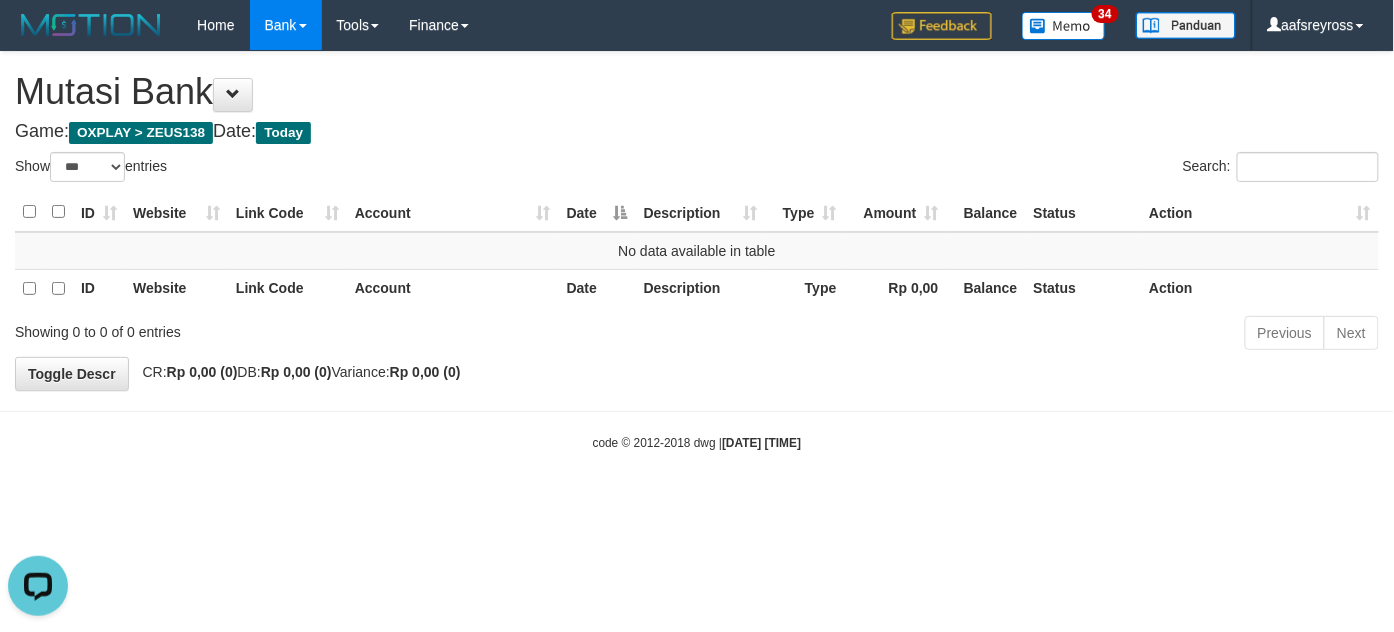 scroll, scrollTop: 0, scrollLeft: 0, axis: both 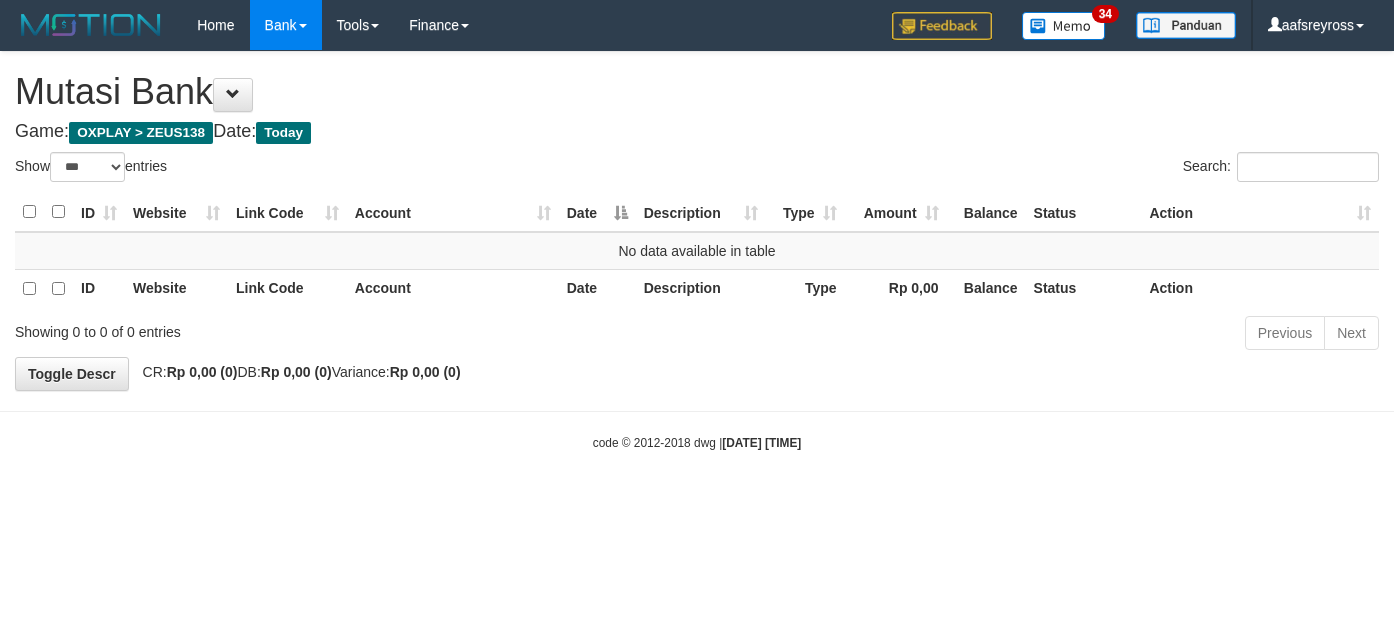 select on "***" 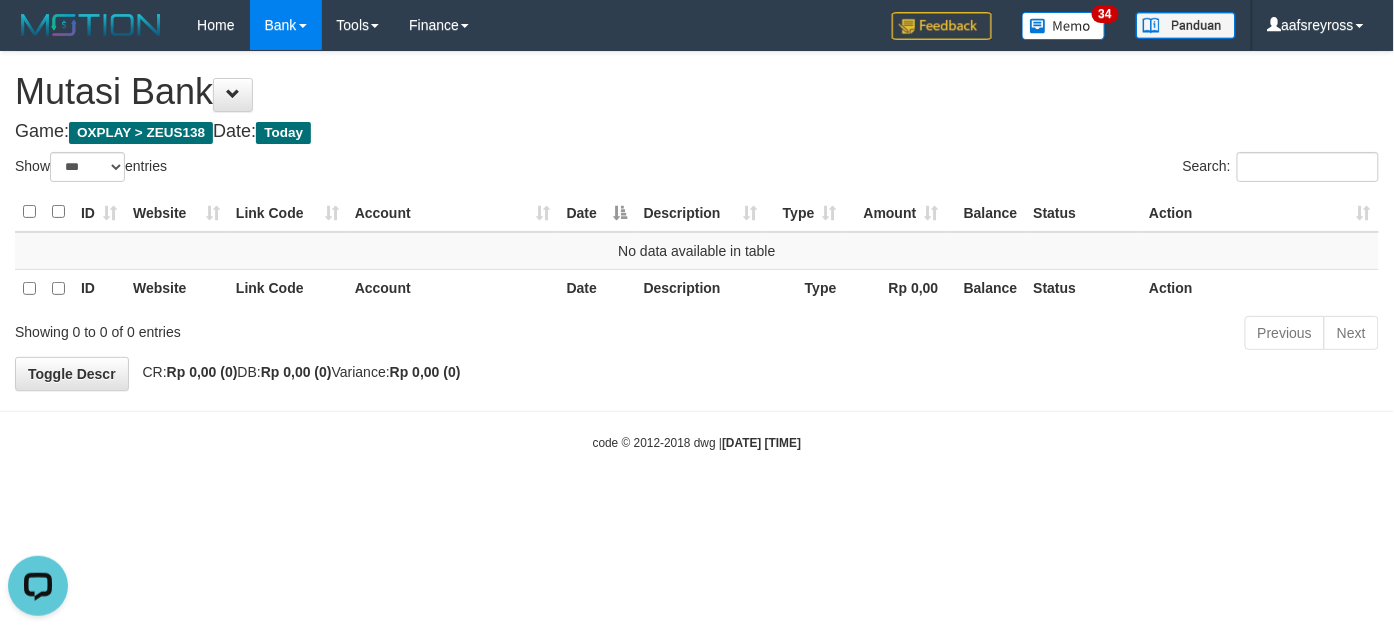 scroll, scrollTop: 0, scrollLeft: 0, axis: both 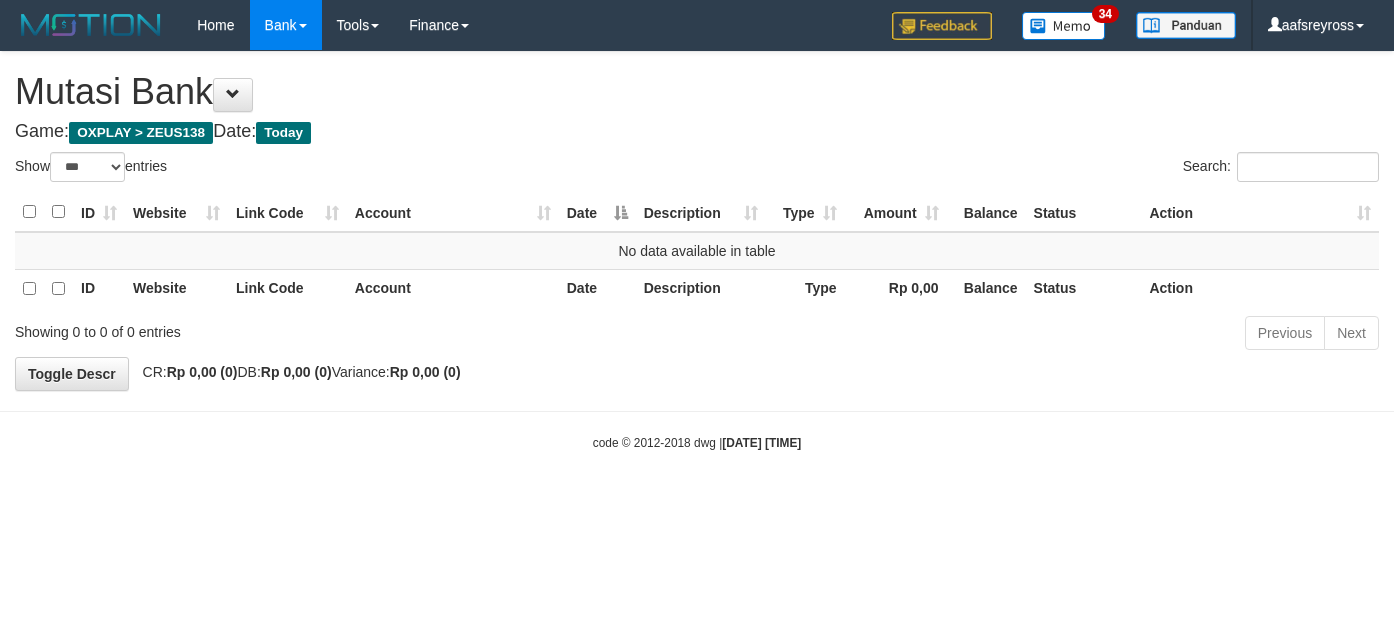 select on "***" 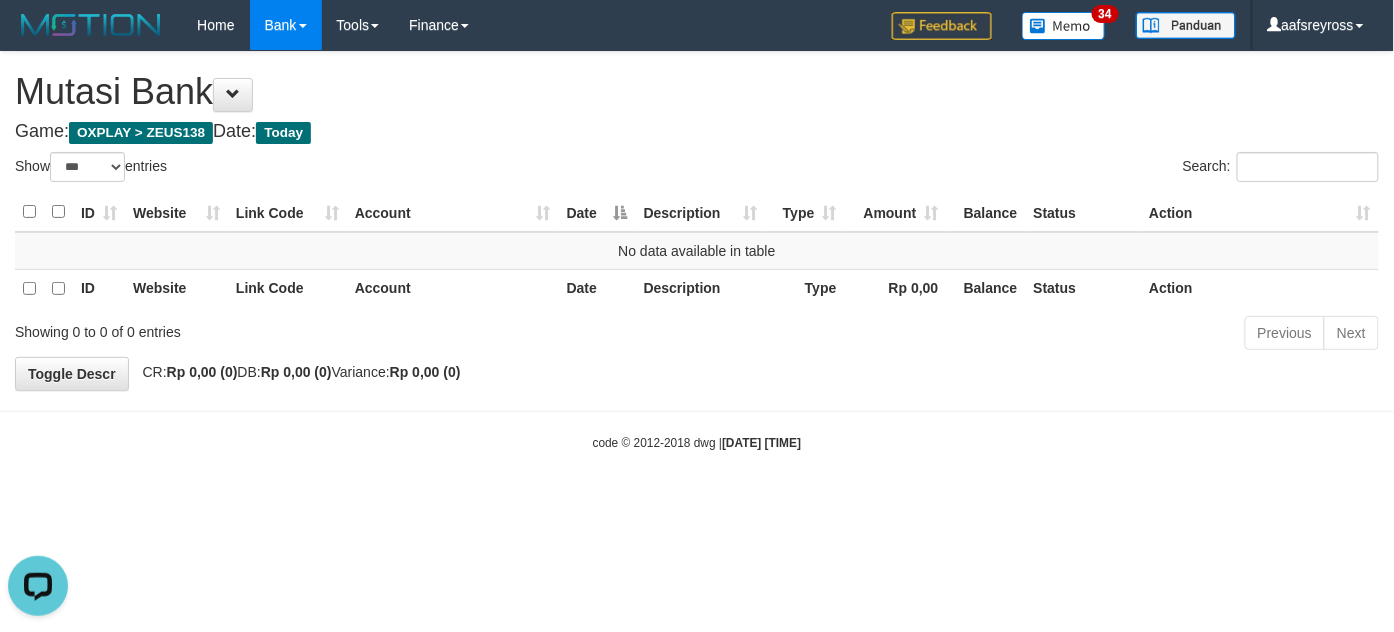 scroll, scrollTop: 0, scrollLeft: 0, axis: both 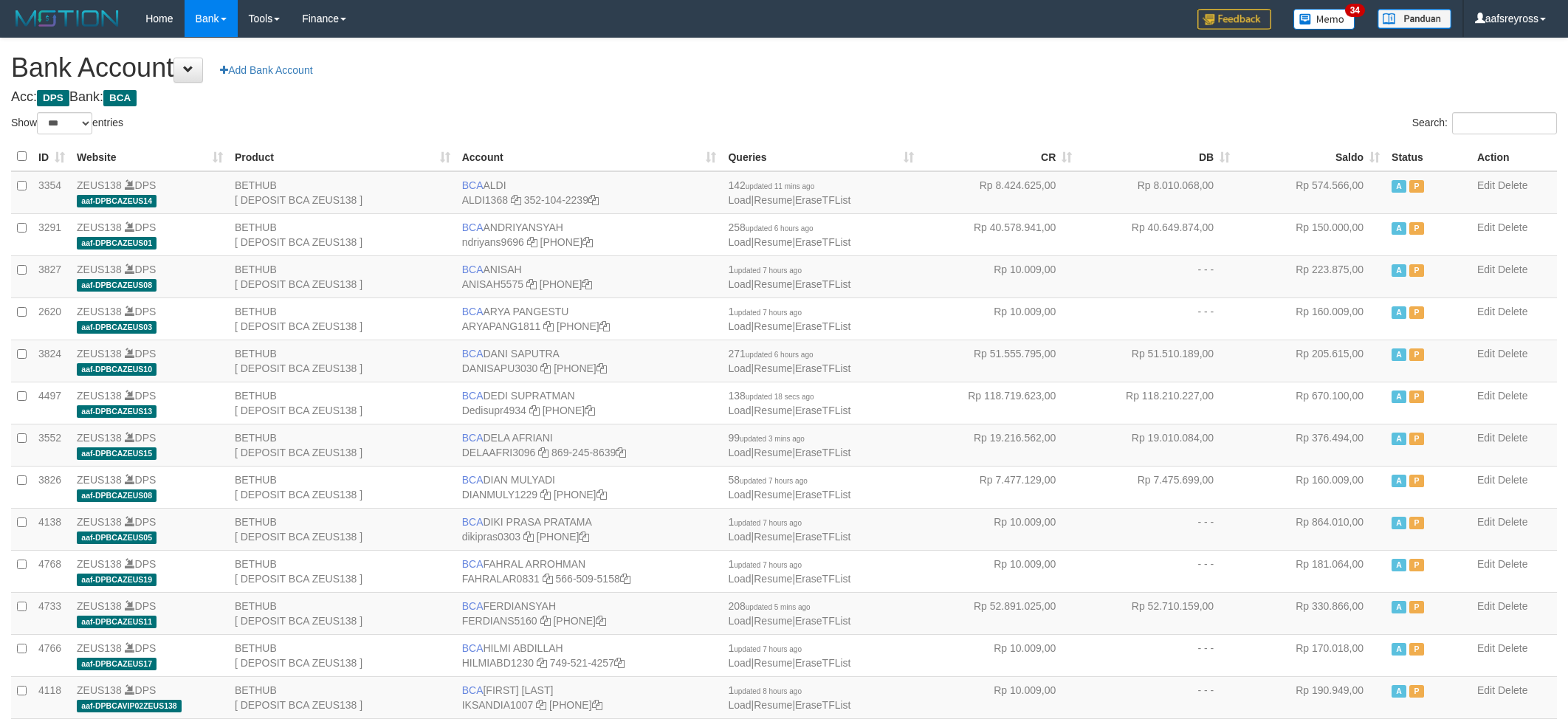 select on "***" 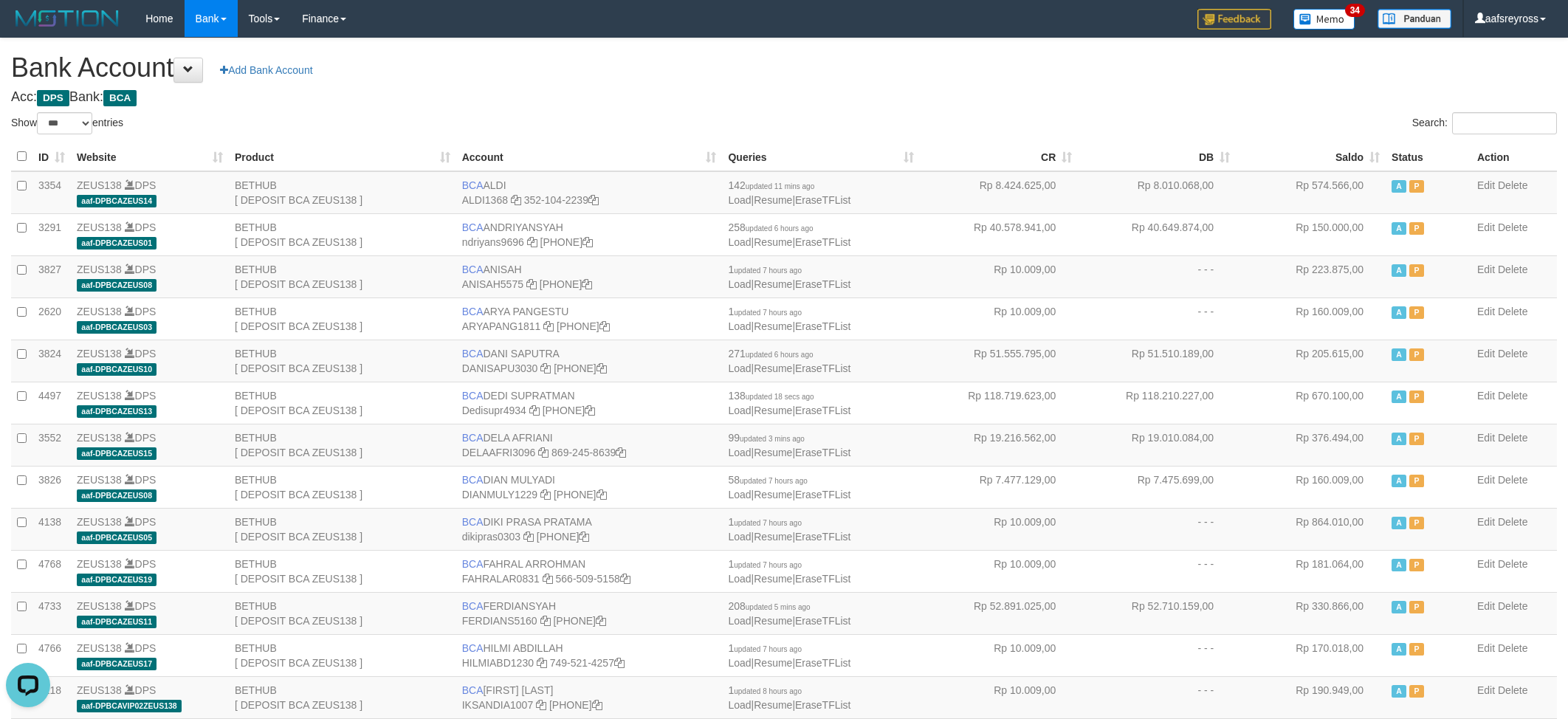 scroll, scrollTop: 0, scrollLeft: 0, axis: both 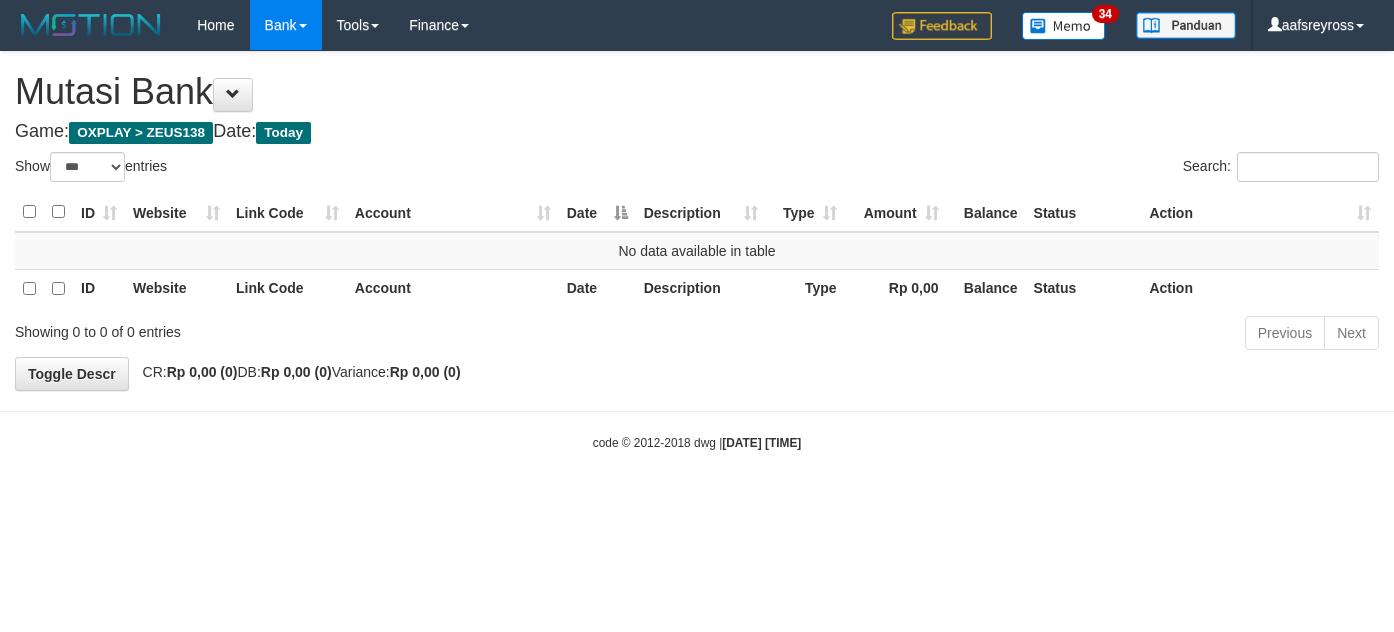 select on "***" 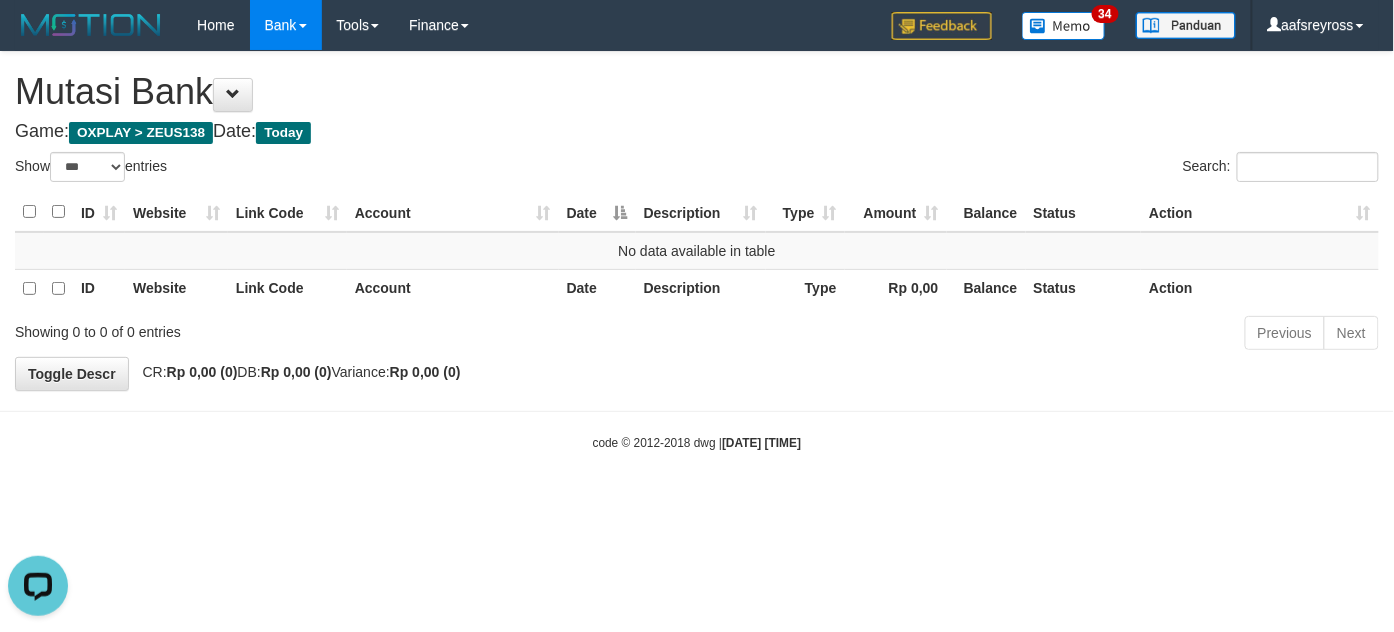 scroll, scrollTop: 0, scrollLeft: 0, axis: both 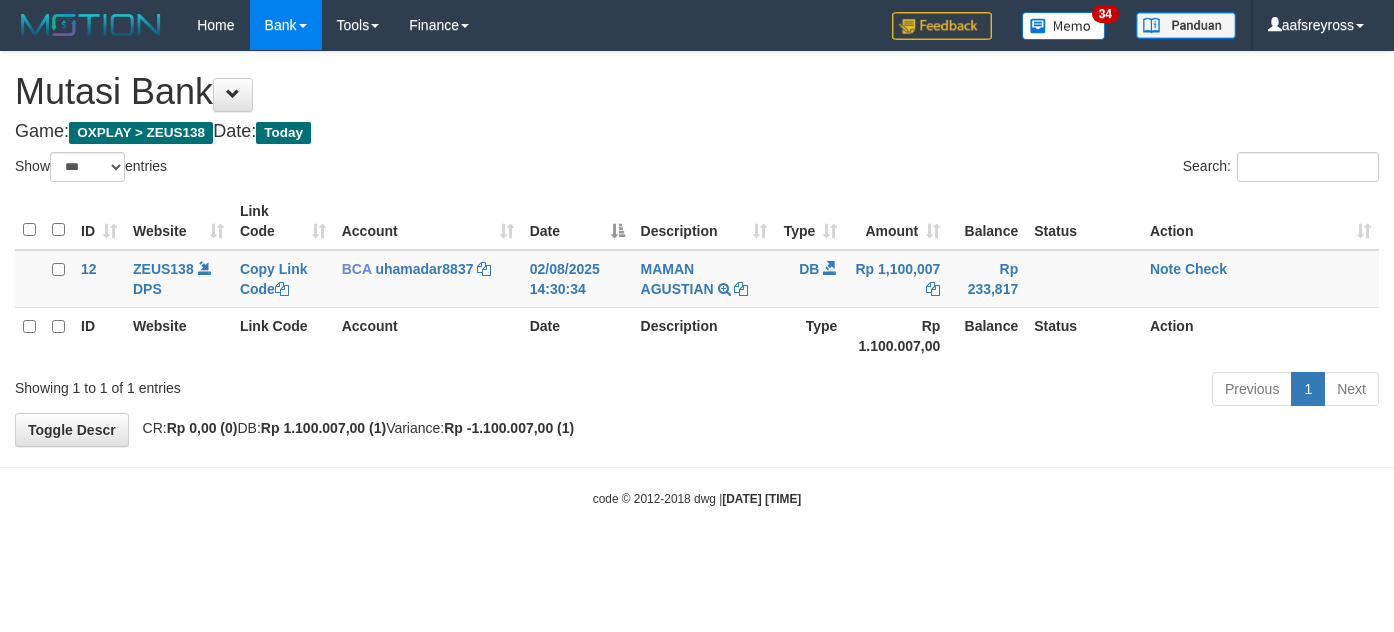 select on "***" 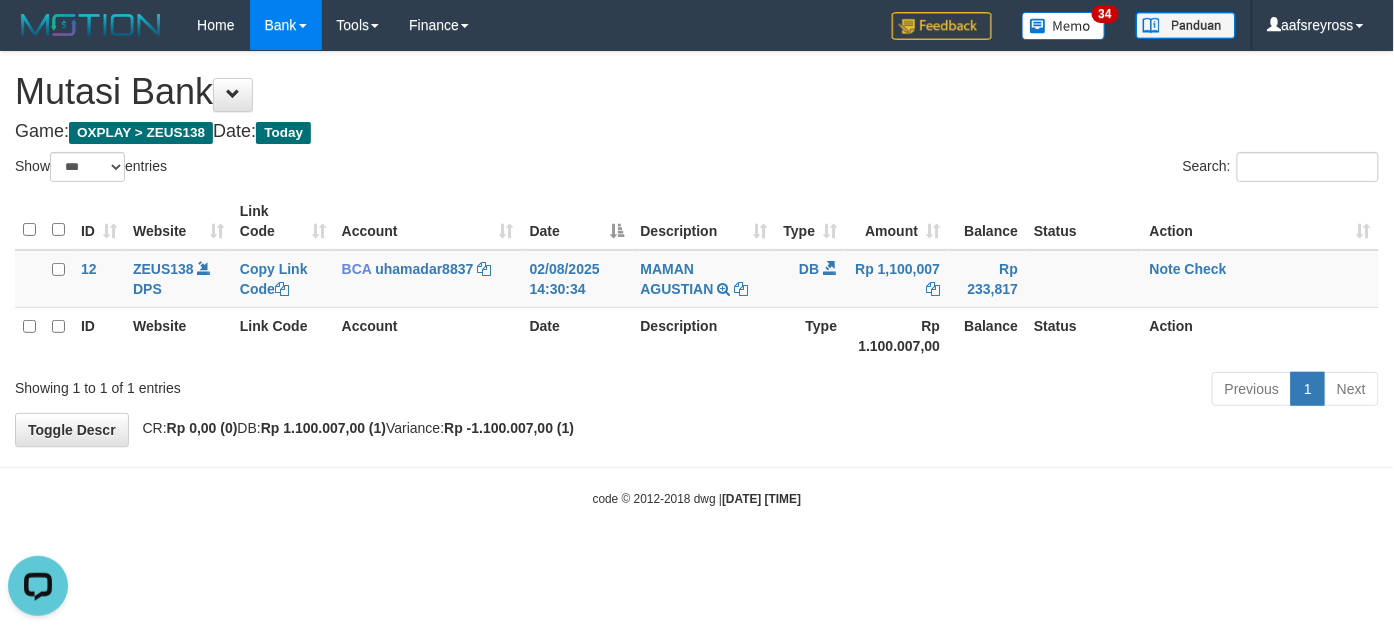 scroll, scrollTop: 0, scrollLeft: 0, axis: both 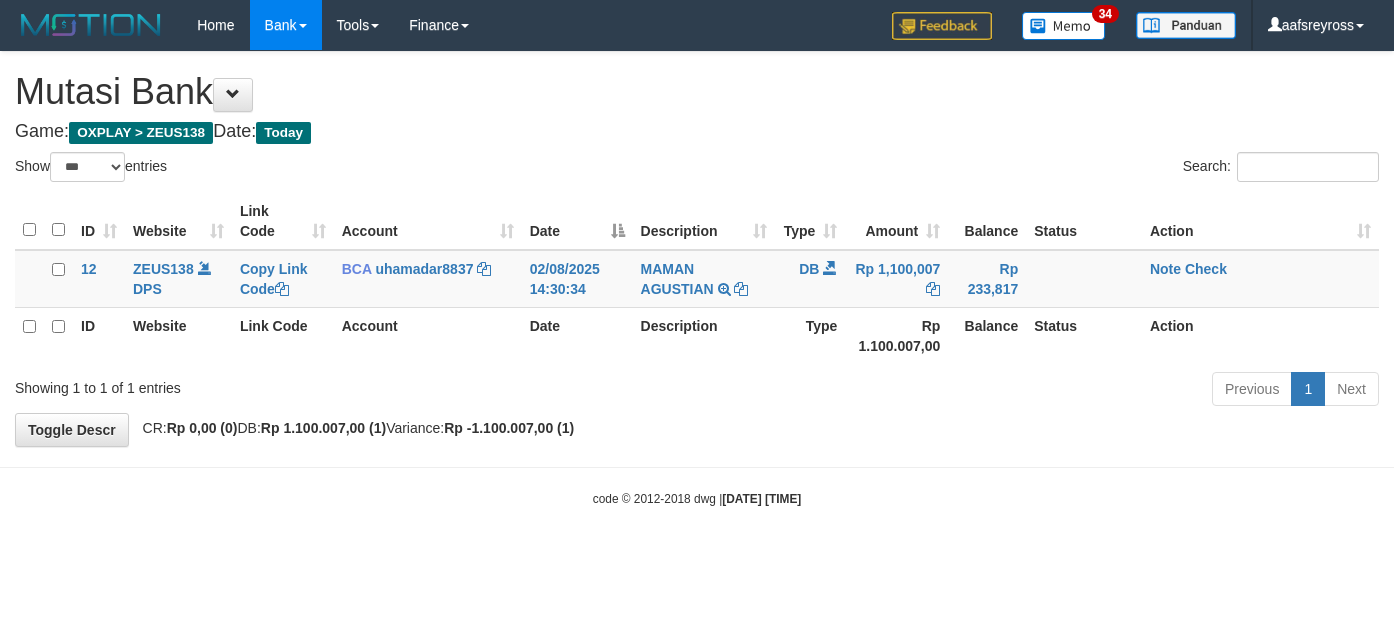select on "***" 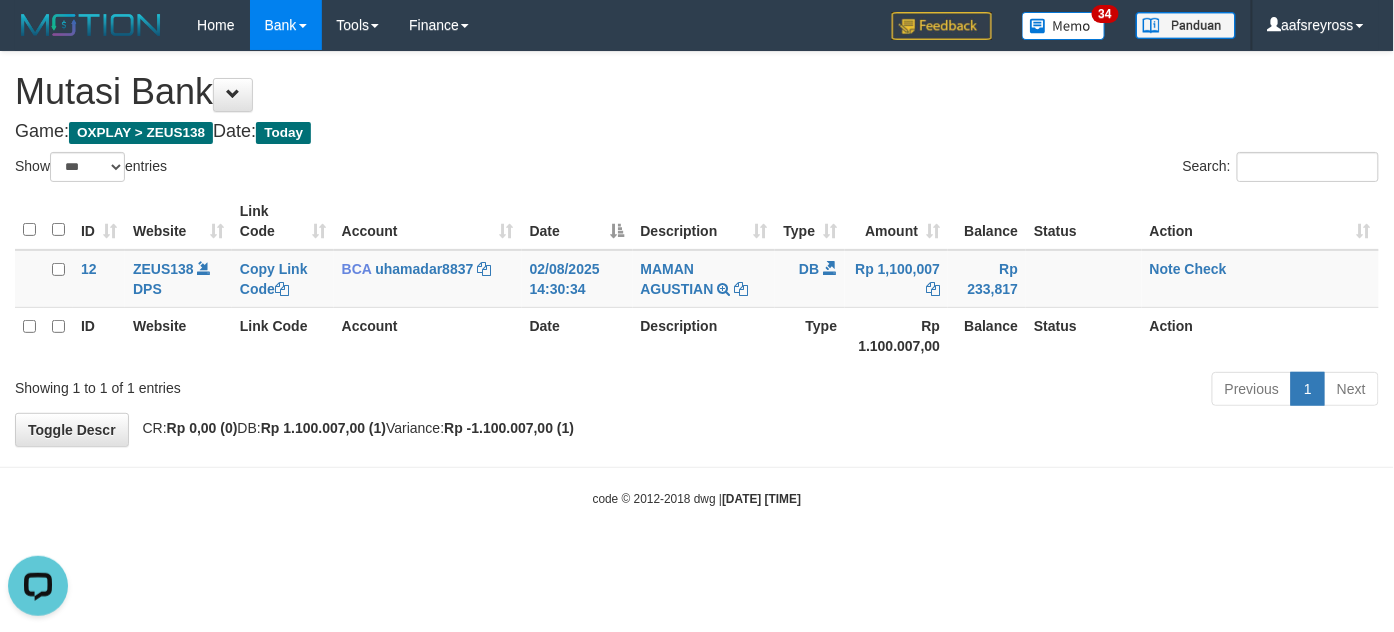 scroll, scrollTop: 0, scrollLeft: 0, axis: both 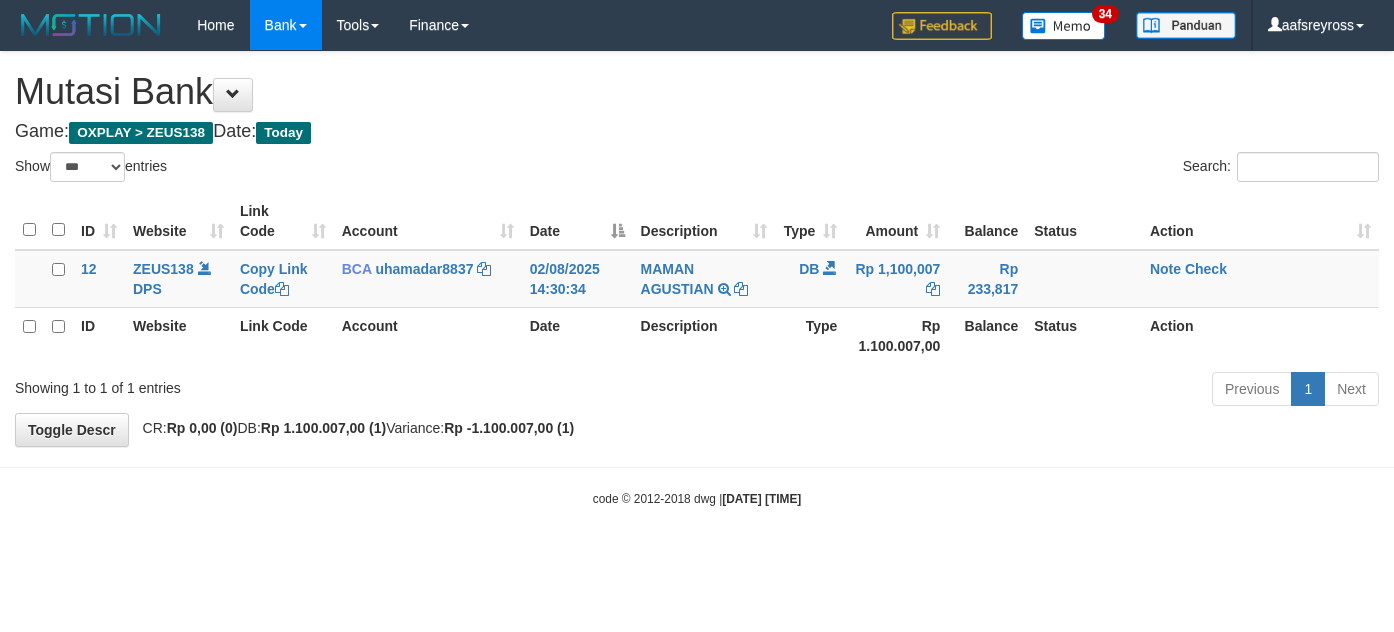 select on "***" 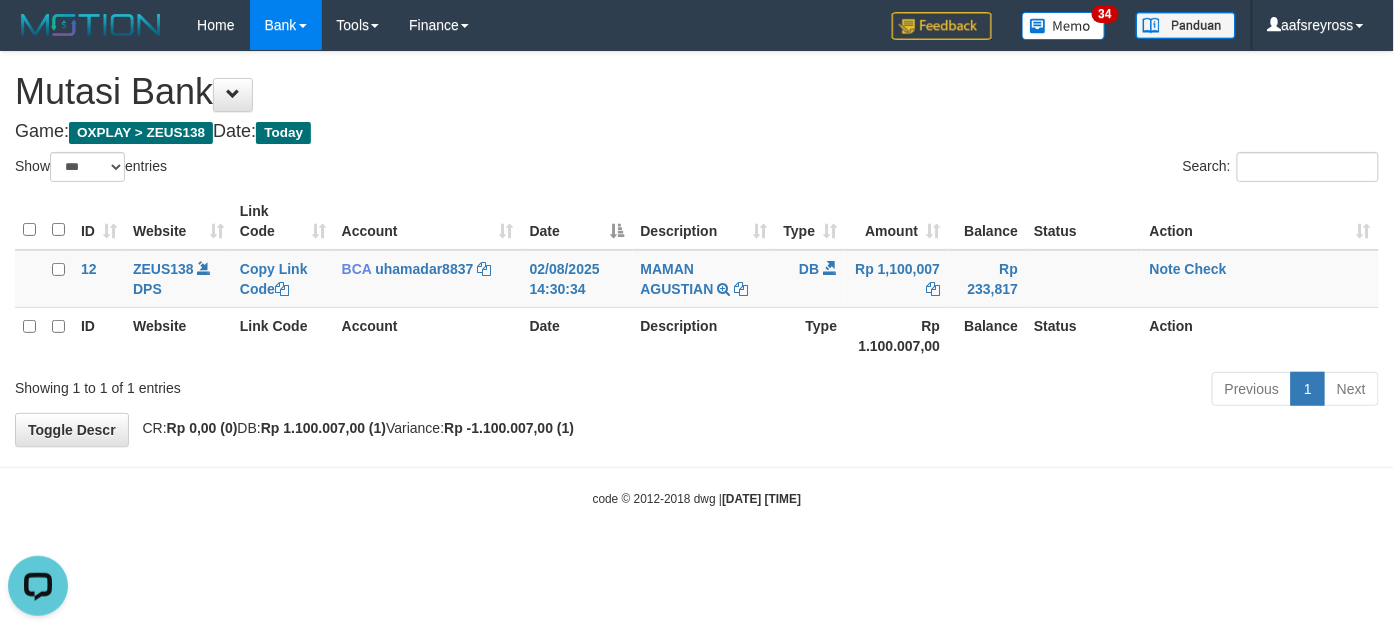scroll, scrollTop: 0, scrollLeft: 0, axis: both 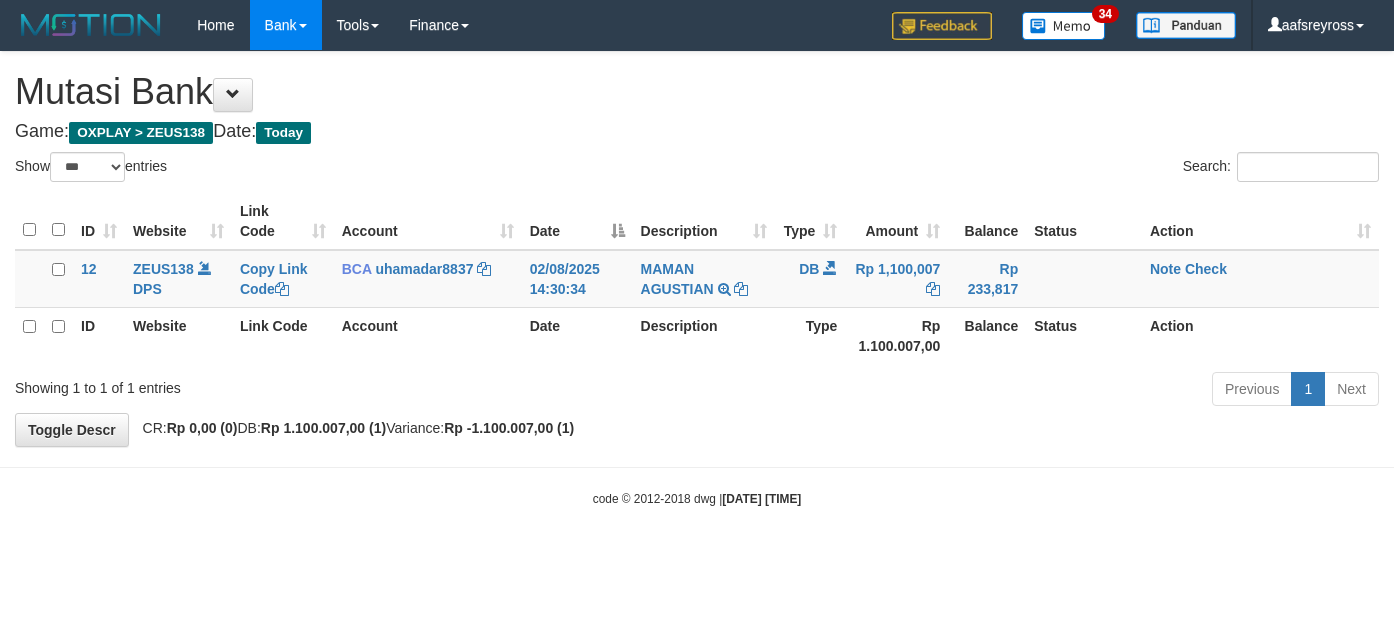 select on "***" 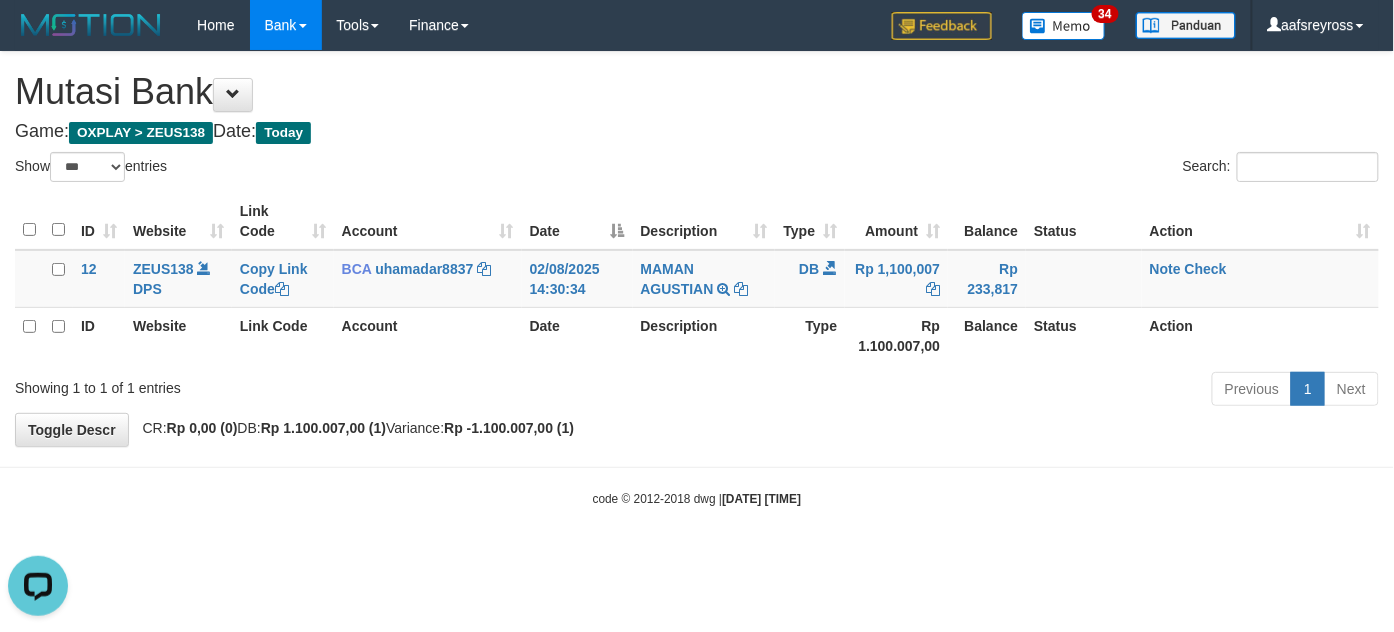 scroll, scrollTop: 0, scrollLeft: 0, axis: both 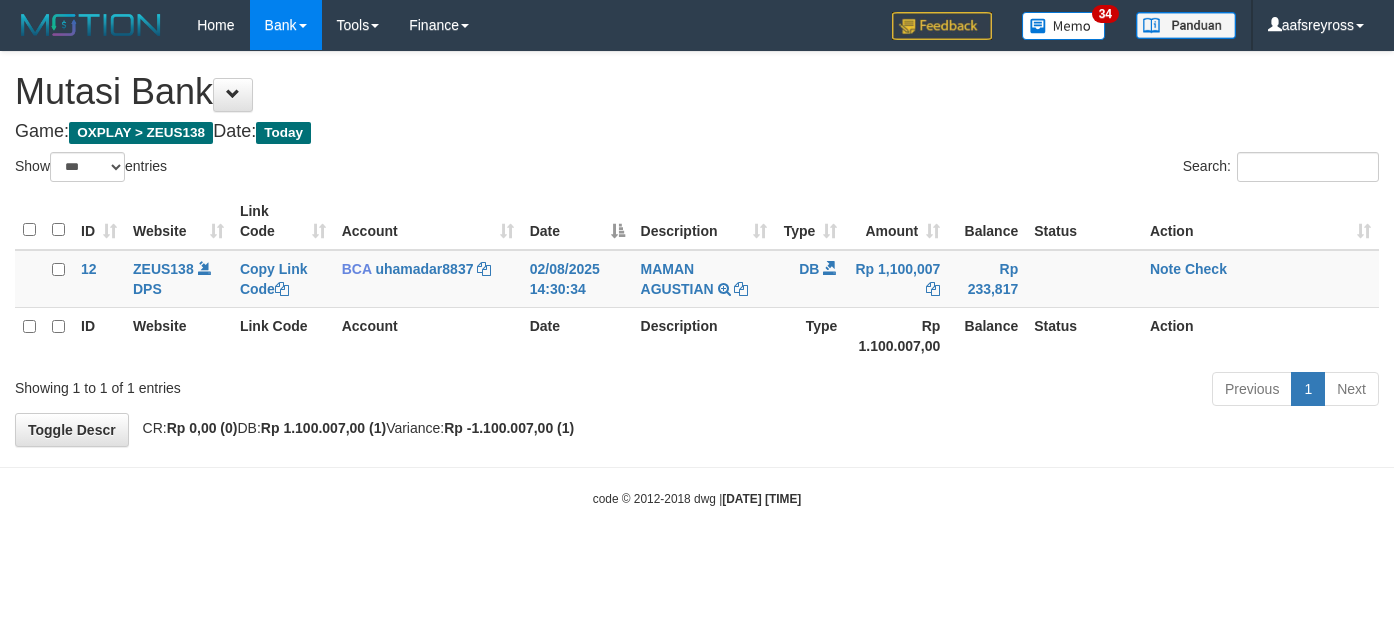select on "***" 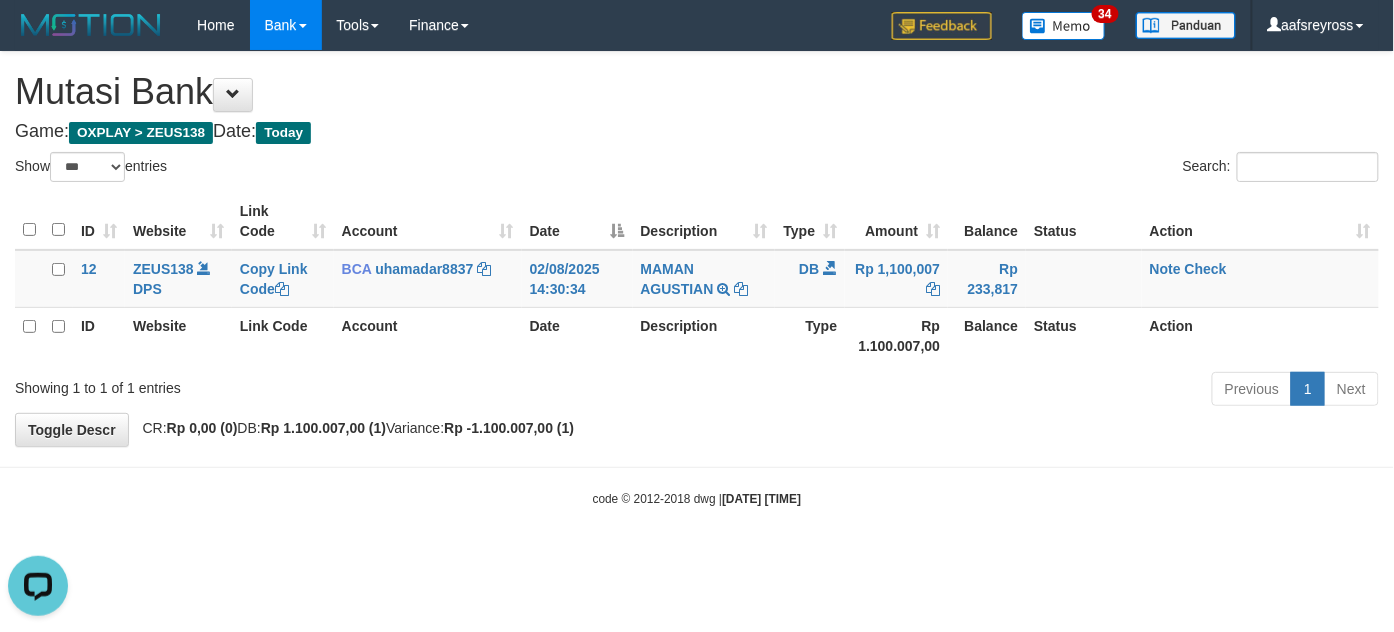 scroll, scrollTop: 0, scrollLeft: 0, axis: both 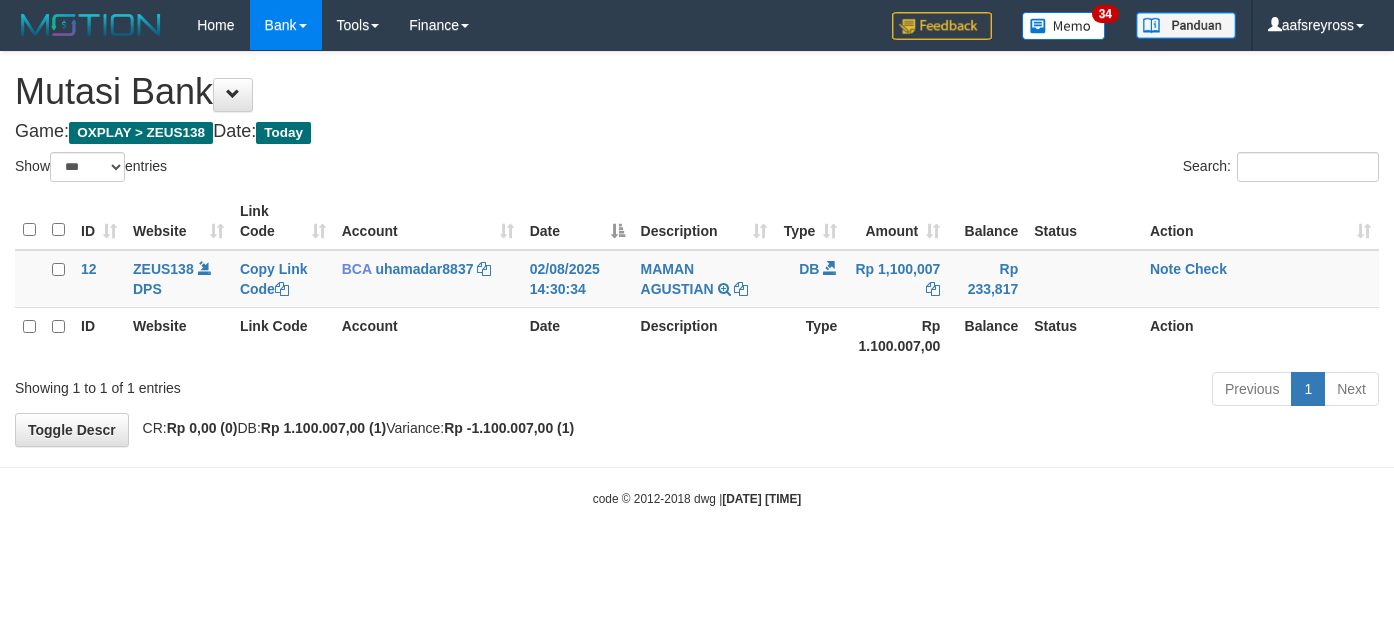 select on "***" 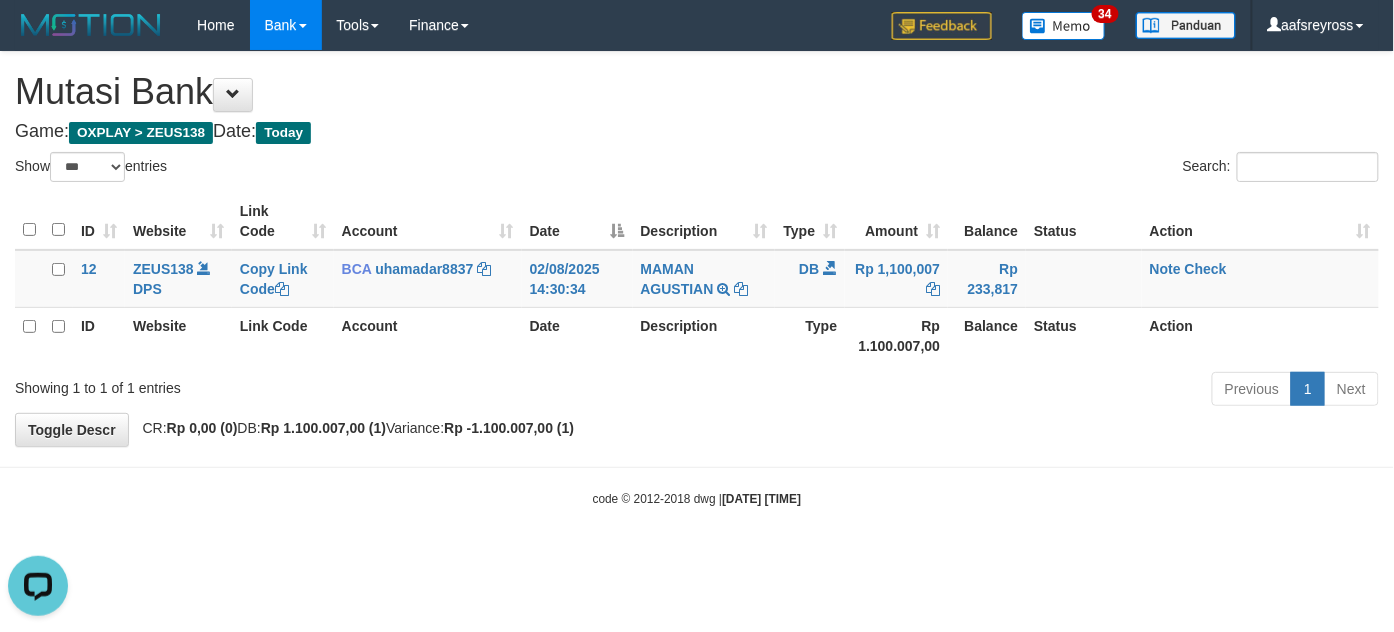 scroll, scrollTop: 0, scrollLeft: 0, axis: both 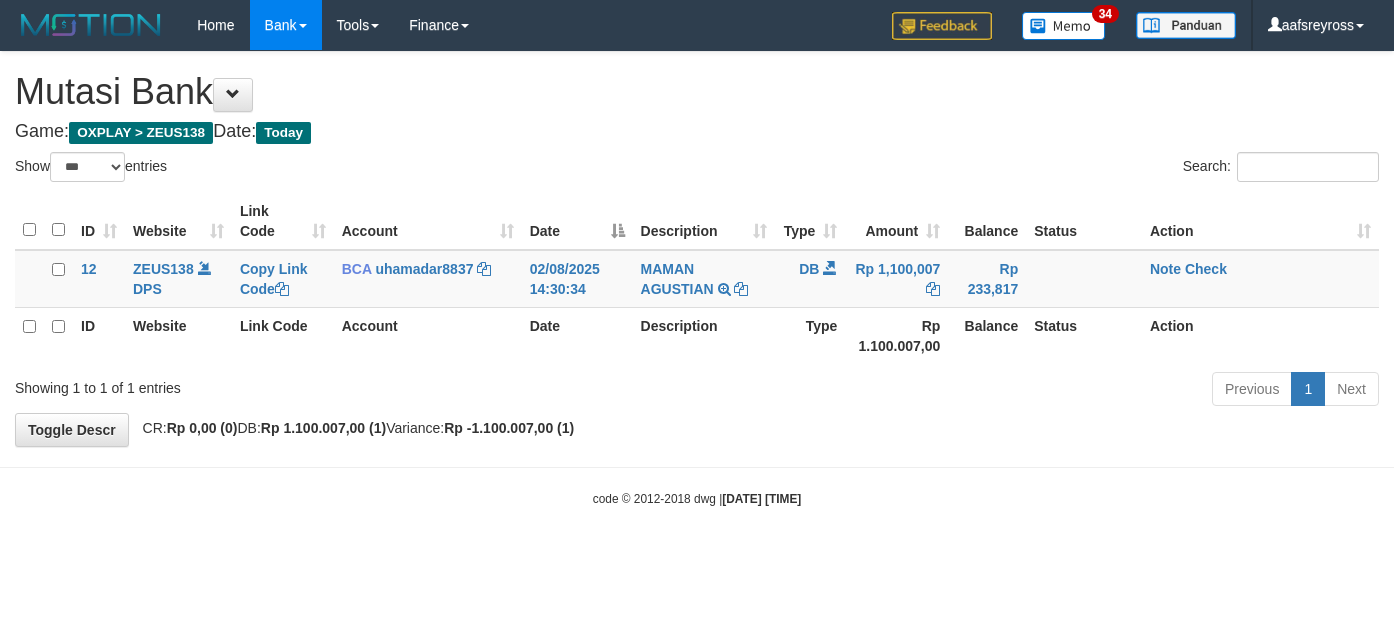 select on "***" 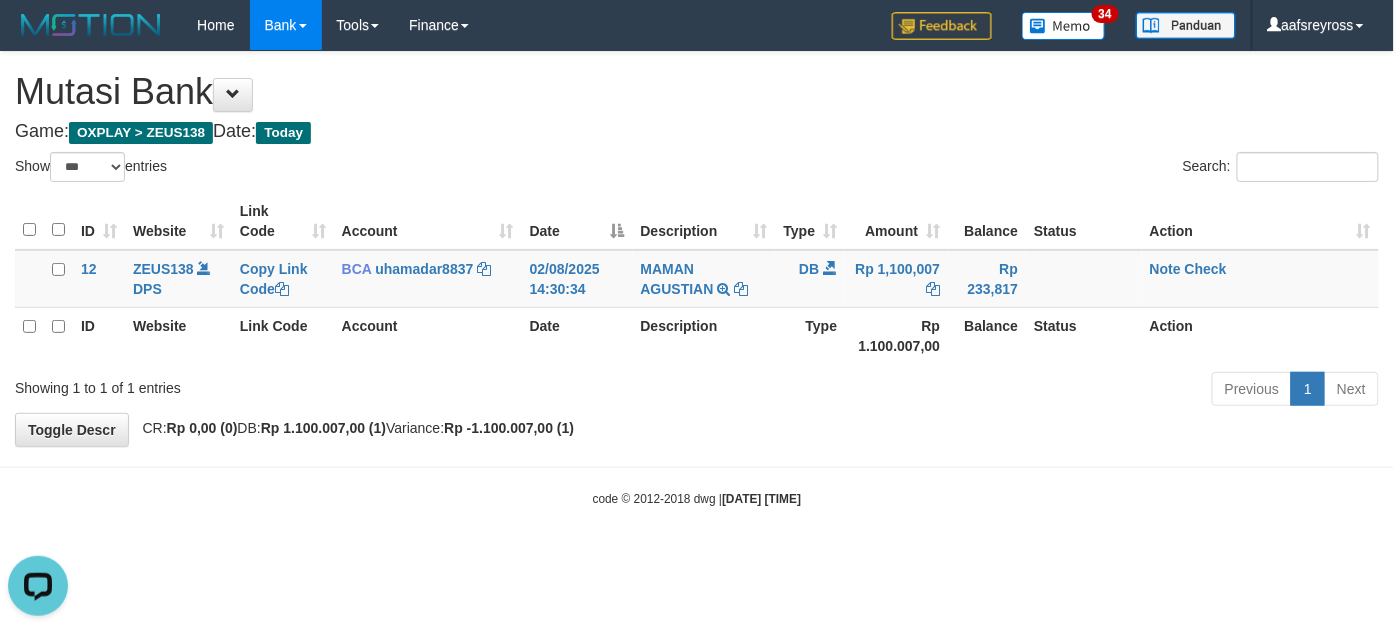 scroll, scrollTop: 0, scrollLeft: 0, axis: both 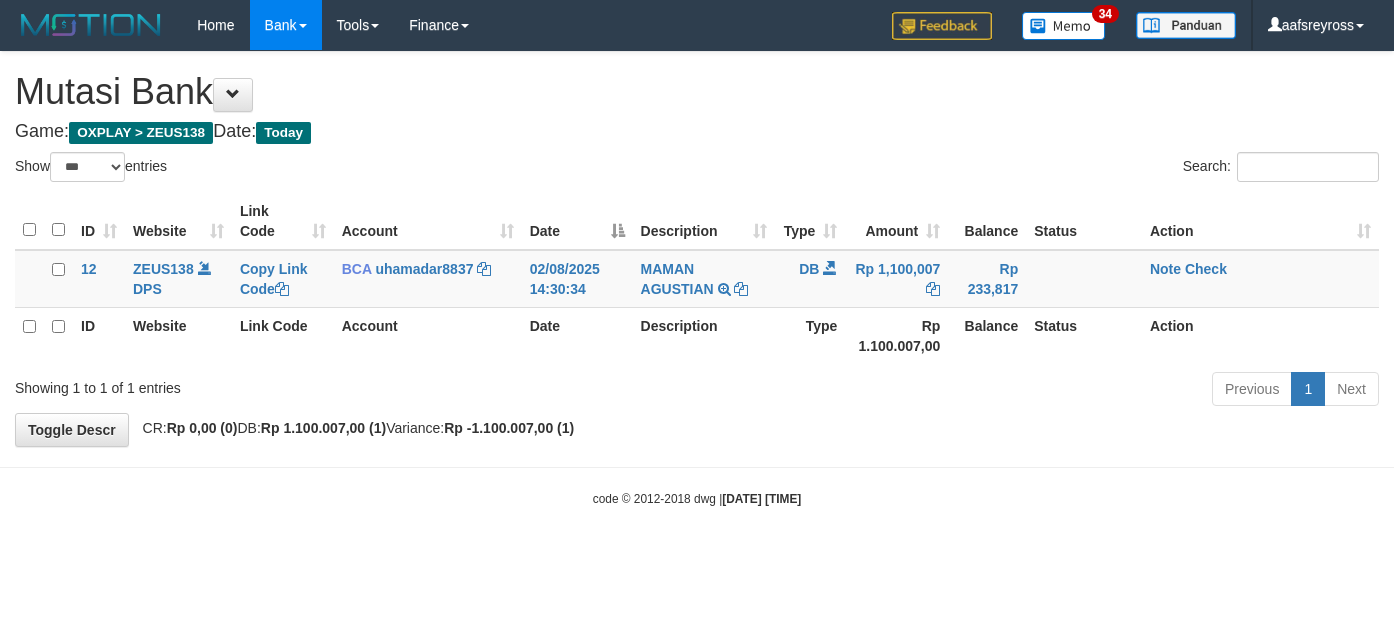 select on "***" 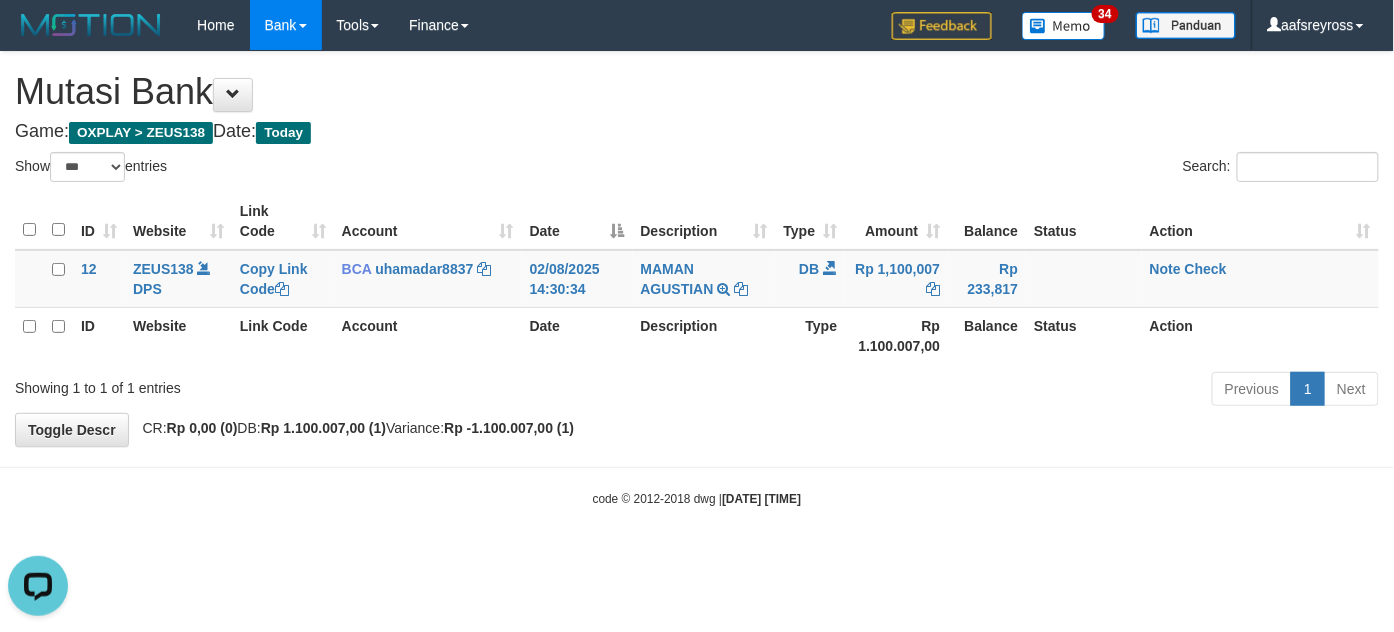 scroll, scrollTop: 0, scrollLeft: 0, axis: both 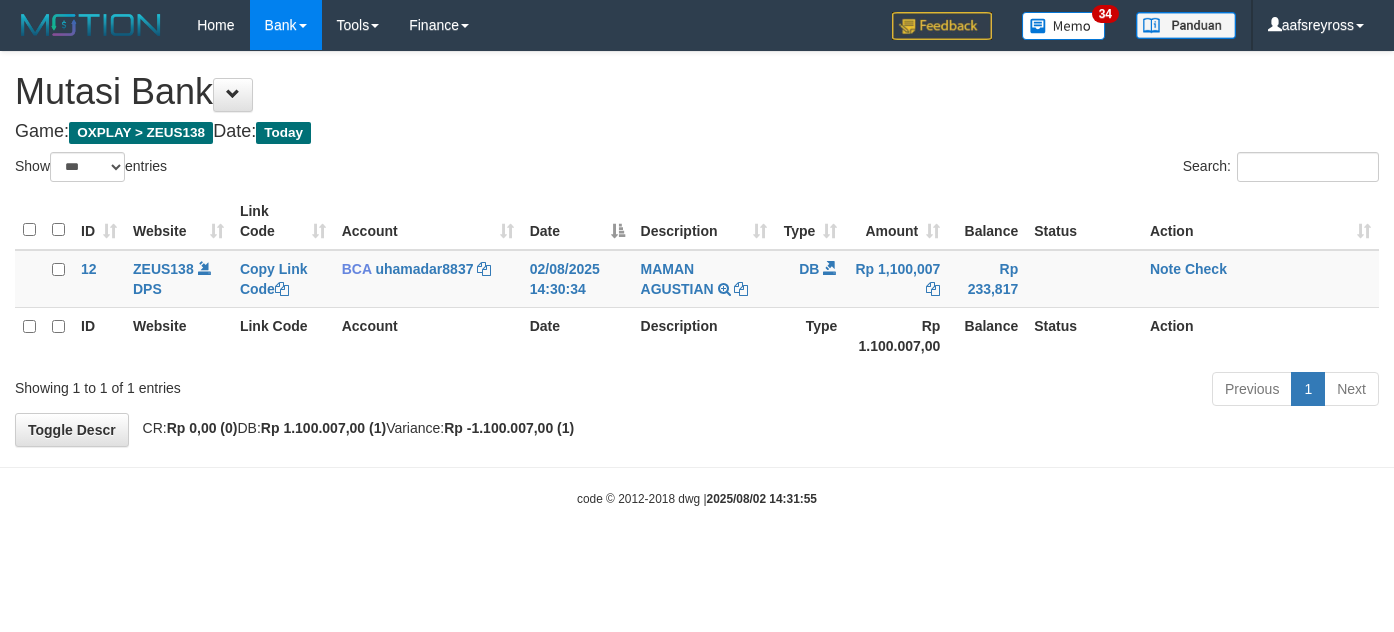 select on "***" 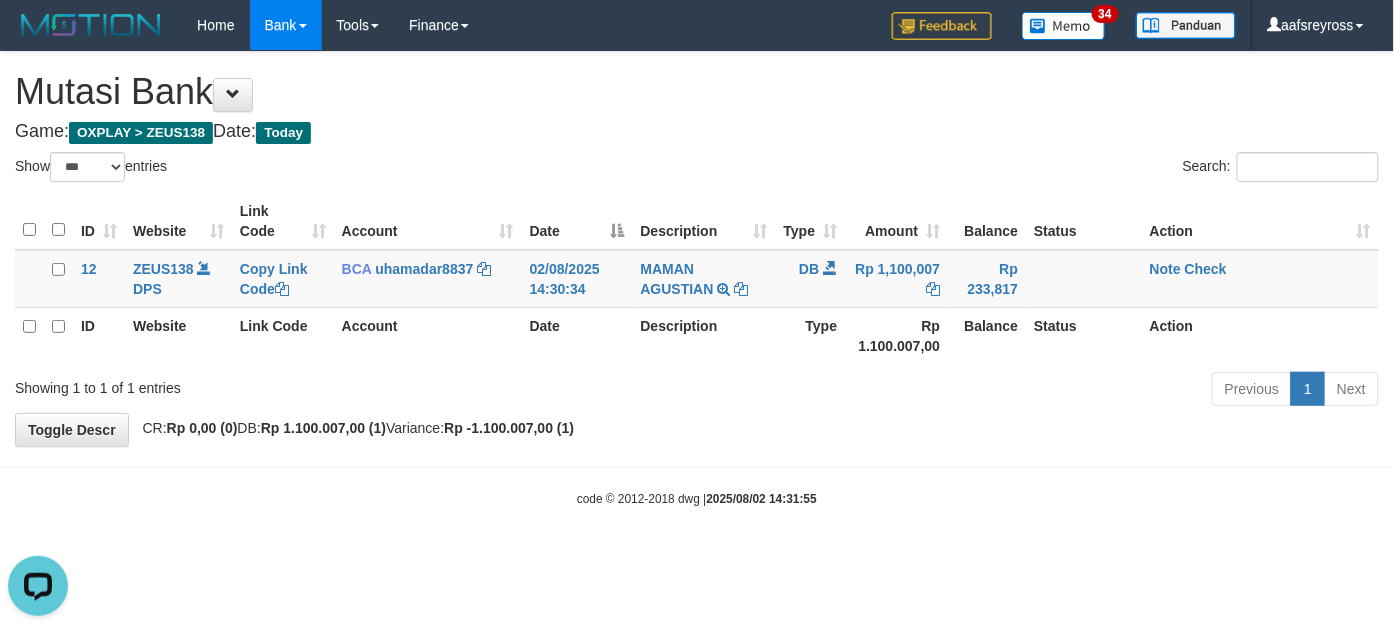 scroll, scrollTop: 0, scrollLeft: 0, axis: both 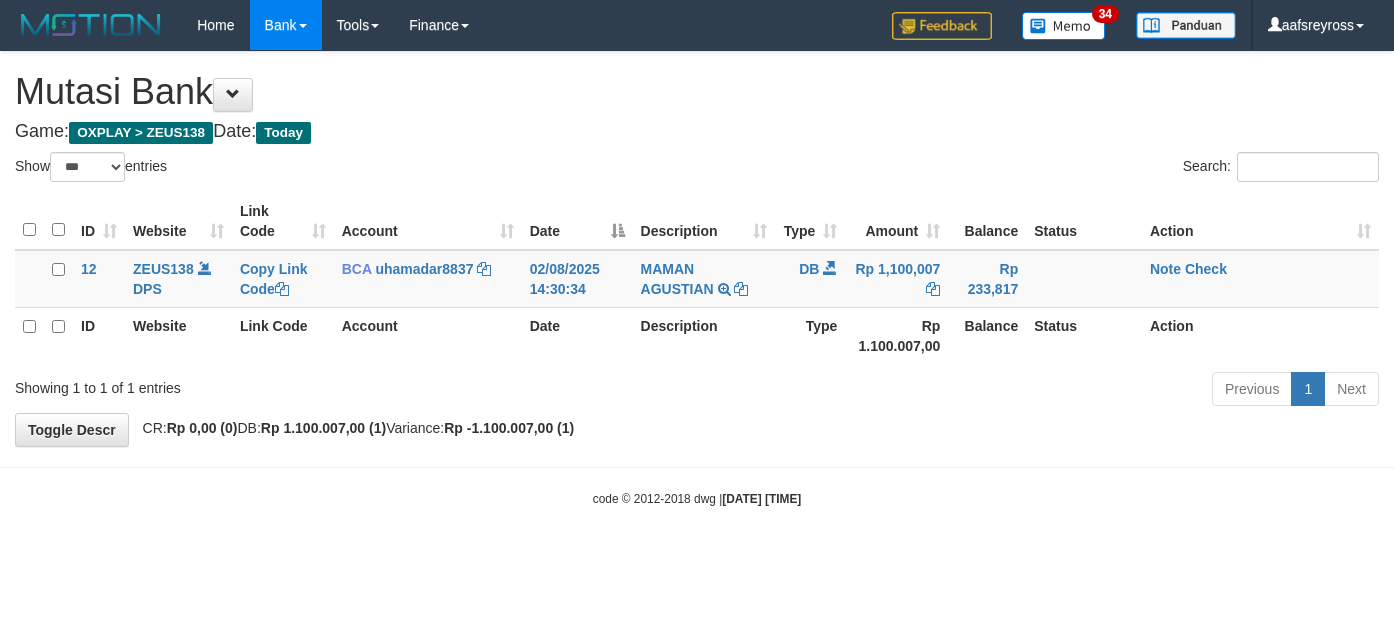 select on "***" 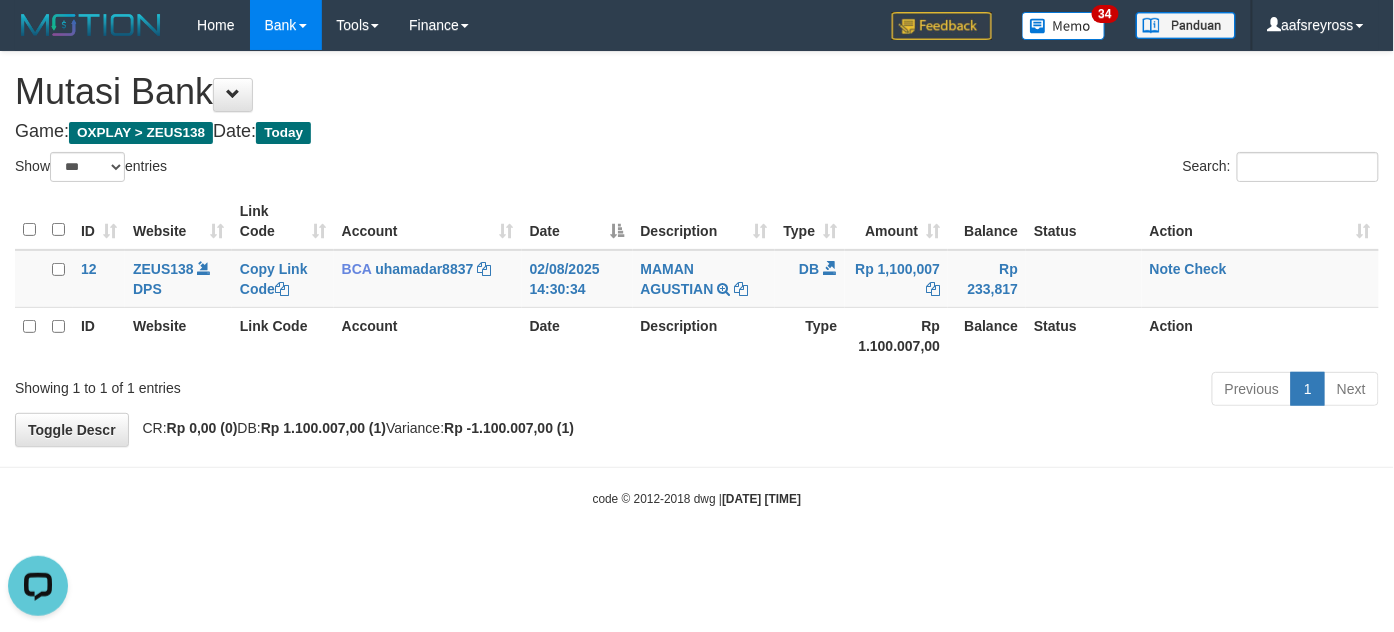 scroll, scrollTop: 0, scrollLeft: 0, axis: both 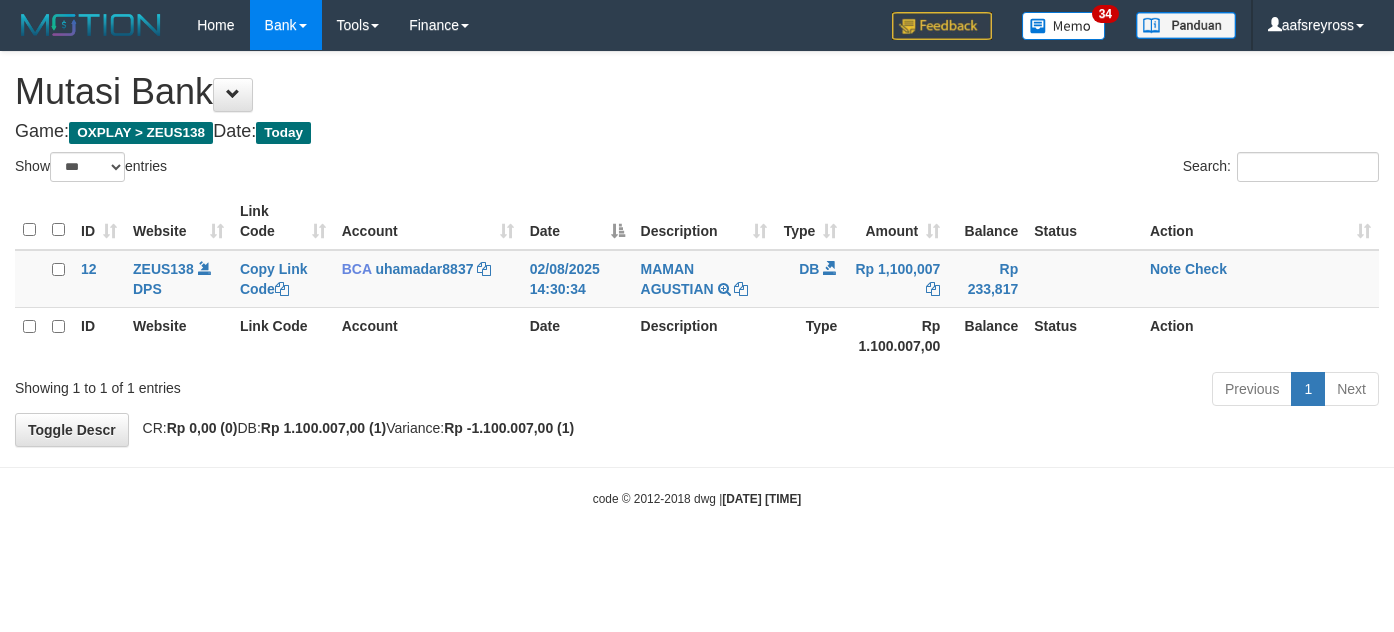 select on "***" 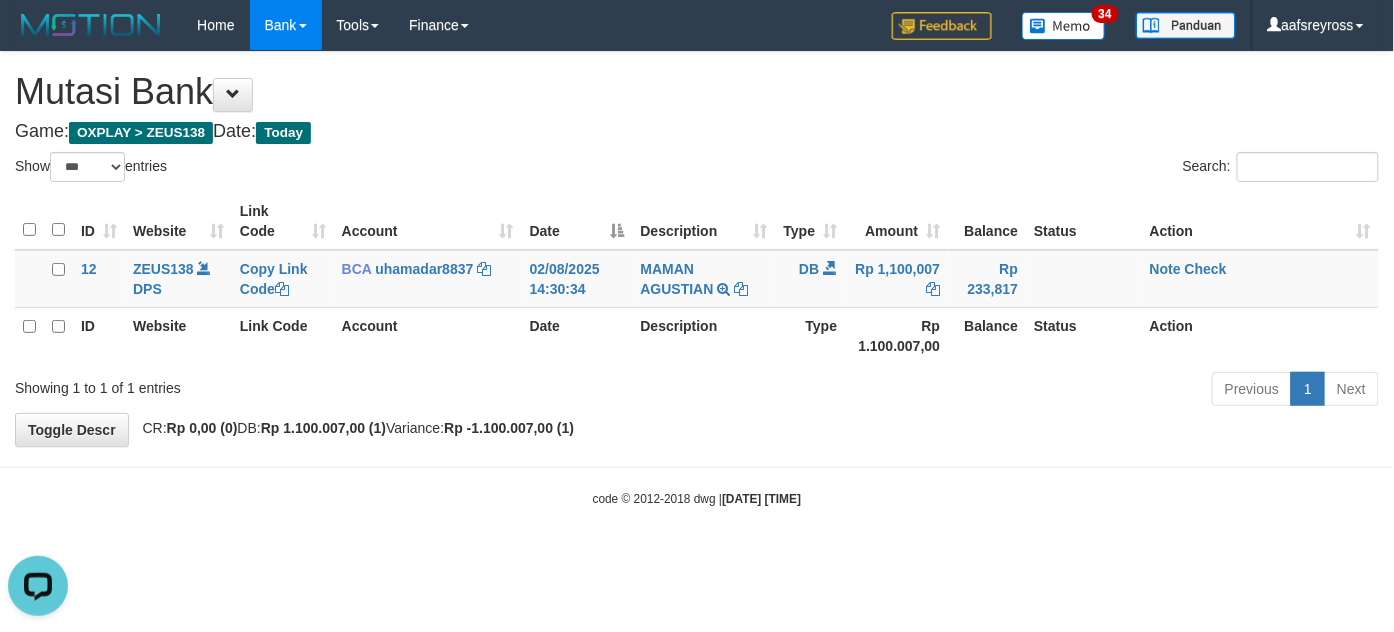 scroll, scrollTop: 0, scrollLeft: 0, axis: both 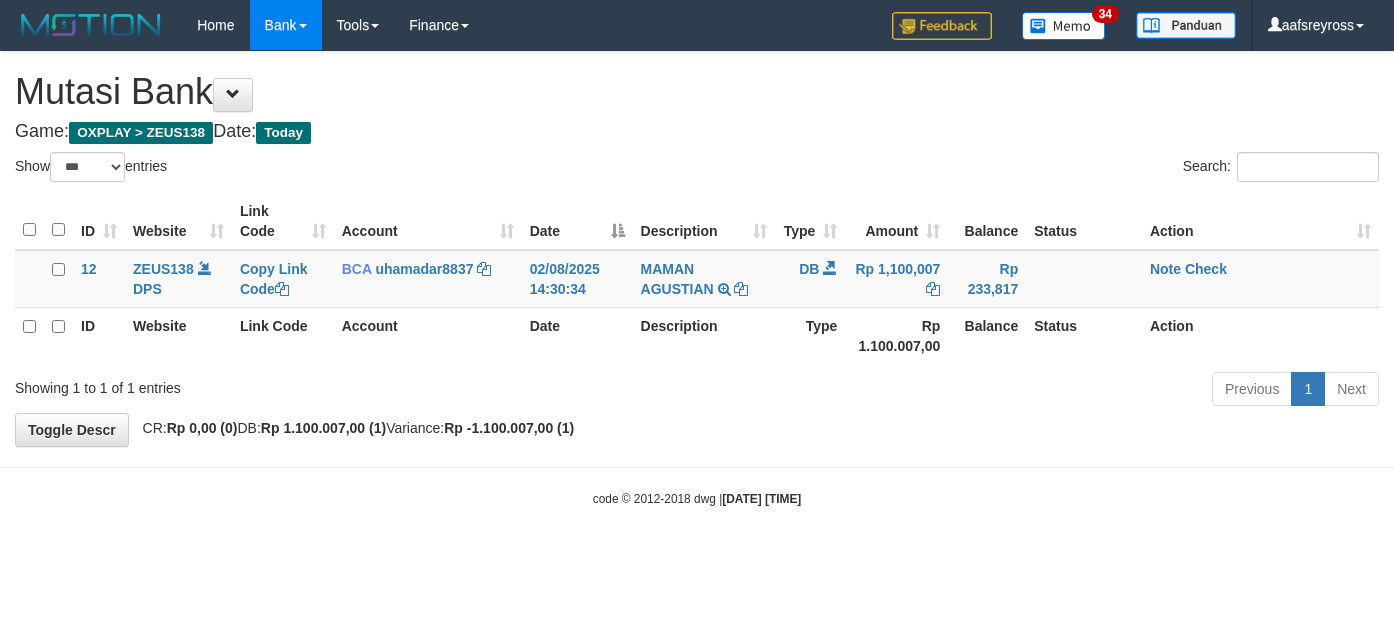 select on "***" 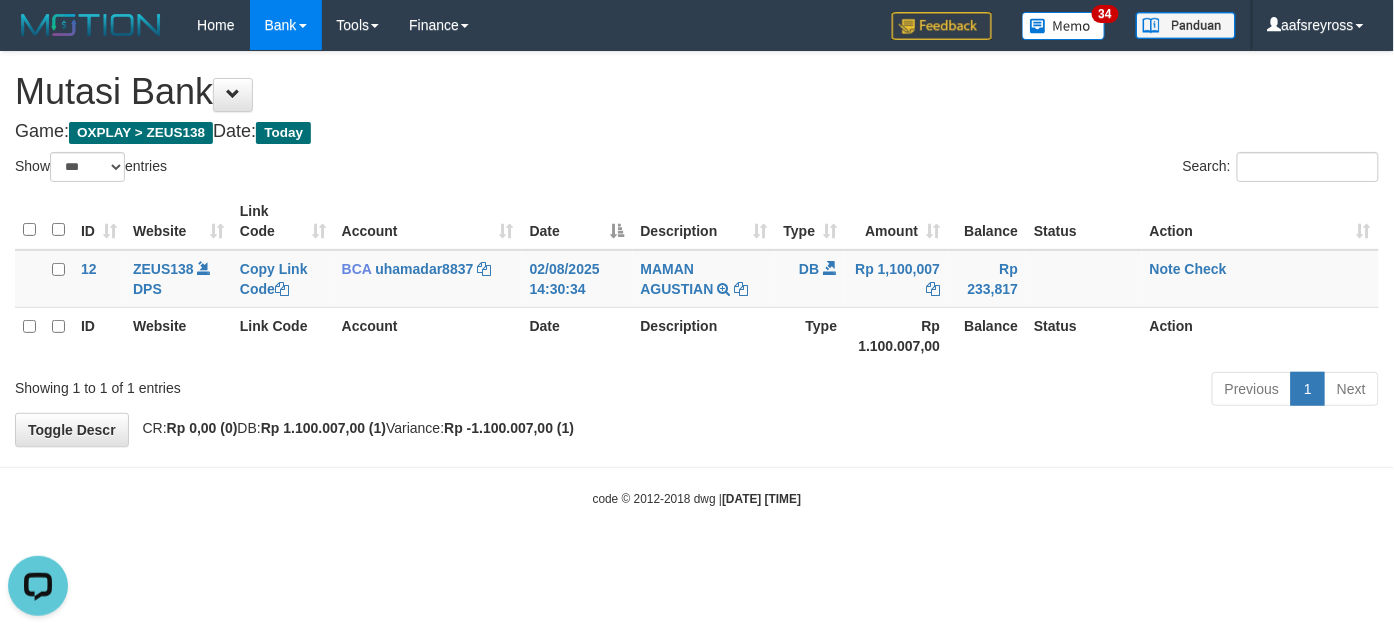 scroll, scrollTop: 0, scrollLeft: 0, axis: both 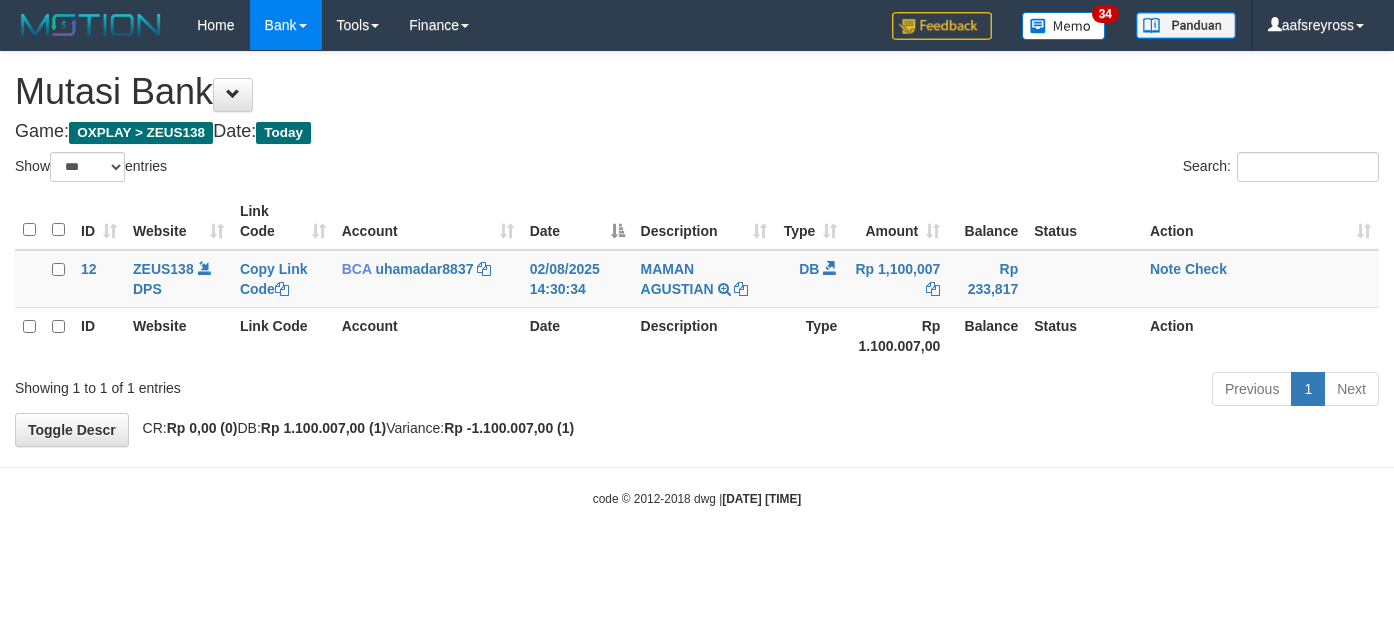 select on "***" 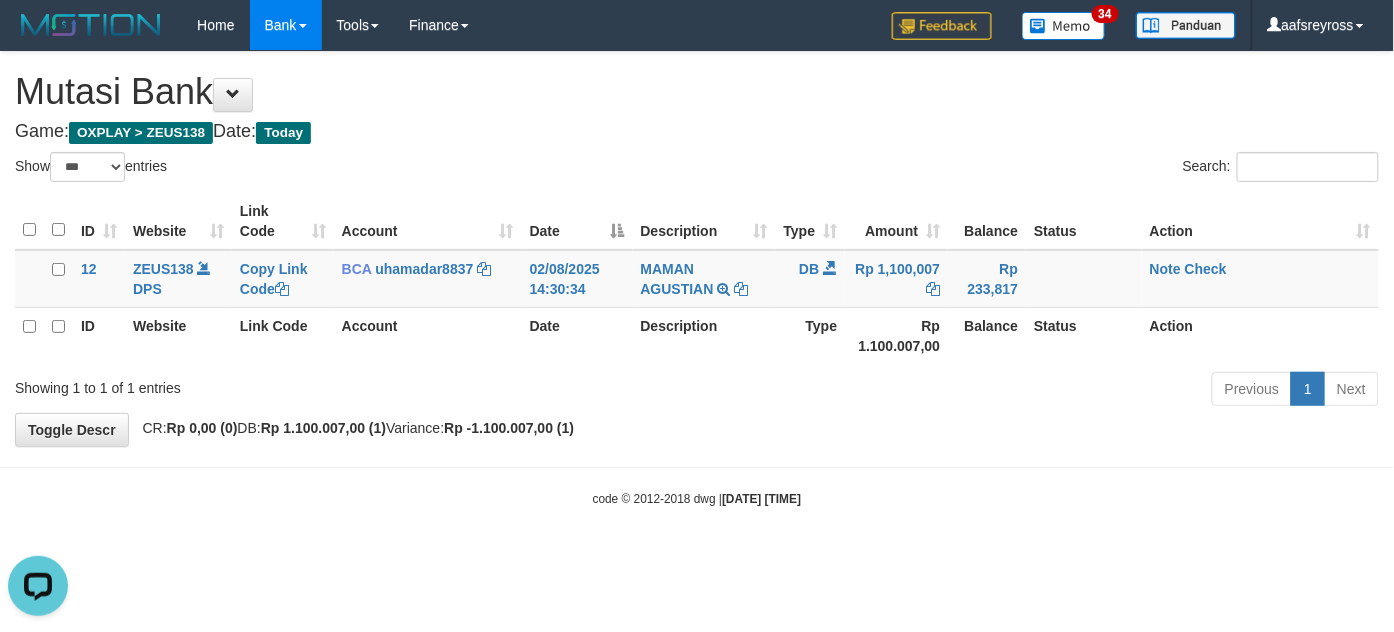 scroll, scrollTop: 0, scrollLeft: 0, axis: both 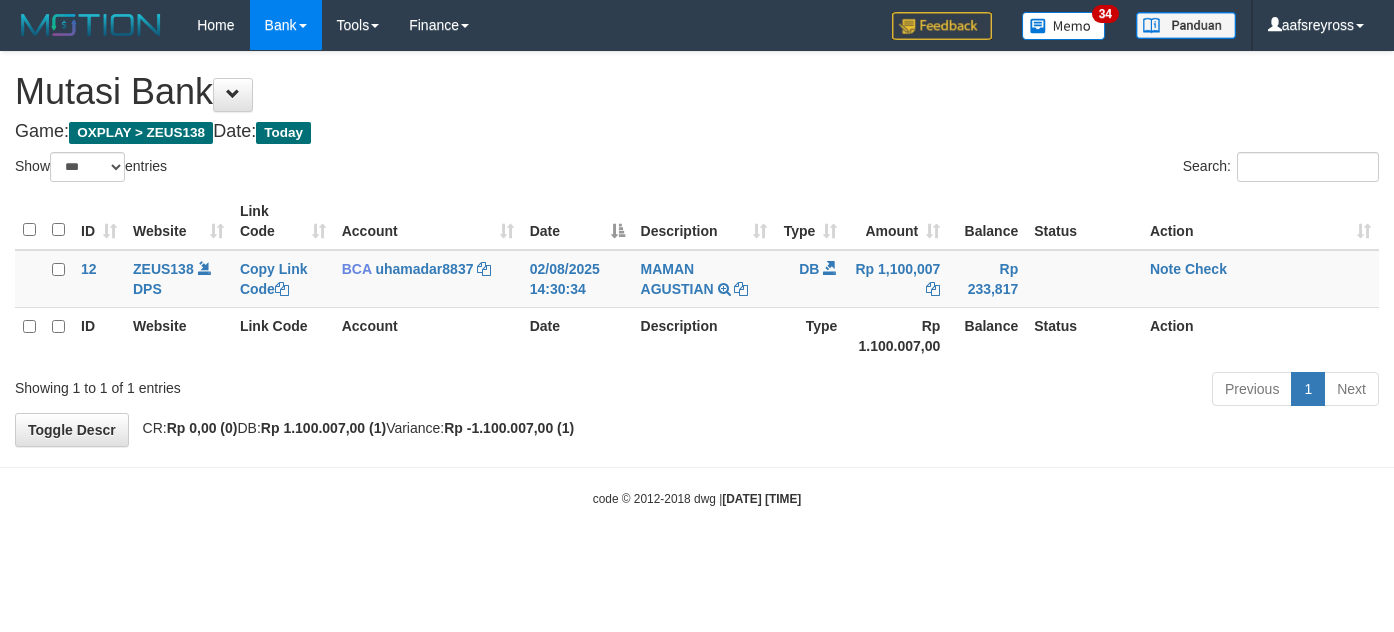 select on "***" 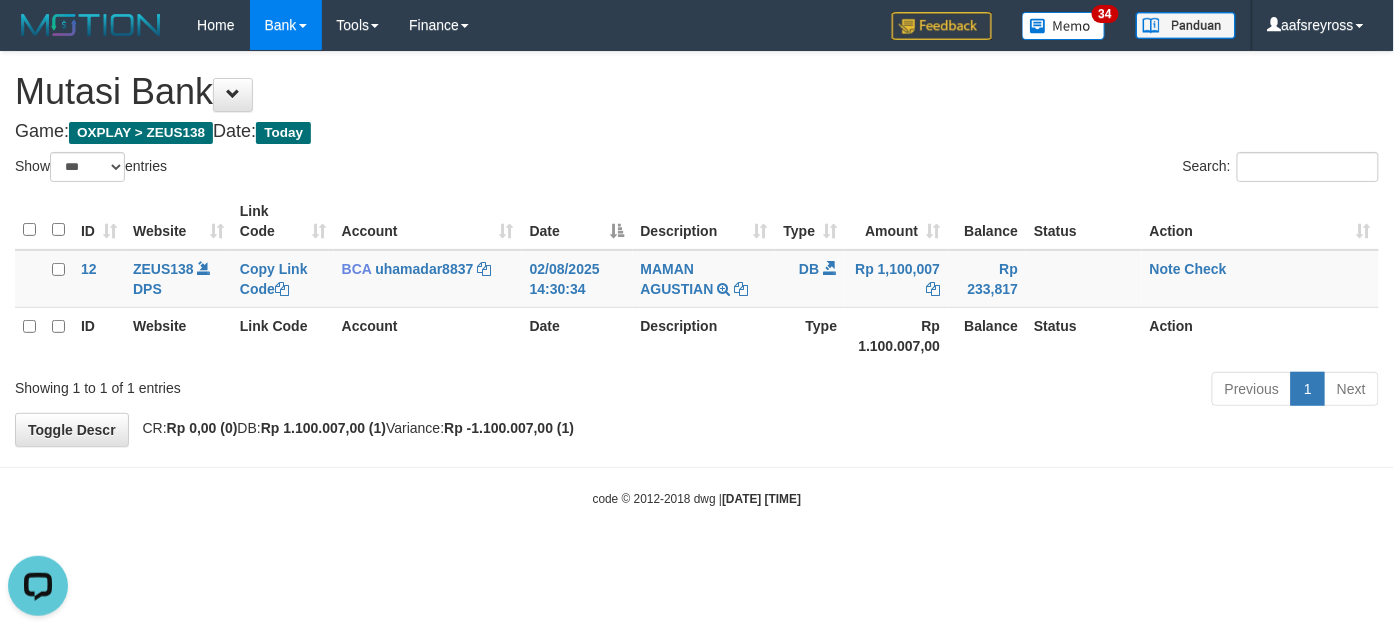 scroll, scrollTop: 0, scrollLeft: 0, axis: both 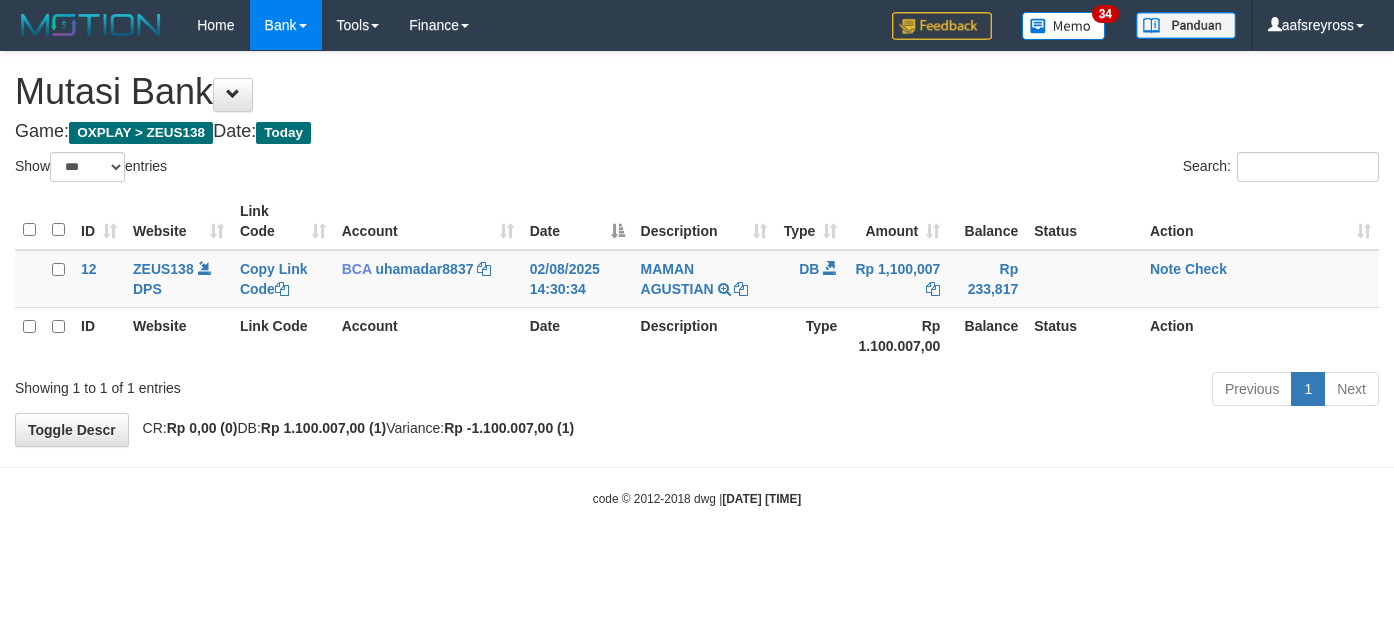 select on "***" 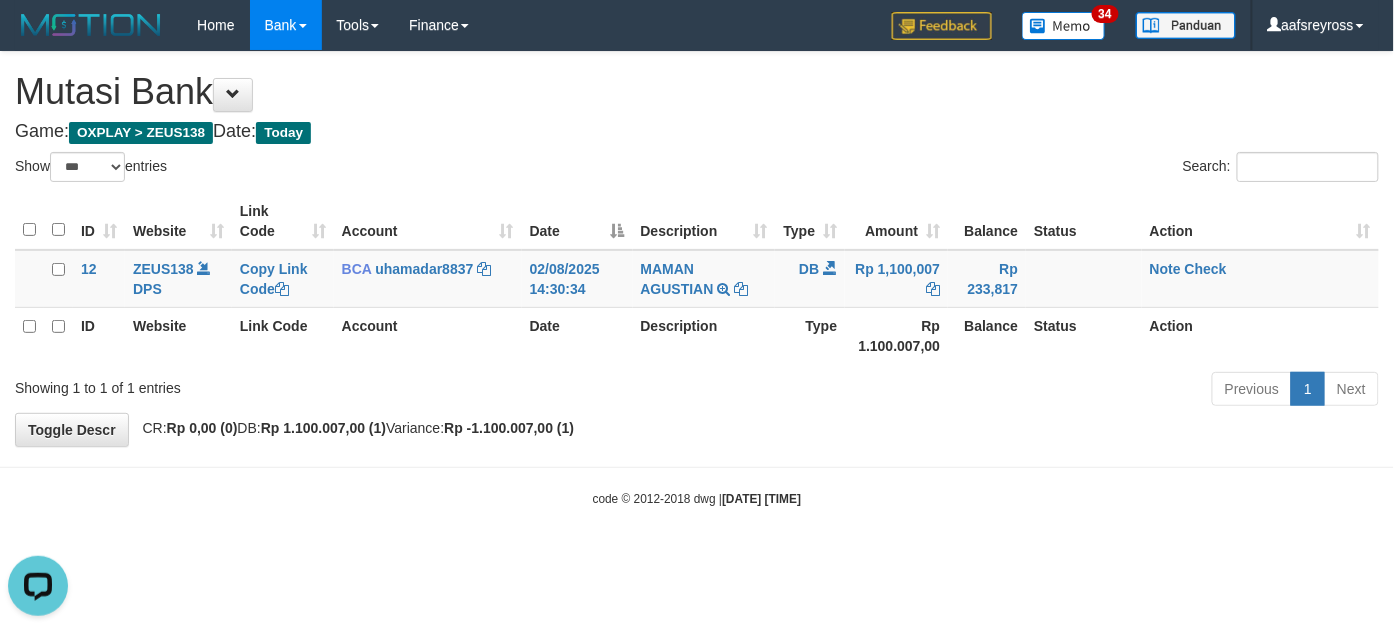 scroll, scrollTop: 0, scrollLeft: 0, axis: both 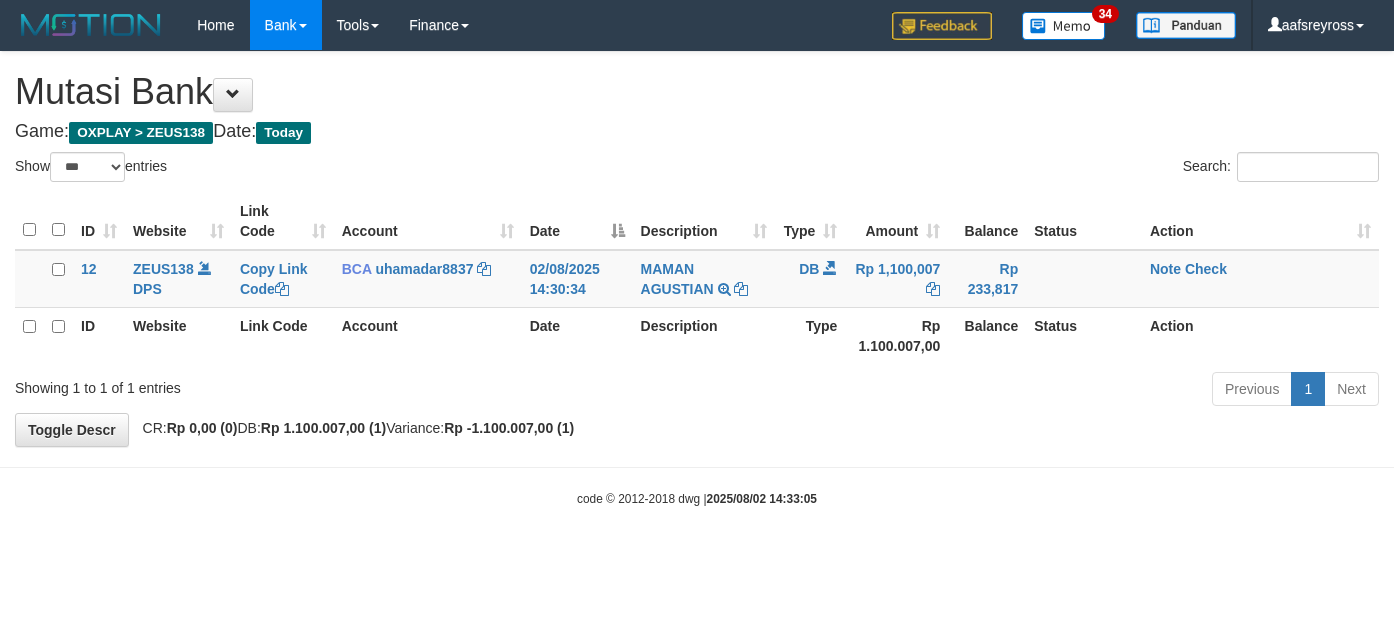 select on "***" 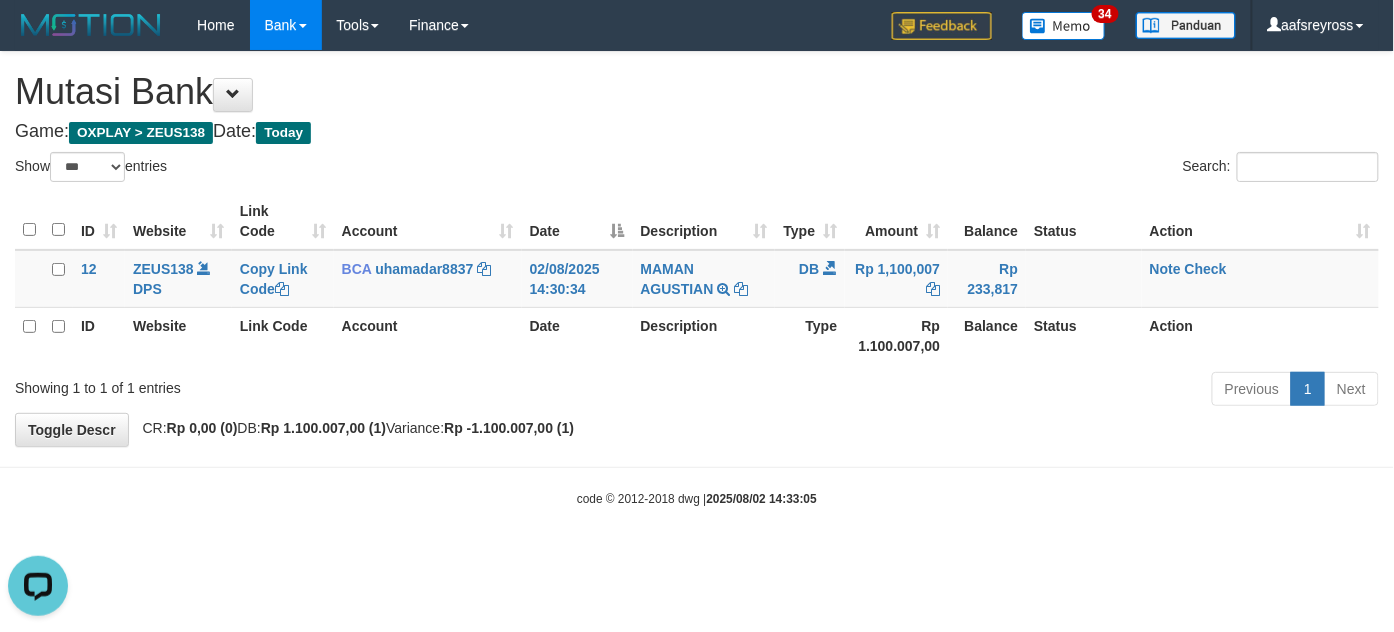scroll, scrollTop: 0, scrollLeft: 0, axis: both 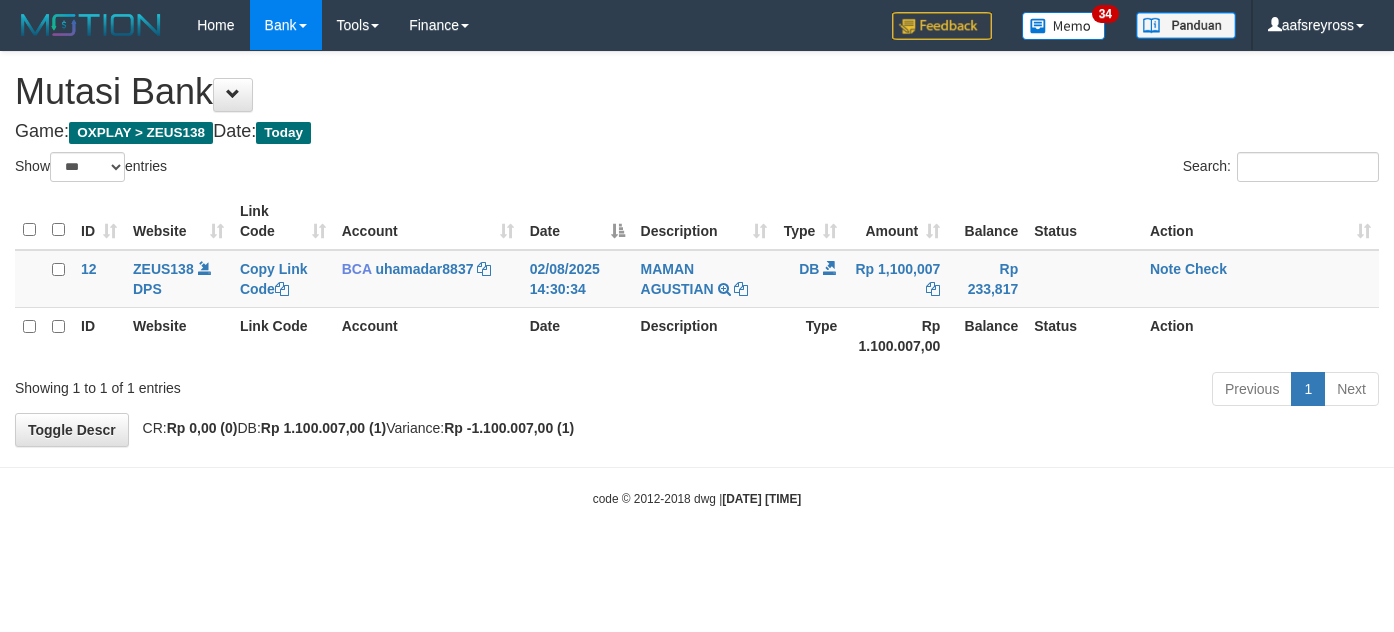 select on "***" 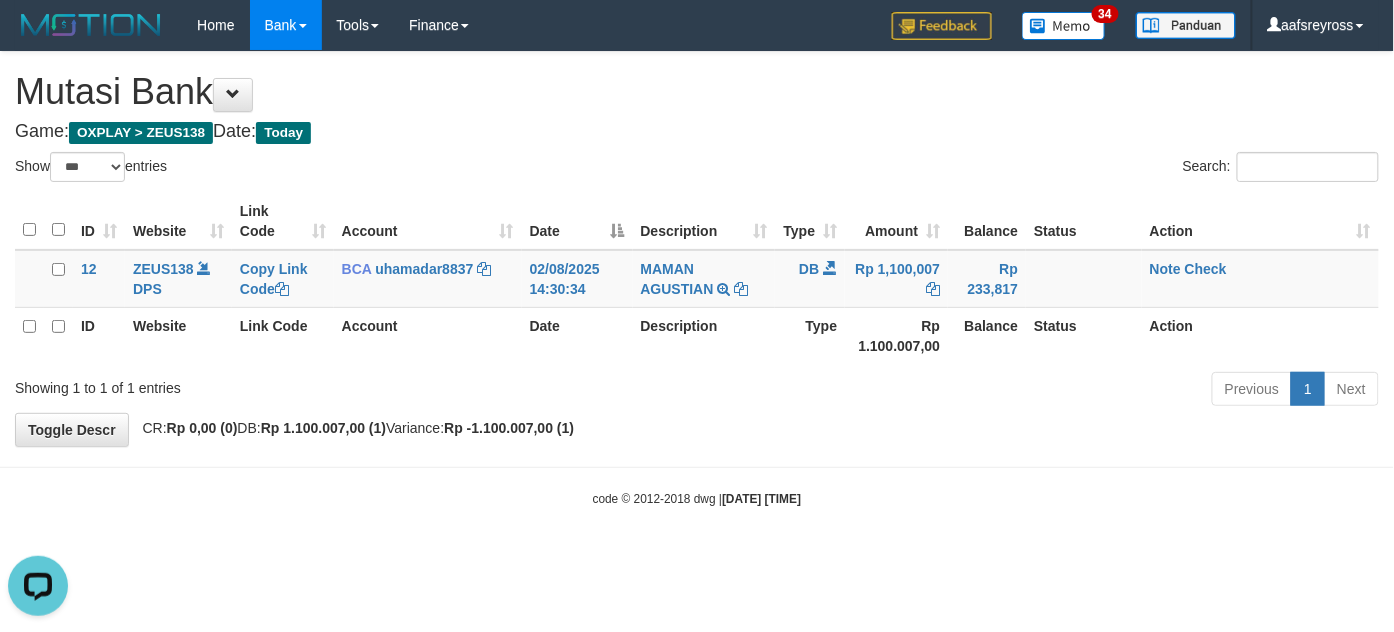 scroll, scrollTop: 0, scrollLeft: 0, axis: both 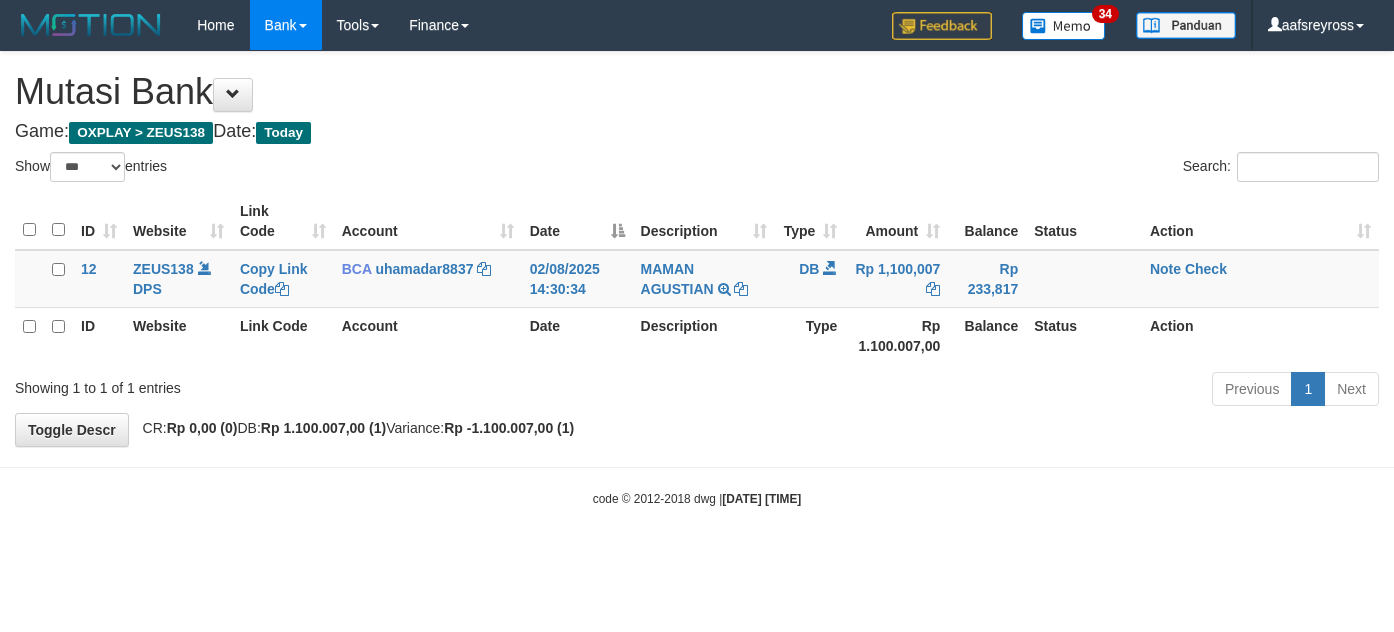select on "***" 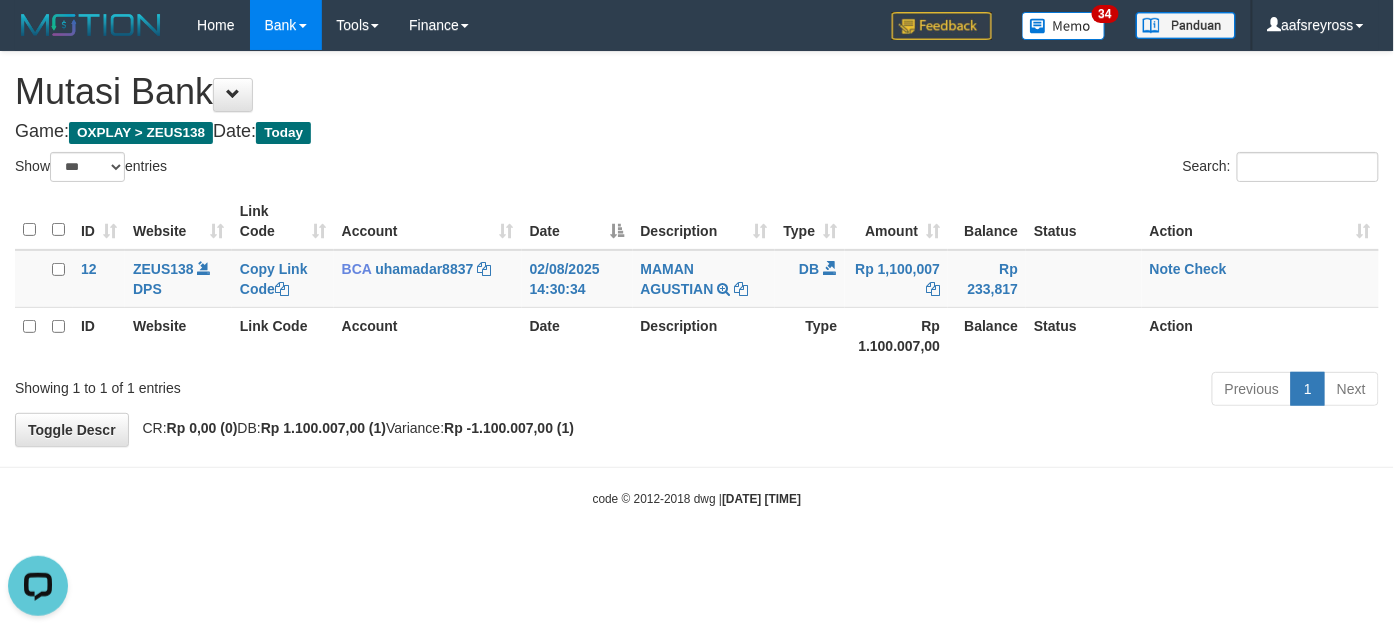 scroll, scrollTop: 0, scrollLeft: 0, axis: both 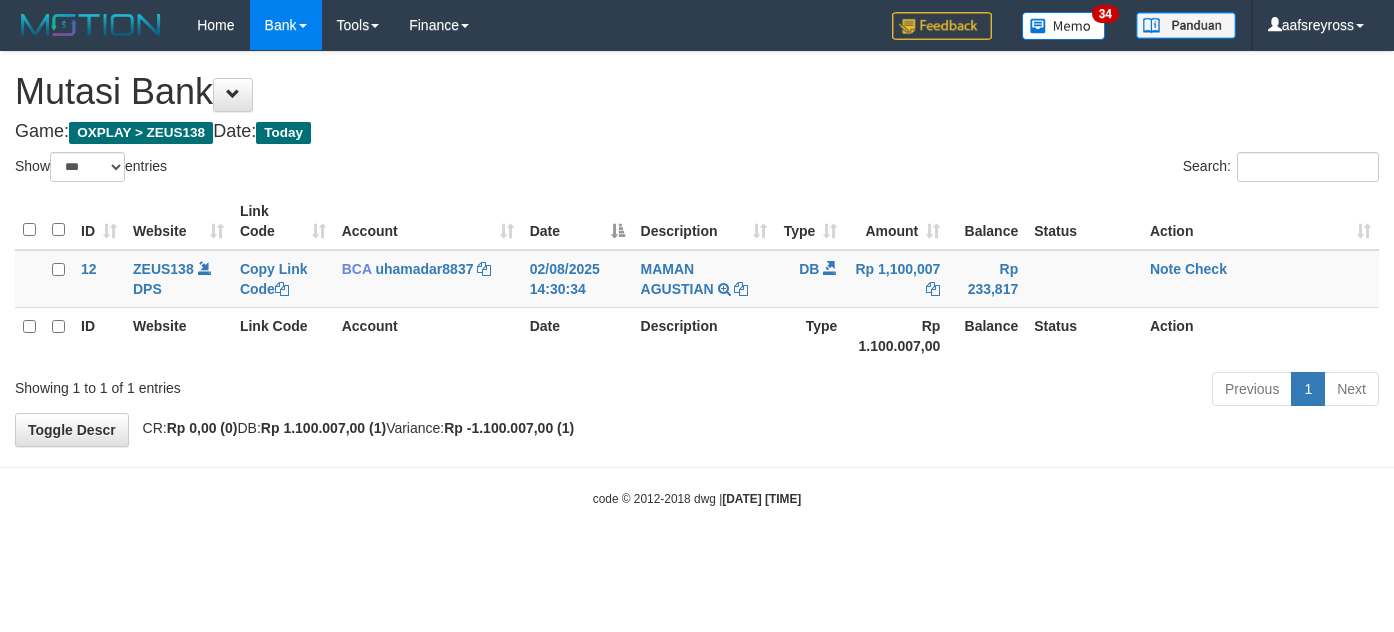 select on "***" 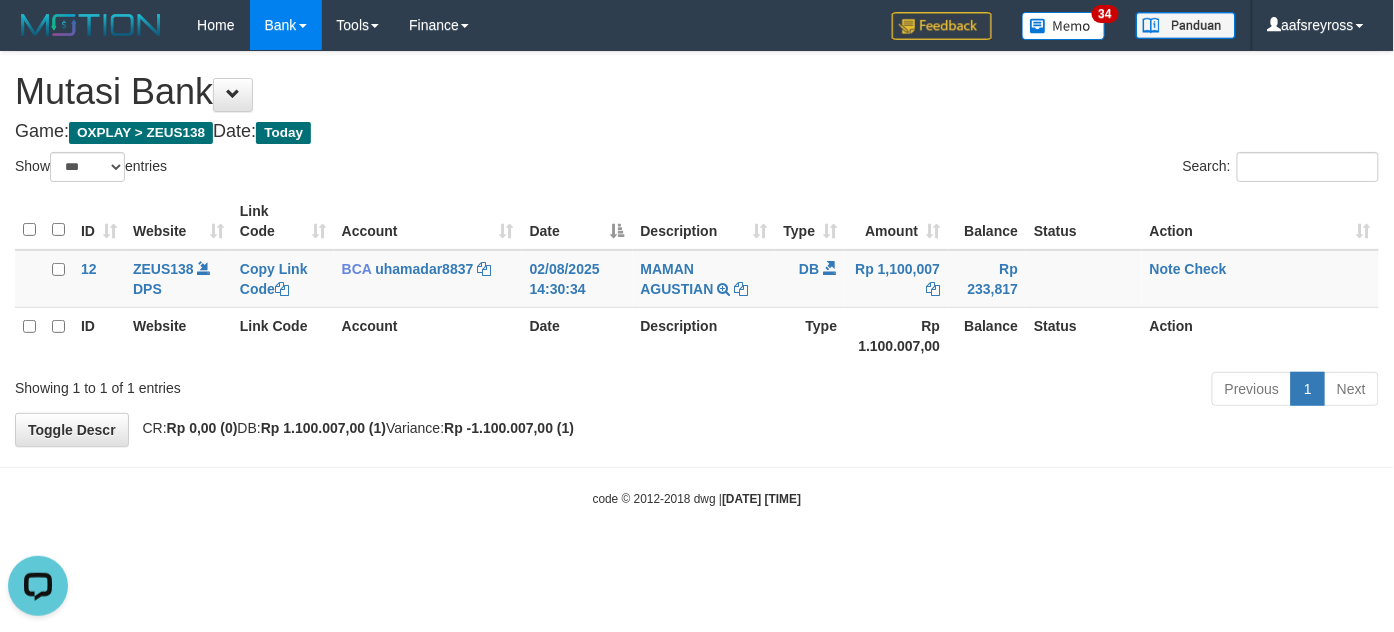 scroll, scrollTop: 0, scrollLeft: 0, axis: both 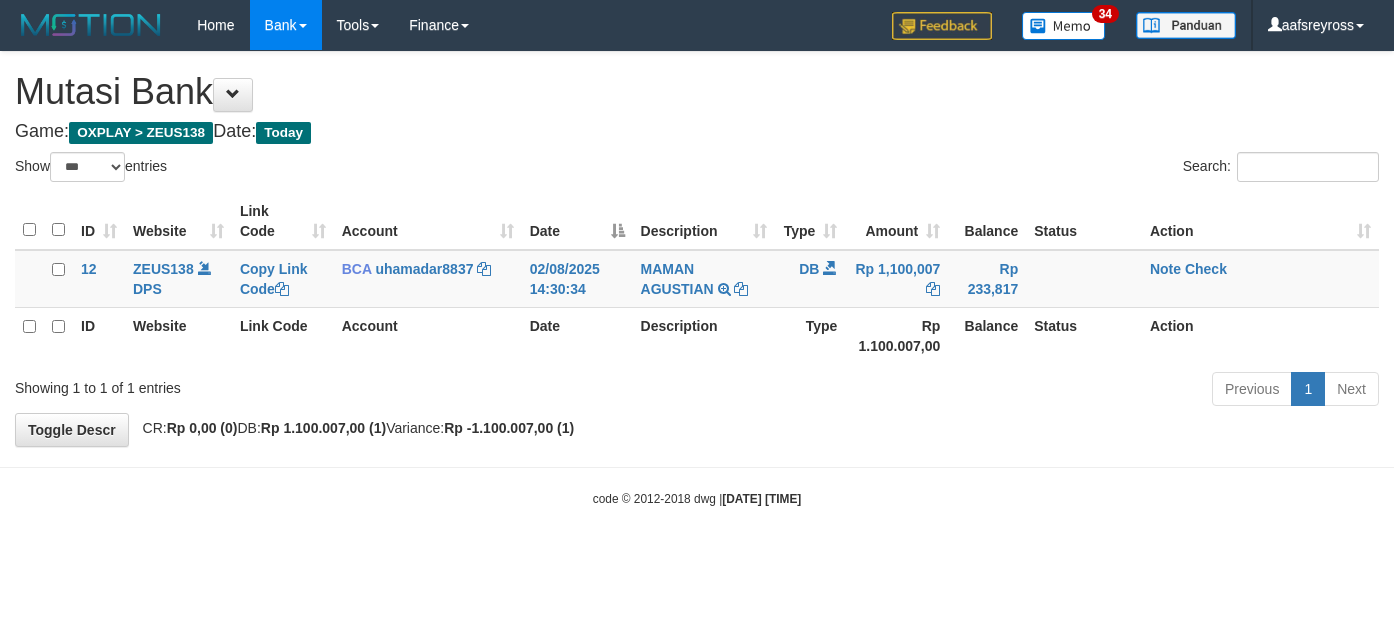 select on "***" 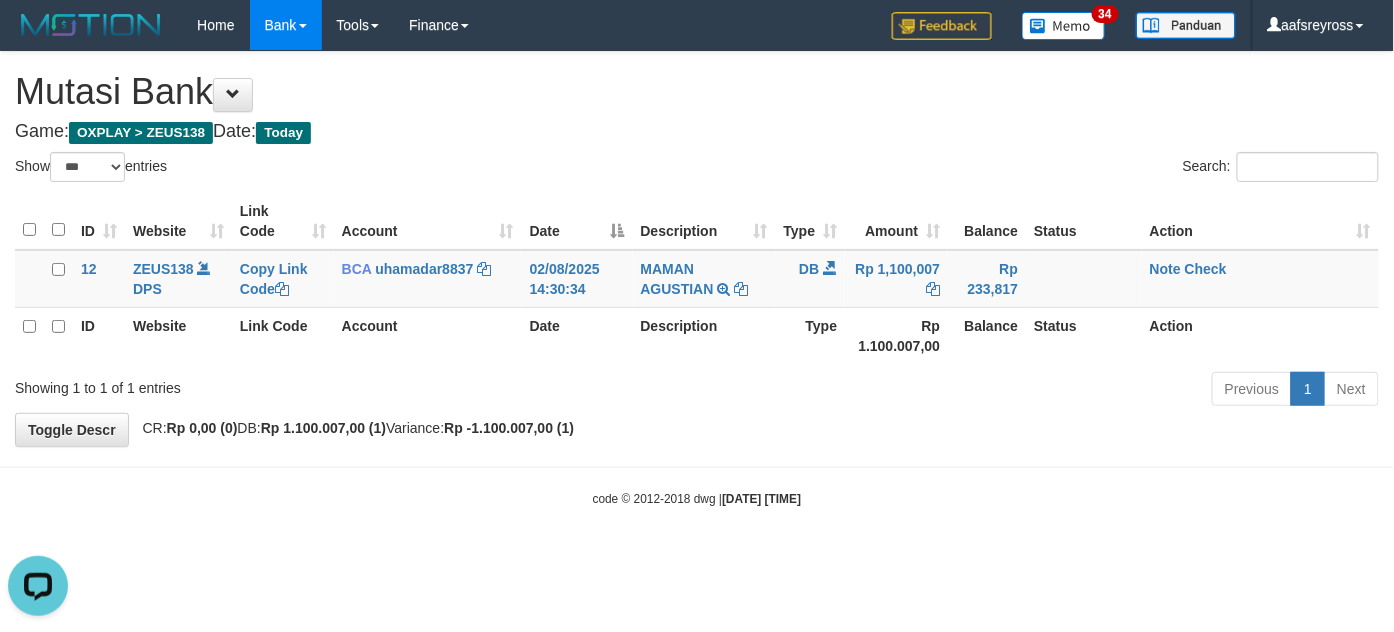 scroll, scrollTop: 0, scrollLeft: 0, axis: both 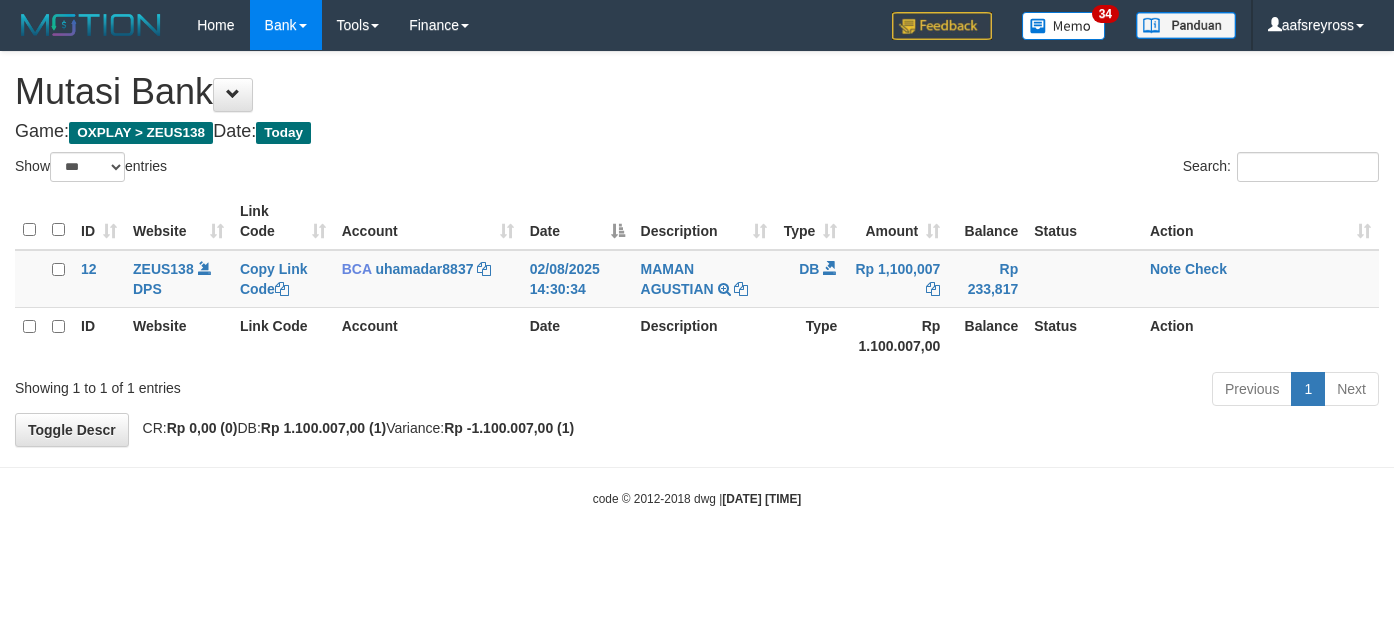 select on "***" 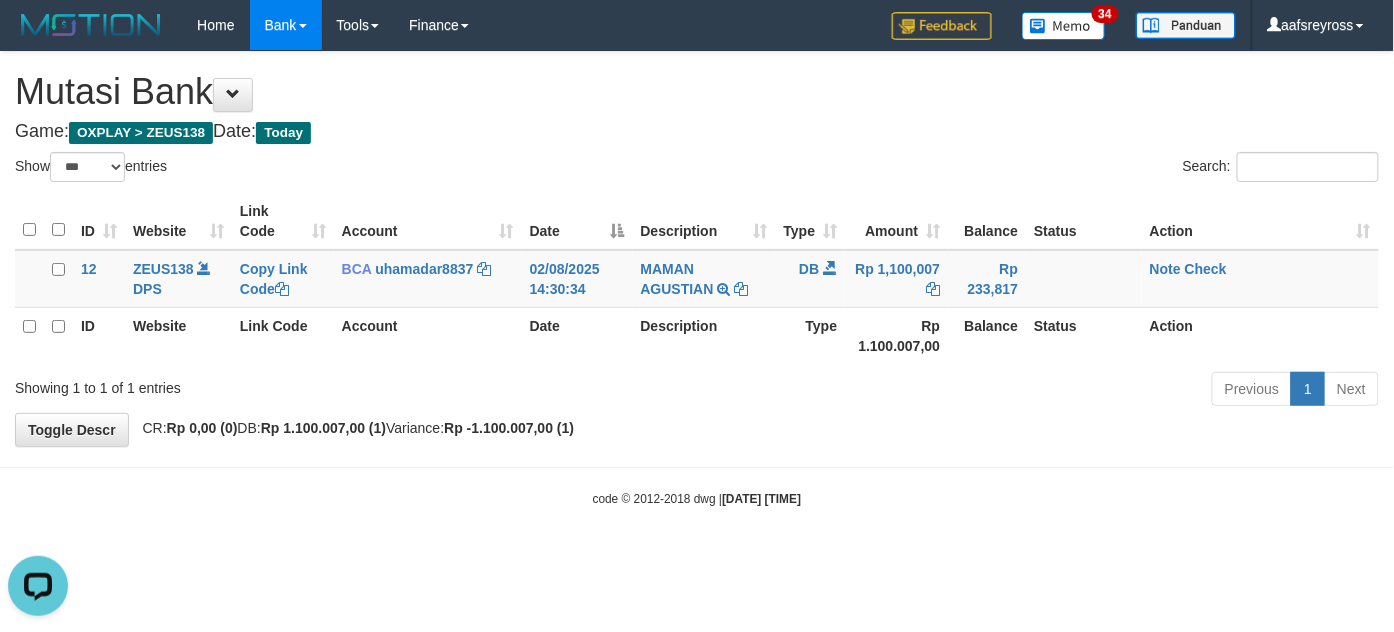 scroll, scrollTop: 0, scrollLeft: 0, axis: both 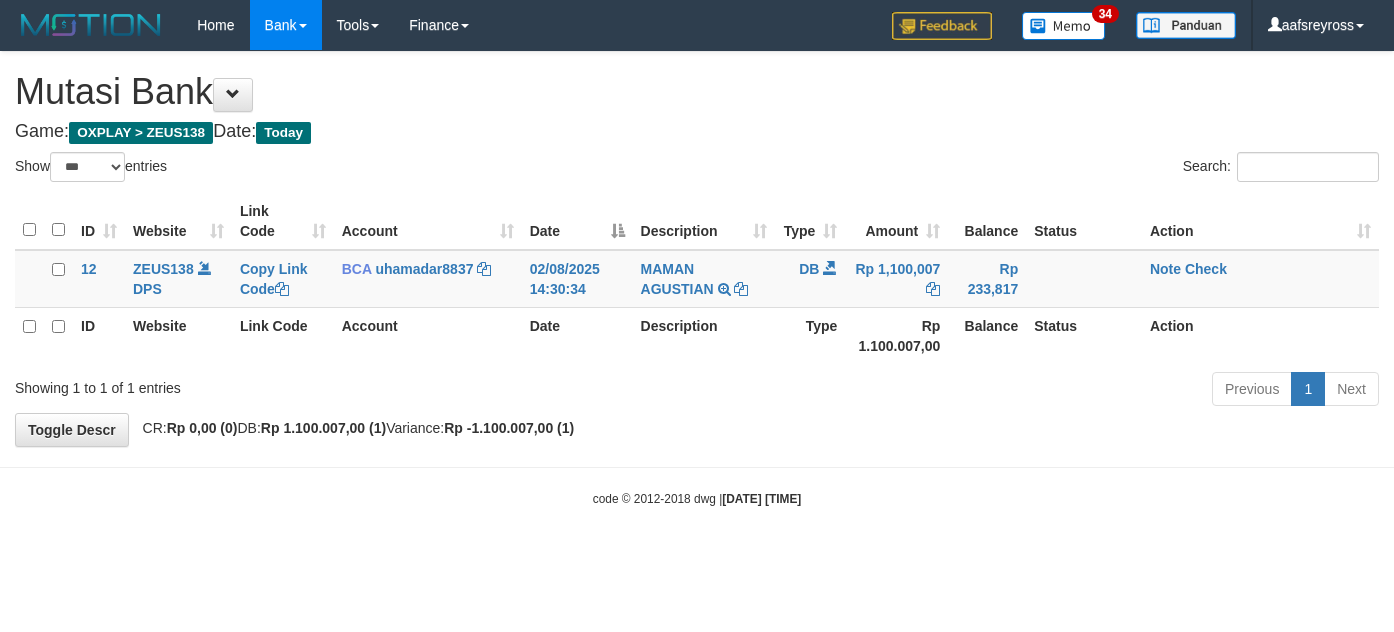 select on "***" 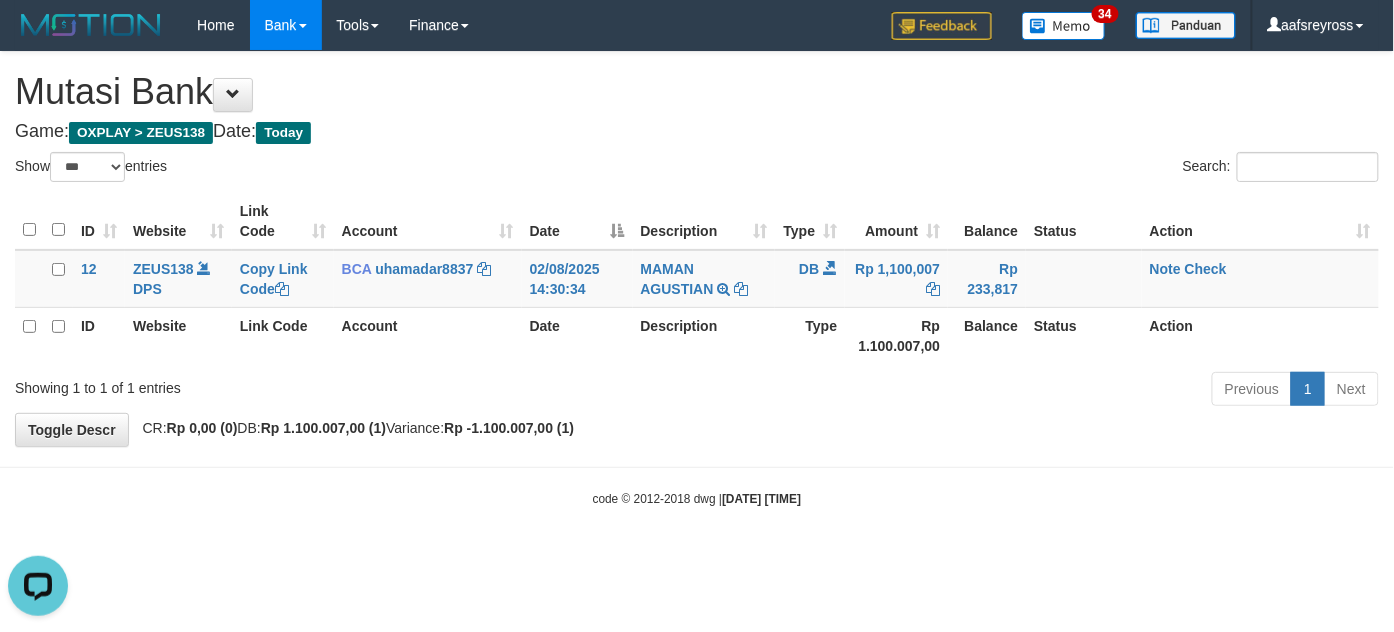 scroll, scrollTop: 0, scrollLeft: 0, axis: both 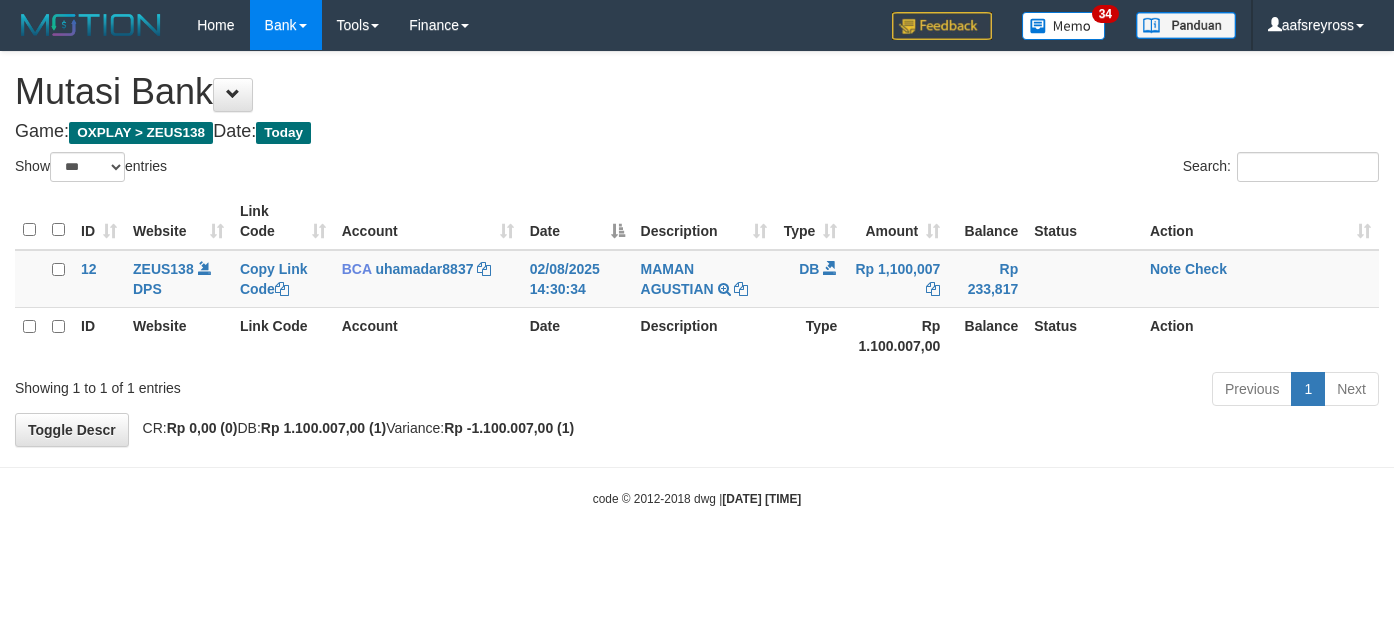 select on "***" 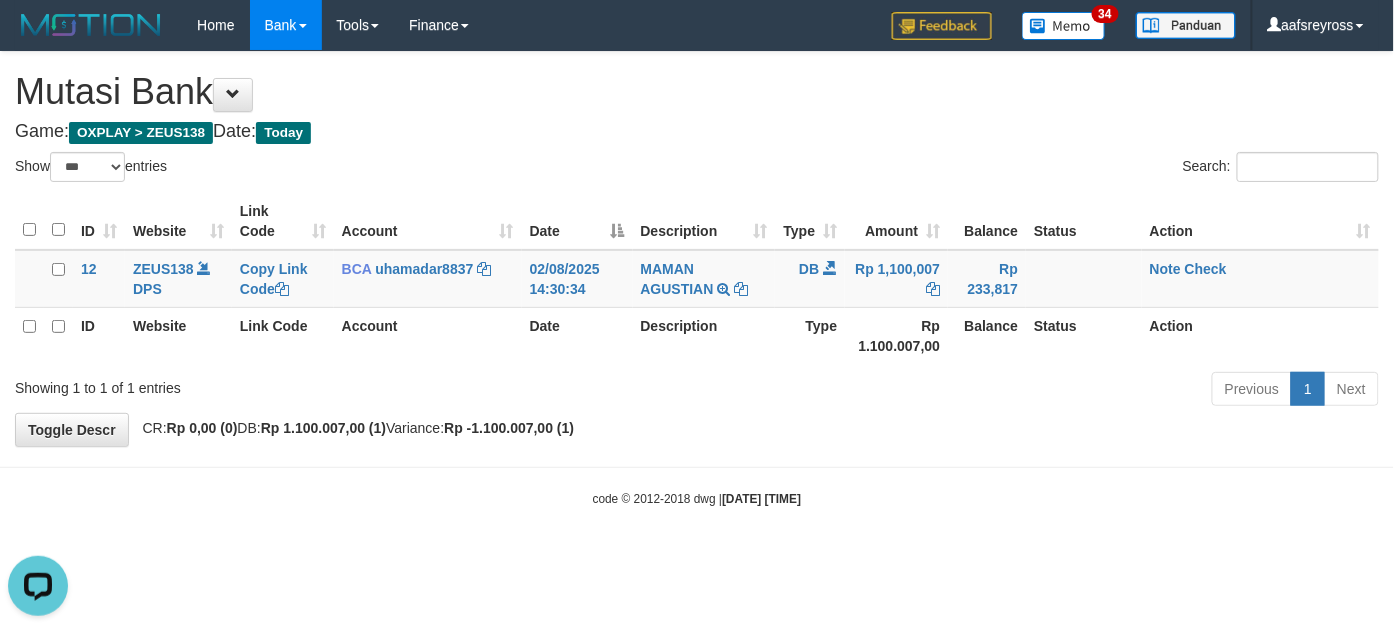 scroll, scrollTop: 0, scrollLeft: 0, axis: both 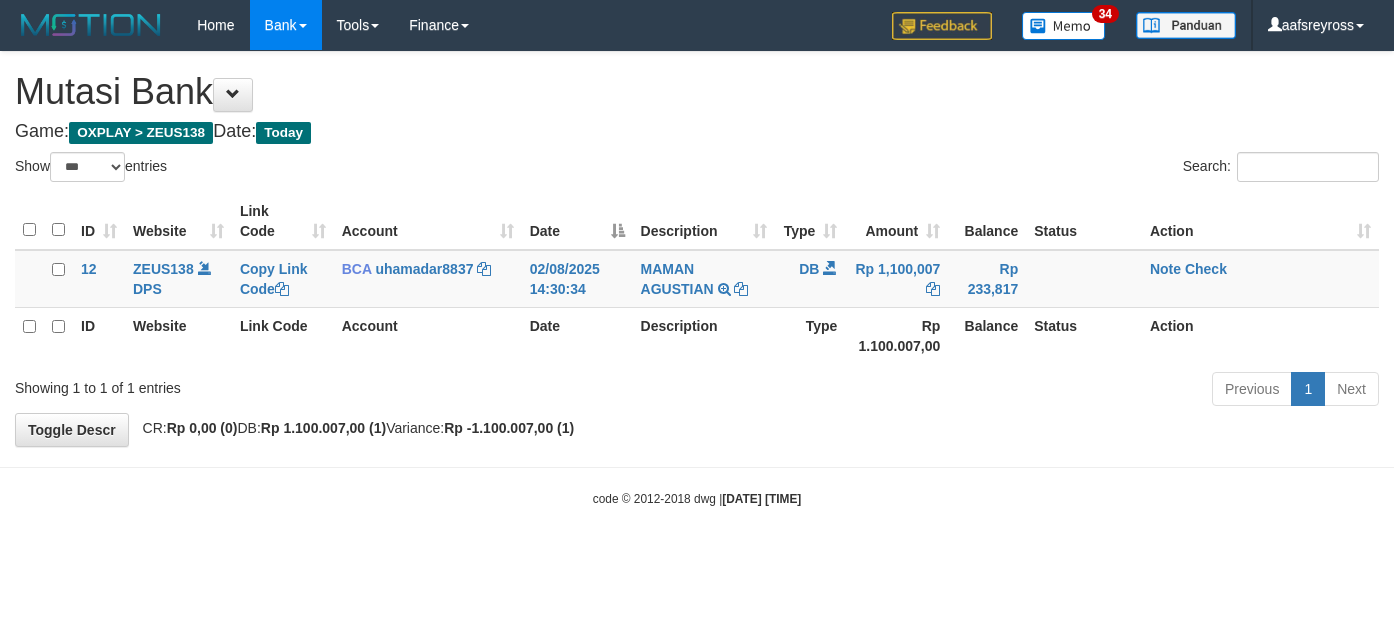 select on "***" 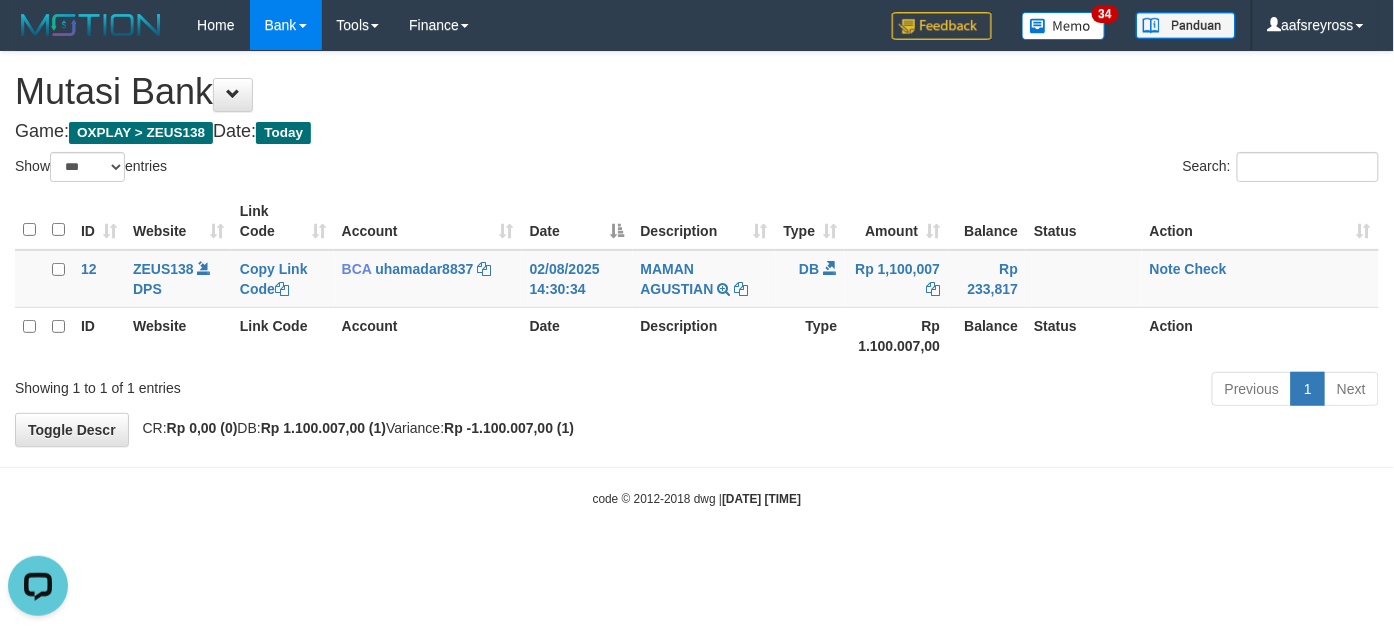 scroll, scrollTop: 0, scrollLeft: 0, axis: both 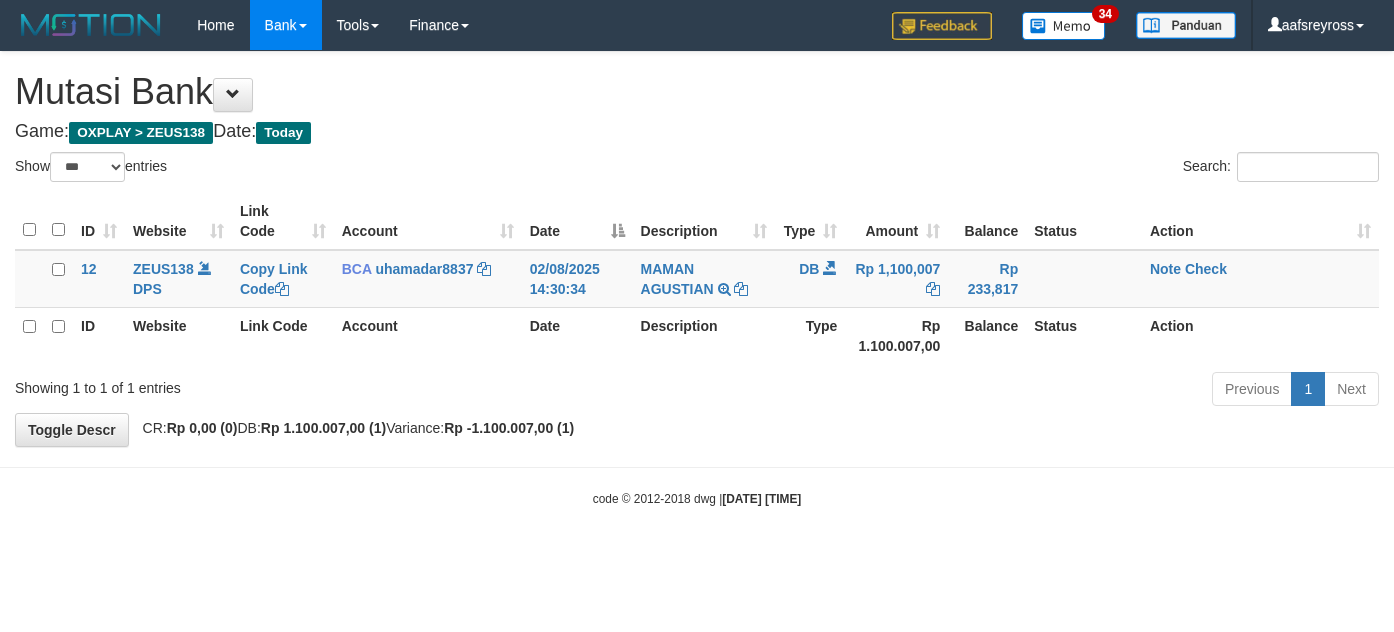 select on "***" 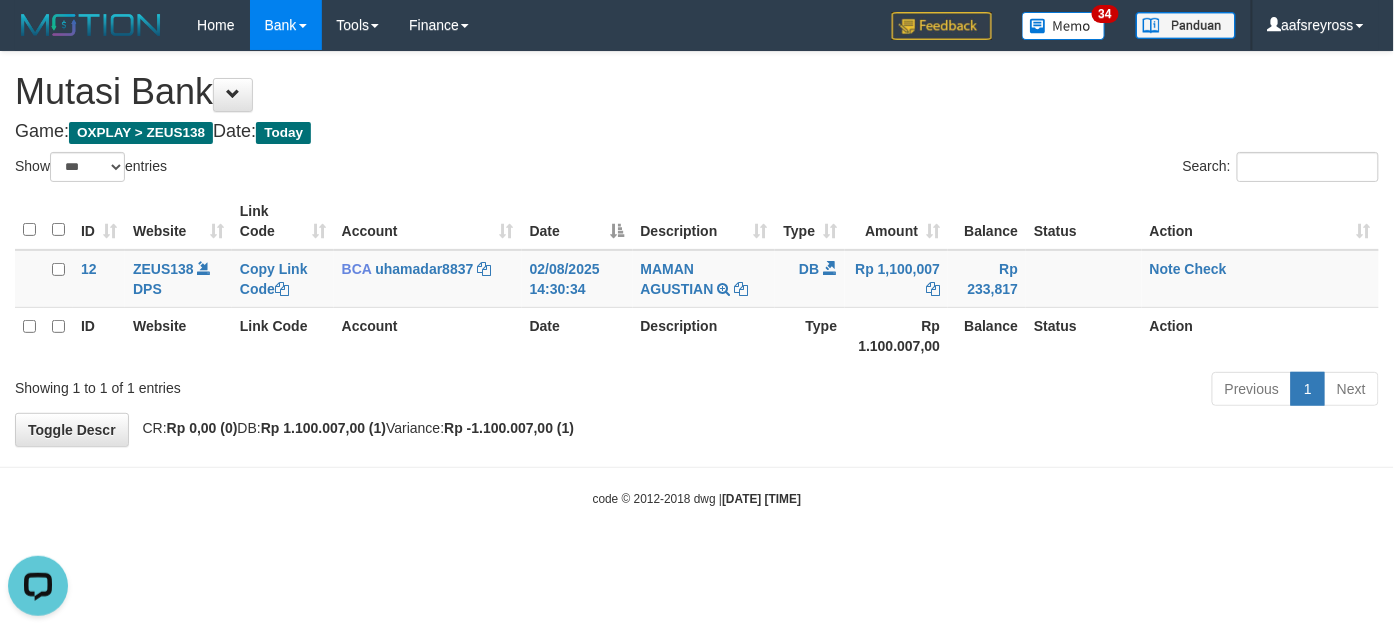 scroll, scrollTop: 0, scrollLeft: 0, axis: both 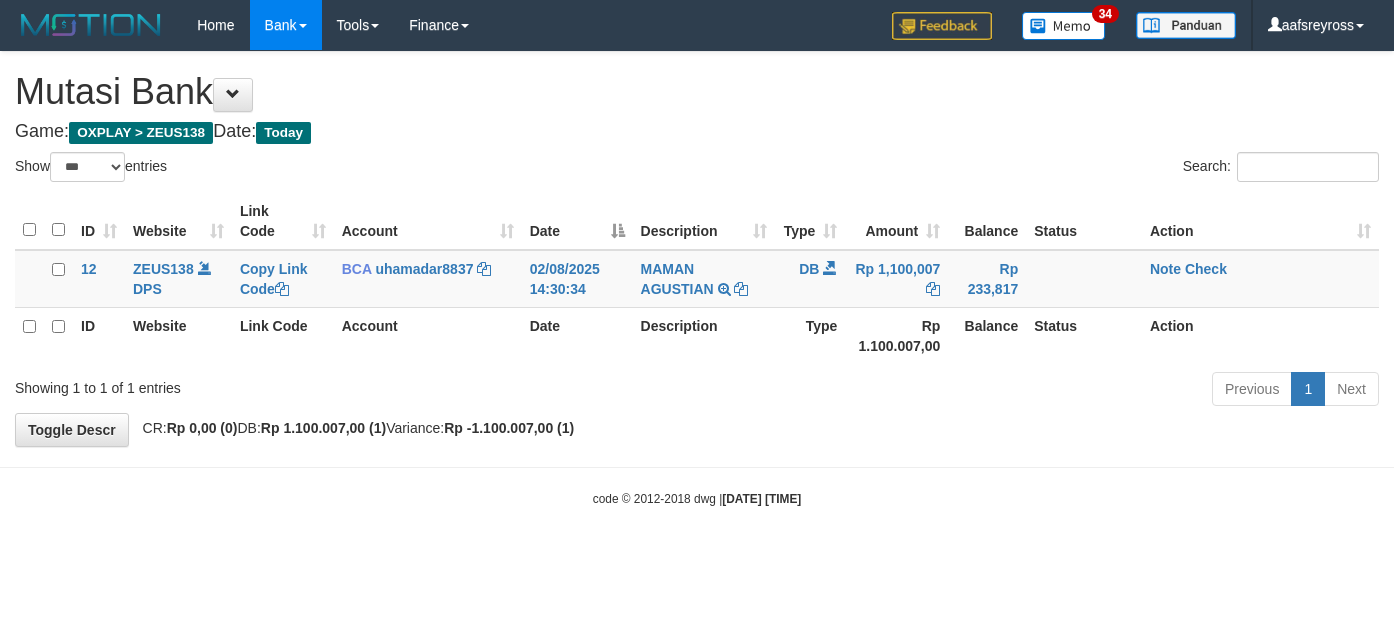 select on "***" 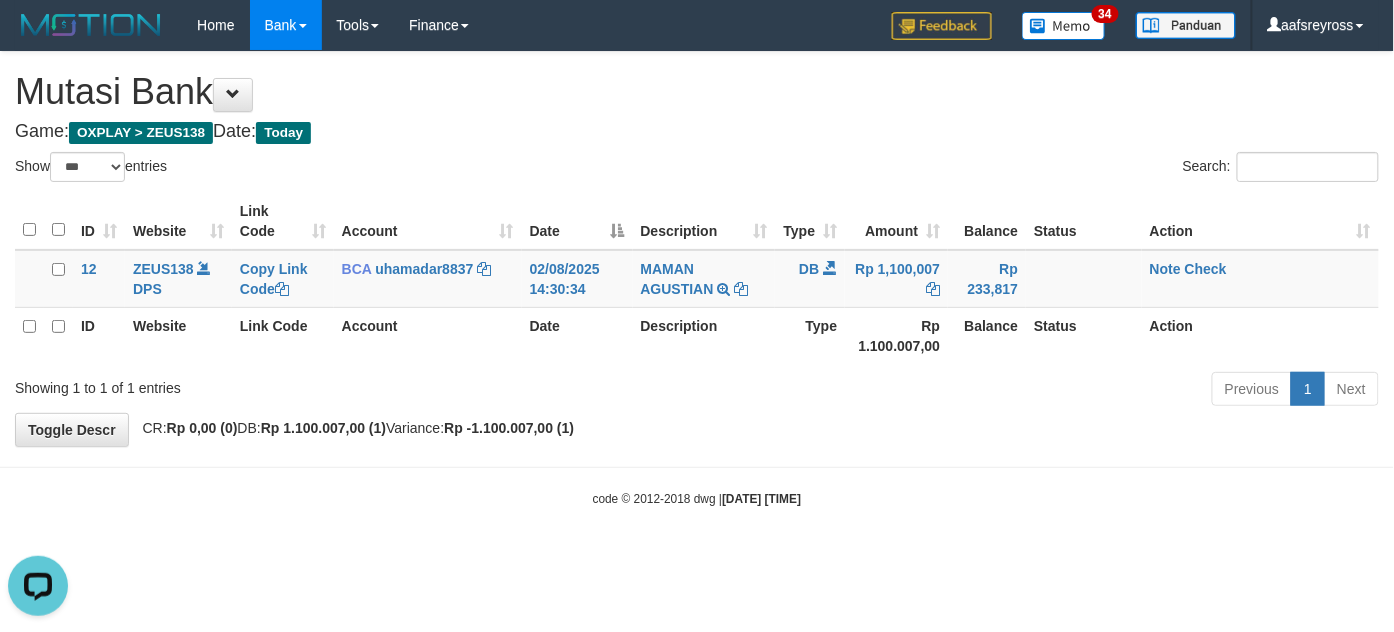 scroll, scrollTop: 0, scrollLeft: 0, axis: both 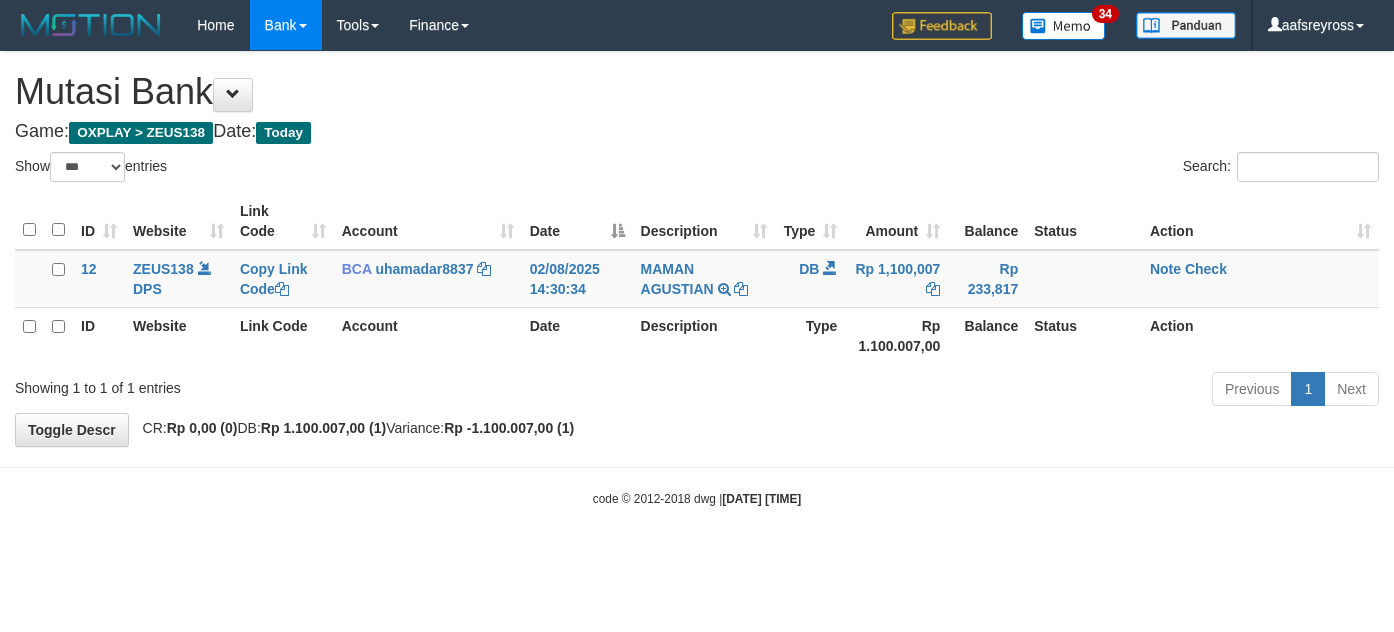 select on "***" 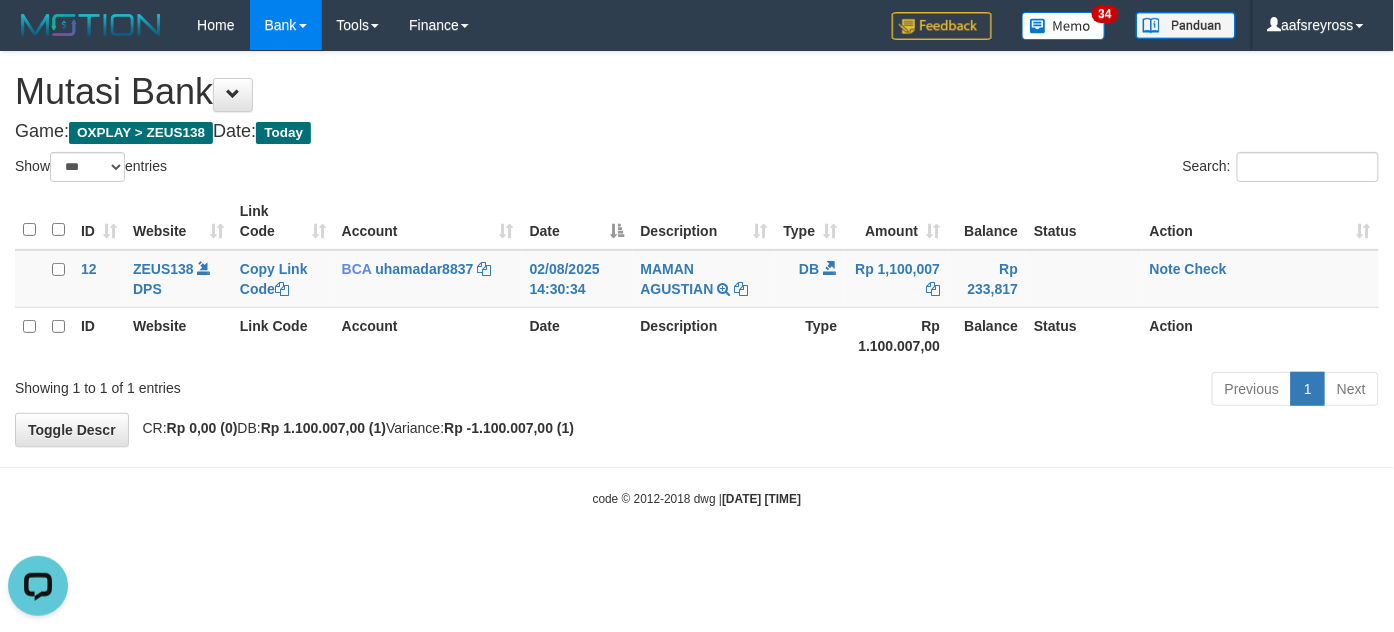scroll, scrollTop: 0, scrollLeft: 0, axis: both 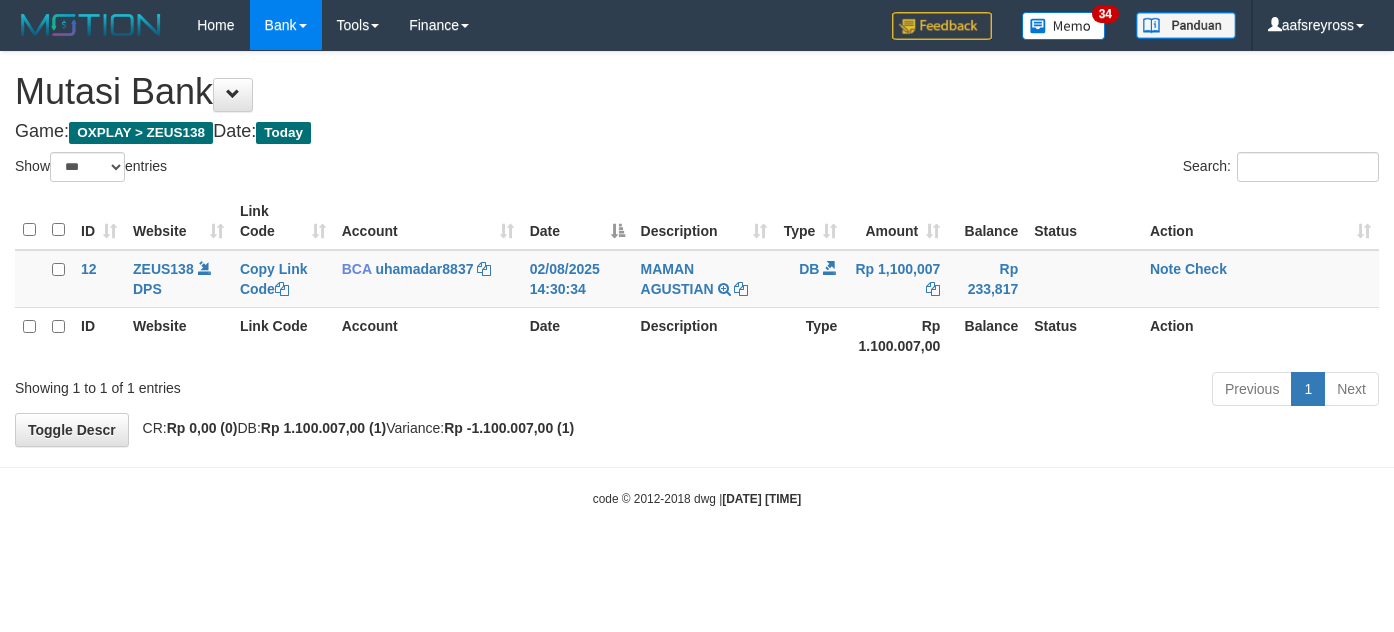 select on "***" 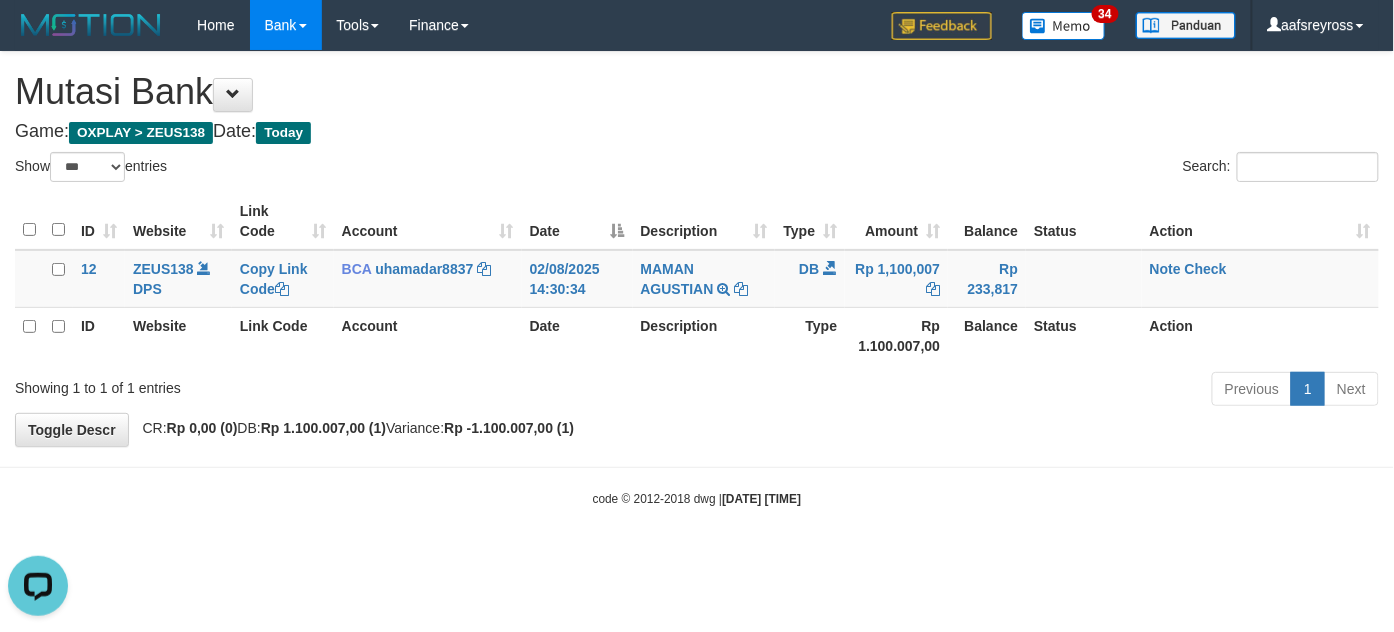 scroll, scrollTop: 0, scrollLeft: 0, axis: both 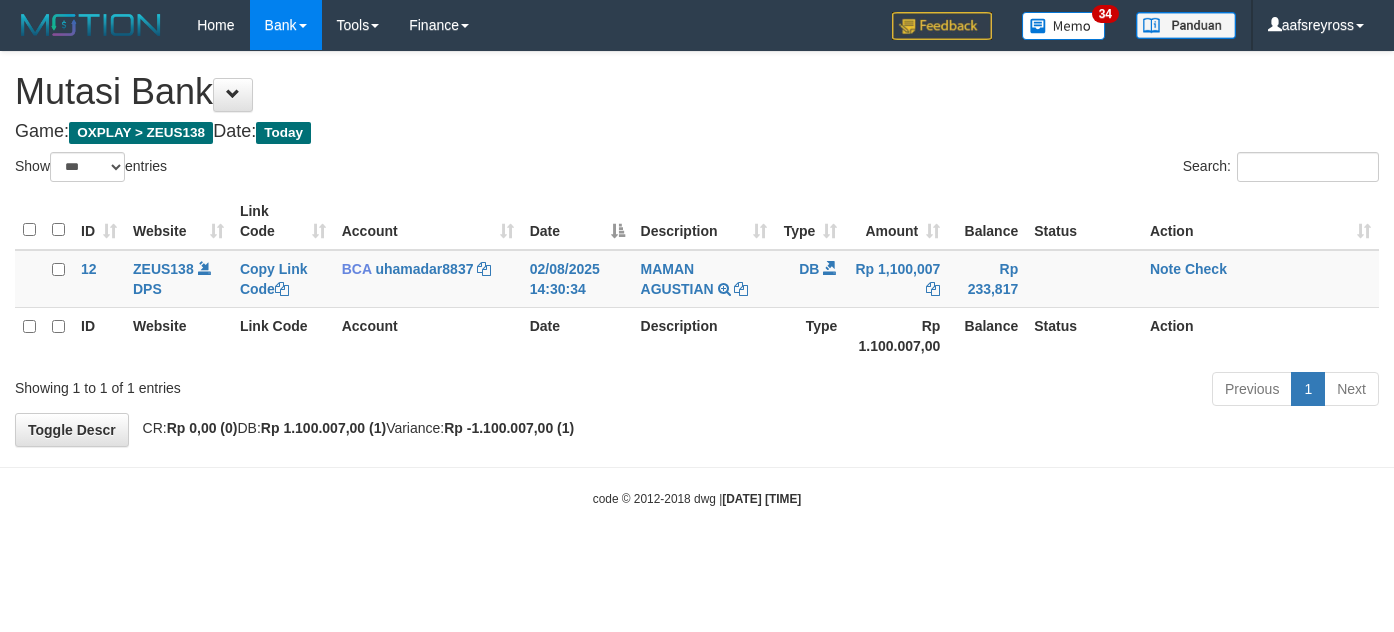 select on "***" 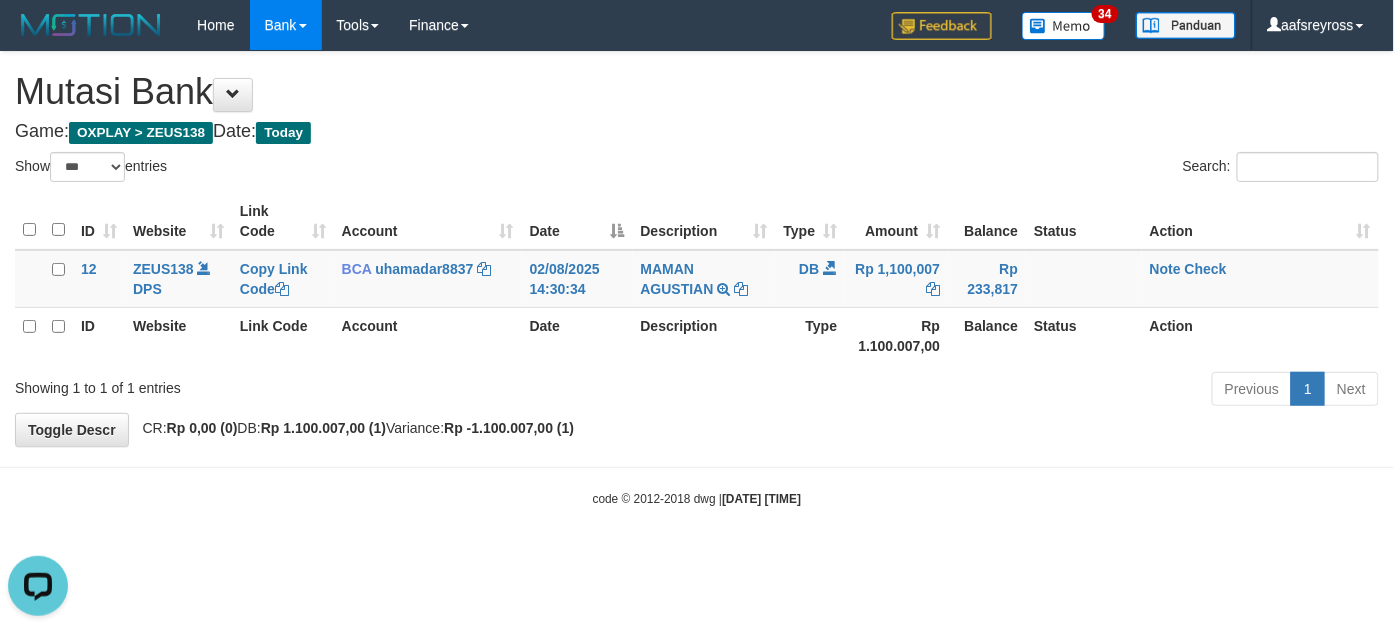 scroll, scrollTop: 0, scrollLeft: 0, axis: both 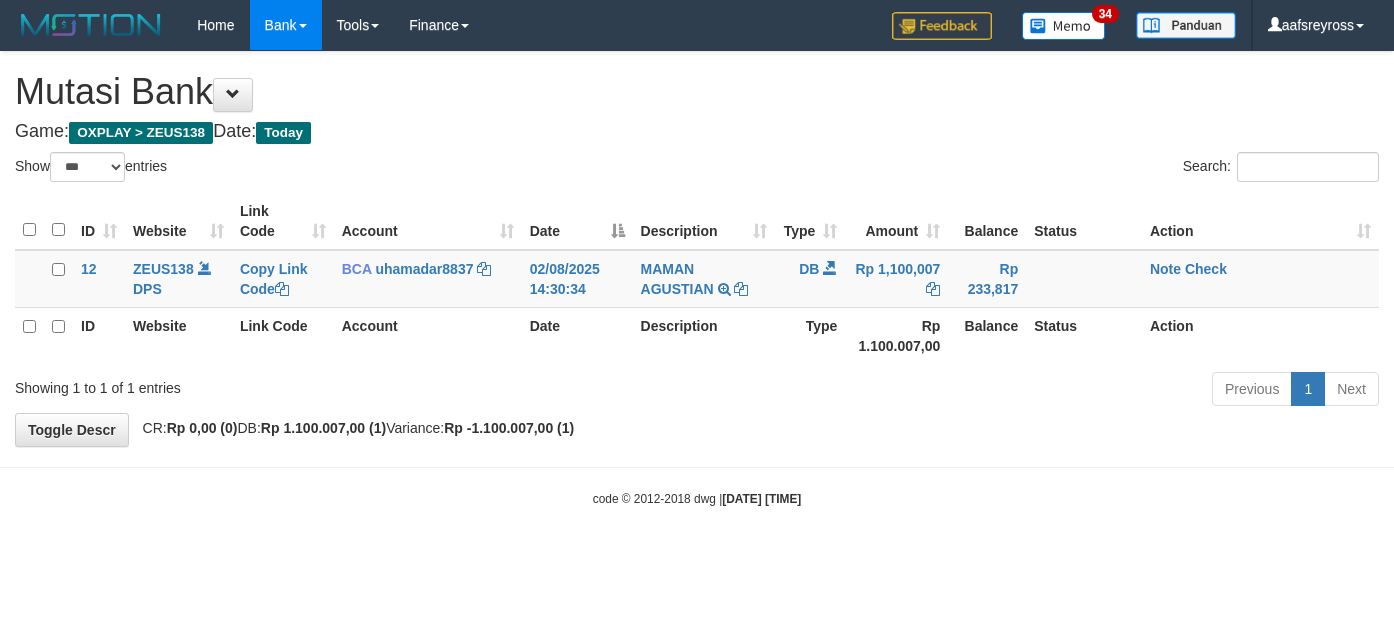 select on "***" 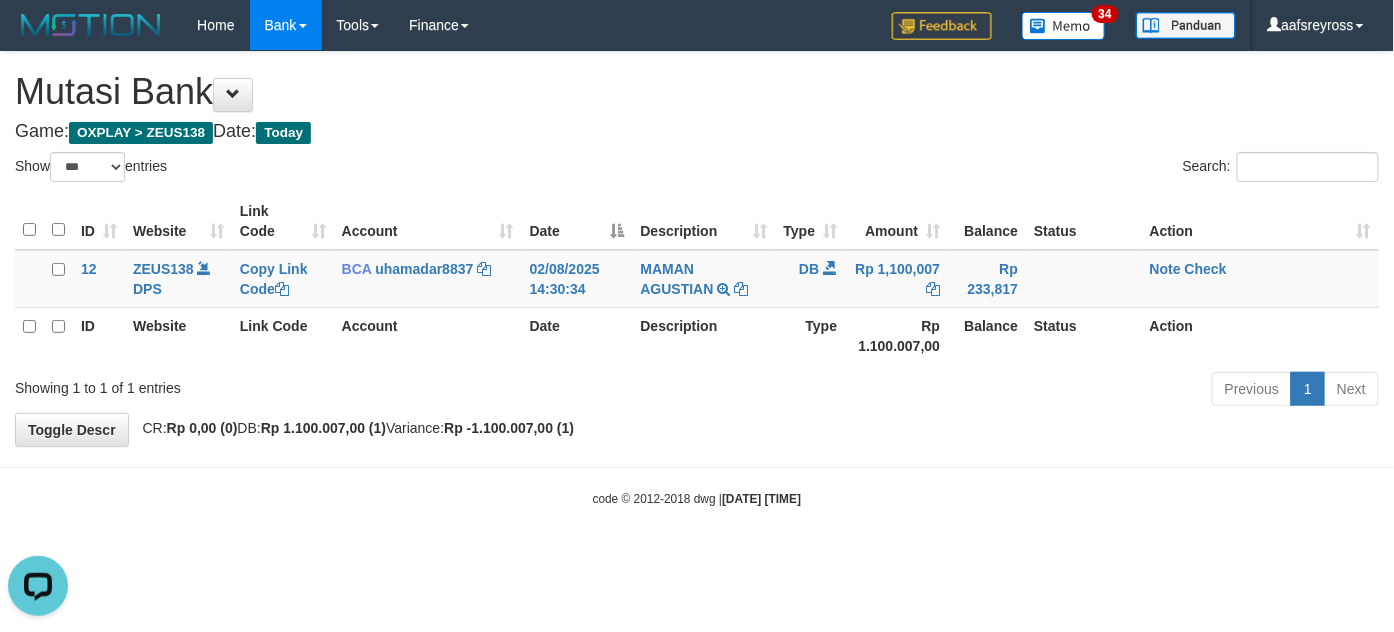 scroll, scrollTop: 0, scrollLeft: 0, axis: both 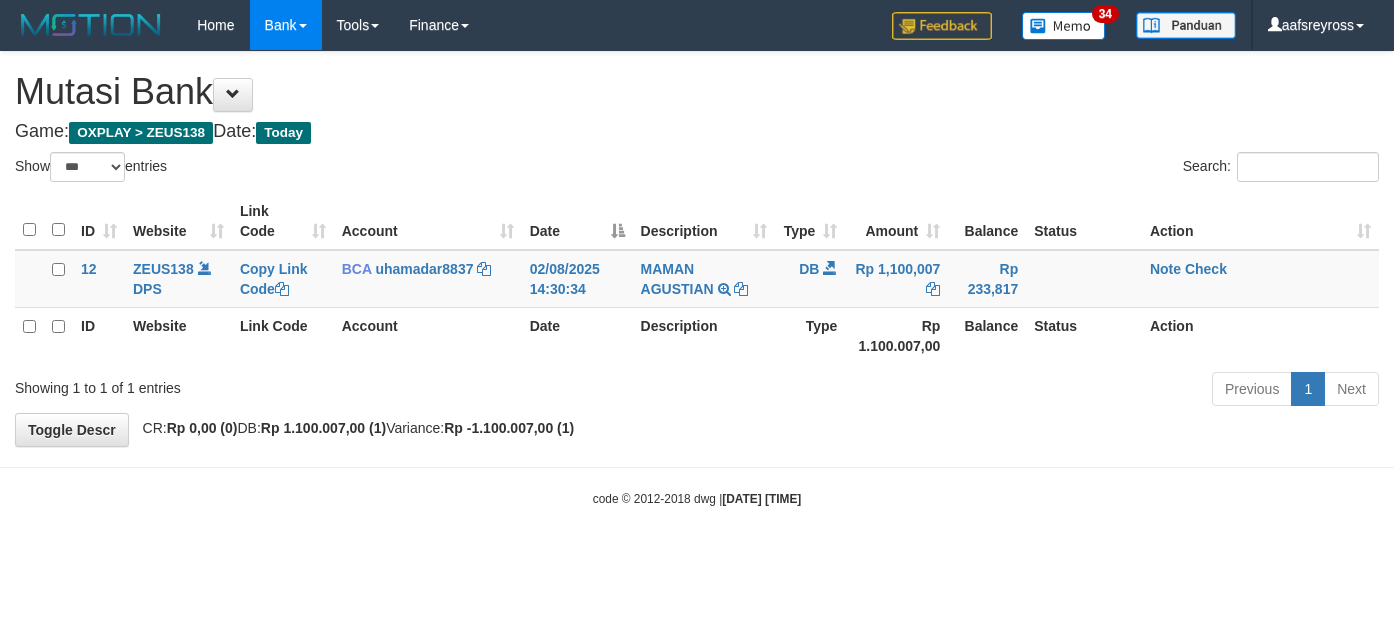 select on "***" 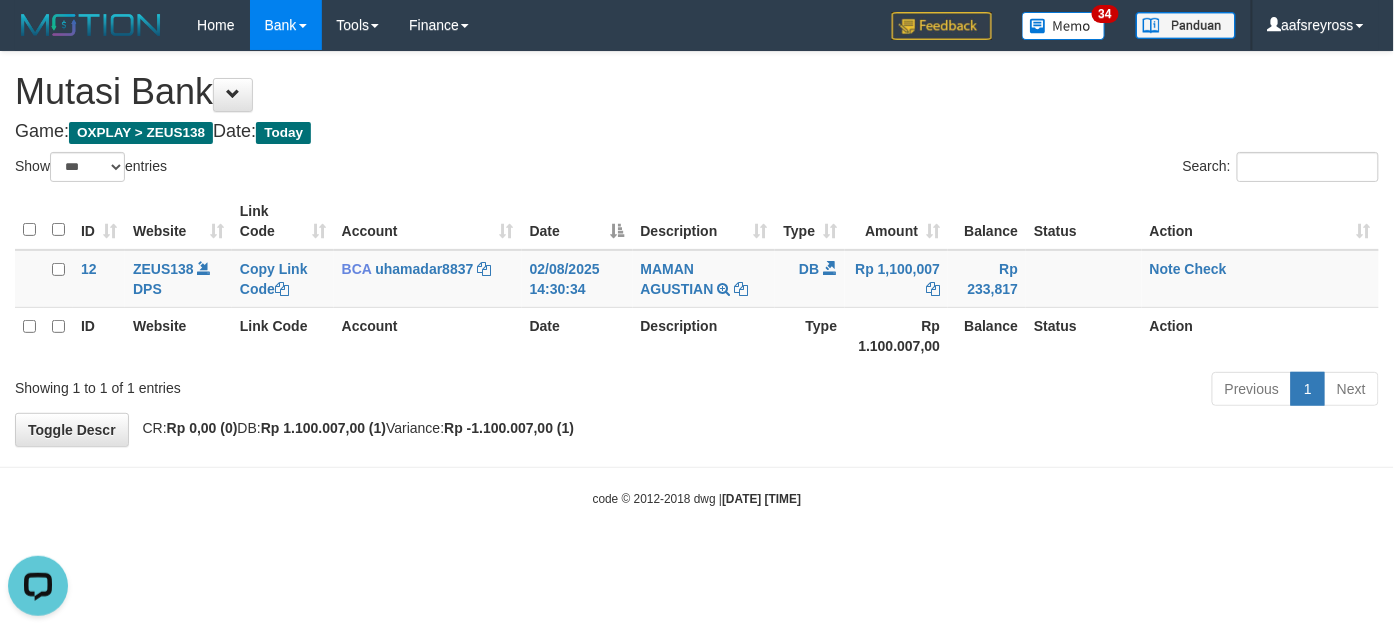 scroll, scrollTop: 0, scrollLeft: 0, axis: both 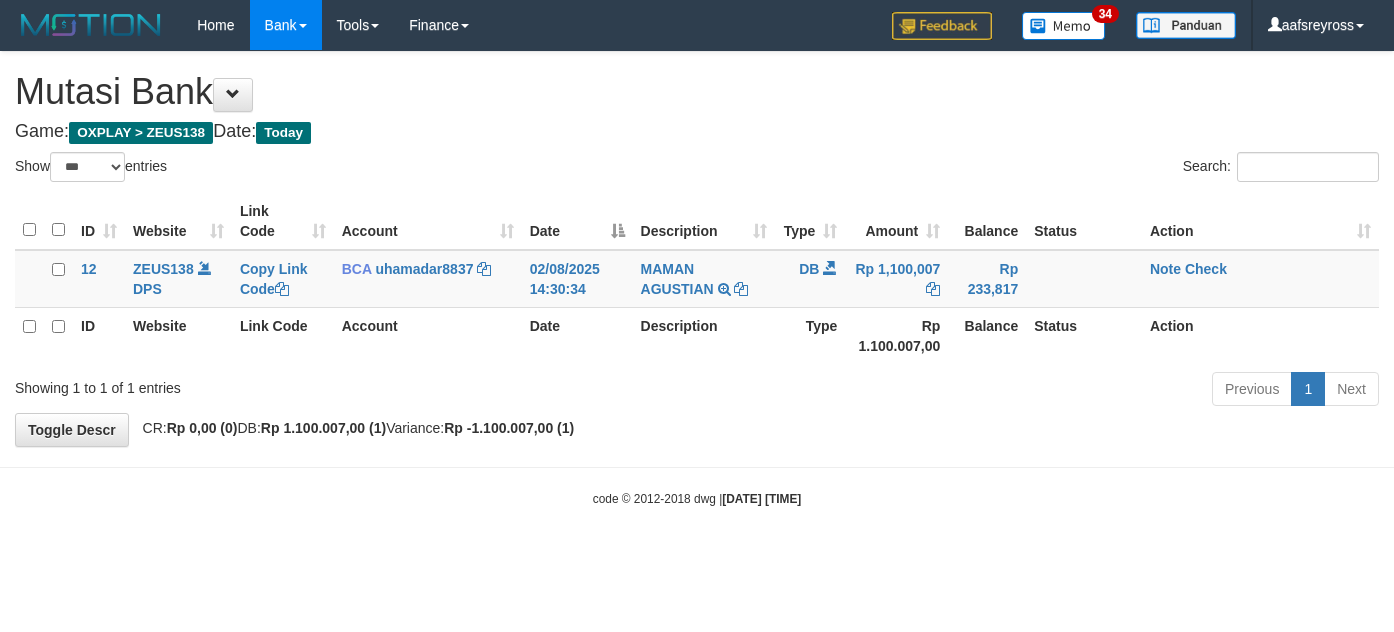 select on "***" 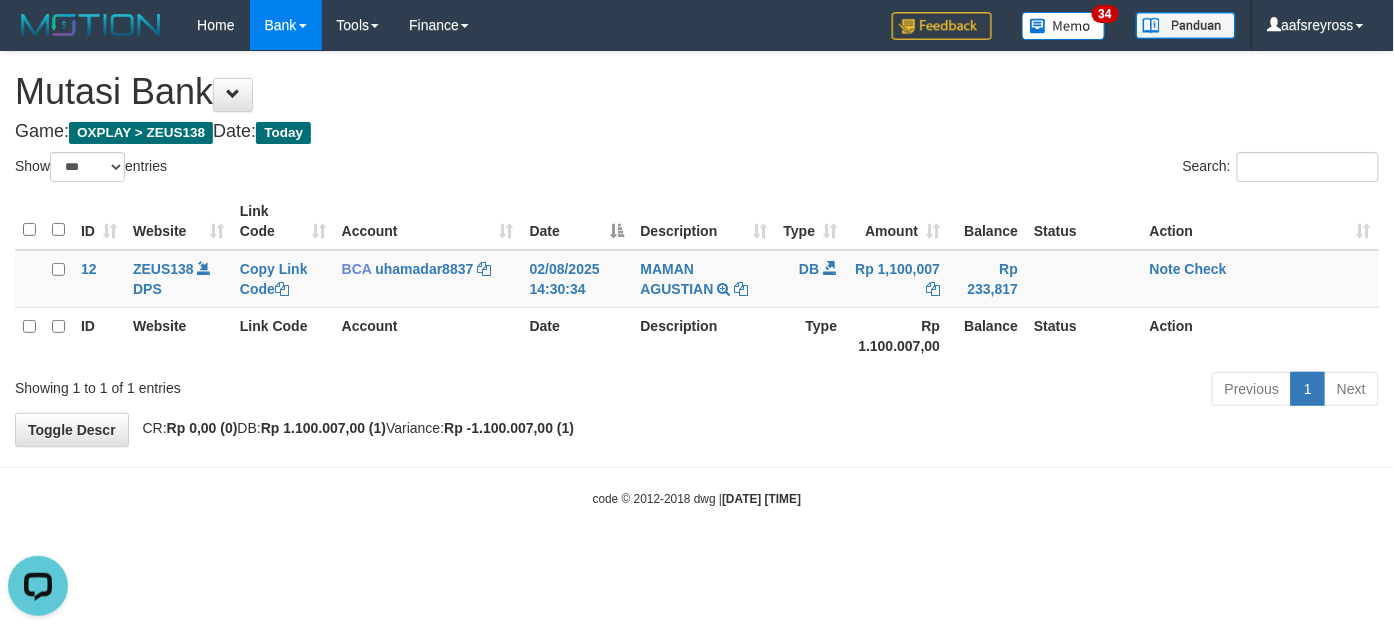 scroll, scrollTop: 0, scrollLeft: 0, axis: both 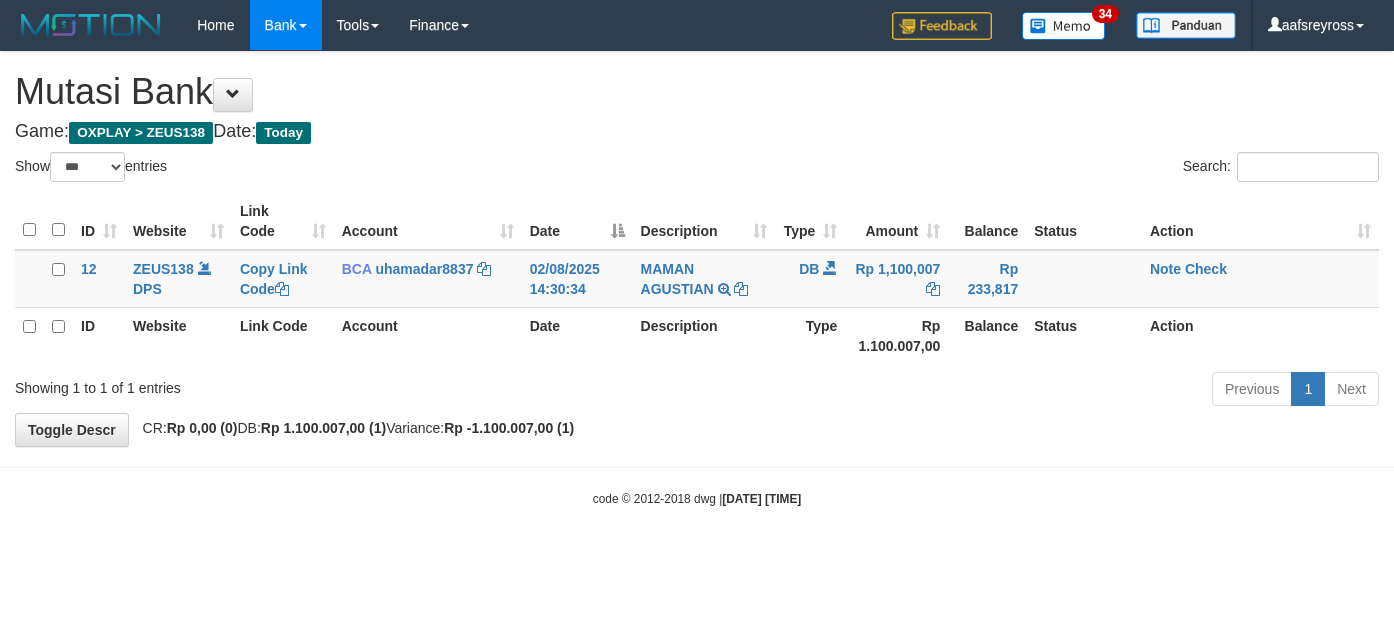 select on "***" 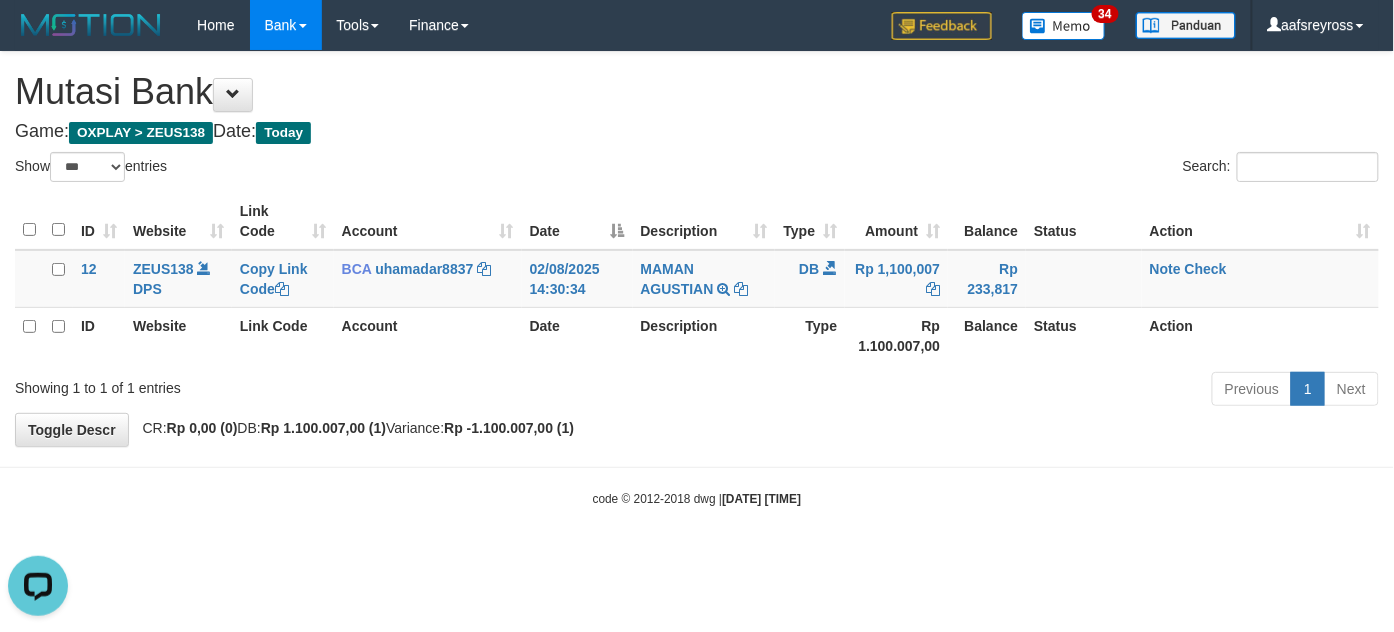scroll, scrollTop: 0, scrollLeft: 0, axis: both 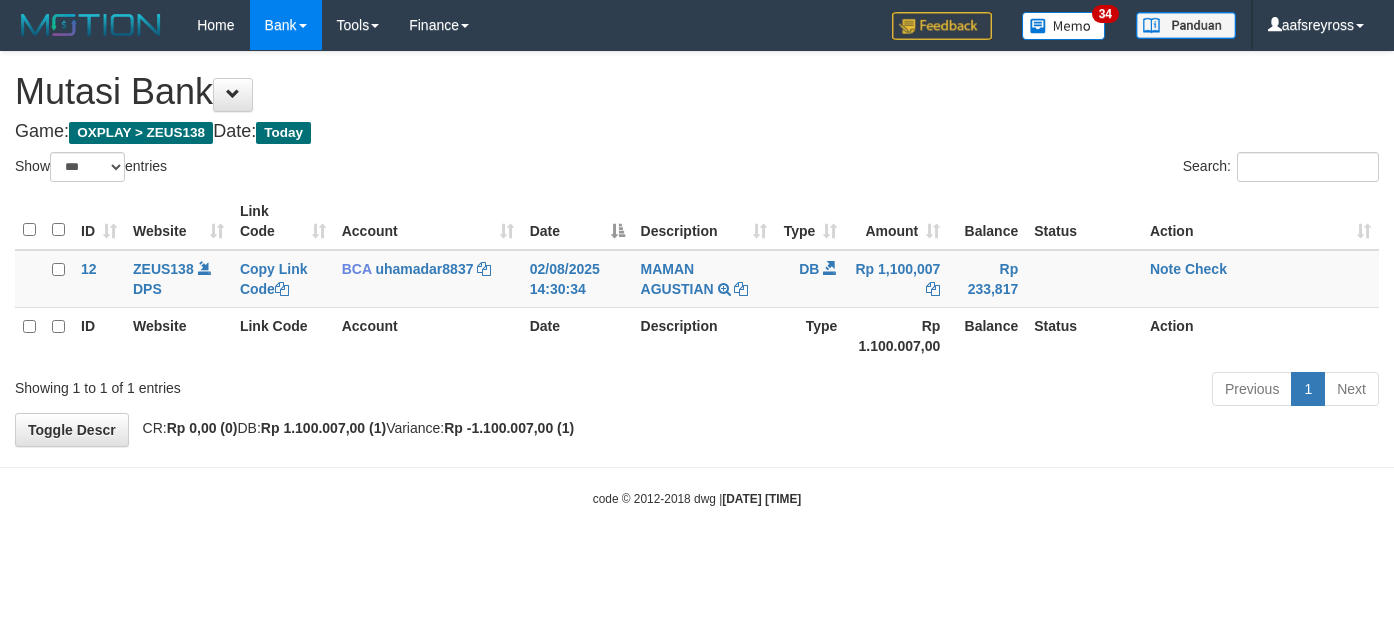 select on "***" 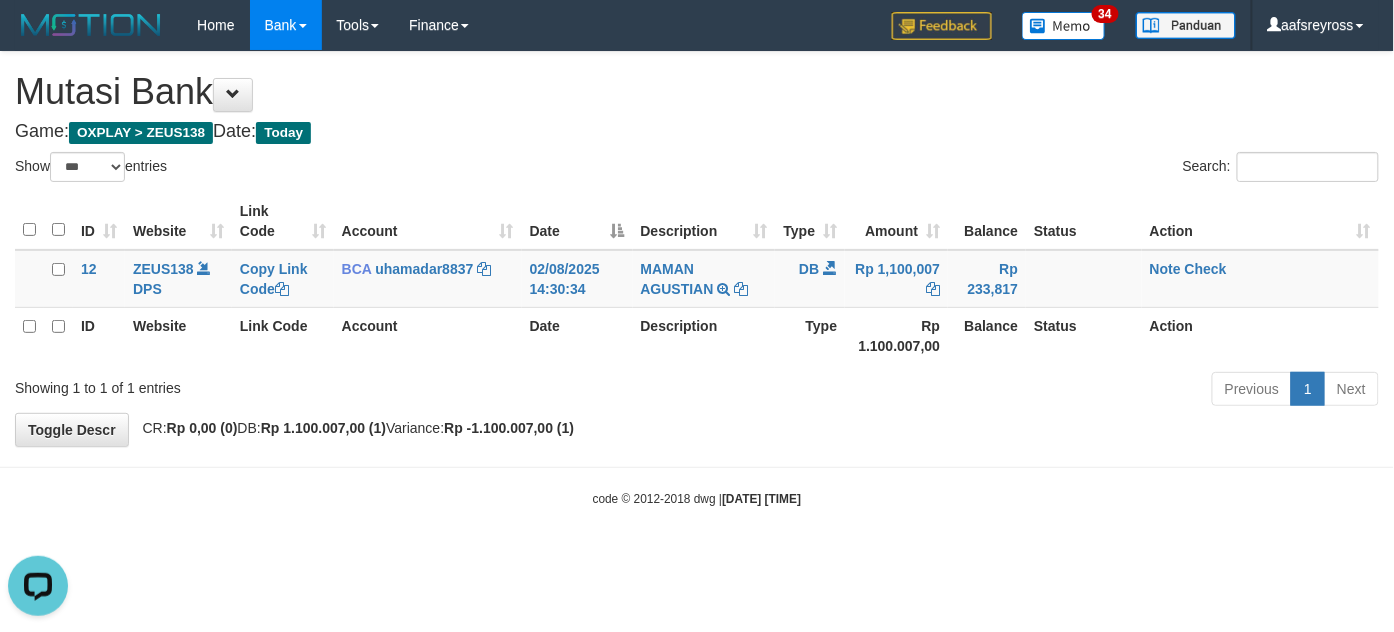 scroll, scrollTop: 0, scrollLeft: 0, axis: both 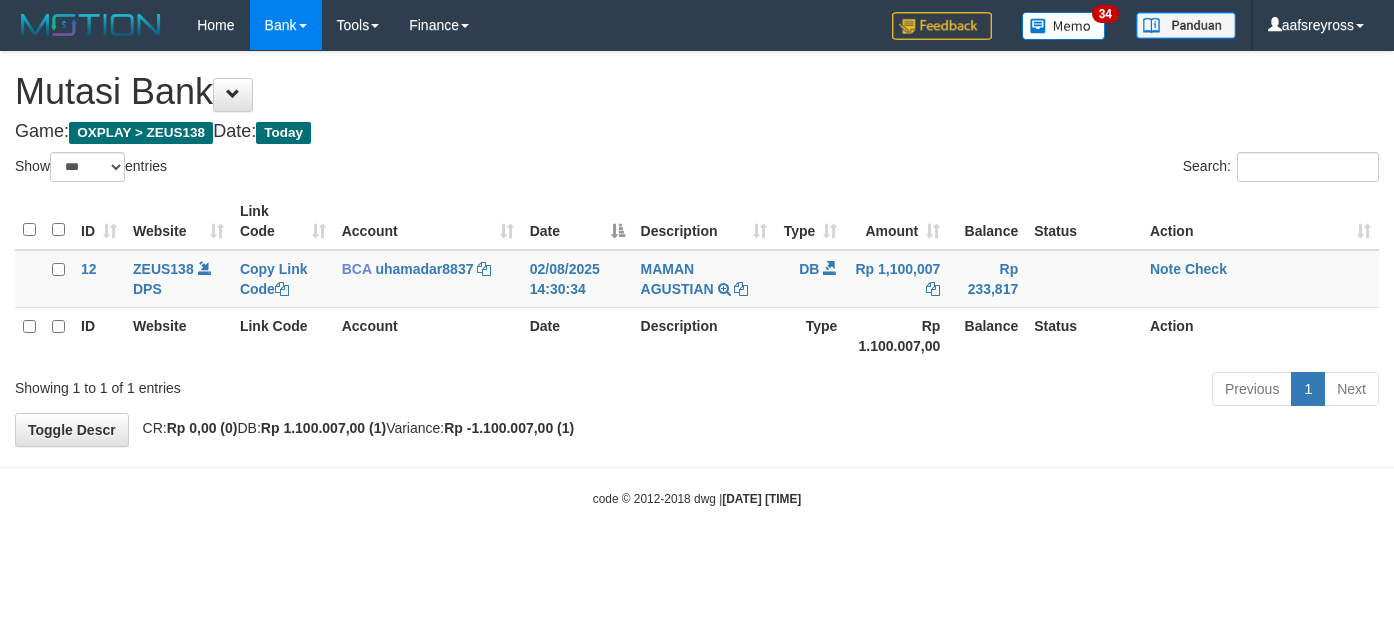 select on "***" 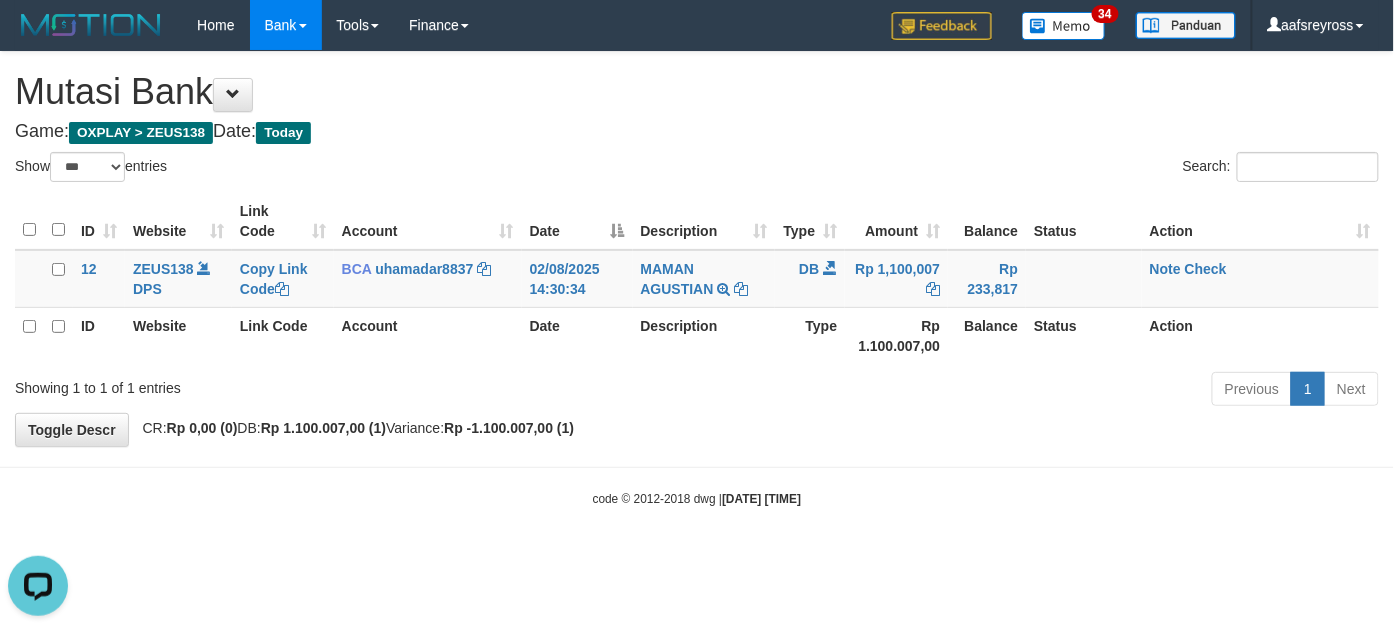 scroll, scrollTop: 0, scrollLeft: 0, axis: both 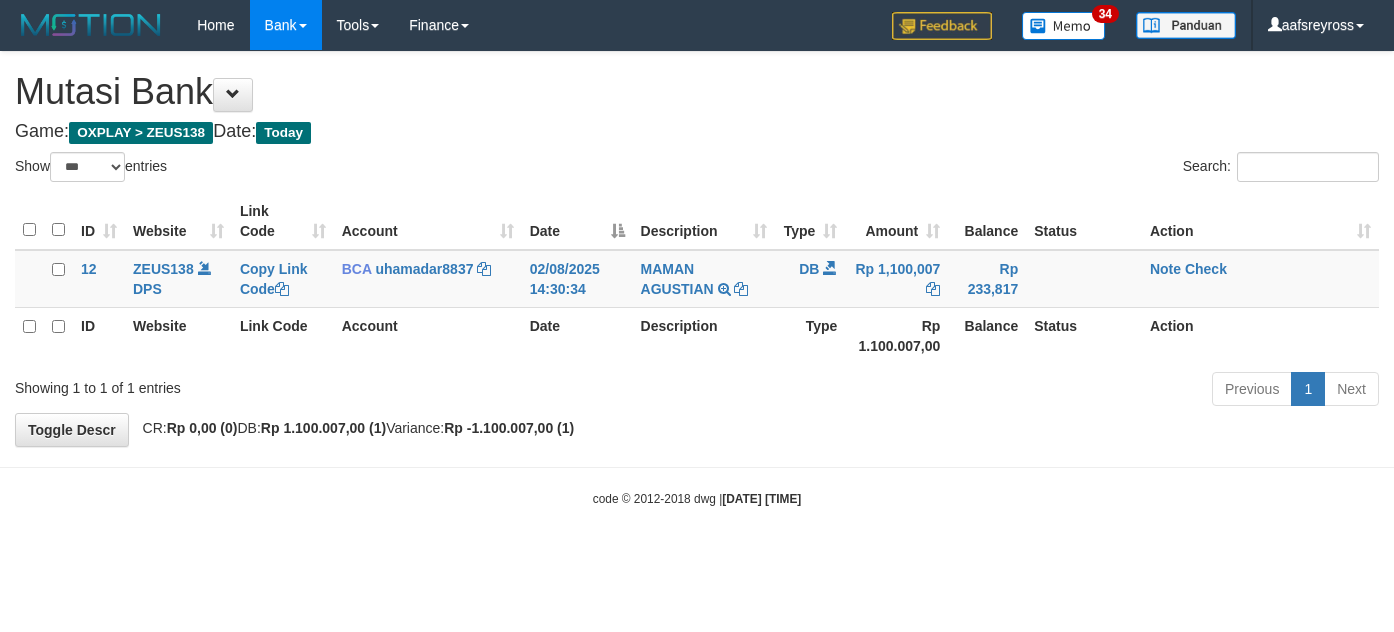 select on "***" 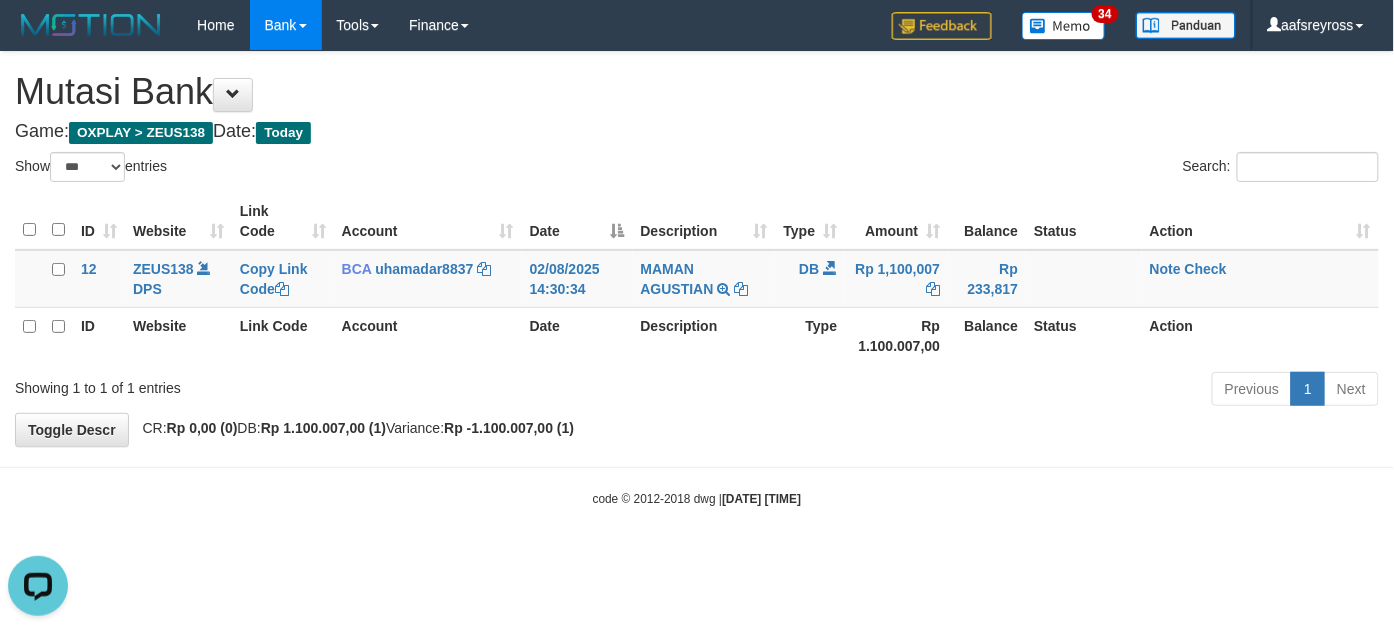 scroll, scrollTop: 0, scrollLeft: 0, axis: both 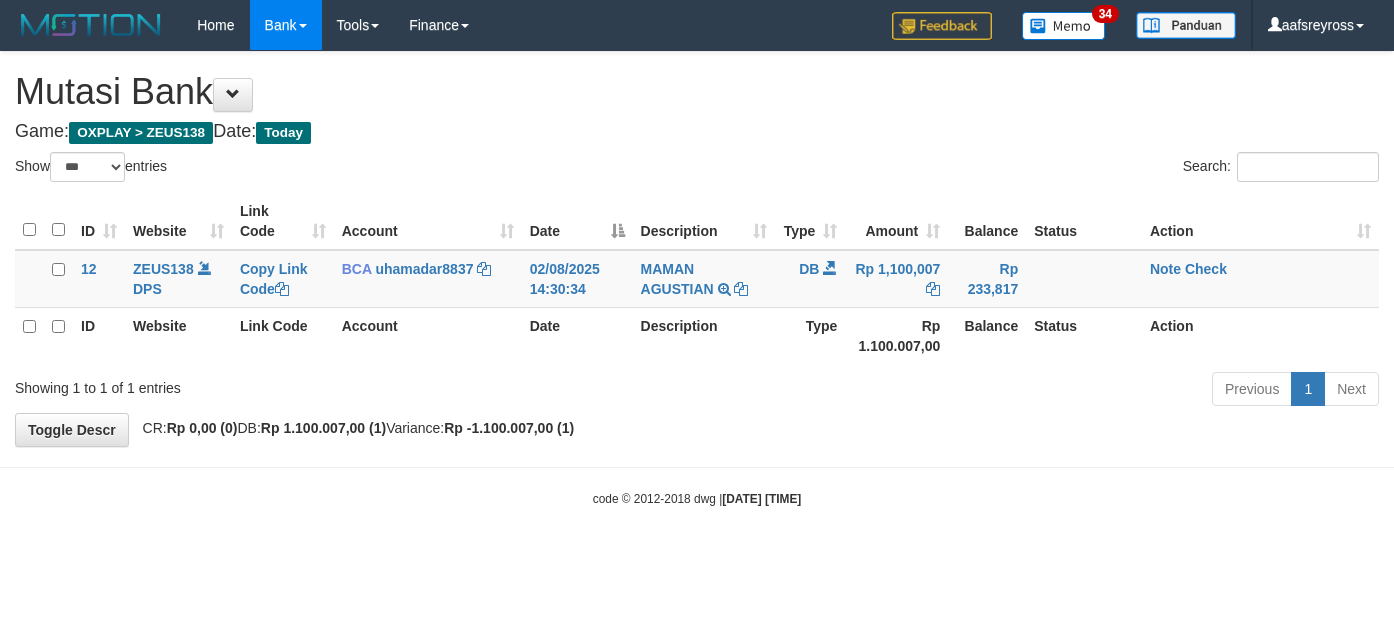select on "***" 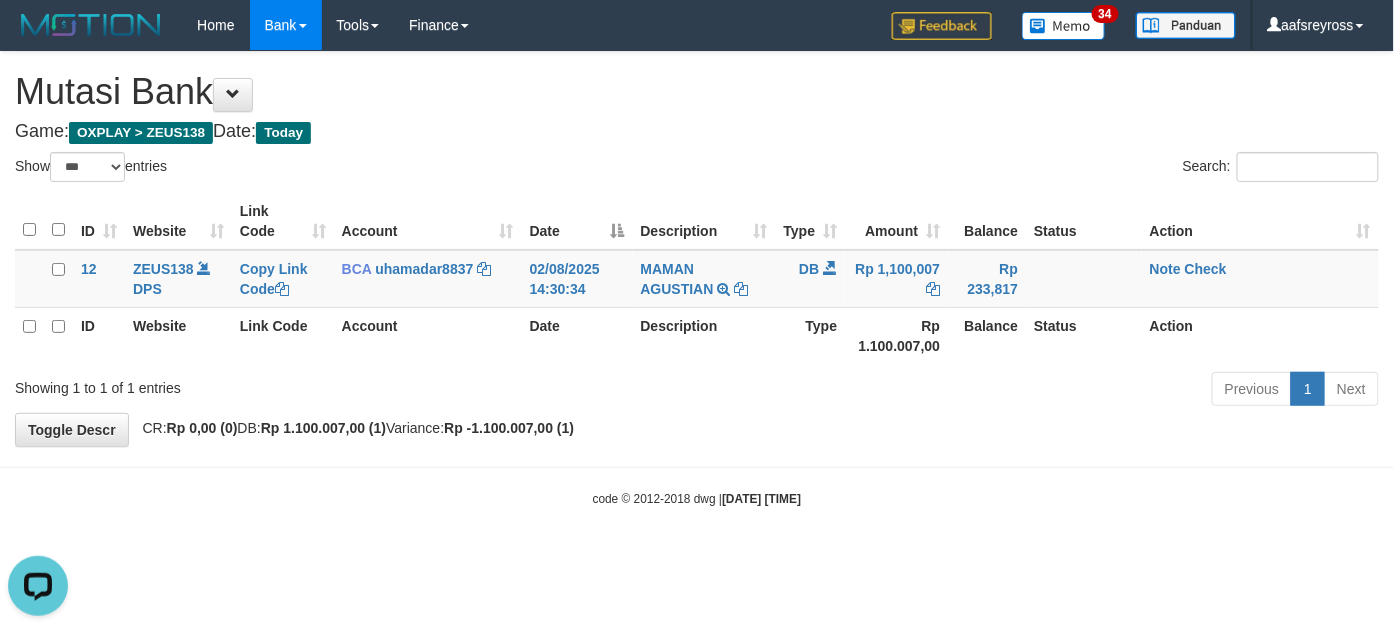 scroll, scrollTop: 0, scrollLeft: 0, axis: both 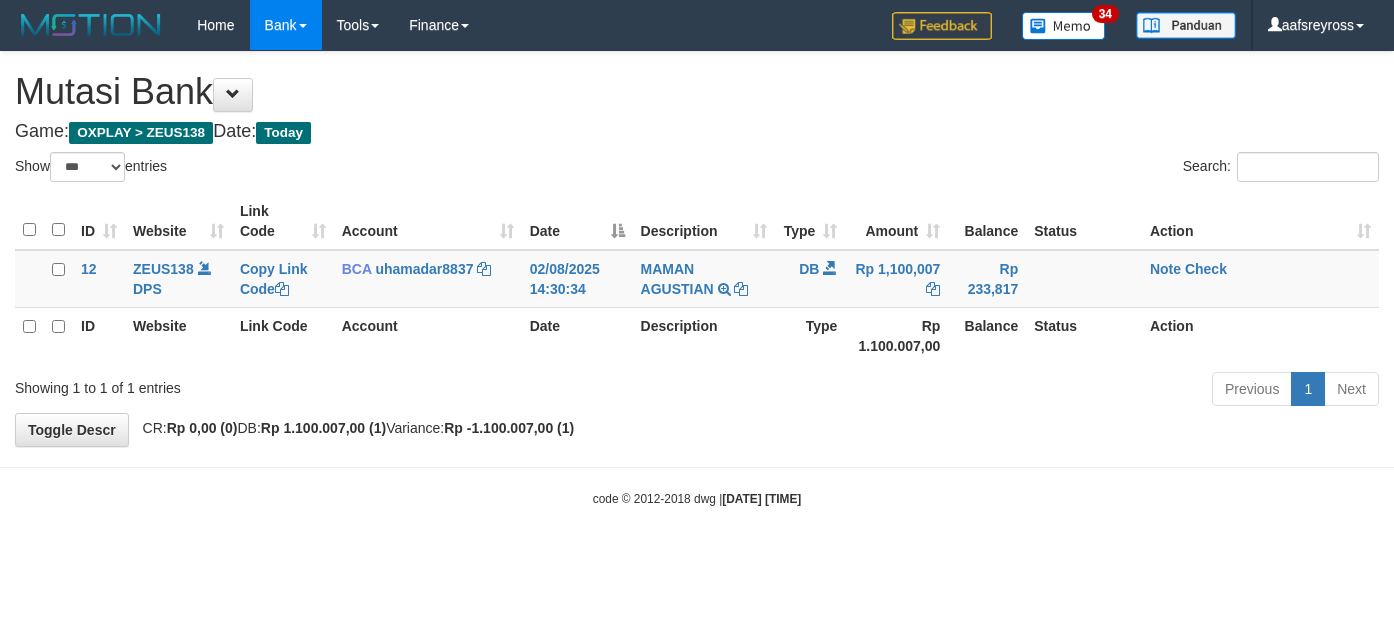 select on "***" 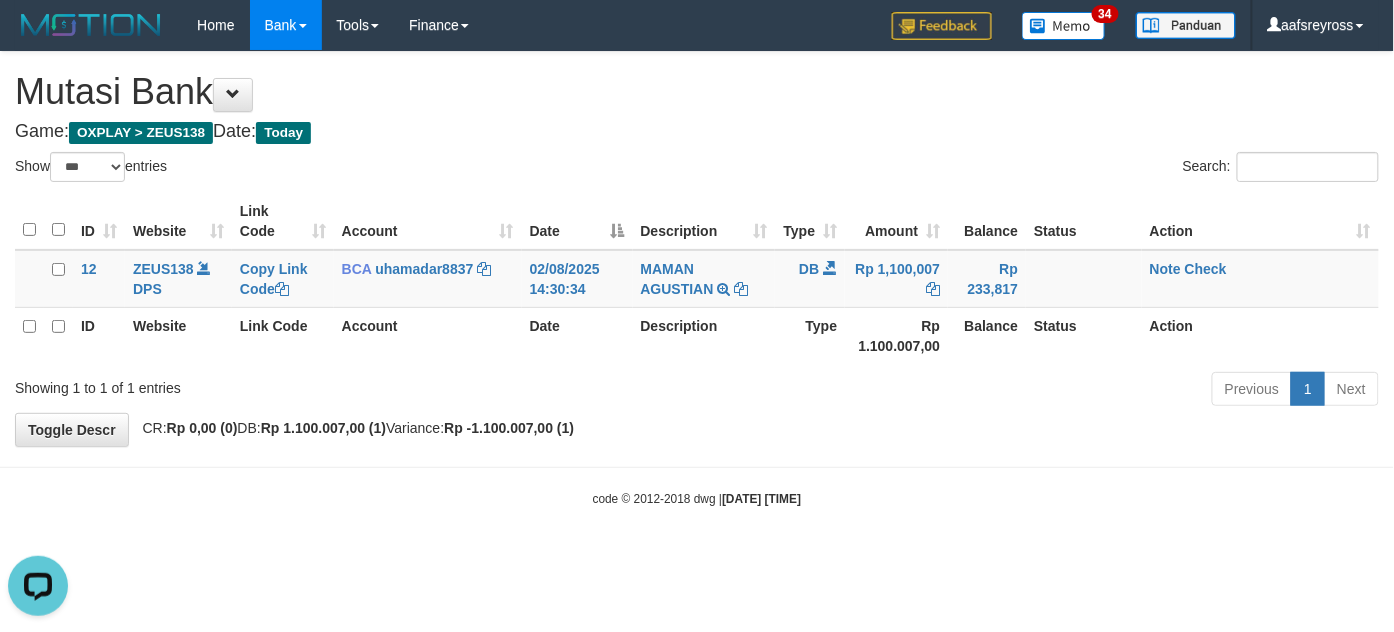 scroll, scrollTop: 0, scrollLeft: 0, axis: both 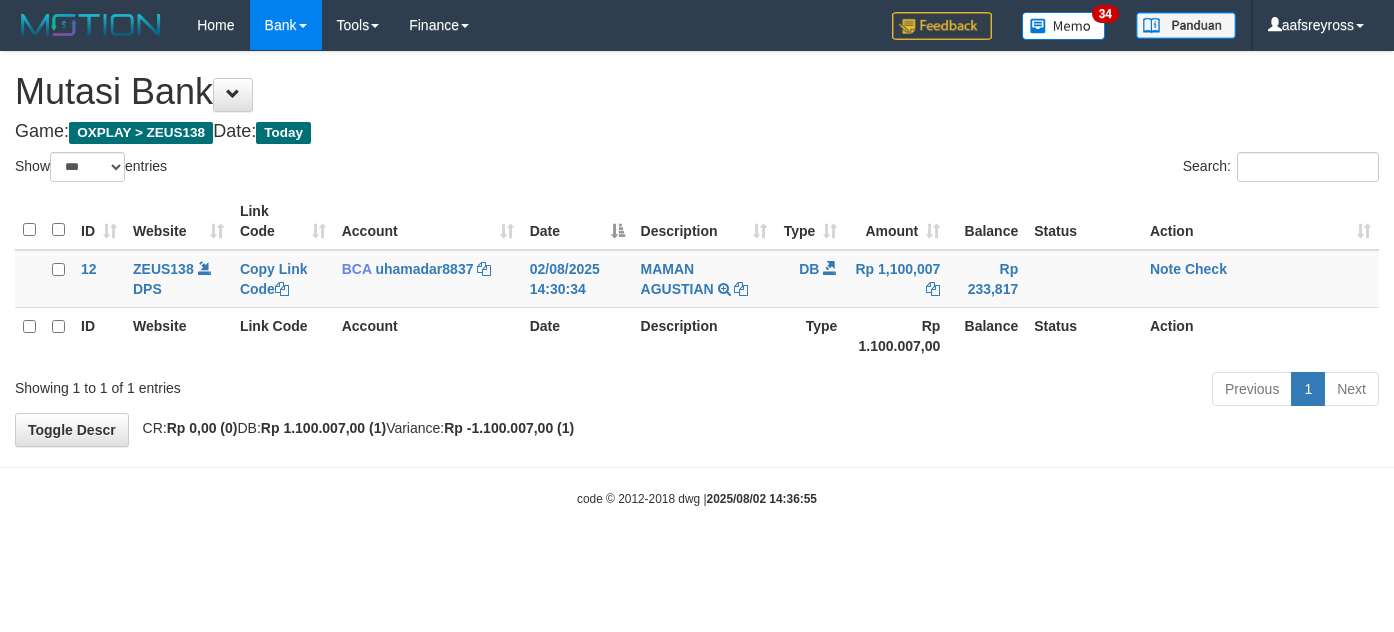 select on "***" 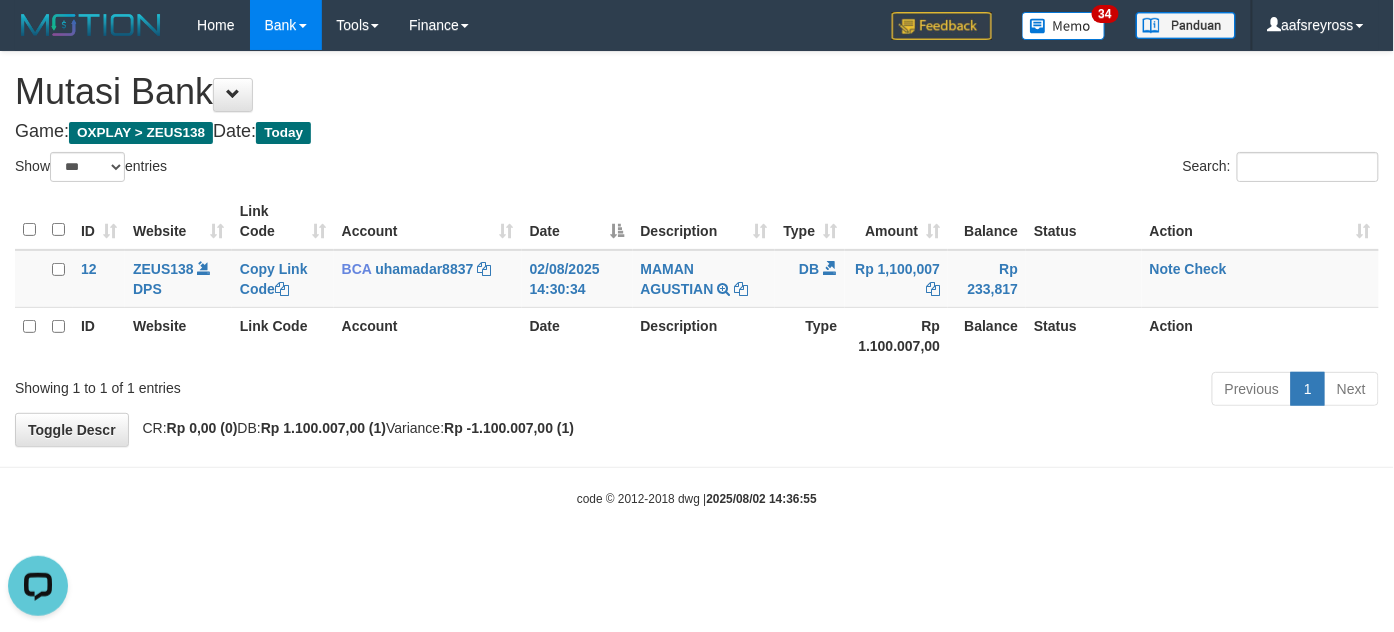 scroll, scrollTop: 0, scrollLeft: 0, axis: both 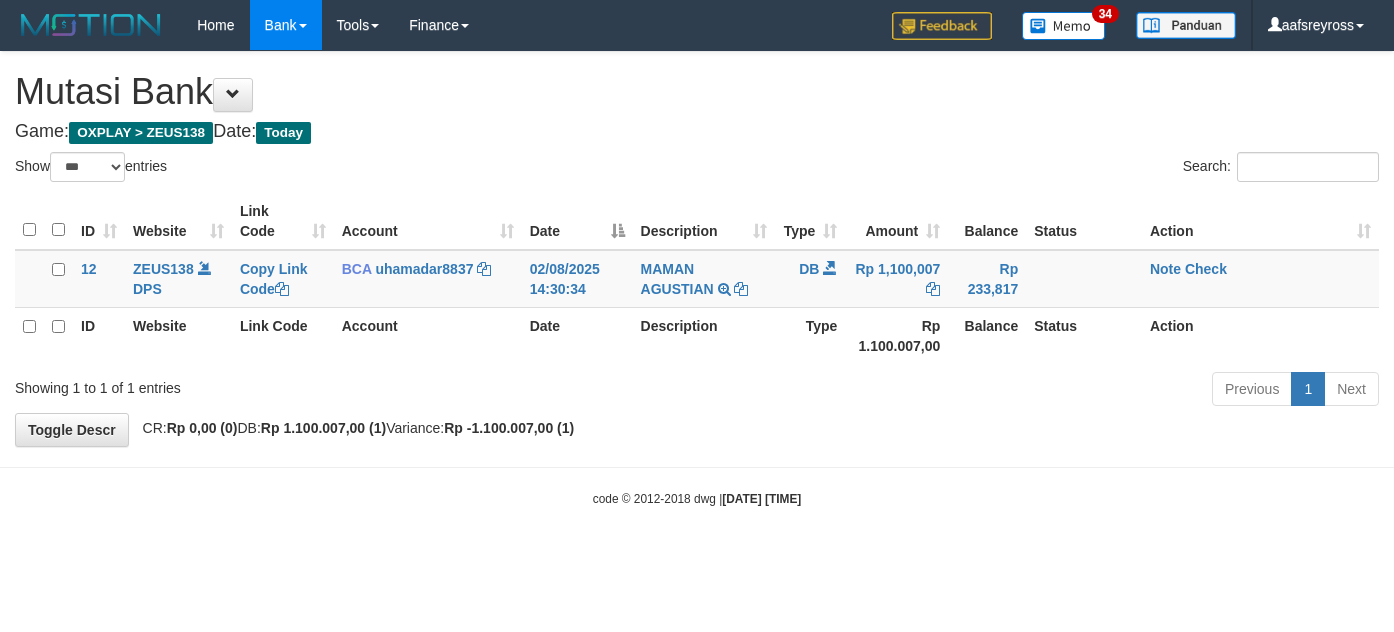 select on "***" 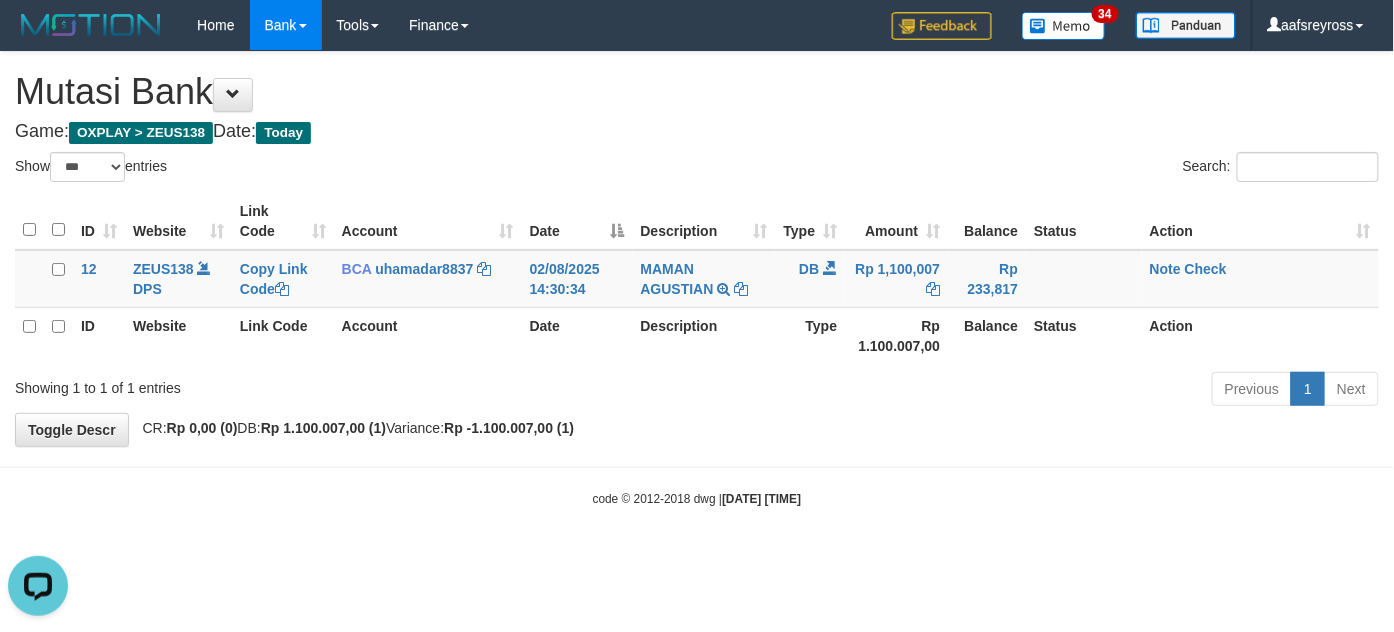 scroll, scrollTop: 0, scrollLeft: 0, axis: both 